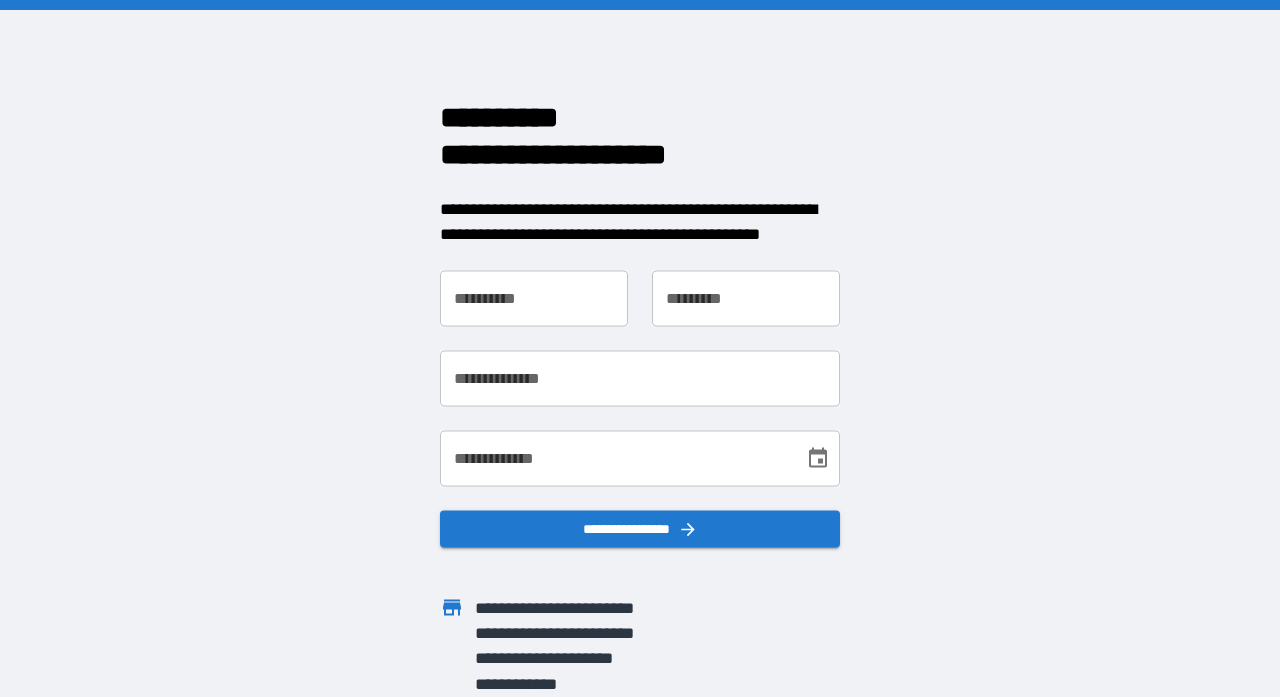 scroll, scrollTop: 0, scrollLeft: 0, axis: both 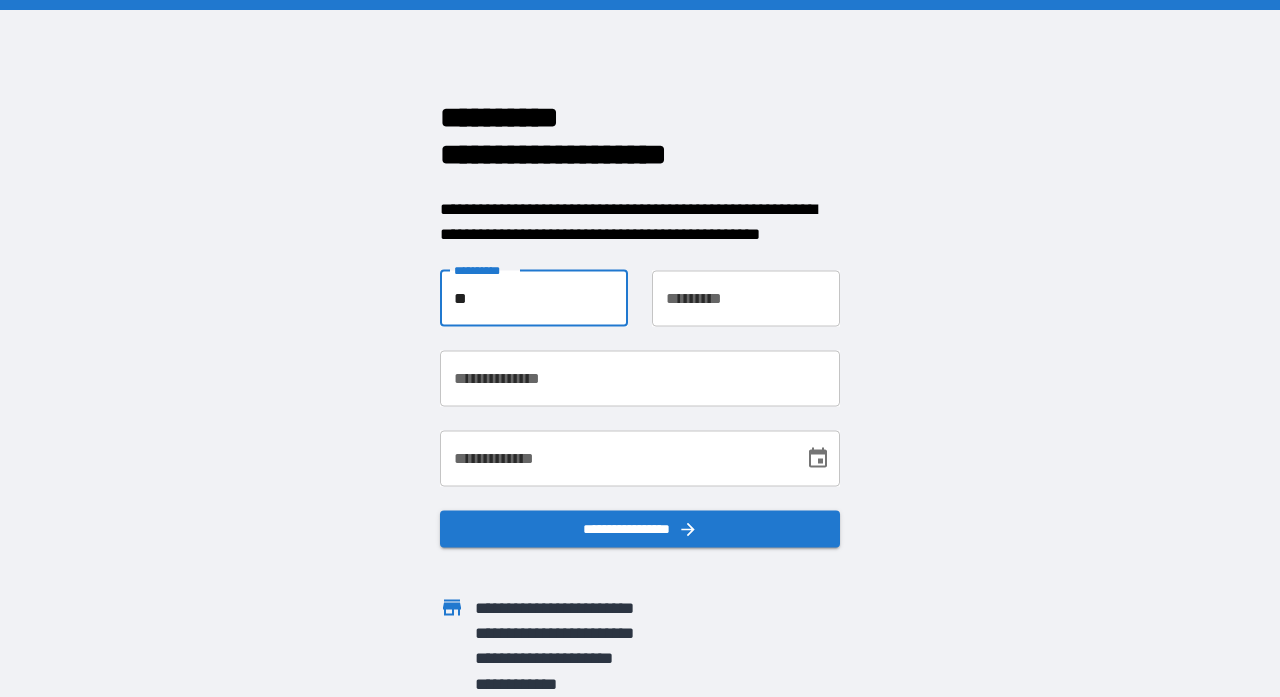 type on "**" 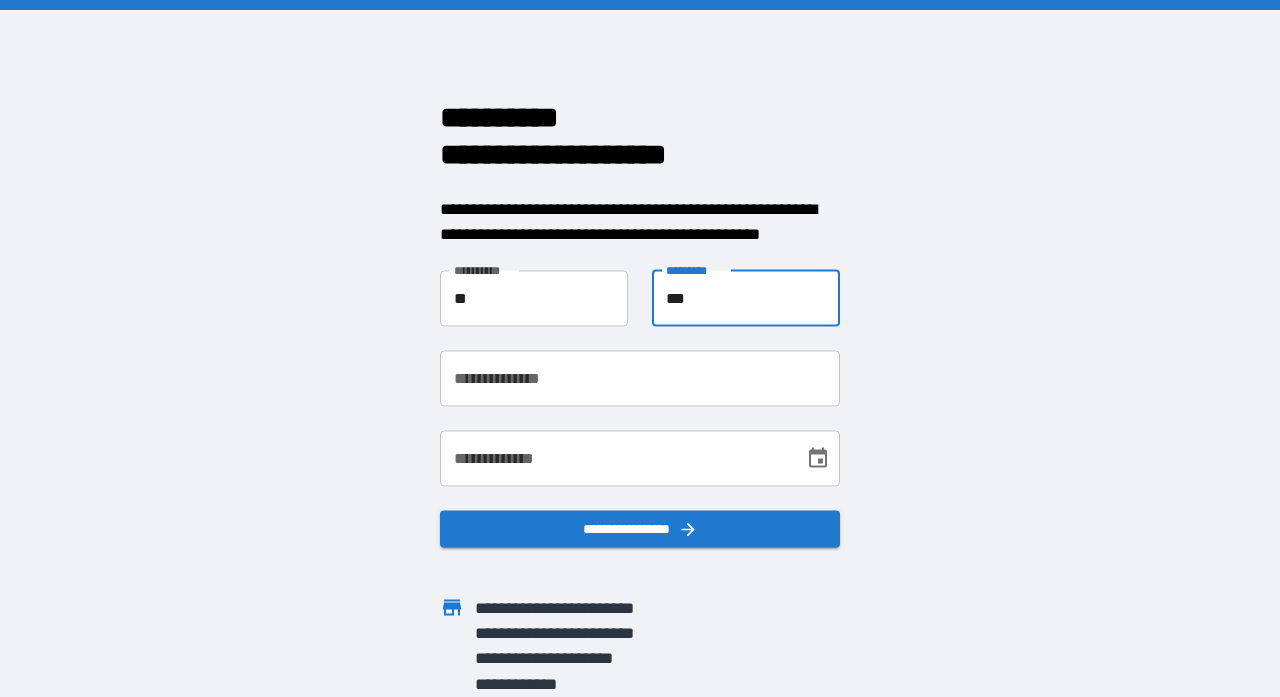 type on "***" 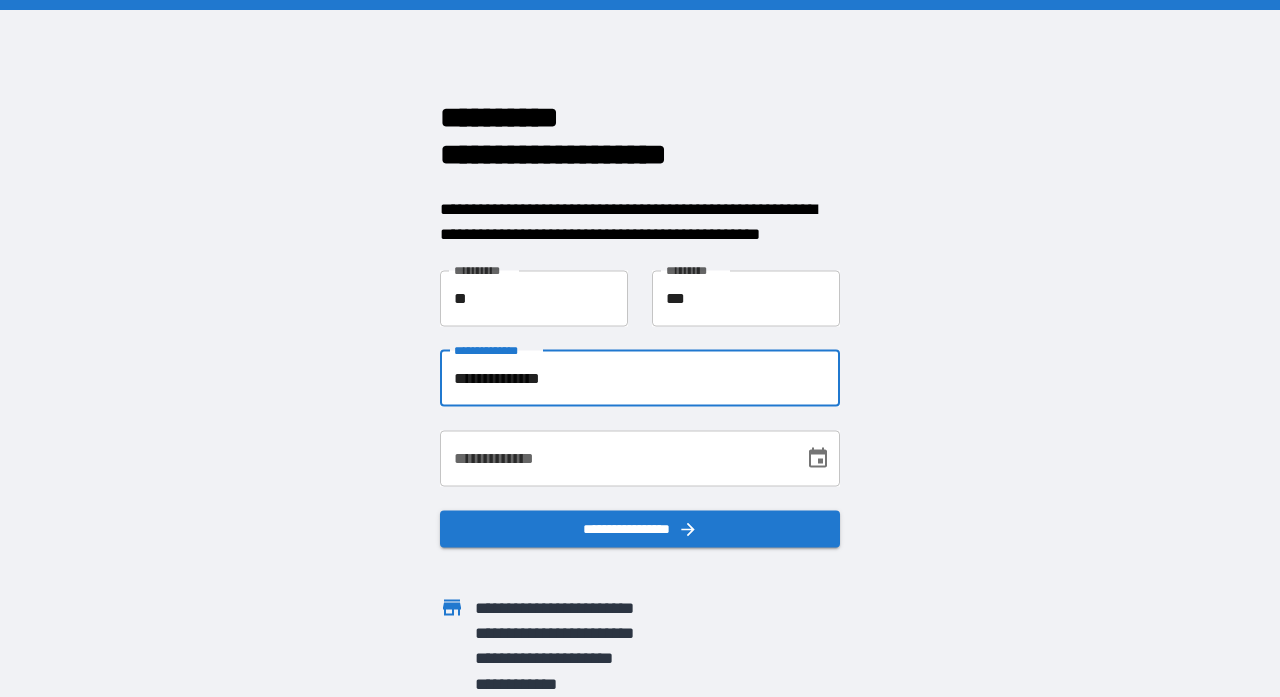 type on "**********" 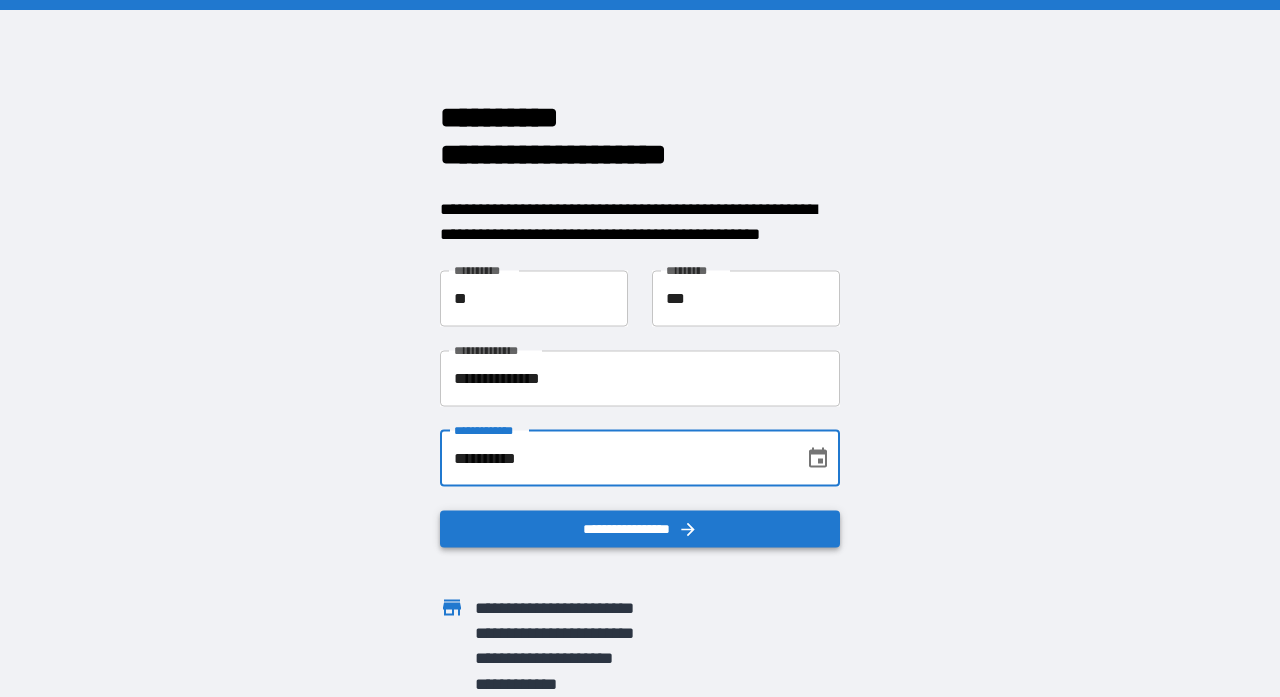 type on "**********" 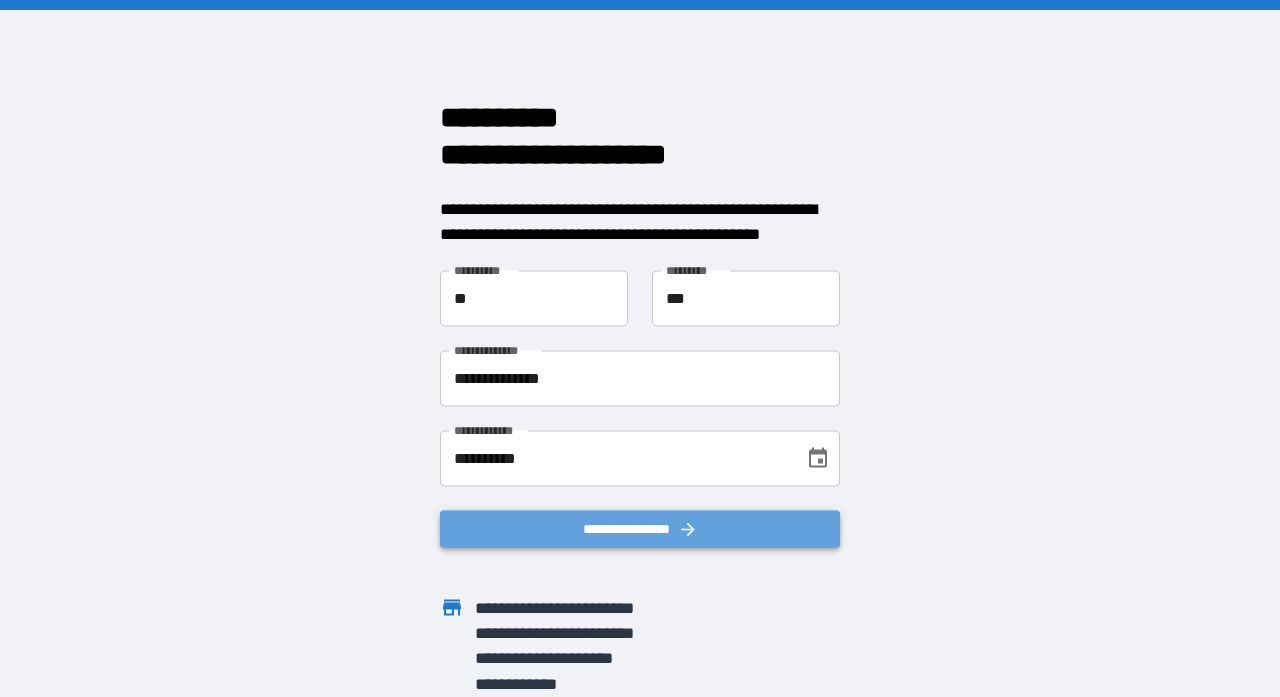 click on "**********" at bounding box center [640, 528] 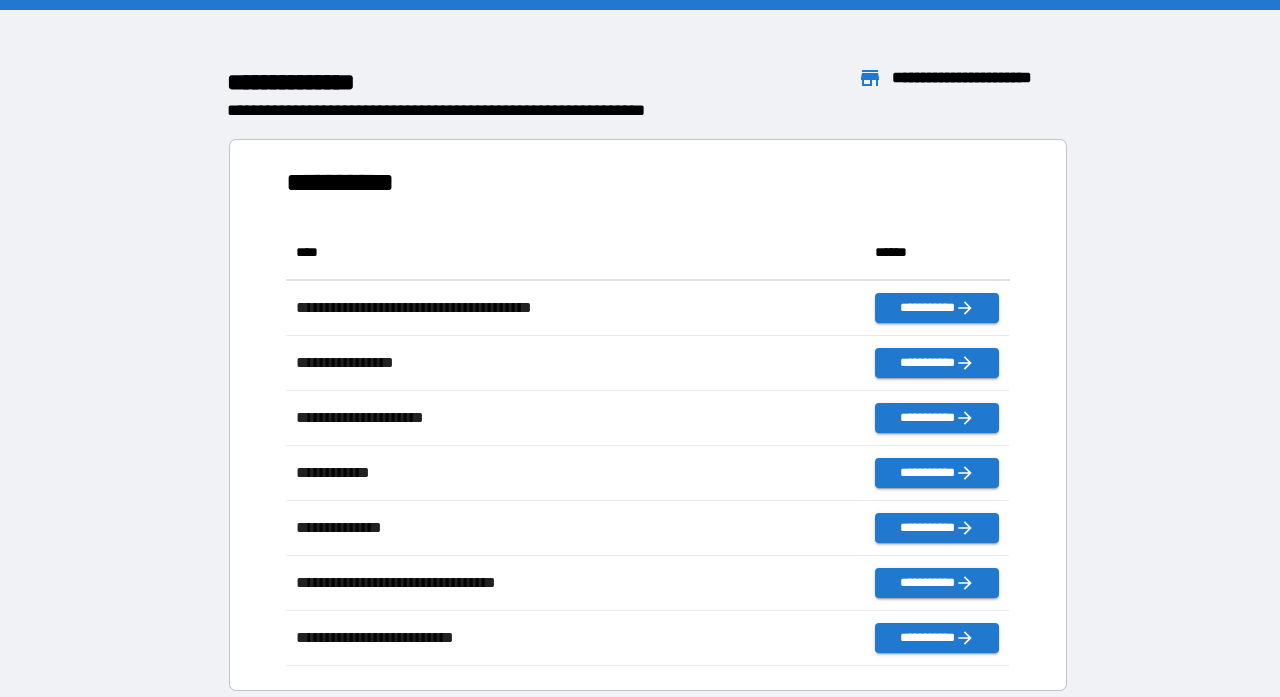 scroll, scrollTop: 1, scrollLeft: 1, axis: both 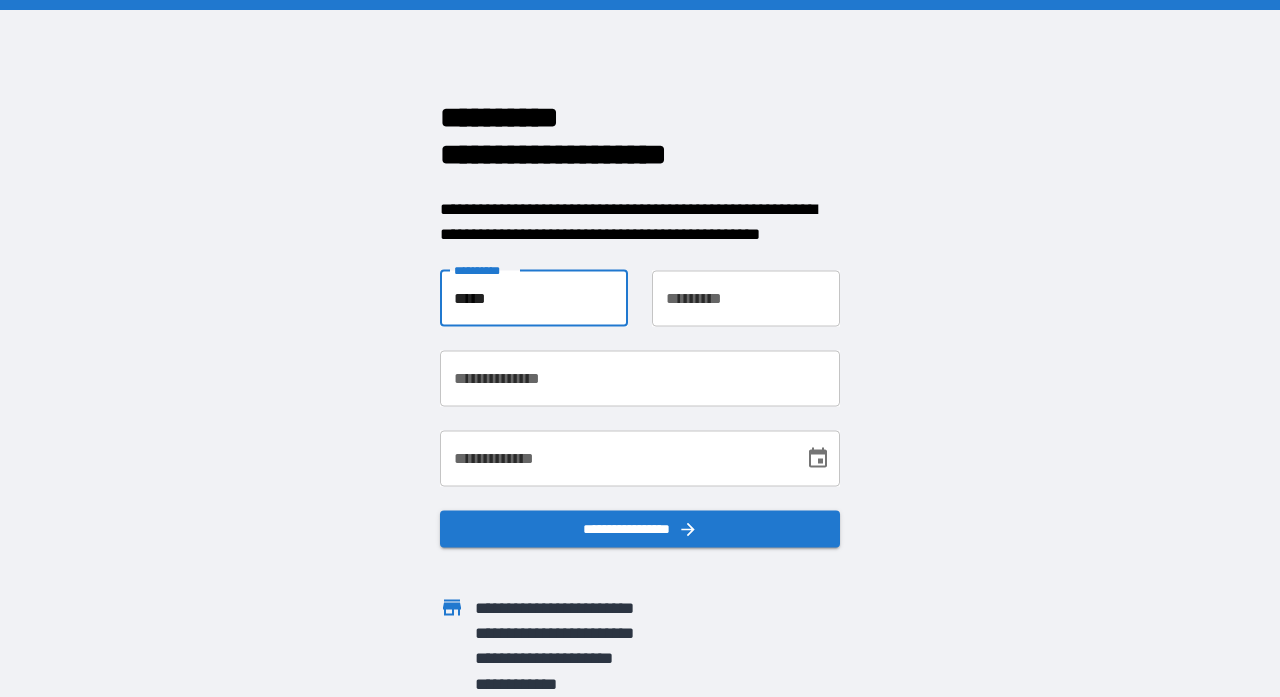 type on "*****" 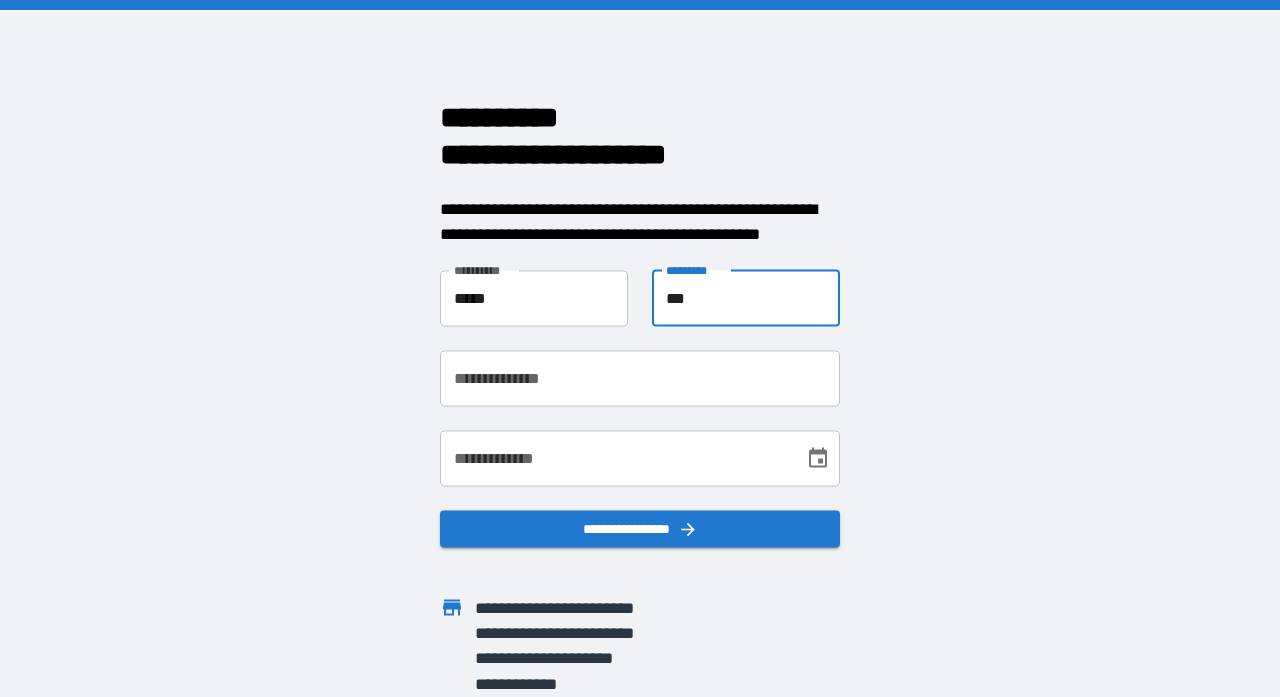 type on "***" 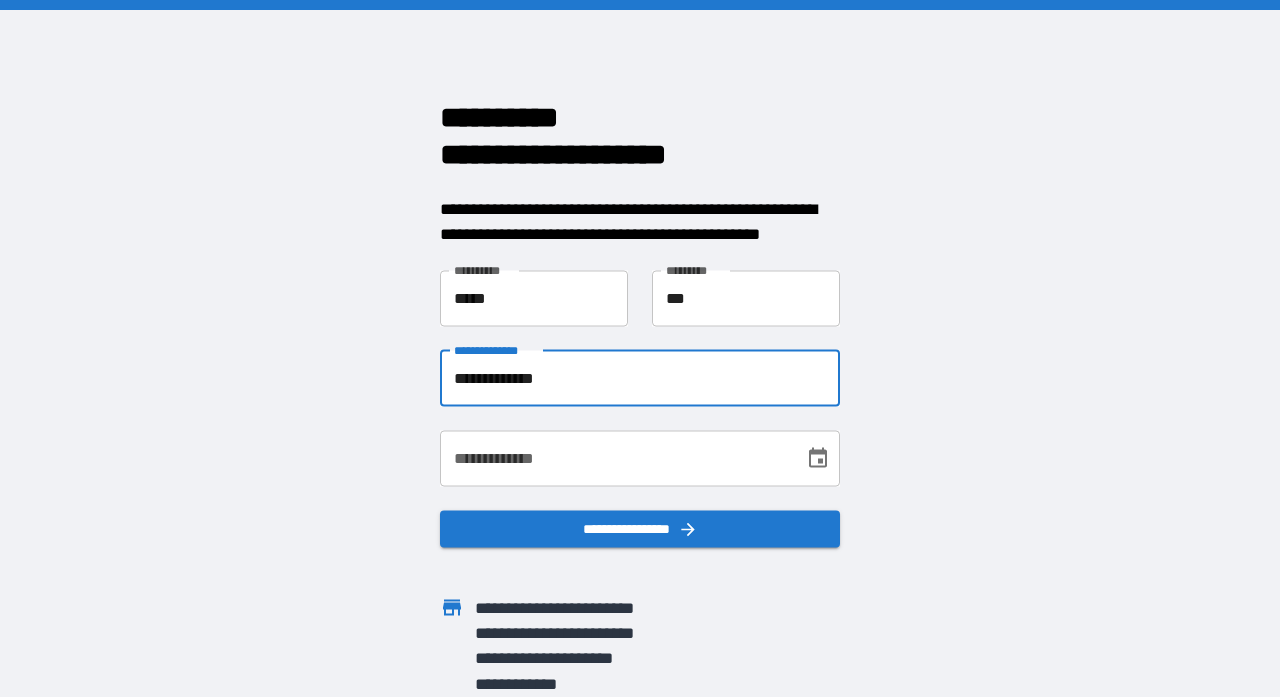 type on "**********" 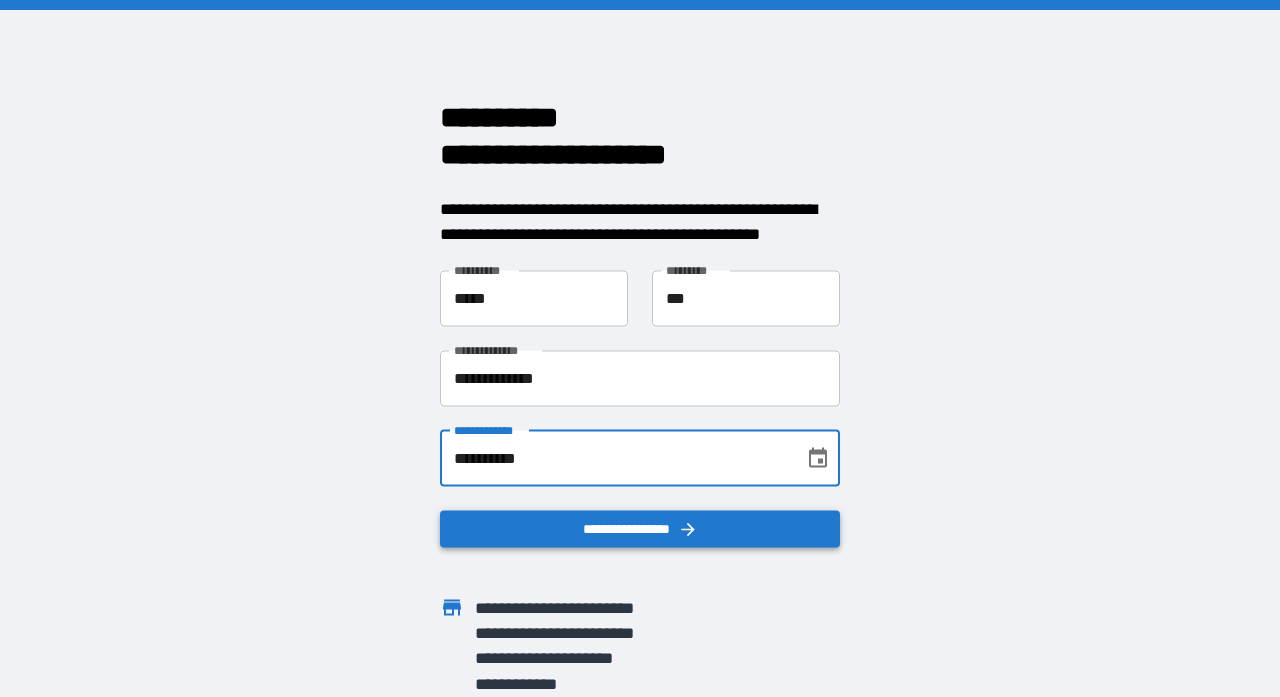 type on "**********" 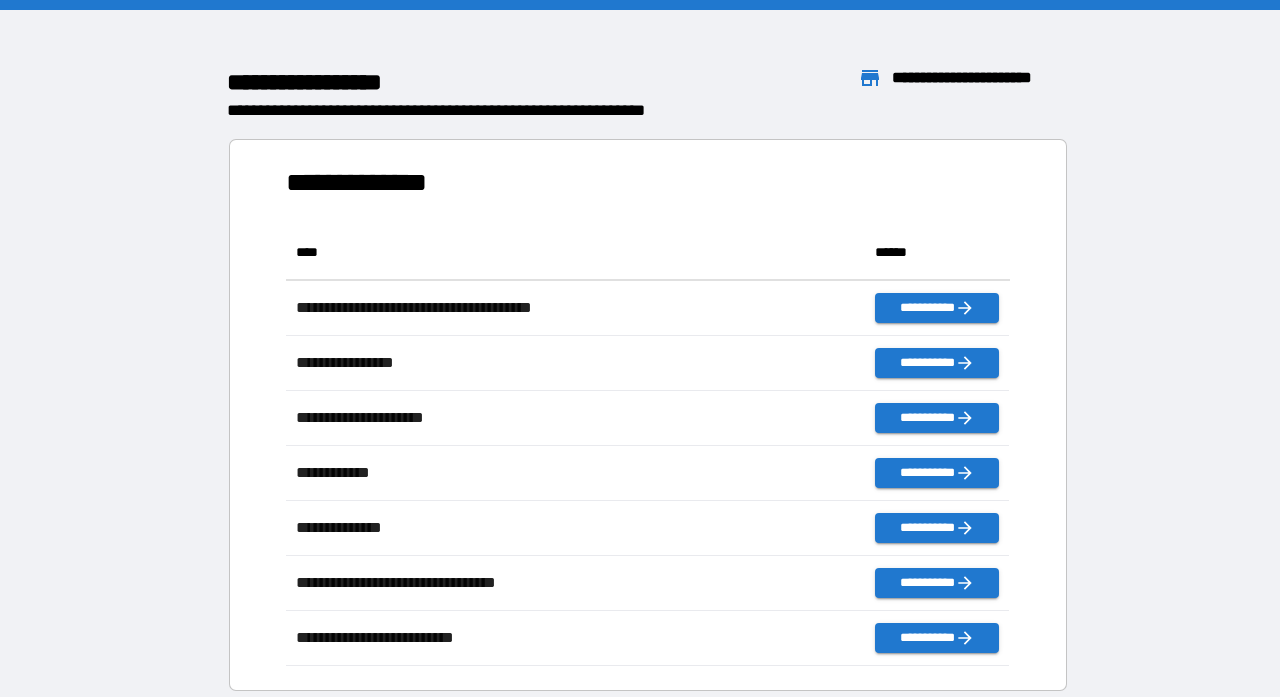 scroll, scrollTop: 1, scrollLeft: 1, axis: both 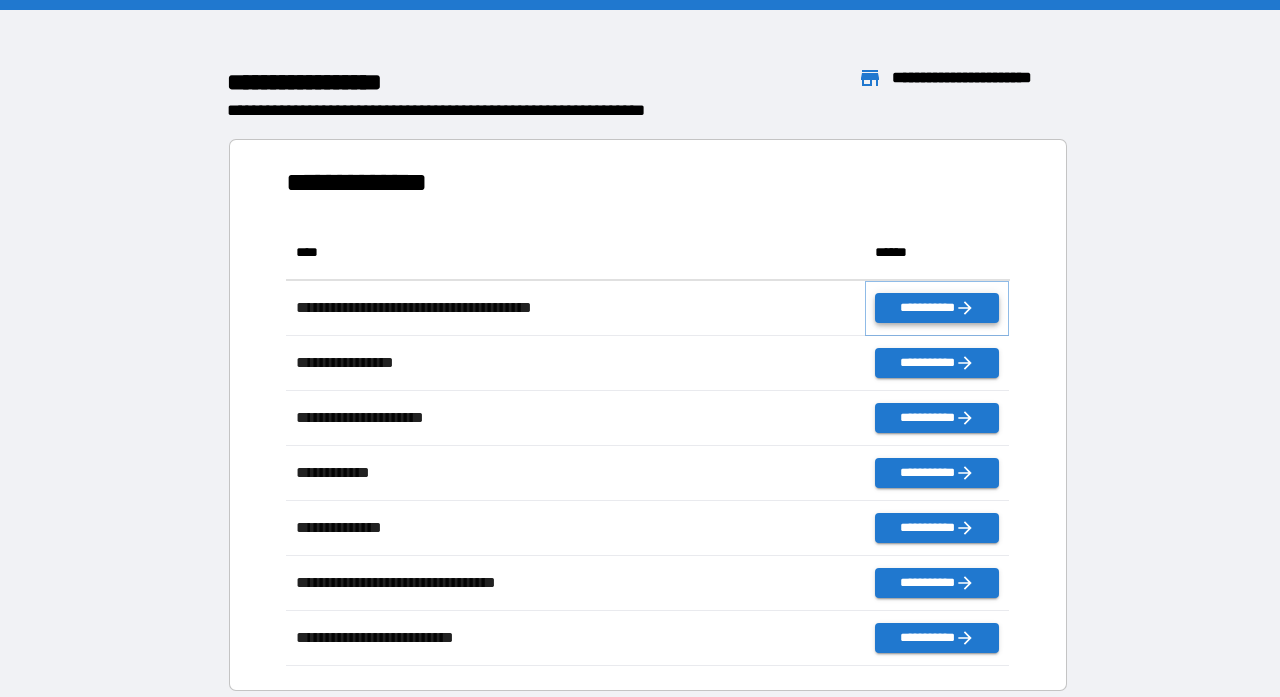 click on "**********" at bounding box center (937, 308) 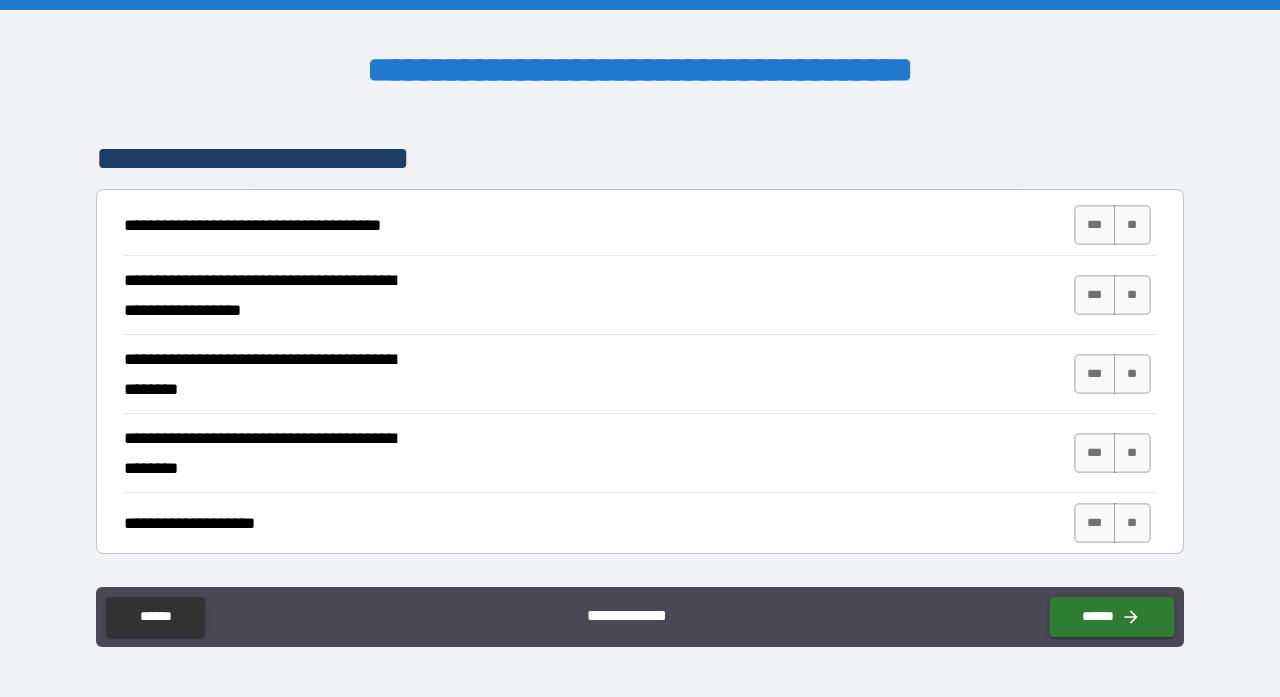 scroll, scrollTop: 332, scrollLeft: 0, axis: vertical 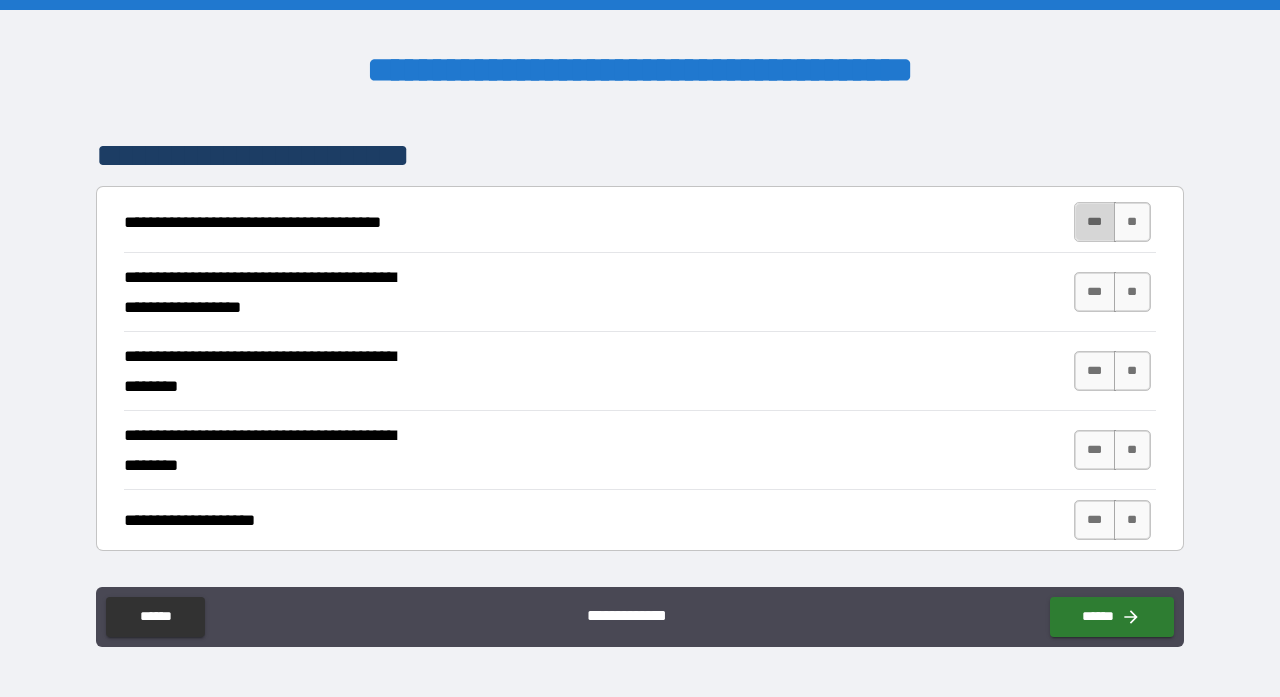 click on "***" at bounding box center [1095, 222] 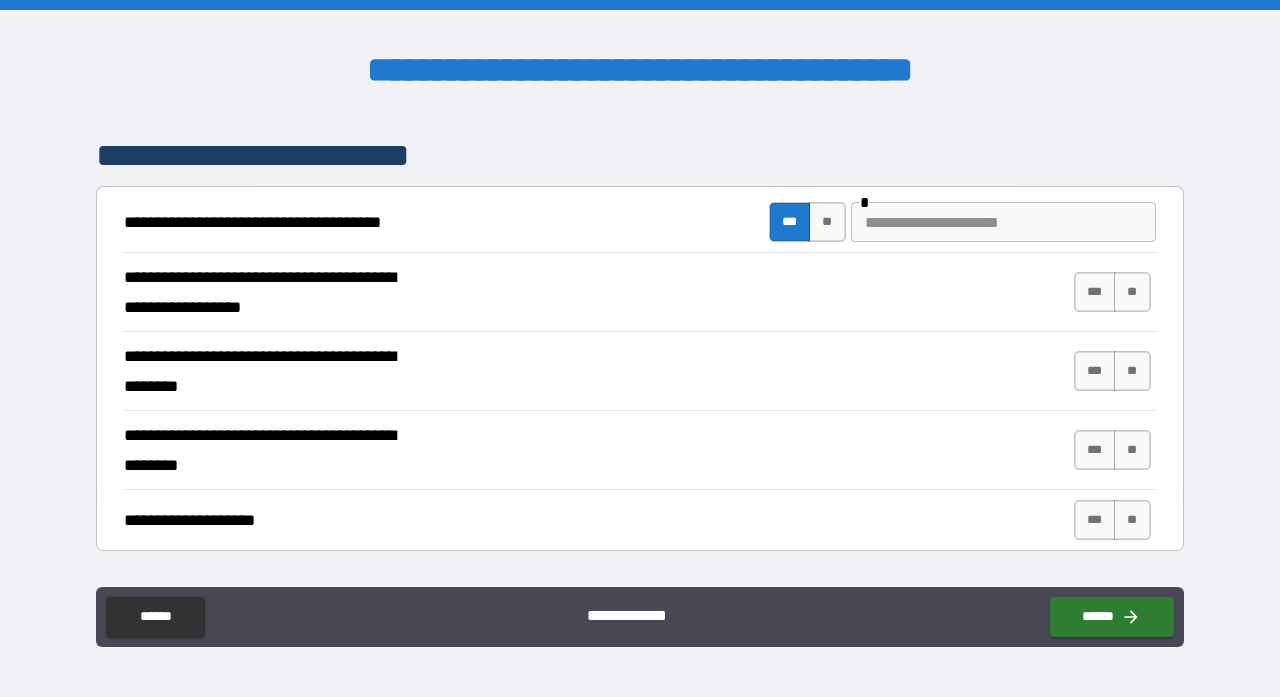 click at bounding box center (1003, 222) 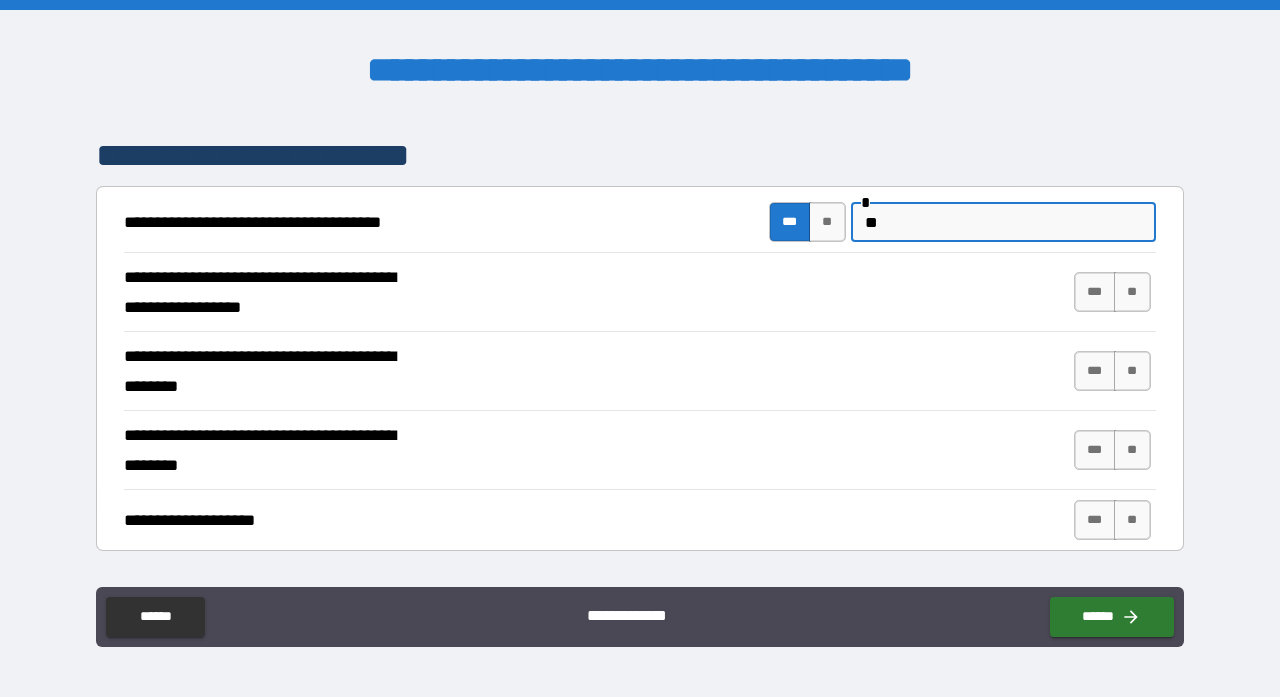type on "*" 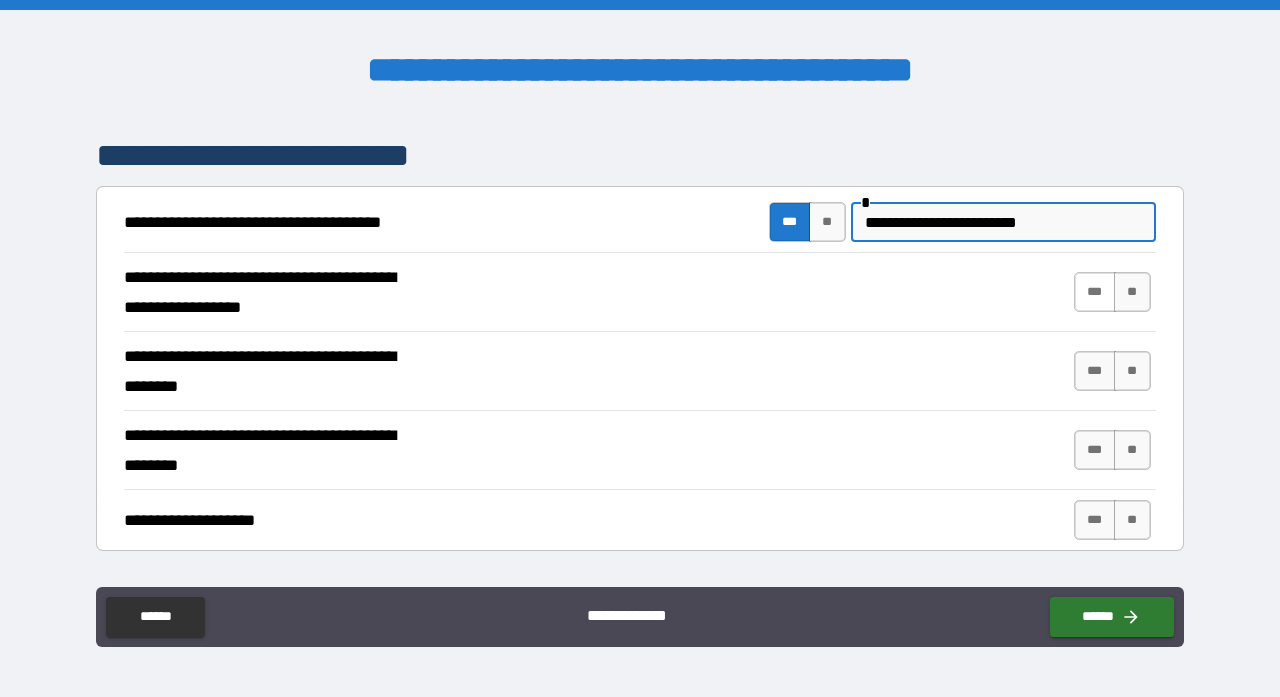 type on "**********" 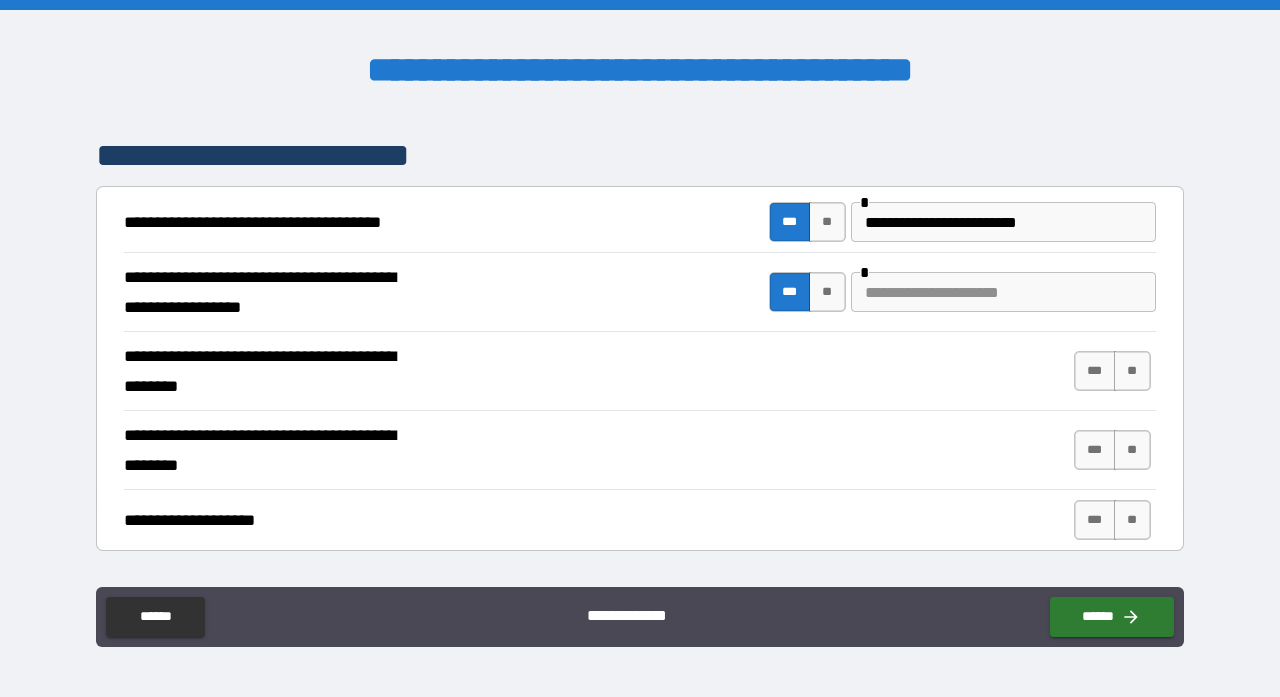 click at bounding box center (1003, 292) 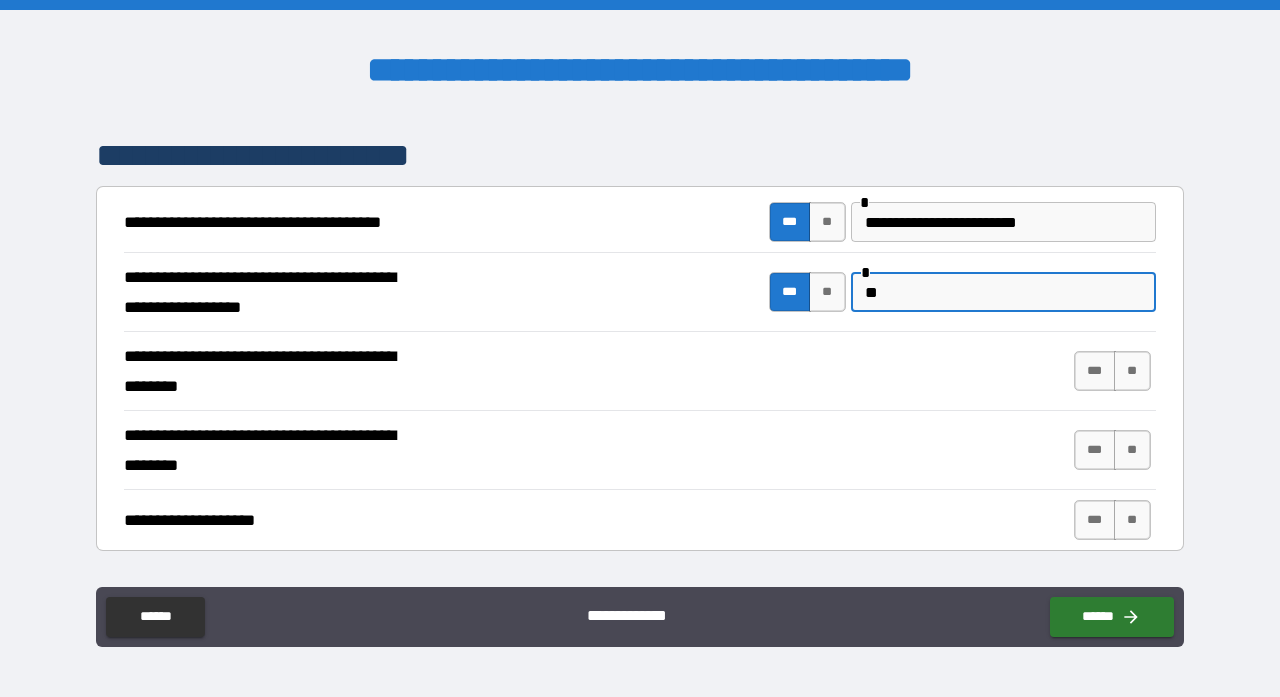 type on "*" 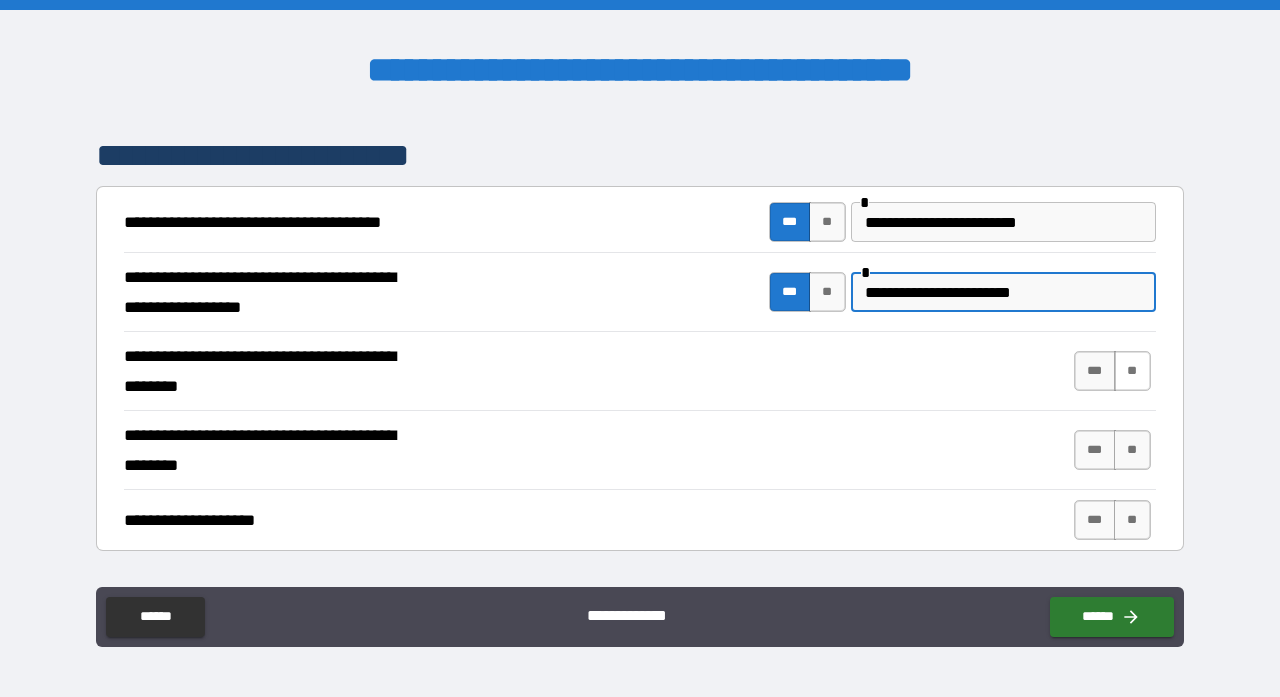 type on "**********" 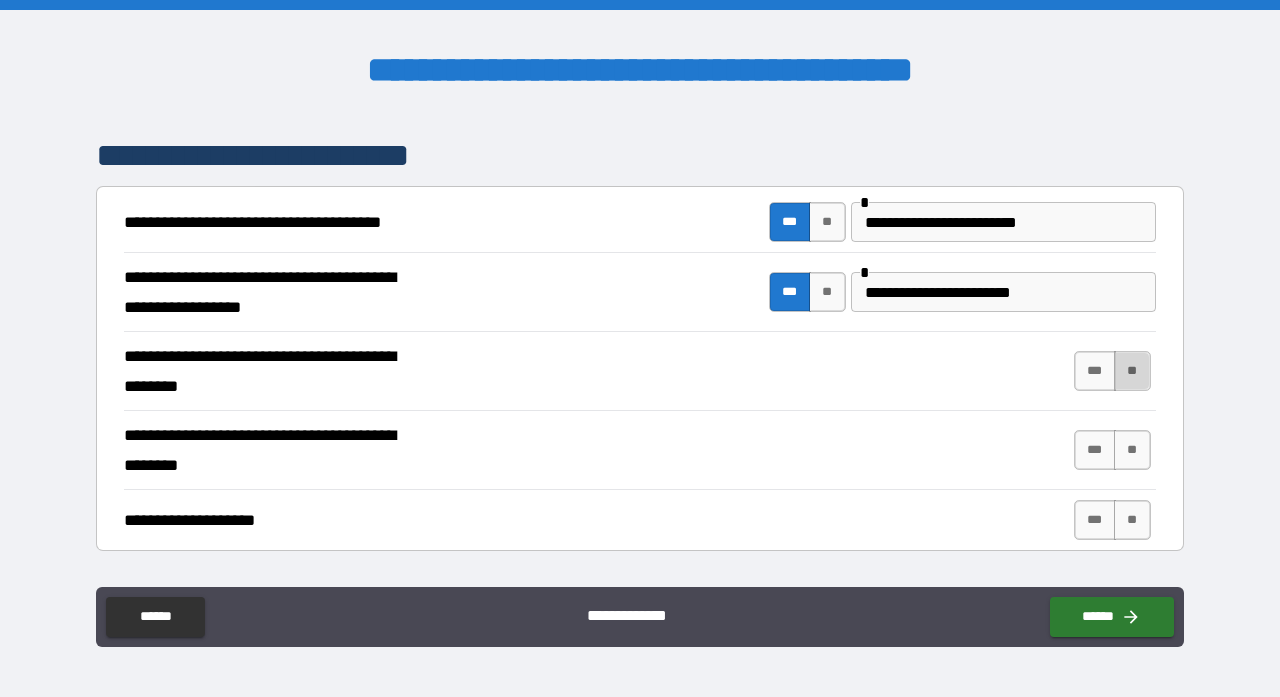 click on "**" at bounding box center [1132, 371] 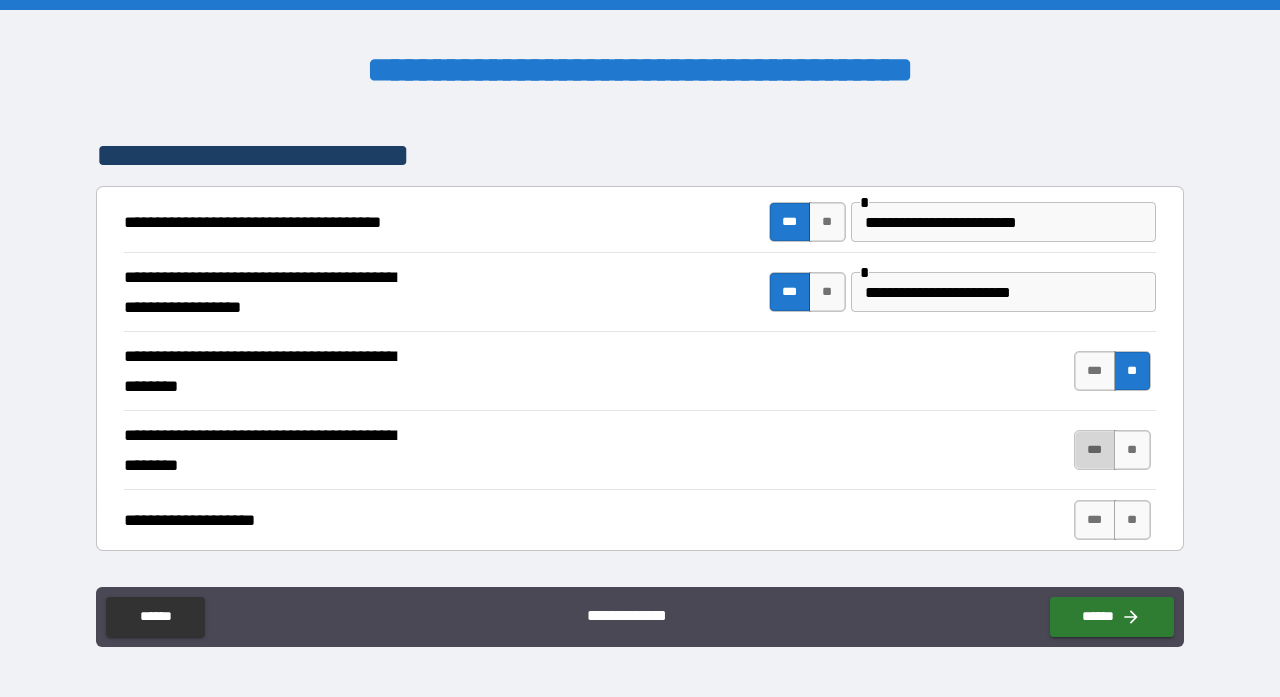 click on "***" at bounding box center (1095, 450) 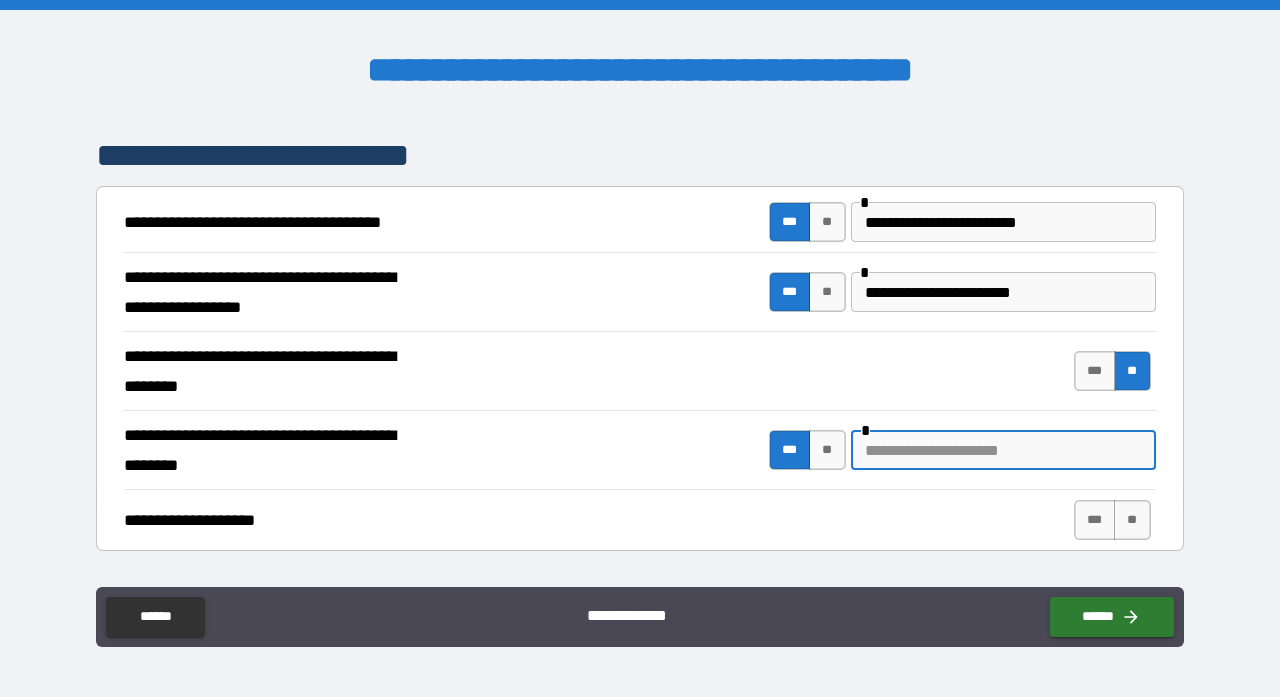 click at bounding box center (1003, 450) 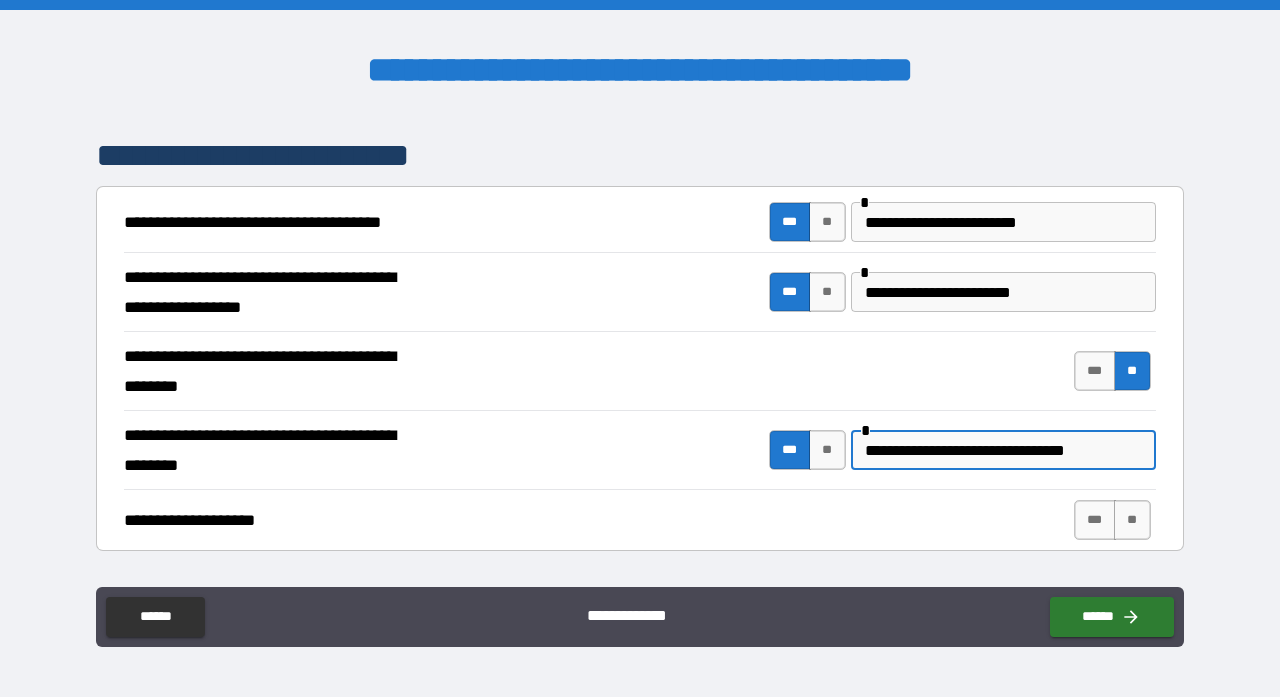 click on "**********" at bounding box center (1003, 450) 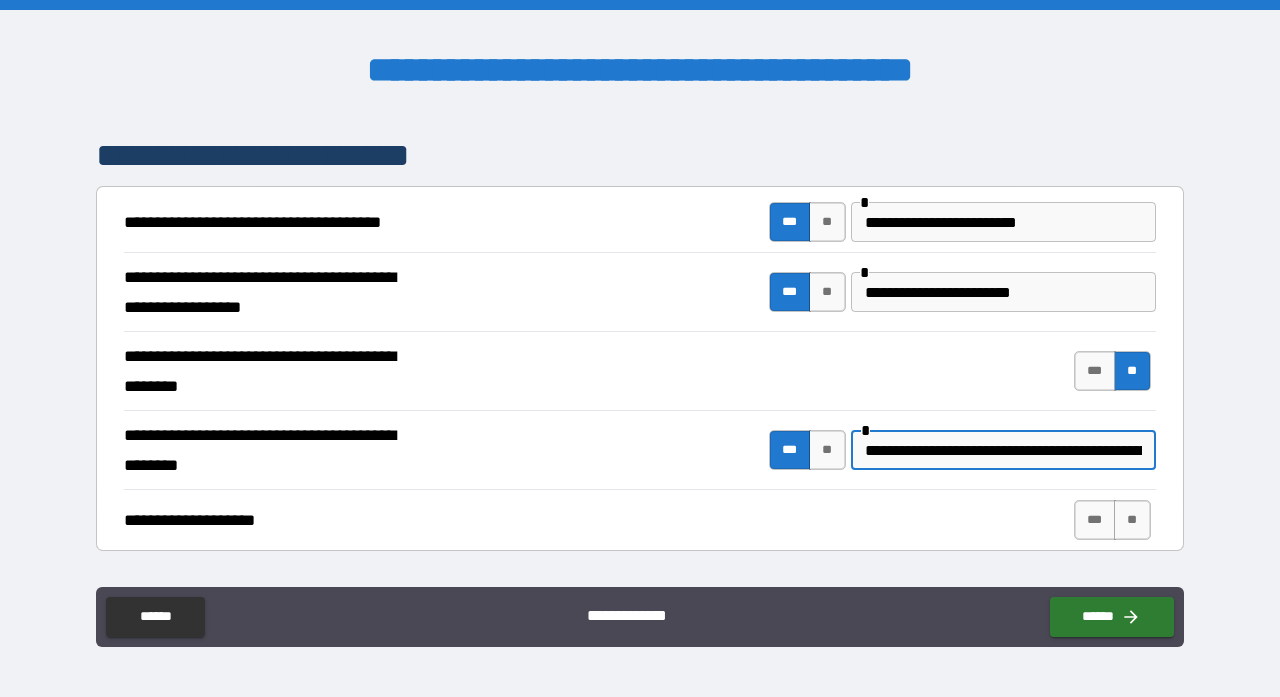 click on "**********" at bounding box center [1003, 450] 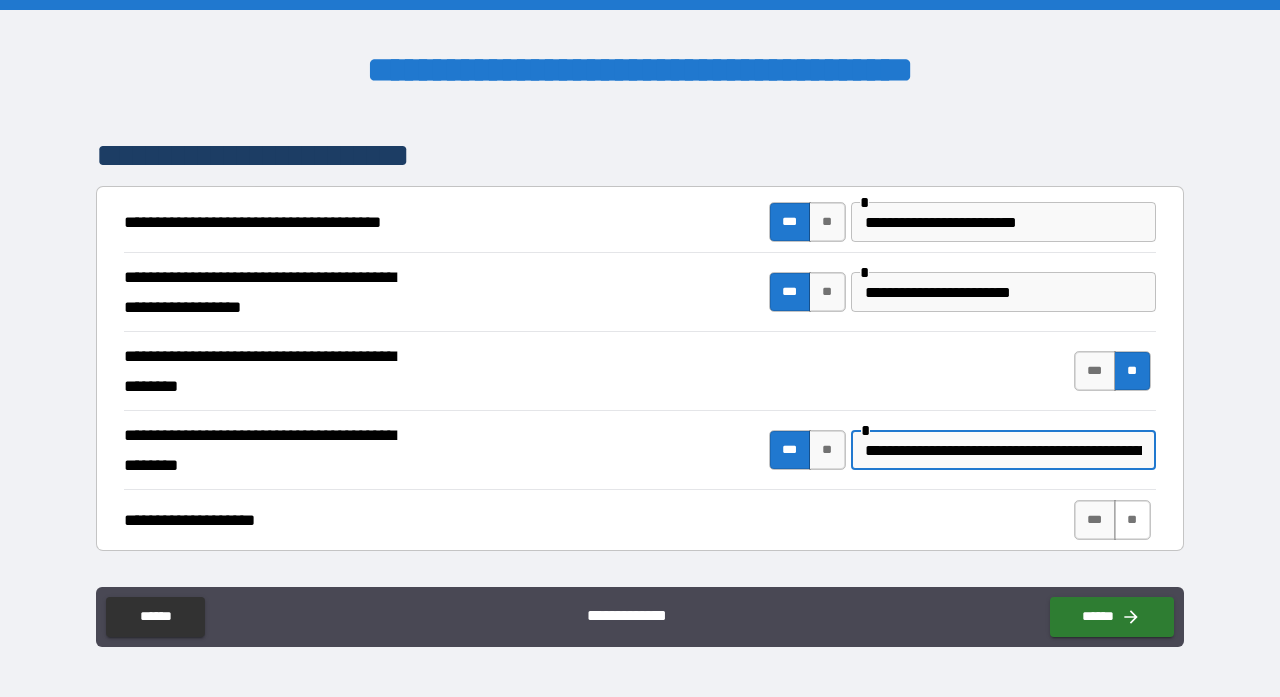 type on "**********" 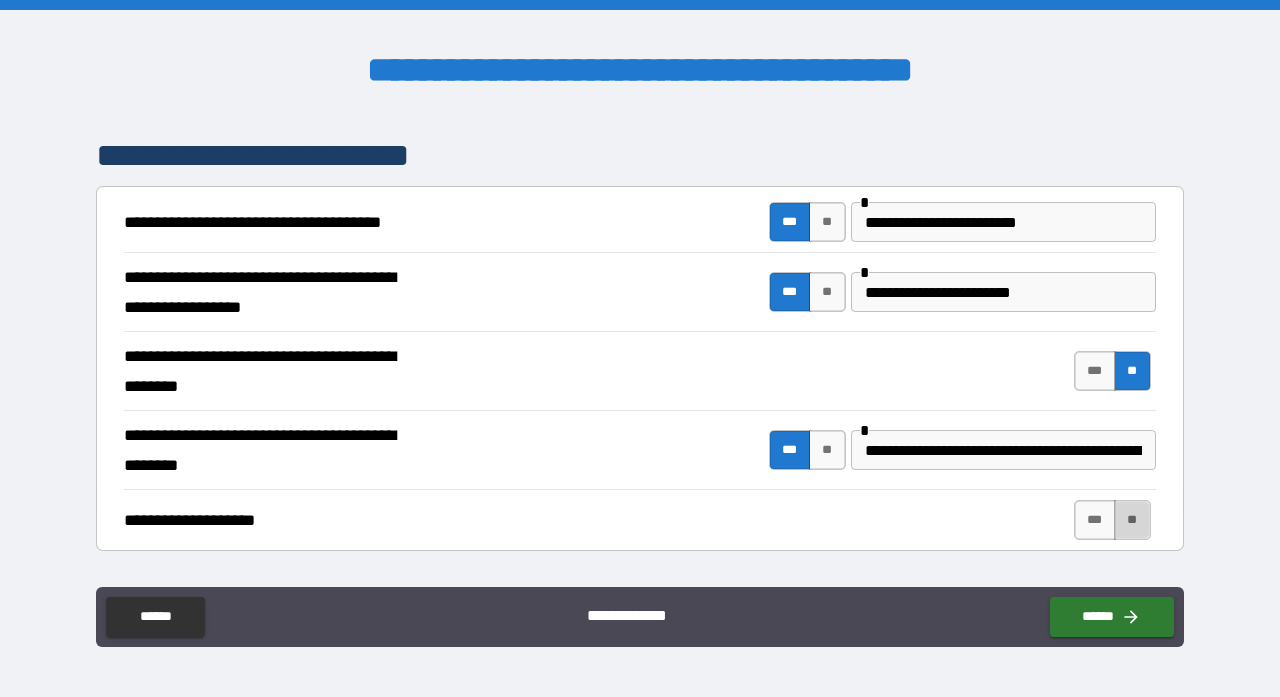 click on "**" at bounding box center (1132, 520) 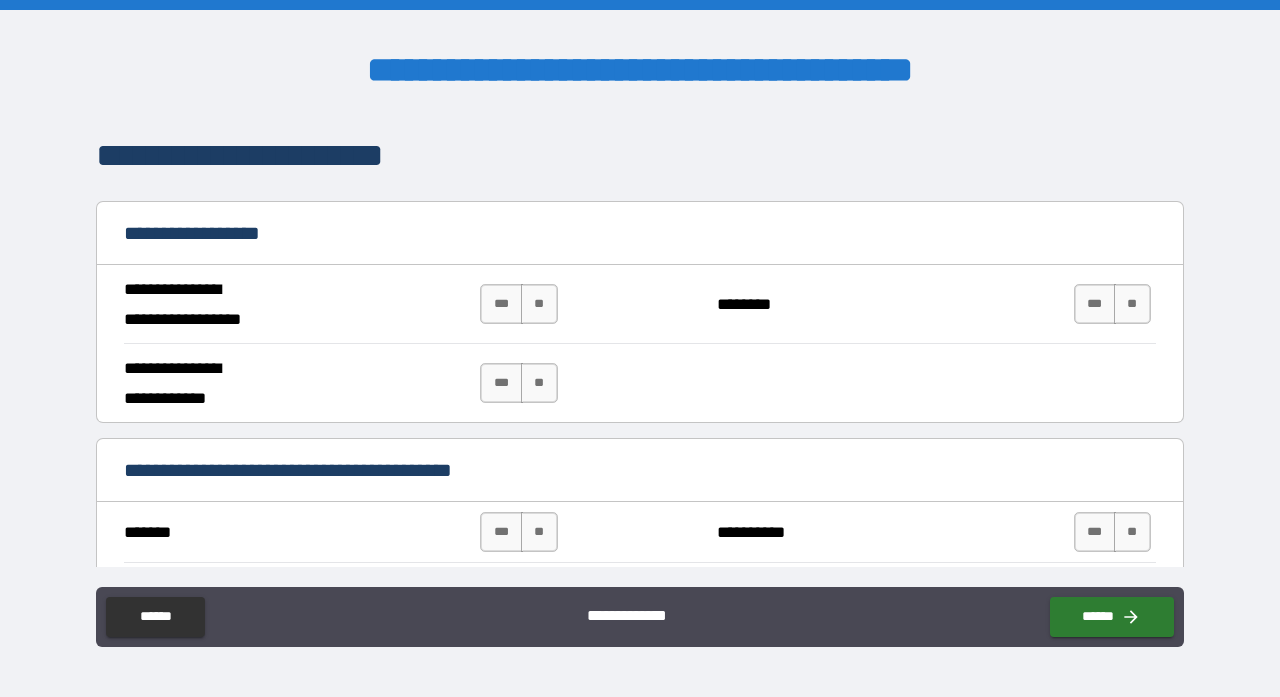 scroll, scrollTop: 805, scrollLeft: 0, axis: vertical 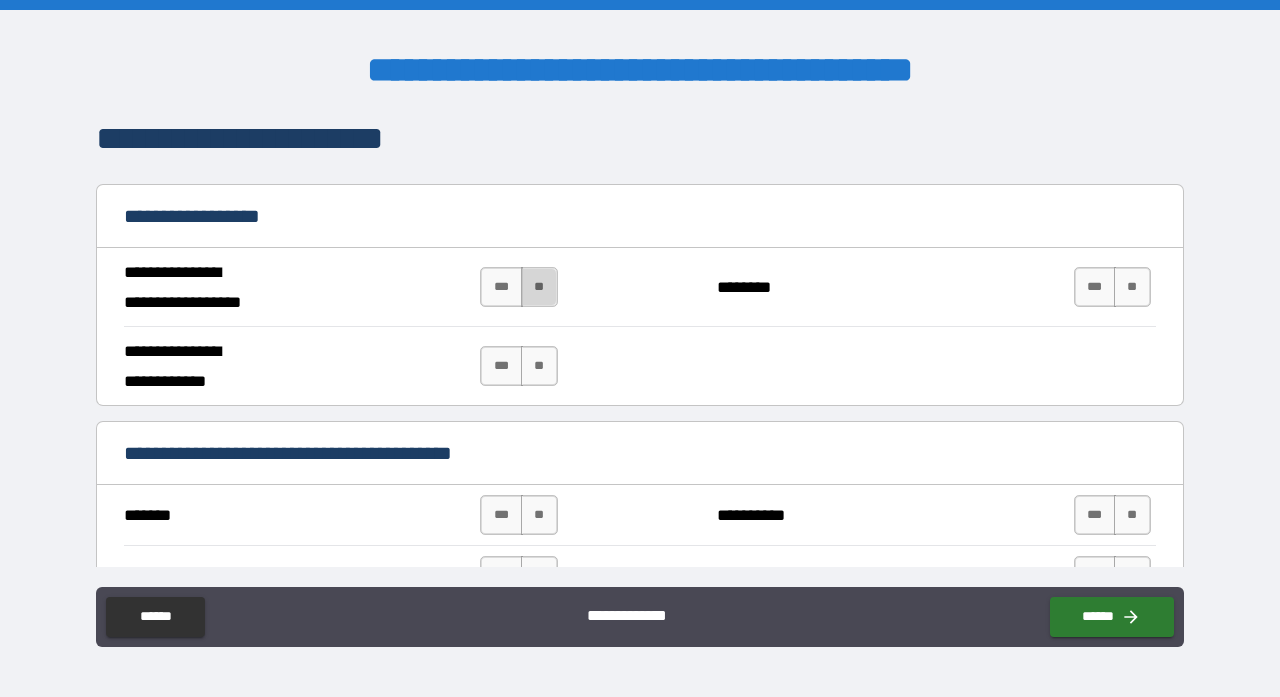 click on "**" at bounding box center (539, 287) 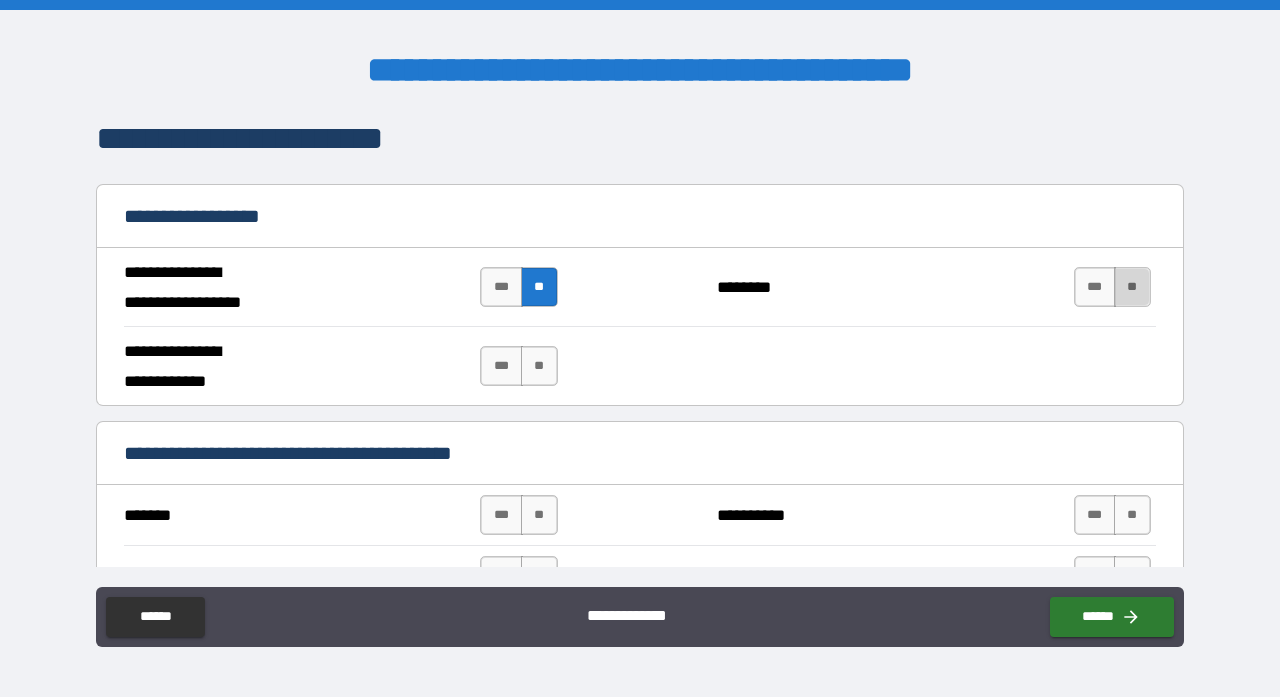 click on "**" at bounding box center (1132, 287) 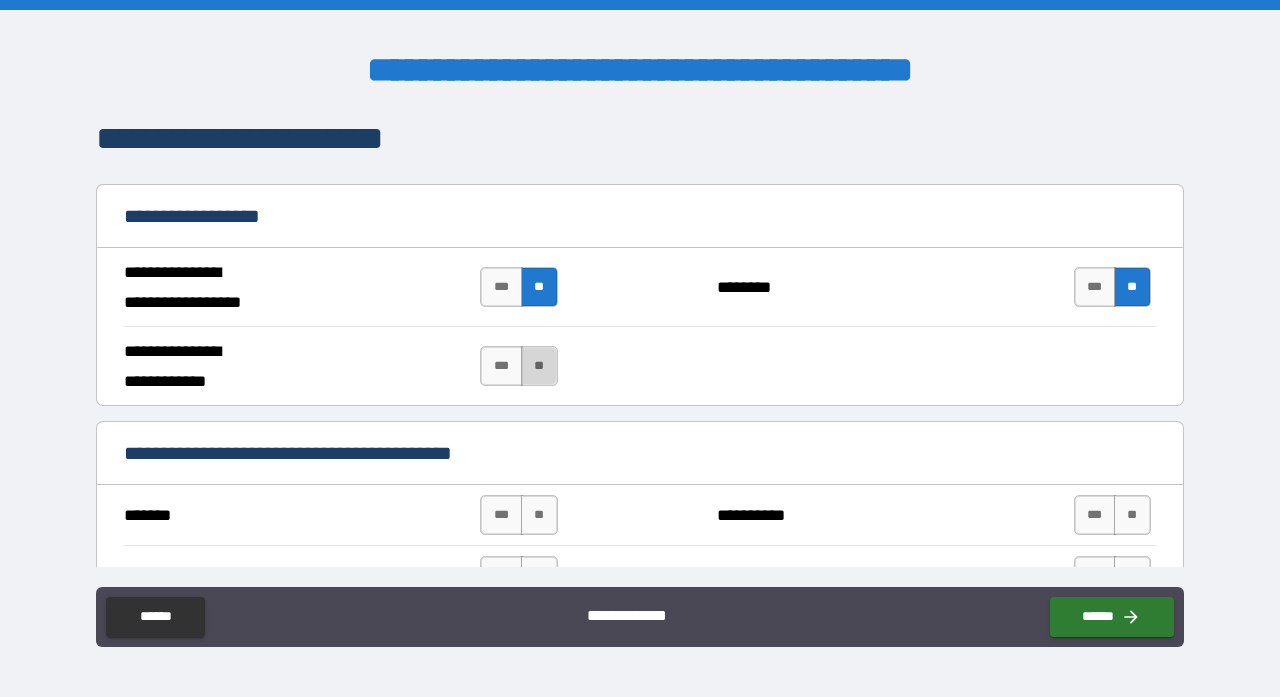 click on "**" at bounding box center (539, 366) 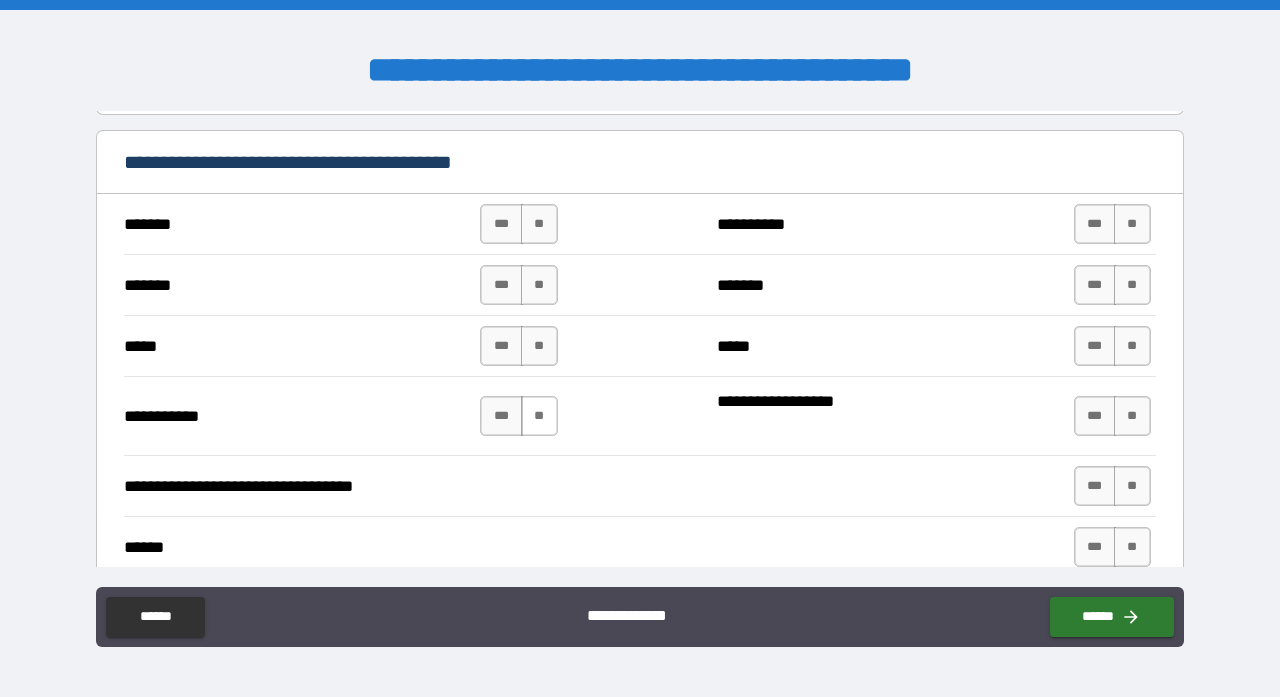 scroll, scrollTop: 1095, scrollLeft: 0, axis: vertical 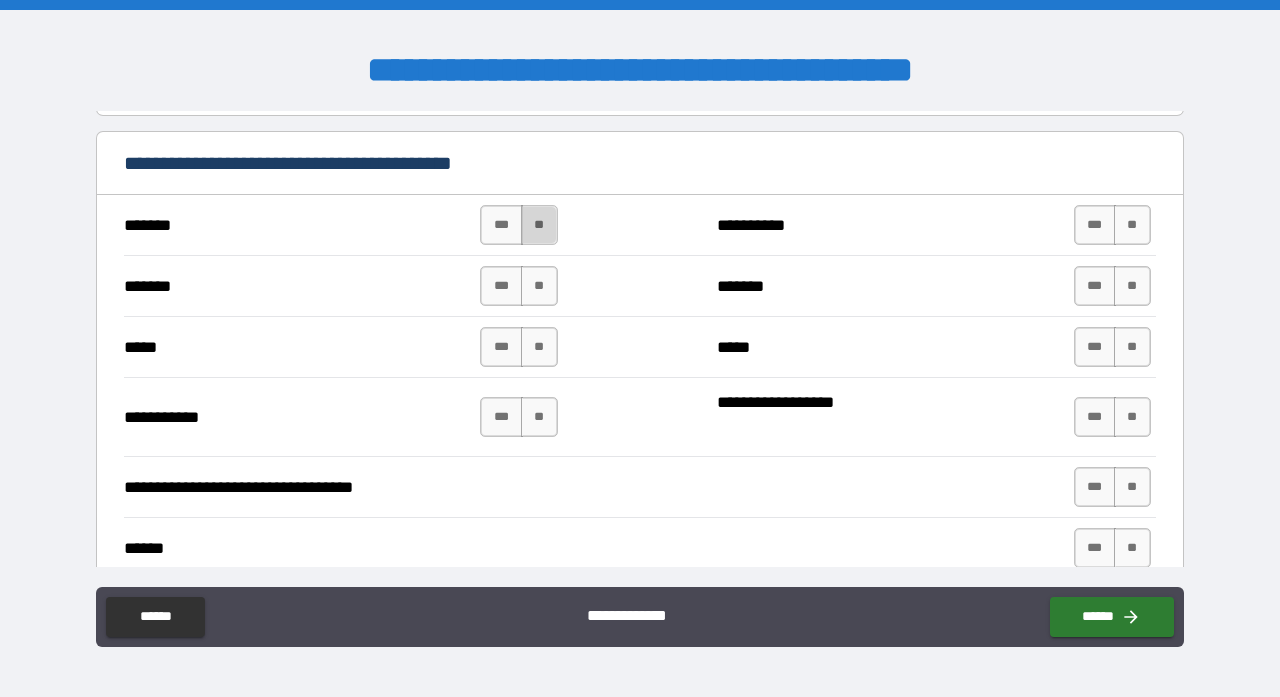 click on "**" at bounding box center [539, 225] 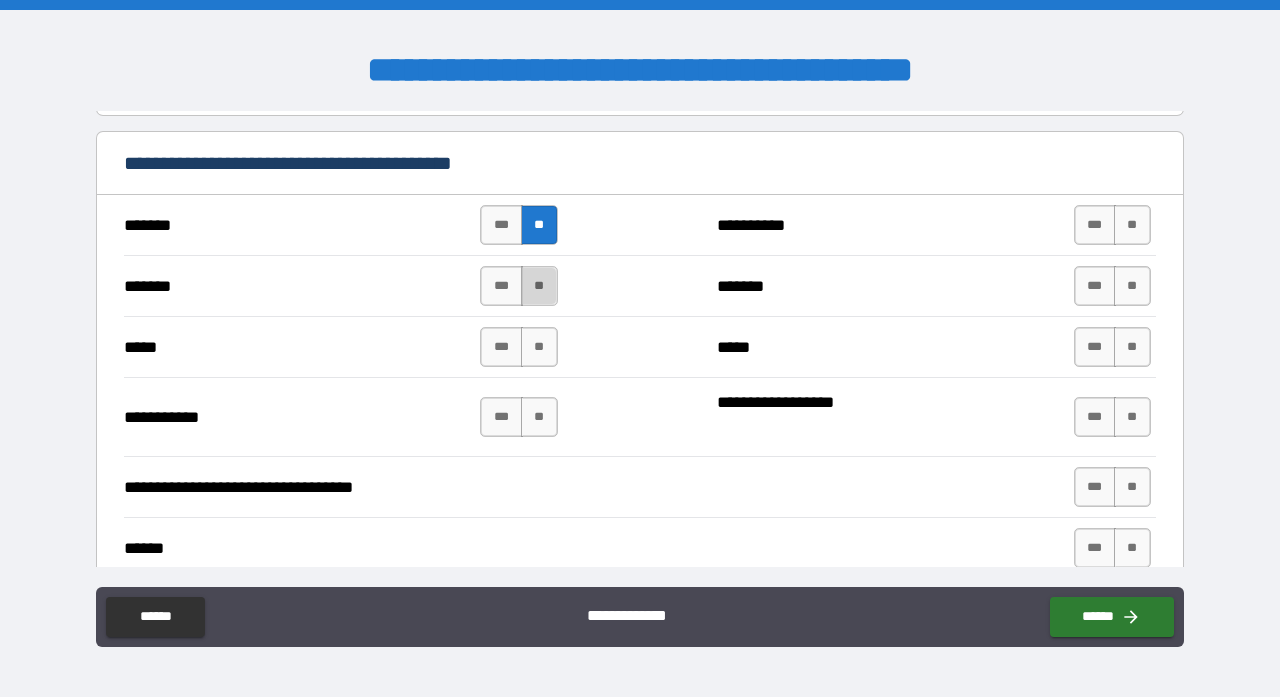 click on "**" at bounding box center (539, 286) 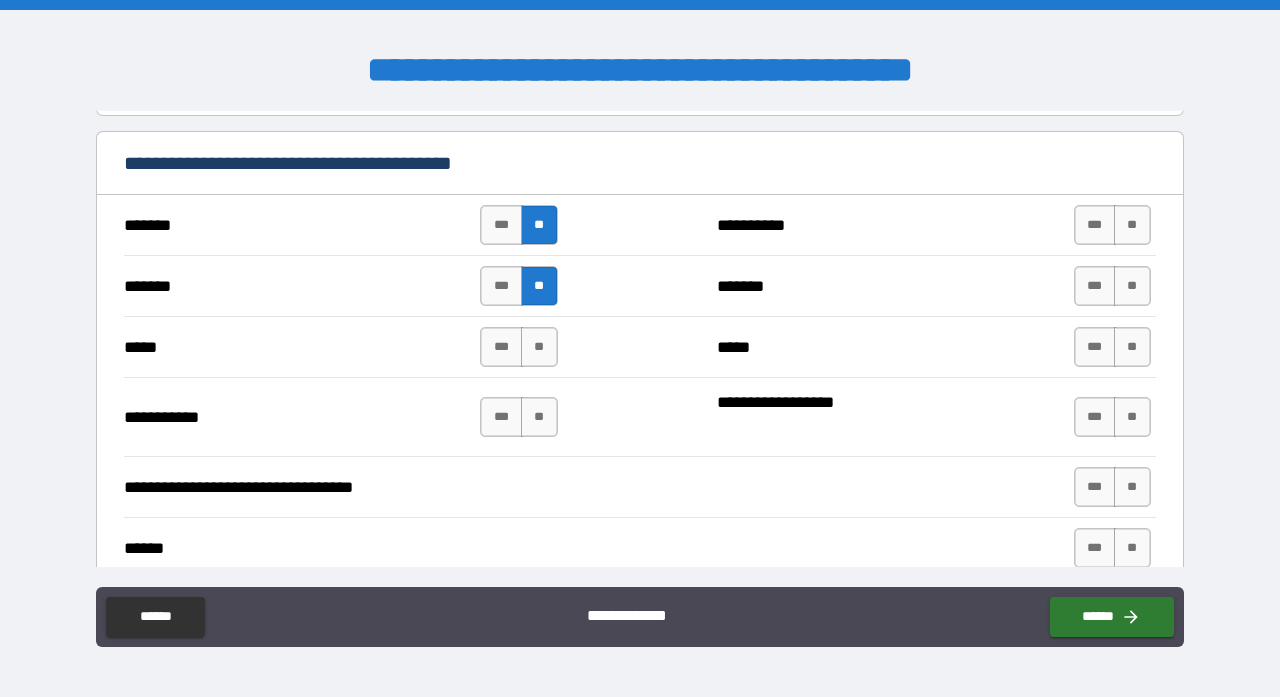 click on "***** *** ** ***** *** **" at bounding box center (640, 346) 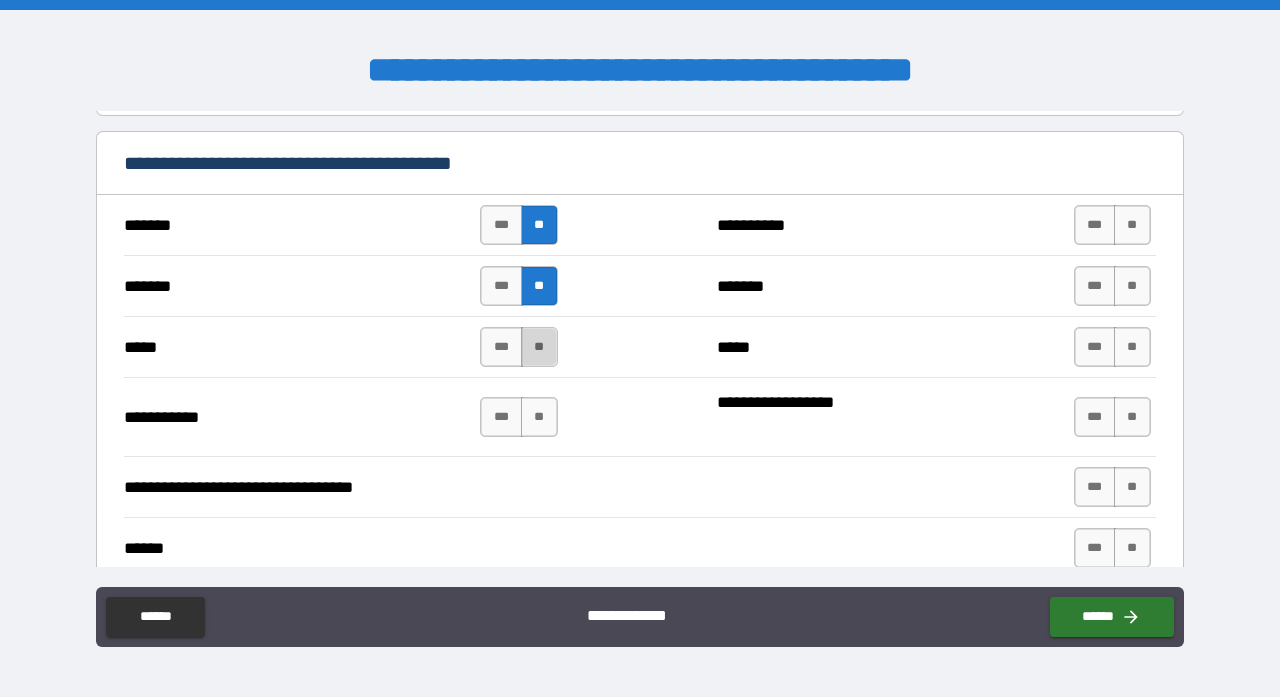 click on "**" at bounding box center (539, 347) 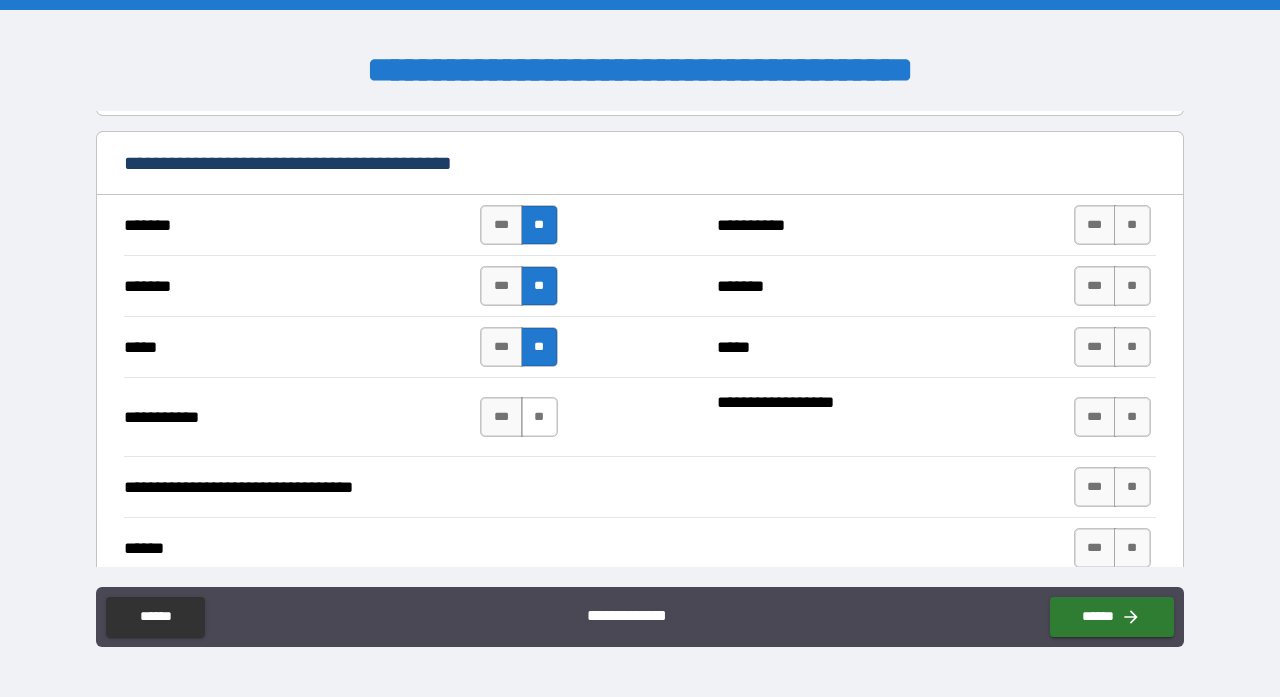click on "**" at bounding box center (539, 417) 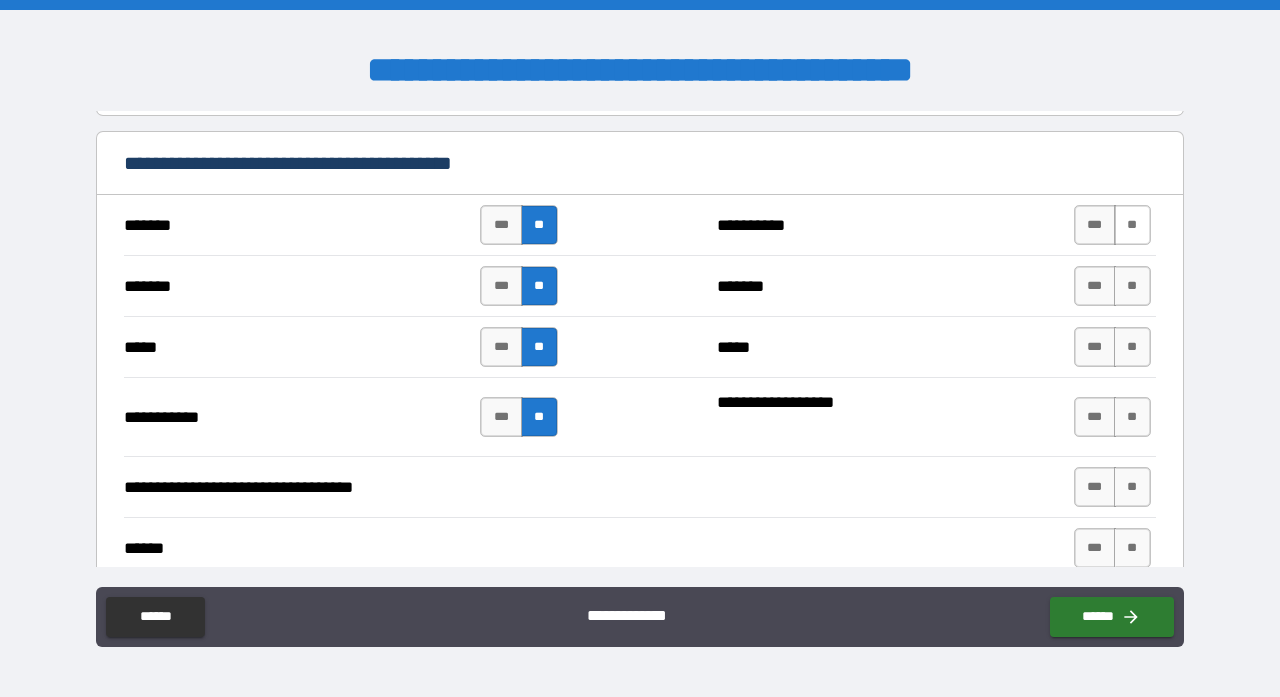 click on "**" at bounding box center (1132, 225) 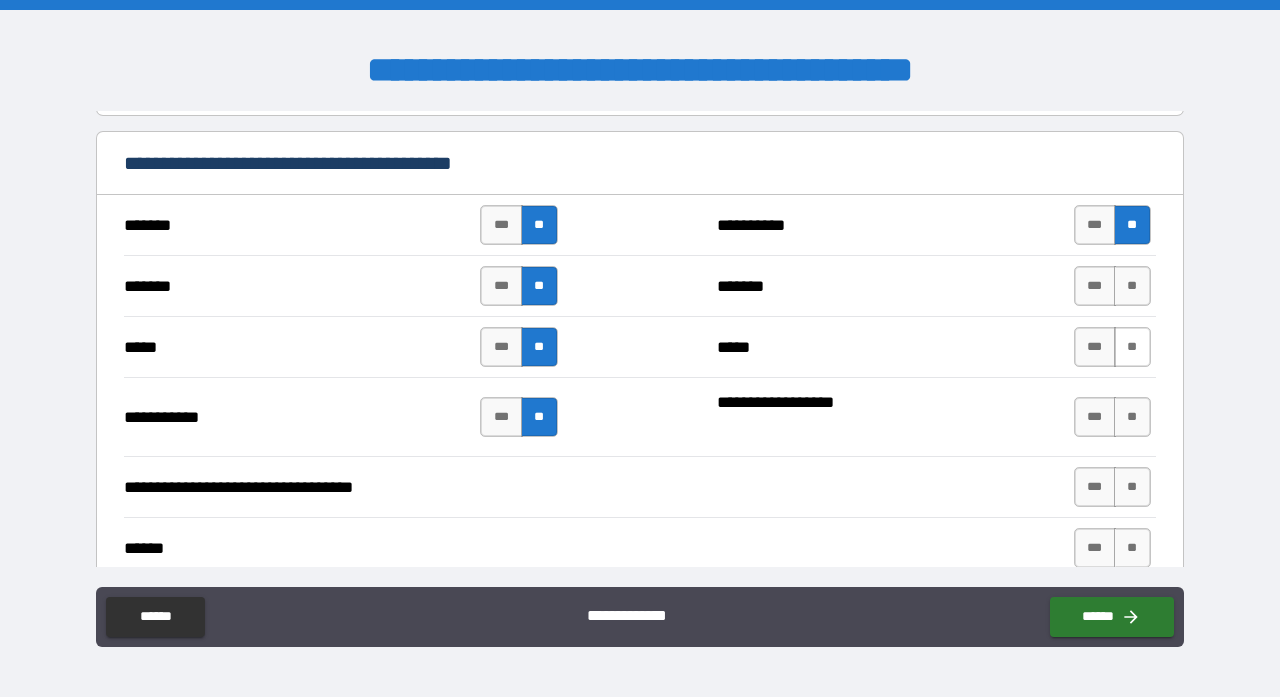 click on "**" at bounding box center [1132, 347] 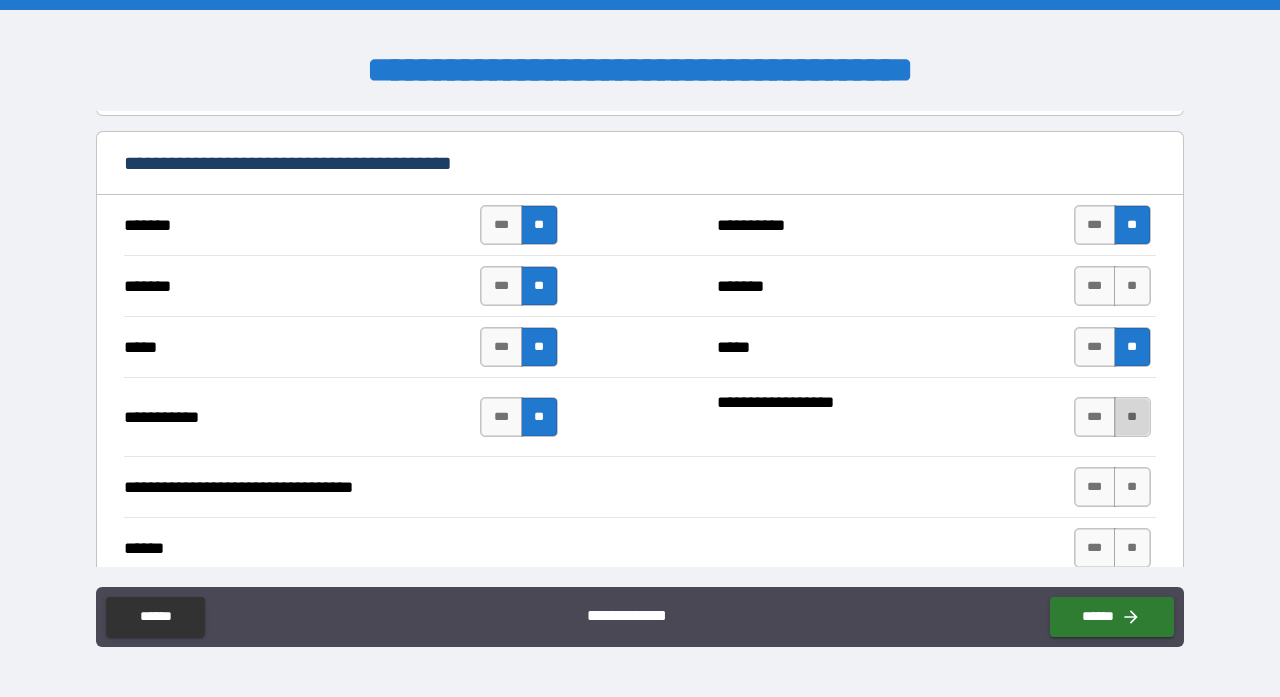 click on "**" at bounding box center [1132, 417] 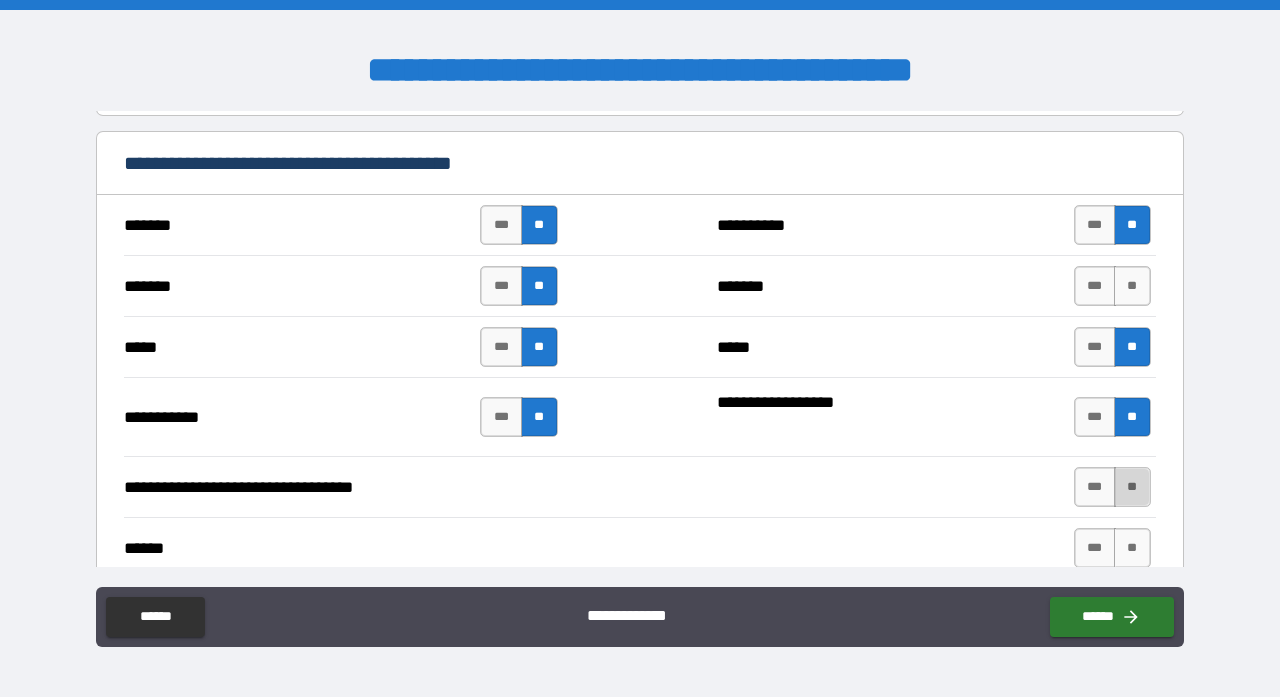click on "**" at bounding box center (1132, 487) 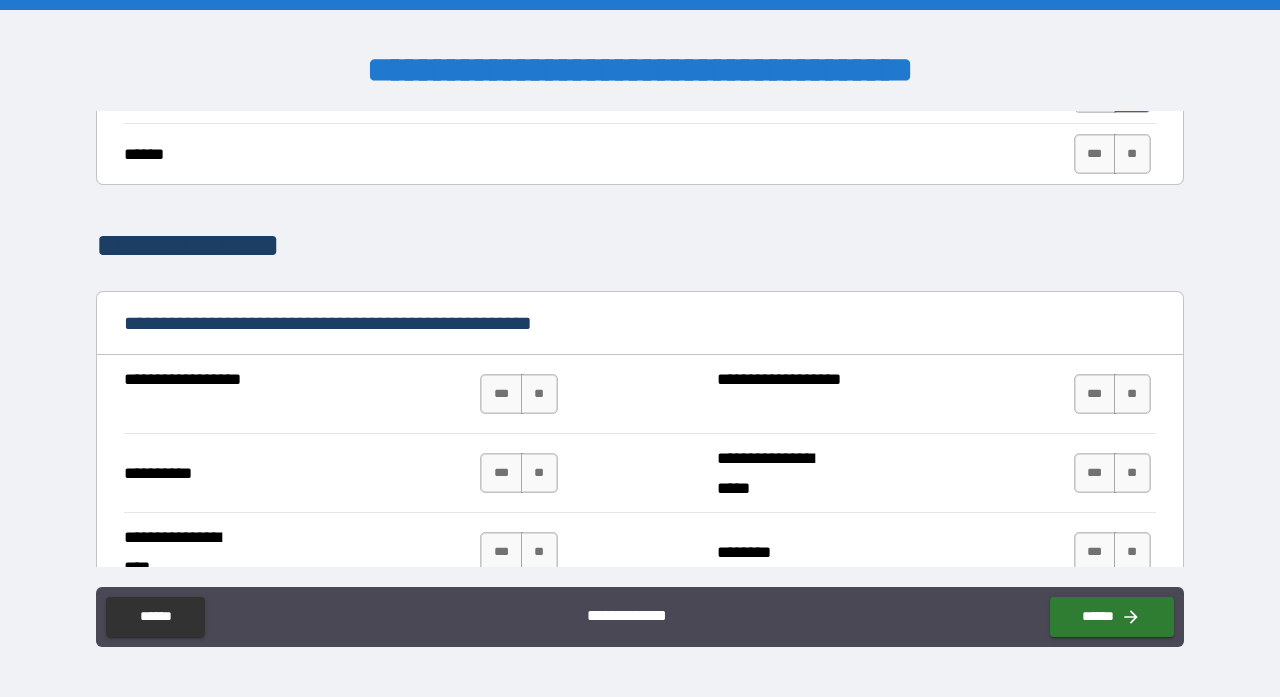 scroll, scrollTop: 1490, scrollLeft: 0, axis: vertical 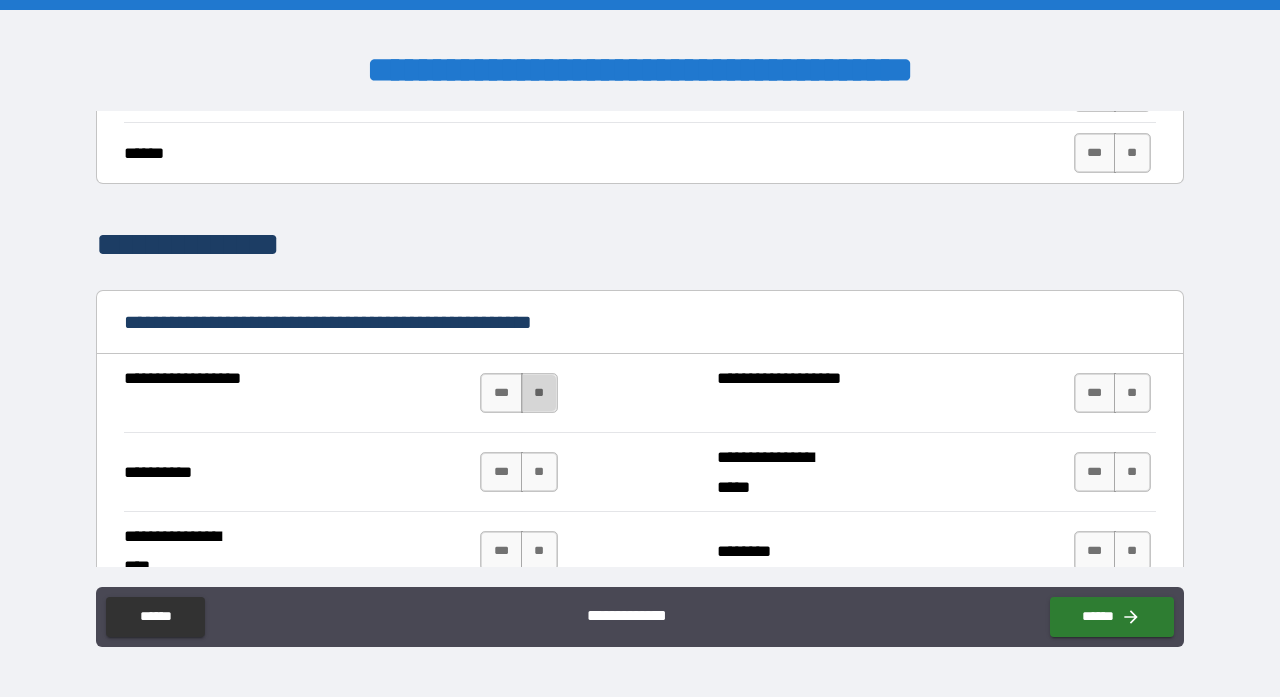 click on "**" at bounding box center [539, 393] 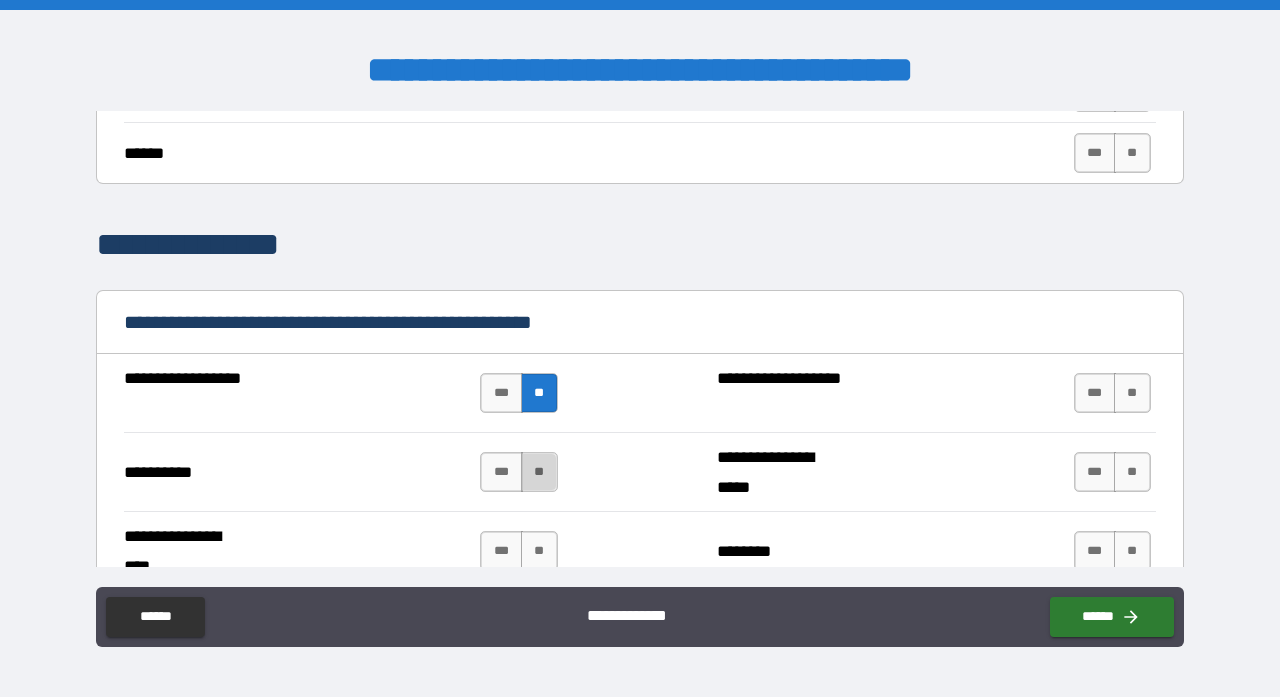 click on "**" at bounding box center [539, 472] 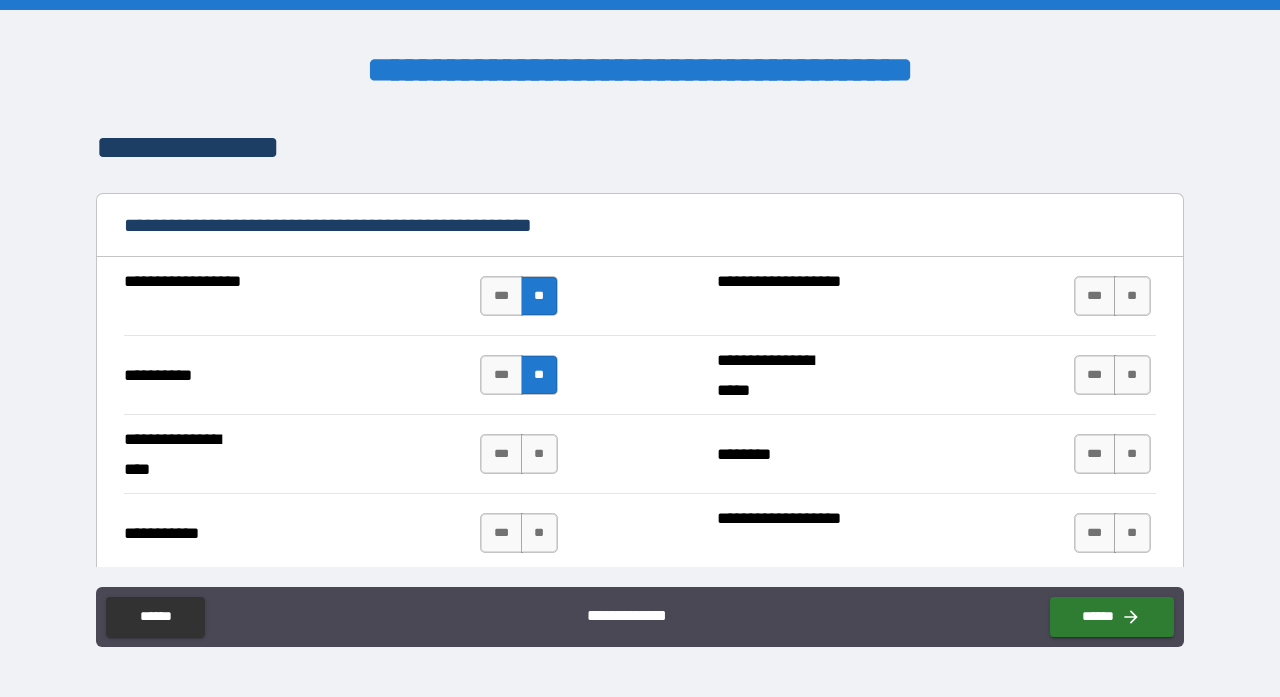 scroll, scrollTop: 1589, scrollLeft: 0, axis: vertical 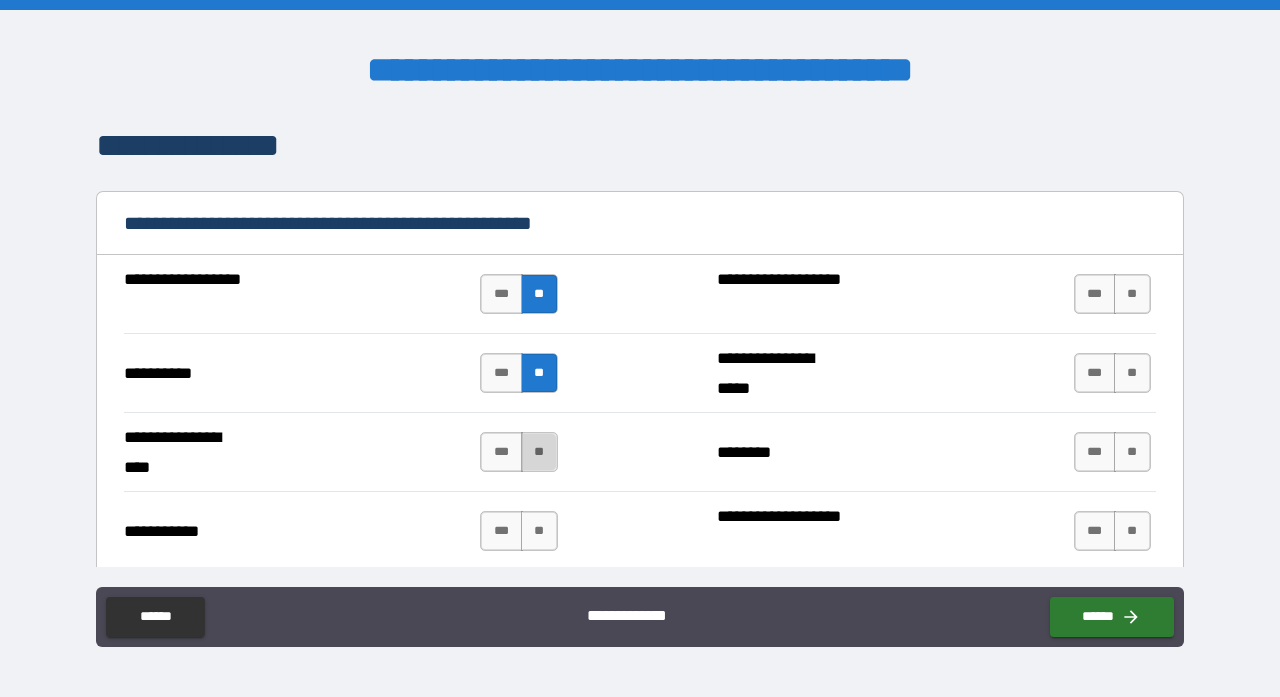 click on "**" at bounding box center [539, 452] 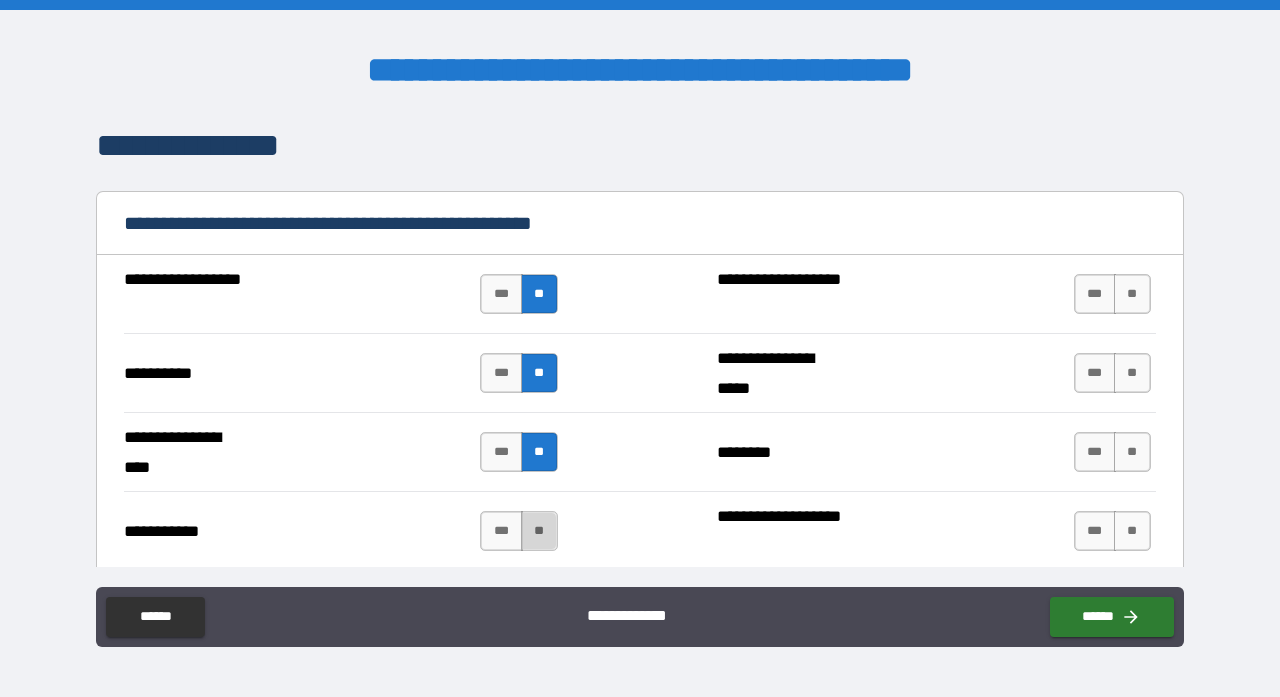 click on "**" at bounding box center [539, 531] 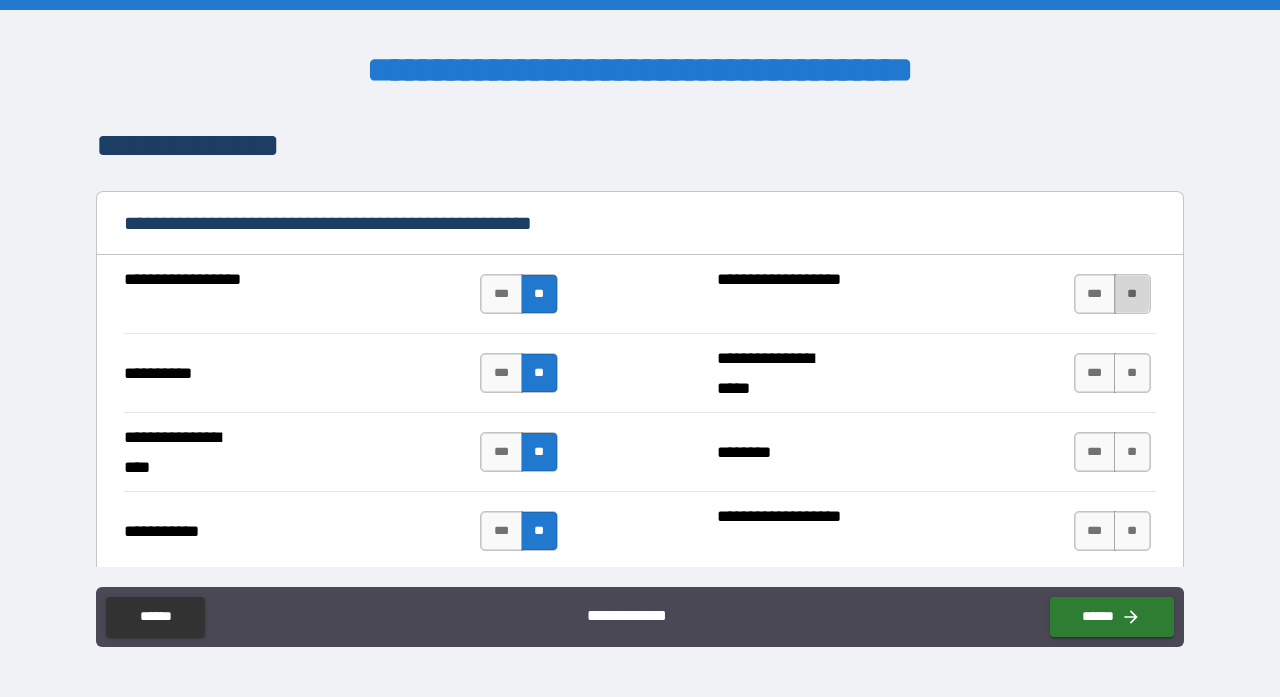 click on "**" at bounding box center [1132, 294] 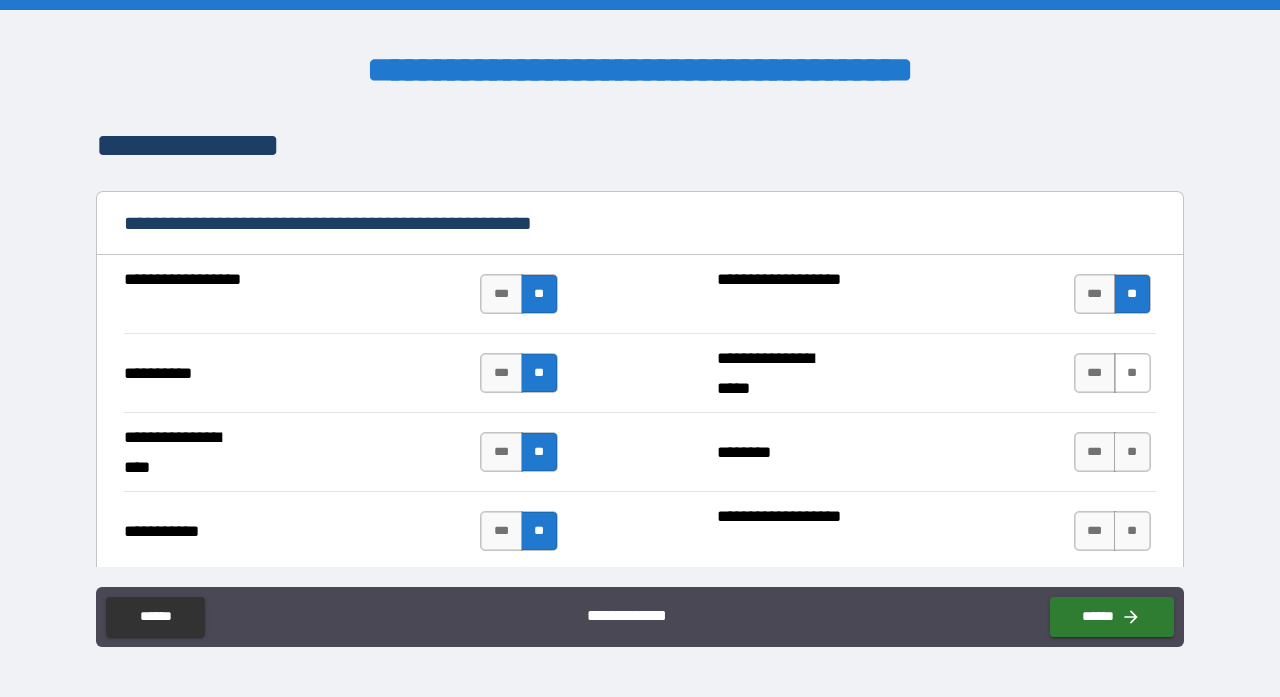 click on "**" at bounding box center (1132, 373) 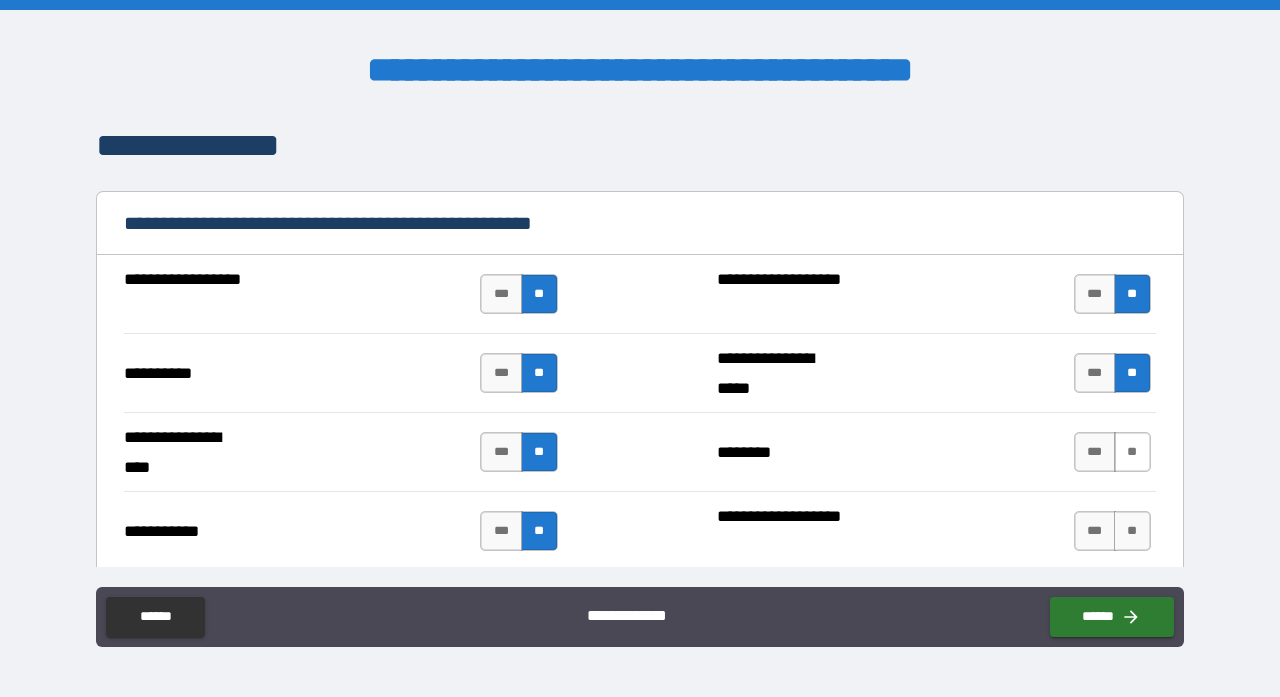 click on "**" at bounding box center (1132, 452) 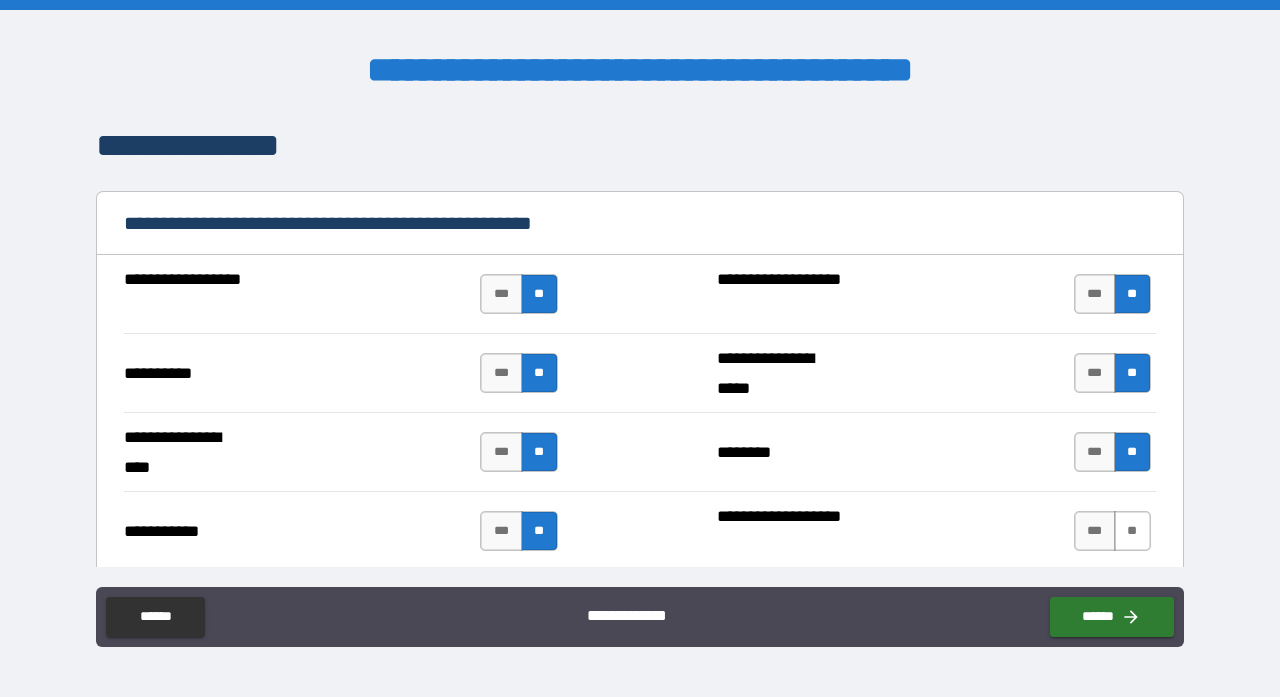 click on "**" at bounding box center (1132, 531) 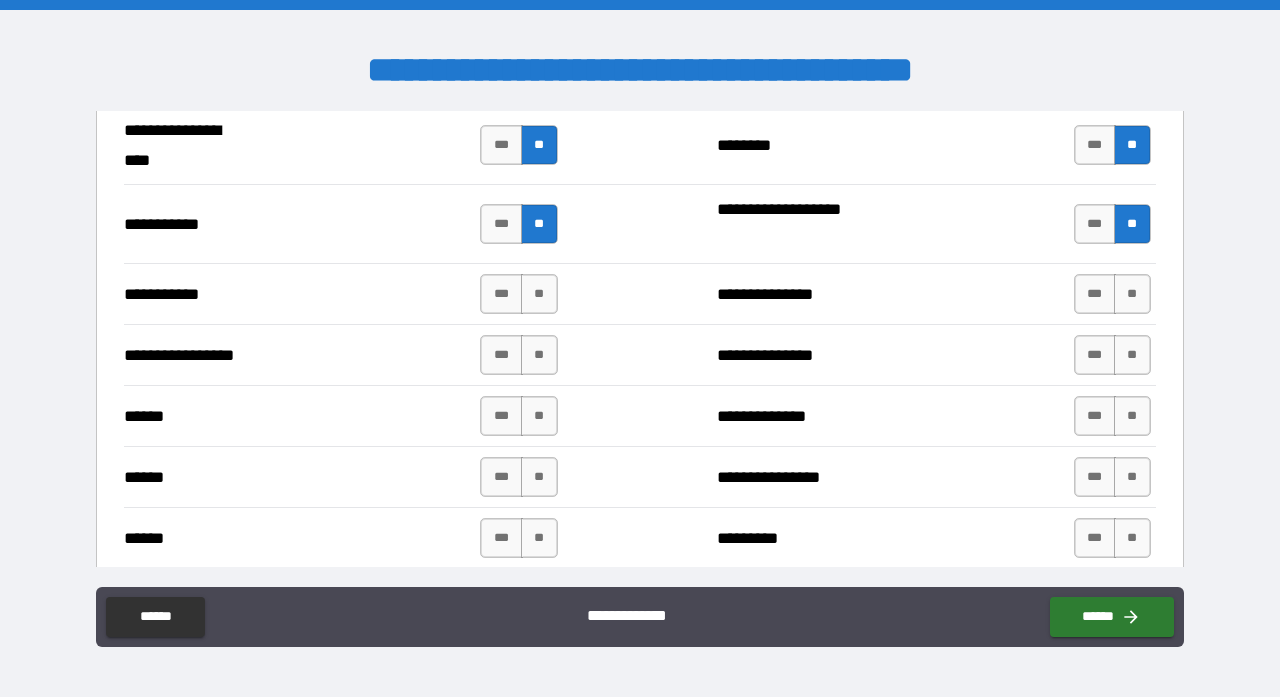 scroll, scrollTop: 1918, scrollLeft: 0, axis: vertical 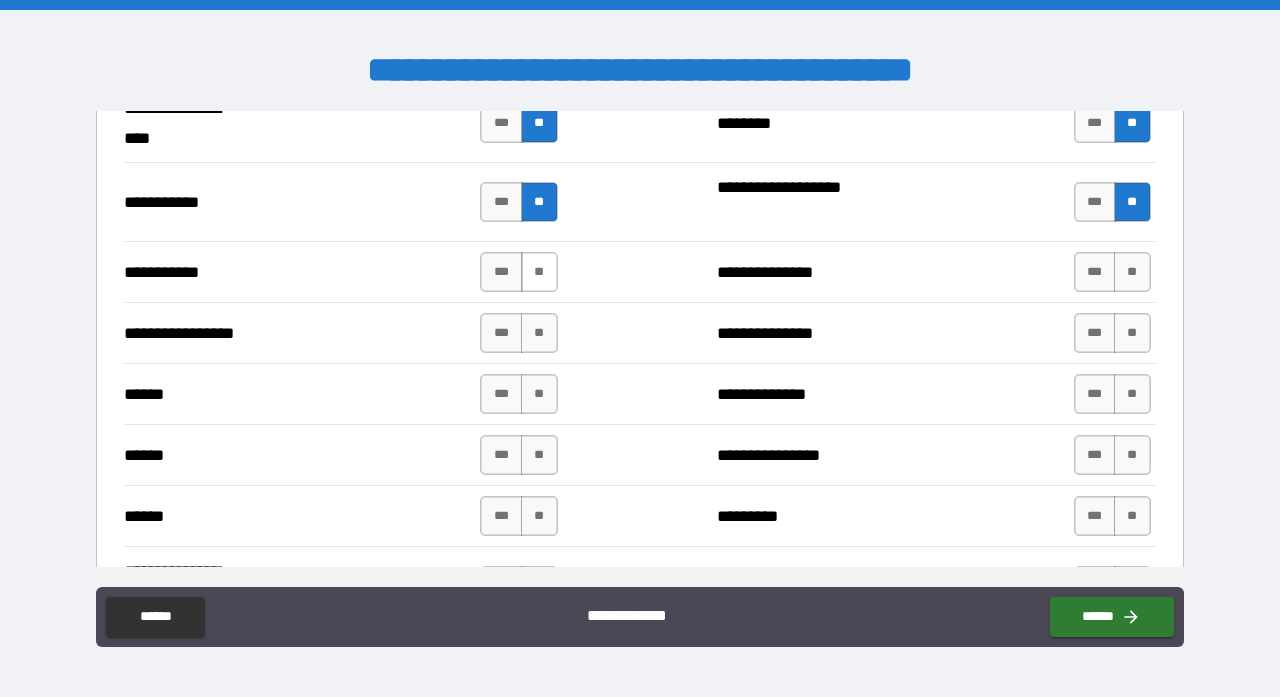 click on "**" at bounding box center (539, 272) 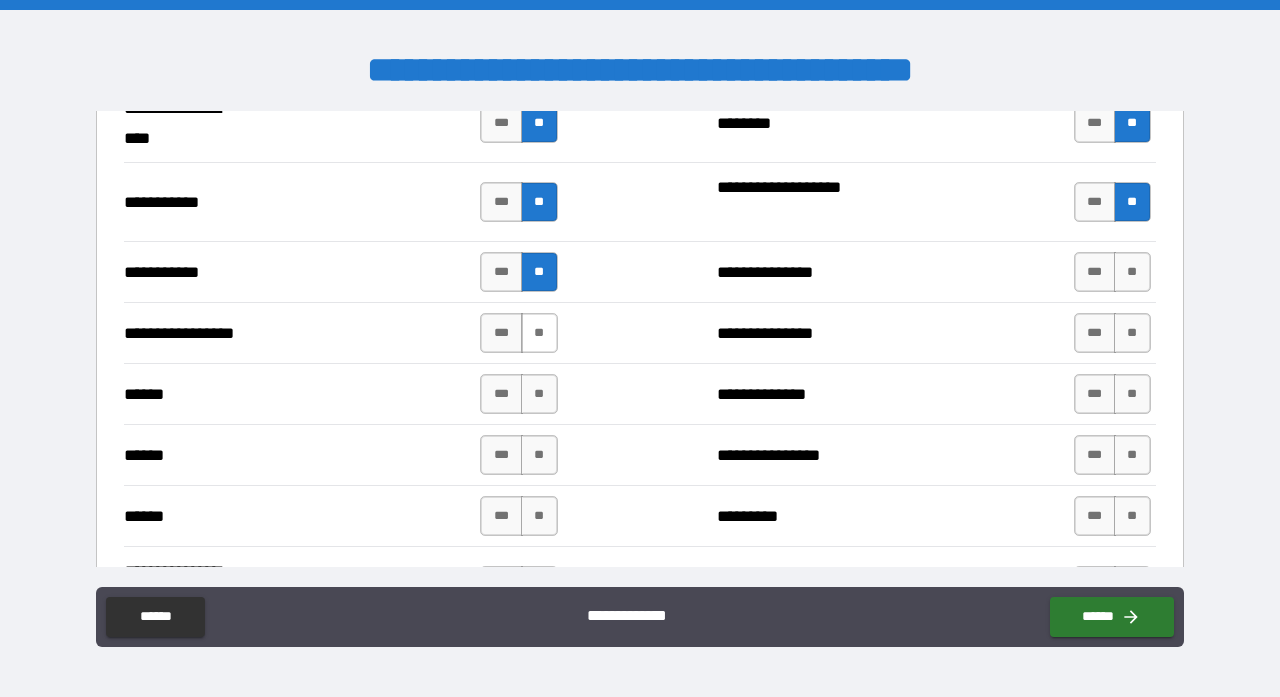 click on "**" at bounding box center (539, 333) 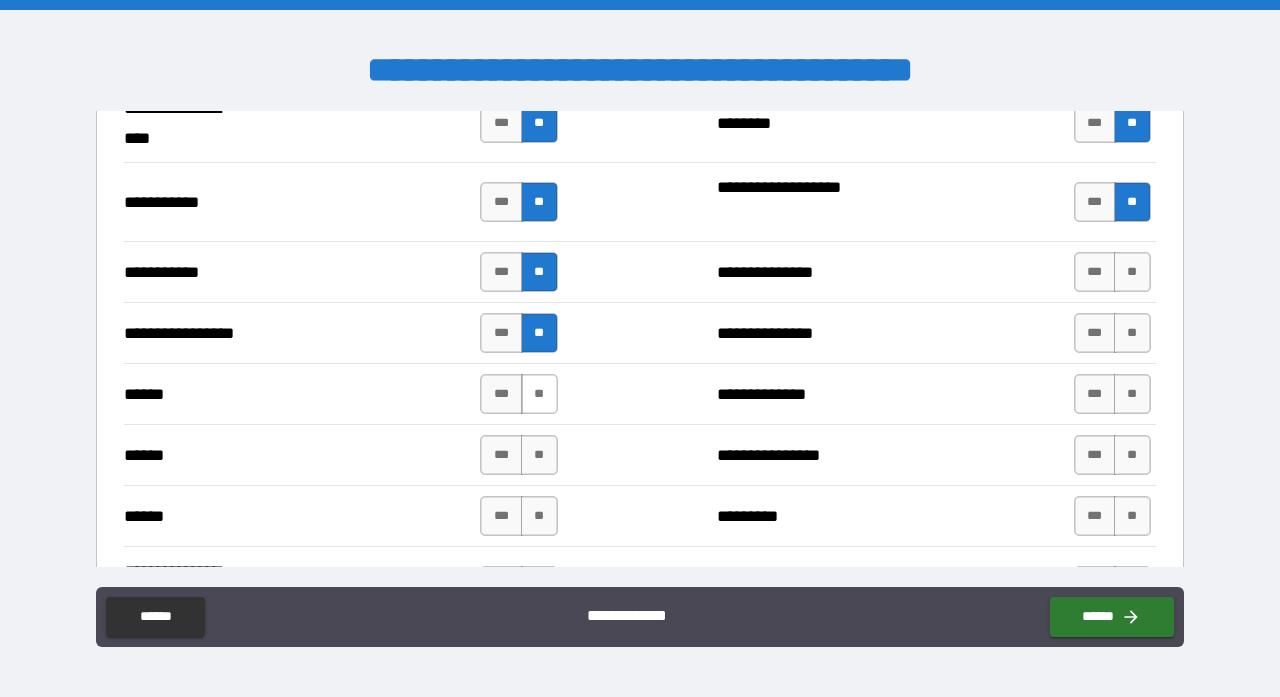 click on "**" at bounding box center (539, 394) 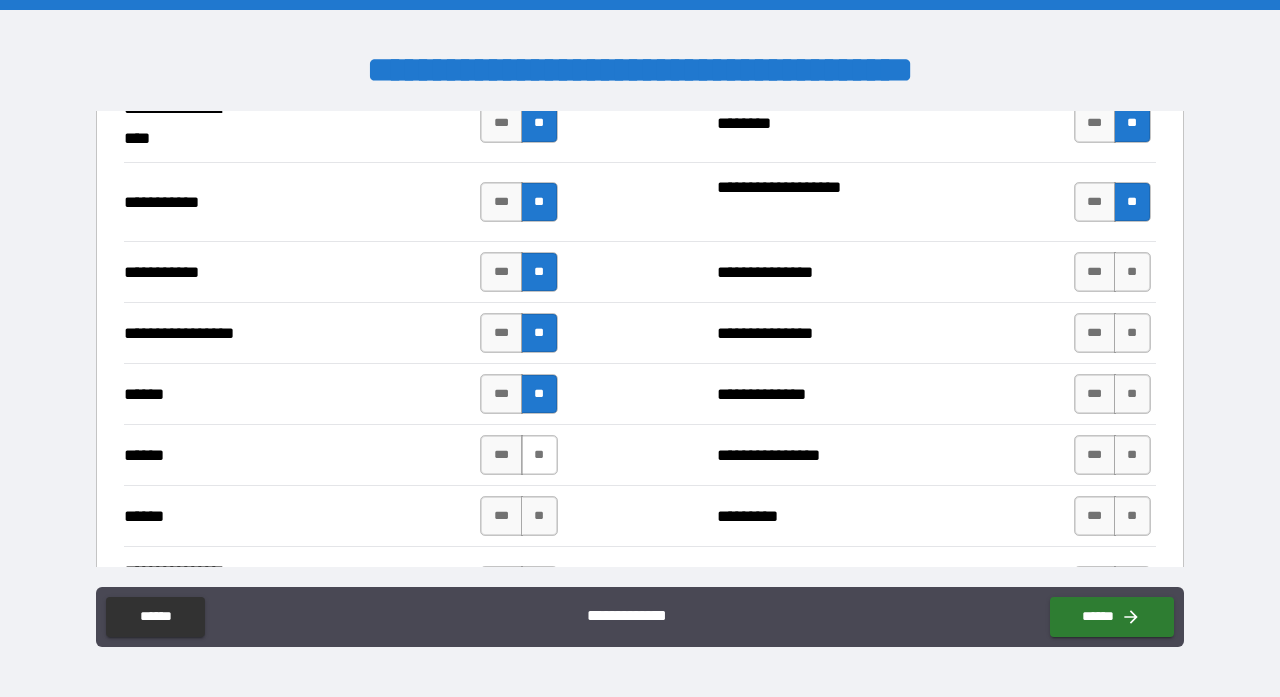 click on "**" at bounding box center [539, 455] 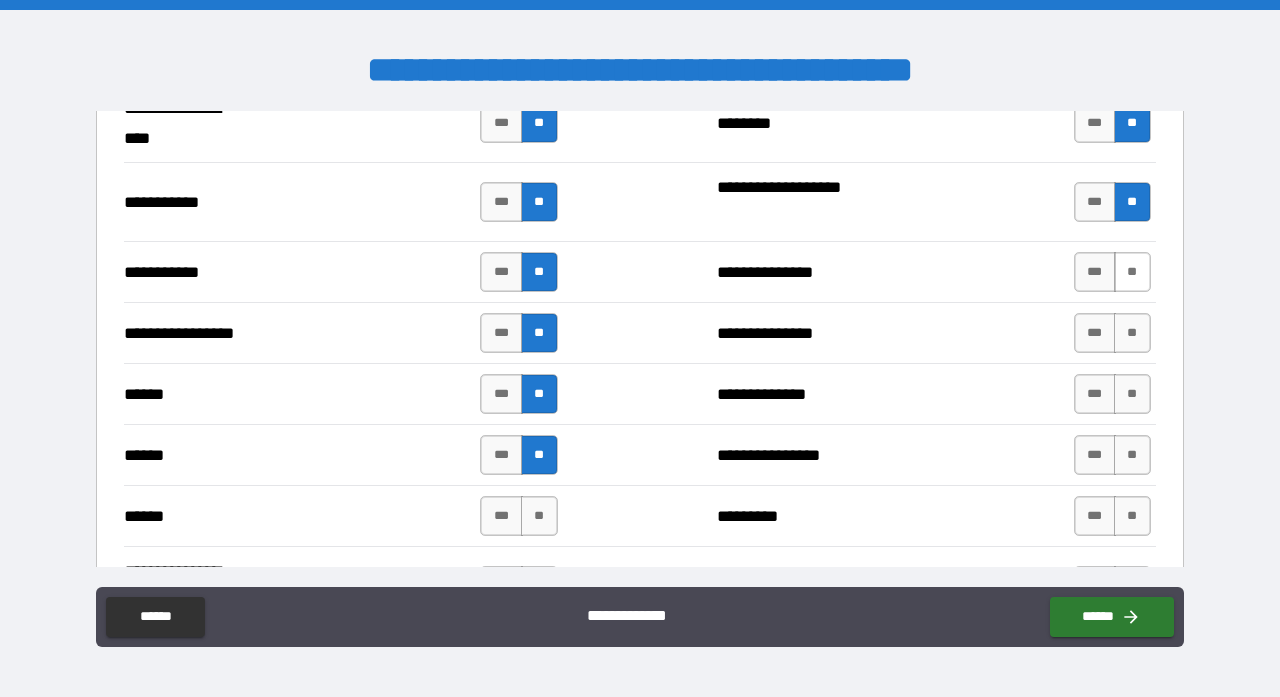 click on "**" at bounding box center [1132, 272] 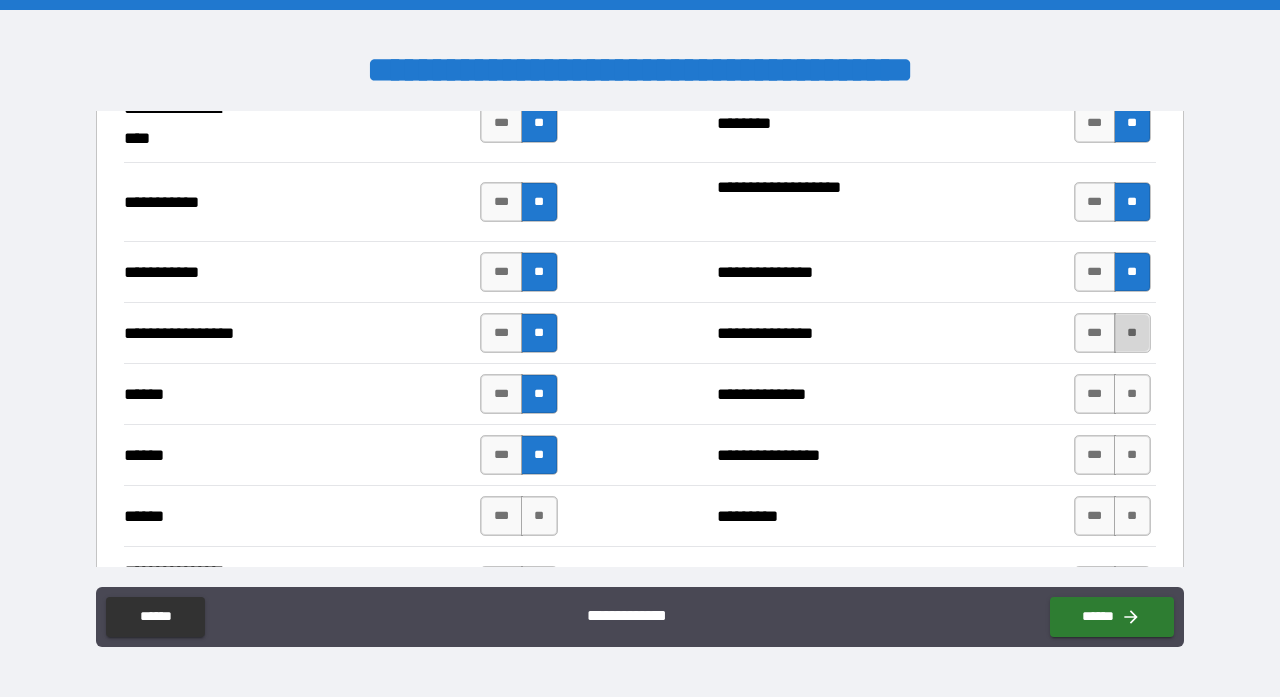 click on "**" at bounding box center [1132, 333] 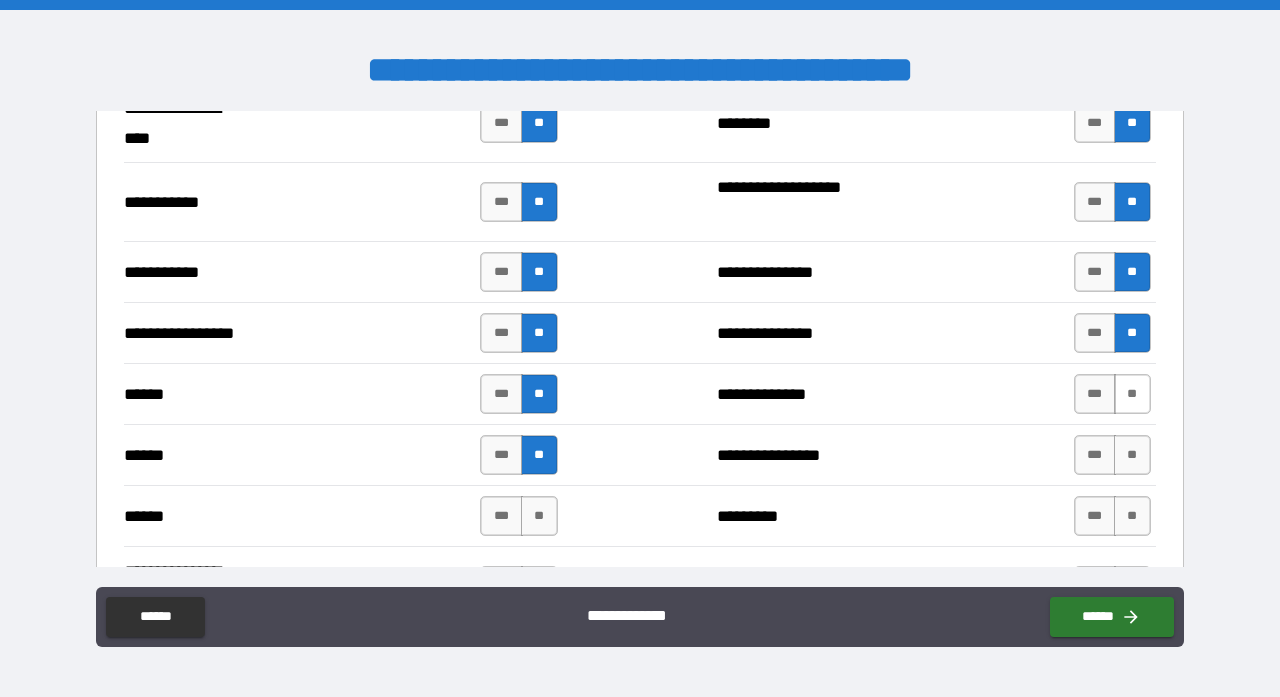 click on "**" at bounding box center [1132, 394] 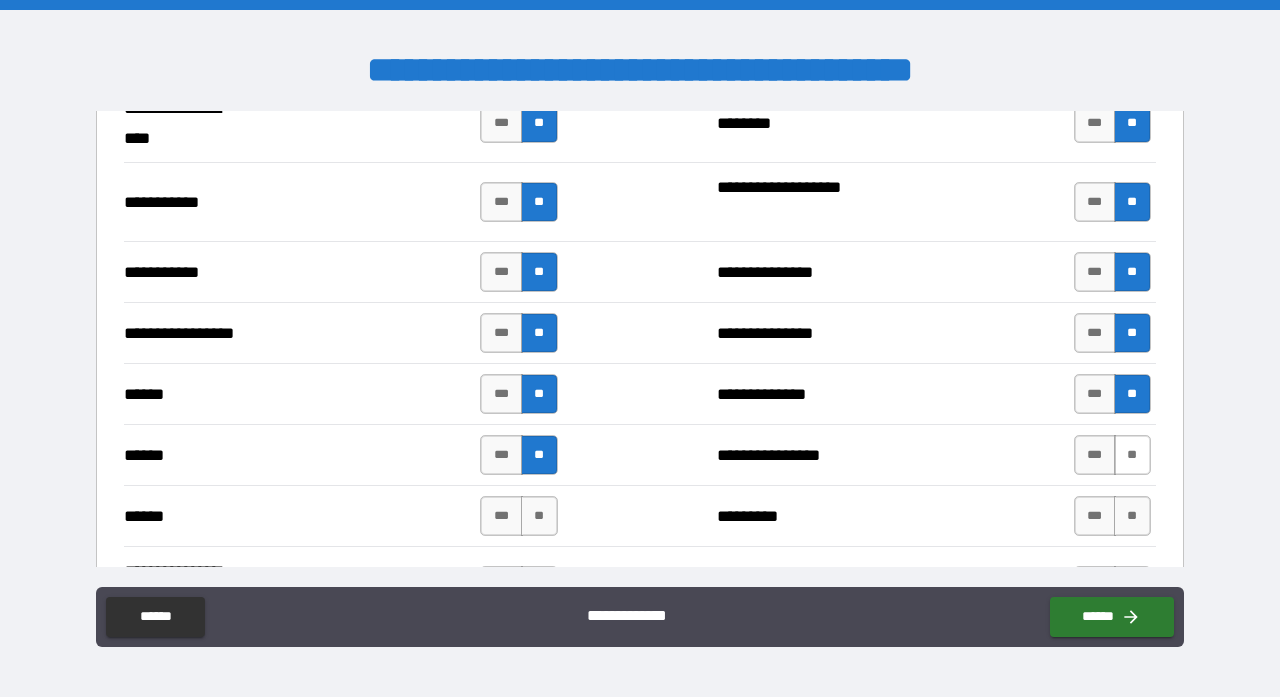 click on "**" at bounding box center (1132, 455) 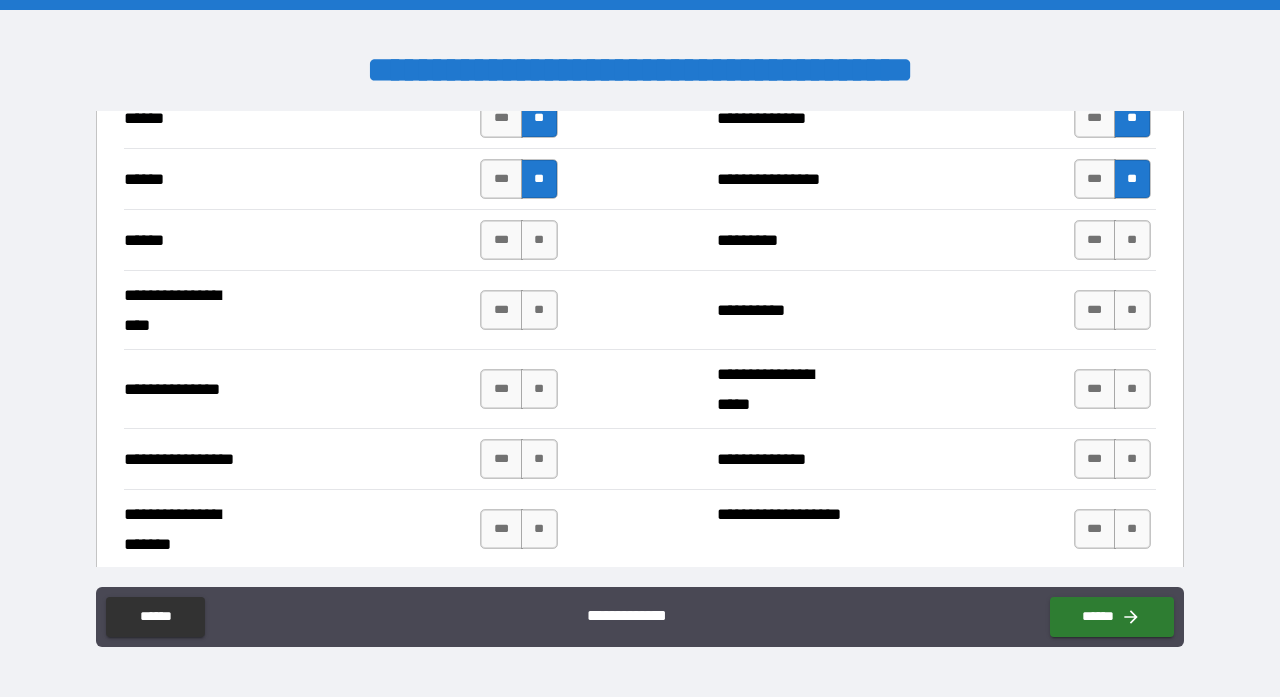 scroll, scrollTop: 2200, scrollLeft: 0, axis: vertical 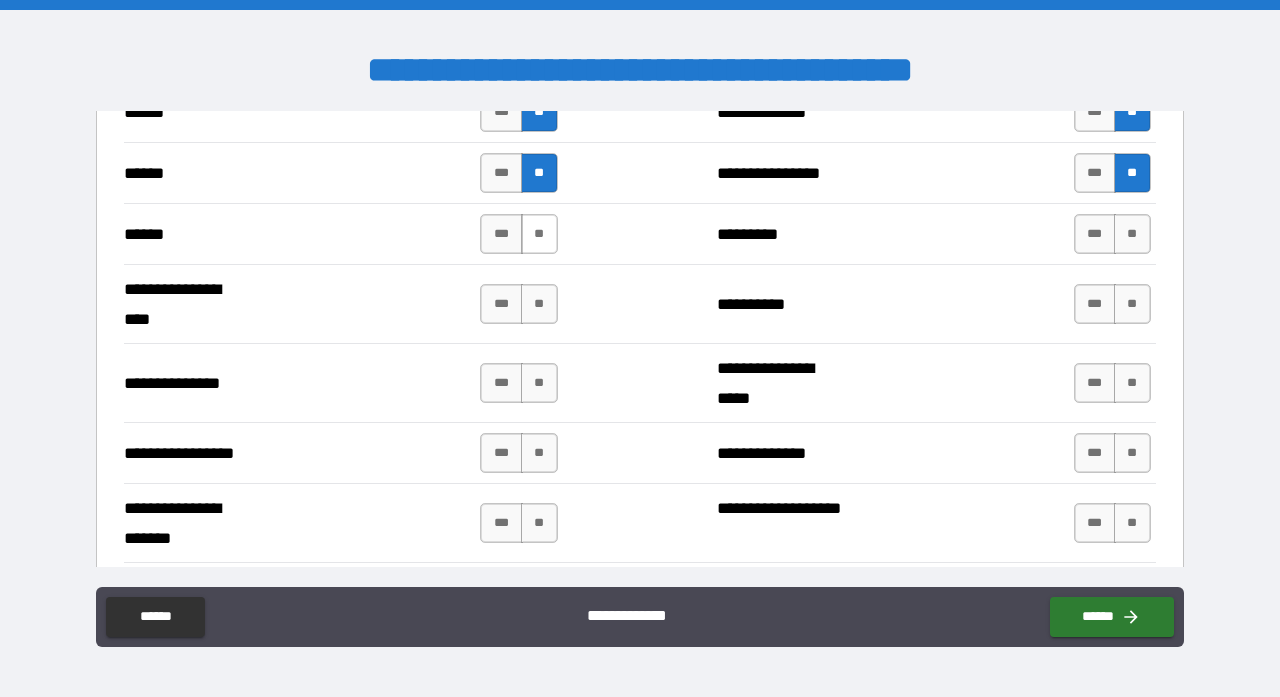 click on "**" at bounding box center (539, 234) 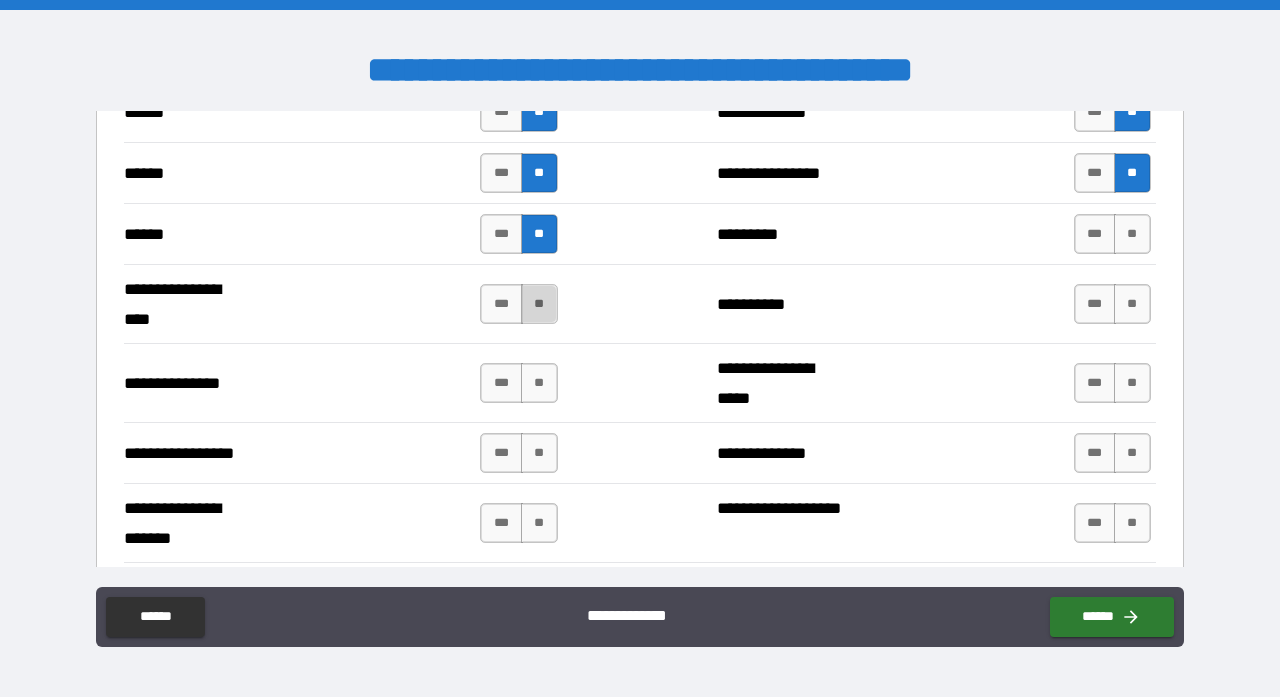 click on "**" at bounding box center (539, 304) 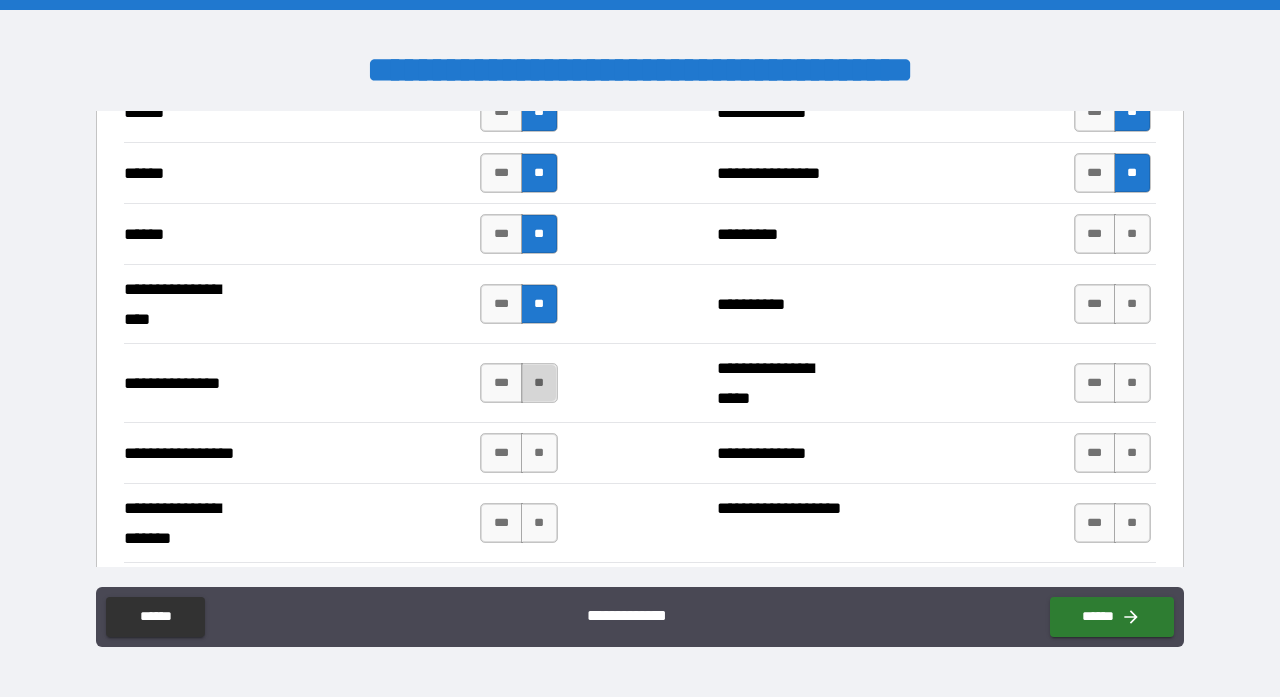 click on "**" at bounding box center [539, 383] 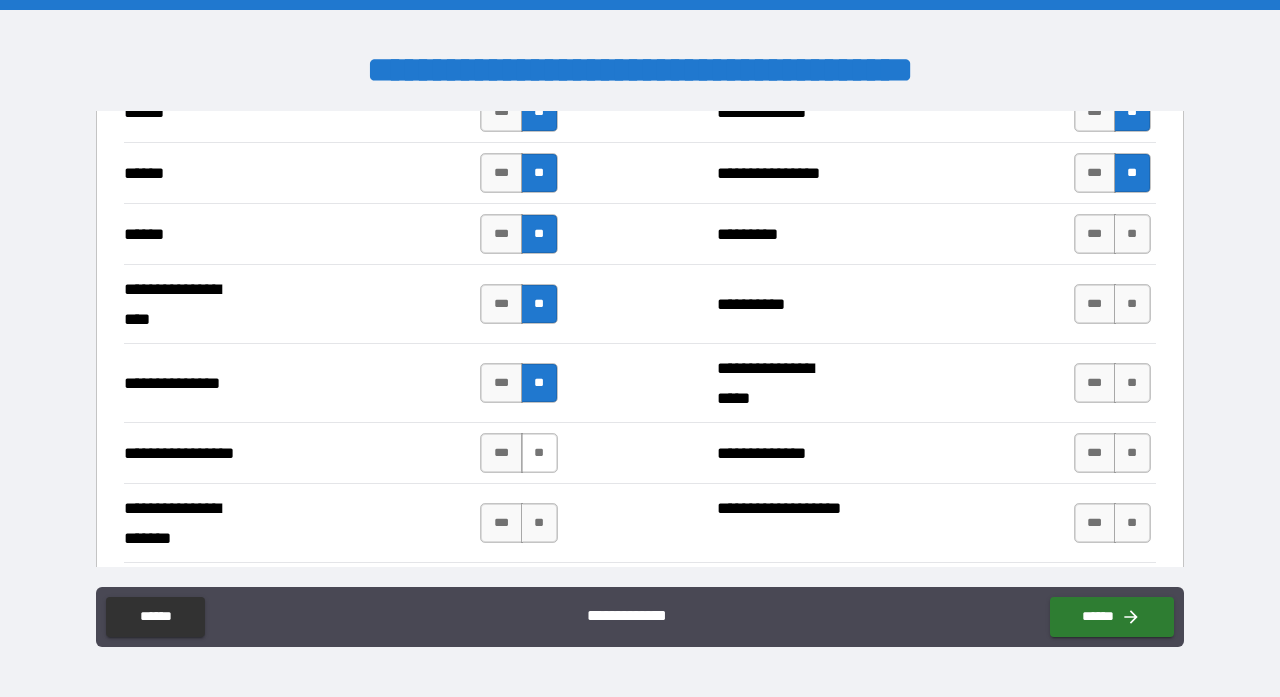 click on "**" at bounding box center (539, 453) 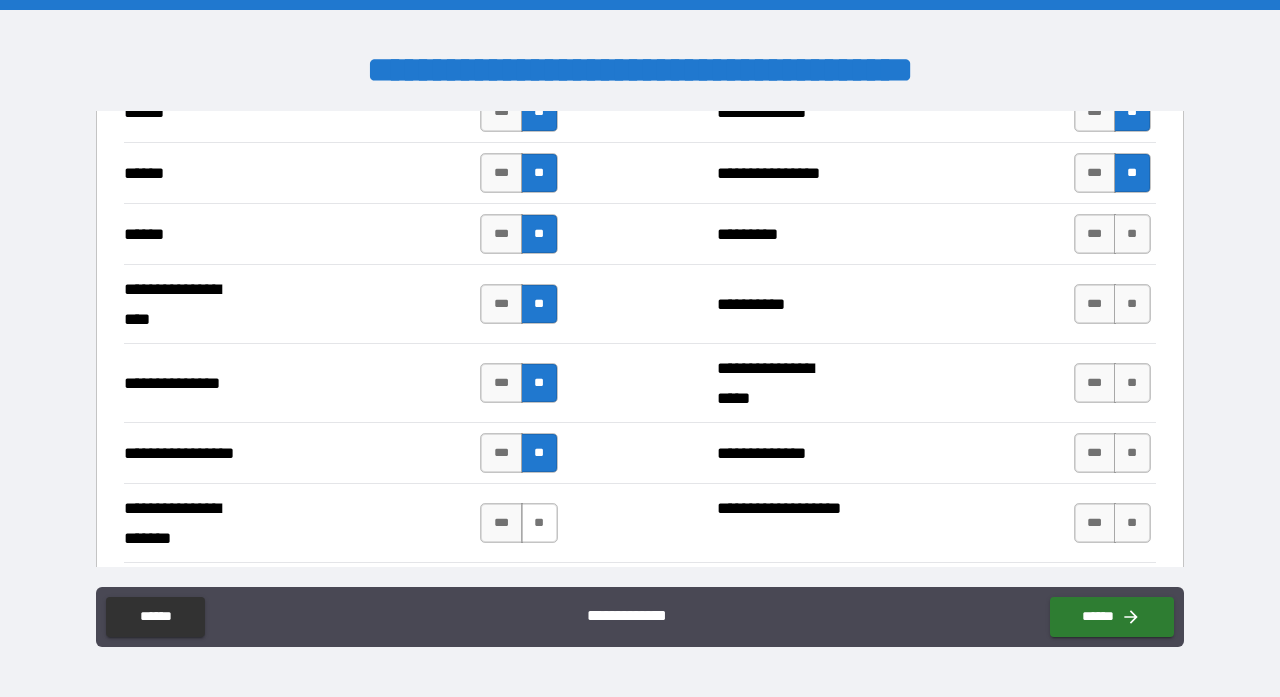 click on "**" at bounding box center [539, 523] 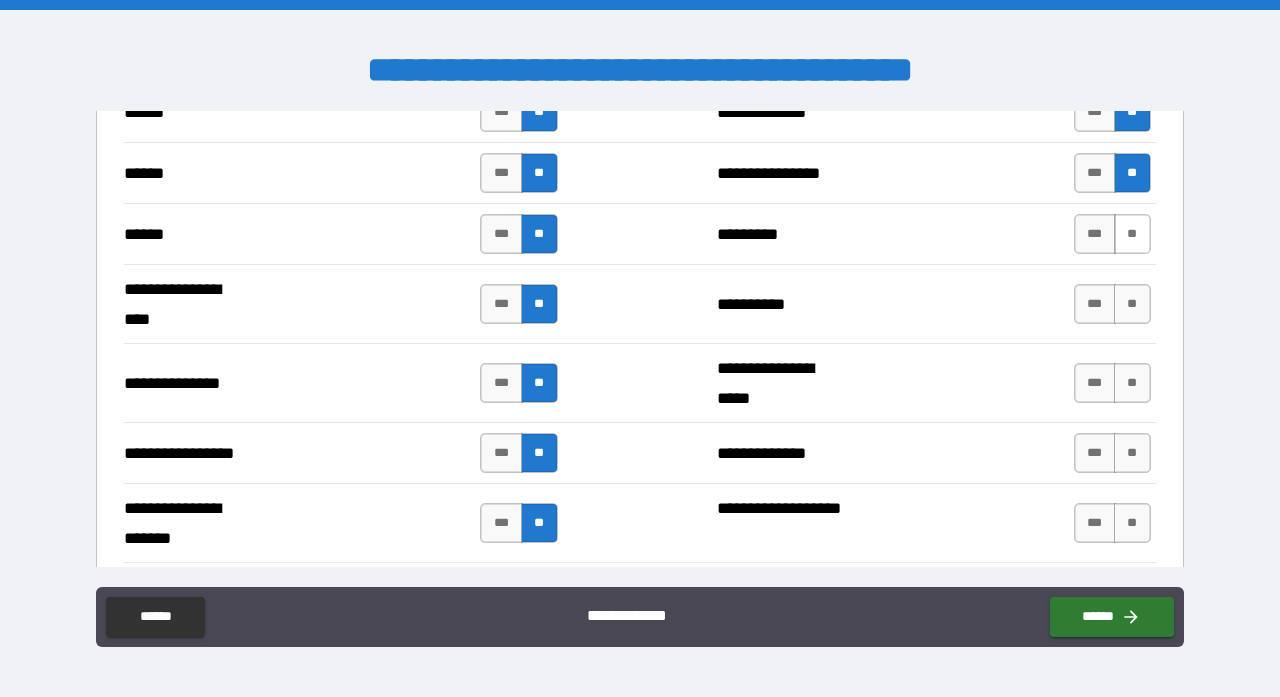 click on "**" at bounding box center (1132, 234) 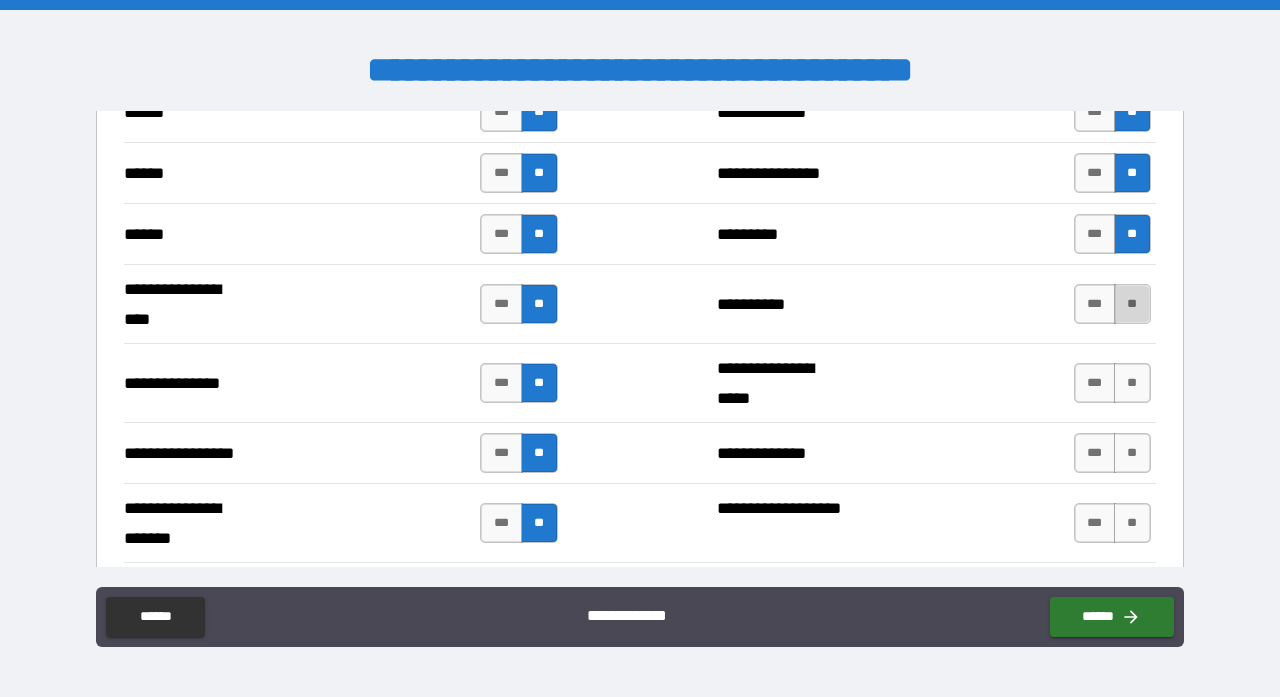 click on "**" at bounding box center (1132, 304) 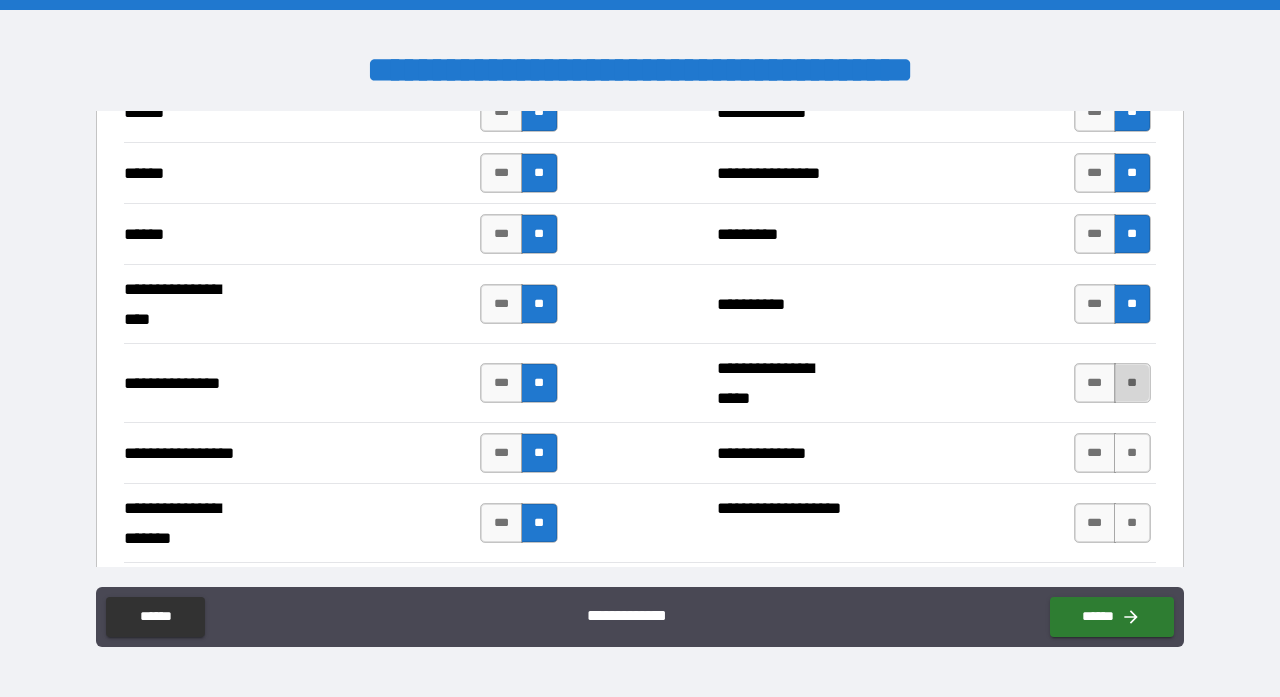 click on "**" at bounding box center (1132, 383) 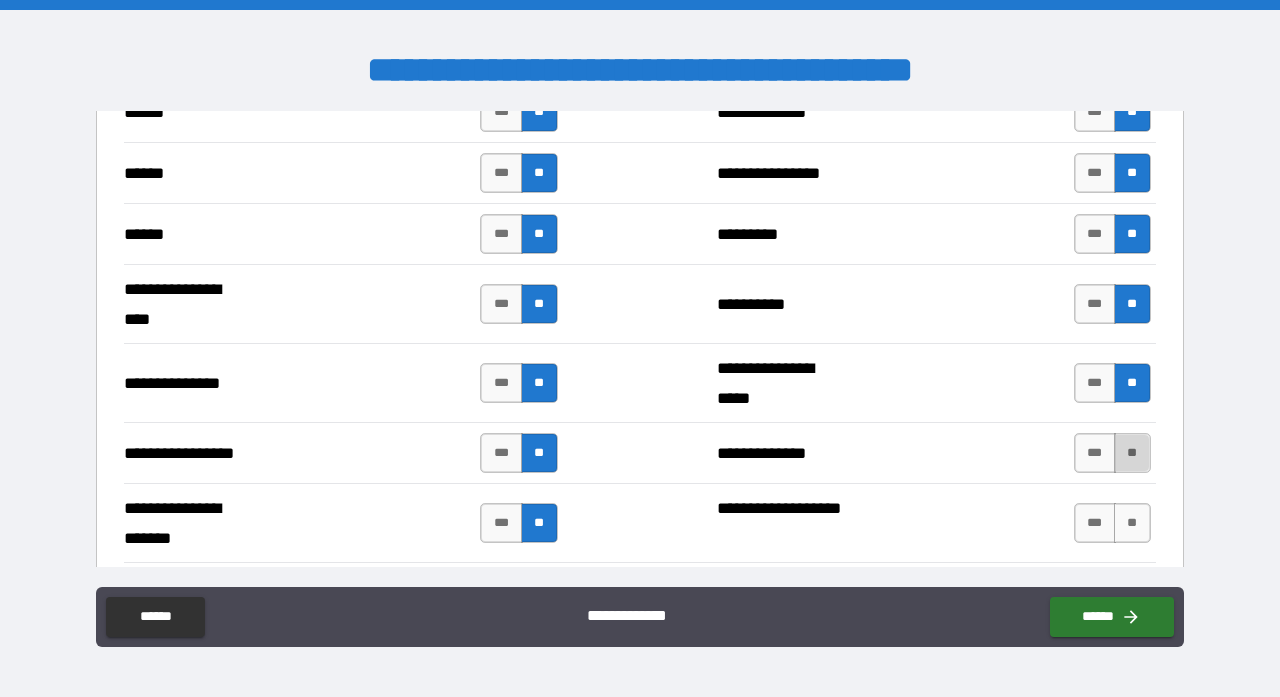 click on "**" at bounding box center (1132, 453) 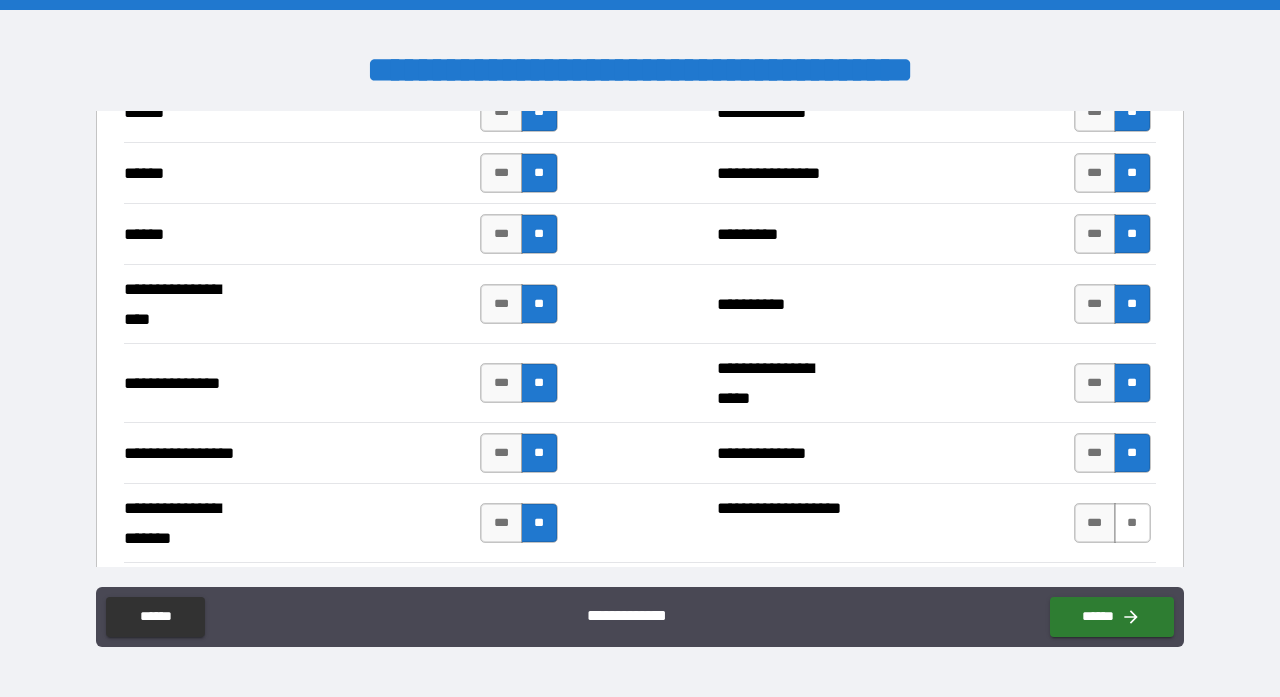 click on "**" at bounding box center [1132, 523] 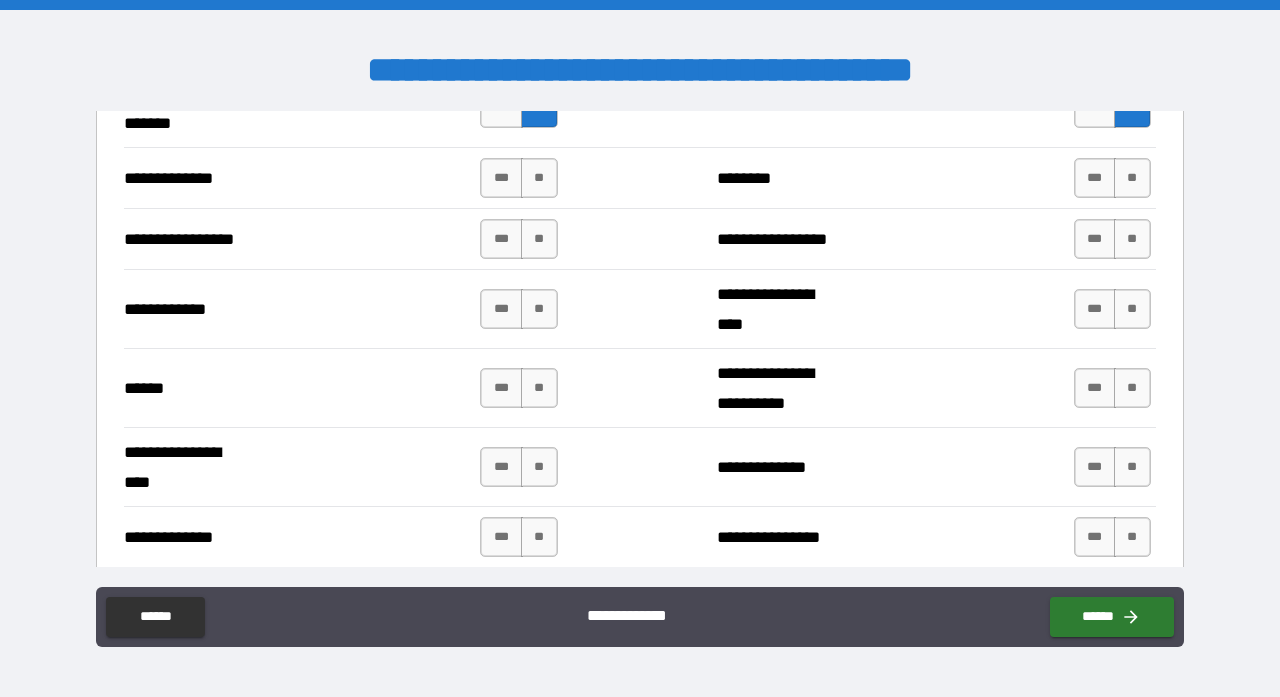 scroll, scrollTop: 2616, scrollLeft: 0, axis: vertical 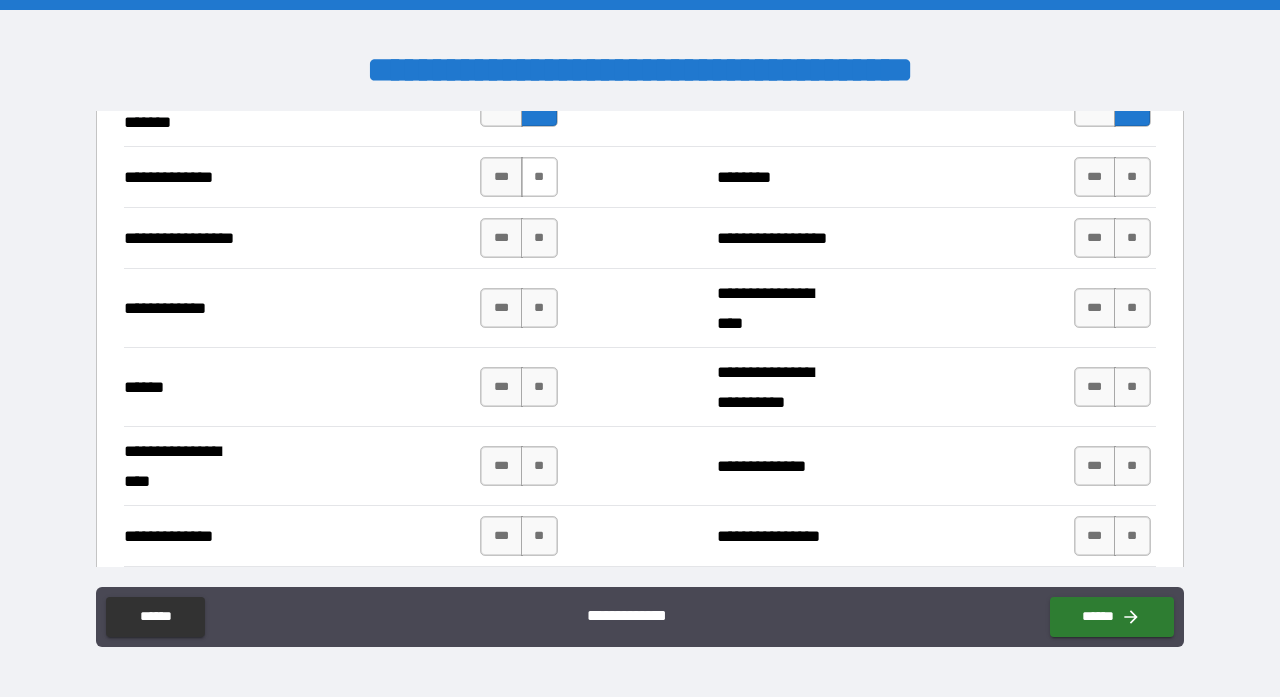 click on "**" at bounding box center (539, 177) 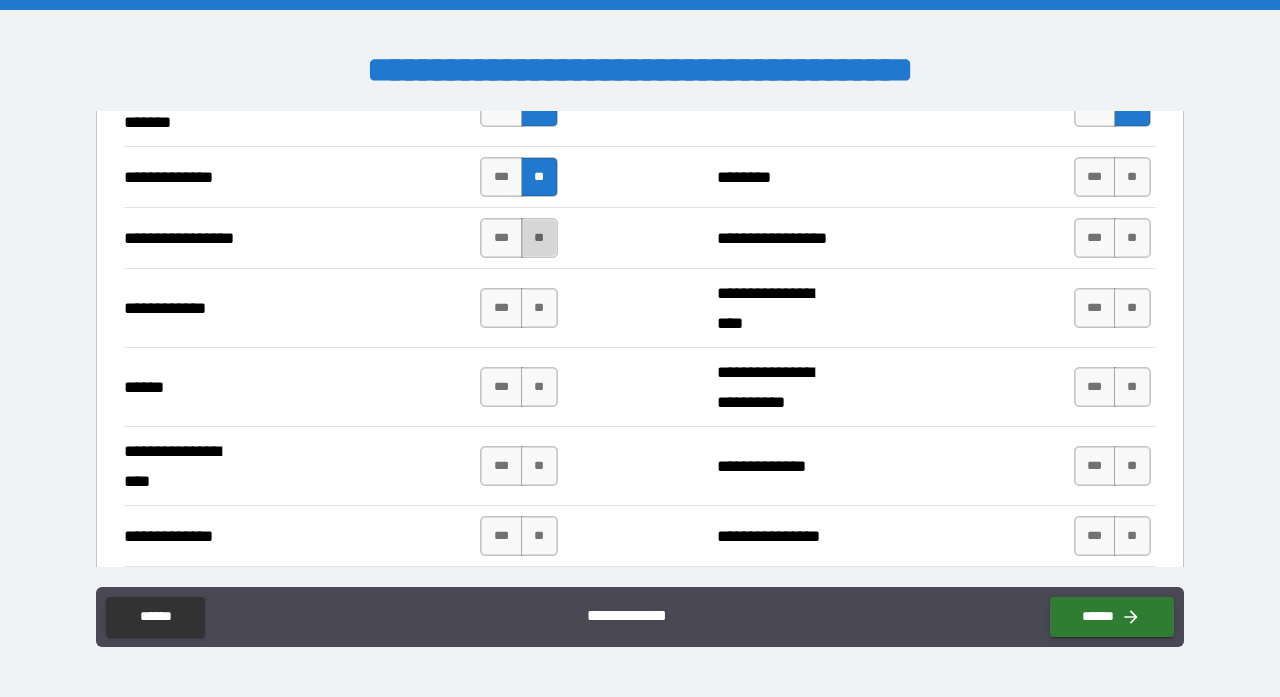 click on "**" at bounding box center [539, 238] 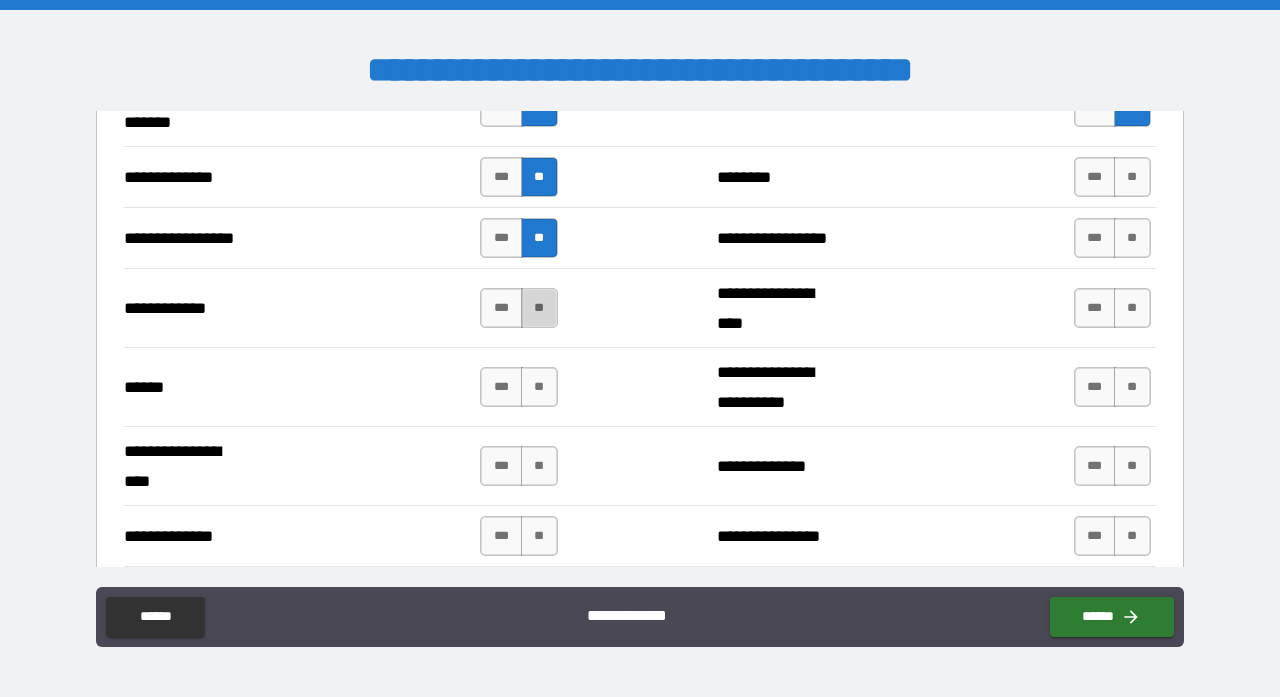 click on "**" at bounding box center (539, 308) 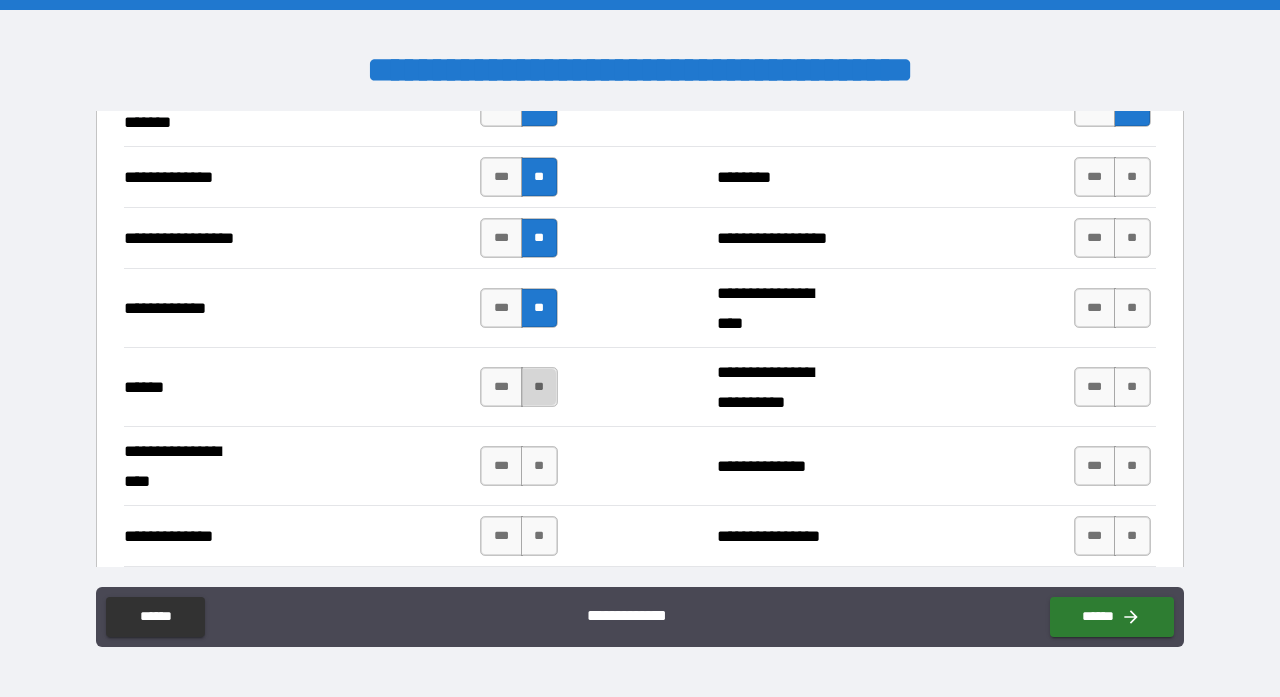 click on "**" at bounding box center [539, 387] 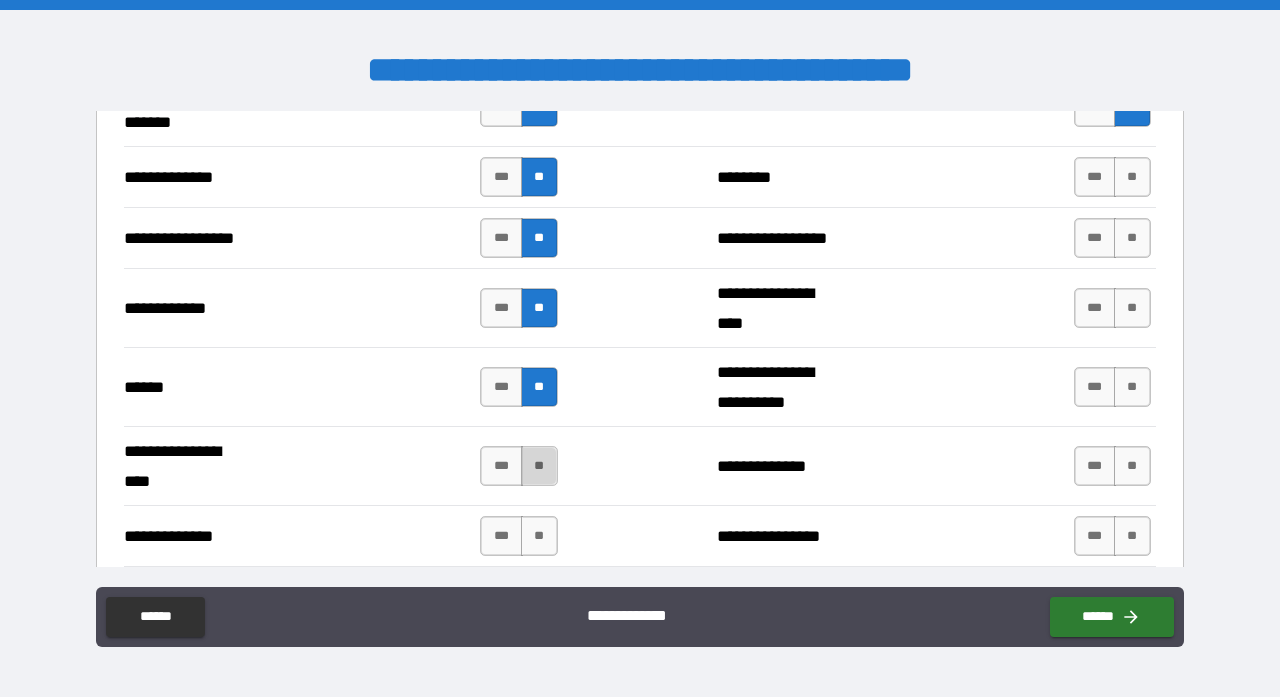 click on "**" at bounding box center (539, 466) 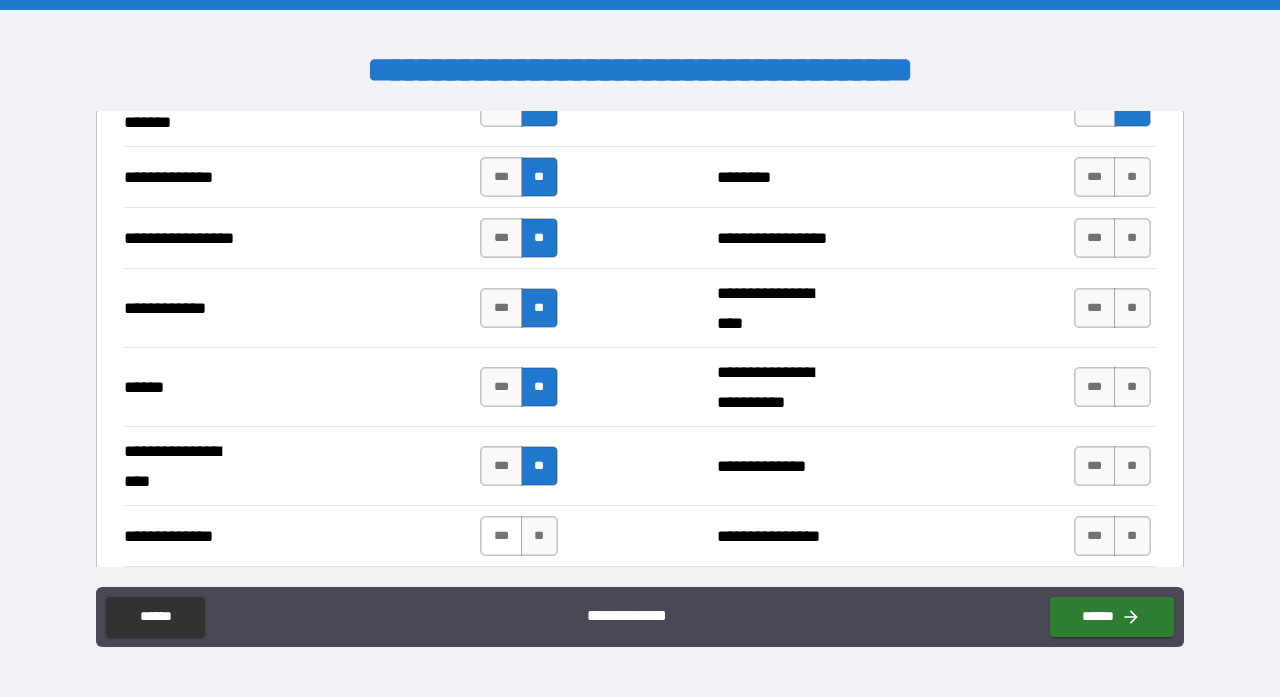 click on "***" at bounding box center [501, 536] 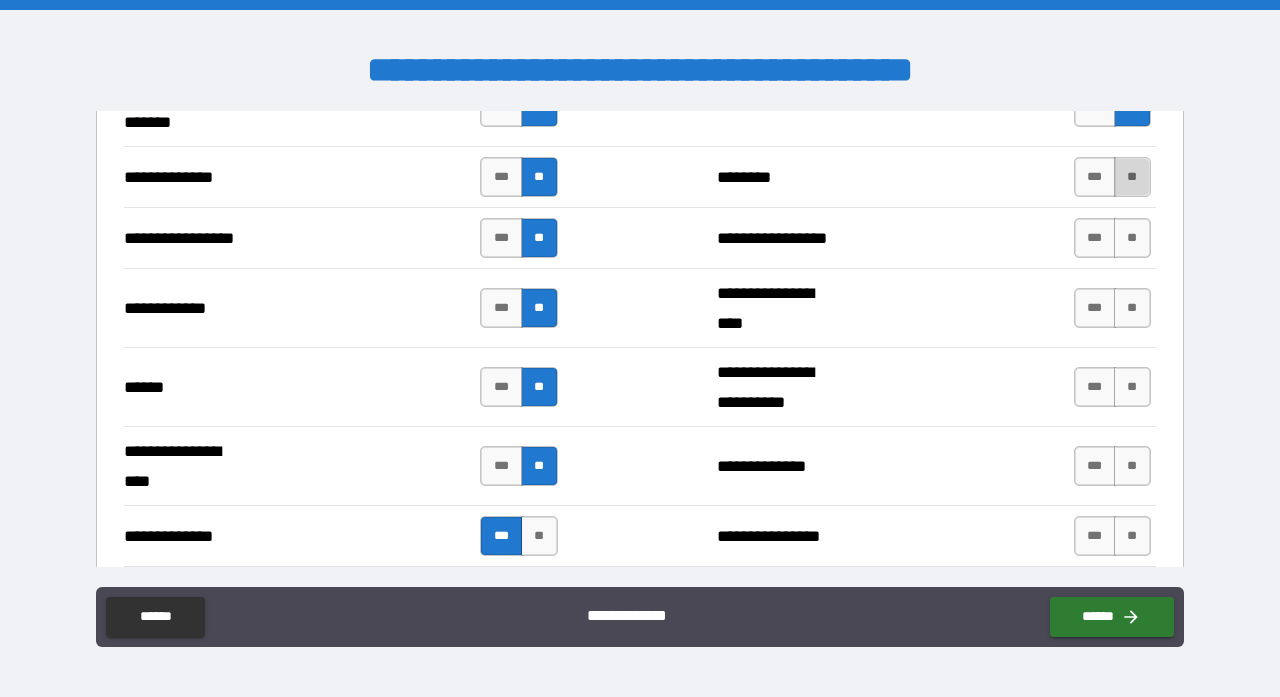 click on "**" at bounding box center [1132, 177] 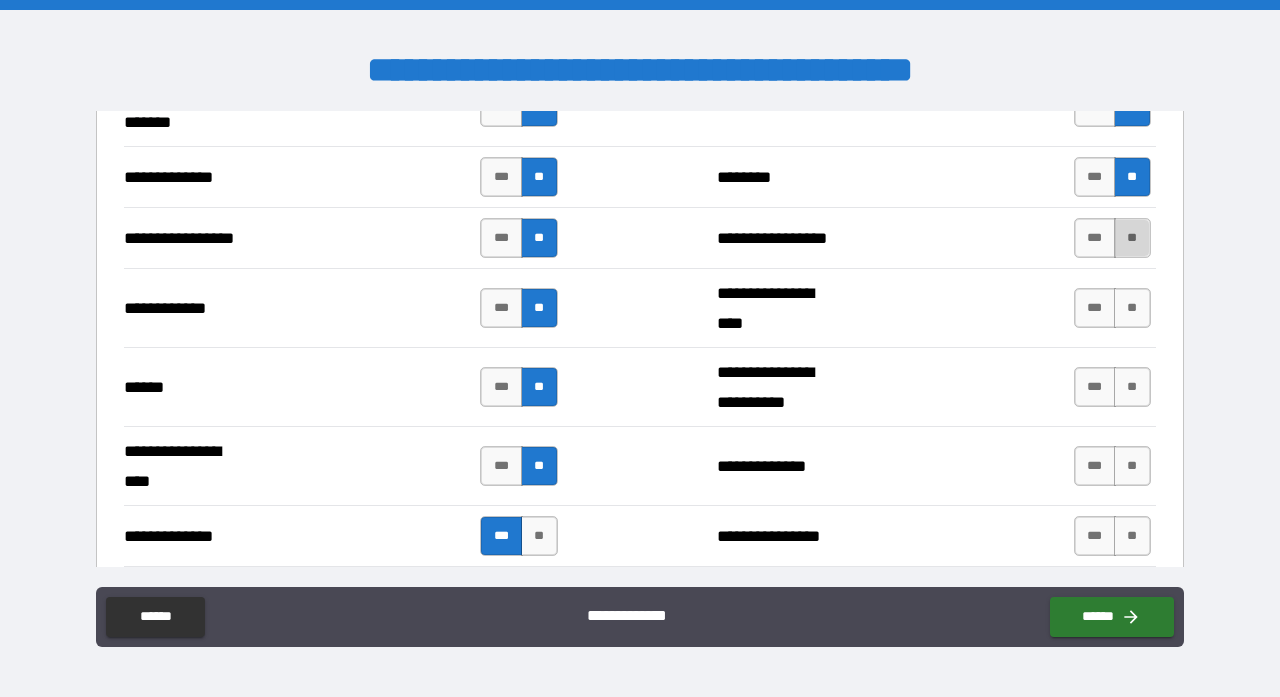 click on "**" at bounding box center [1132, 238] 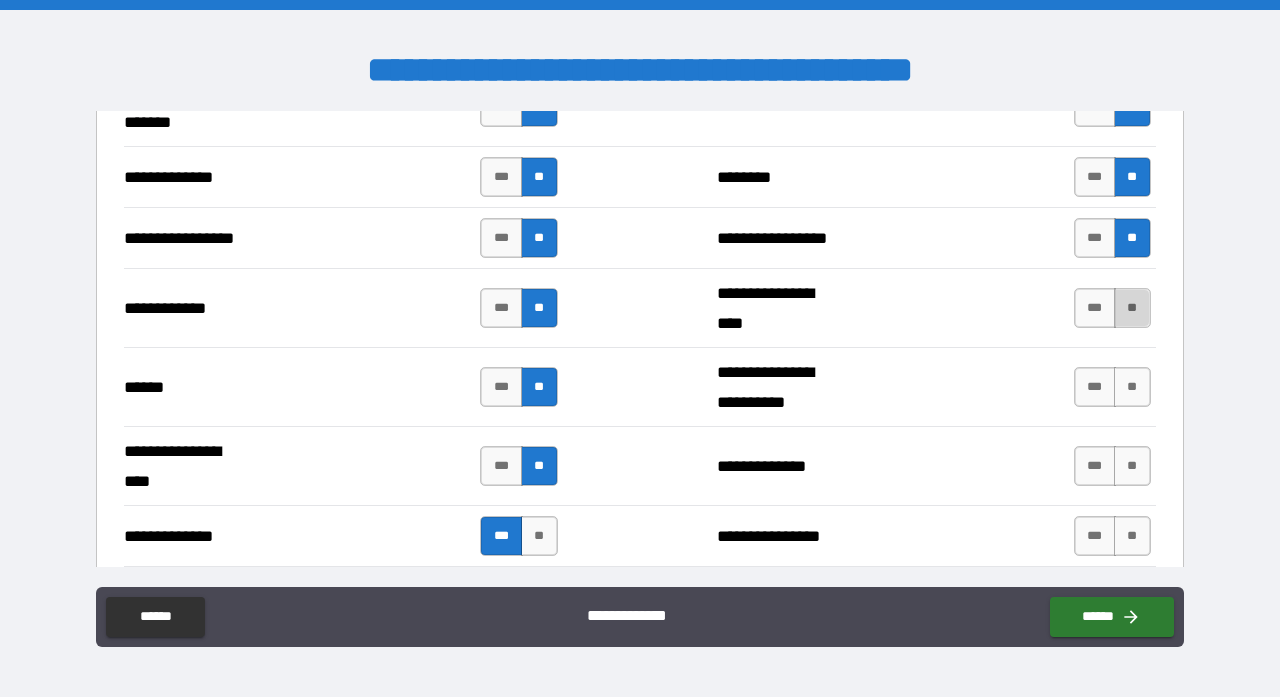 click on "**" at bounding box center [1132, 308] 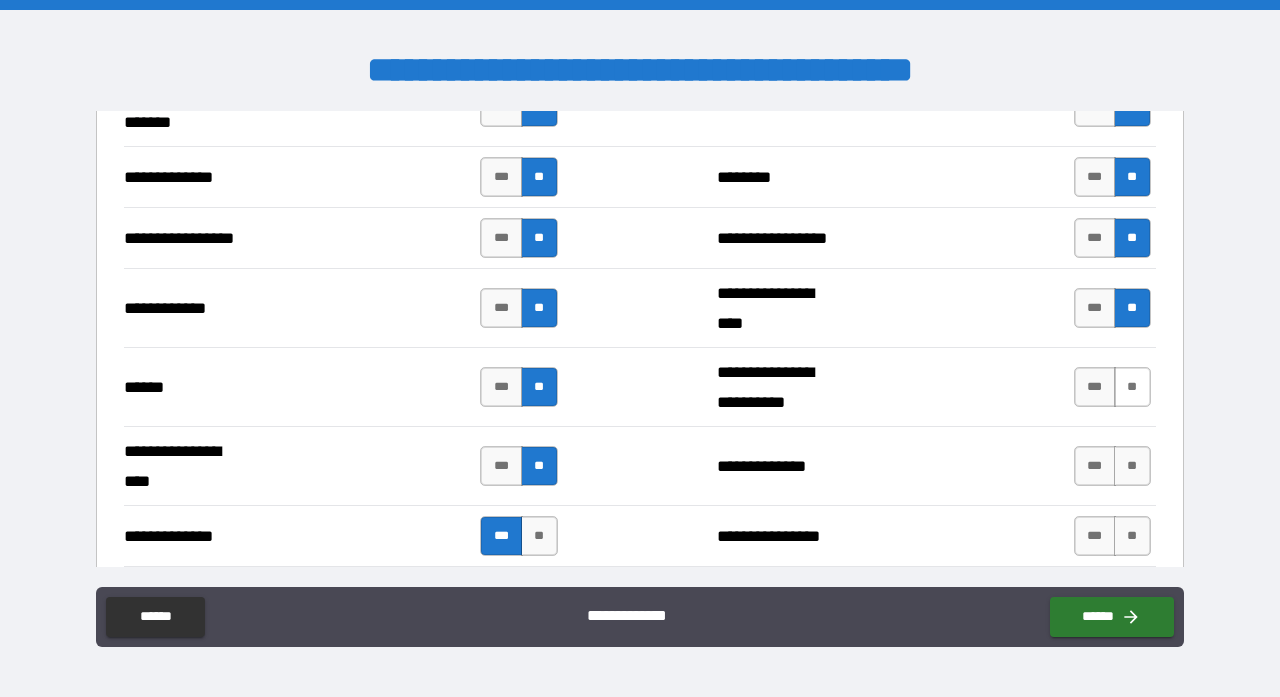 click on "**" at bounding box center (1132, 387) 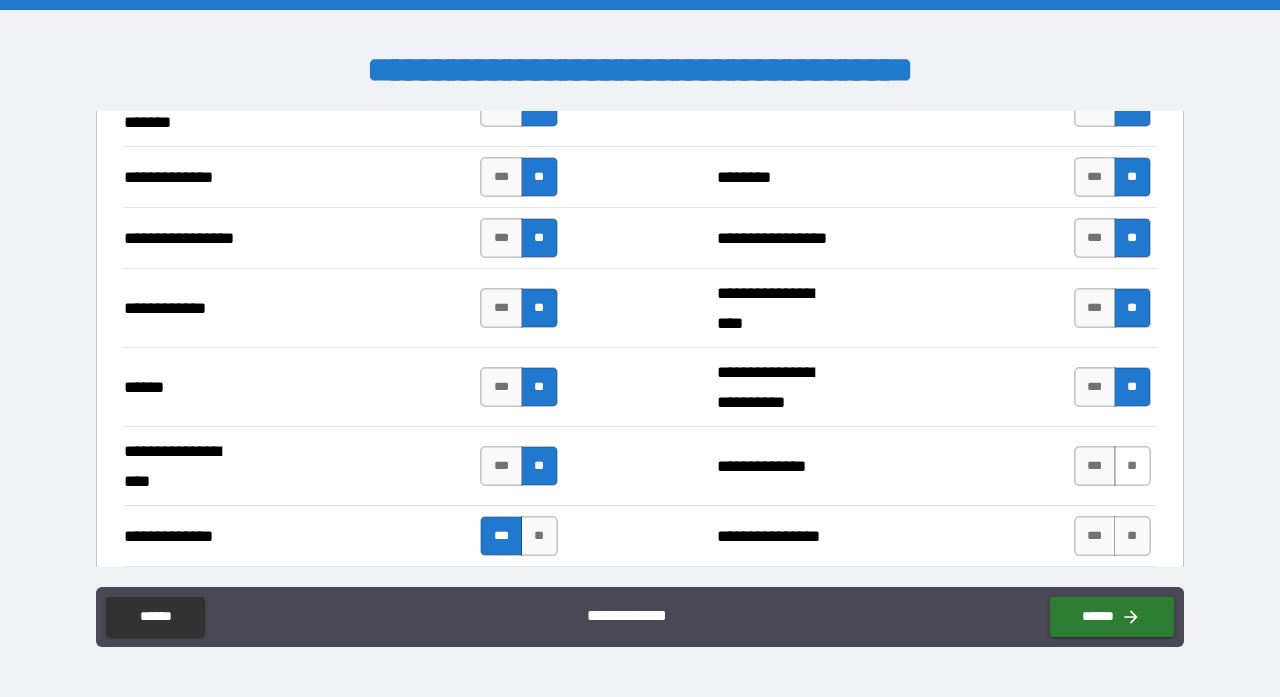 click on "**" at bounding box center [1132, 466] 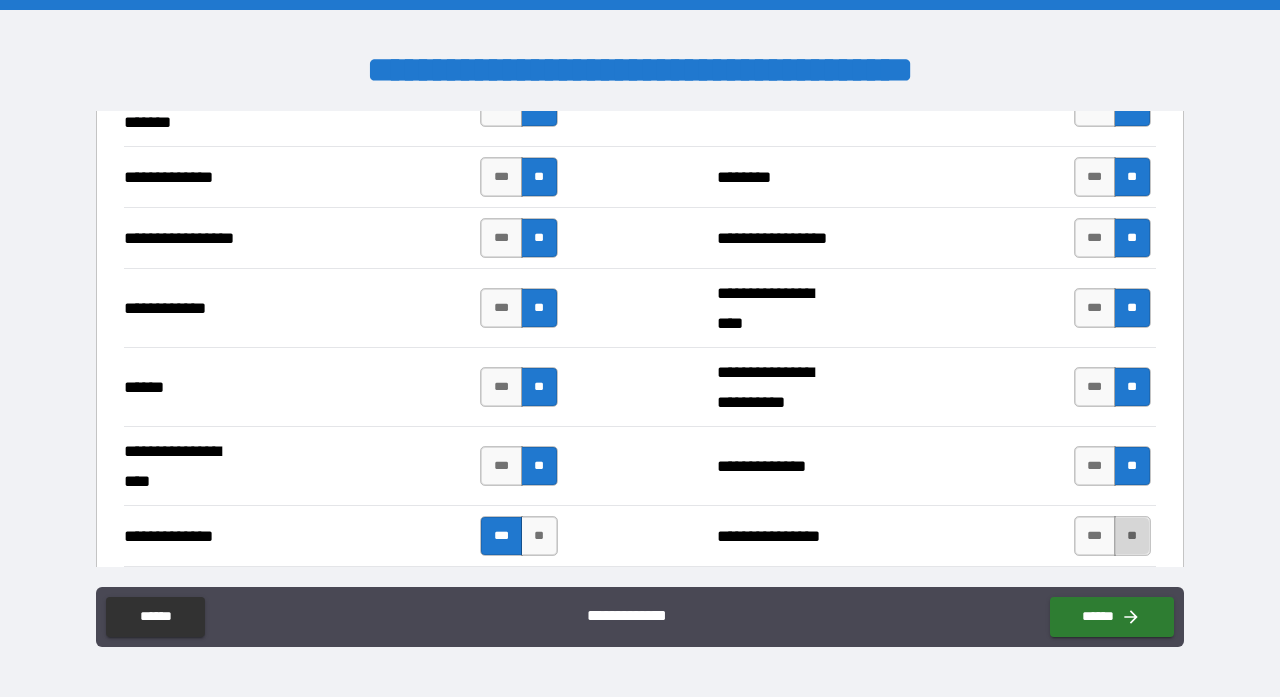 click on "**" at bounding box center (1132, 536) 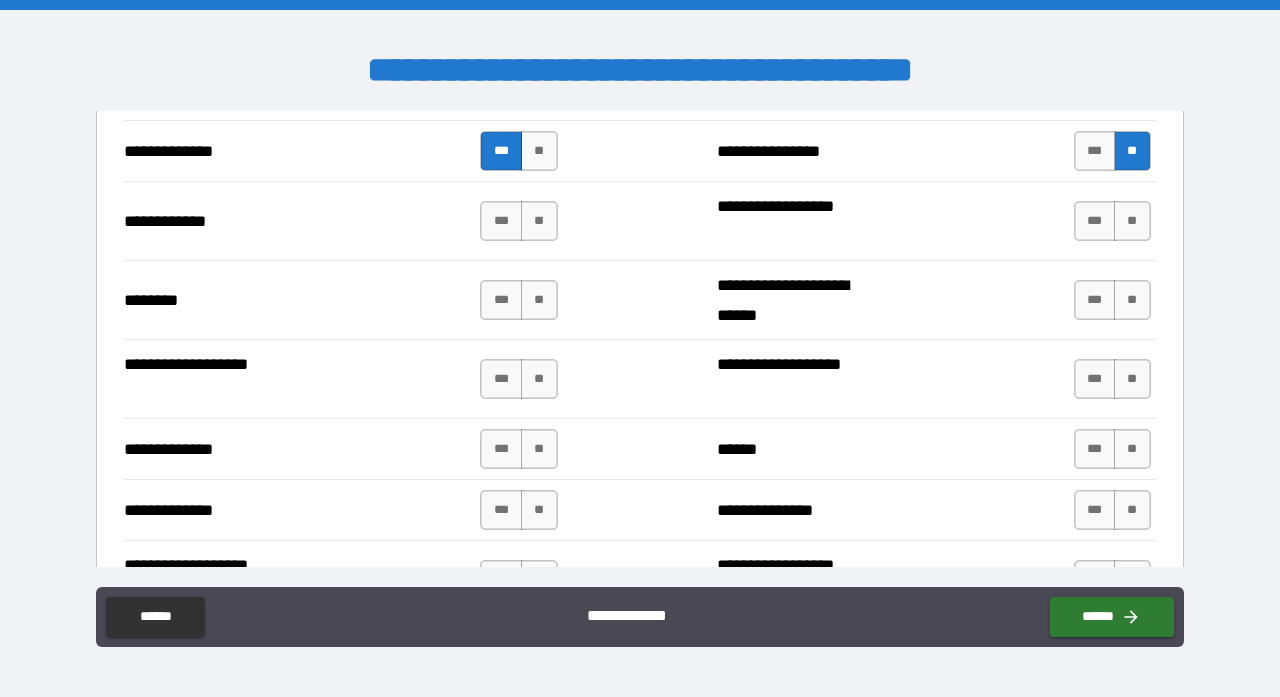 scroll, scrollTop: 2985, scrollLeft: 0, axis: vertical 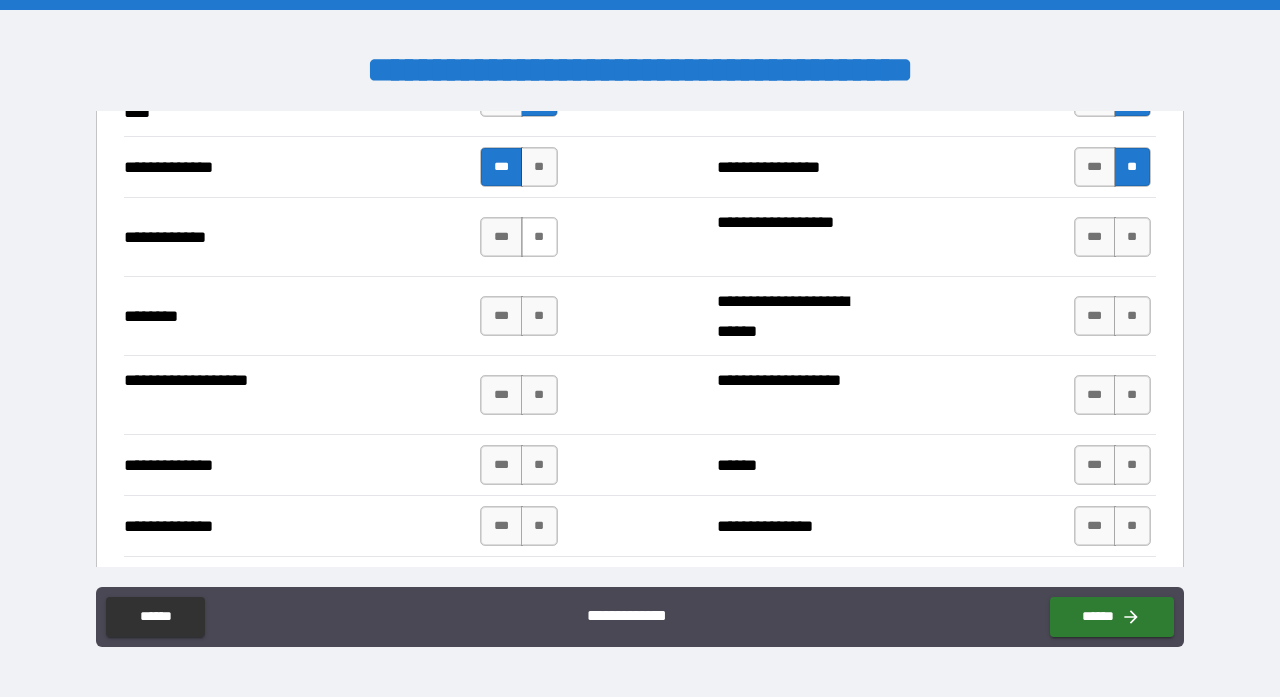 click on "**" at bounding box center [539, 237] 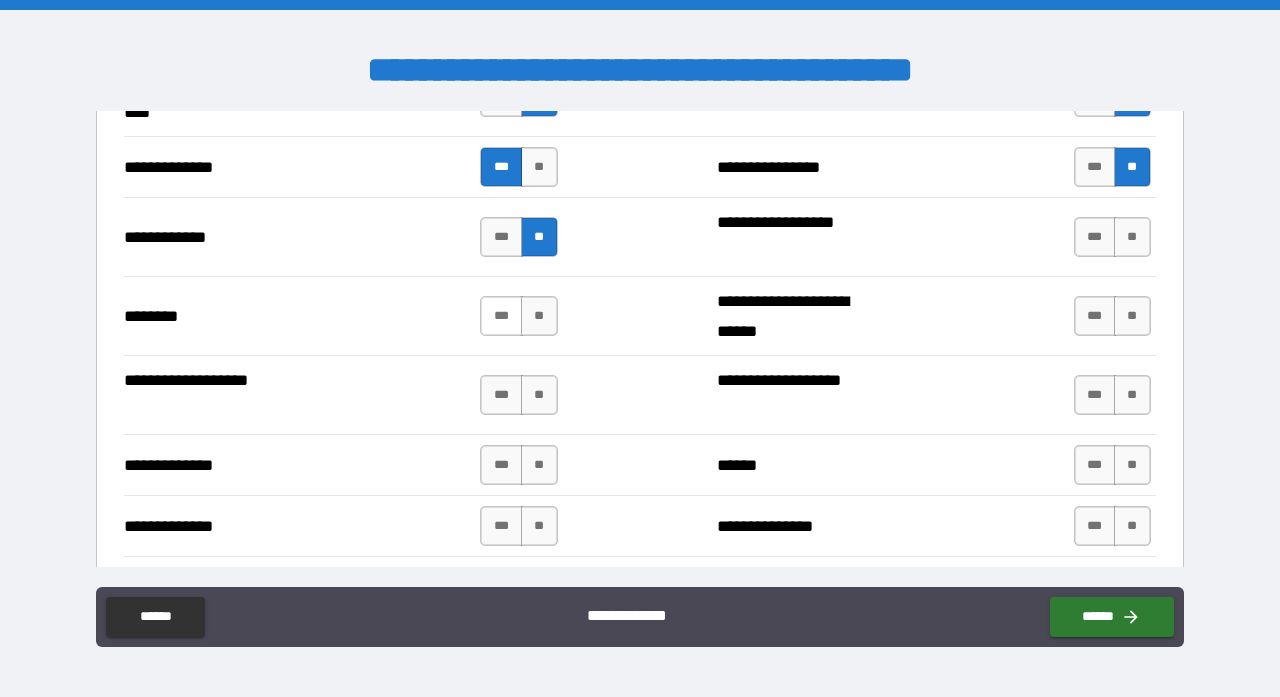 click on "***" at bounding box center [501, 316] 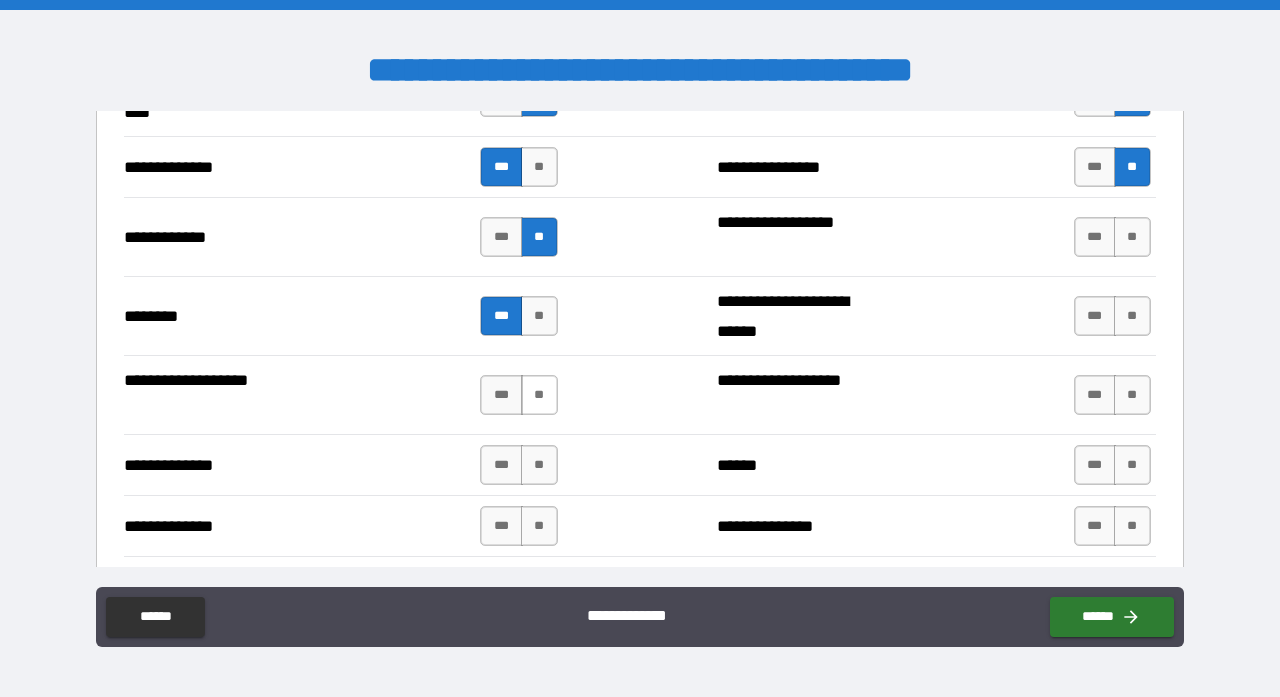 click on "**" at bounding box center (539, 395) 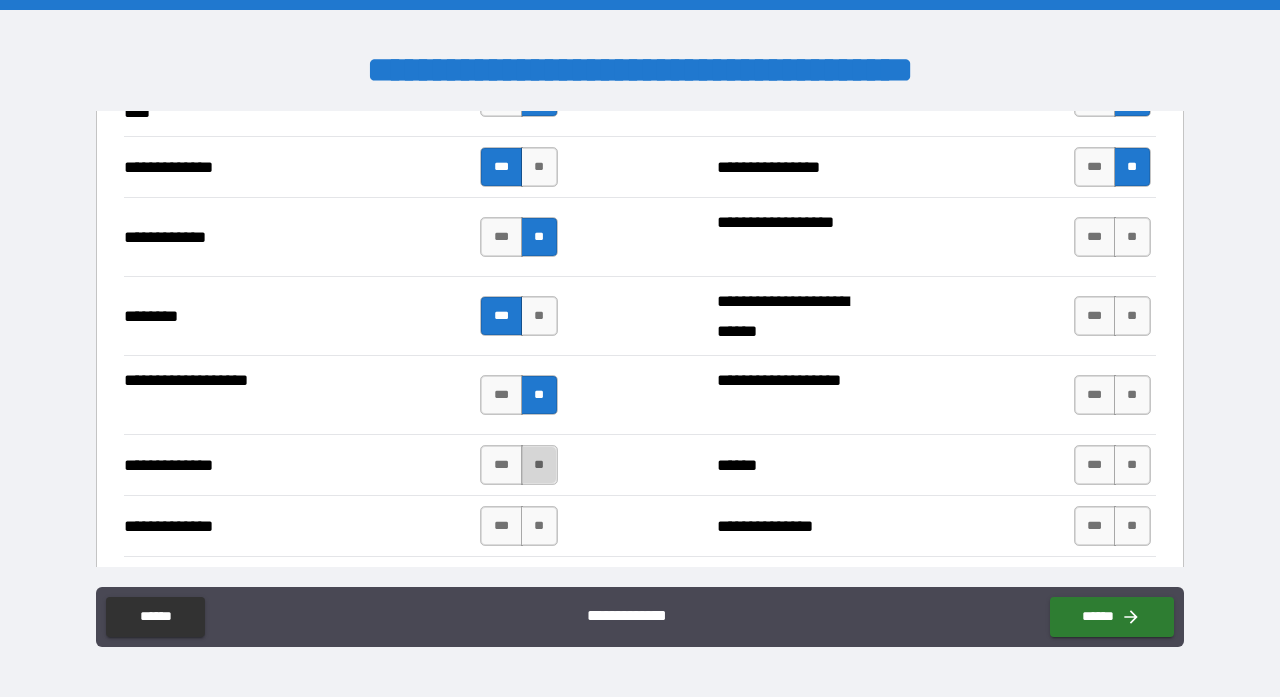 click on "**" at bounding box center (539, 465) 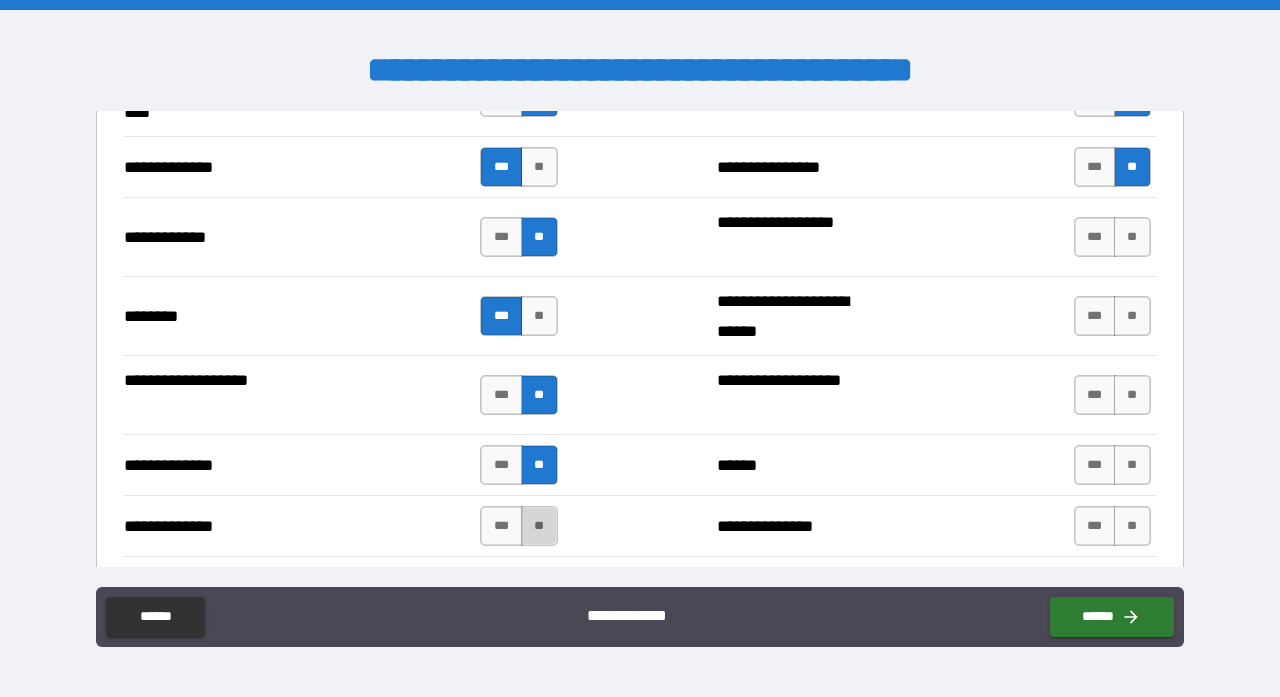 click on "**" at bounding box center [539, 526] 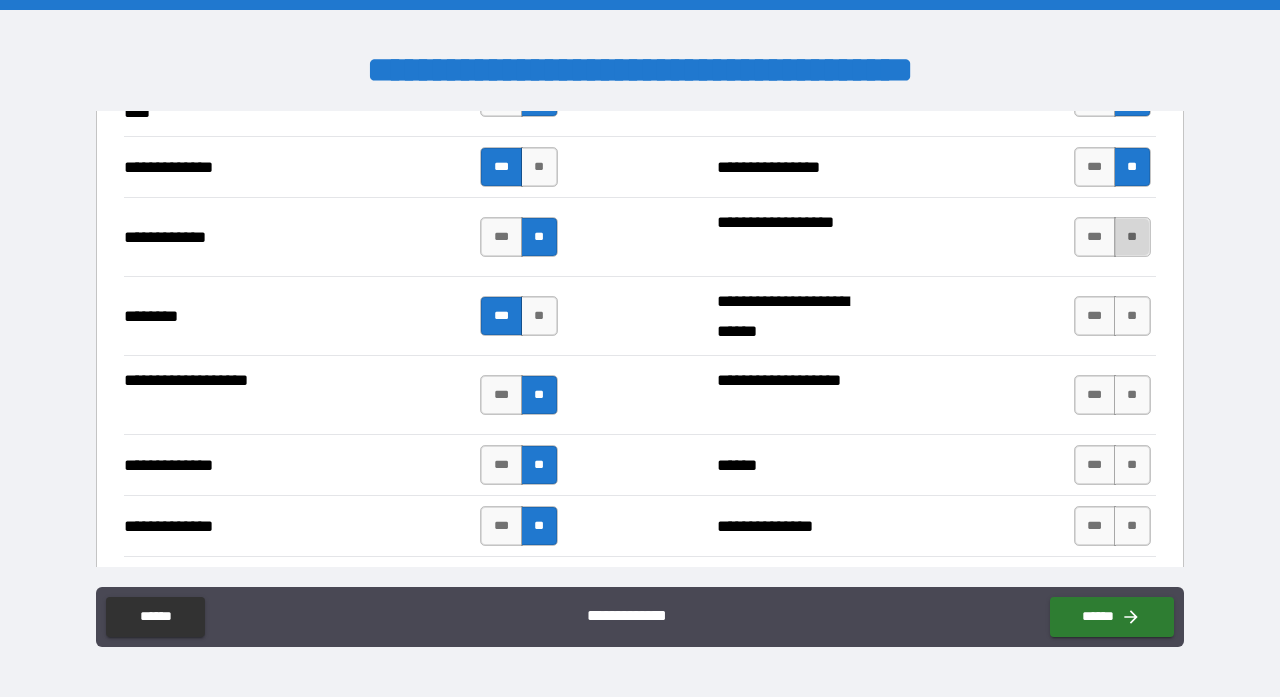 click on "**" at bounding box center [1132, 237] 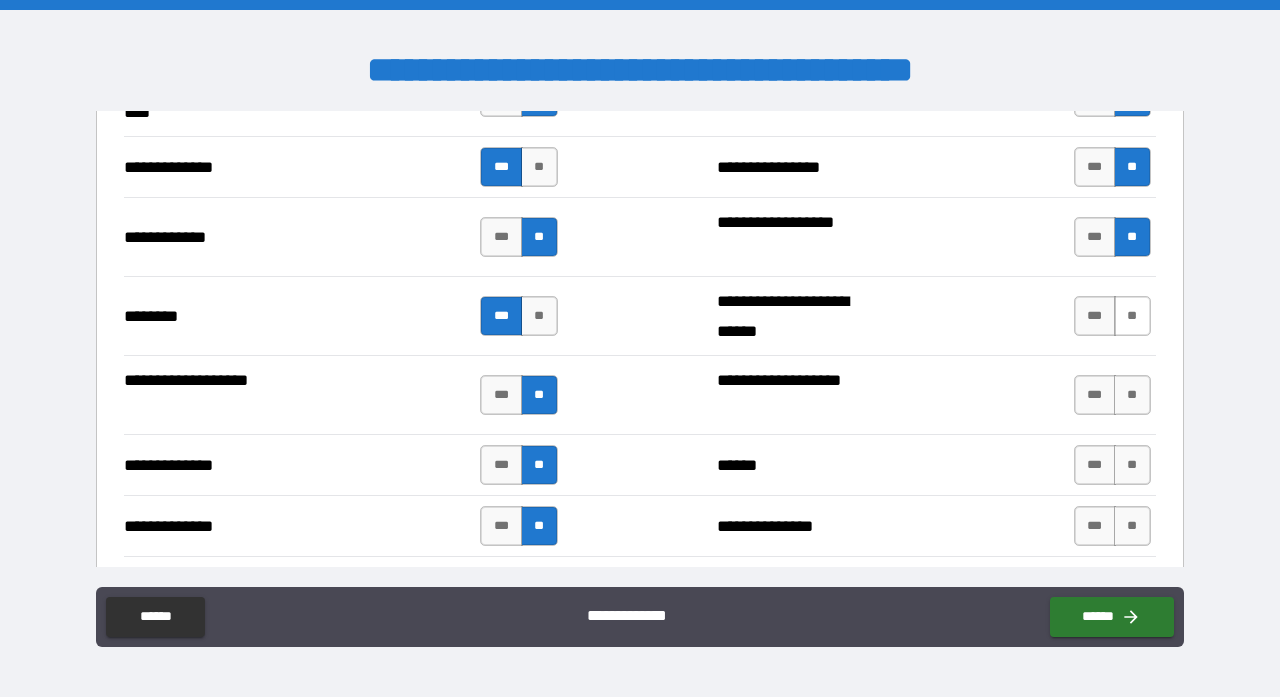 click on "**" at bounding box center [1132, 316] 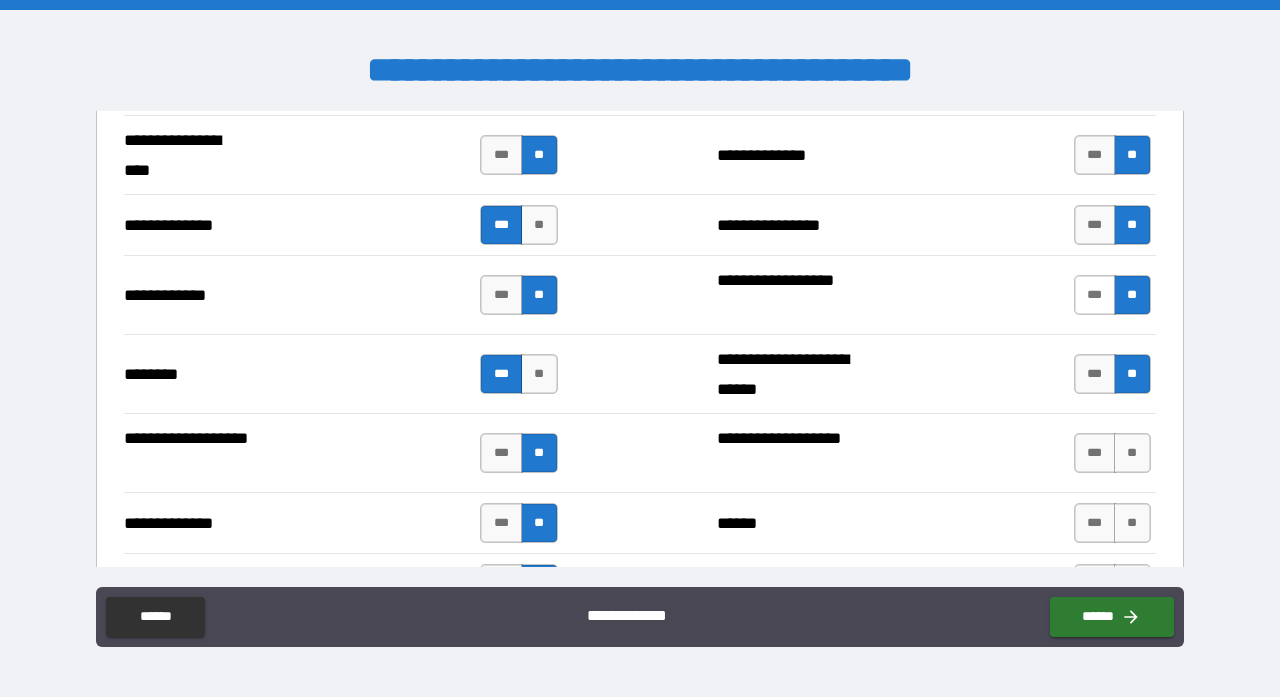 scroll, scrollTop: 2928, scrollLeft: 0, axis: vertical 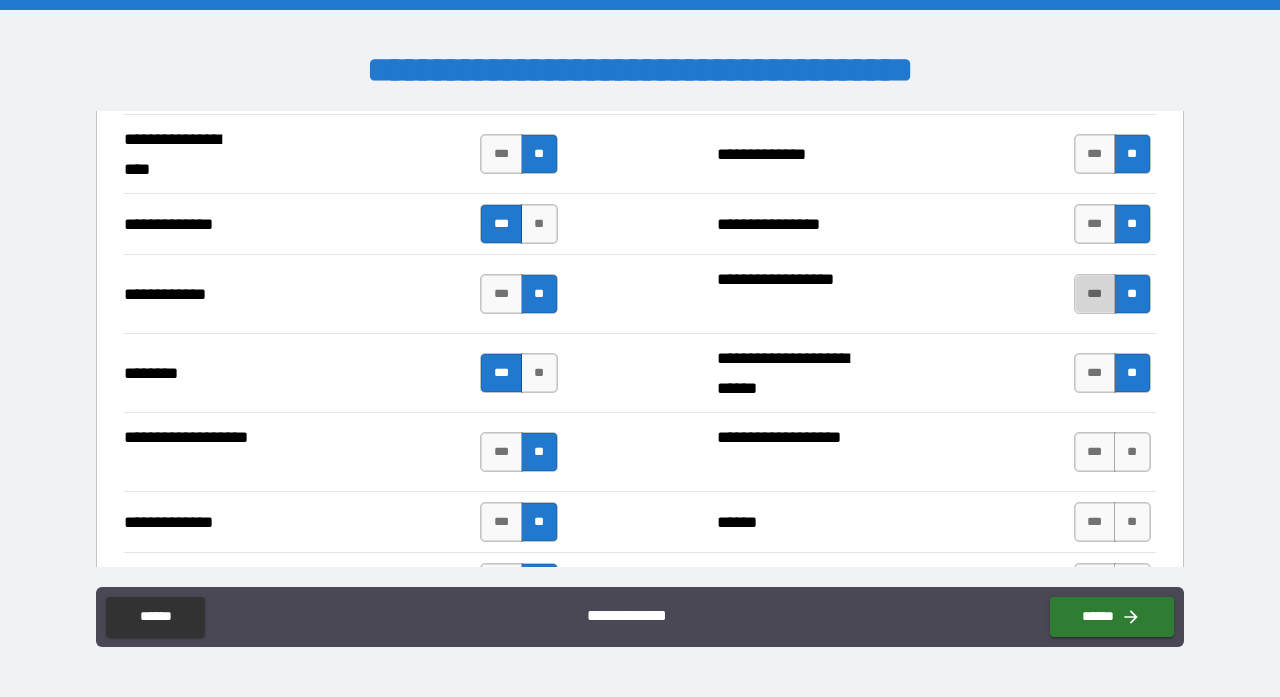 click on "***" at bounding box center [1095, 294] 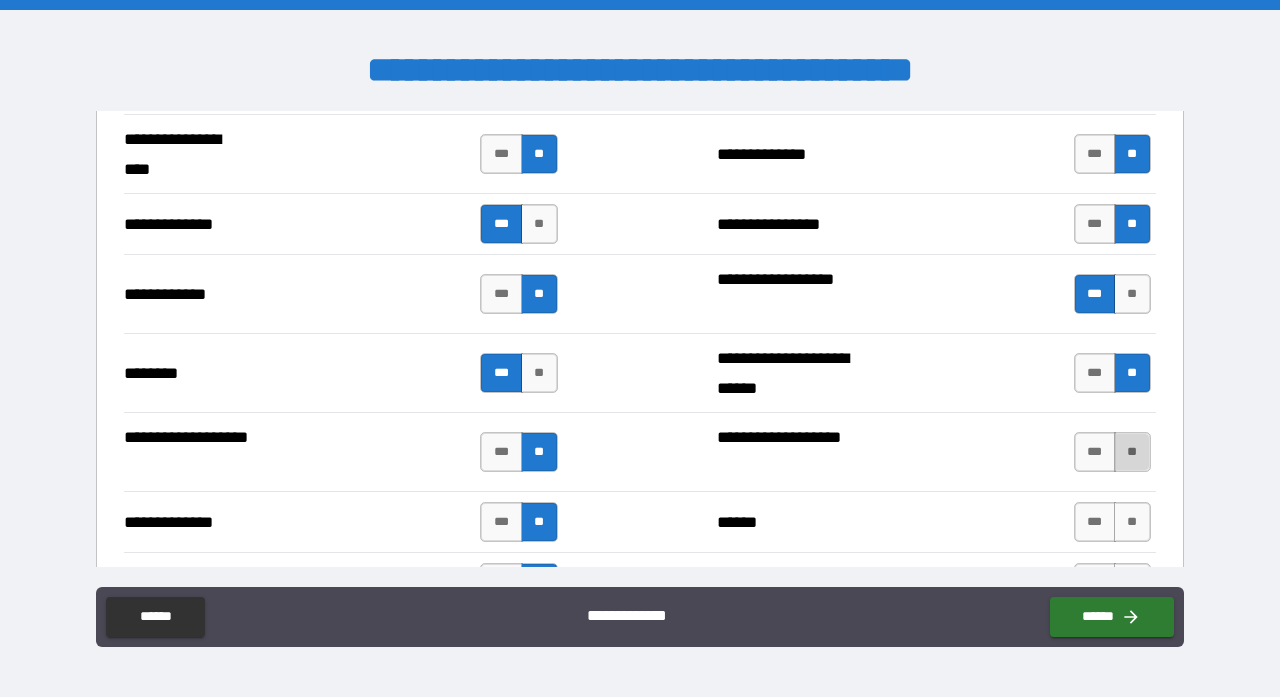 click on "**" at bounding box center [1132, 452] 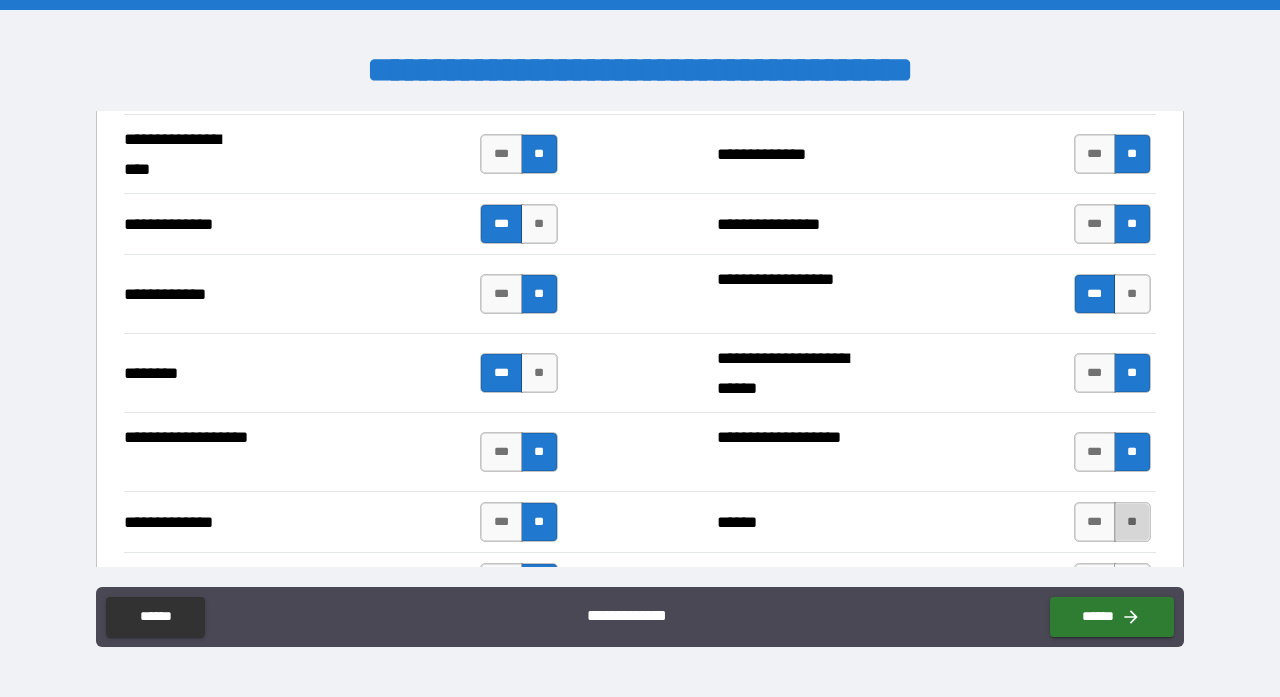 click on "**" at bounding box center [1132, 522] 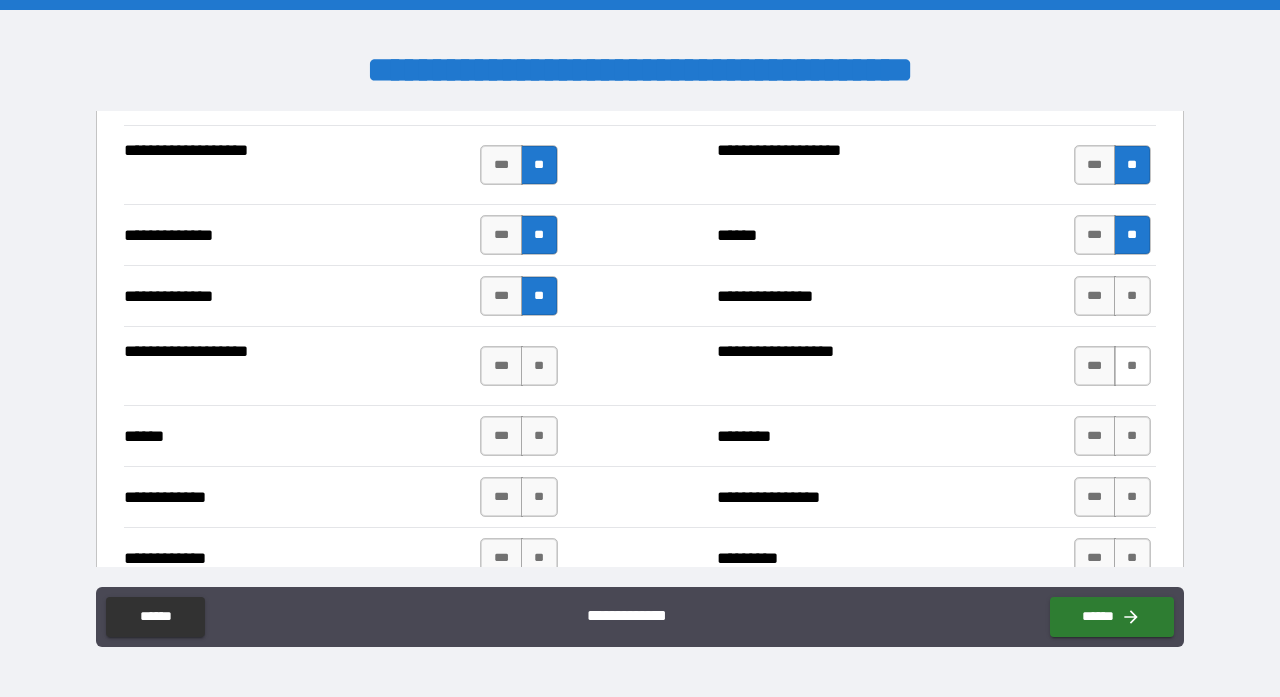 scroll, scrollTop: 3217, scrollLeft: 0, axis: vertical 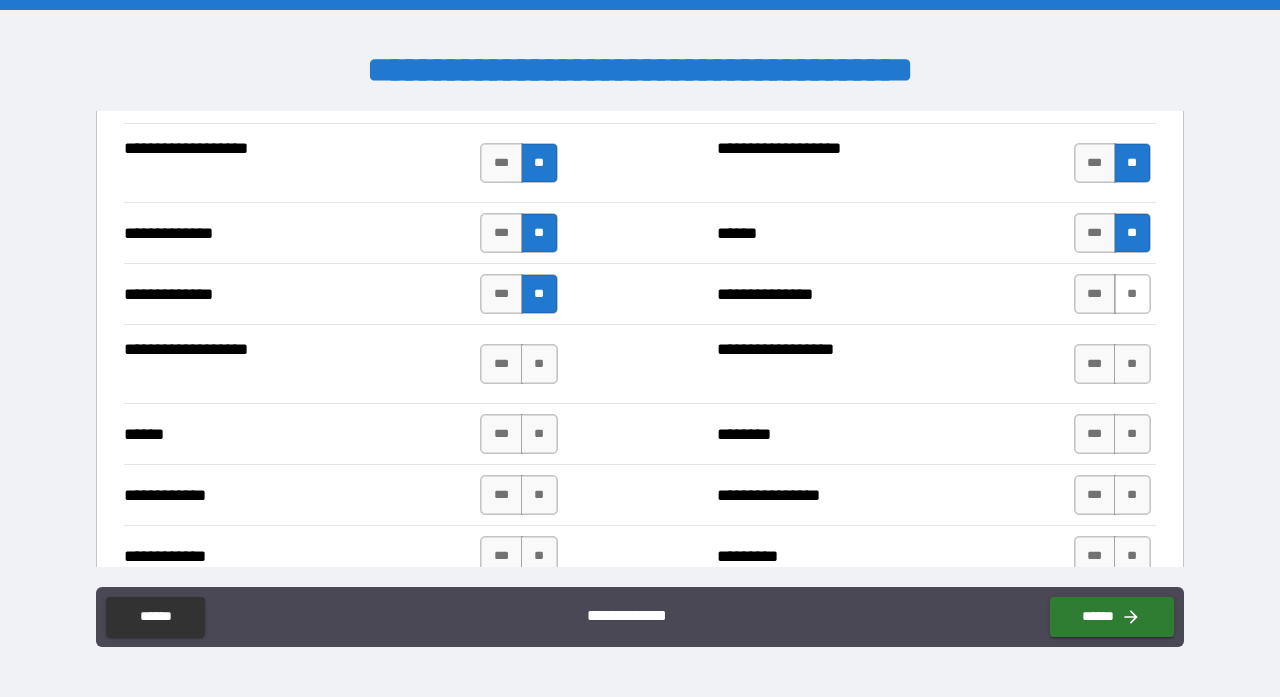 click on "**" at bounding box center [1132, 294] 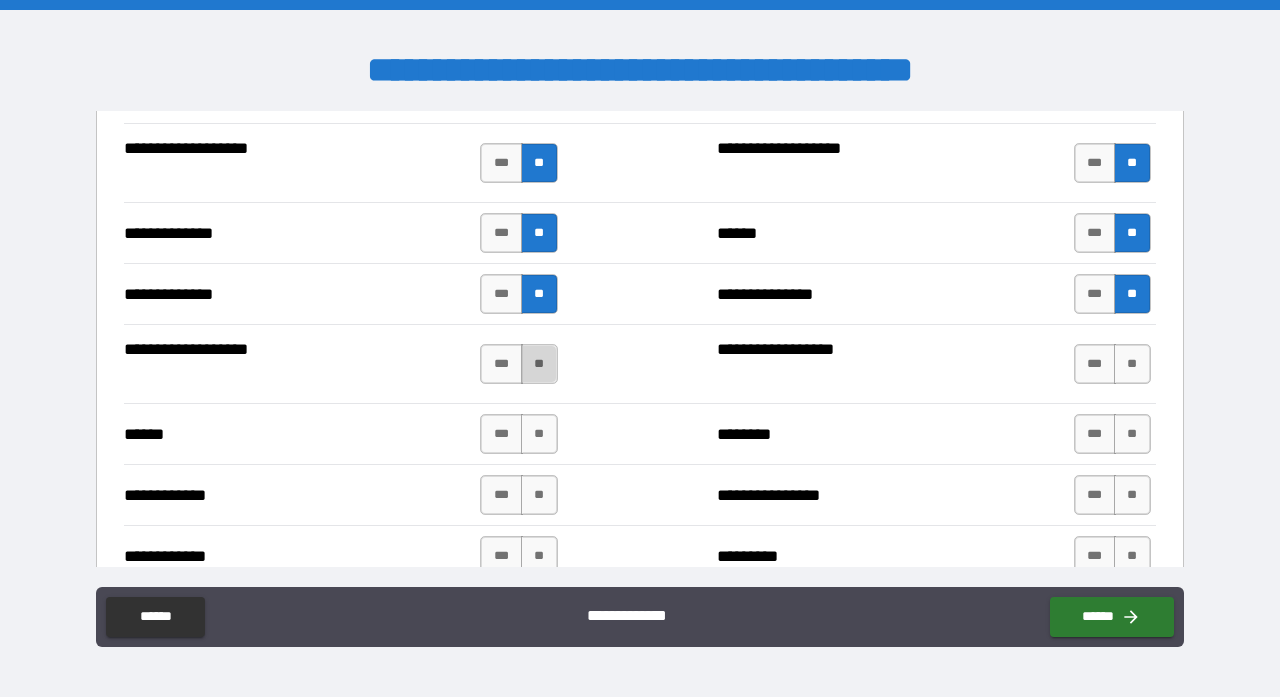 click on "**" at bounding box center (539, 364) 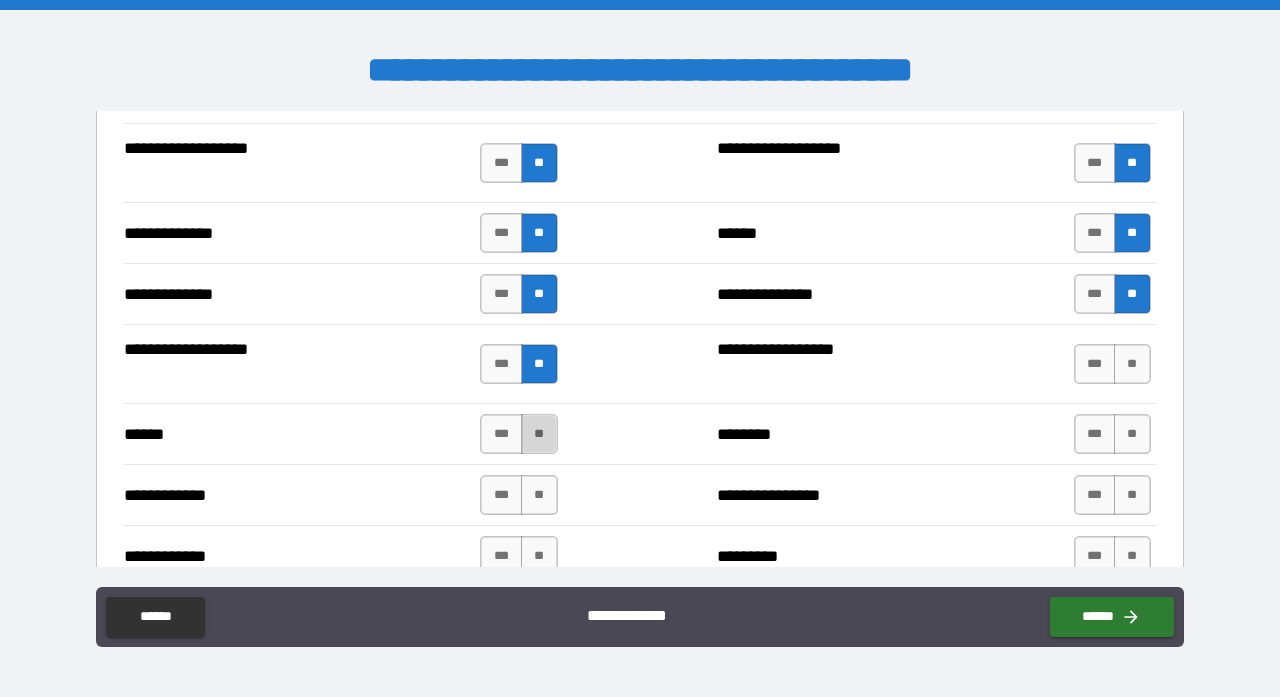 click on "**" at bounding box center [539, 434] 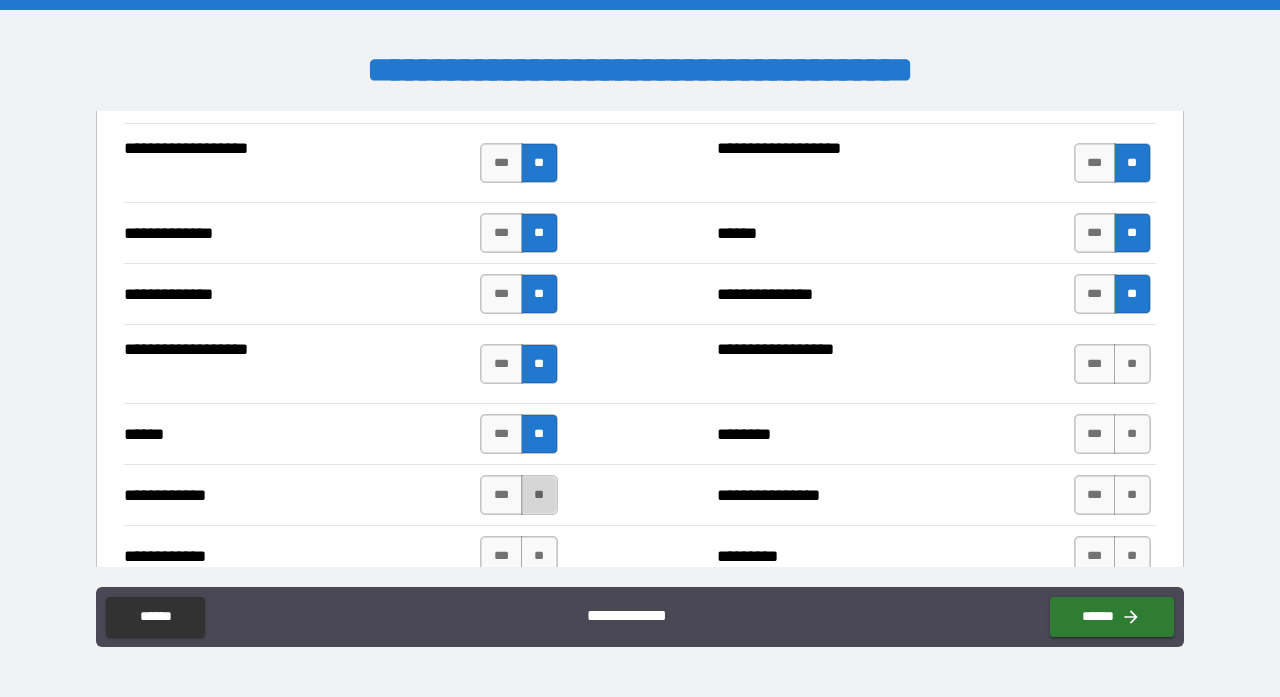 click on "**" at bounding box center [539, 495] 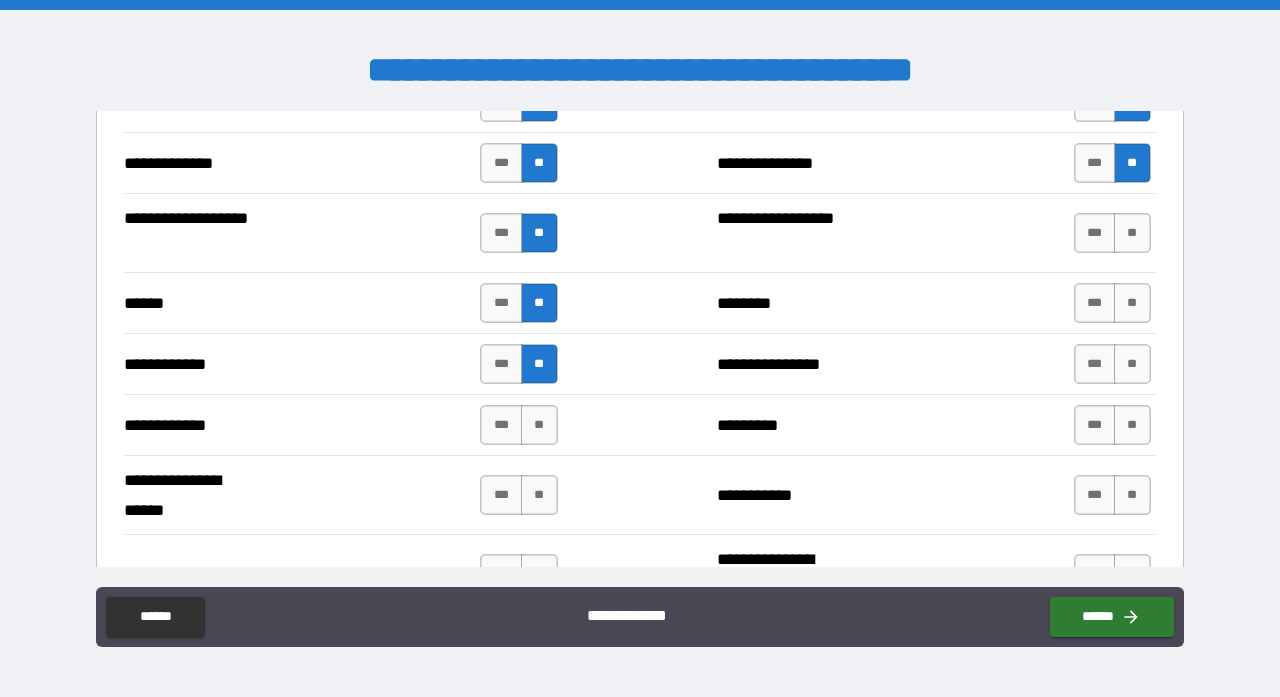 scroll, scrollTop: 3355, scrollLeft: 0, axis: vertical 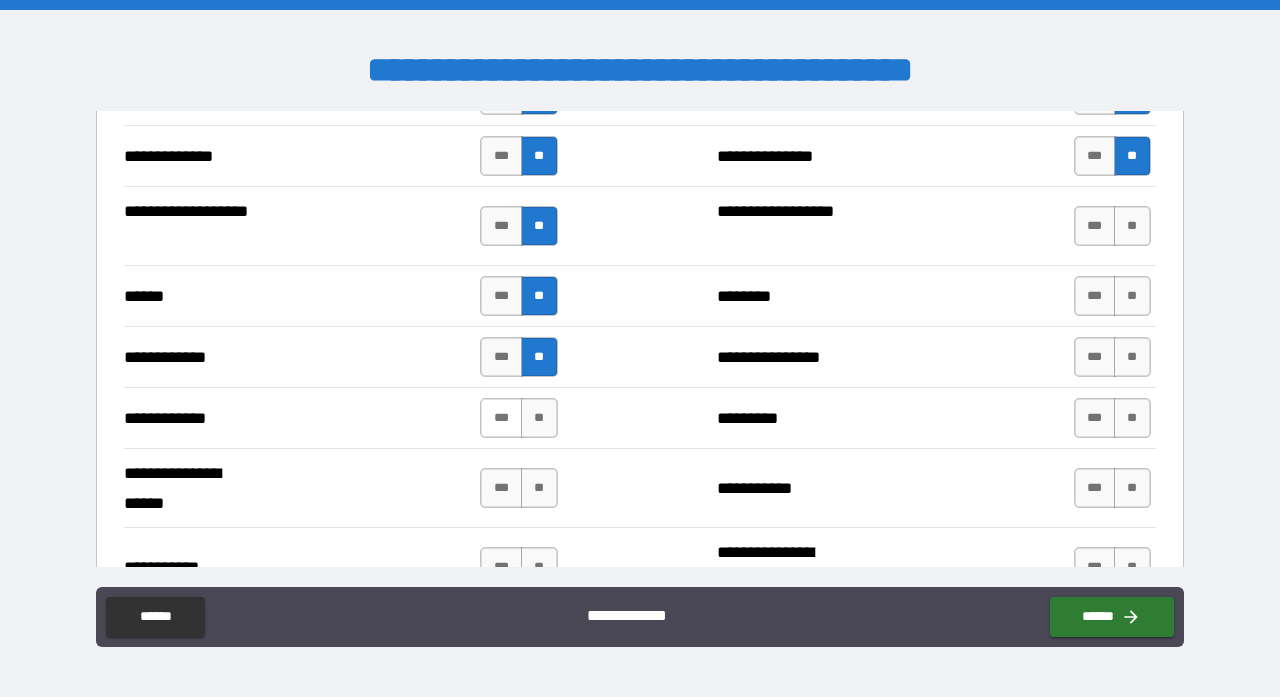 click on "***" at bounding box center [501, 418] 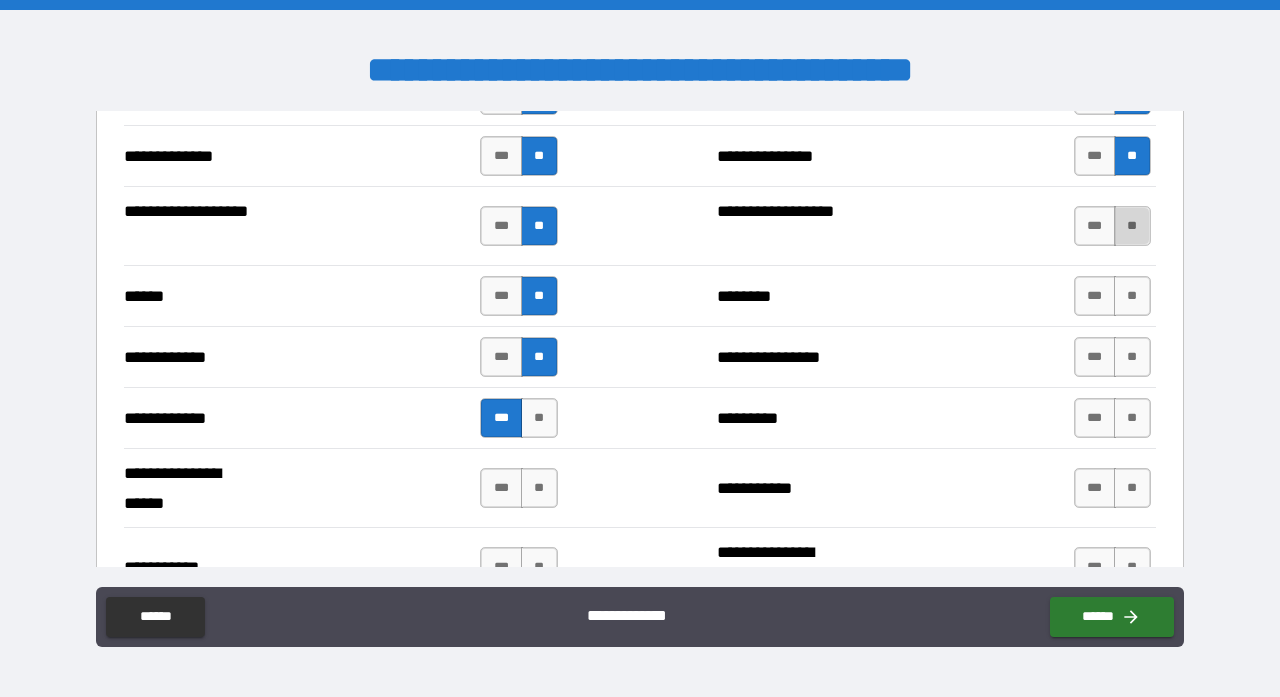 click on "**" at bounding box center [1132, 226] 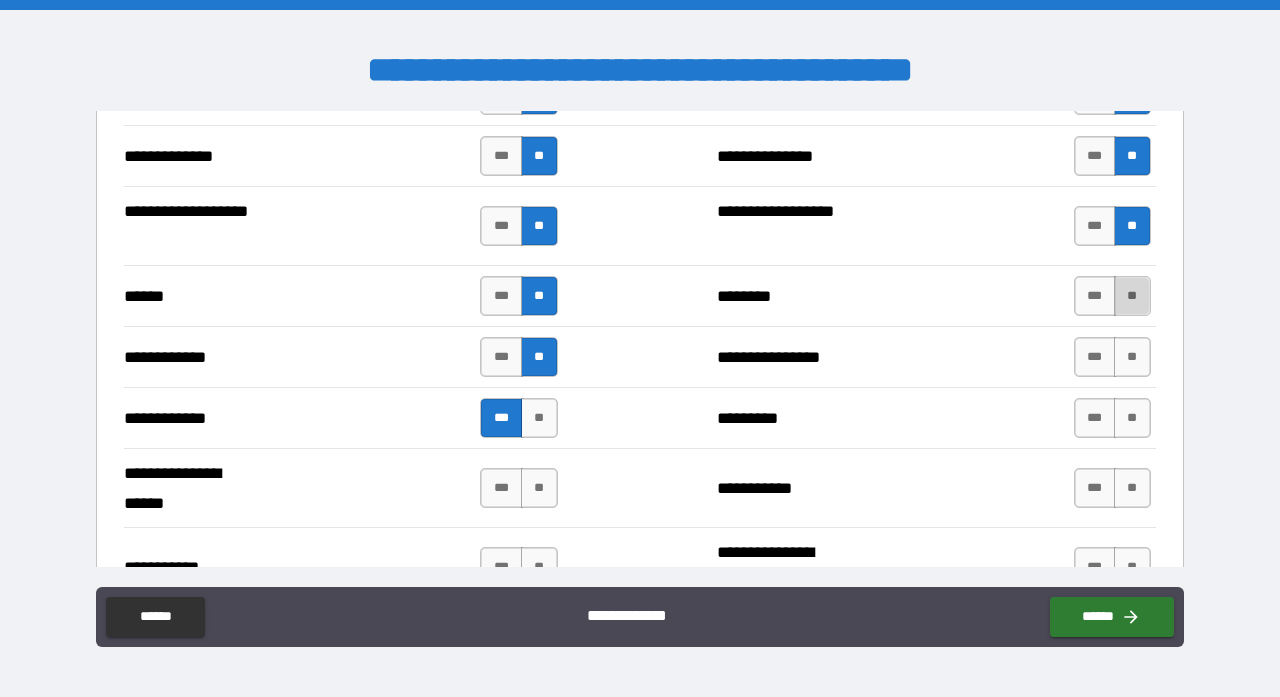 click on "**" at bounding box center (1132, 296) 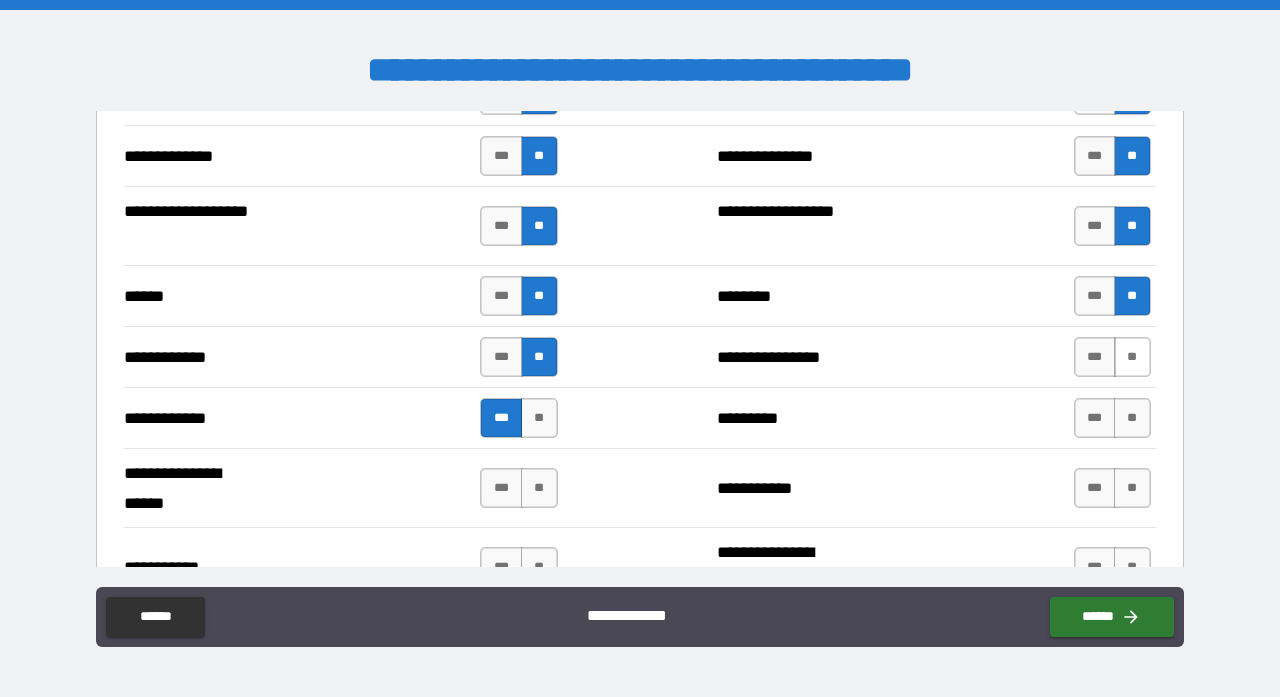 click on "**" at bounding box center (1132, 357) 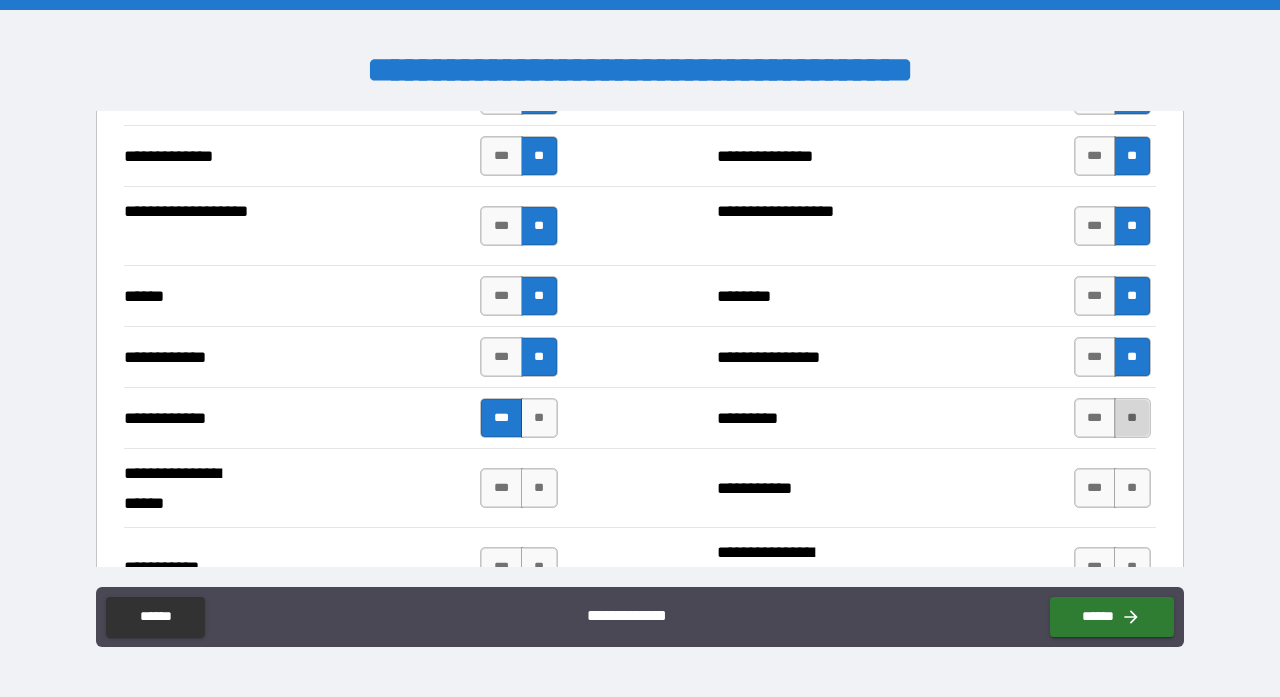 click on "**" at bounding box center [1132, 418] 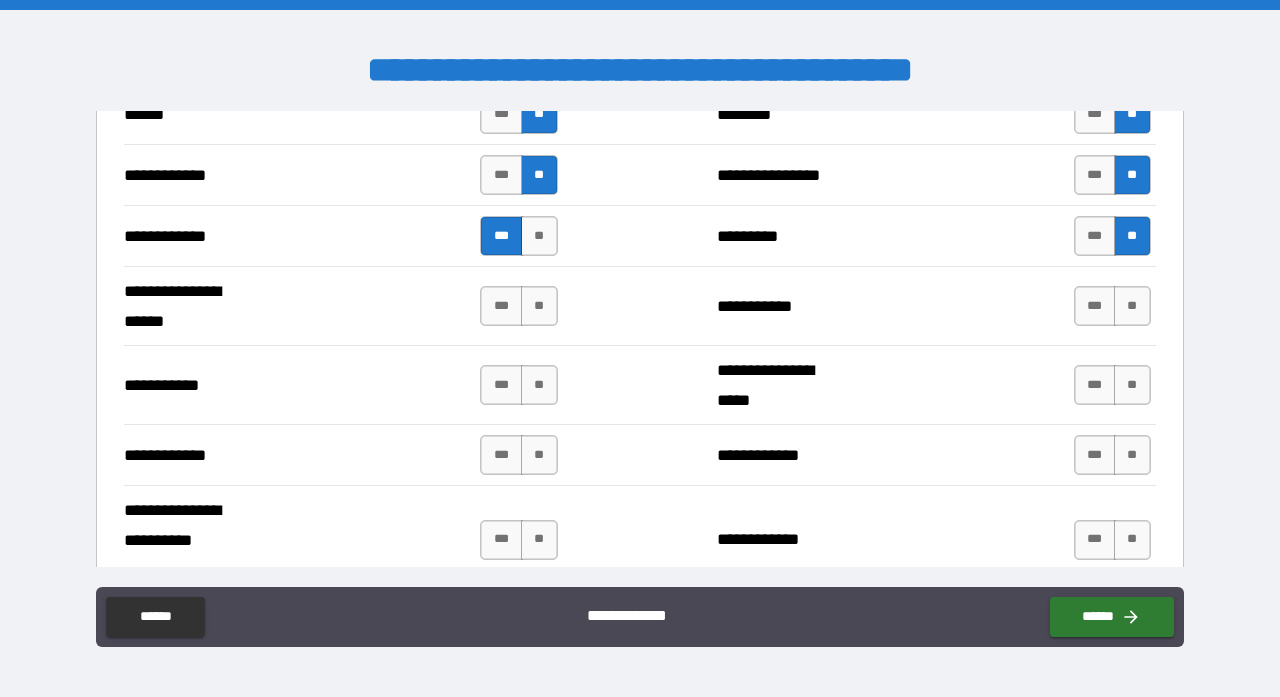 scroll, scrollTop: 3546, scrollLeft: 0, axis: vertical 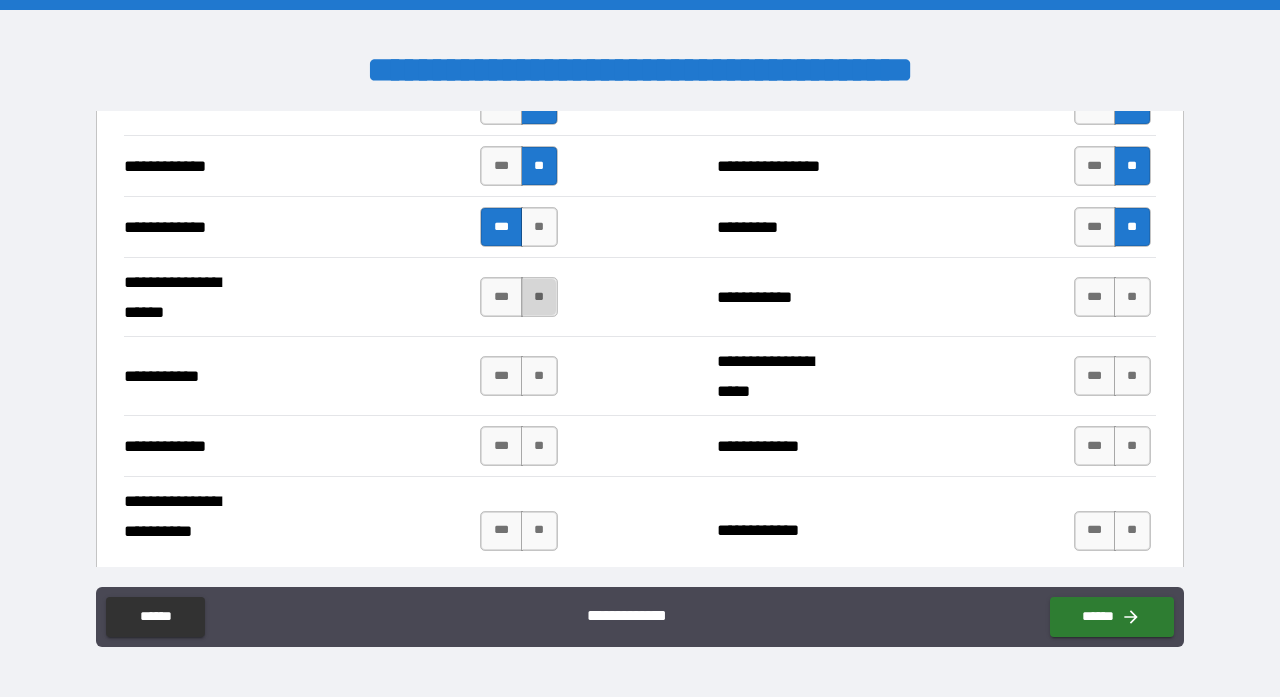 click on "**" at bounding box center (539, 297) 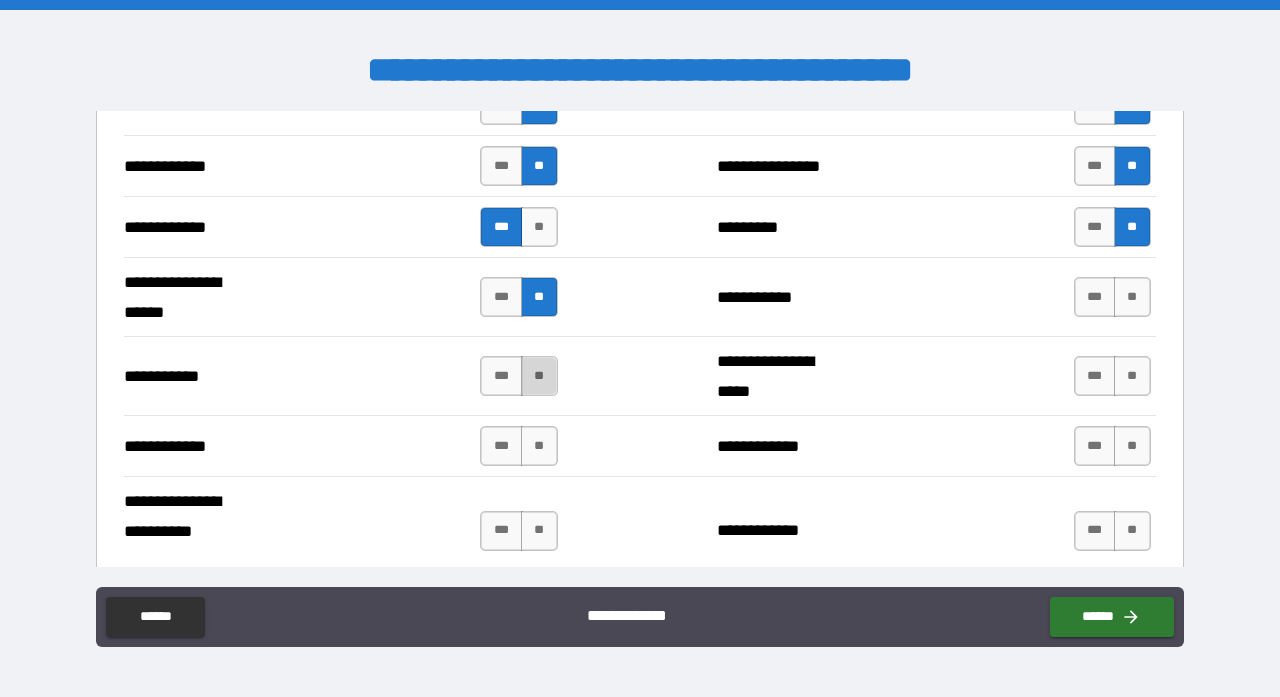 click on "**" at bounding box center [539, 376] 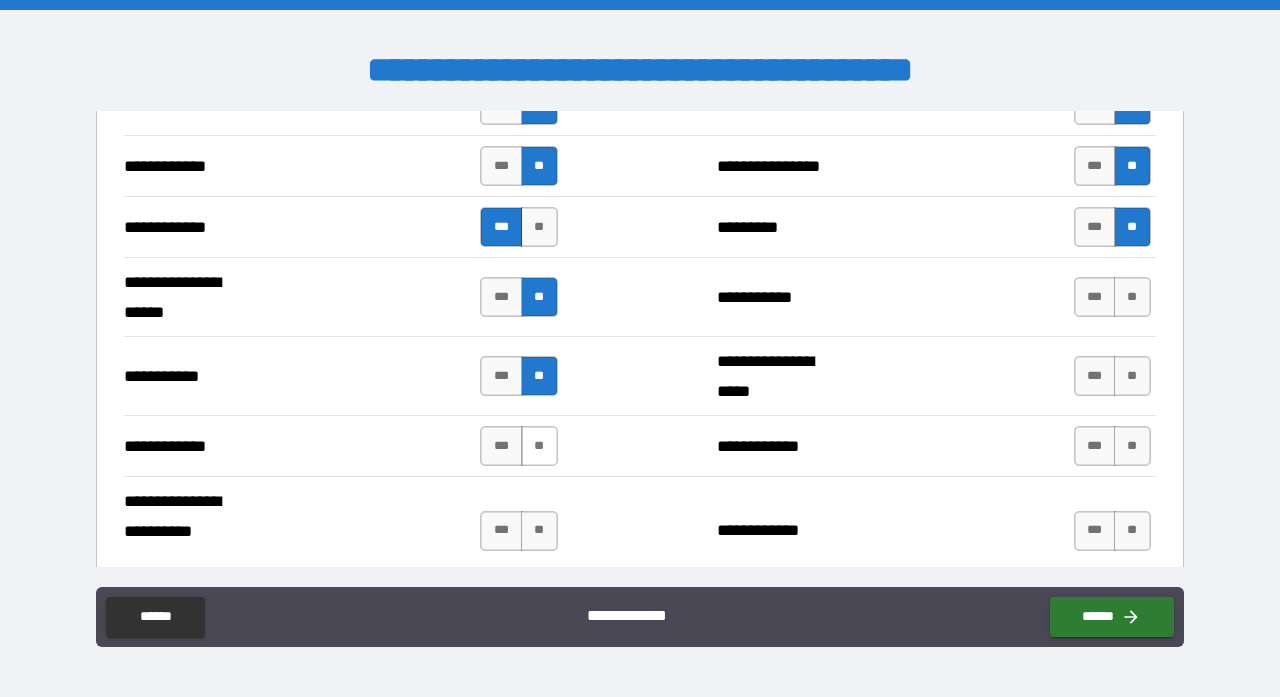 click on "**" at bounding box center [539, 446] 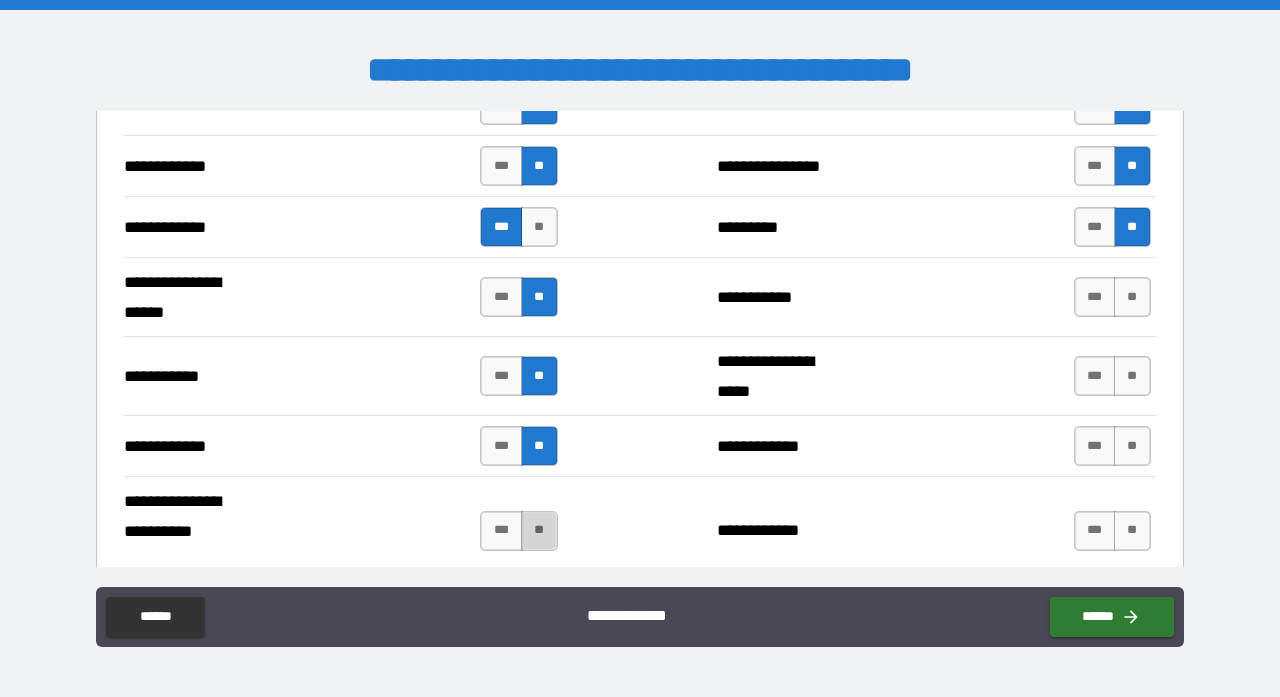 click on "**" at bounding box center [539, 531] 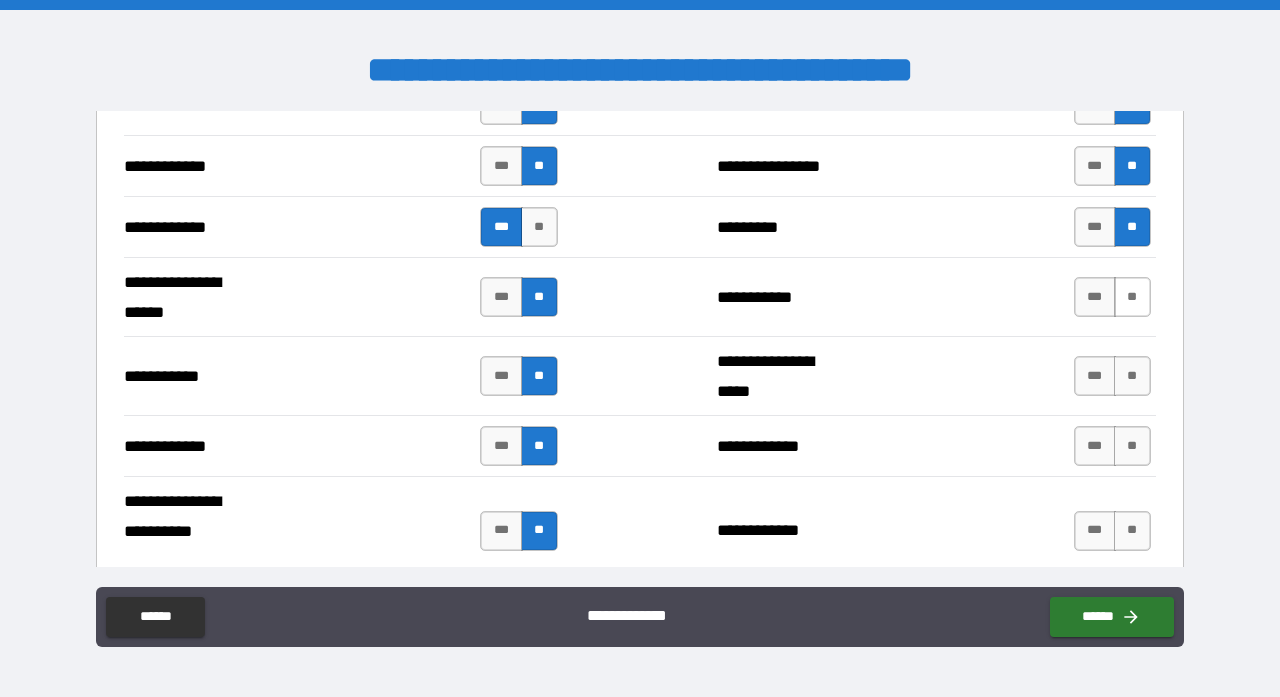 click on "**" at bounding box center (1132, 297) 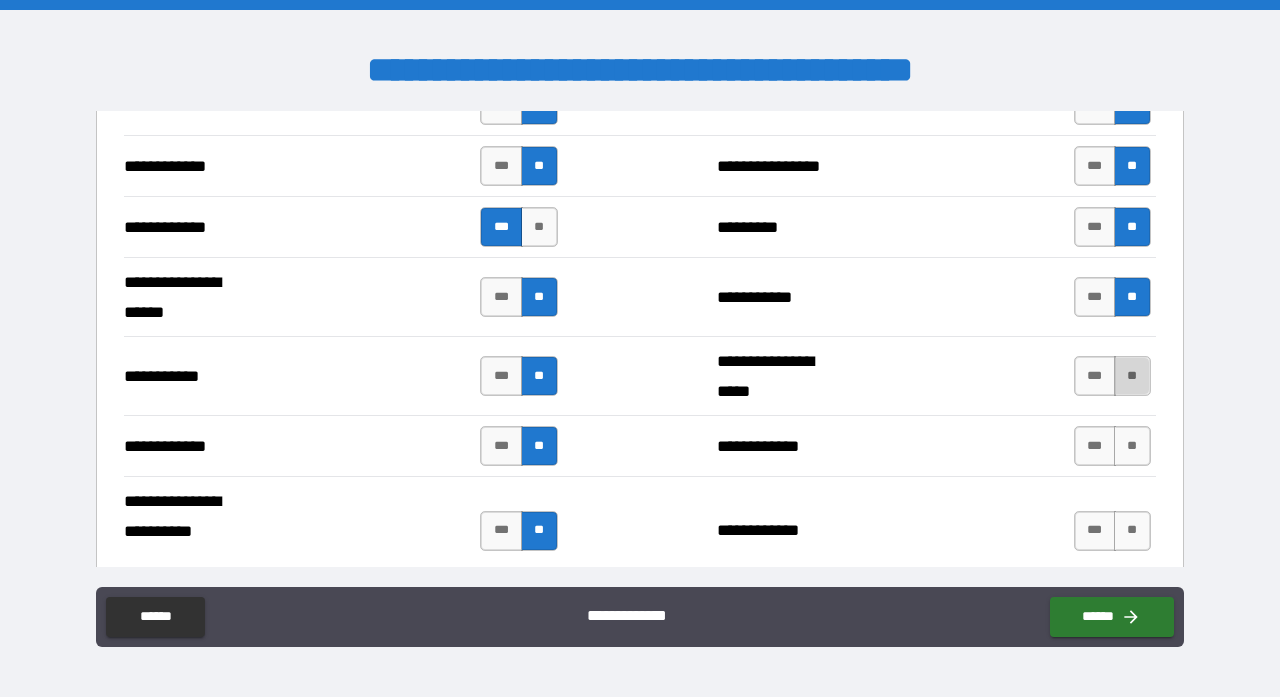 click on "**" at bounding box center (1132, 376) 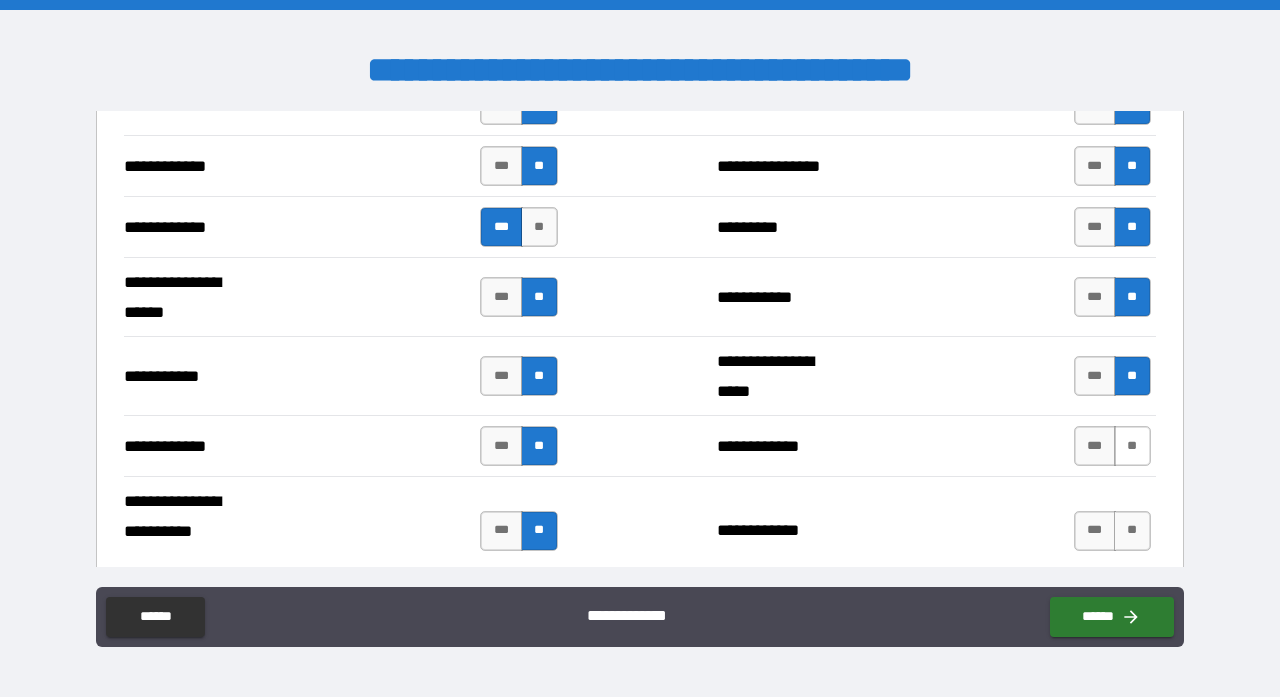 click on "**" at bounding box center (1132, 446) 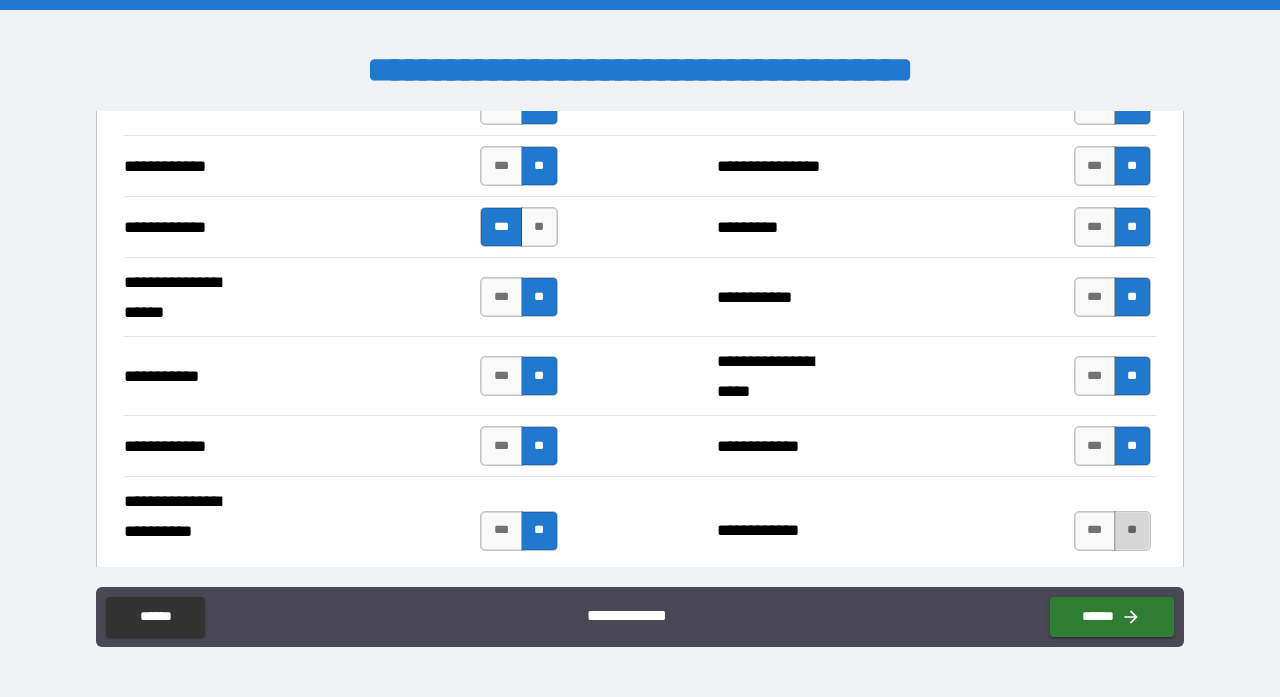 click on "**" at bounding box center [1132, 531] 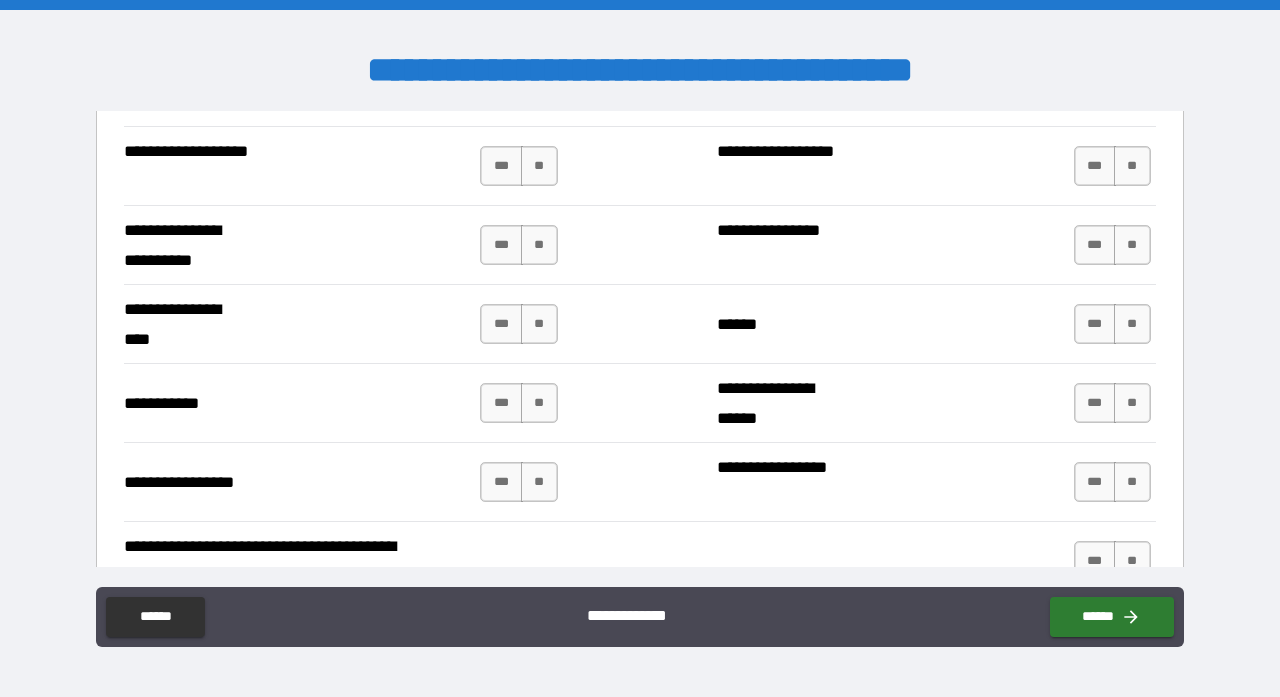 scroll, scrollTop: 4008, scrollLeft: 0, axis: vertical 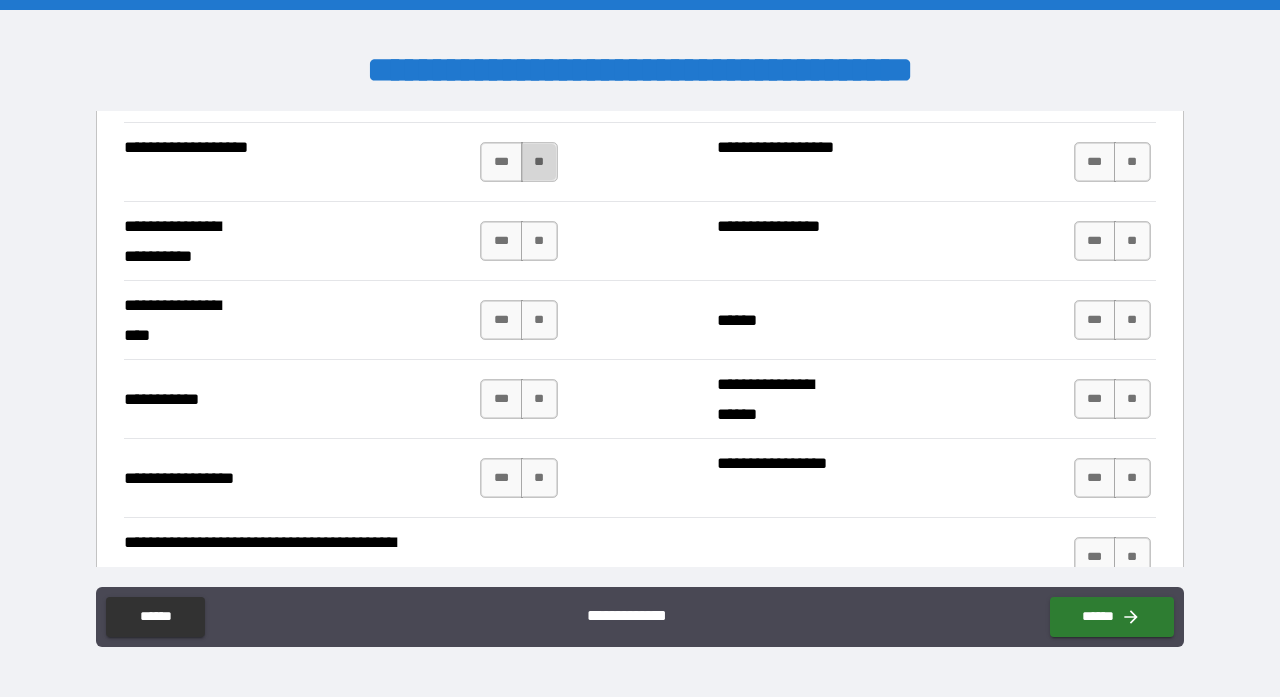 click on "**" at bounding box center (539, 162) 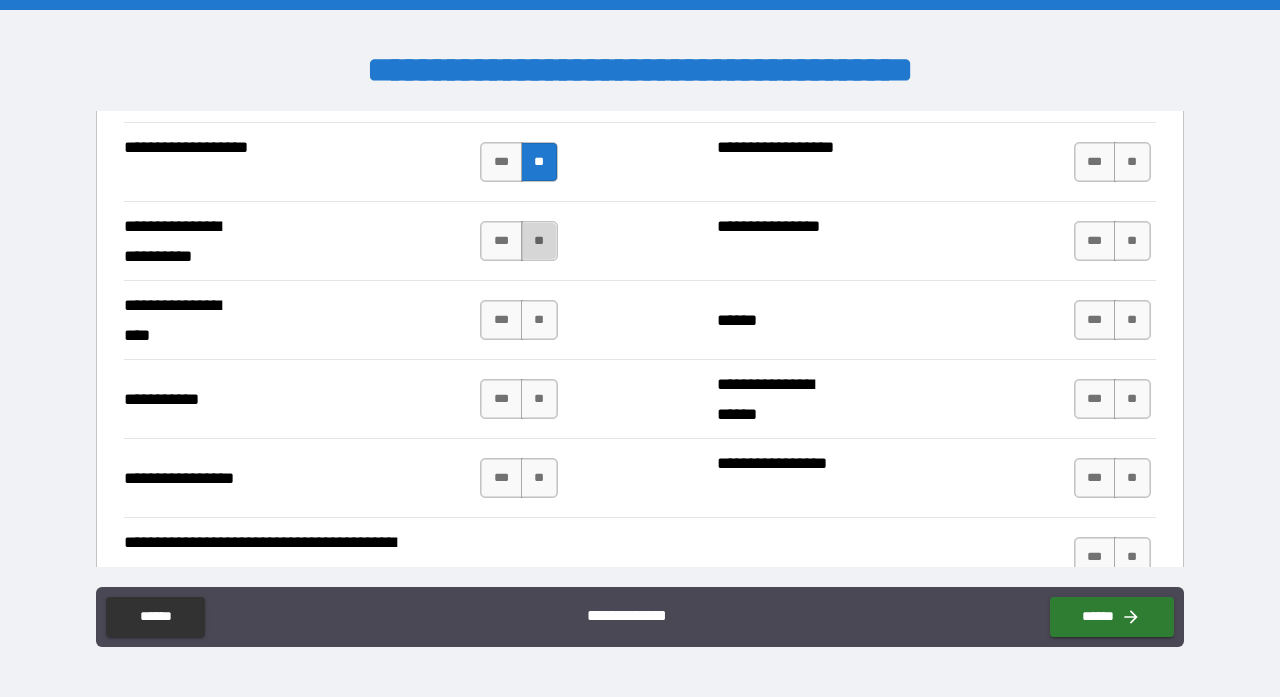 click on "**" at bounding box center [539, 241] 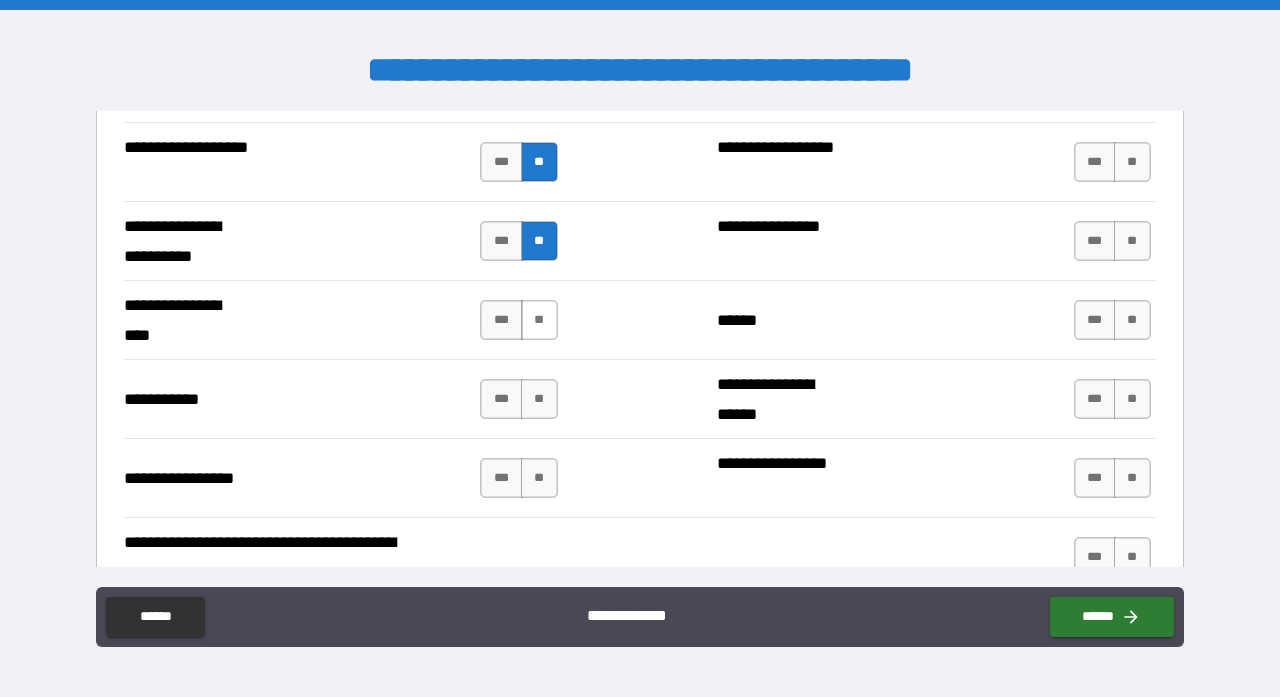 click on "**" at bounding box center (539, 320) 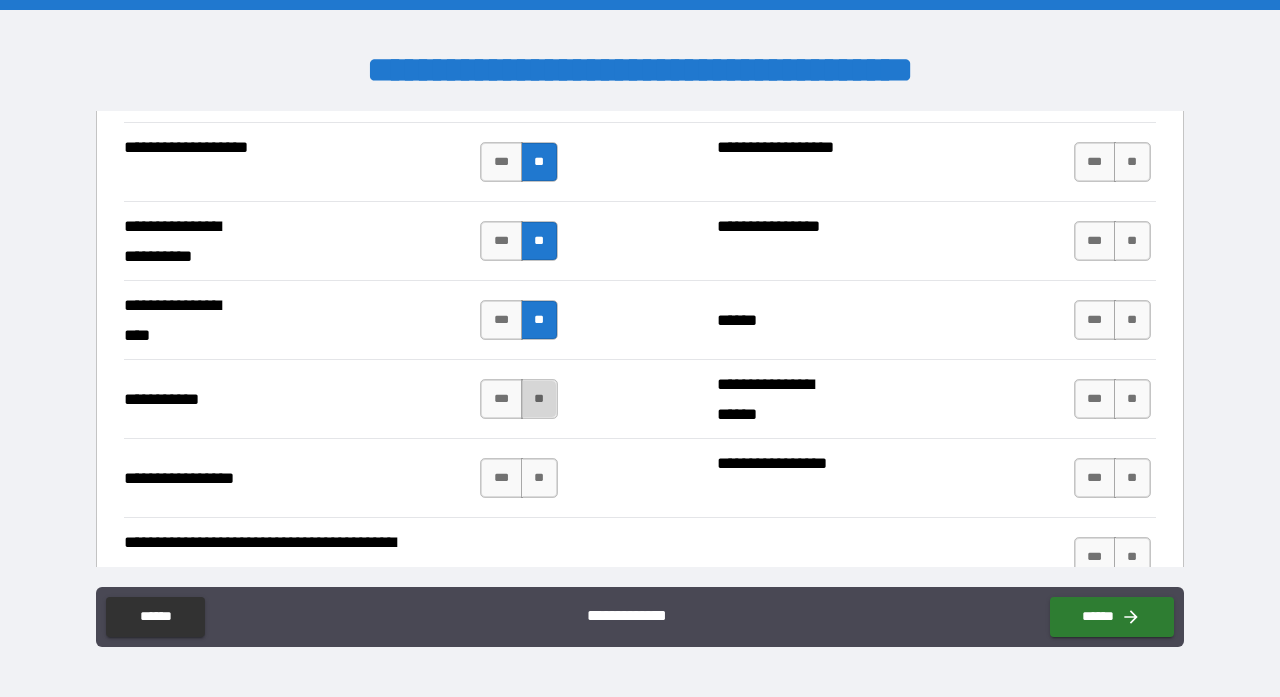 click on "**" at bounding box center (539, 399) 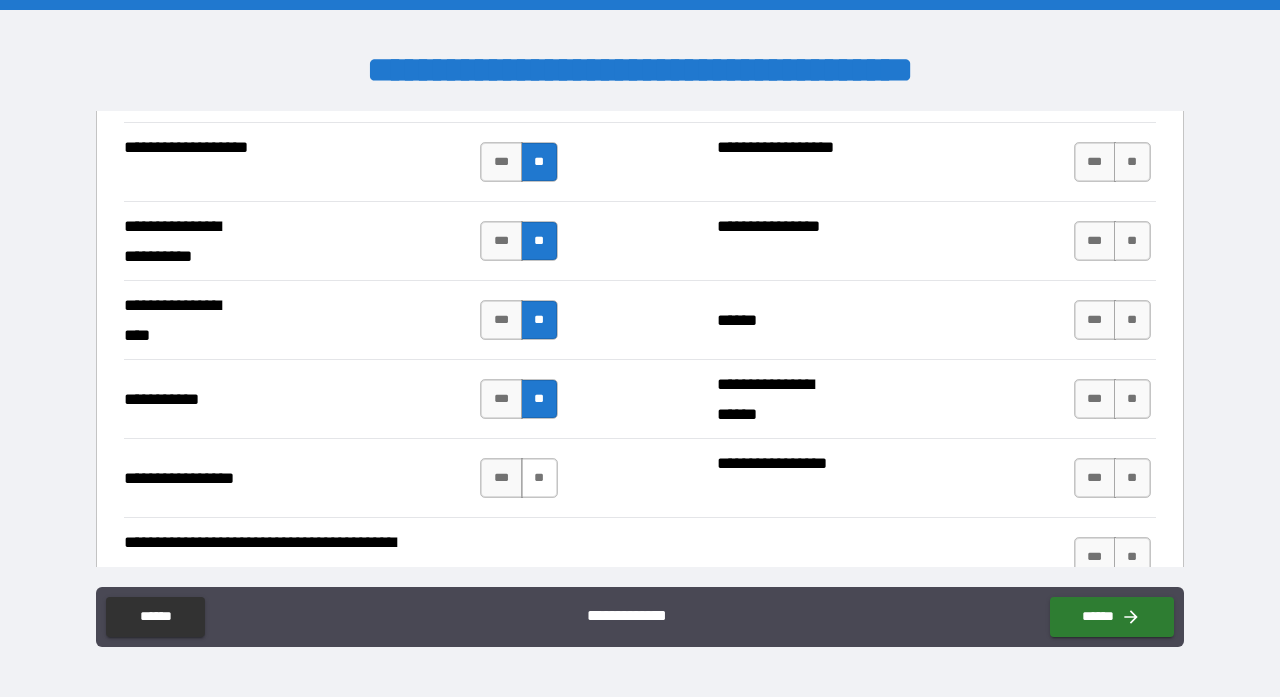 click on "**" at bounding box center [539, 478] 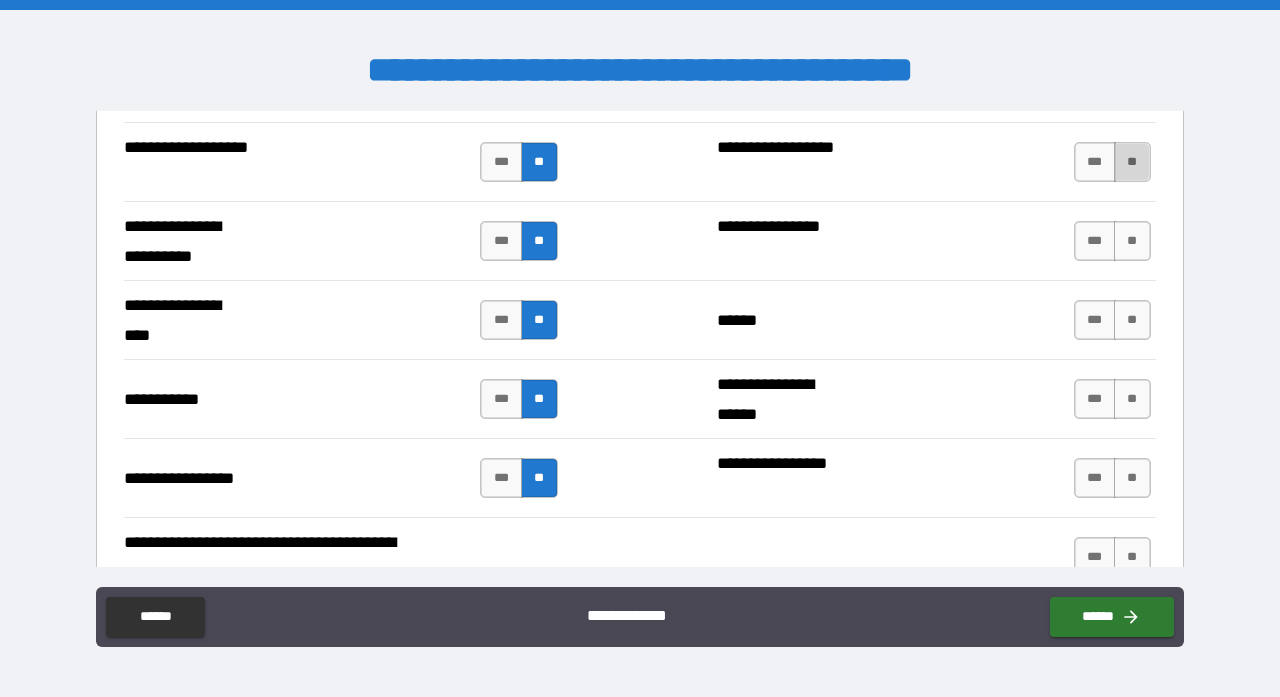 click on "**" at bounding box center [1132, 162] 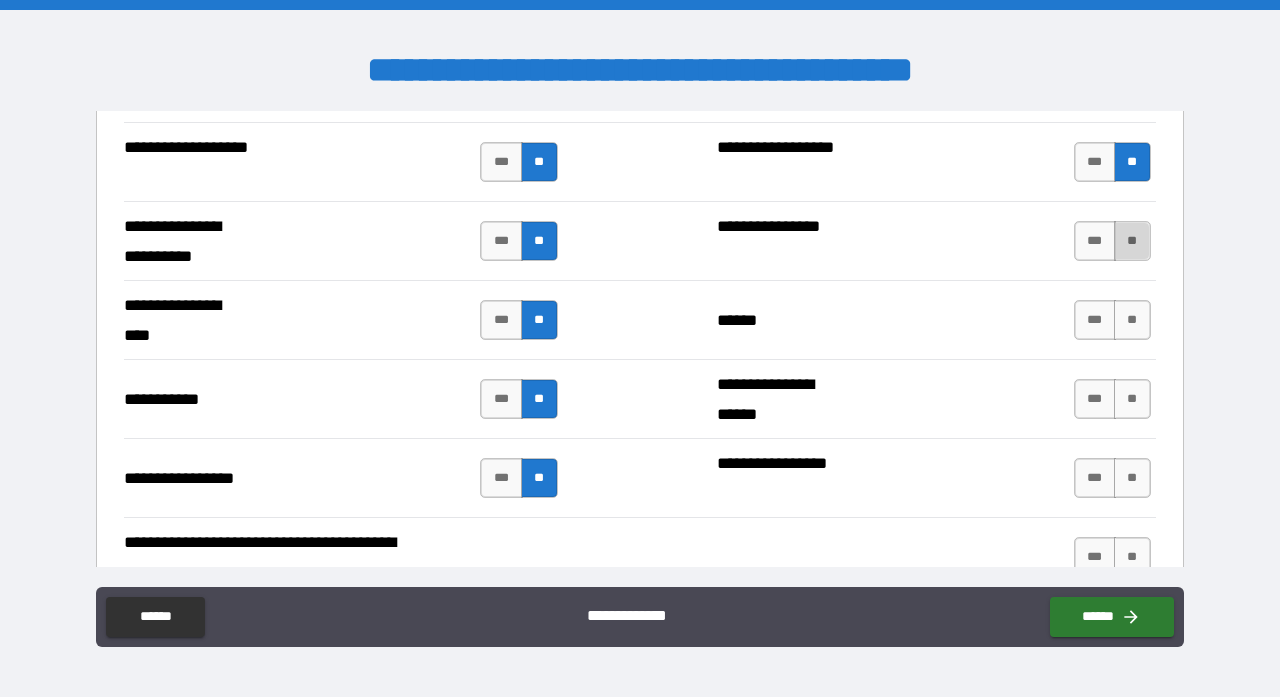 click on "**" at bounding box center (1132, 241) 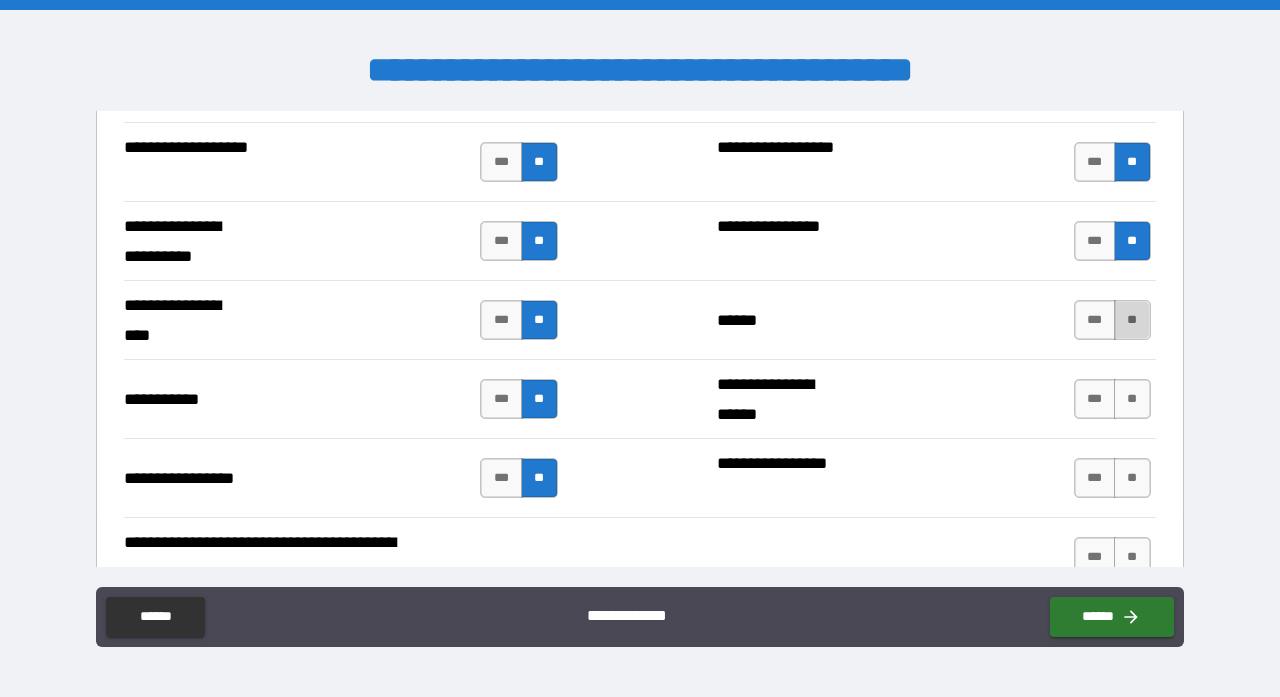click on "**" at bounding box center [1132, 320] 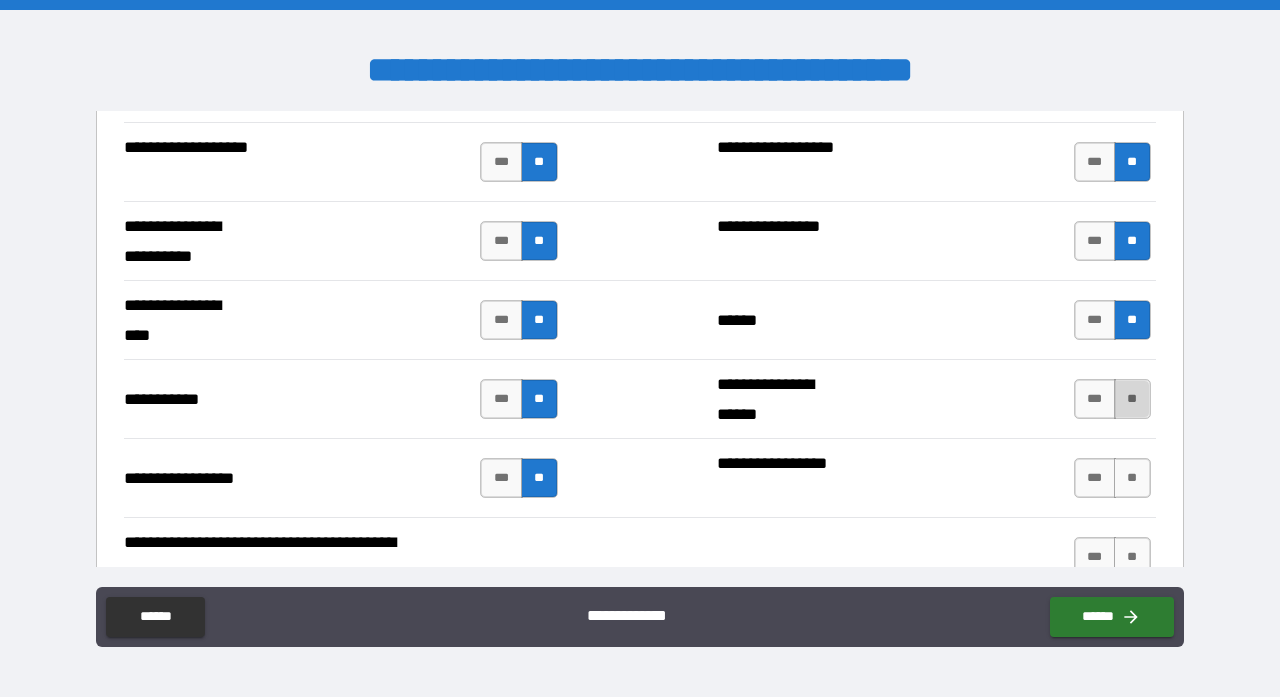 click on "**" at bounding box center [1132, 399] 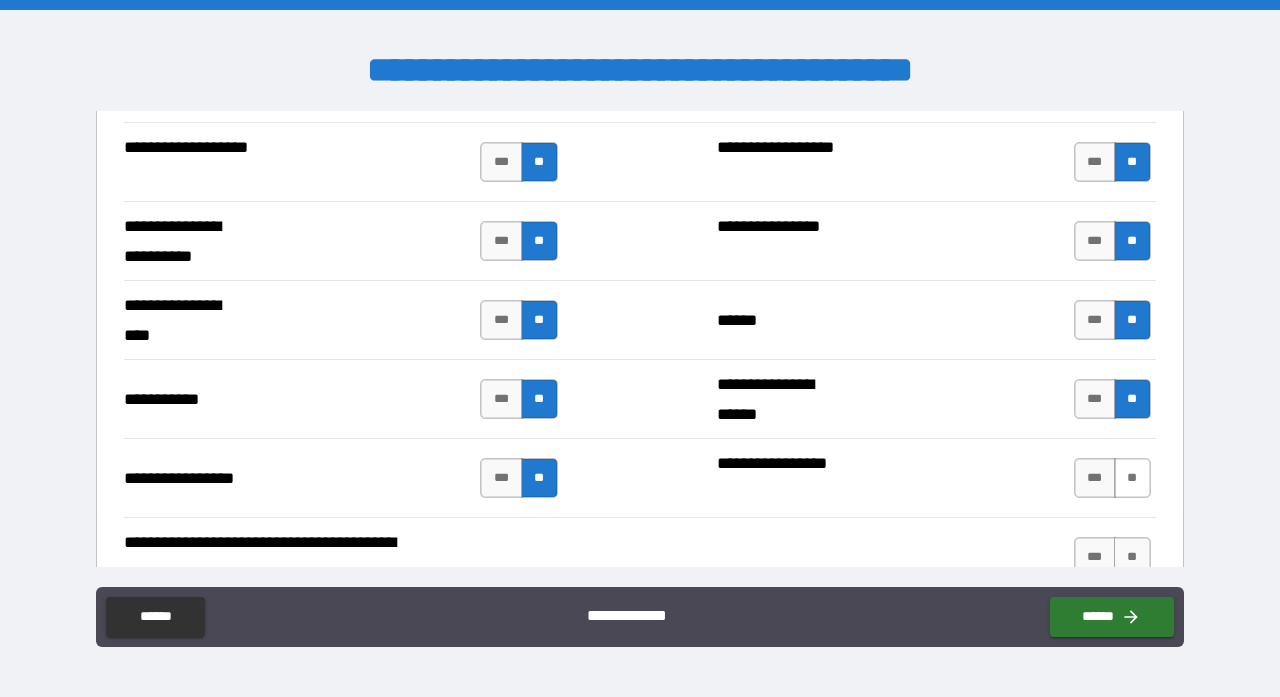 click on "**" at bounding box center [1132, 478] 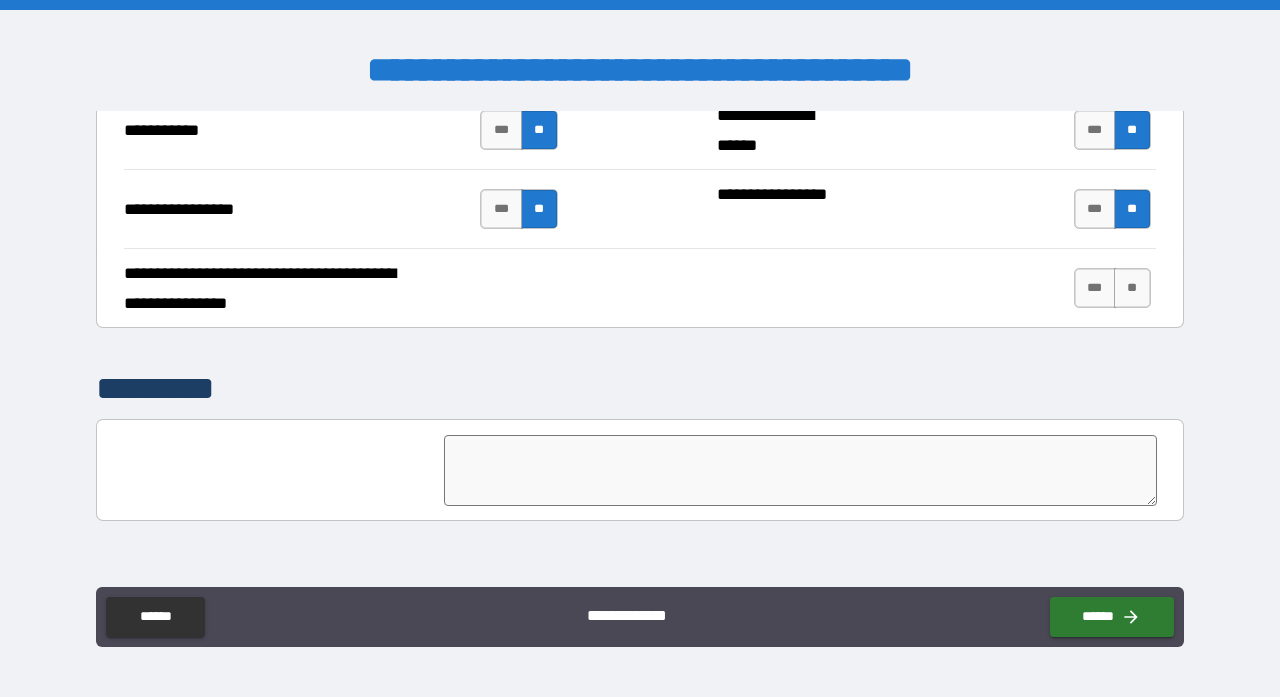 scroll, scrollTop: 4279, scrollLeft: 0, axis: vertical 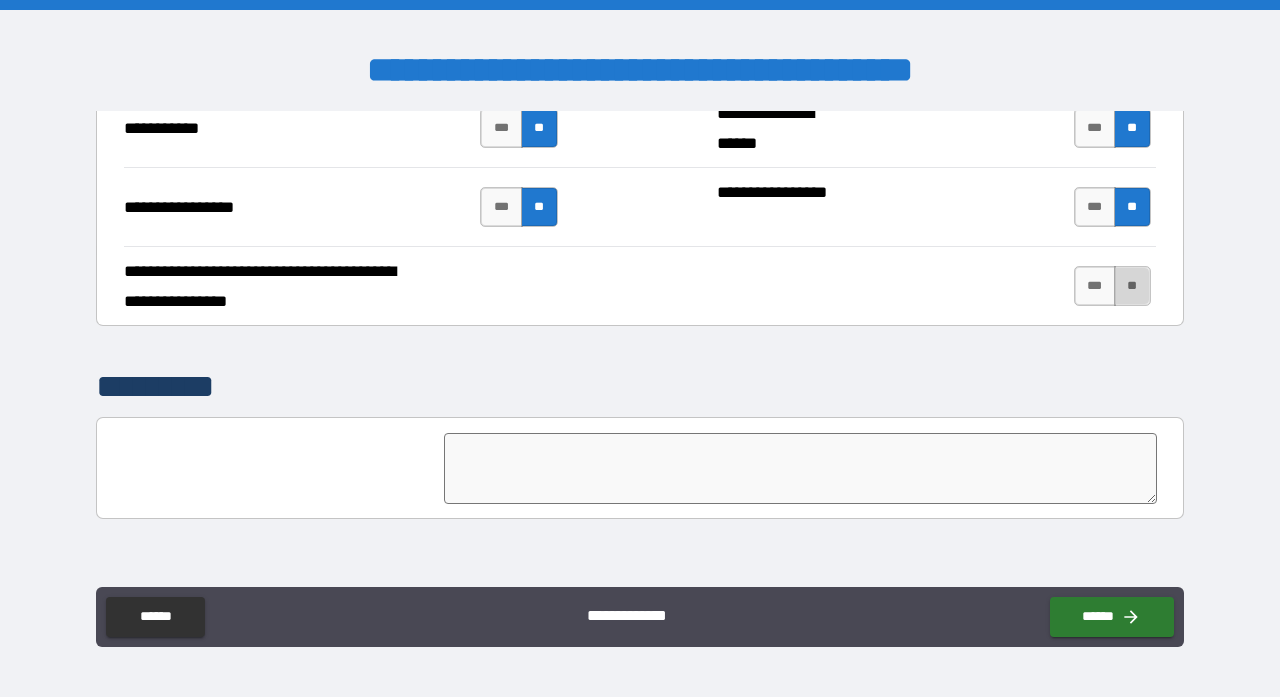 click on "**" at bounding box center [1132, 286] 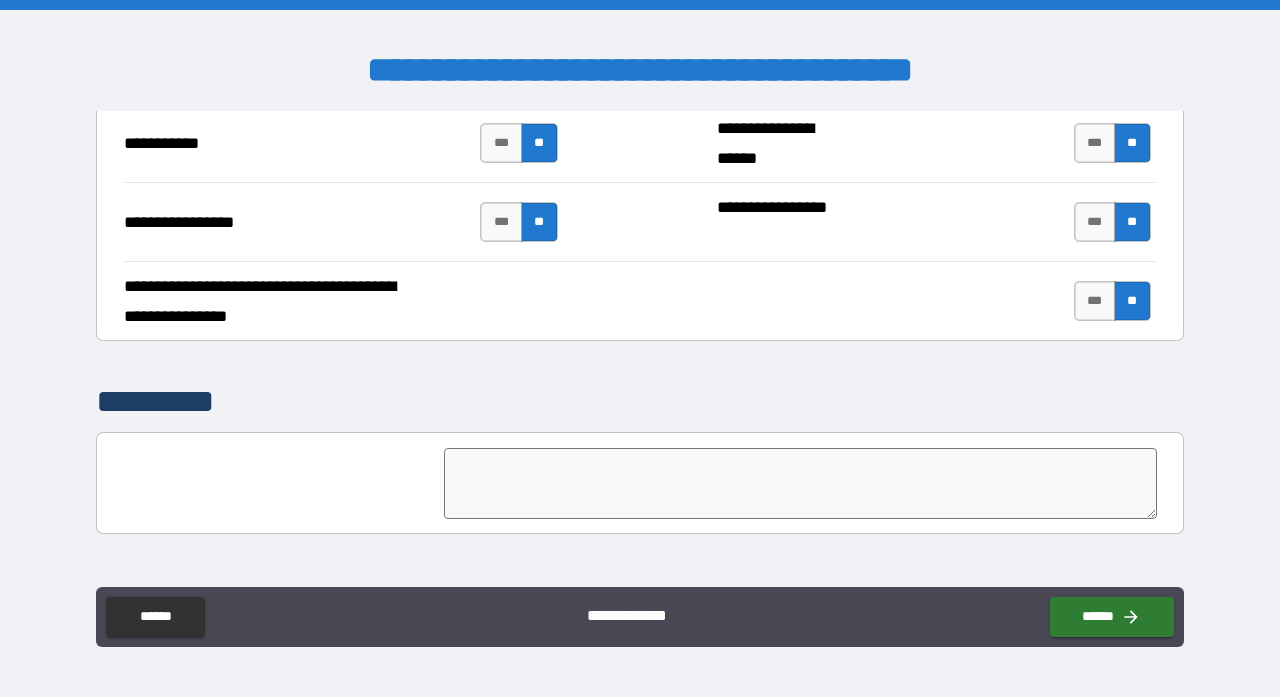 scroll, scrollTop: 4273, scrollLeft: 0, axis: vertical 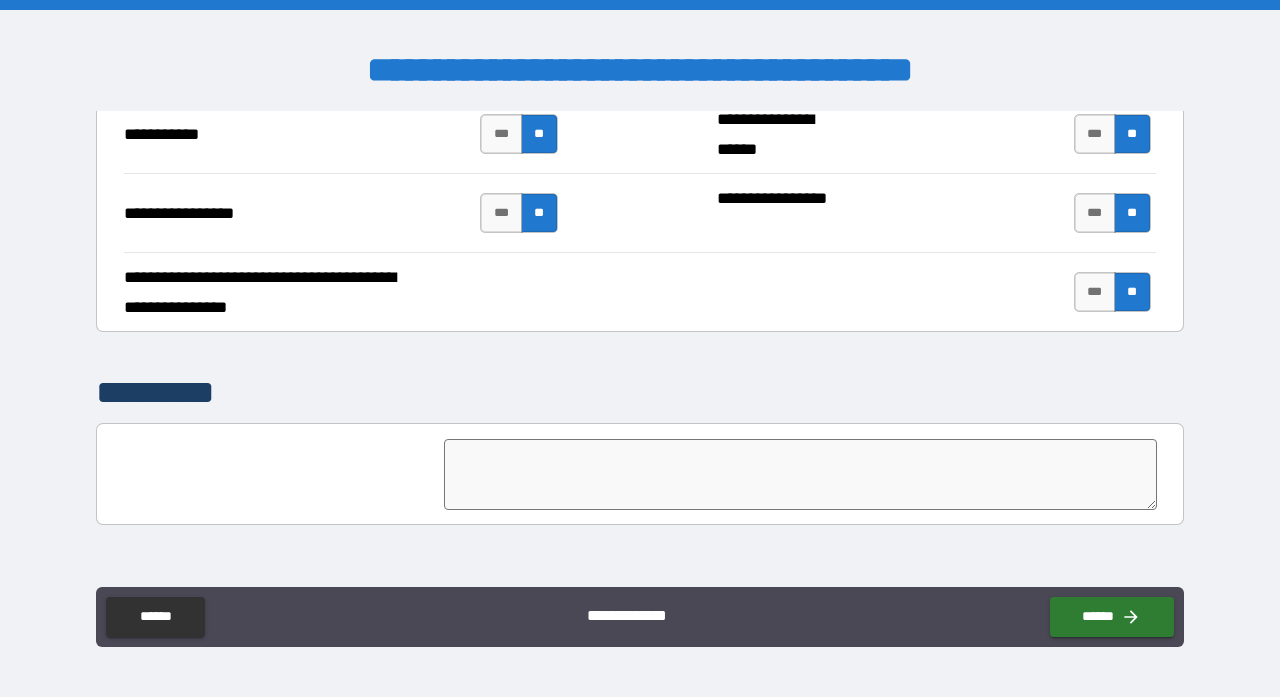 click at bounding box center (800, 474) 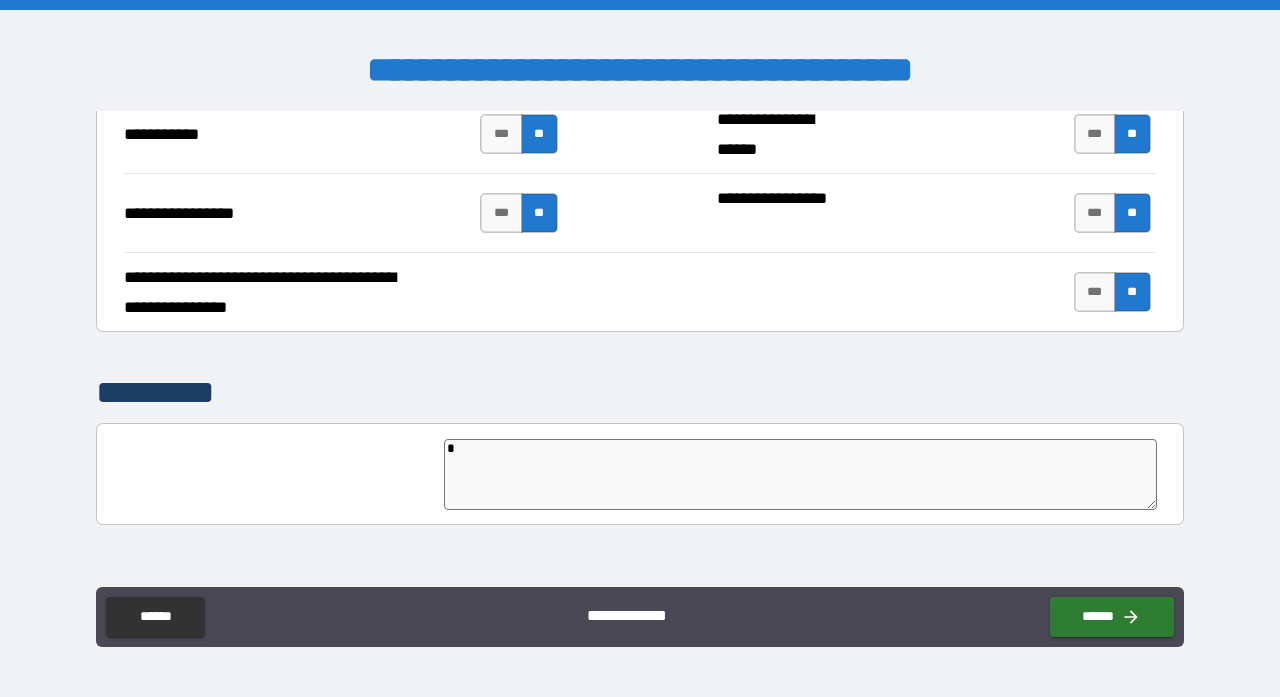type on "**" 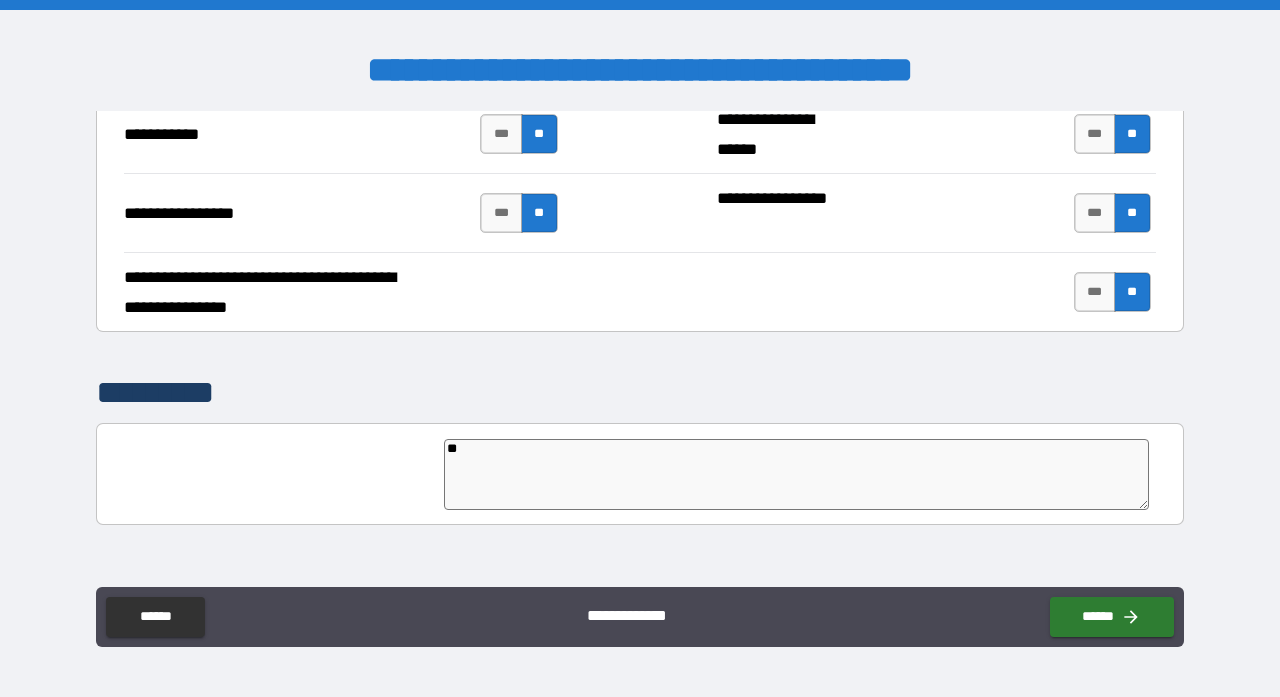 type on "***" 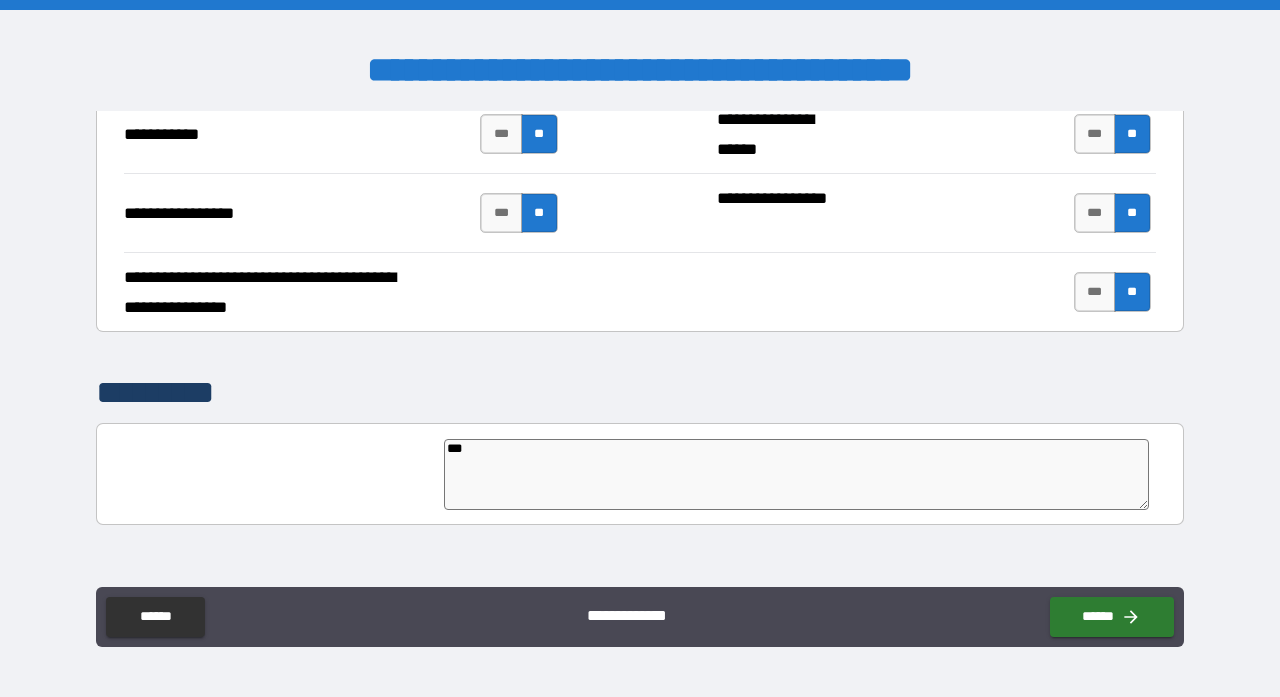 type on "*" 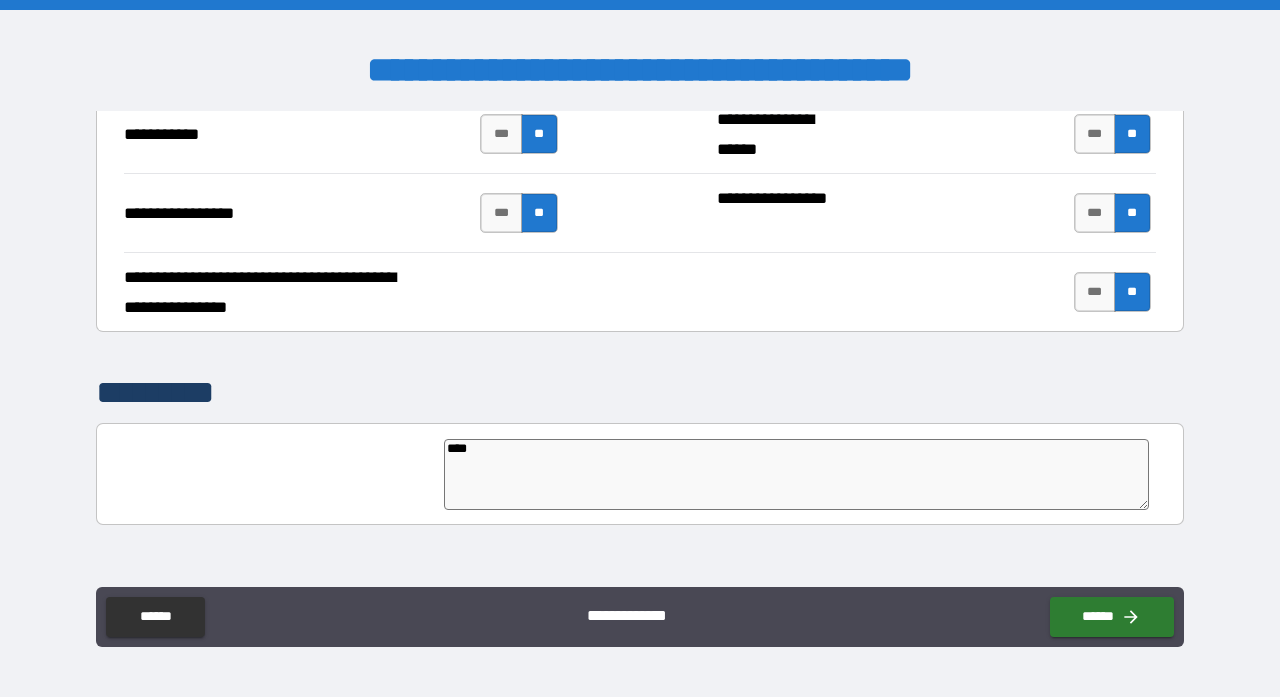 type on "*" 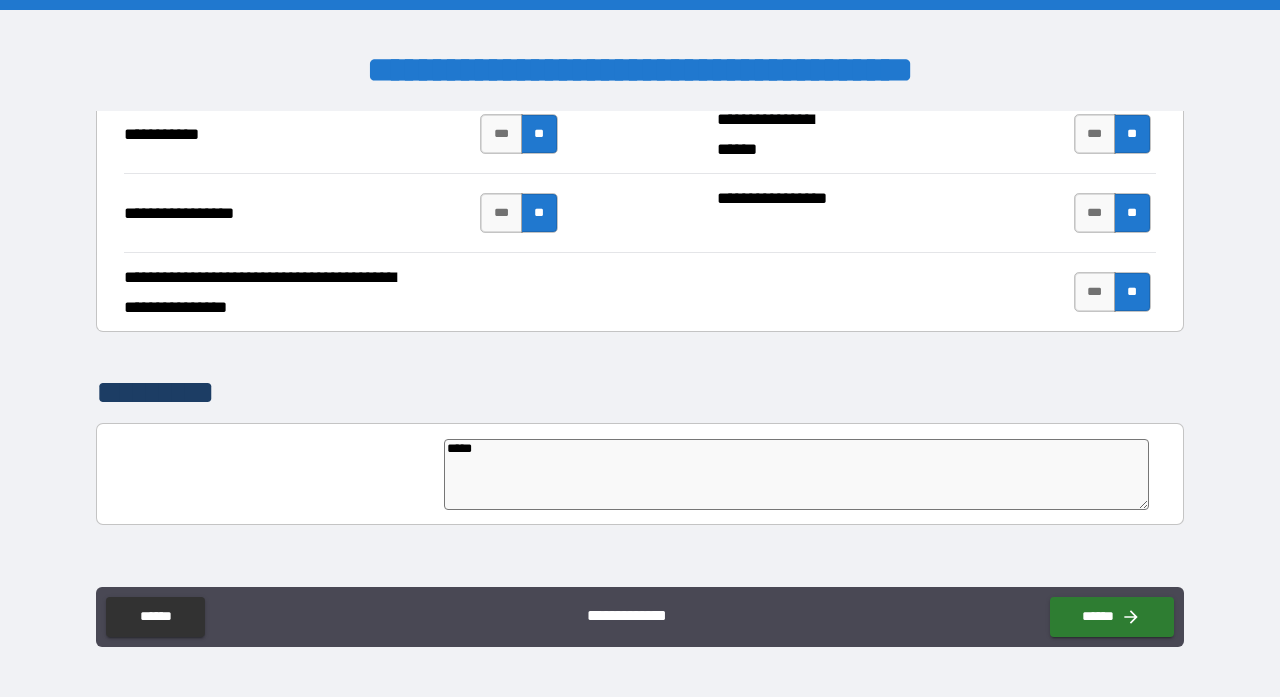 type on "******" 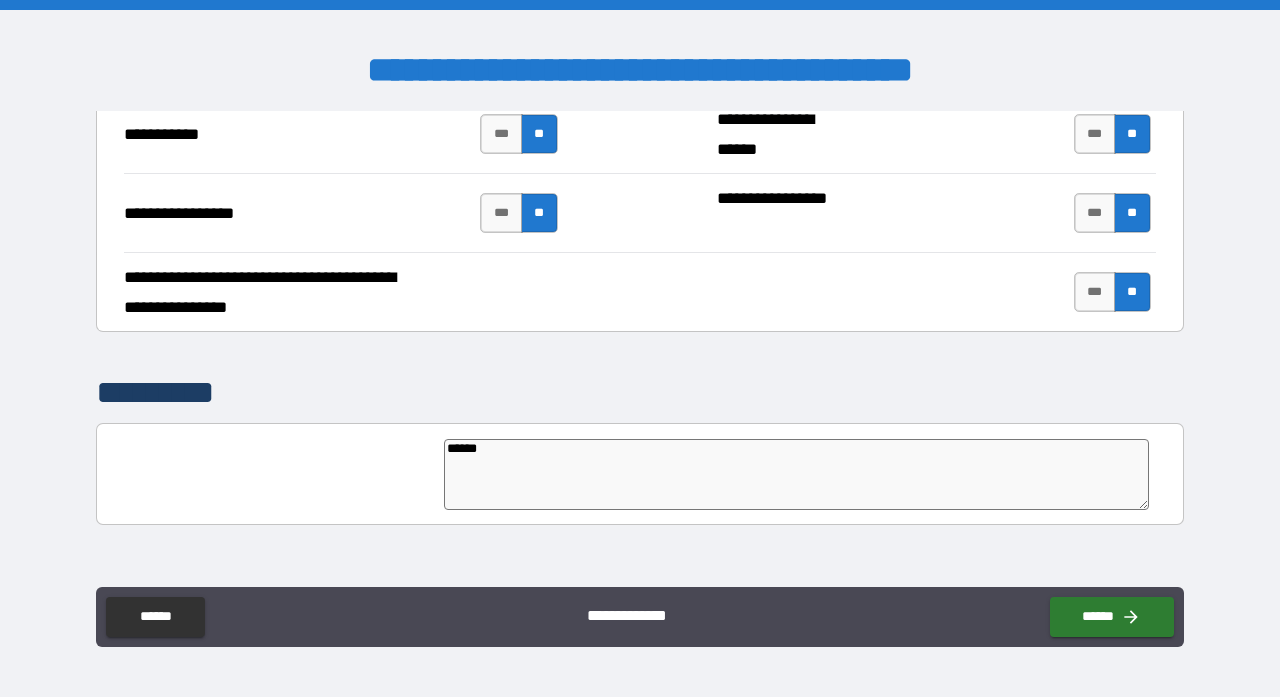 type on "*******" 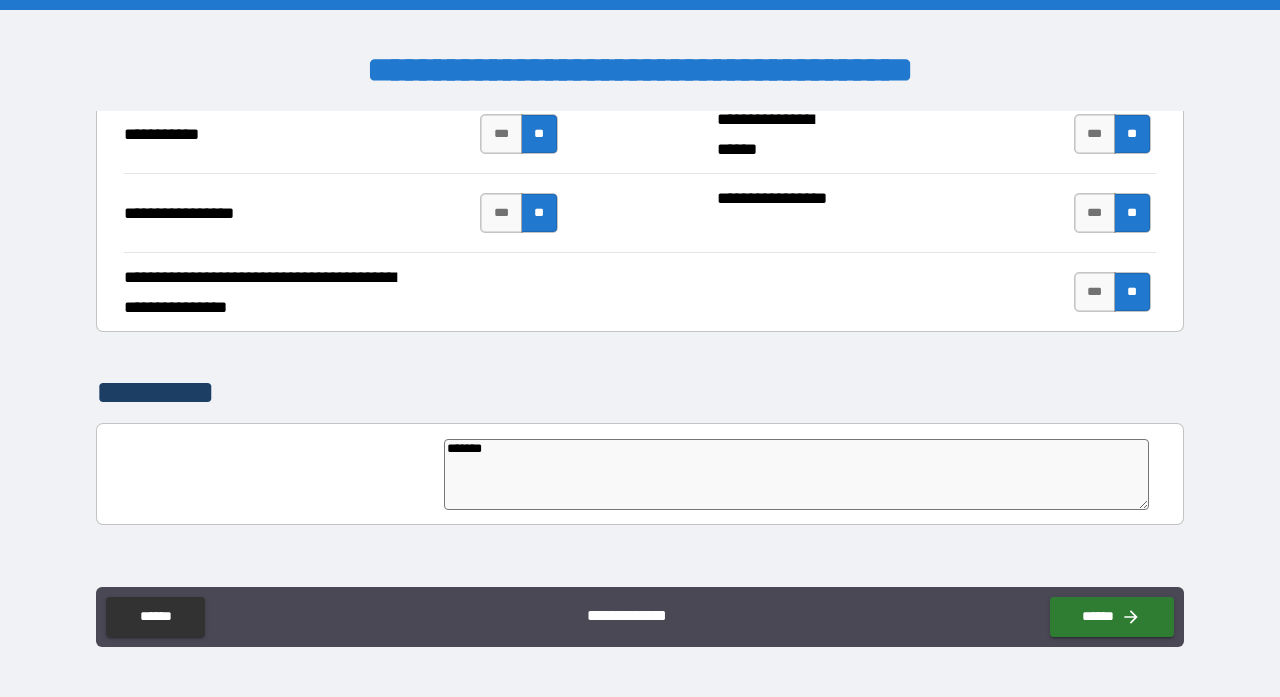 type on "*" 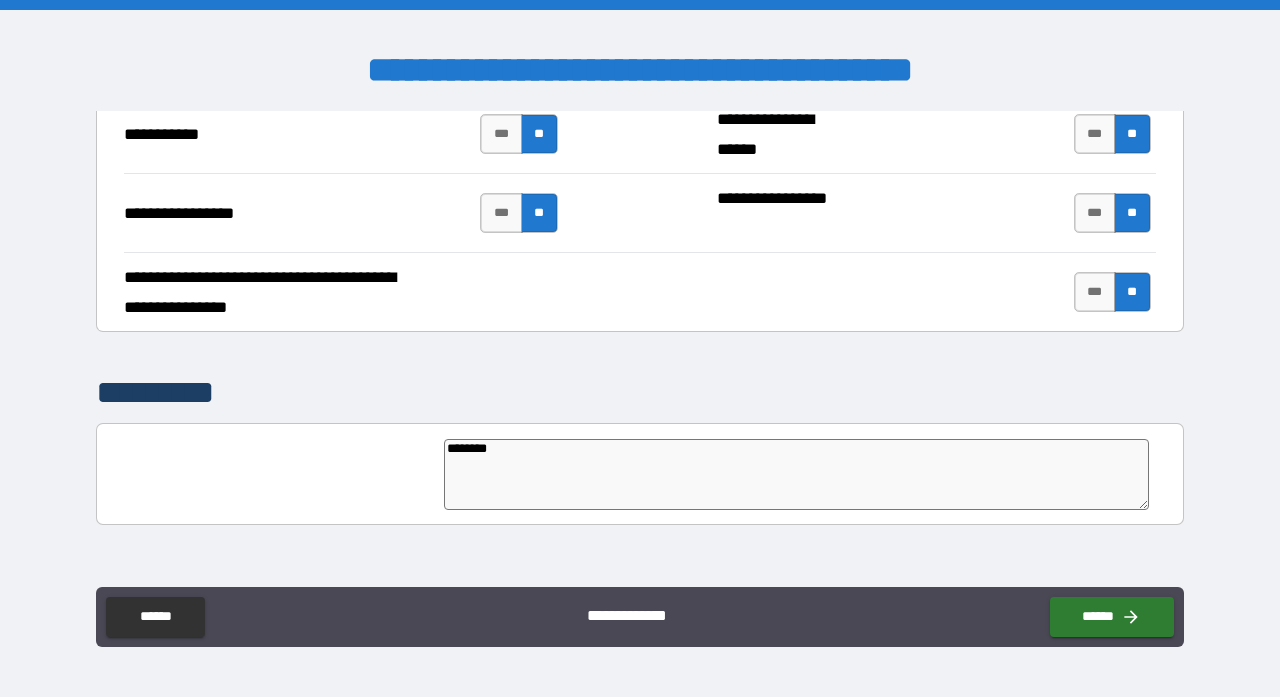 type on "*" 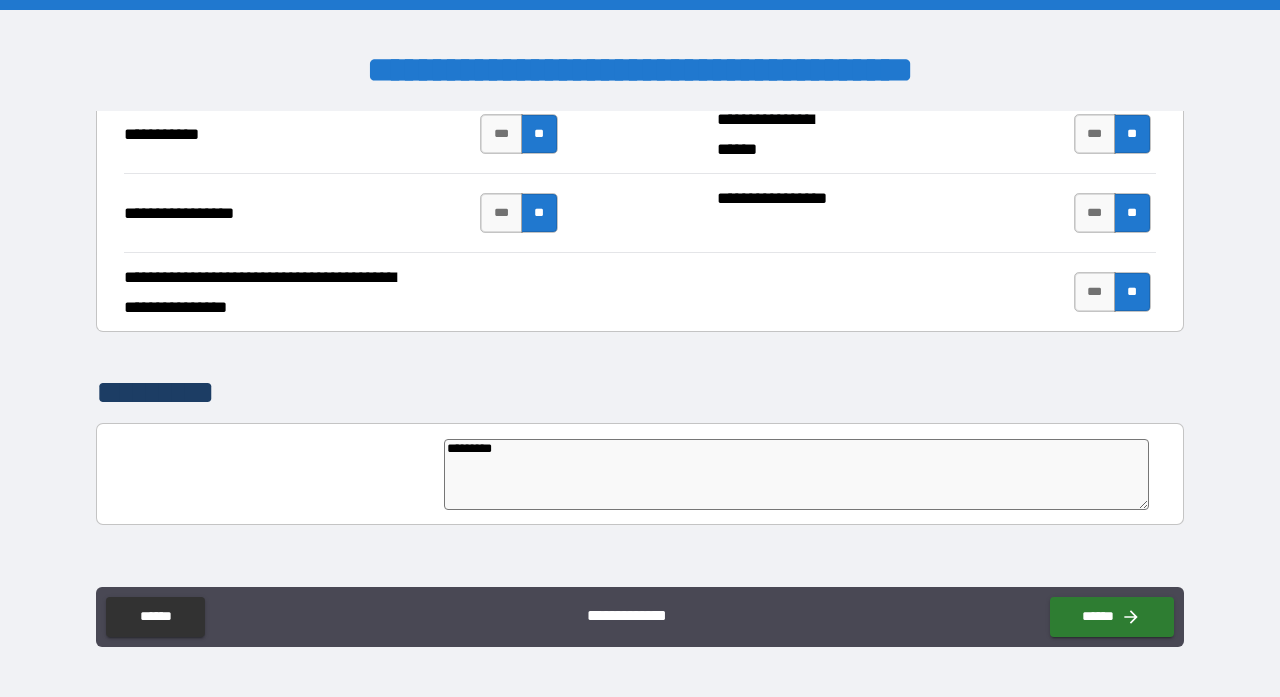 type on "**********" 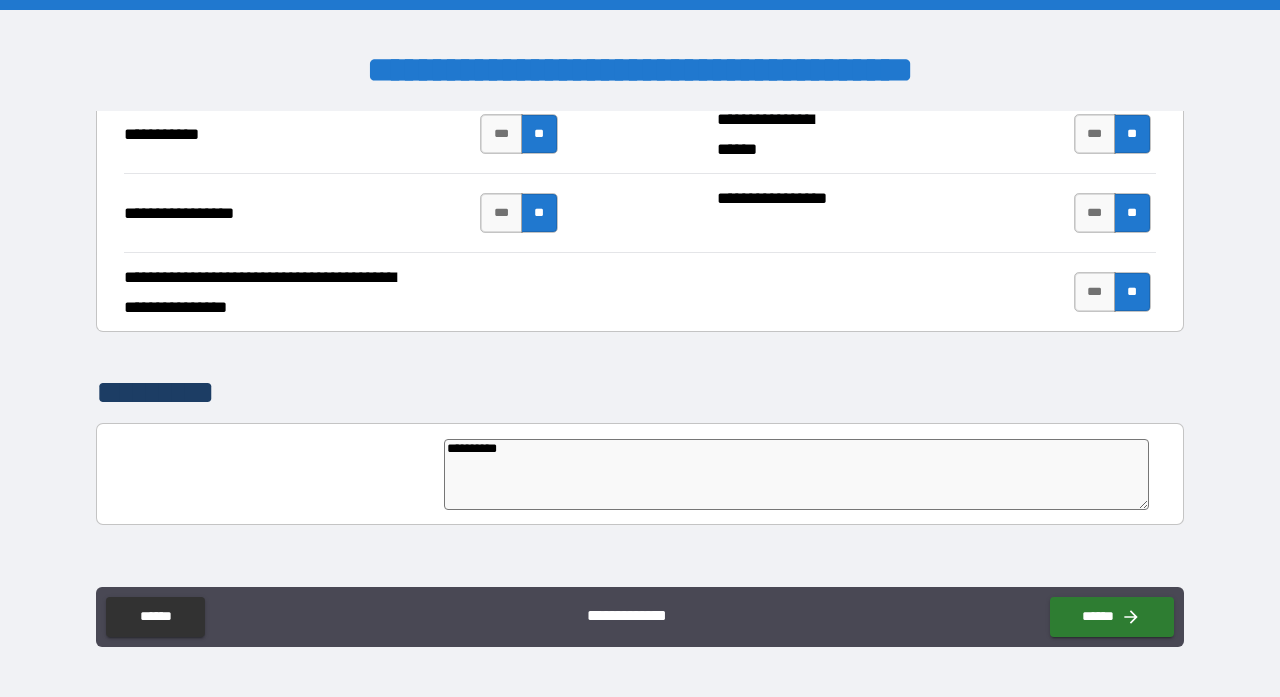 type on "**********" 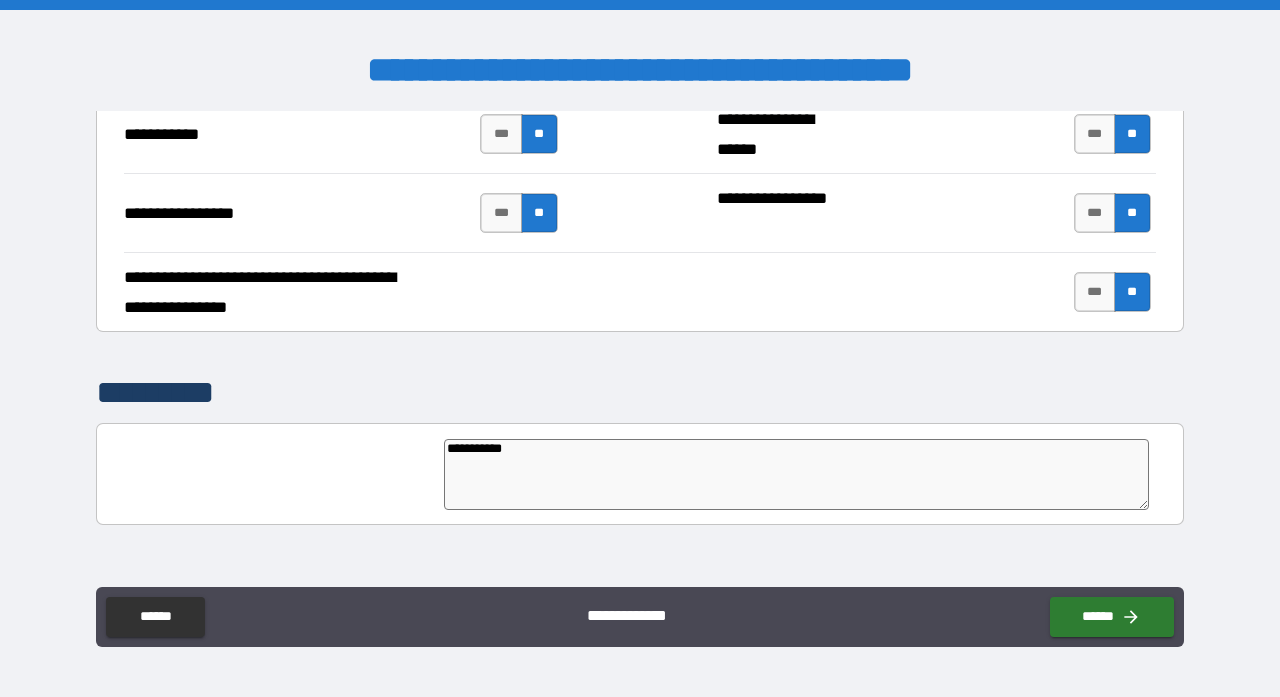 type on "*" 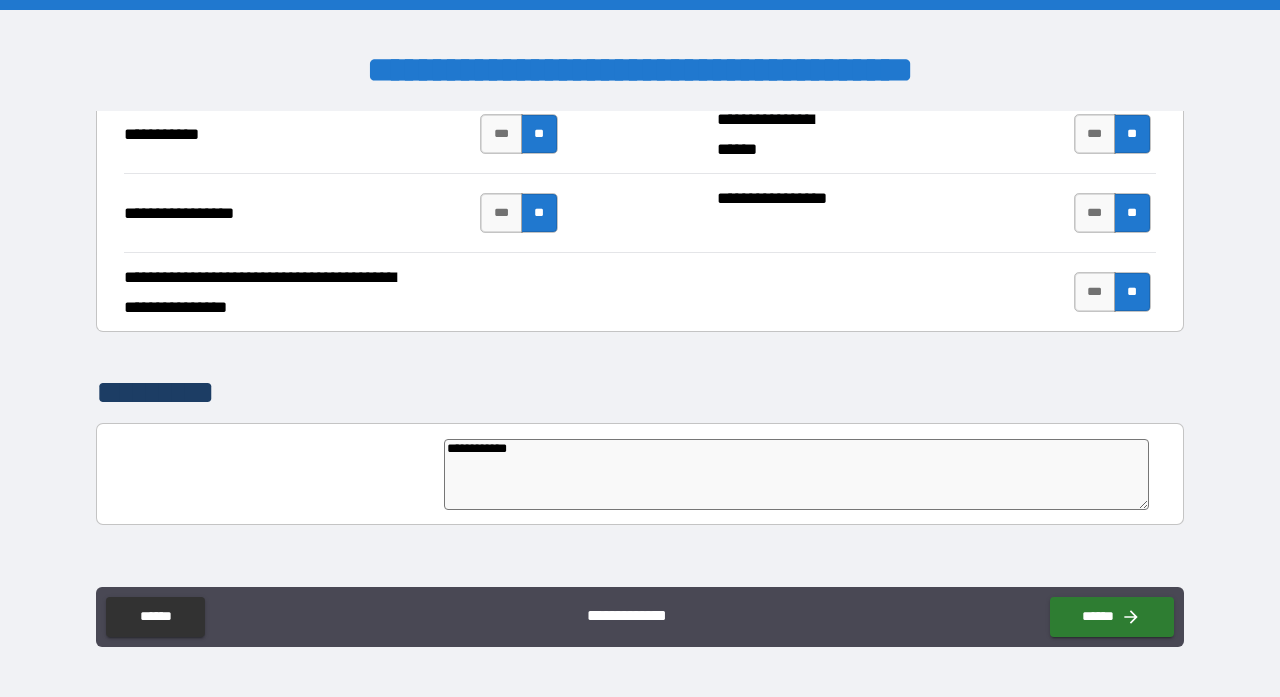 type on "*" 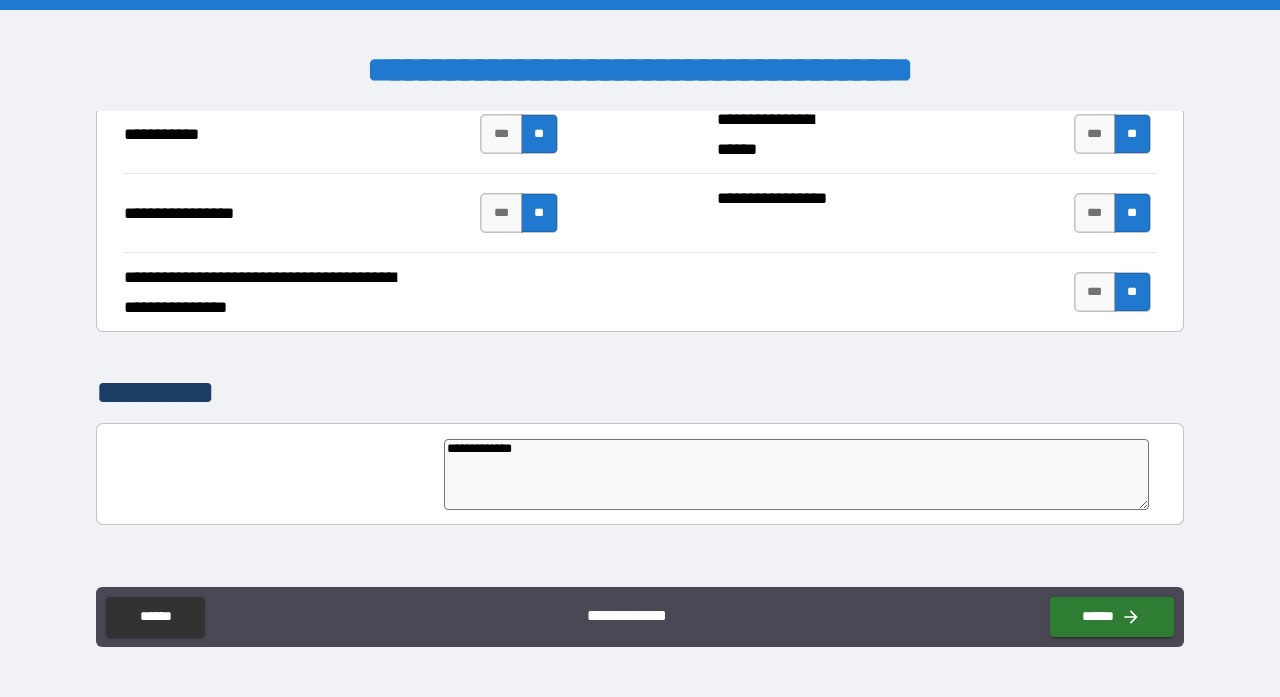 type on "*" 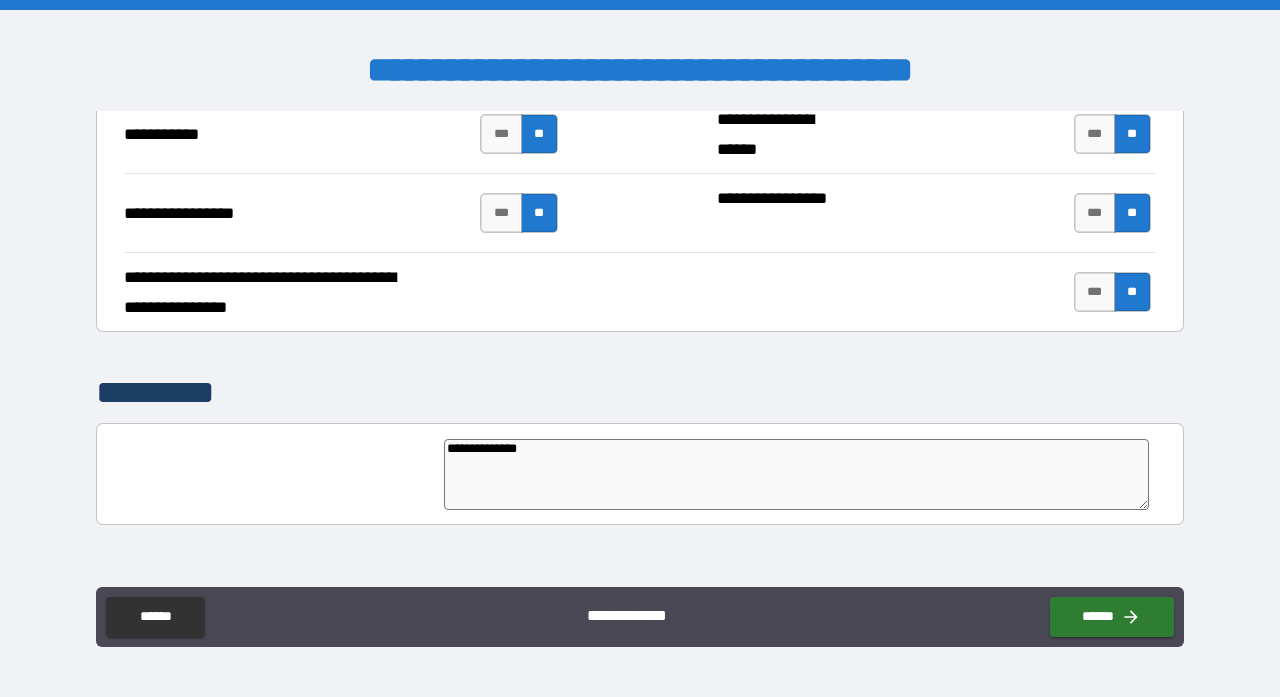 type on "*" 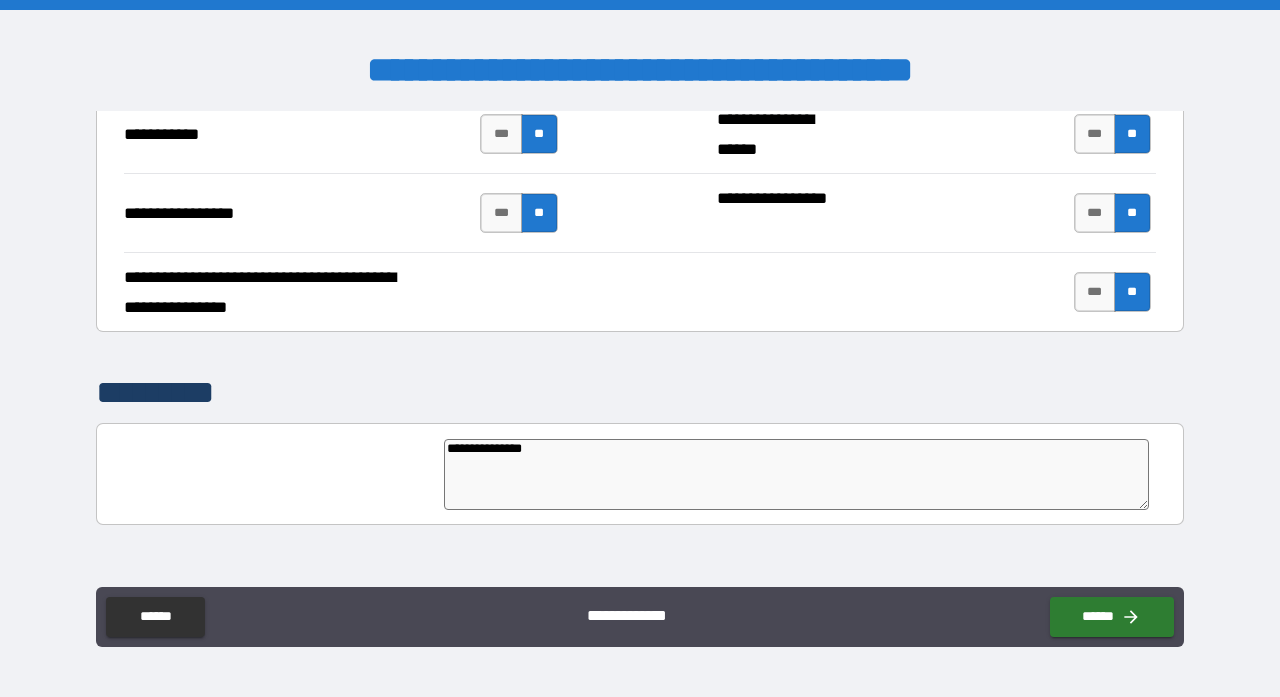 type on "**********" 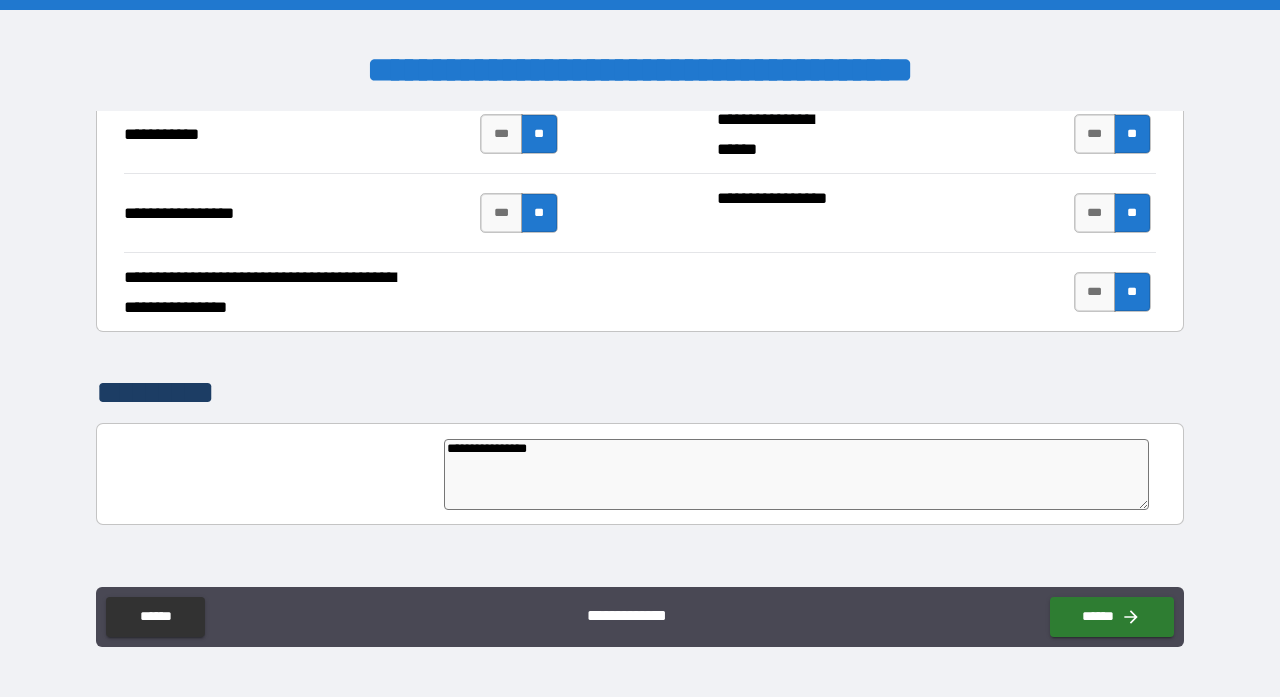 type on "**********" 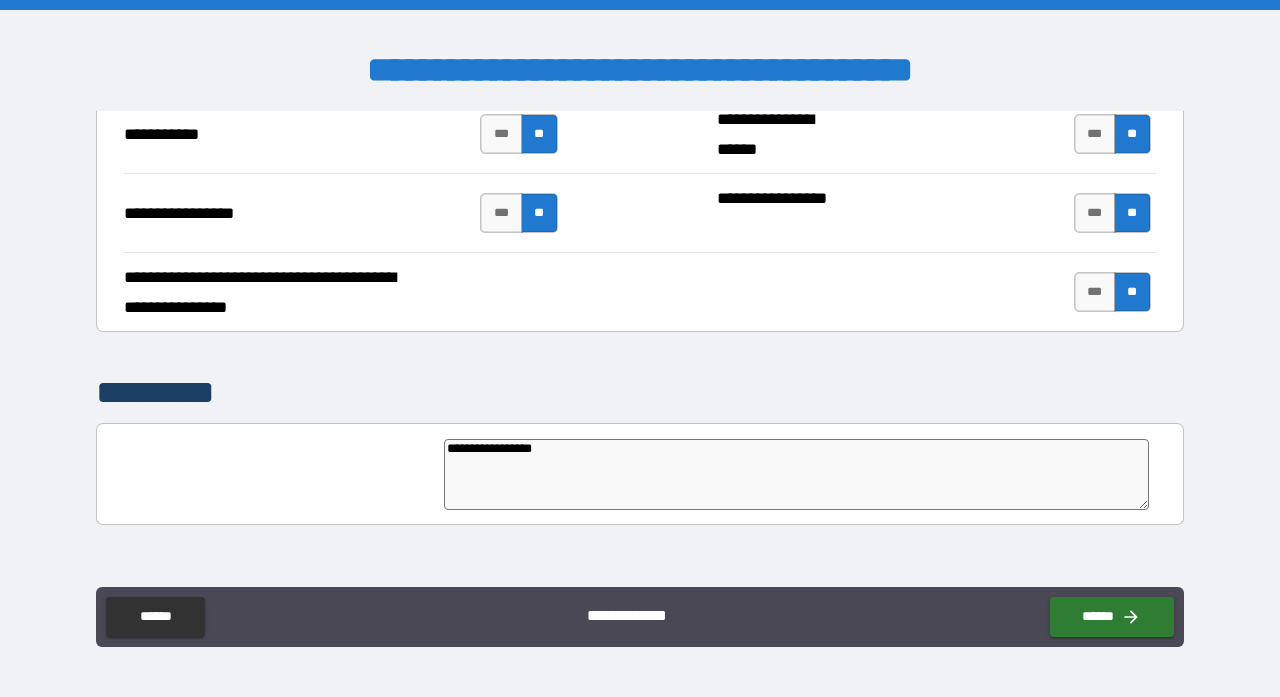 type on "**********" 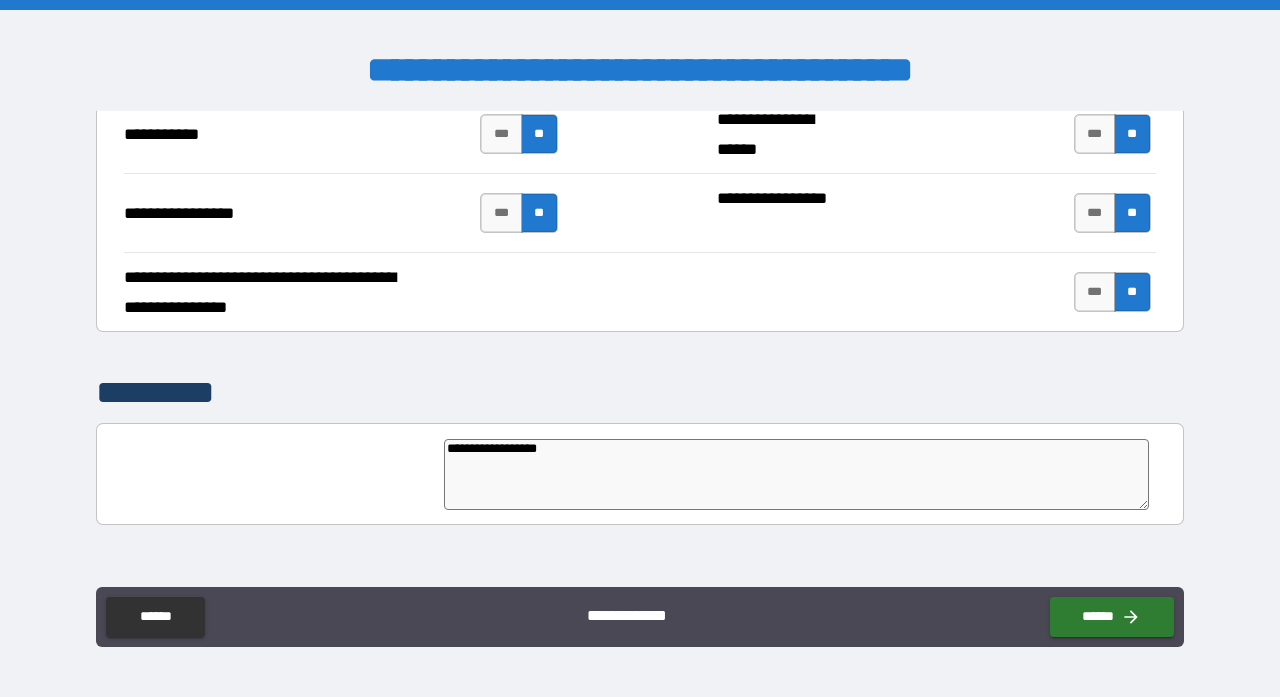 type on "**********" 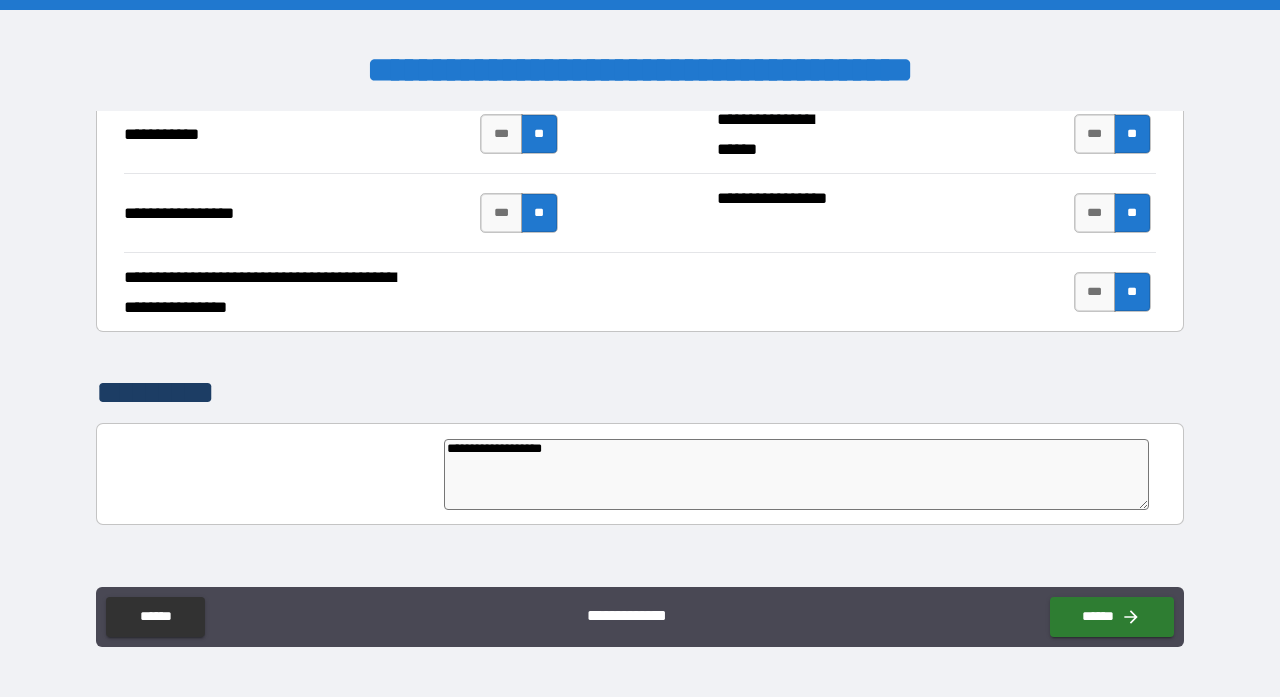 type on "*" 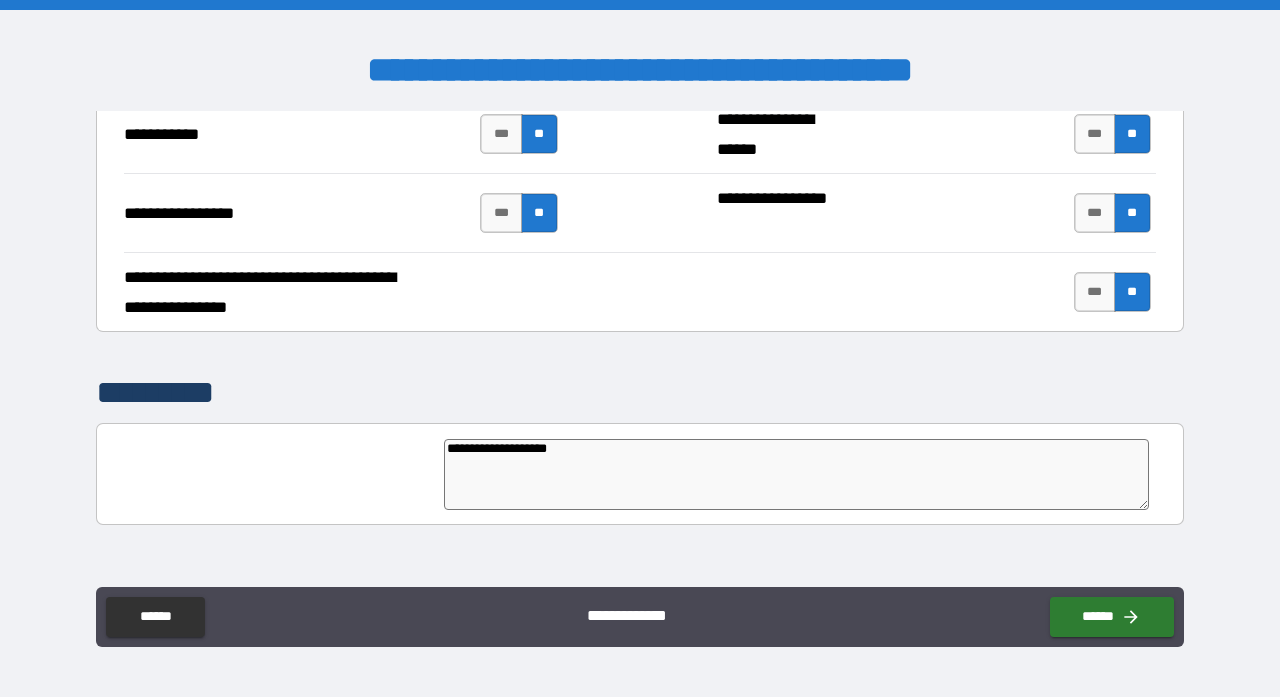 type on "*" 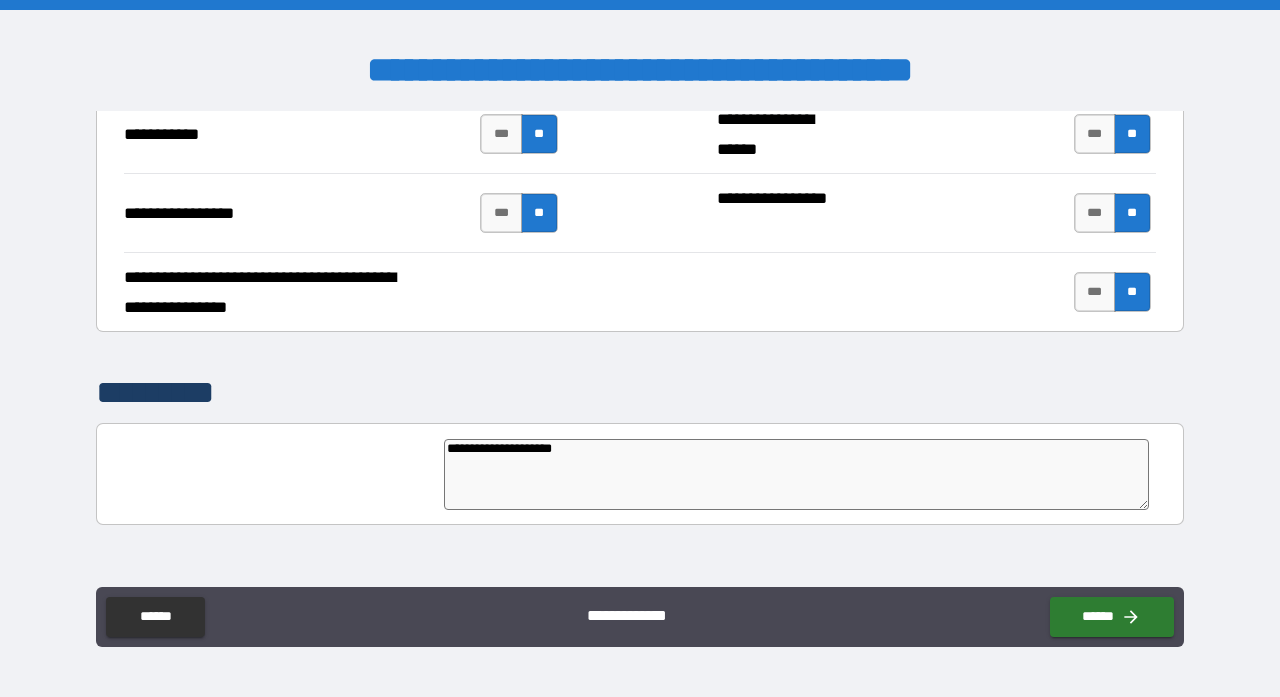 type on "**********" 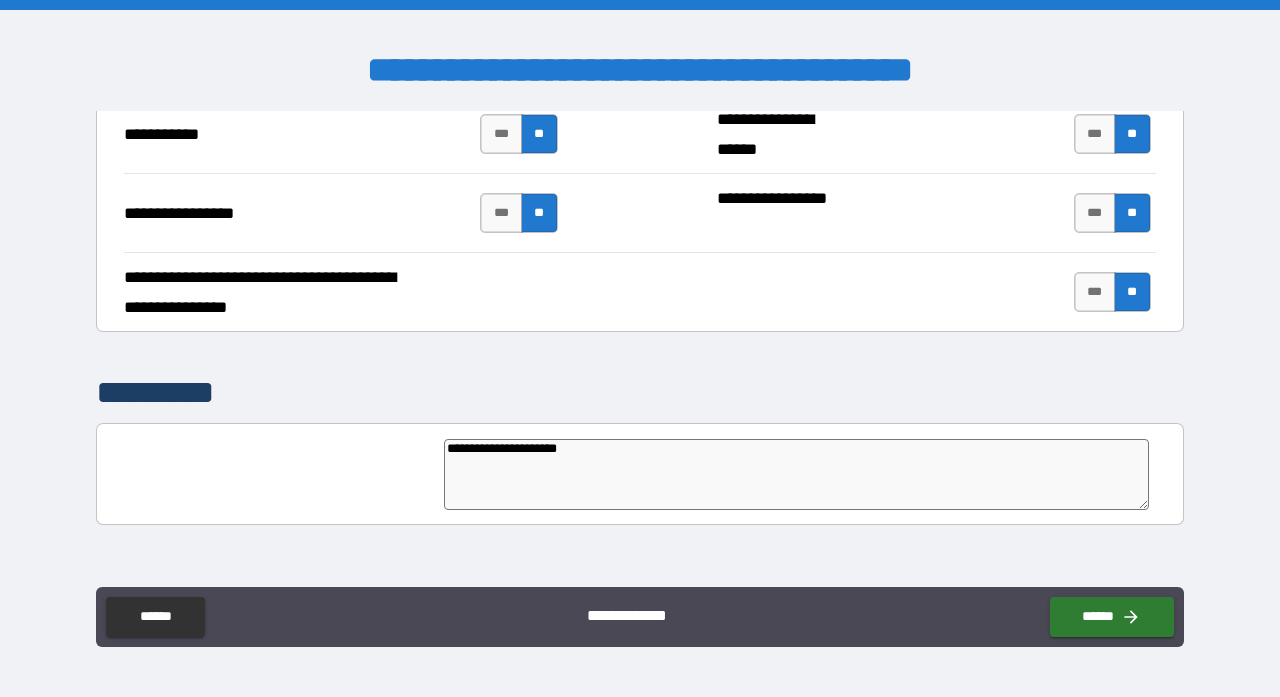 type on "**********" 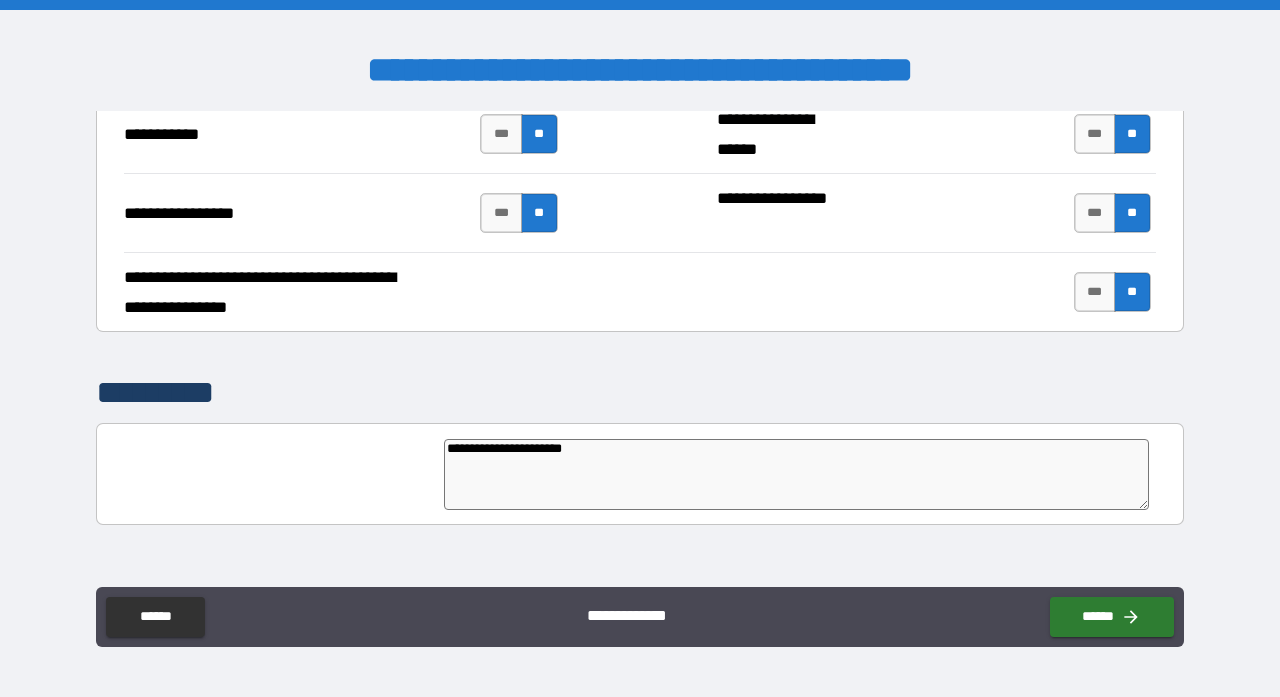 type on "**********" 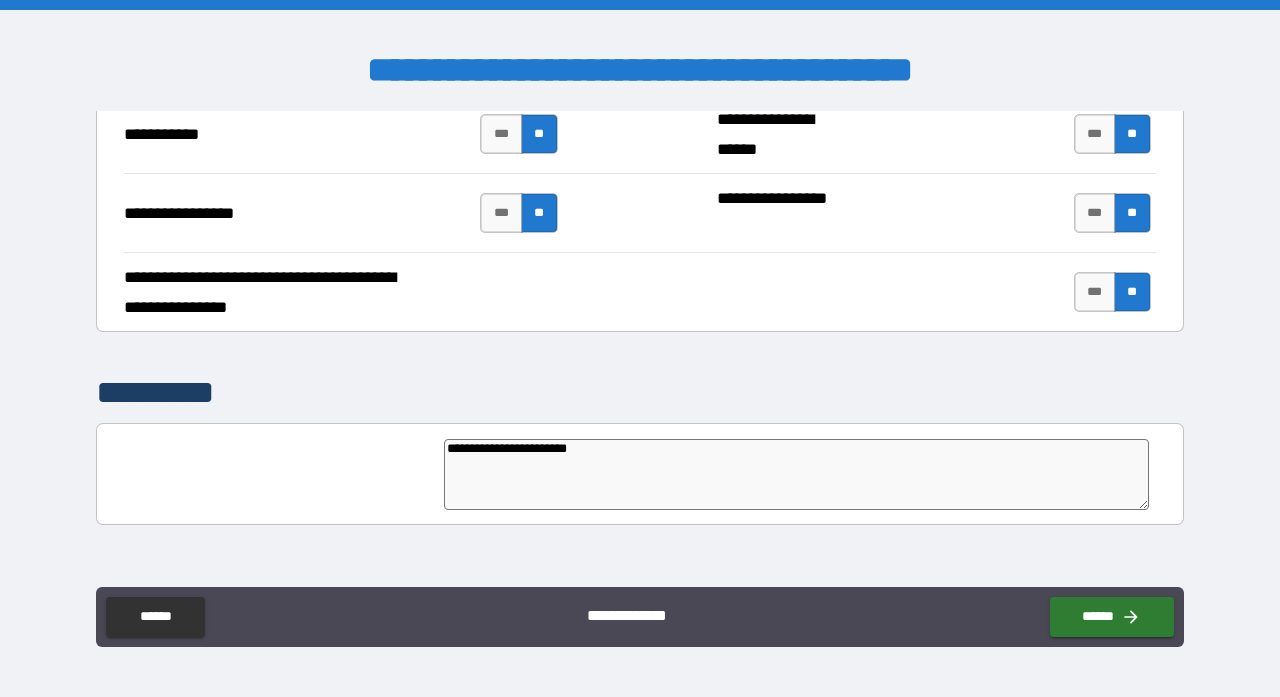 type on "*" 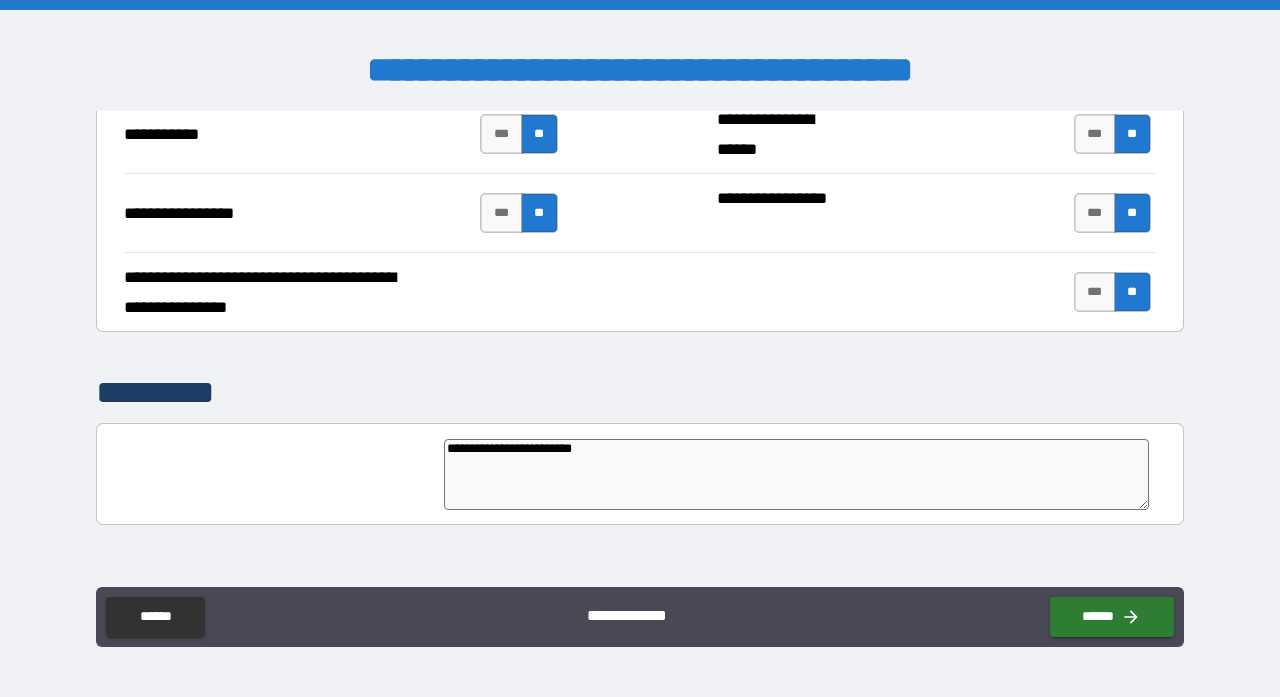 type on "**********" 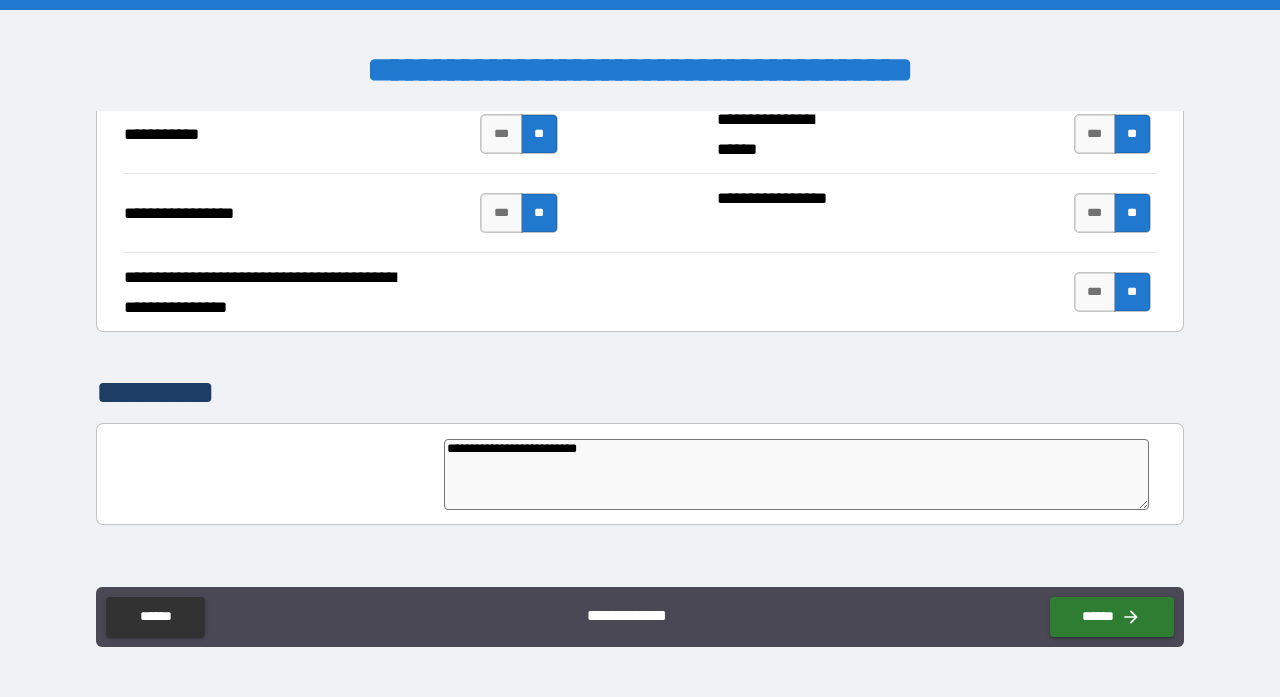 type on "**********" 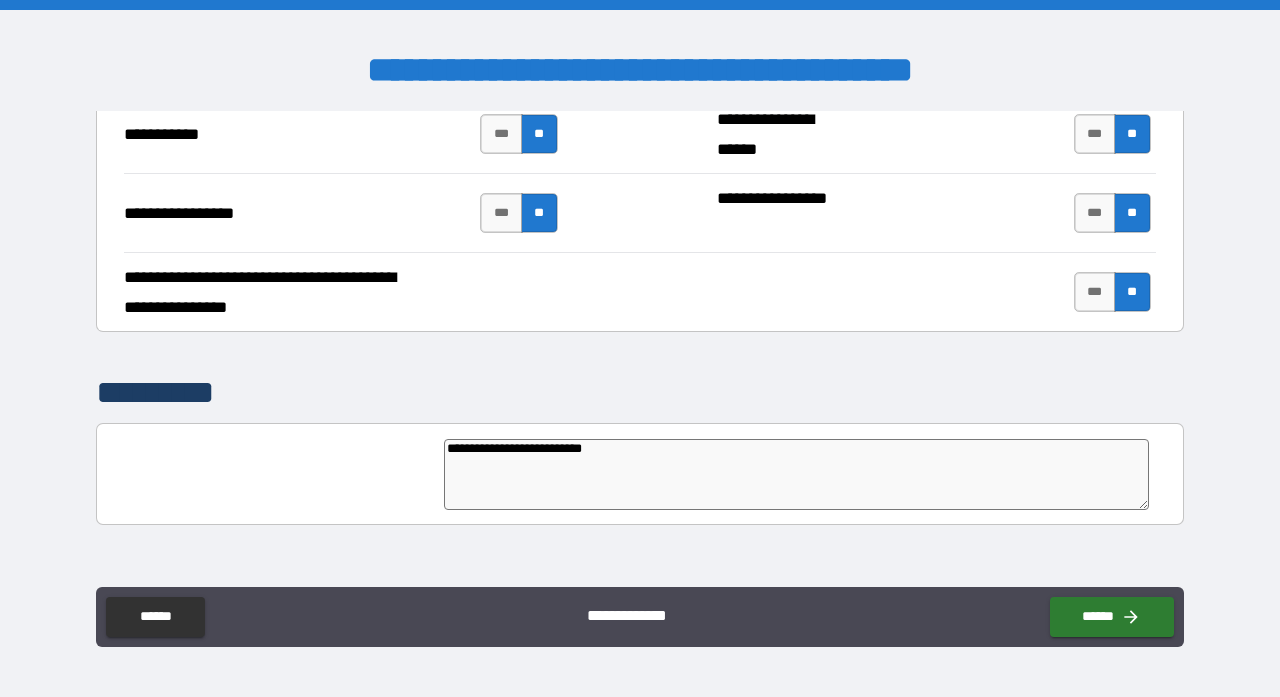 type on "*" 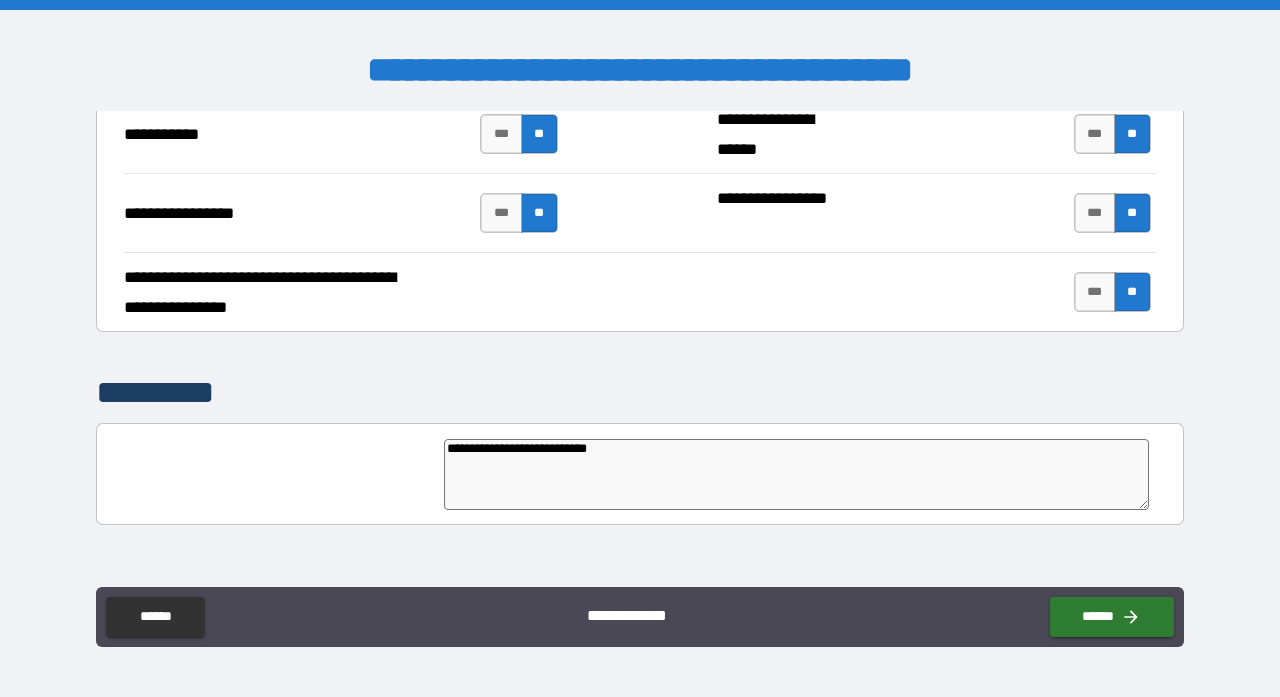 type on "**********" 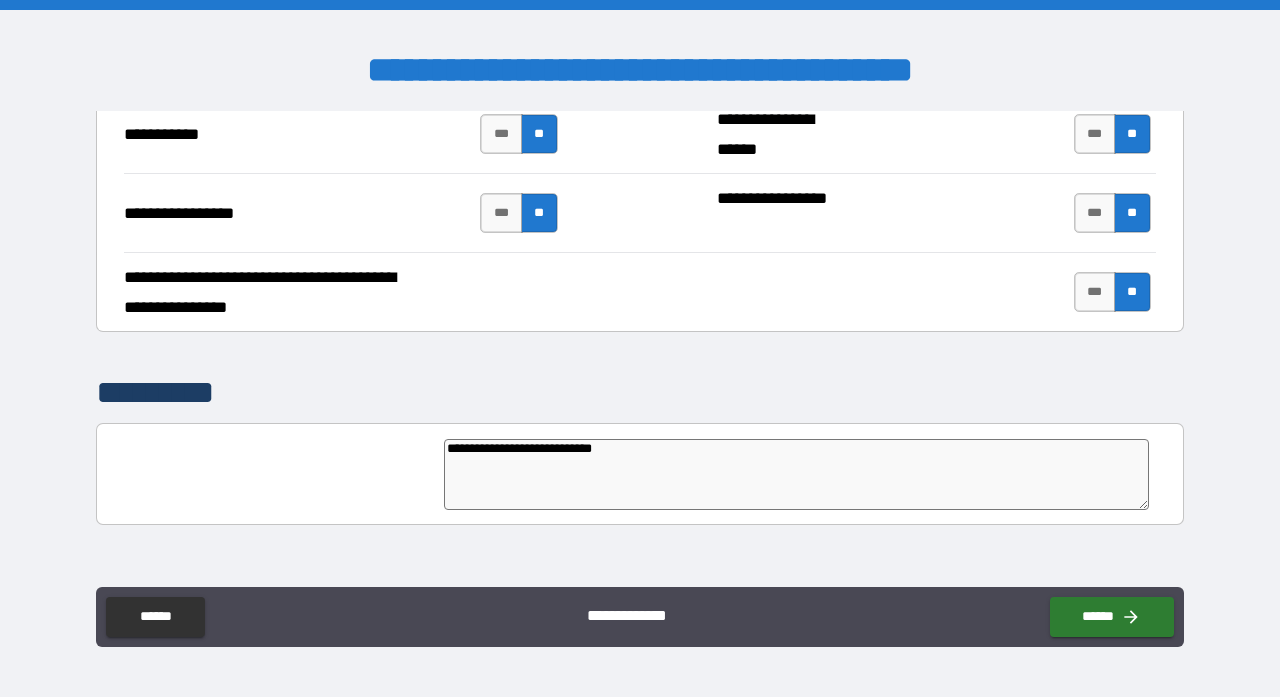 type on "*" 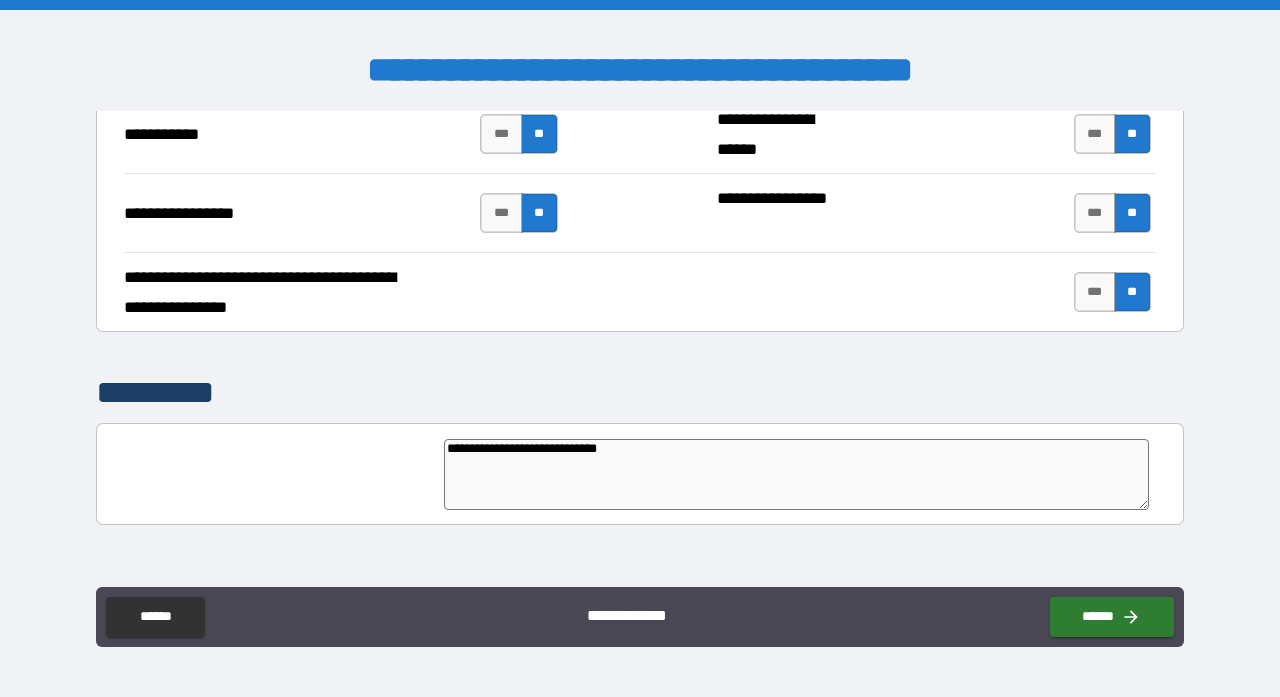 type on "**********" 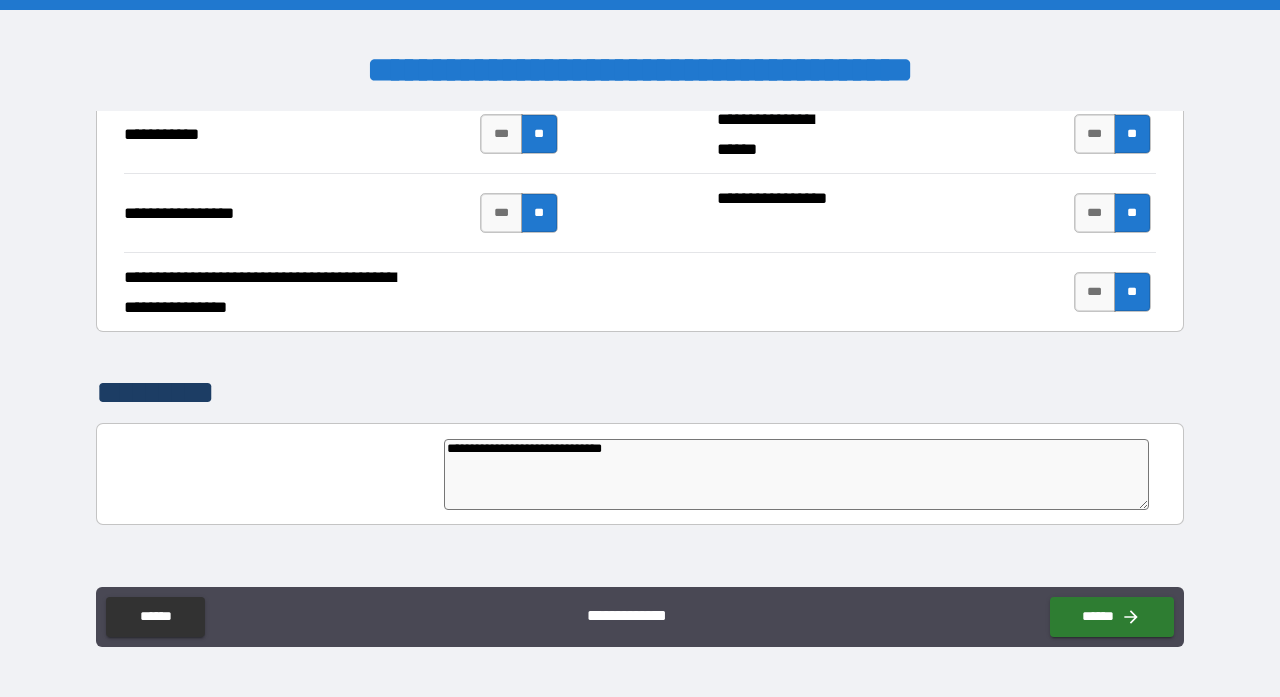type on "**********" 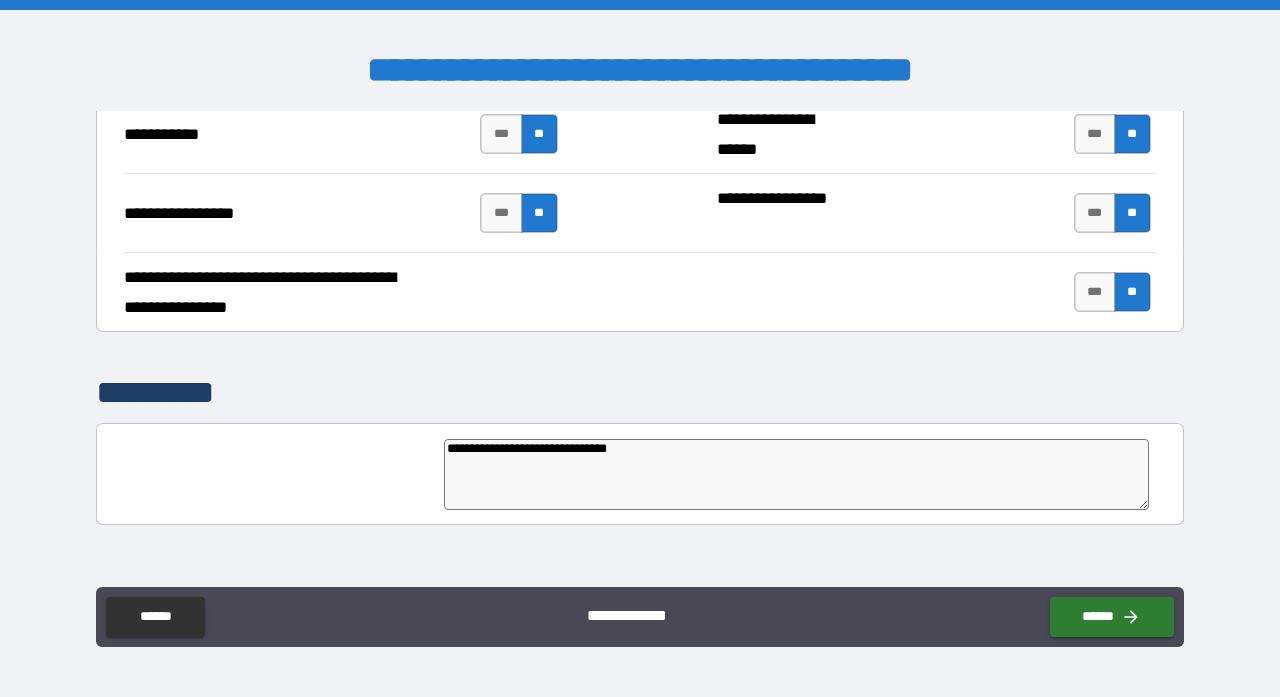 type on "**********" 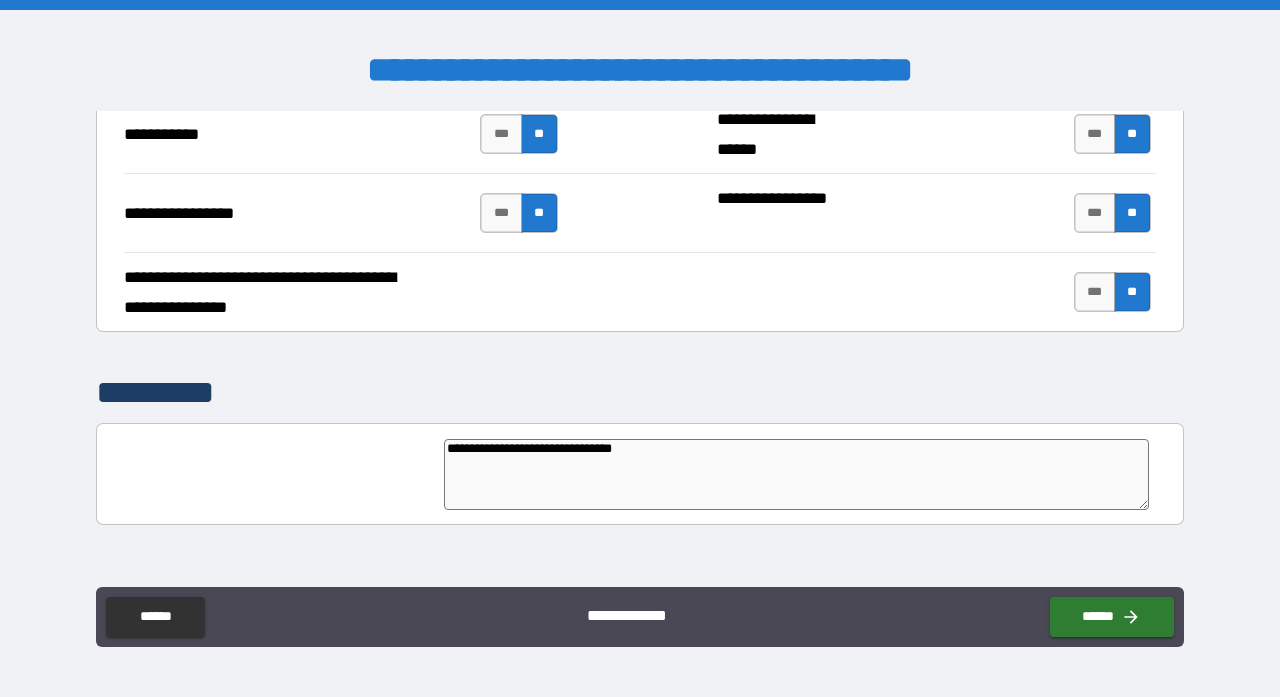 type on "**********" 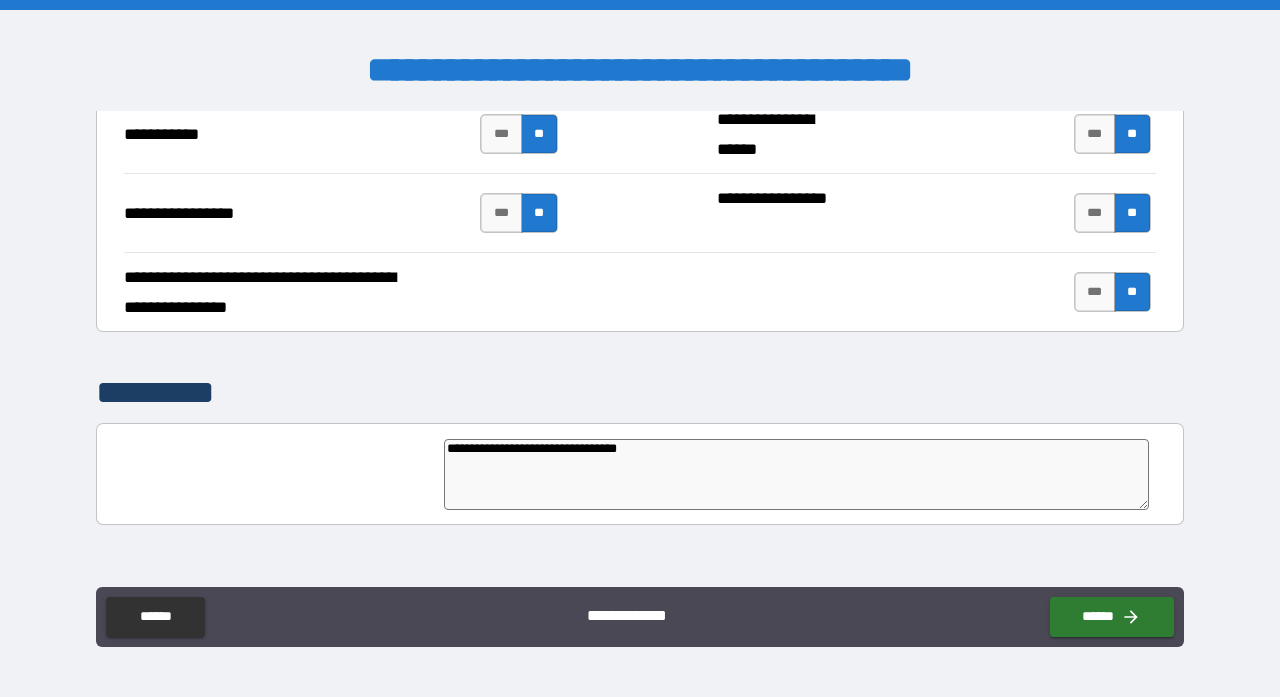 type on "**********" 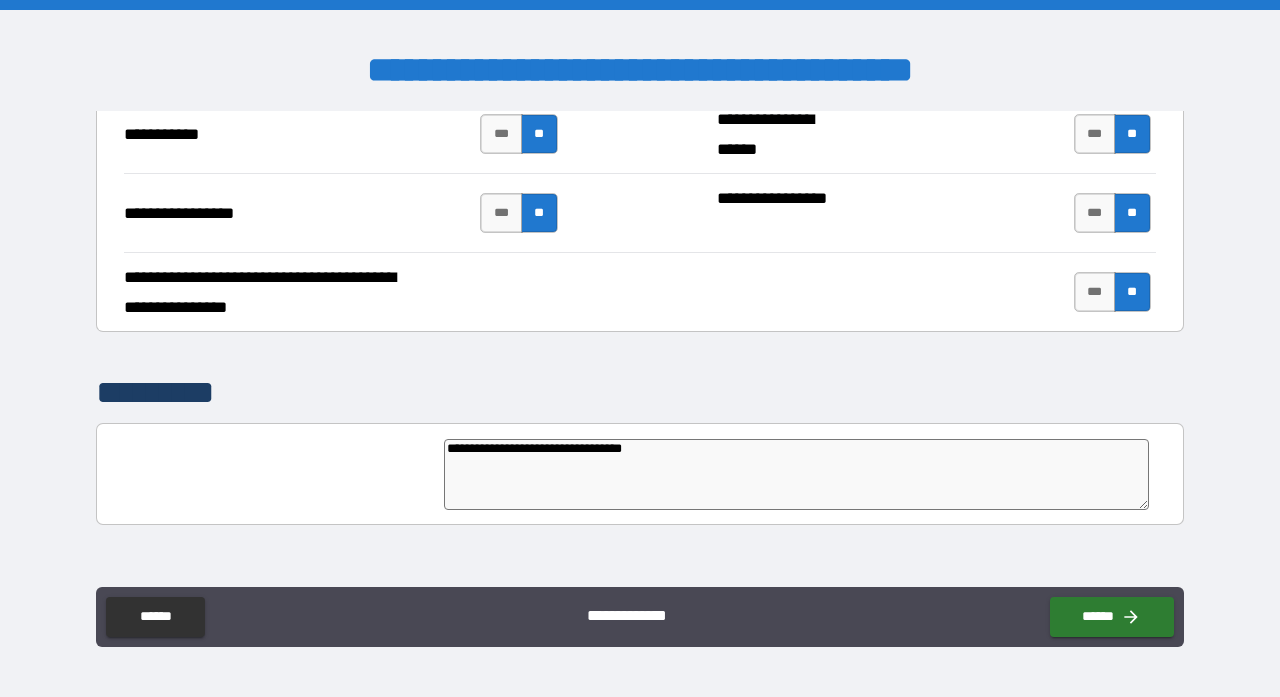 type on "**********" 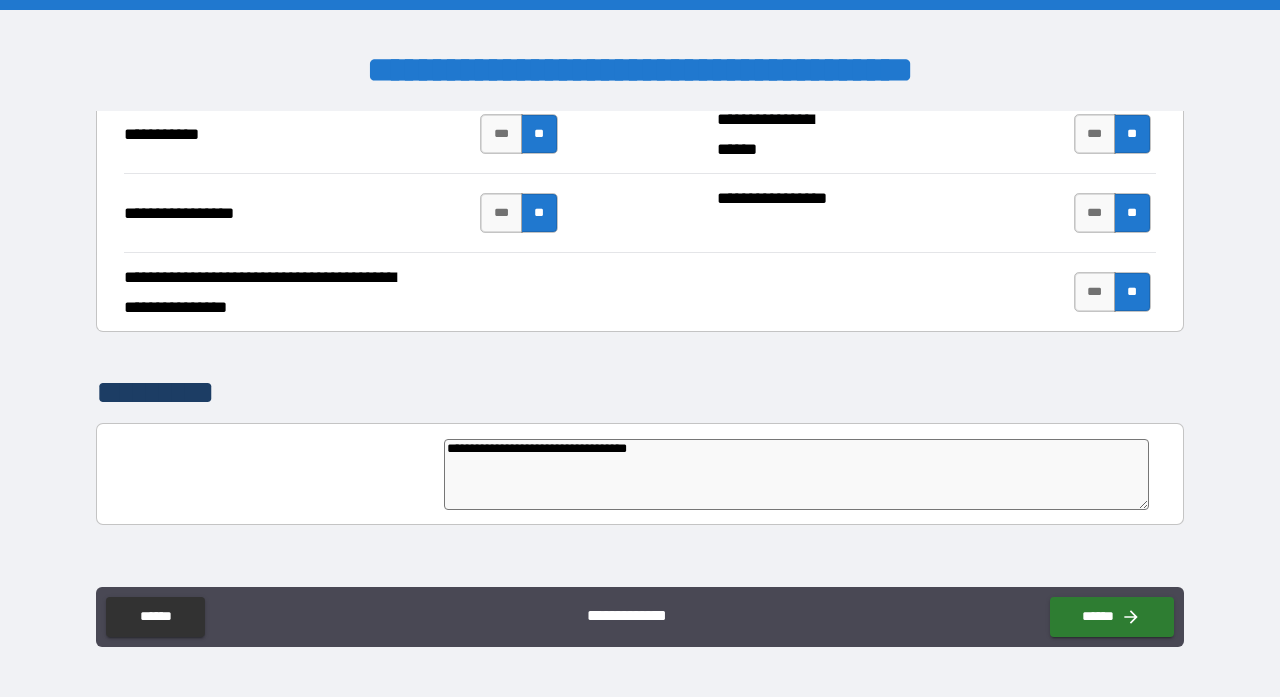 type on "*" 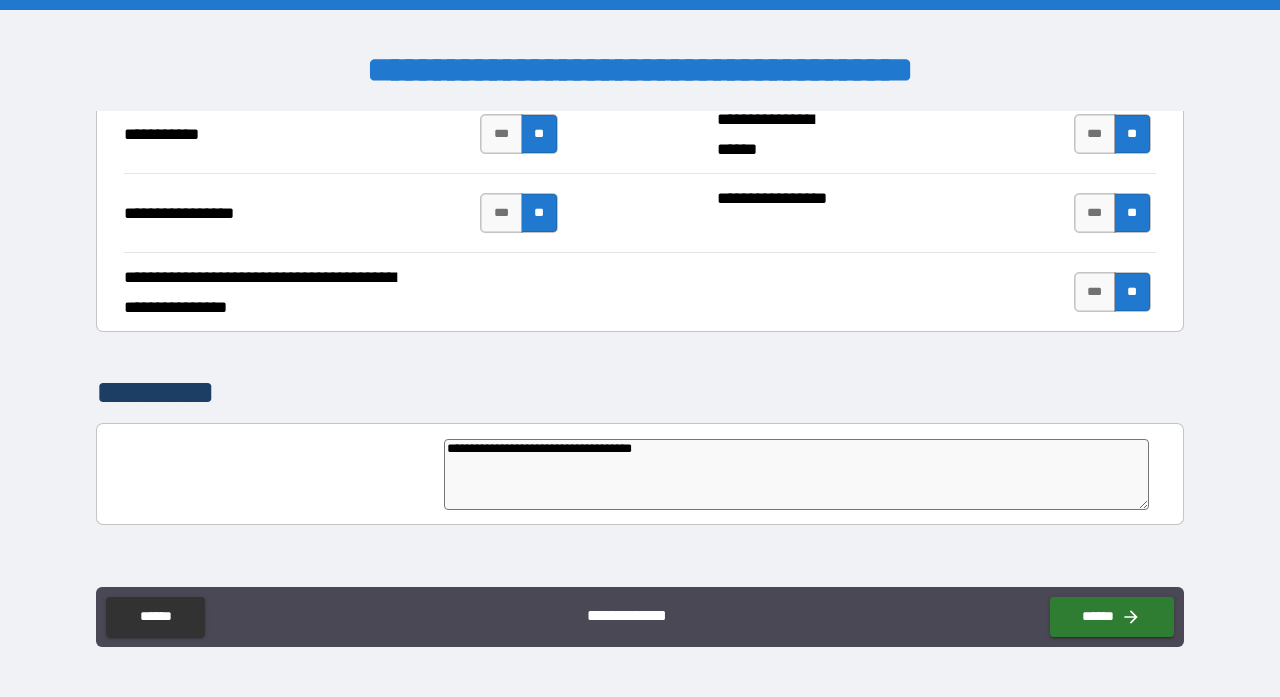 type on "*" 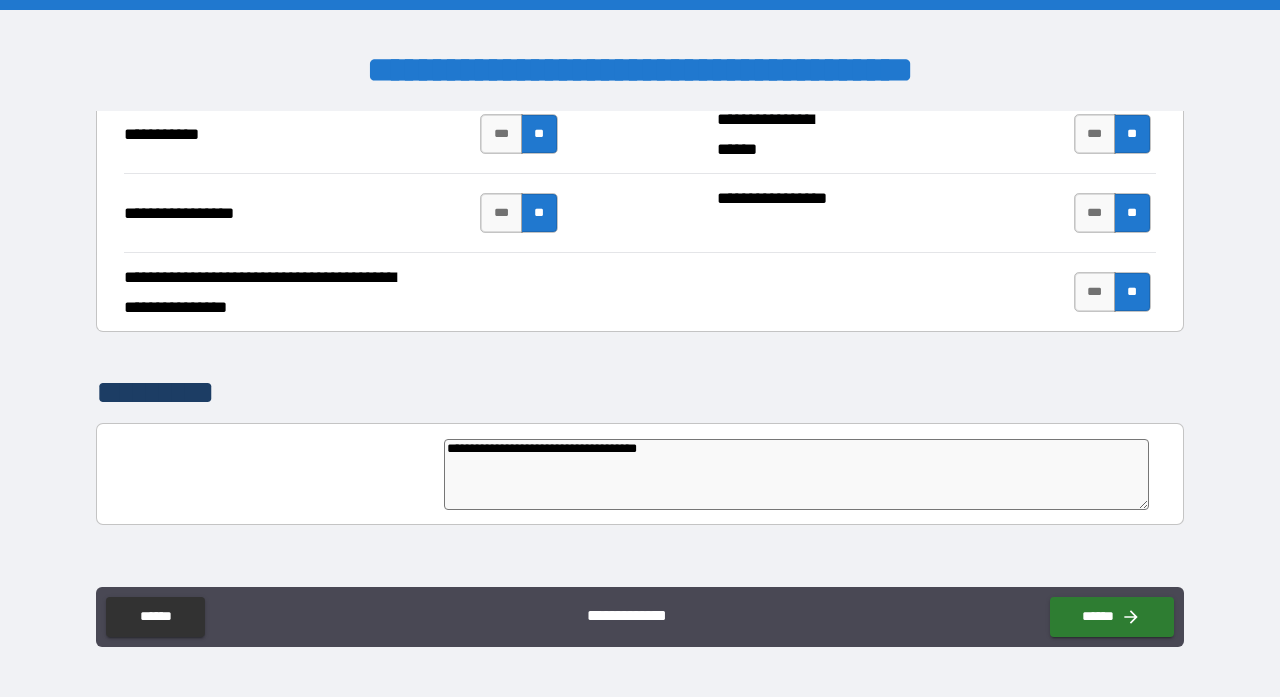 type on "**********" 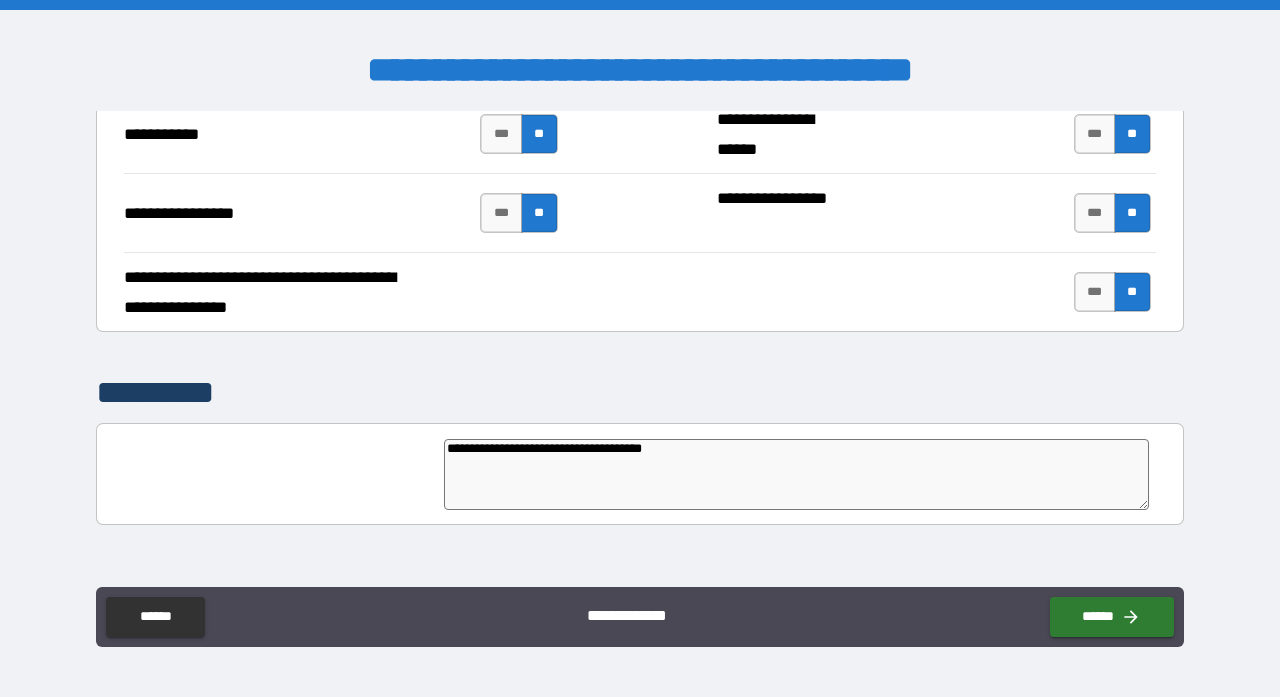 type on "**********" 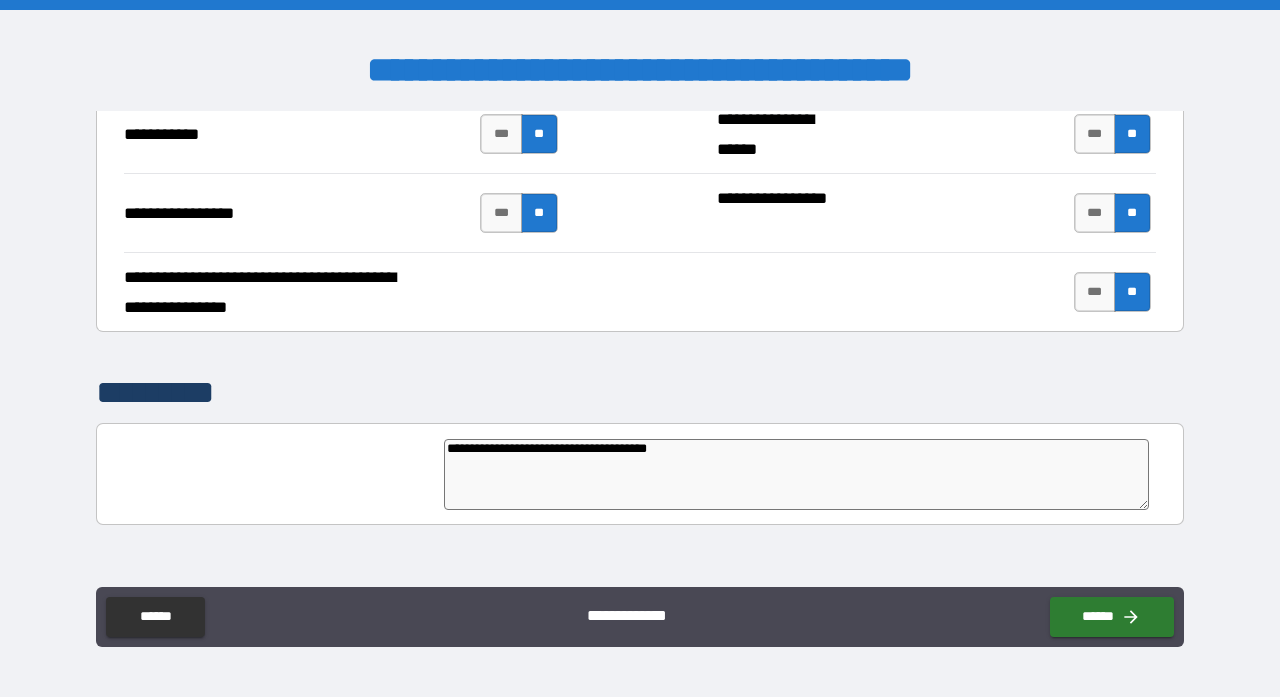 type on "**********" 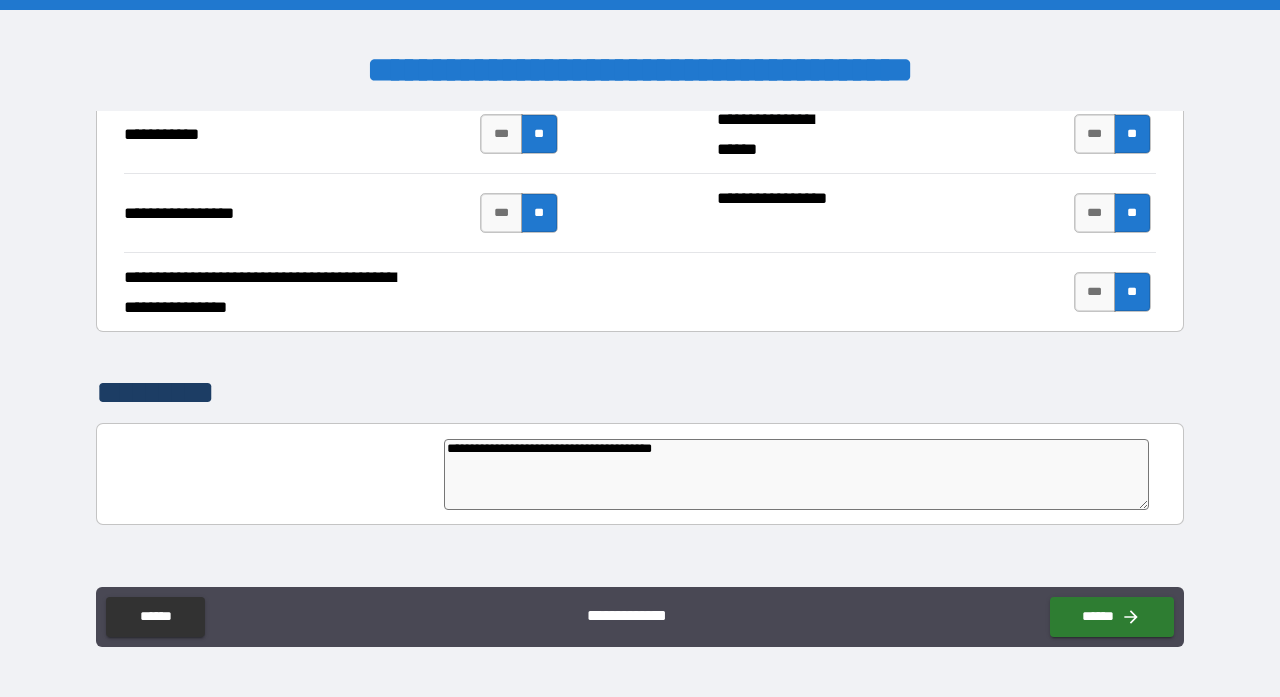 type on "**********" 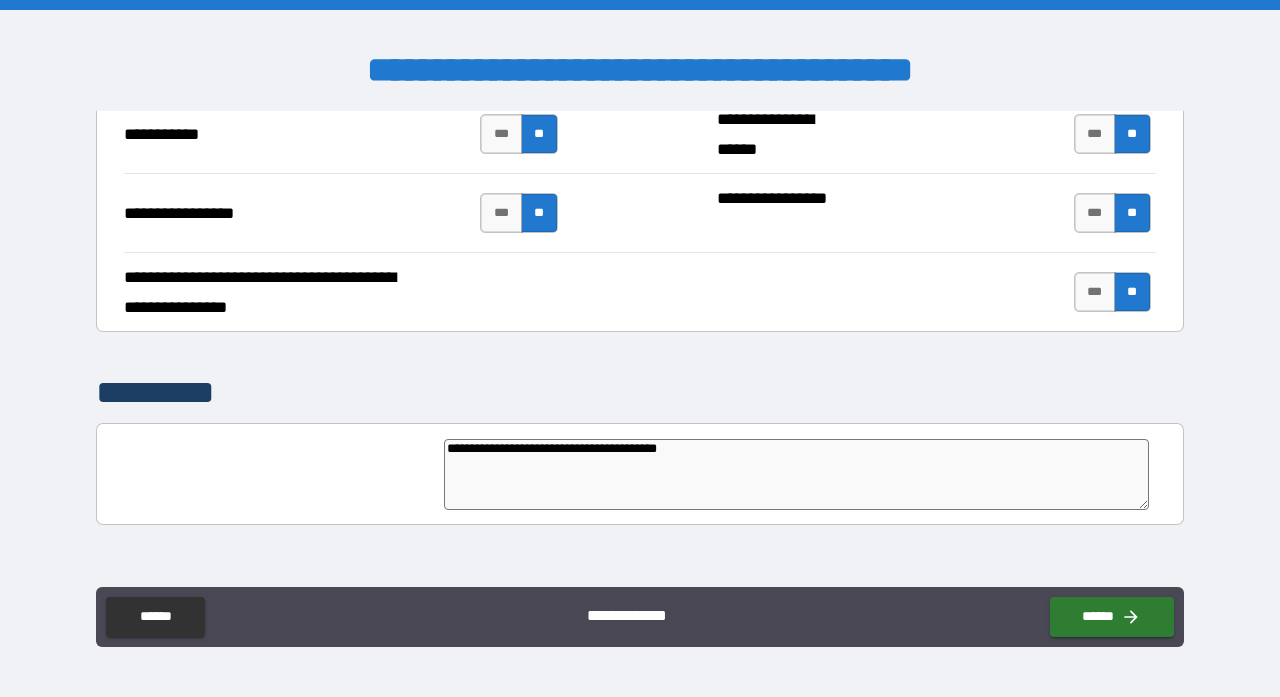 type on "**********" 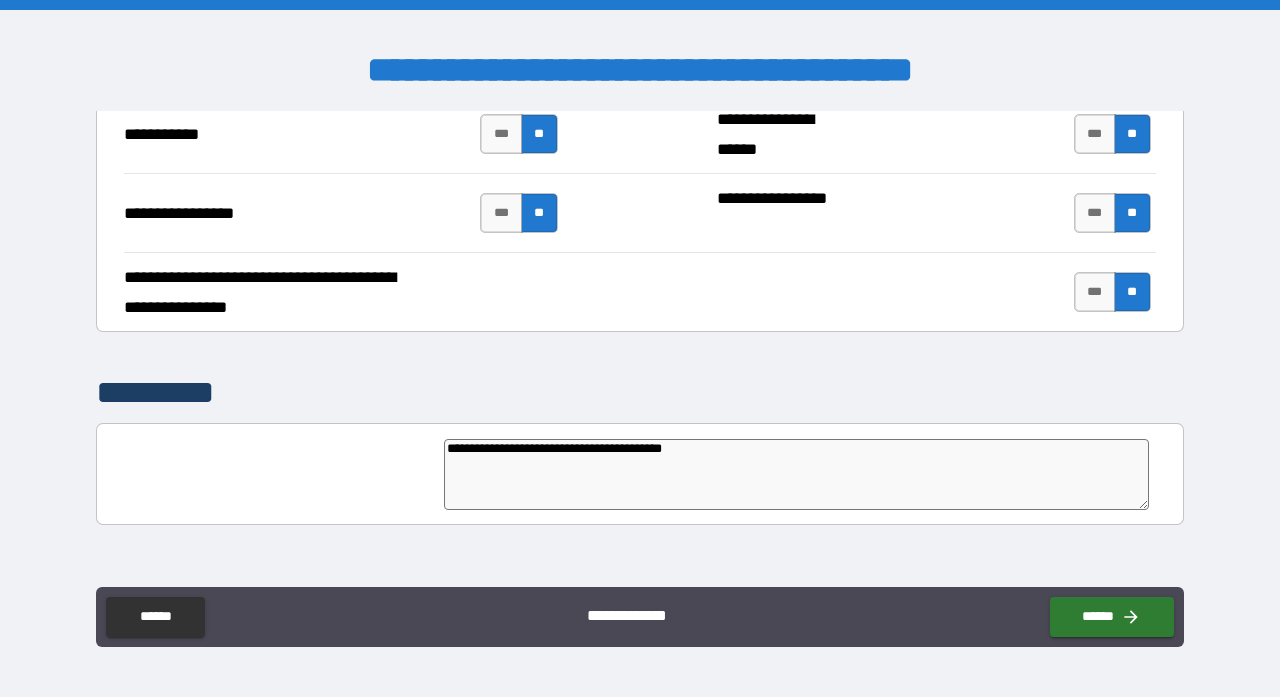 type on "**********" 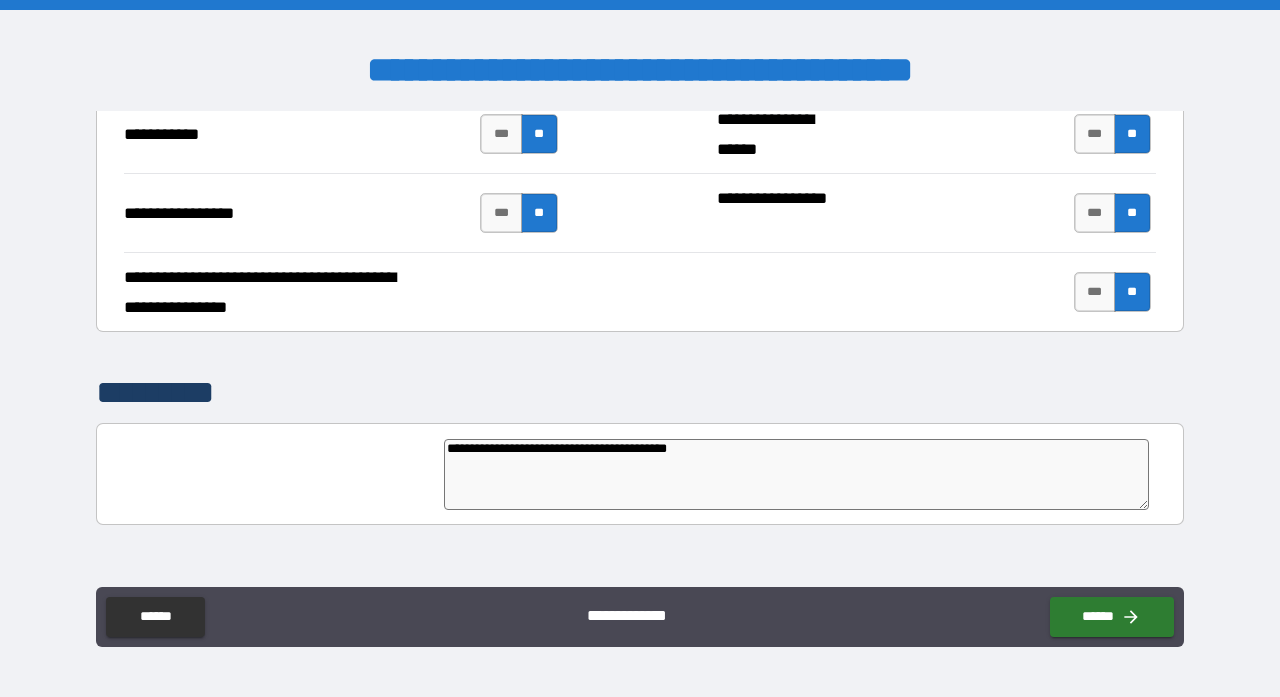 type on "*" 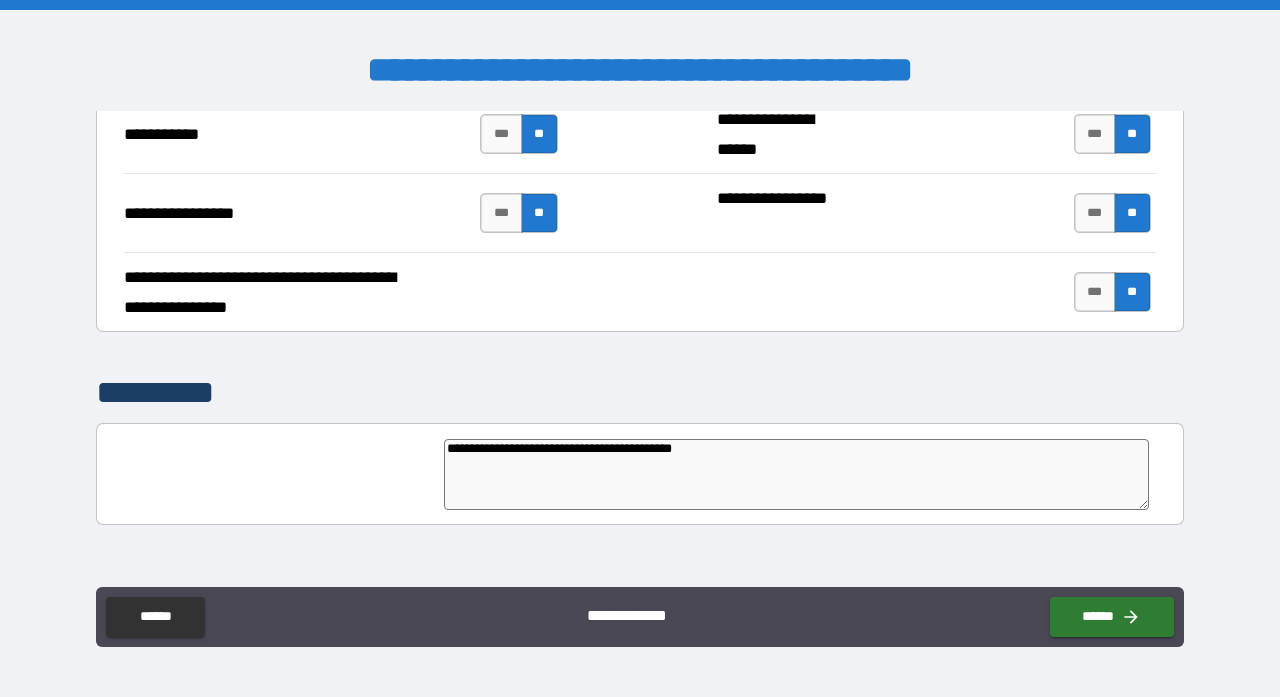 type on "*" 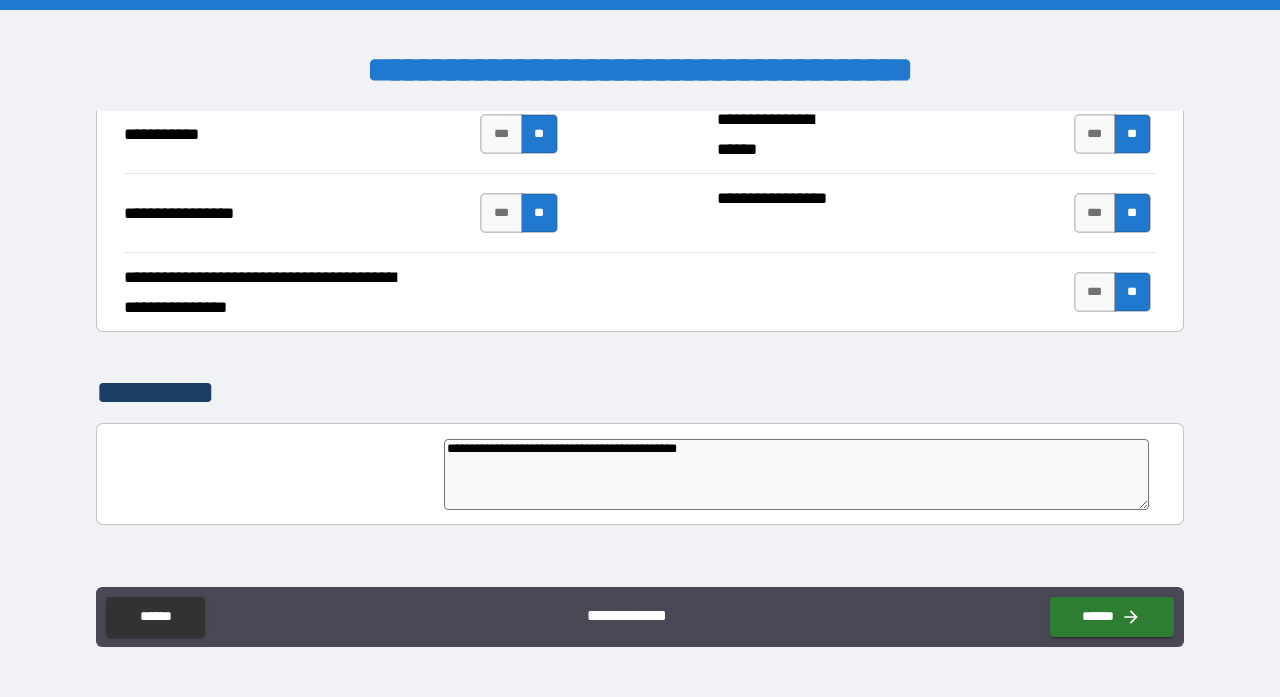 type on "**********" 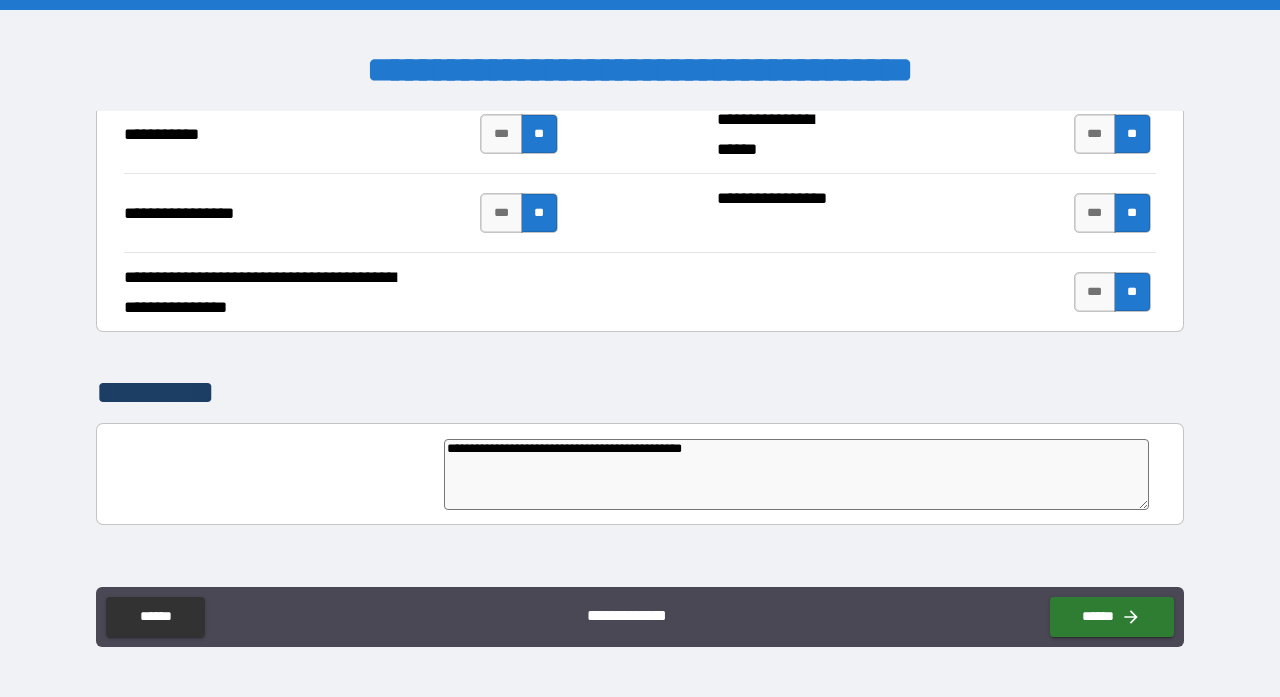 type on "**********" 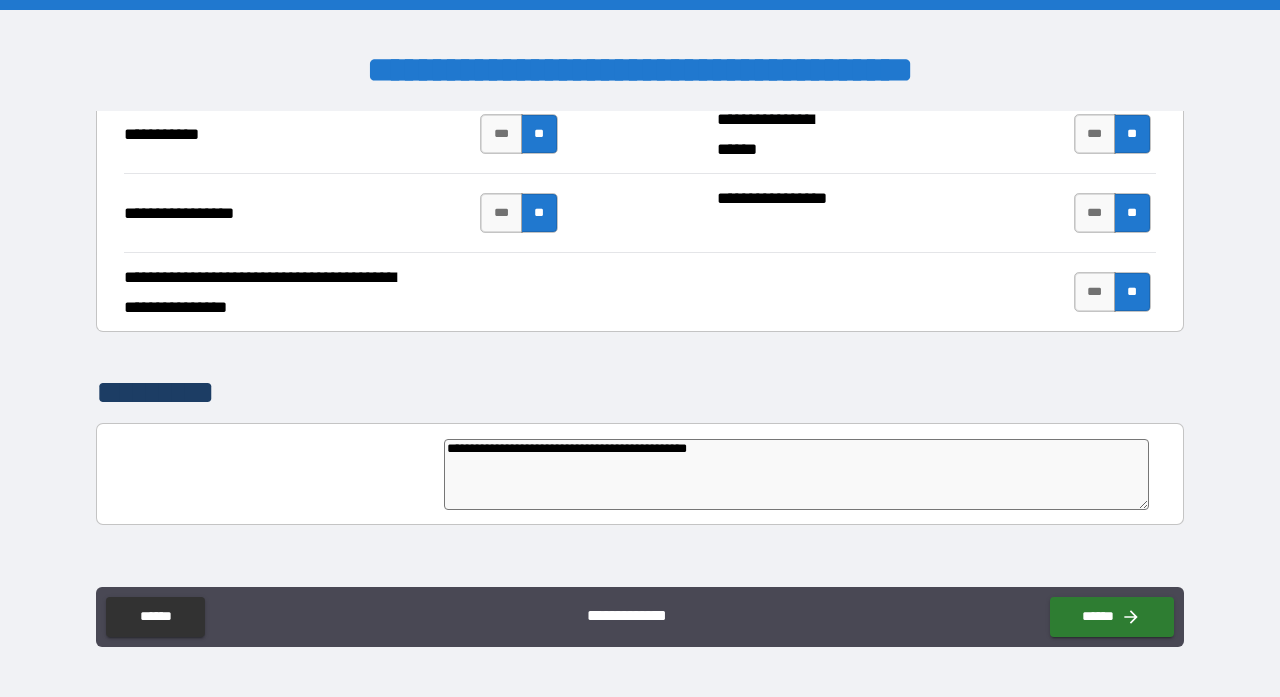 type on "*" 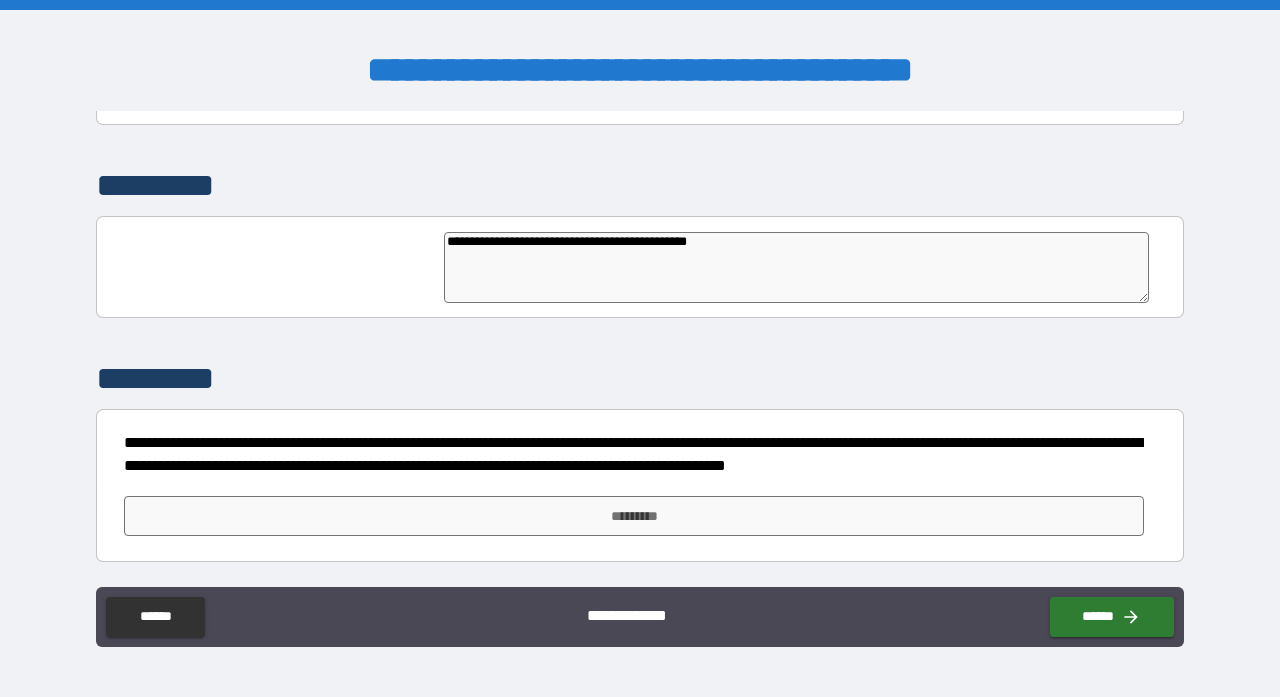 scroll, scrollTop: 4480, scrollLeft: 0, axis: vertical 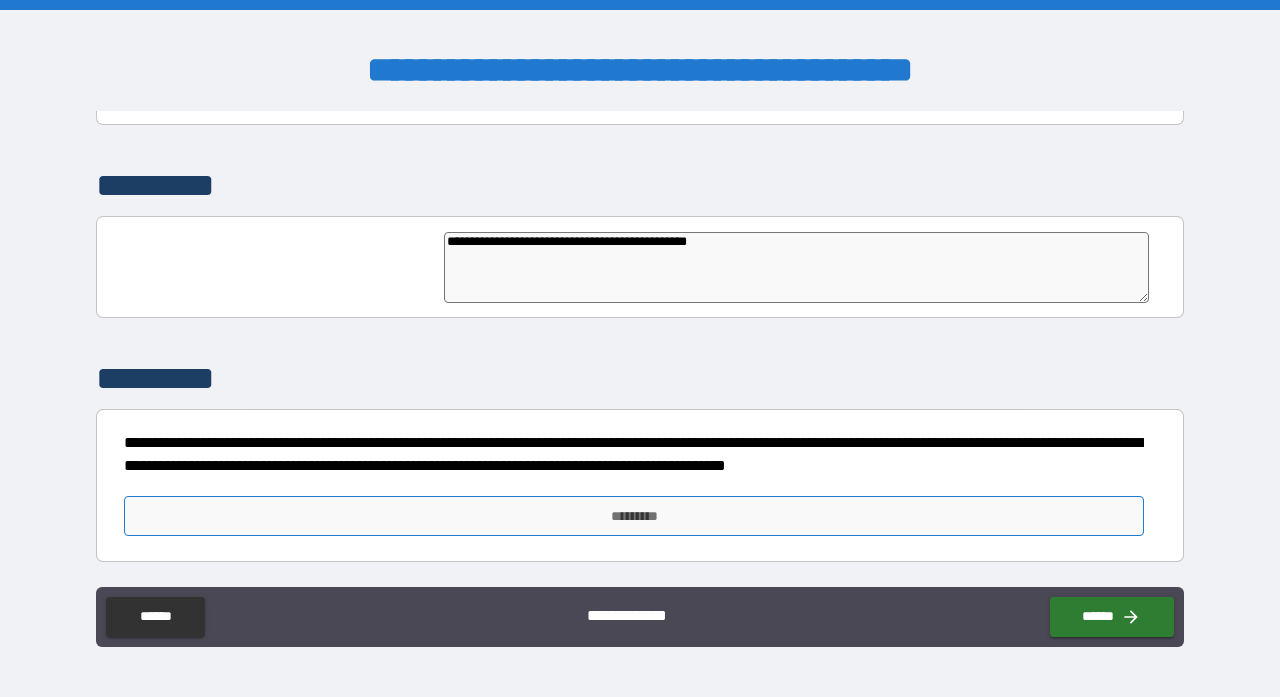 type on "**********" 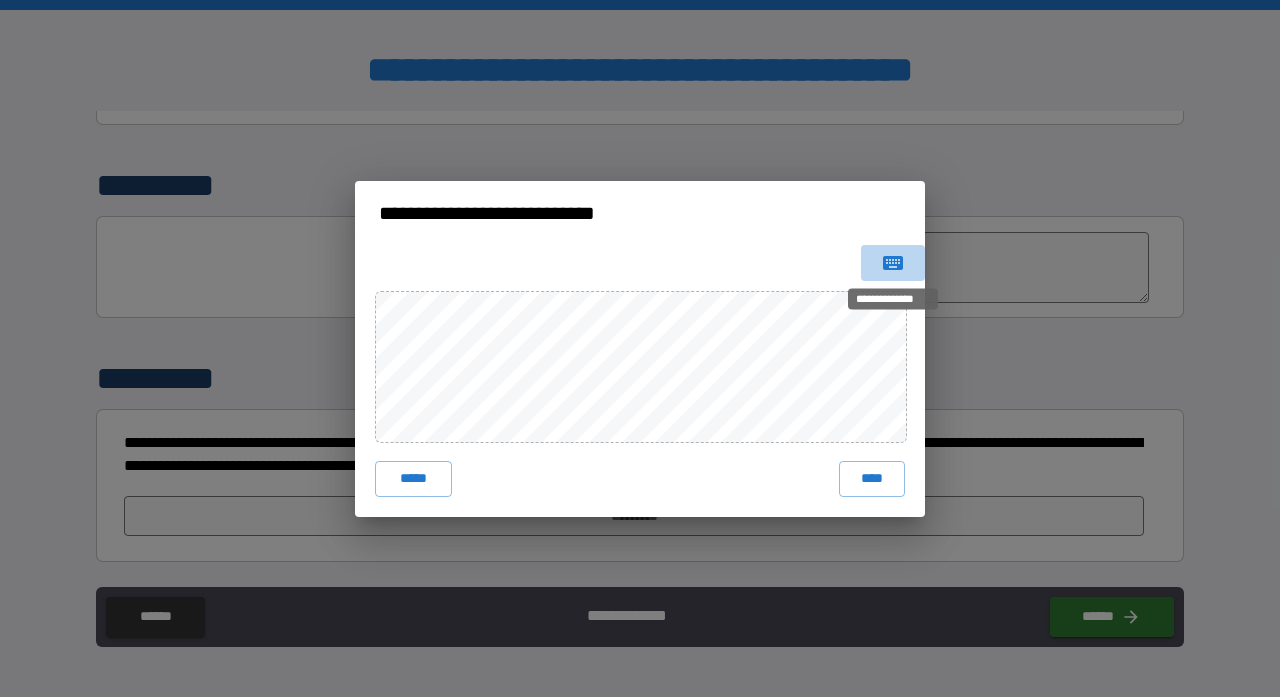 click 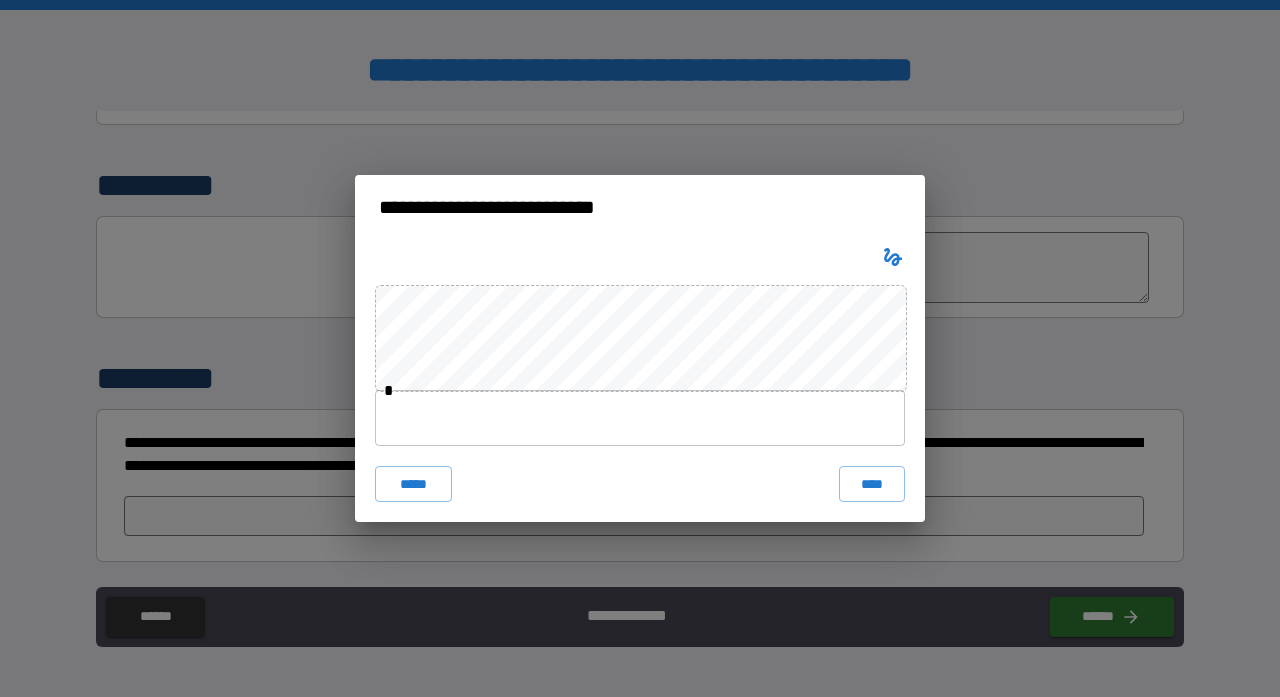 type on "*" 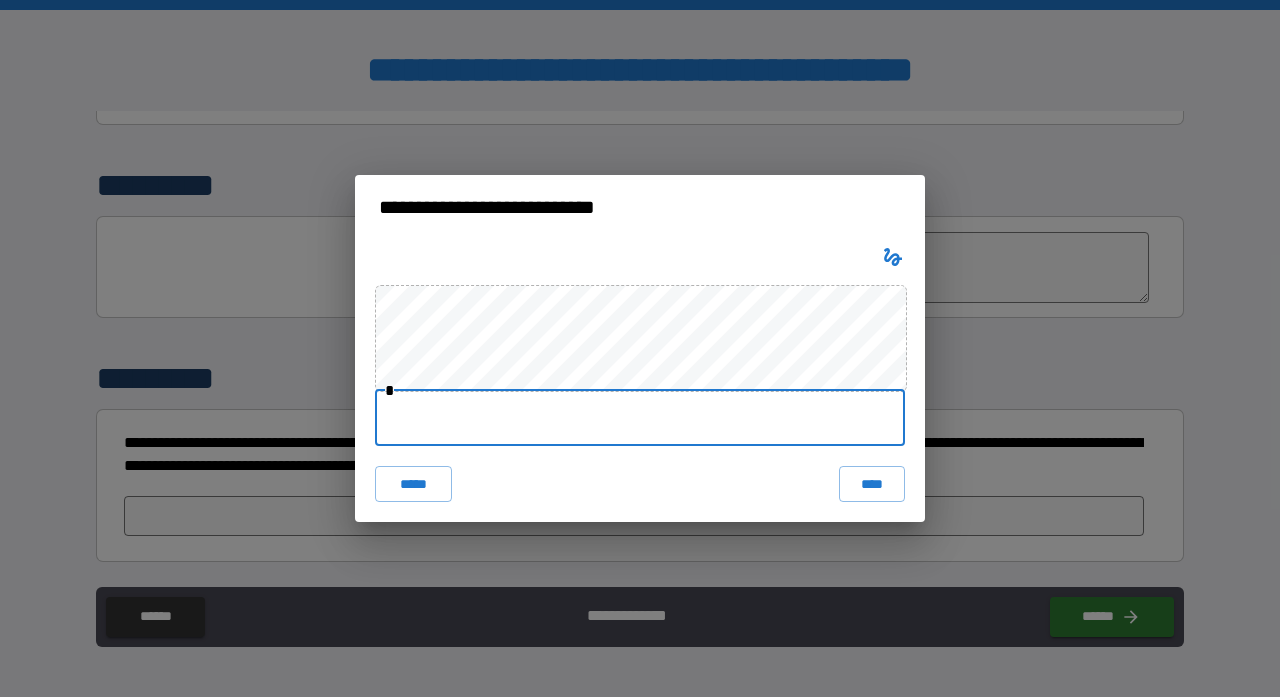 click at bounding box center [640, 418] 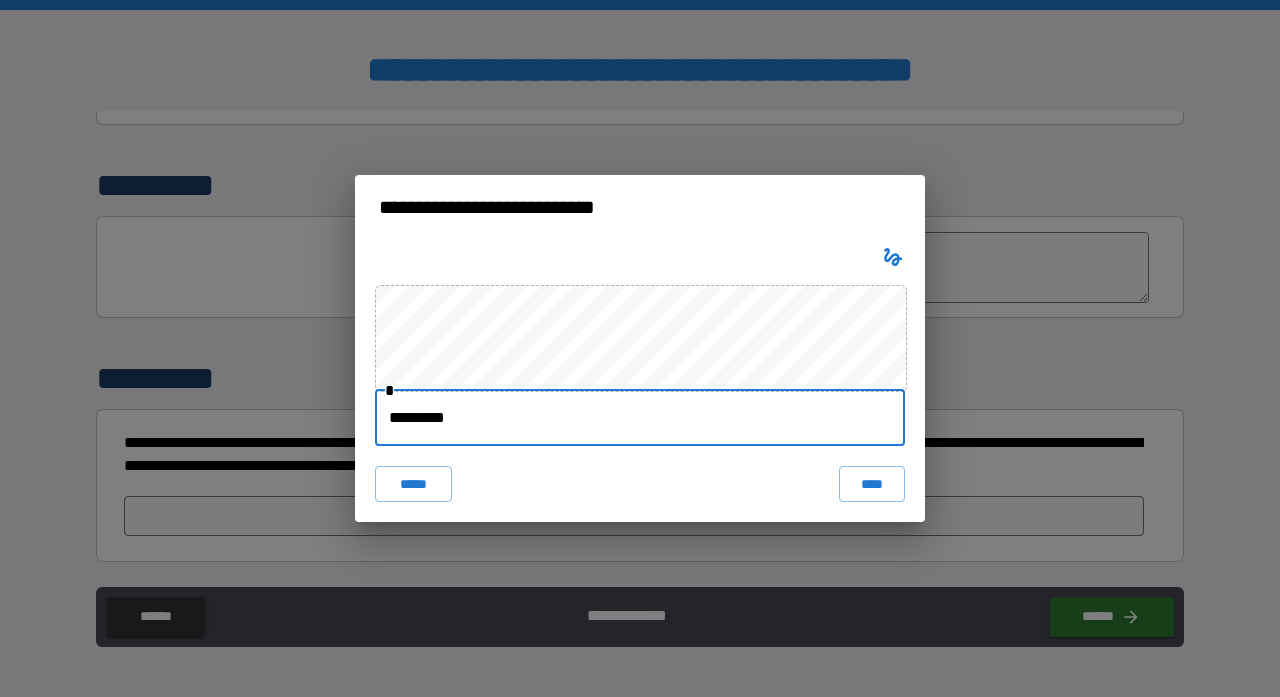 type on "*********" 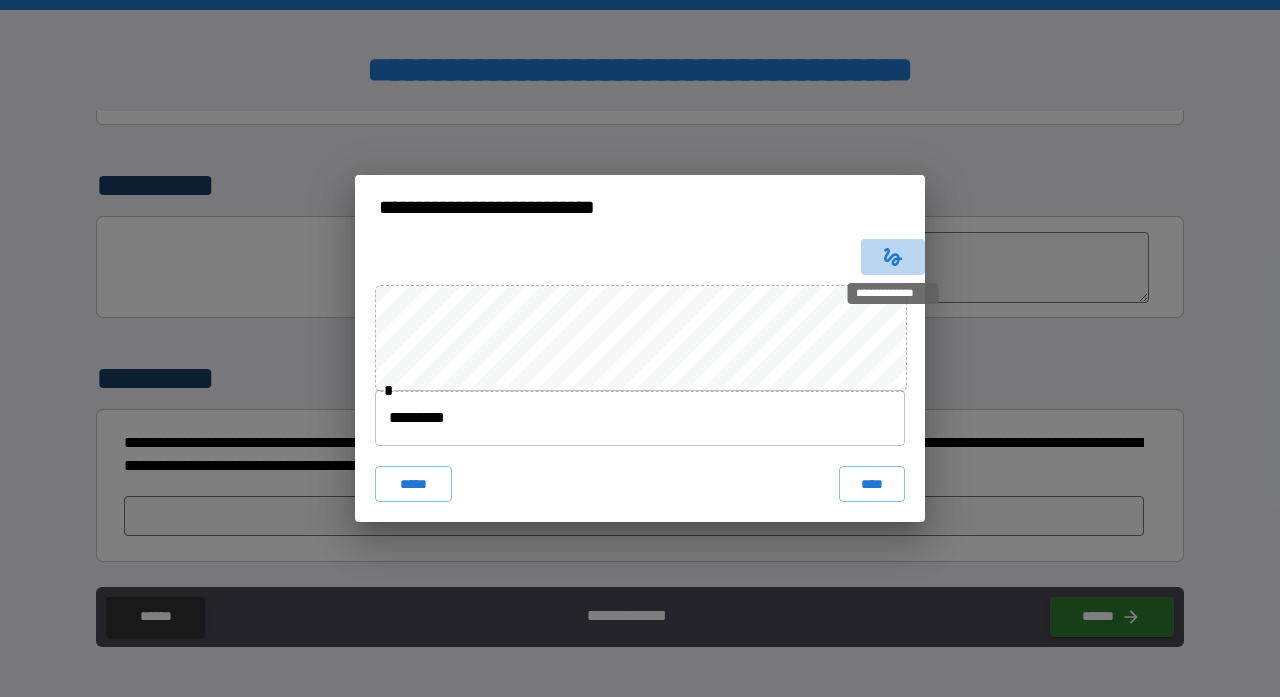 click 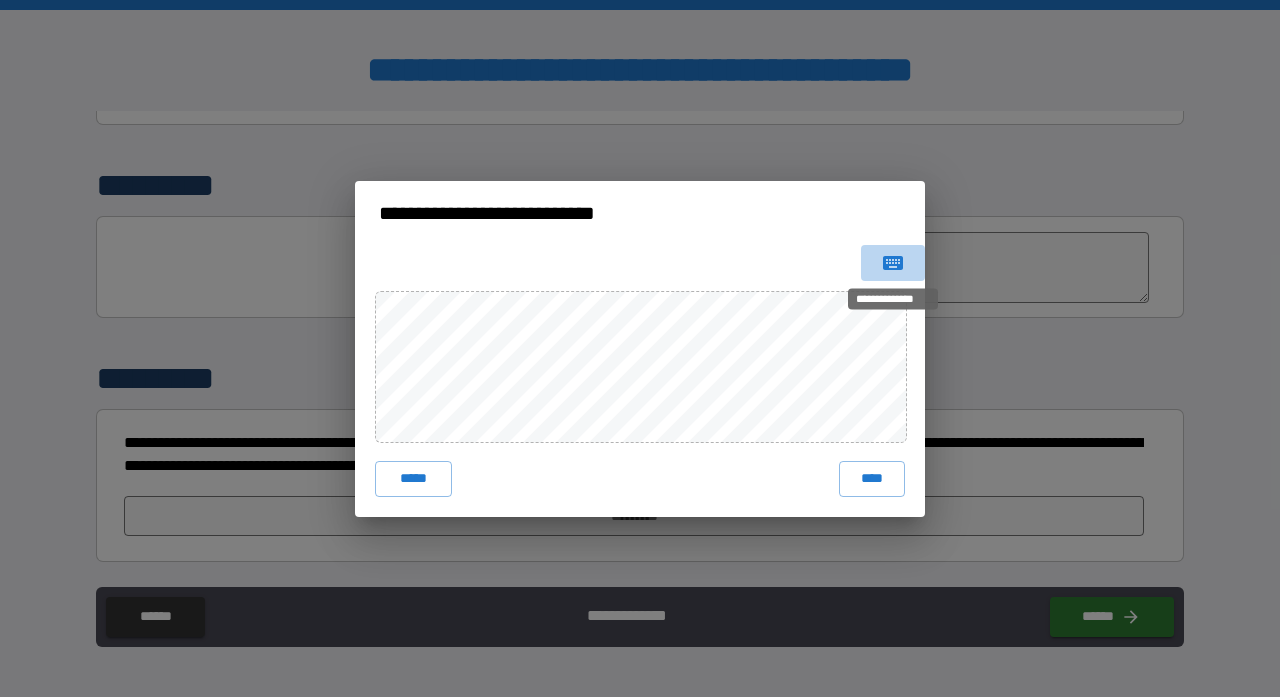 click 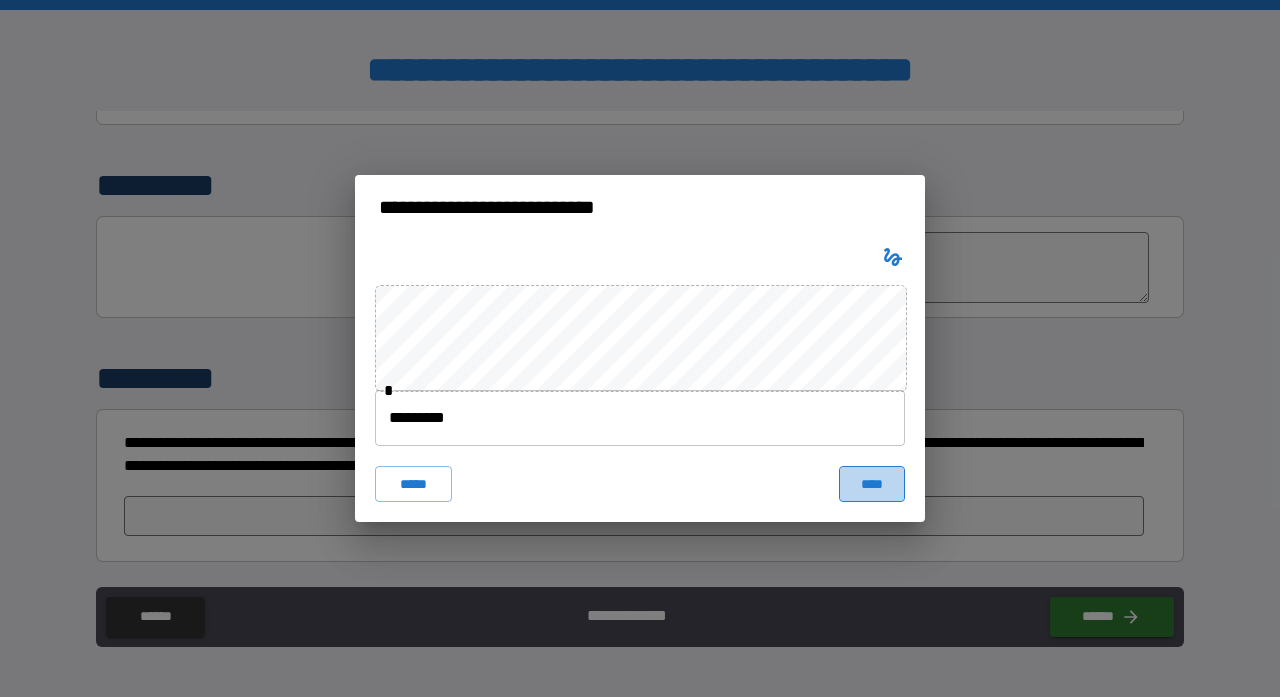click on "****" at bounding box center [872, 484] 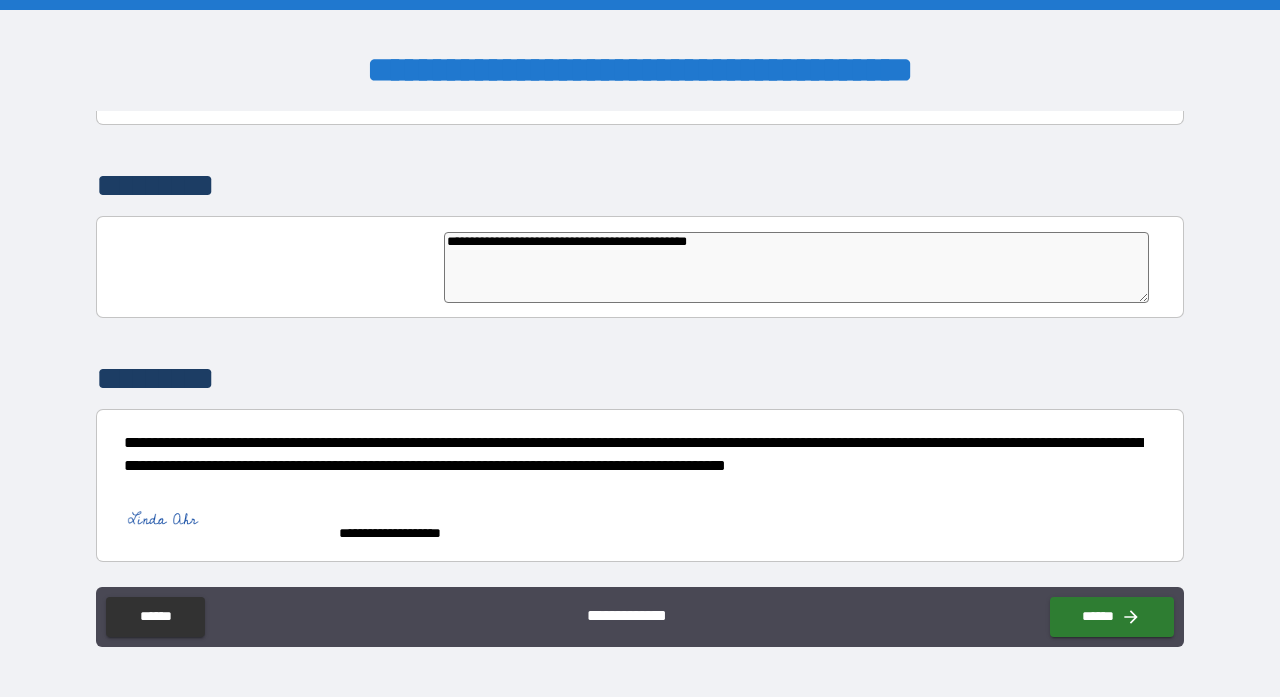 type on "*" 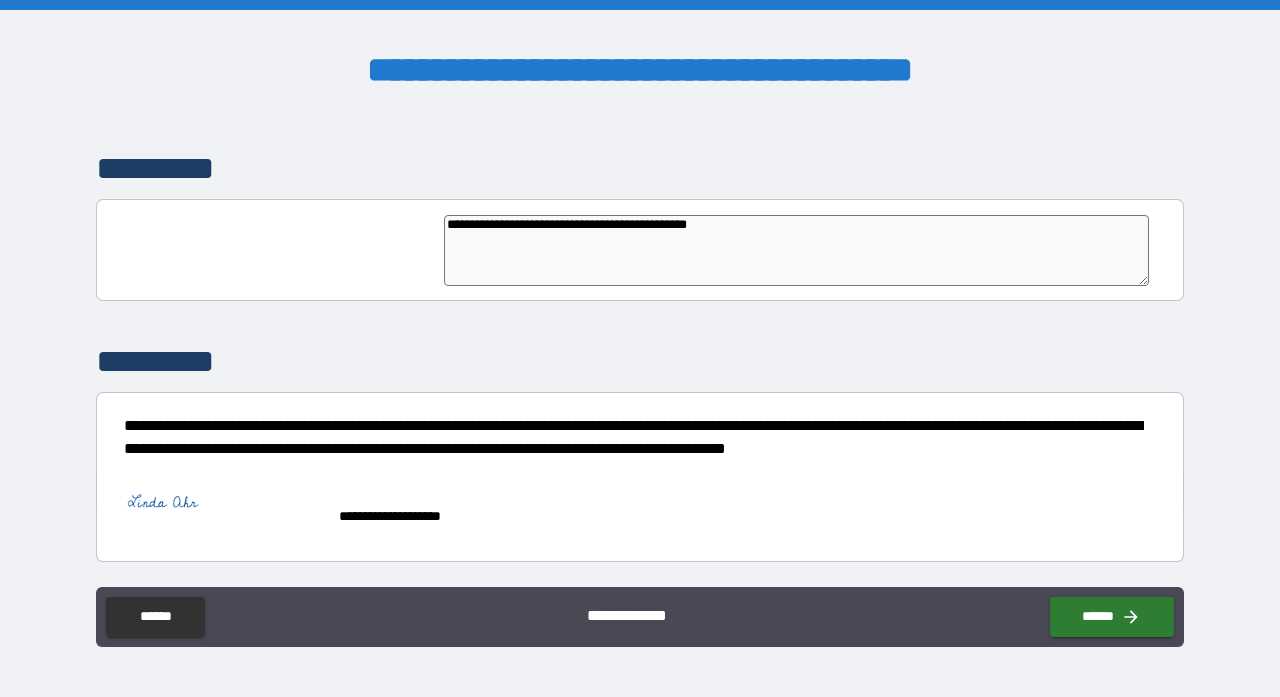 scroll, scrollTop: 4497, scrollLeft: 0, axis: vertical 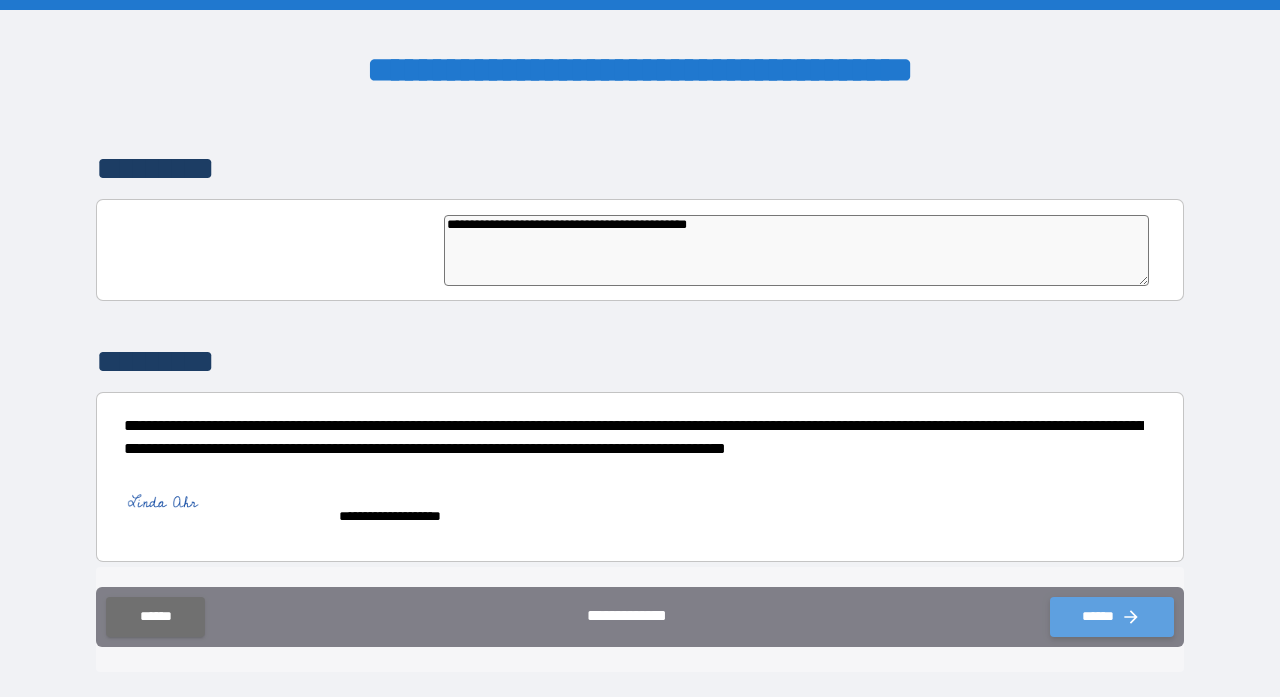 click on "******" at bounding box center [1112, 617] 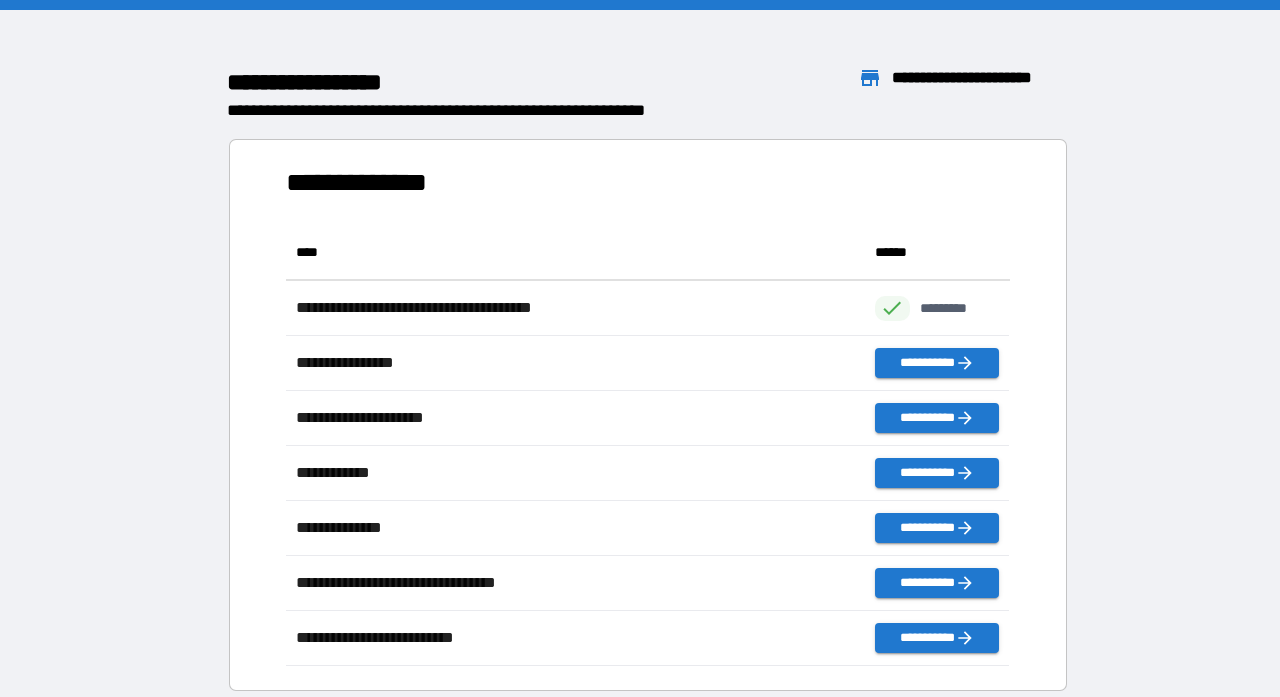 scroll, scrollTop: 1, scrollLeft: 1, axis: both 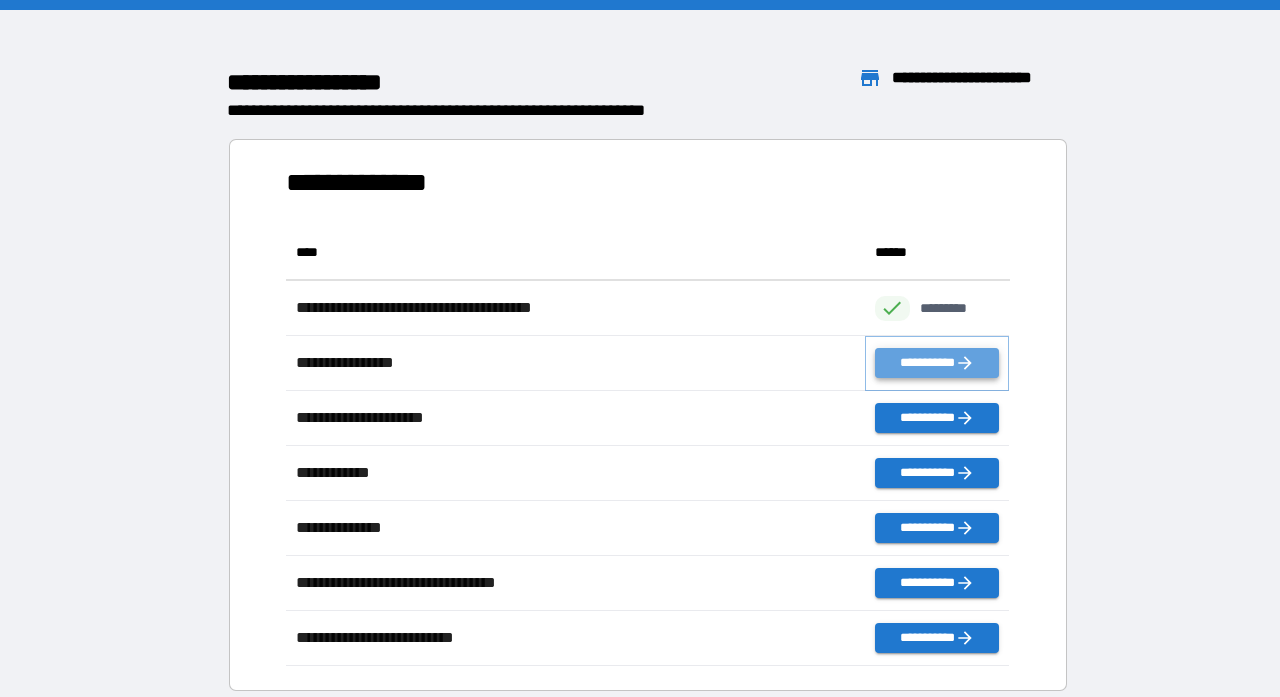 click on "**********" at bounding box center (937, 363) 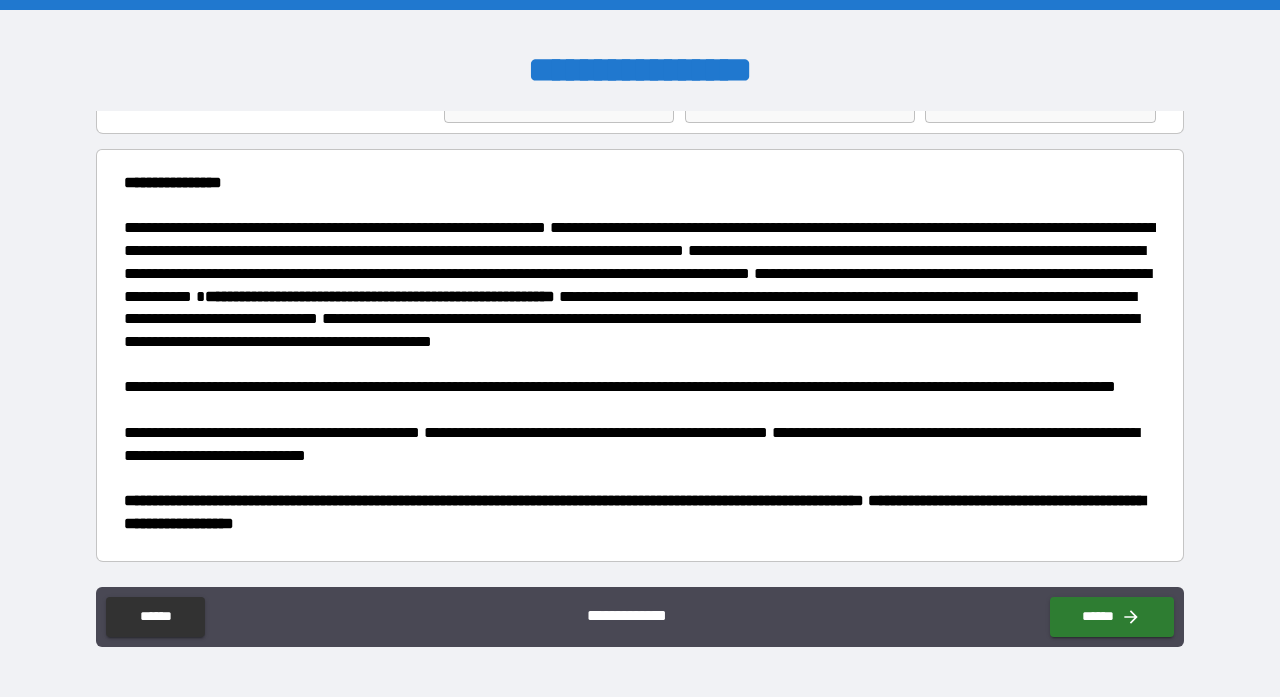 scroll, scrollTop: 134, scrollLeft: 0, axis: vertical 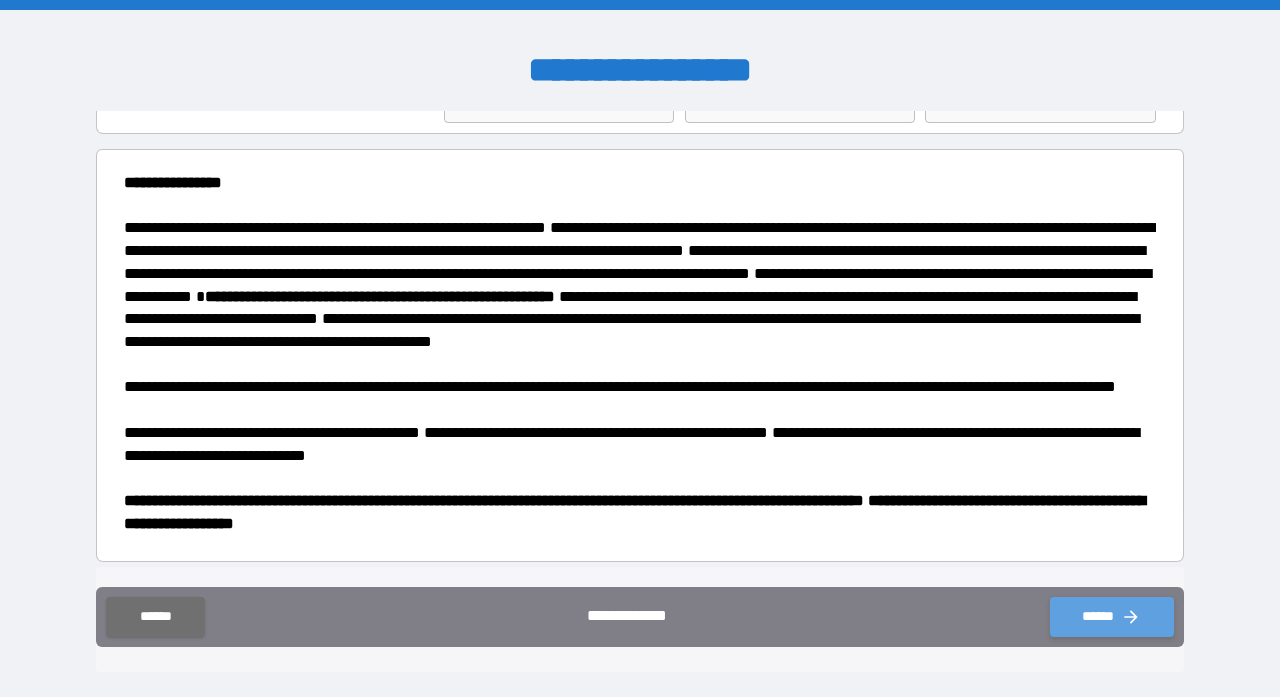 click on "******" at bounding box center [1112, 617] 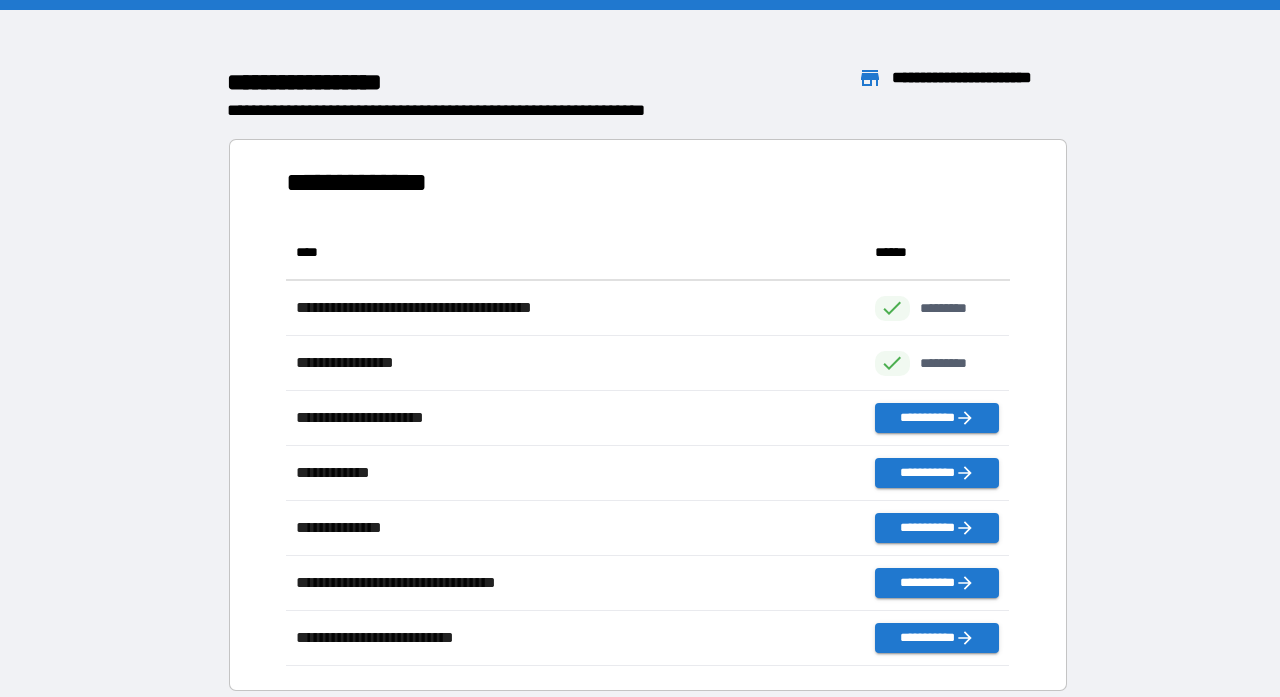 scroll, scrollTop: 1, scrollLeft: 1, axis: both 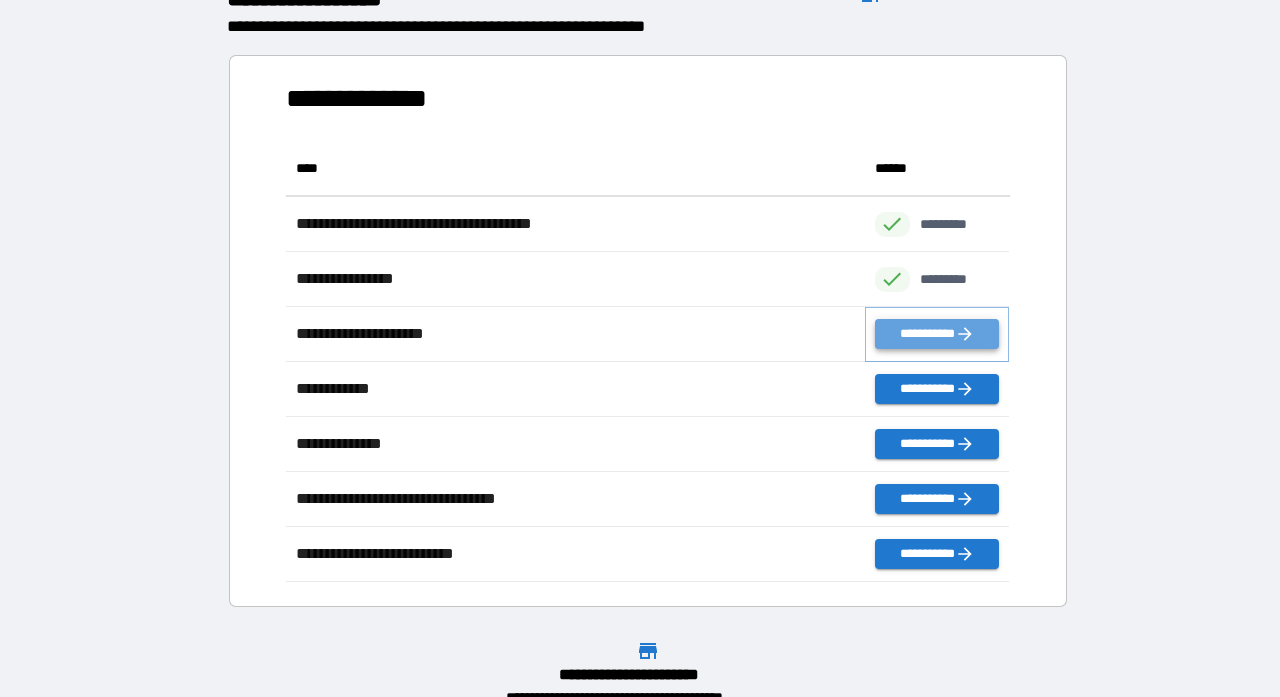 click on "**********" at bounding box center [937, 334] 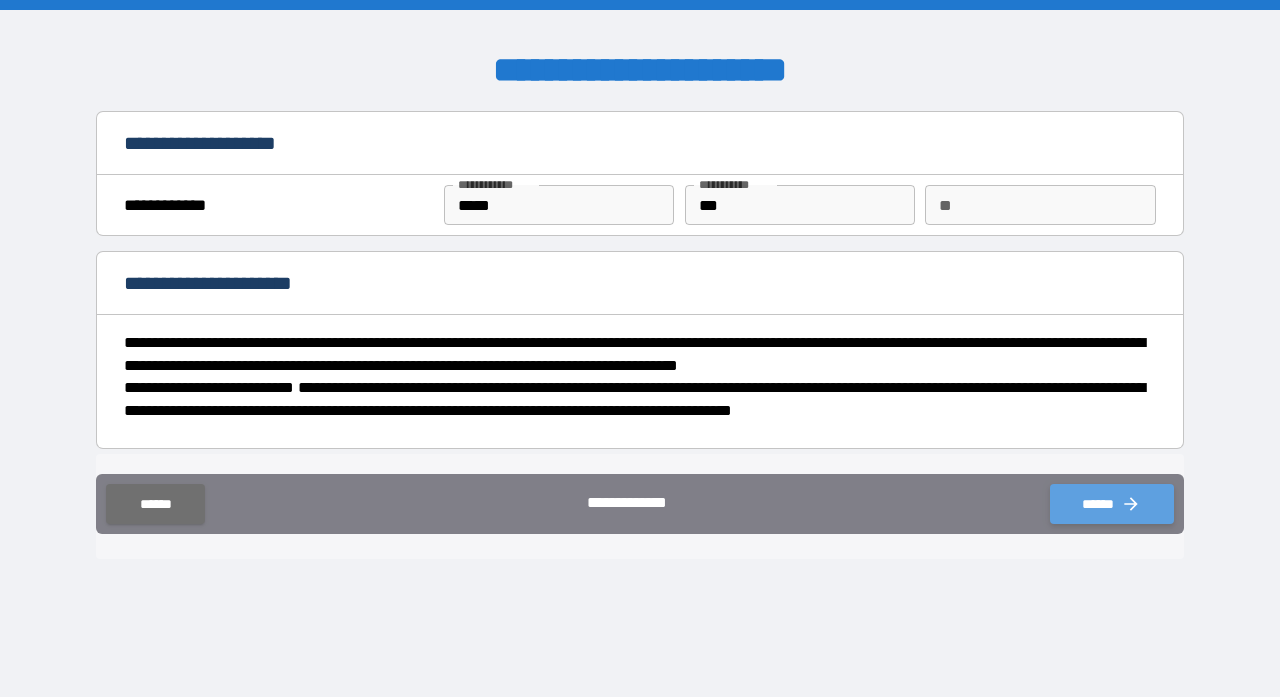 click on "******" at bounding box center [1112, 504] 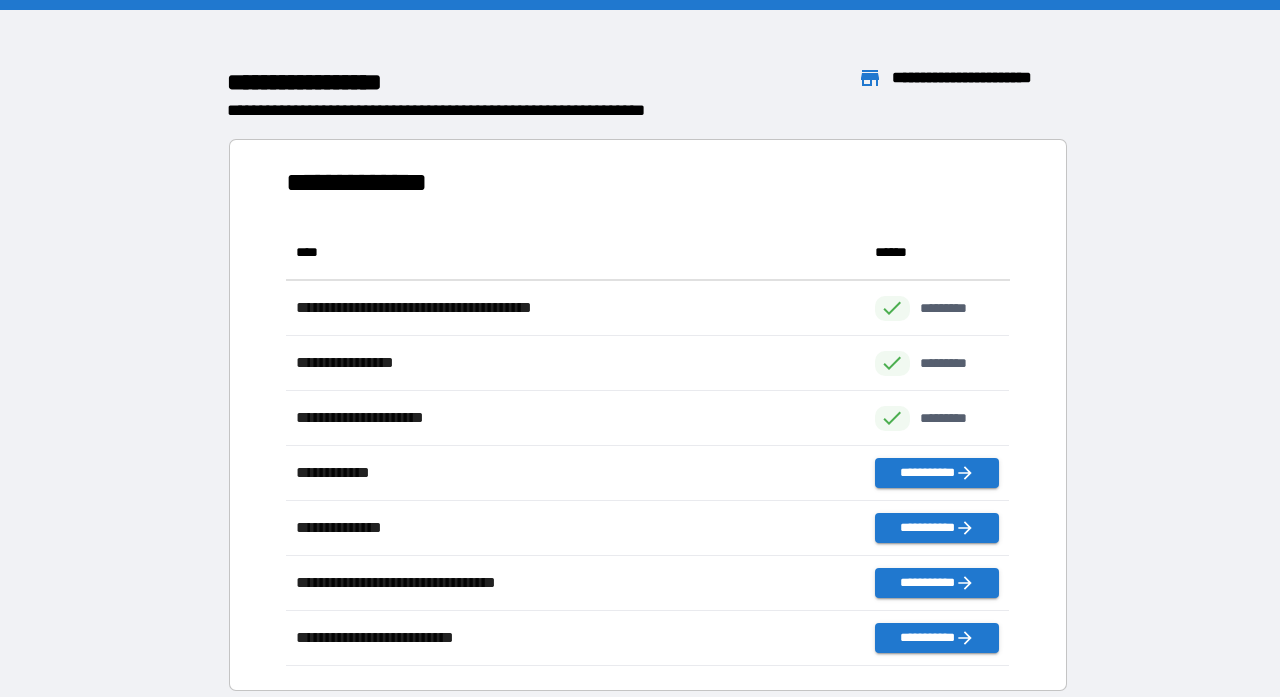 scroll, scrollTop: 1, scrollLeft: 1, axis: both 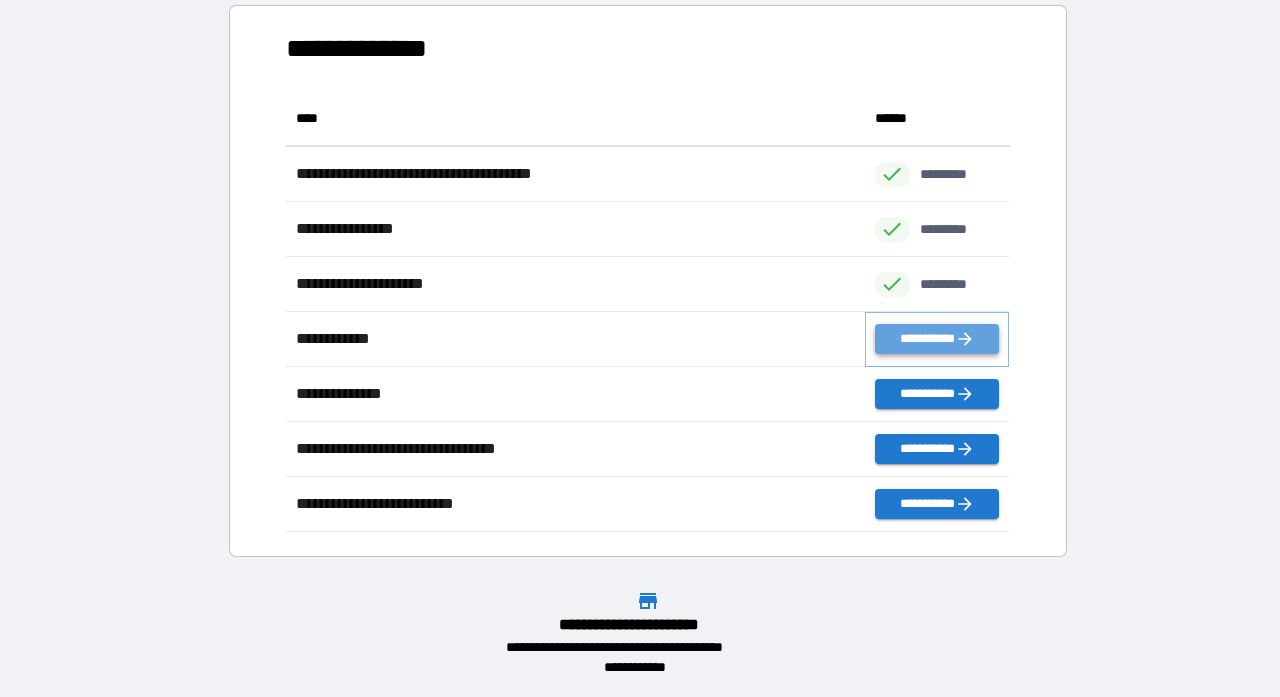 click on "**********" at bounding box center [937, 339] 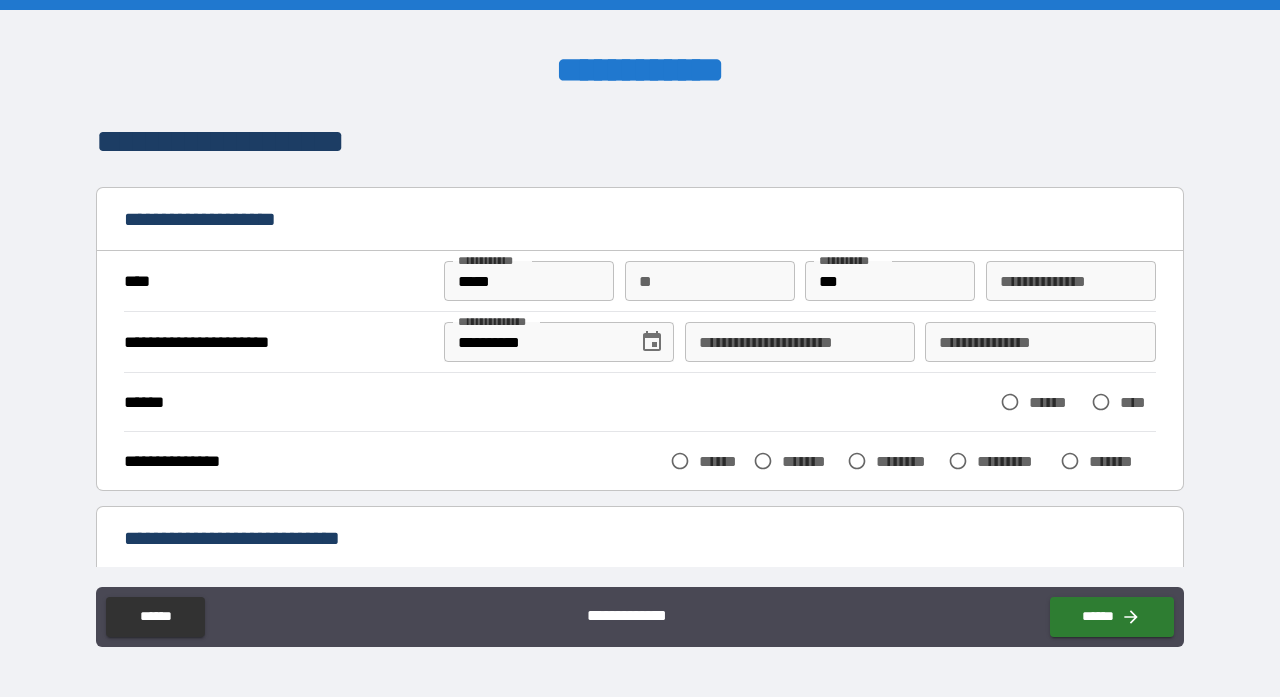 scroll, scrollTop: 1, scrollLeft: 0, axis: vertical 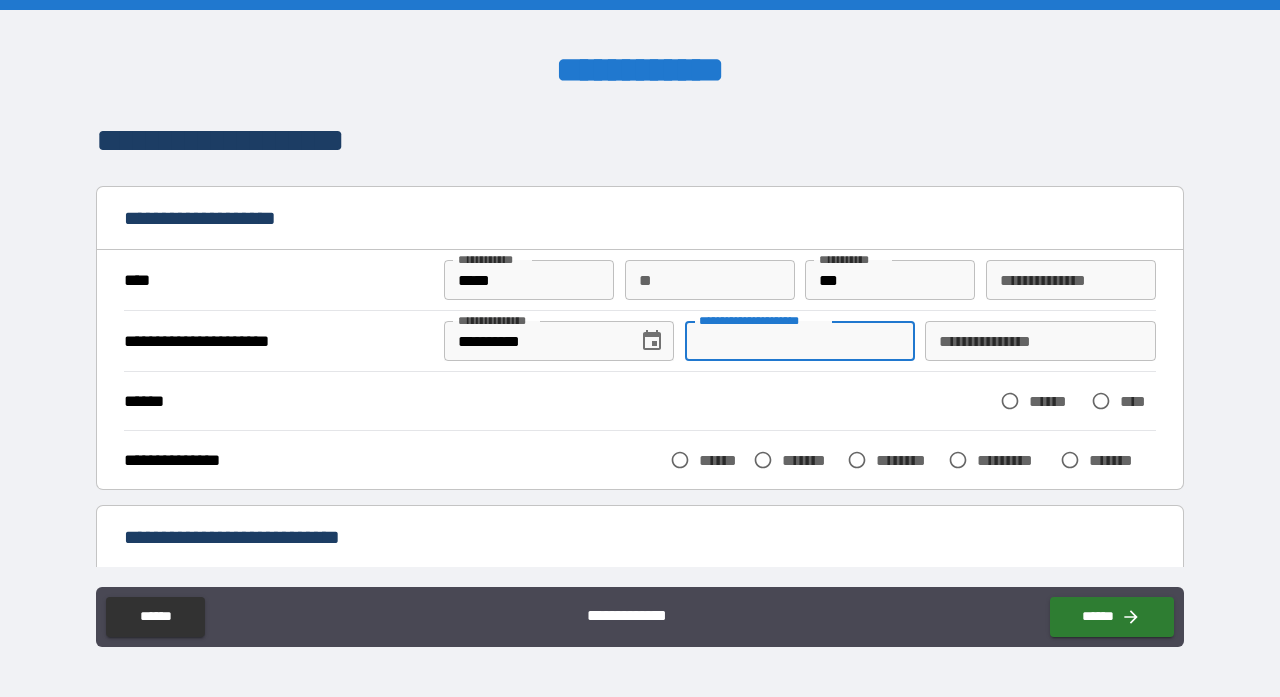 click on "**********" at bounding box center [800, 341] 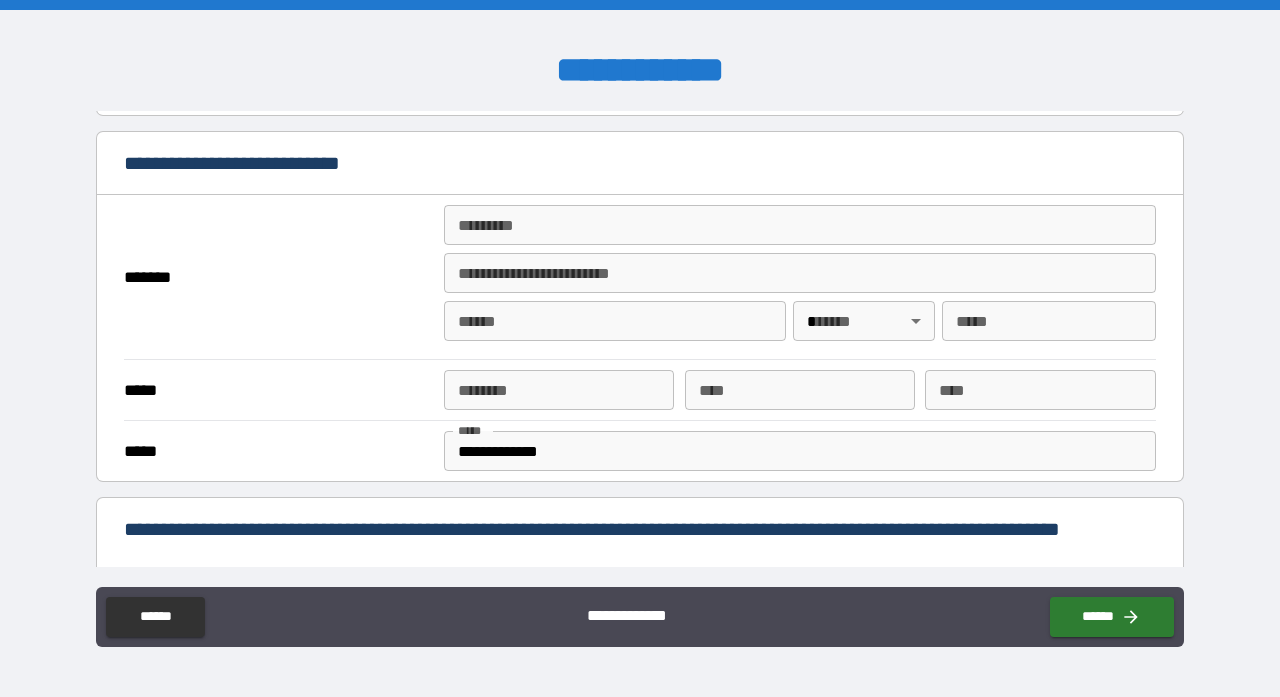 scroll, scrollTop: 376, scrollLeft: 0, axis: vertical 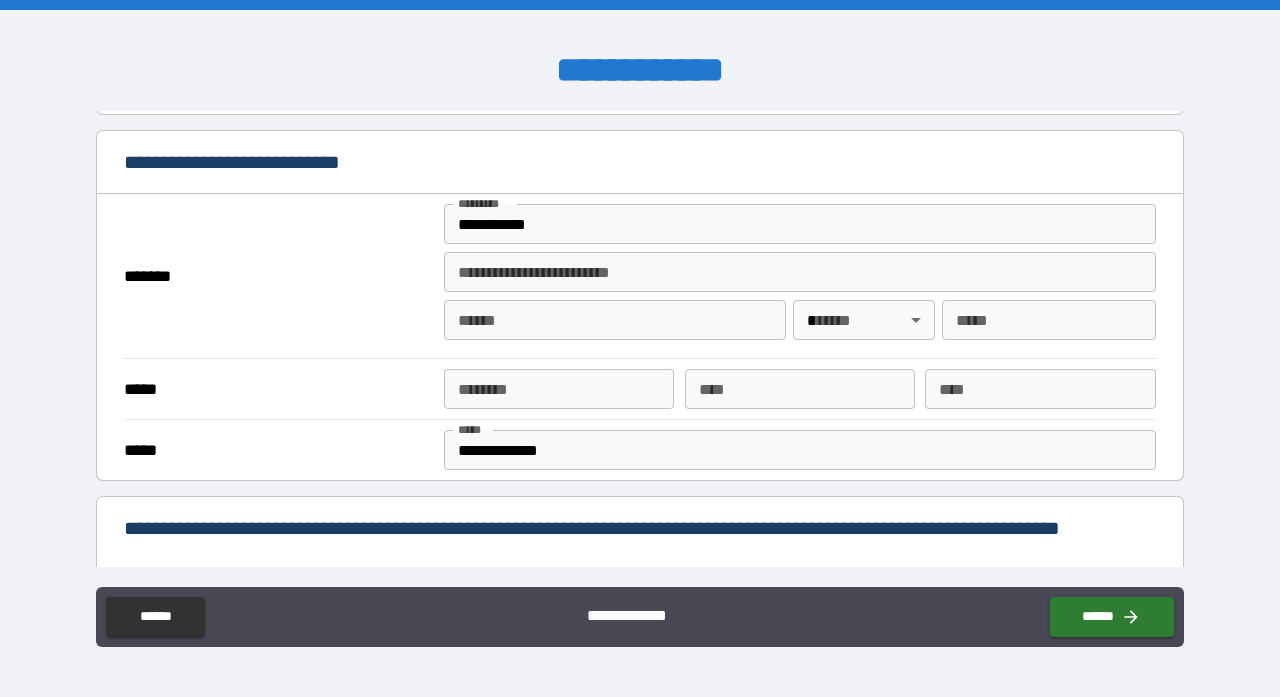 type on "**********" 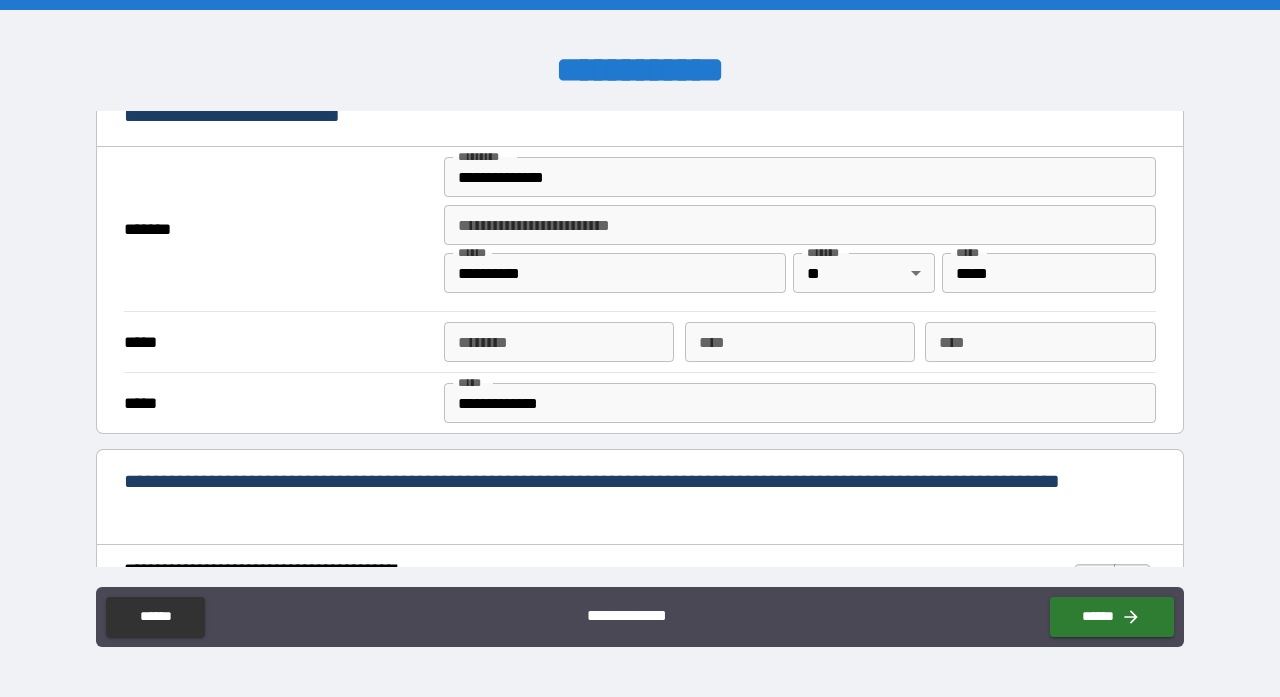 scroll, scrollTop: 428, scrollLeft: 0, axis: vertical 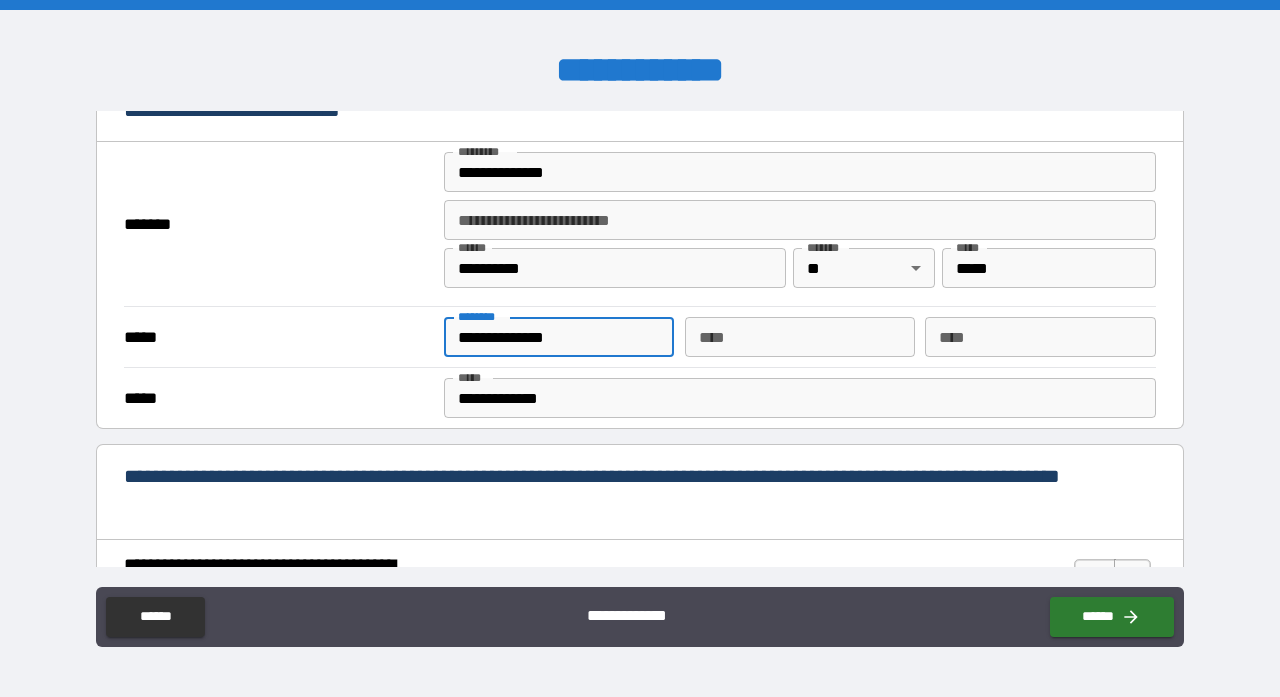 type on "**********" 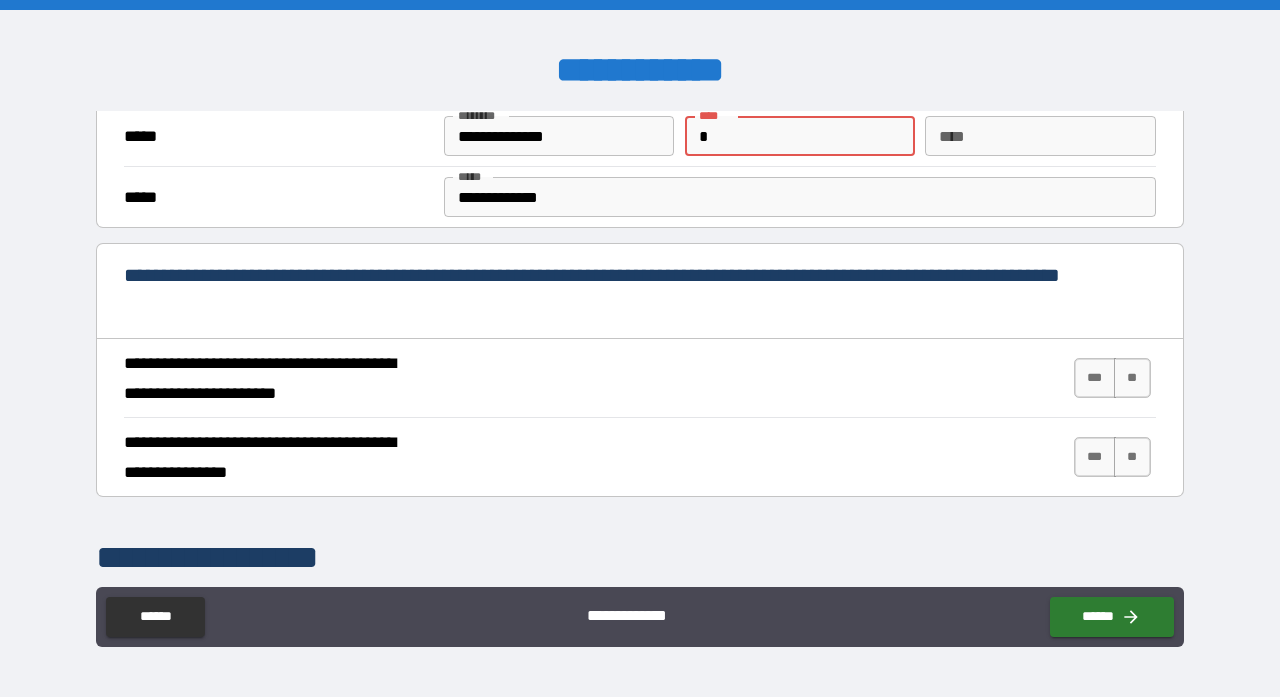 scroll, scrollTop: 630, scrollLeft: 0, axis: vertical 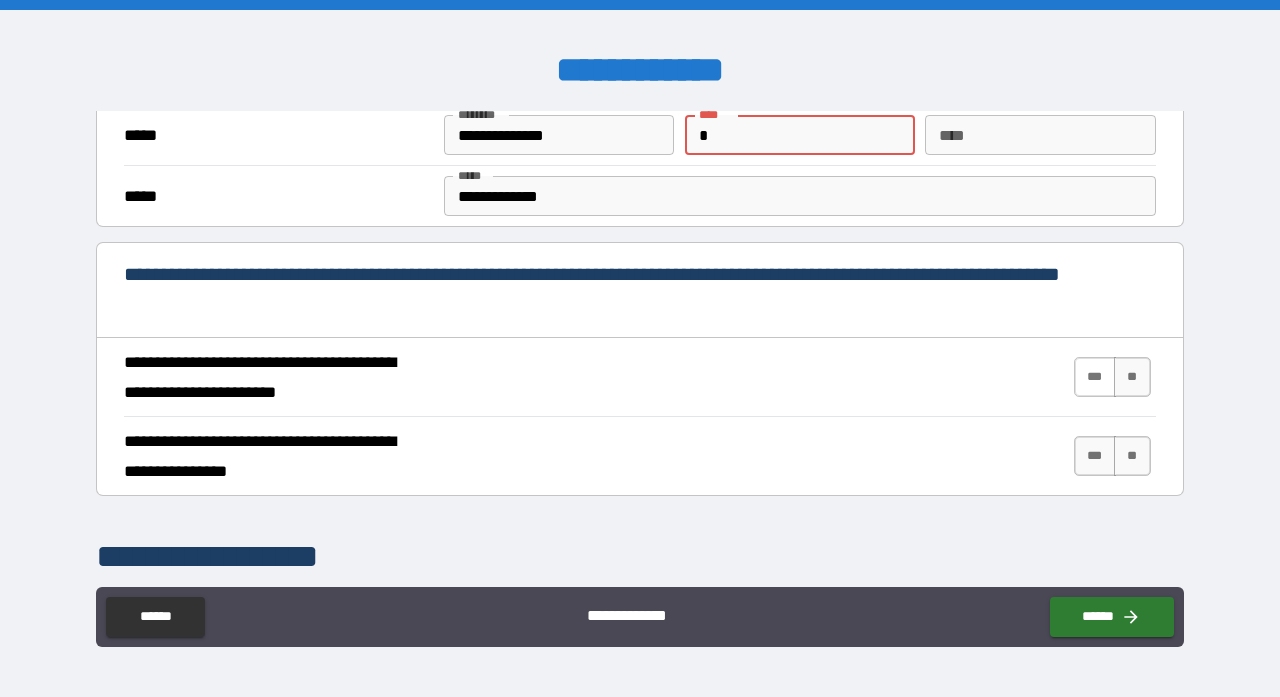 type 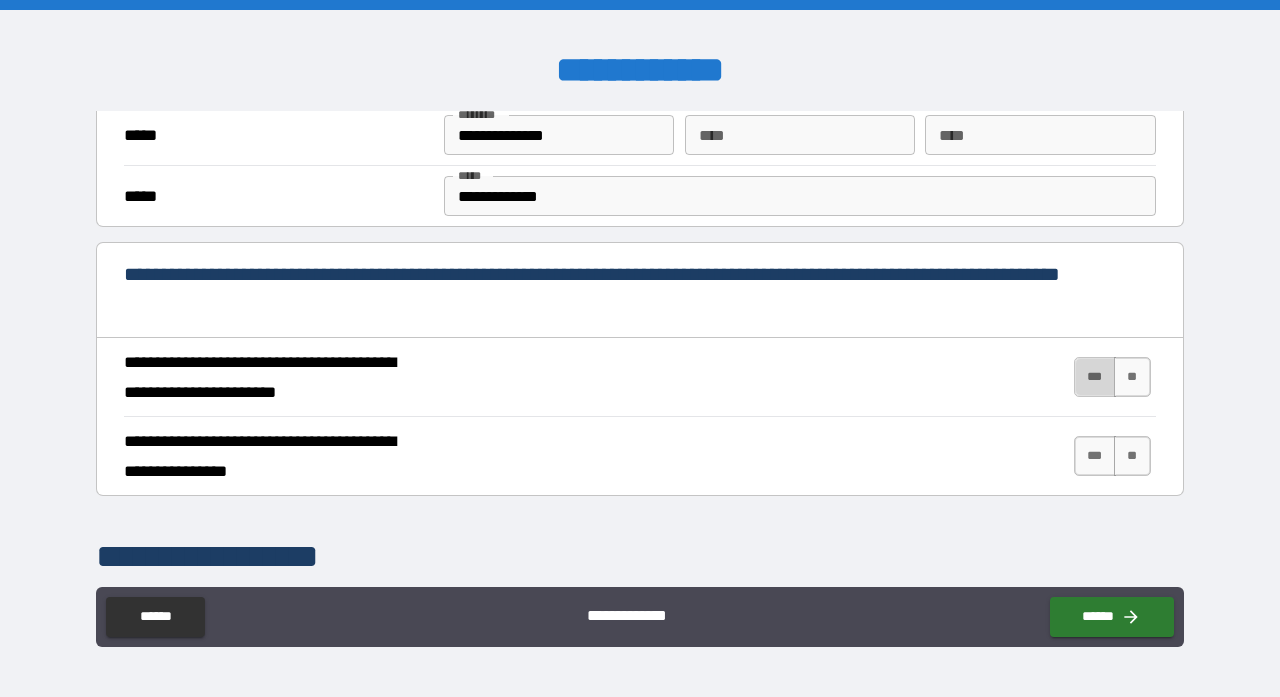 click on "***" at bounding box center (1095, 377) 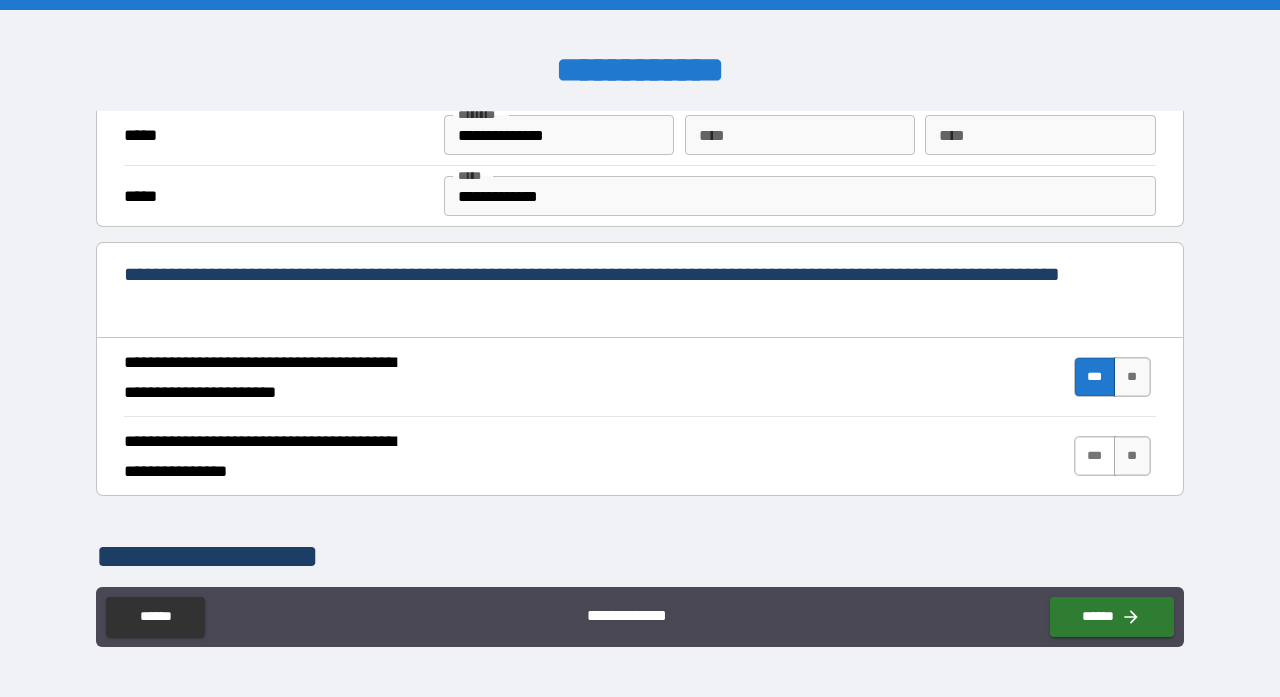 click on "***" at bounding box center (1095, 456) 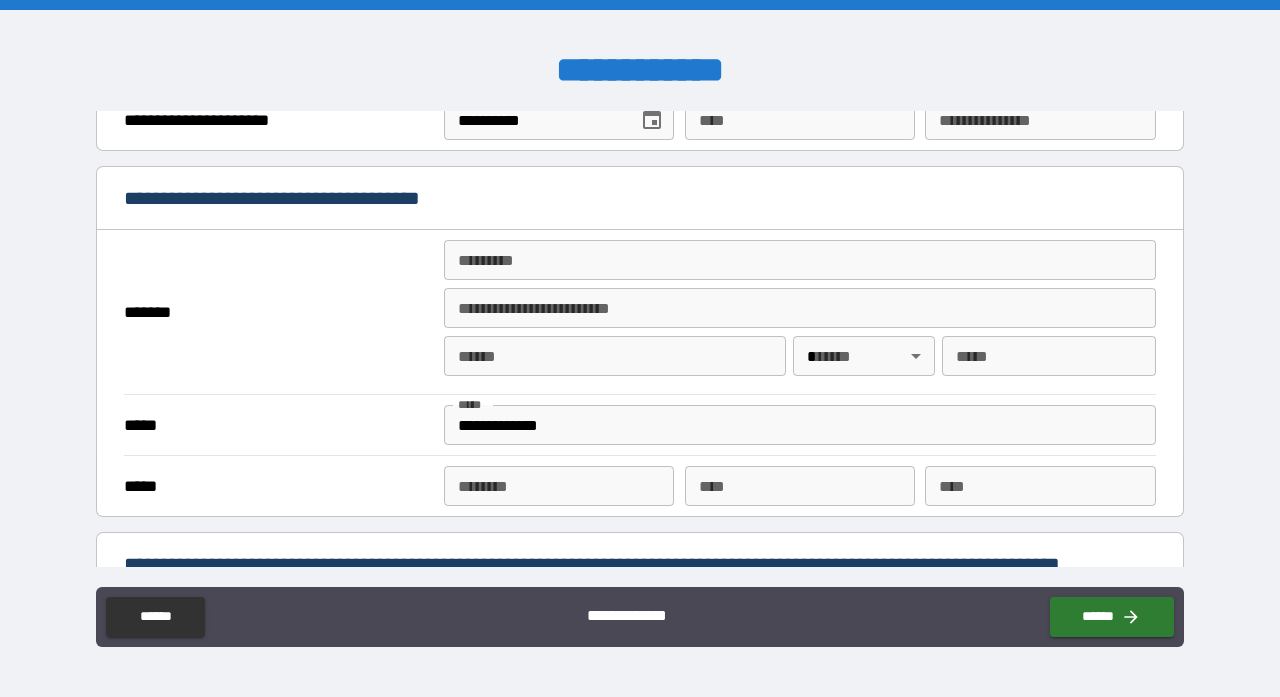 scroll, scrollTop: 1367, scrollLeft: 0, axis: vertical 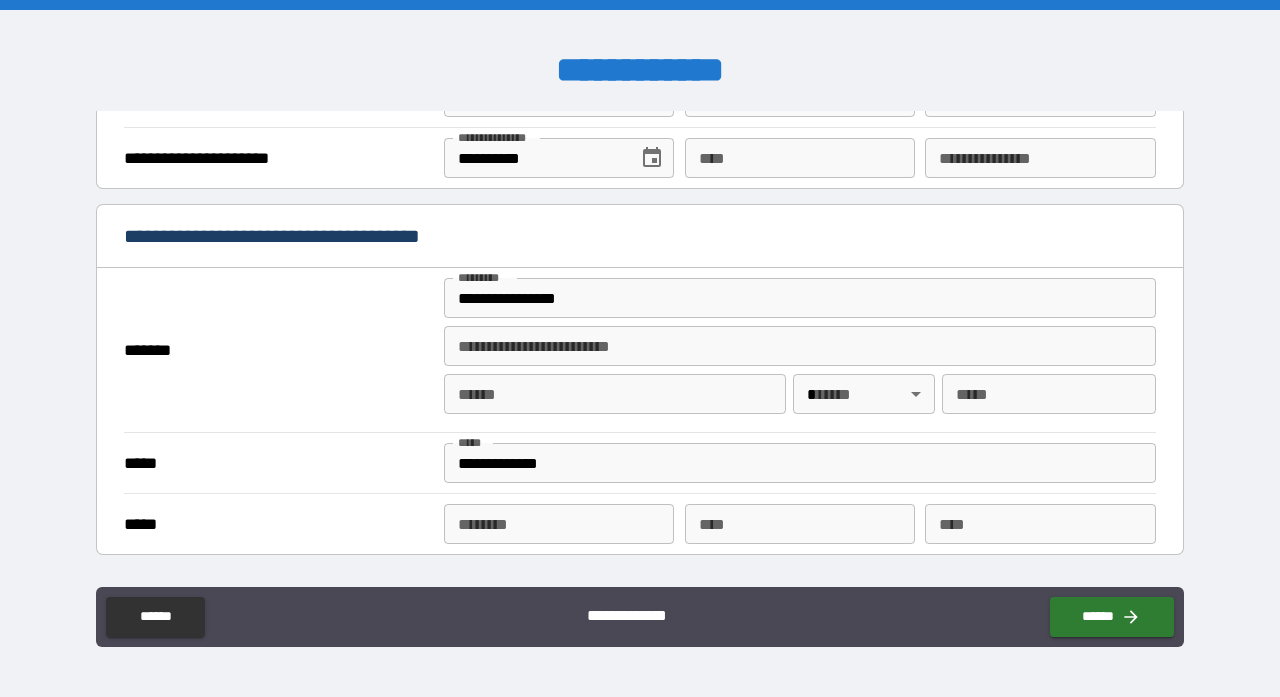 type on "**********" 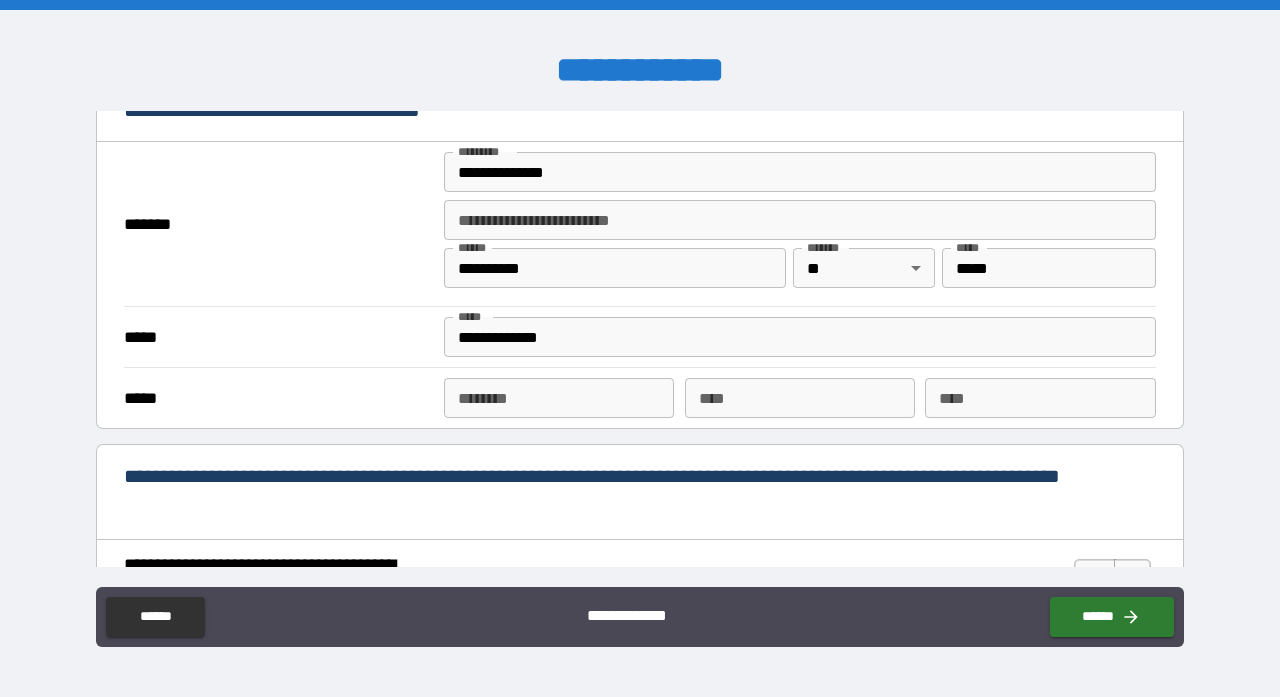 scroll, scrollTop: 1491, scrollLeft: 0, axis: vertical 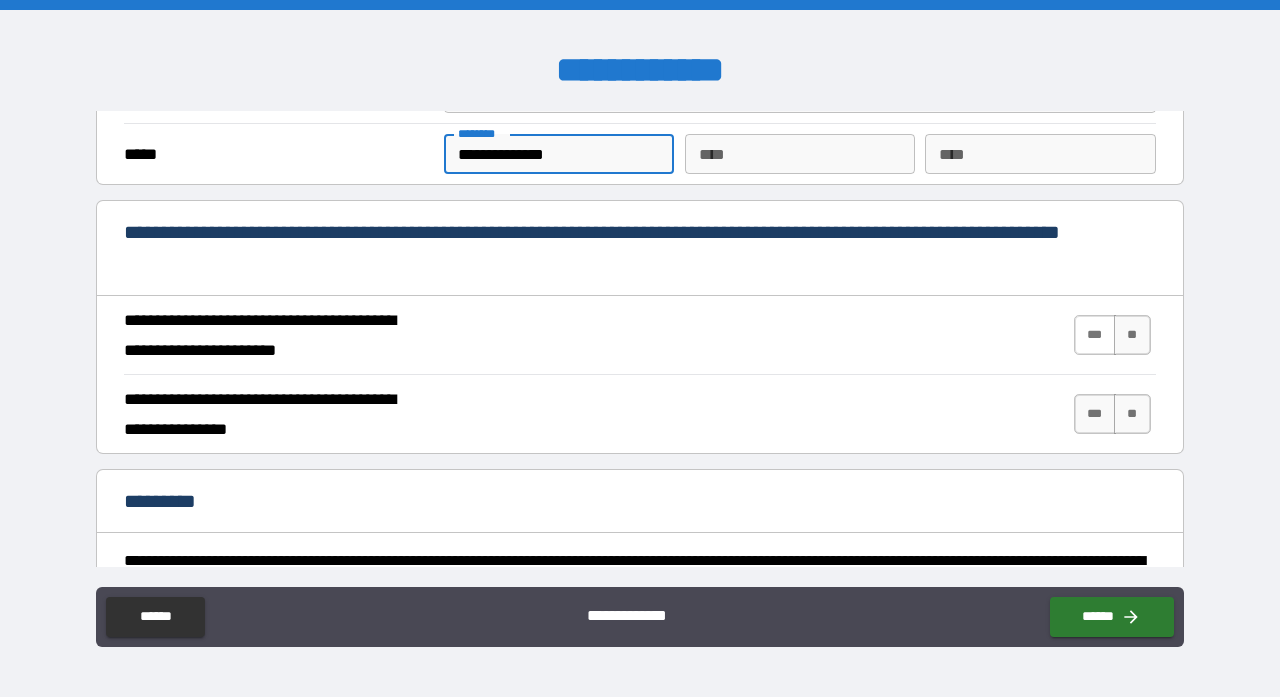type on "**********" 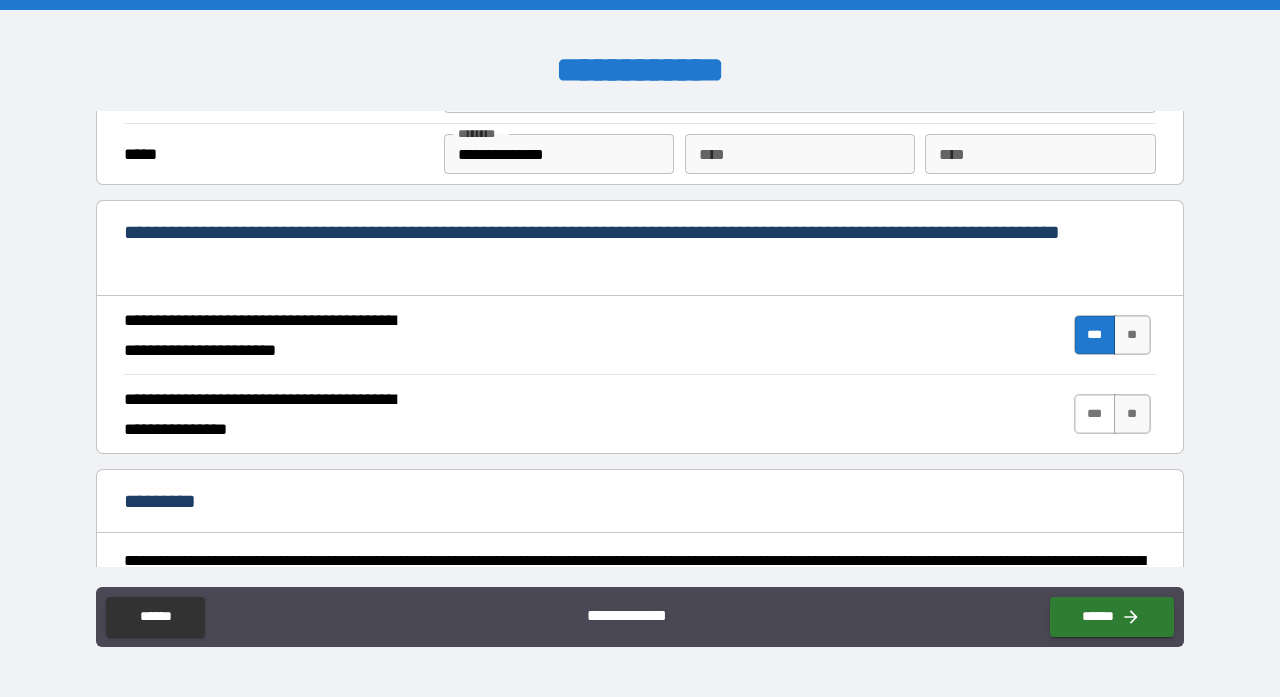 click on "***" at bounding box center (1095, 414) 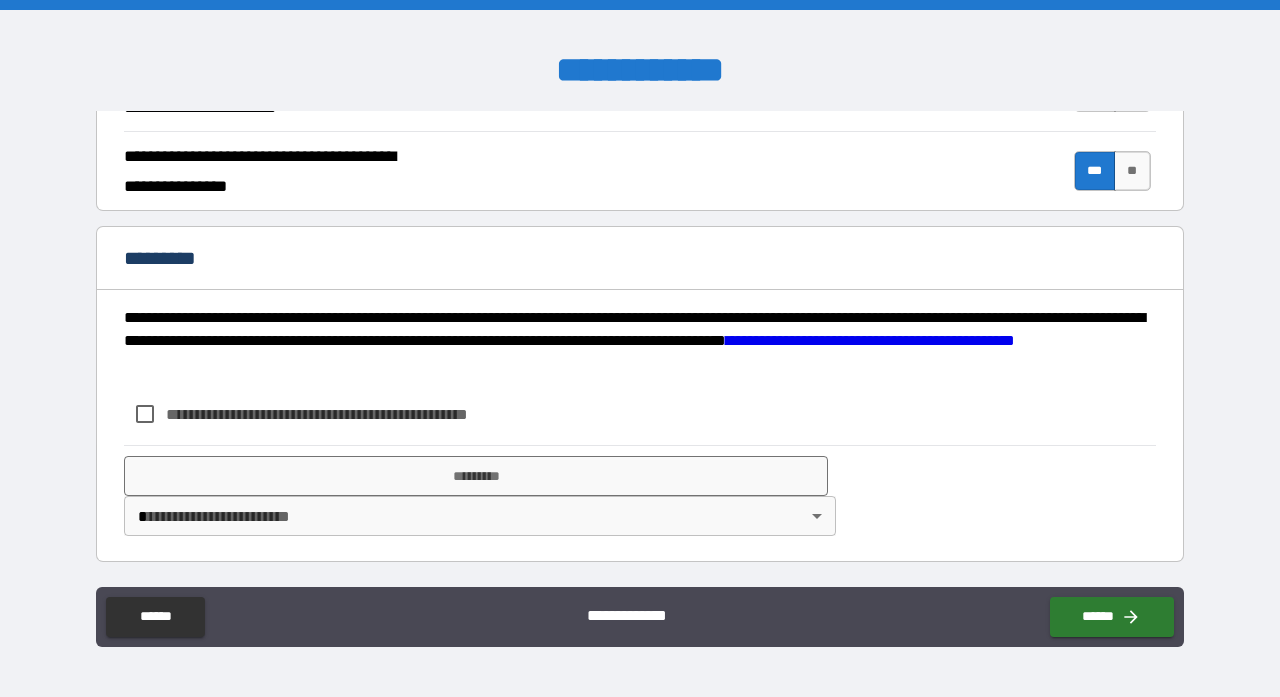 scroll, scrollTop: 1980, scrollLeft: 0, axis: vertical 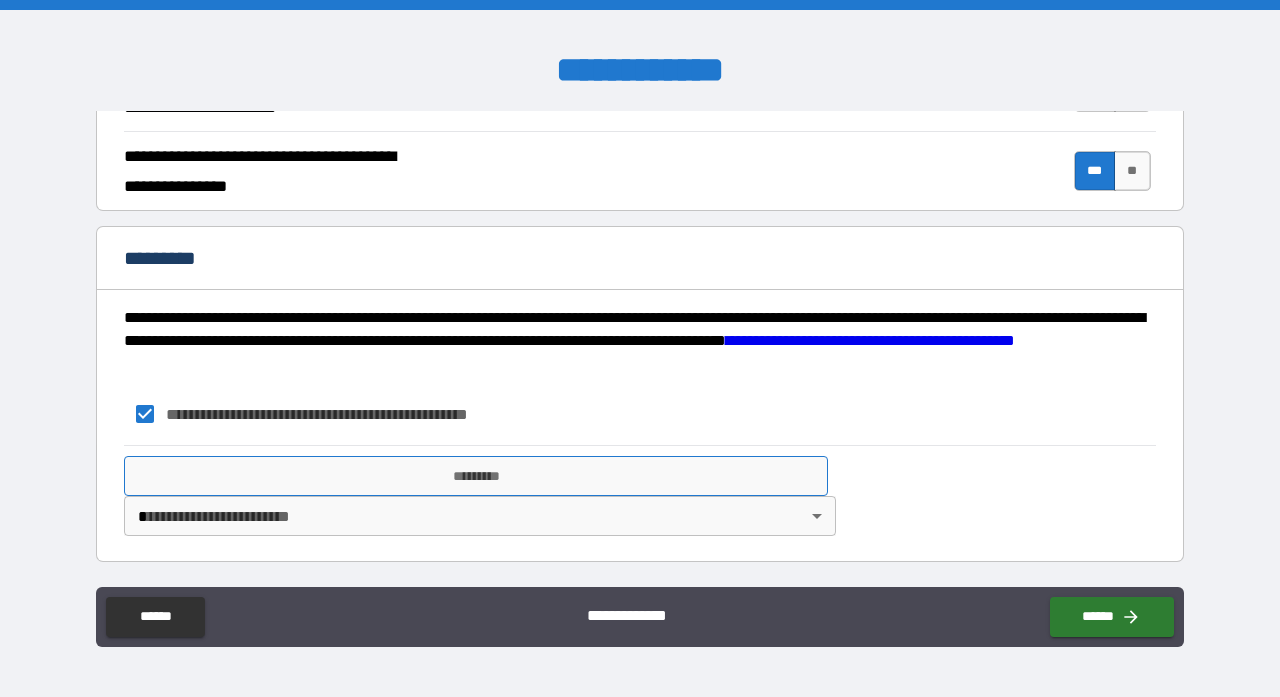 click on "*********" at bounding box center (476, 476) 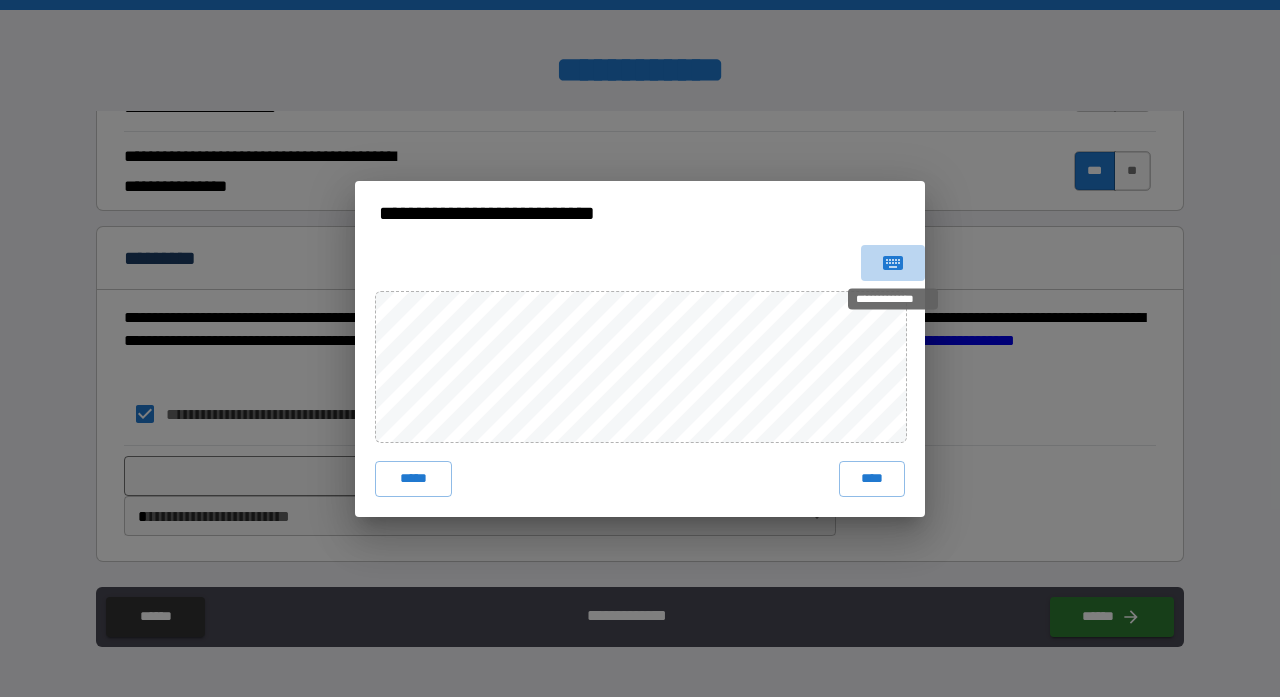 click 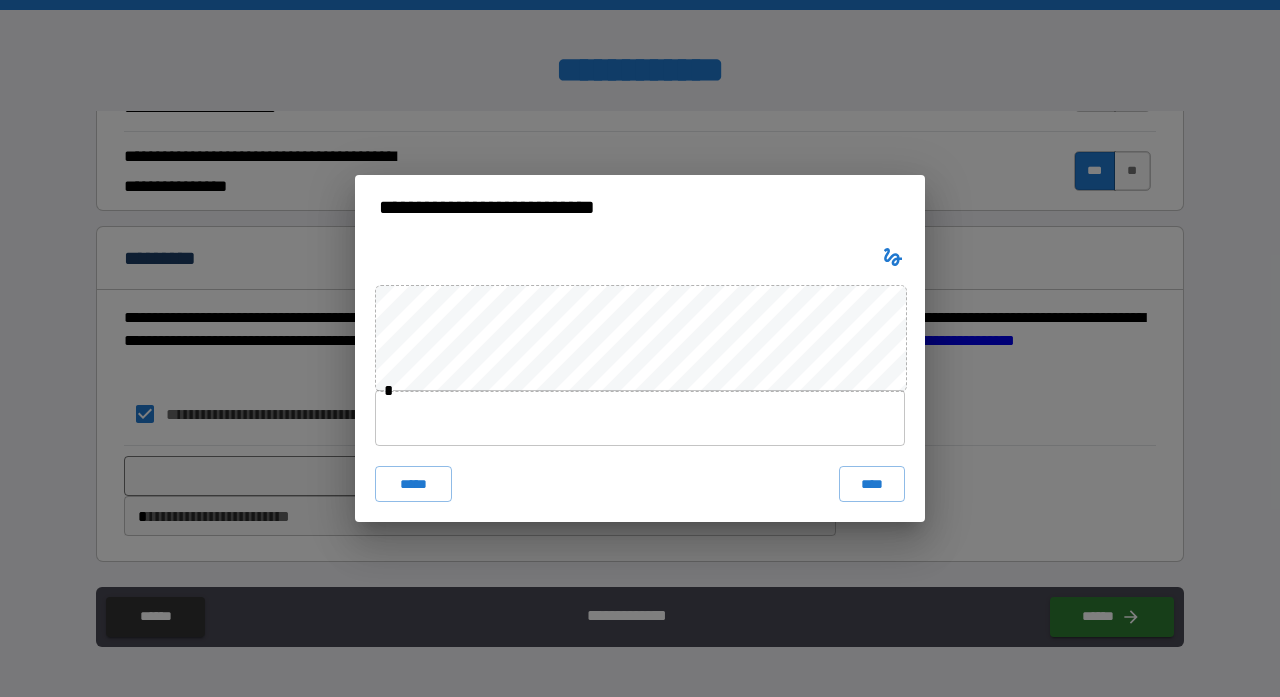 click at bounding box center (640, 418) 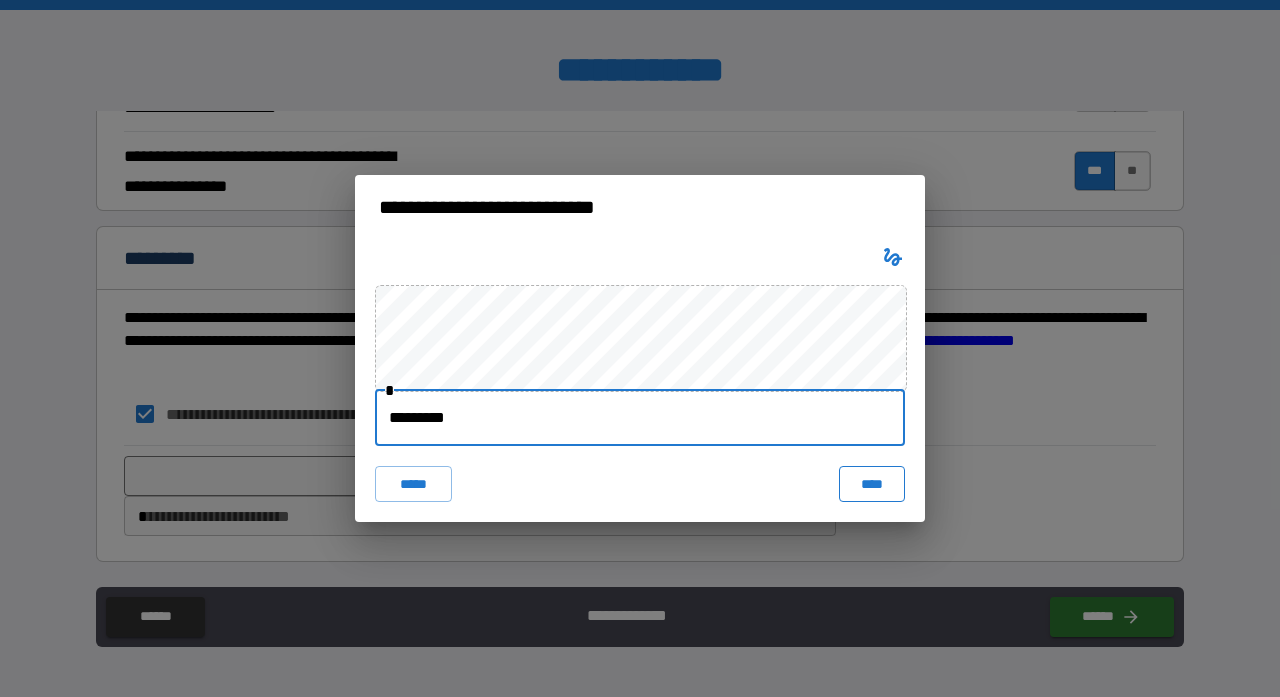 type on "*********" 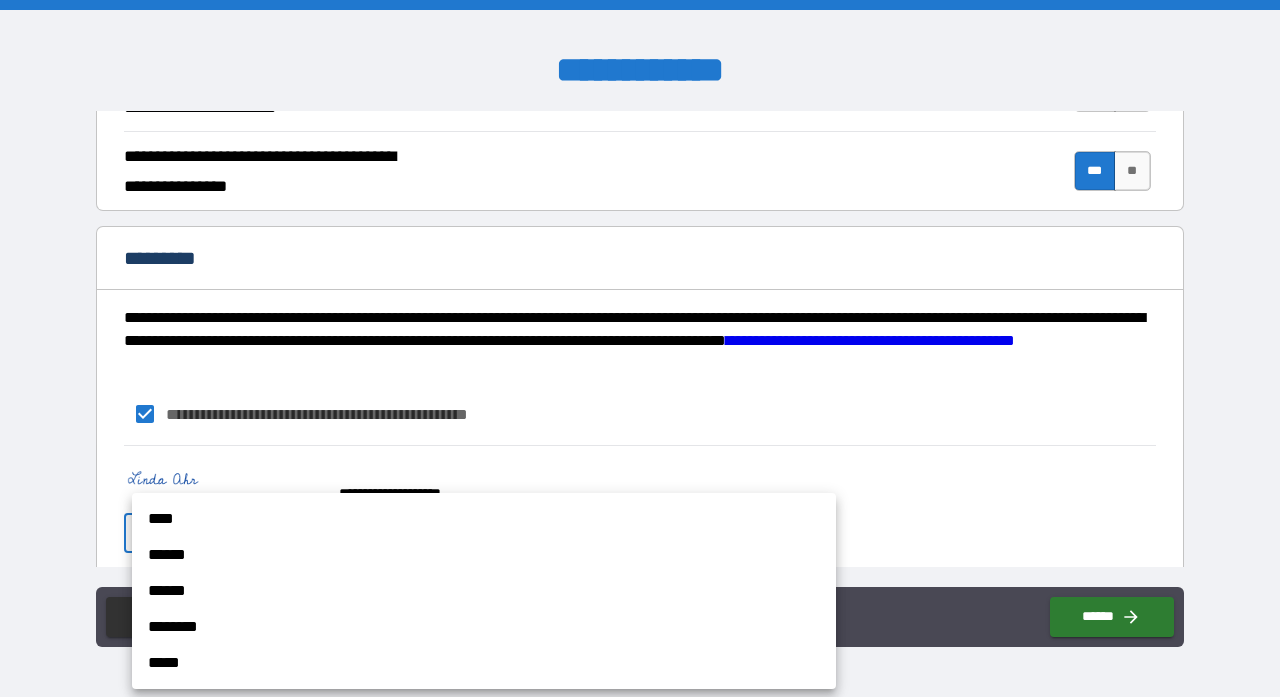 click on "**********" at bounding box center (640, 348) 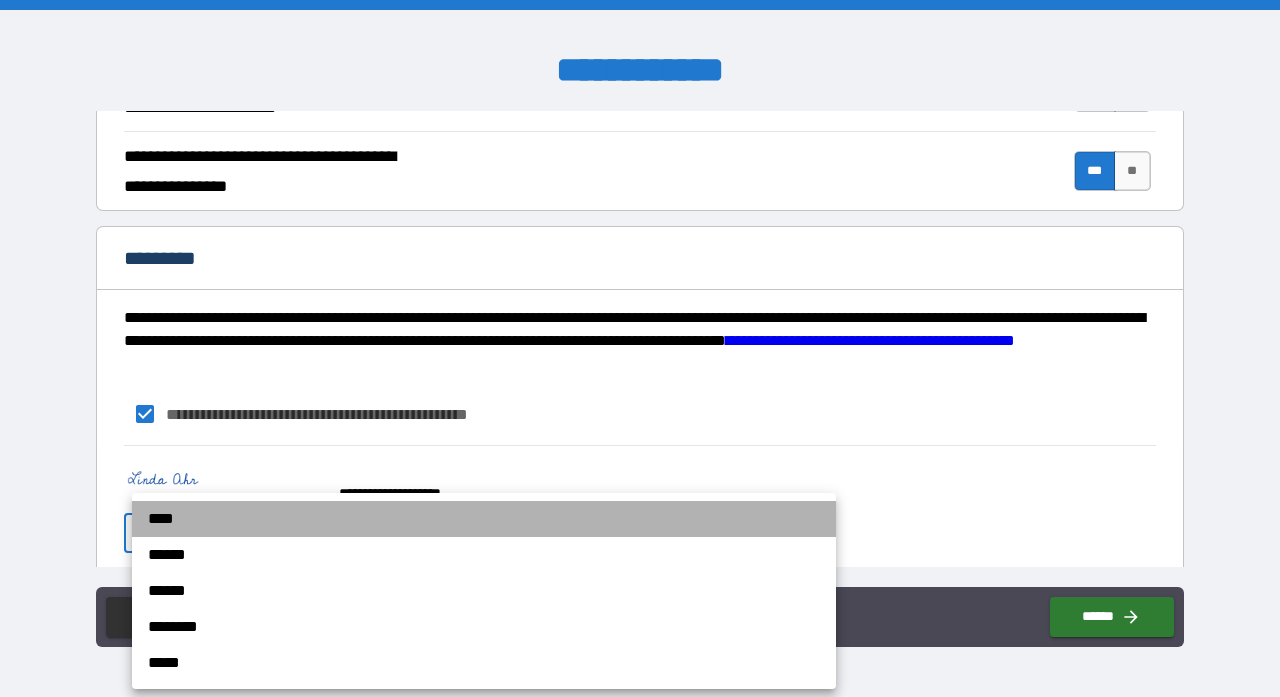 click on "****" at bounding box center (484, 519) 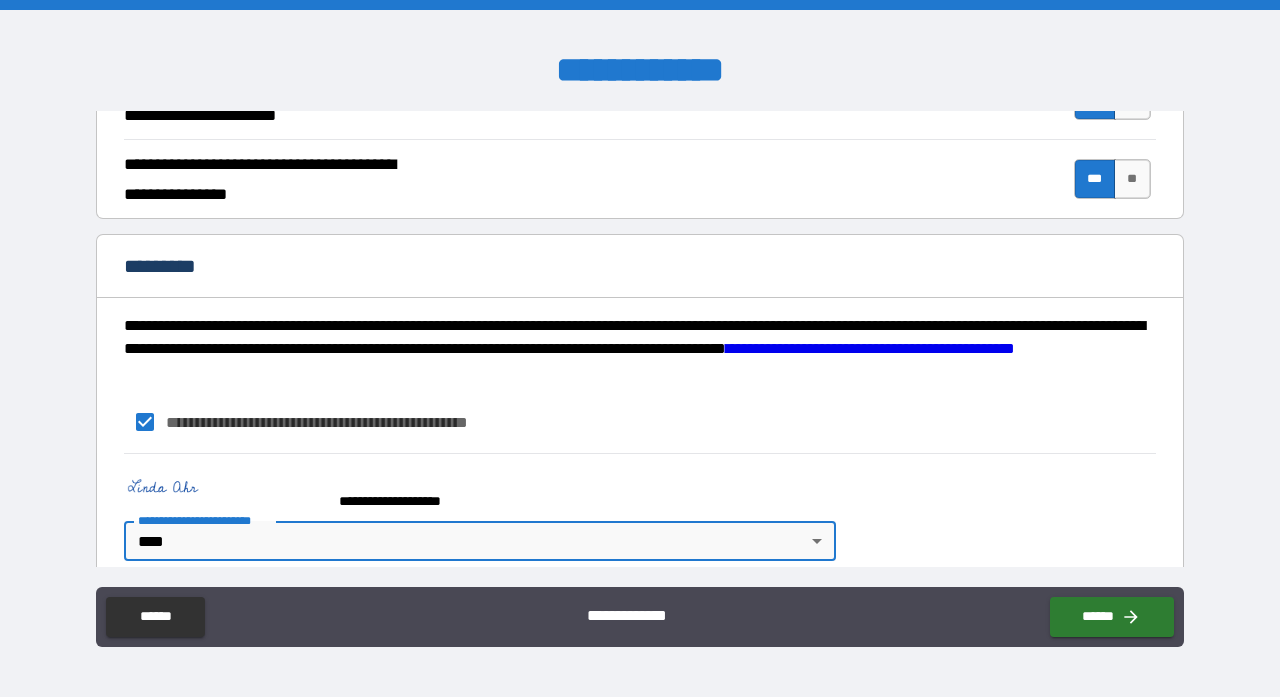 scroll, scrollTop: 1980, scrollLeft: 0, axis: vertical 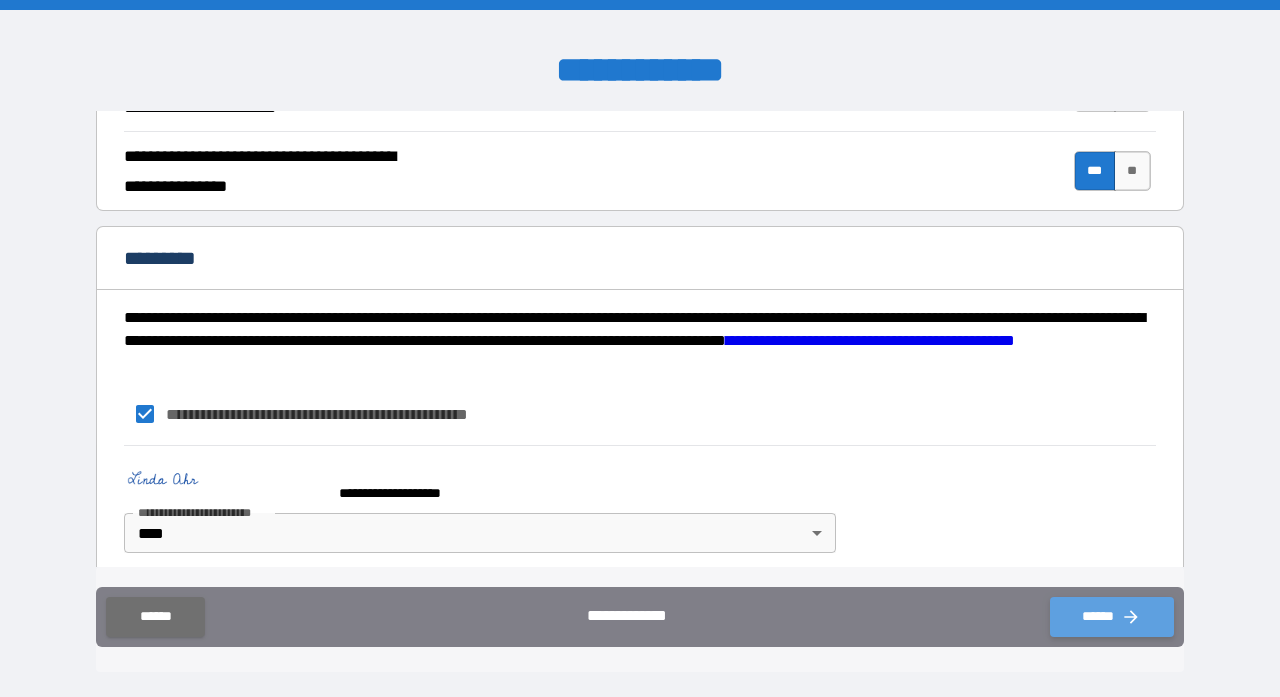 click on "******" at bounding box center [1112, 617] 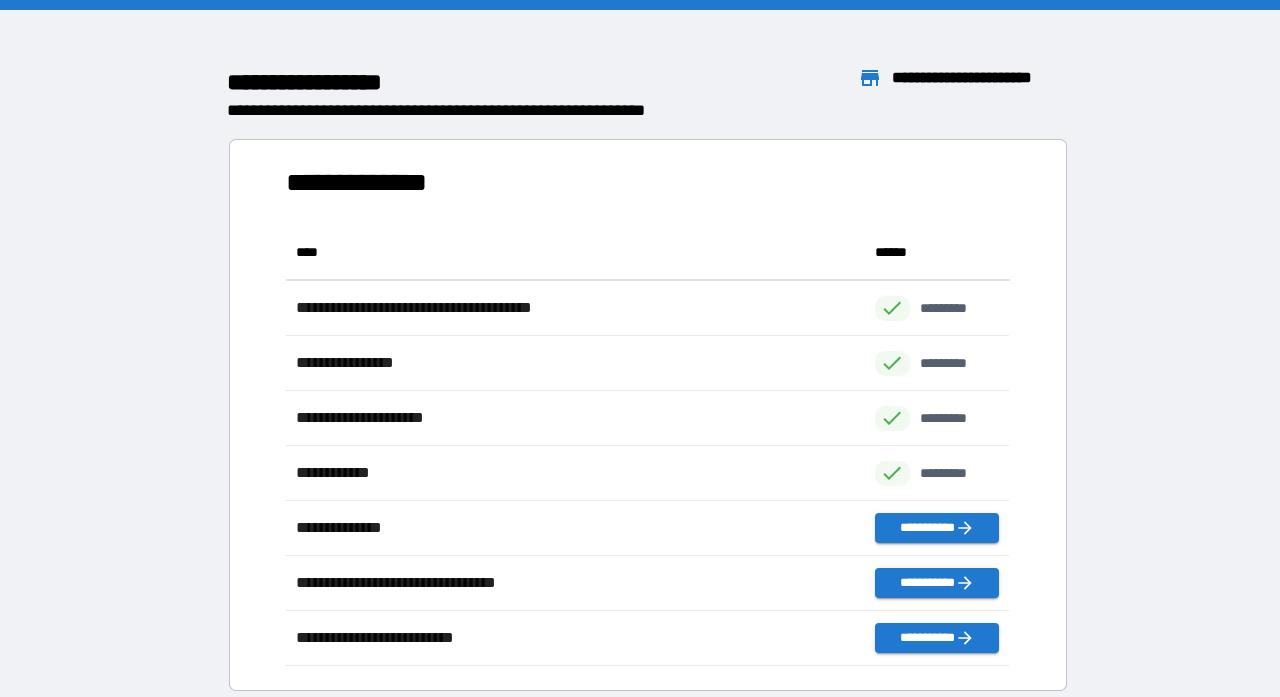 scroll, scrollTop: 1, scrollLeft: 1, axis: both 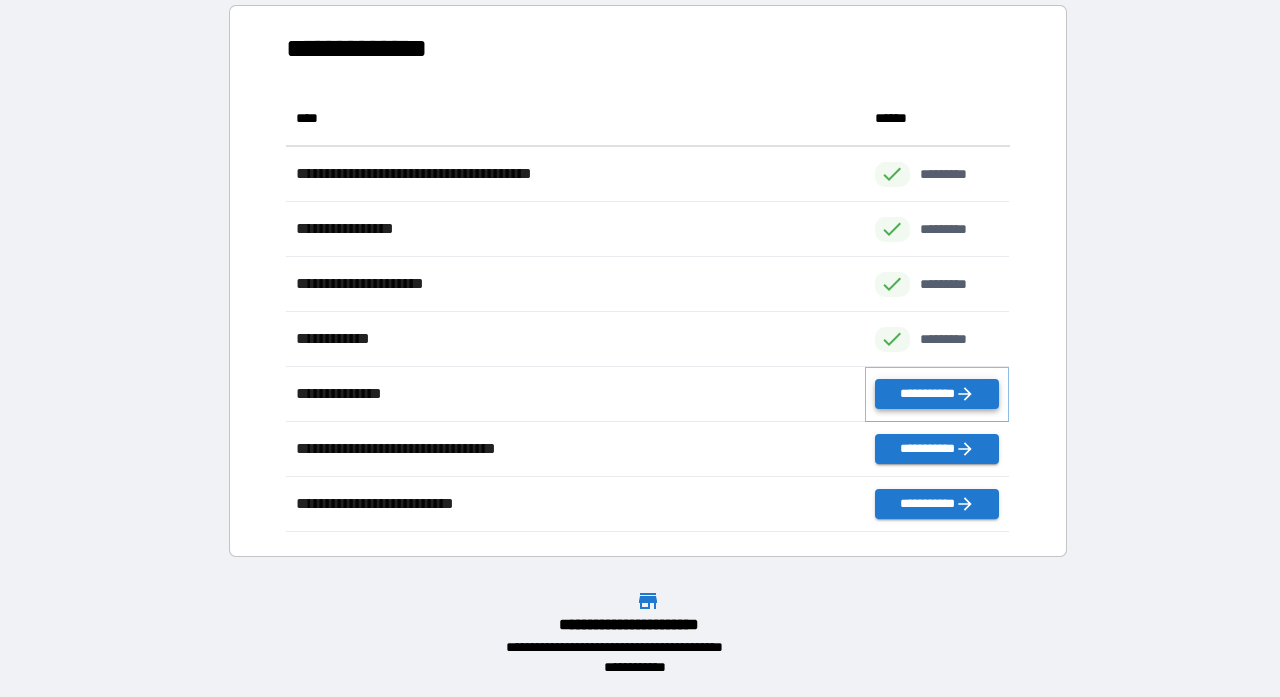click 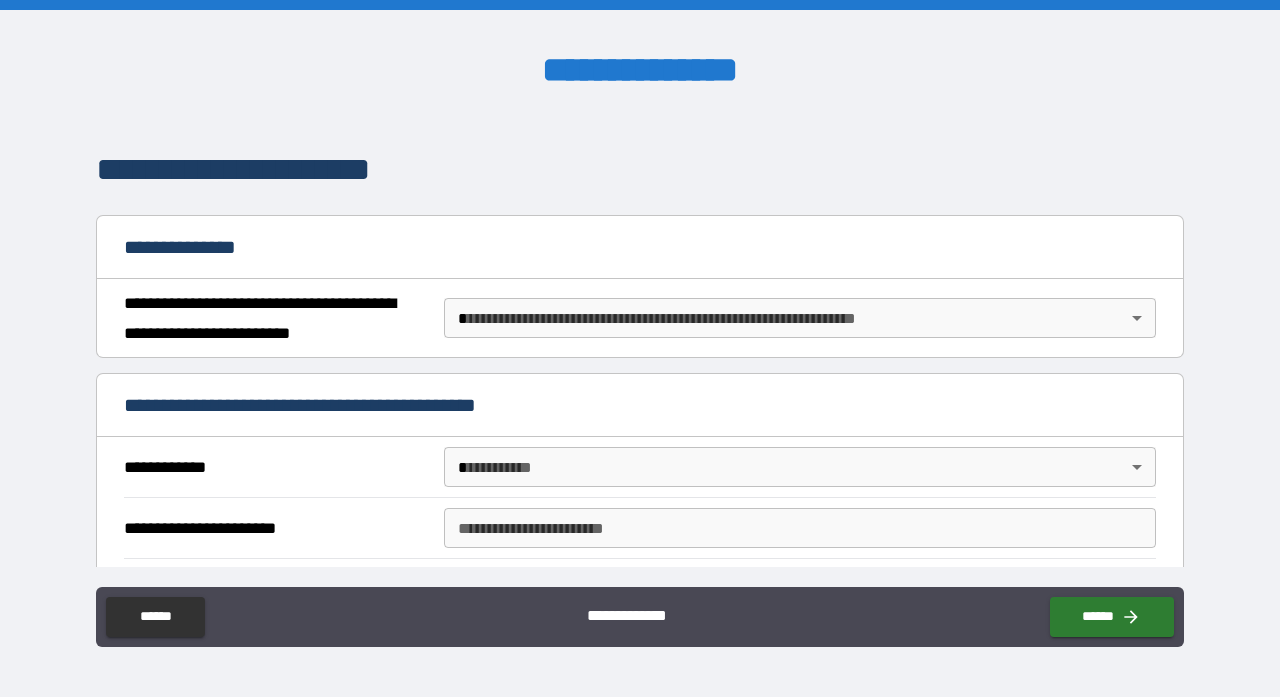 scroll, scrollTop: 130, scrollLeft: 0, axis: vertical 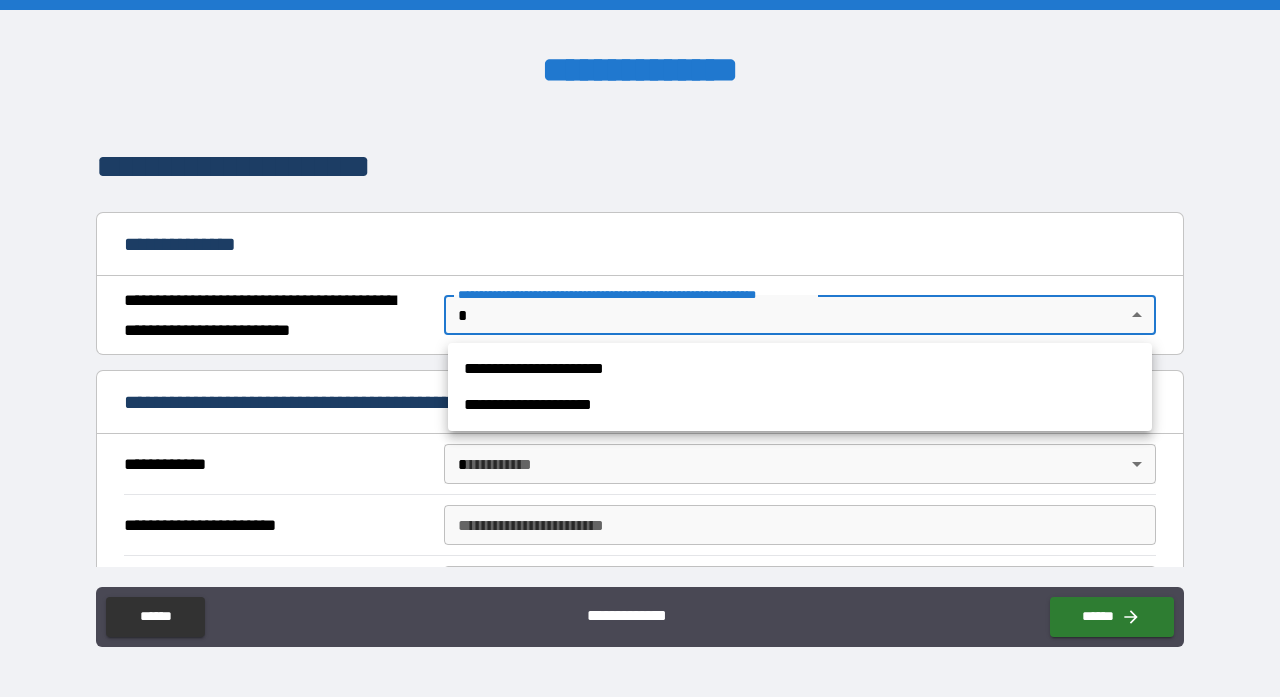 click on "**********" at bounding box center [640, 348] 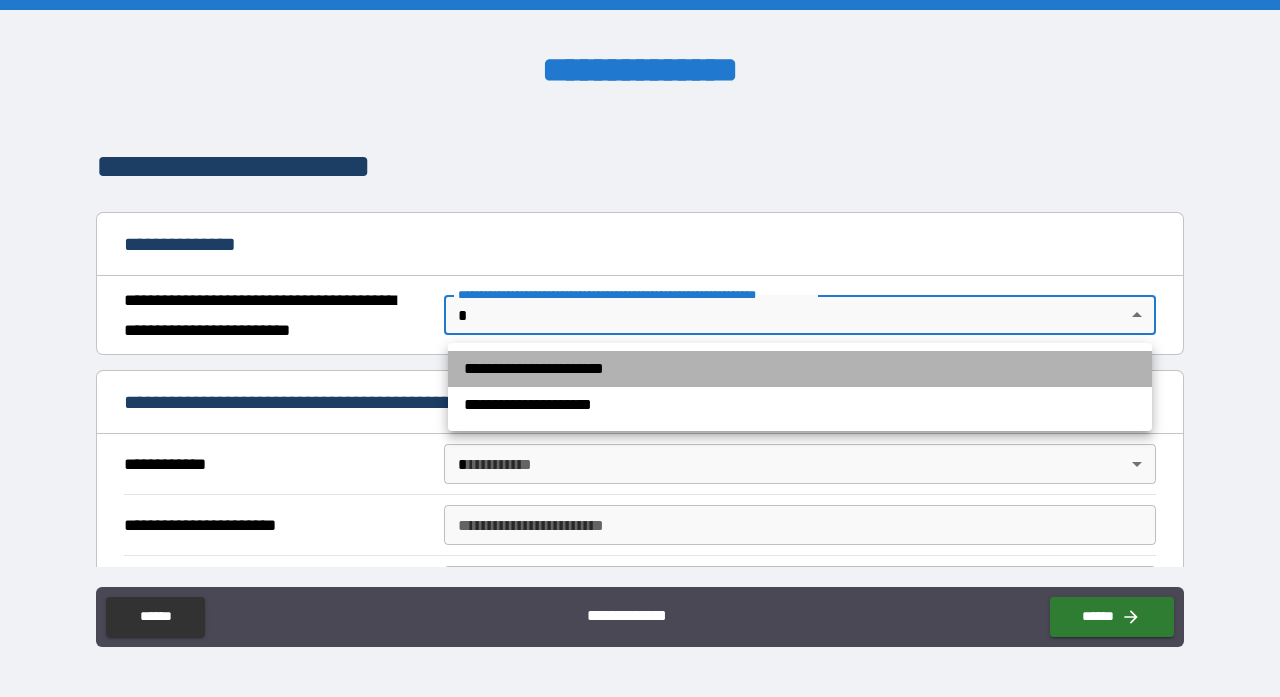 click on "**********" at bounding box center (800, 369) 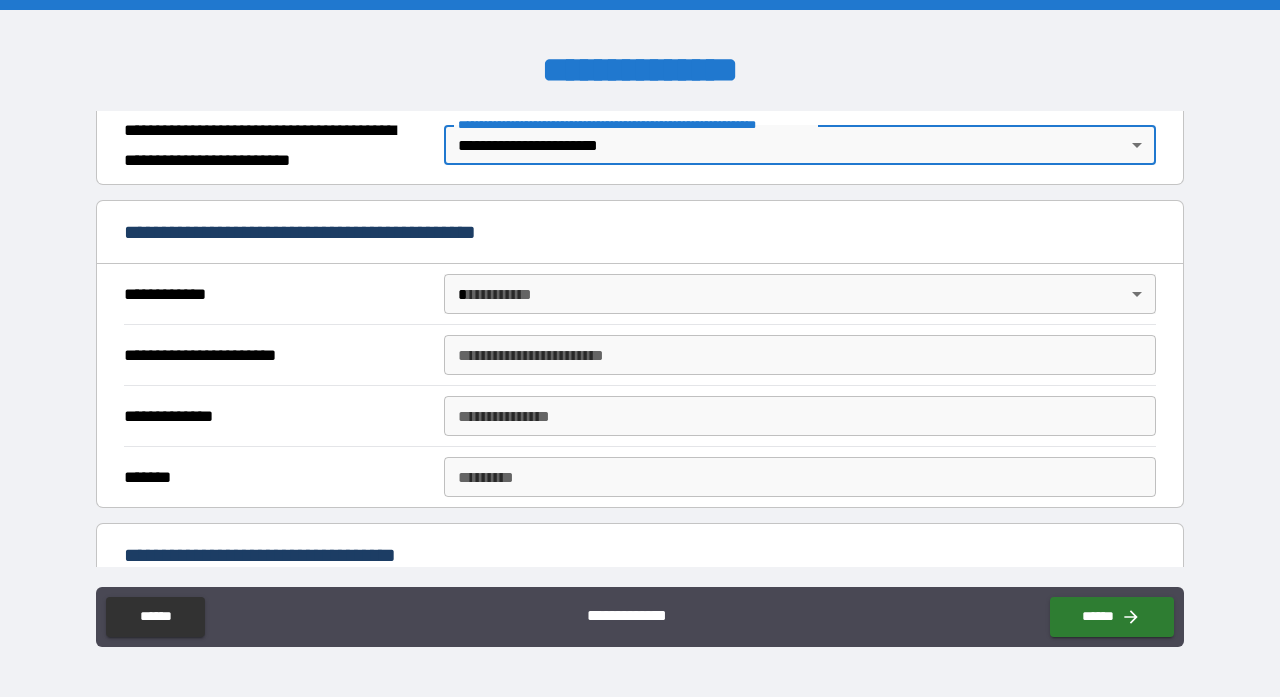 scroll, scrollTop: 326, scrollLeft: 0, axis: vertical 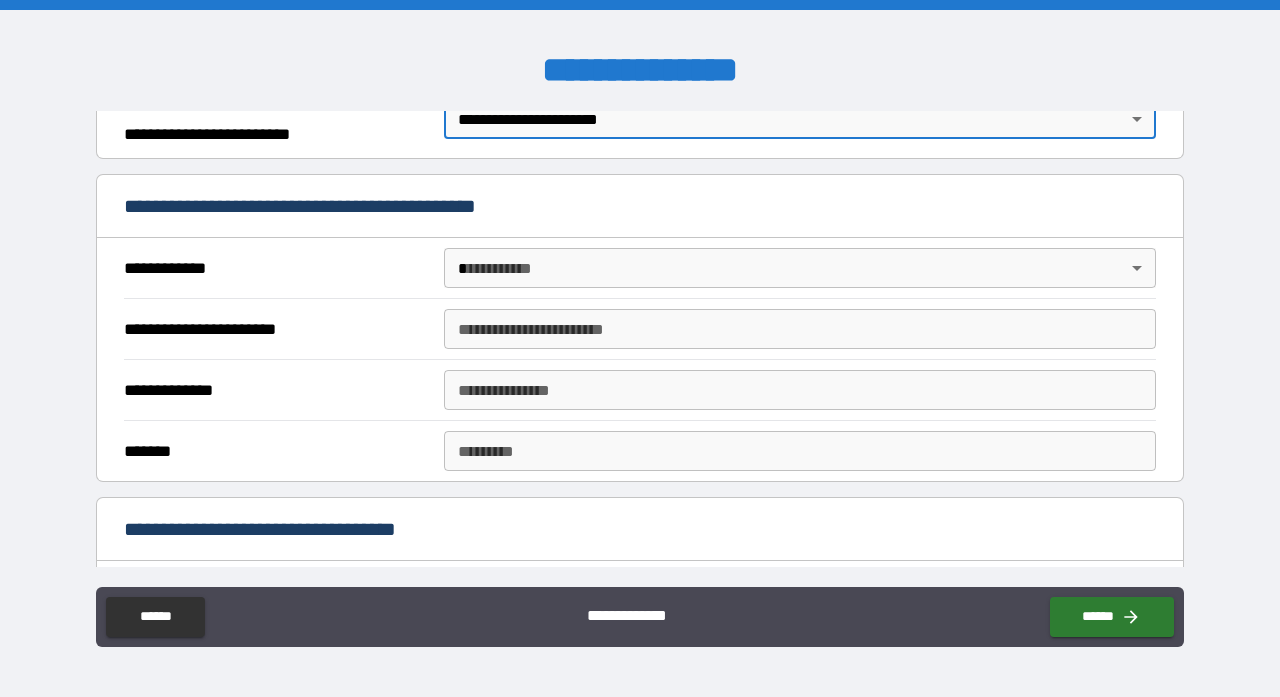 click on "**********" at bounding box center (640, 348) 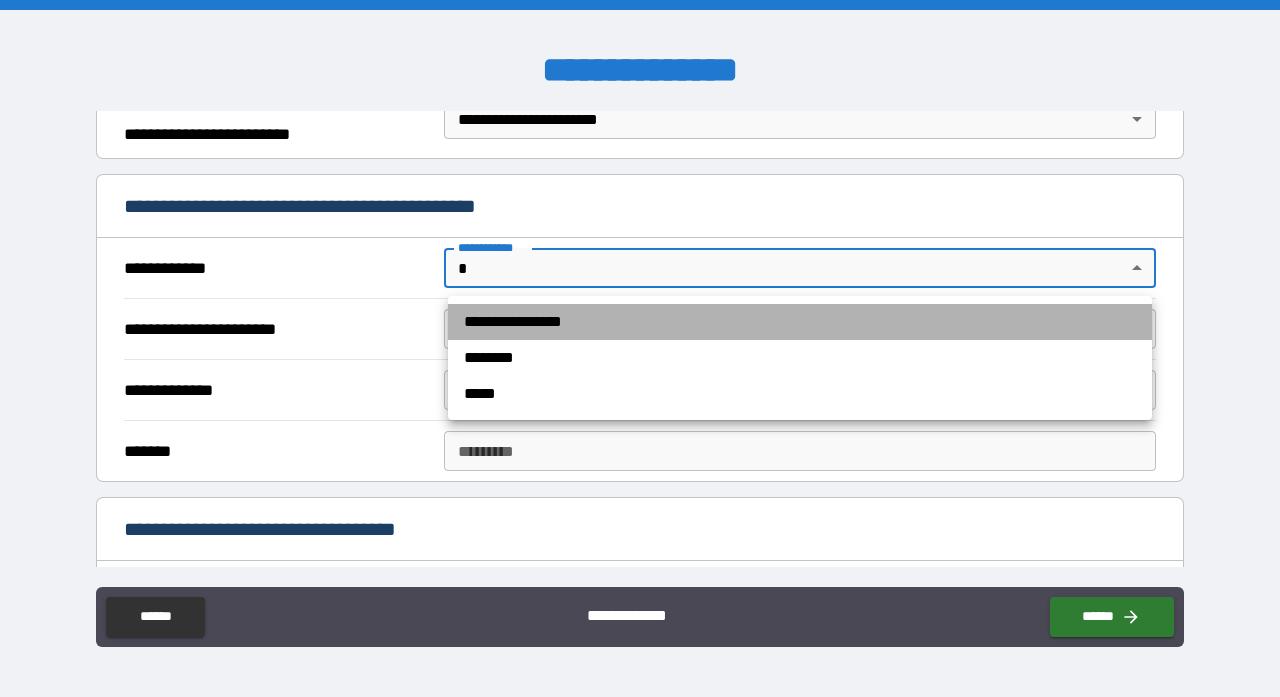 click on "**********" at bounding box center [800, 322] 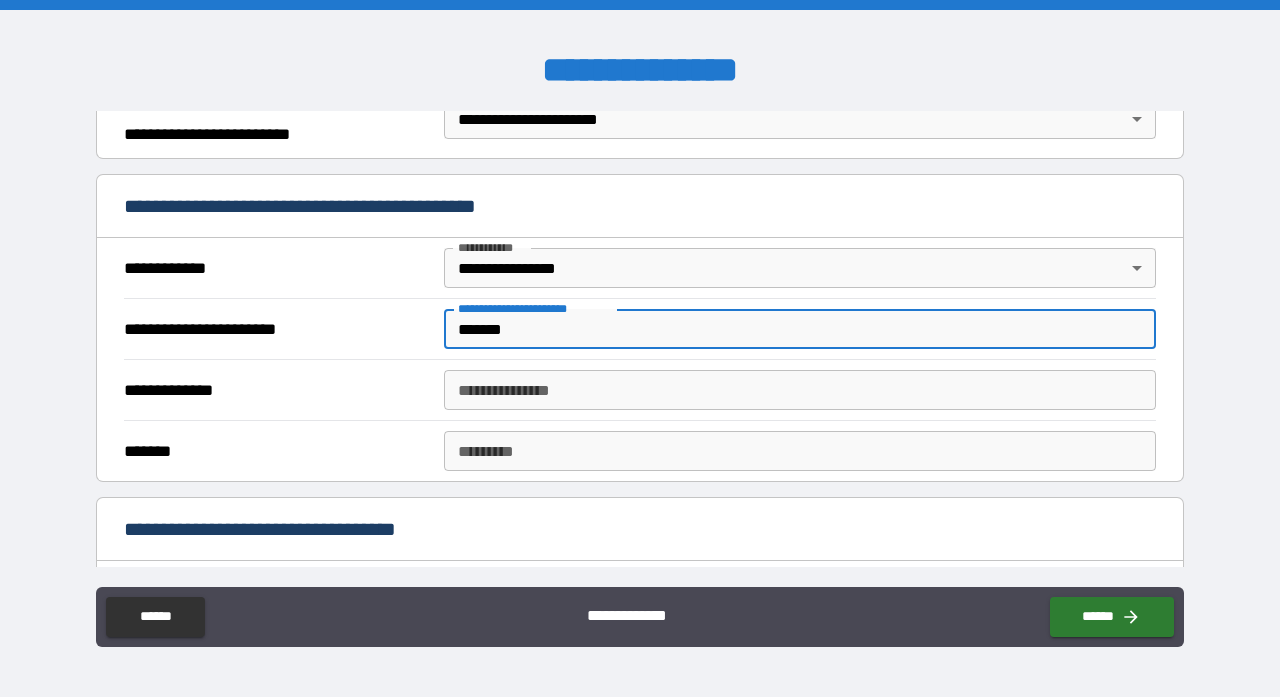 click on "*******" at bounding box center [800, 329] 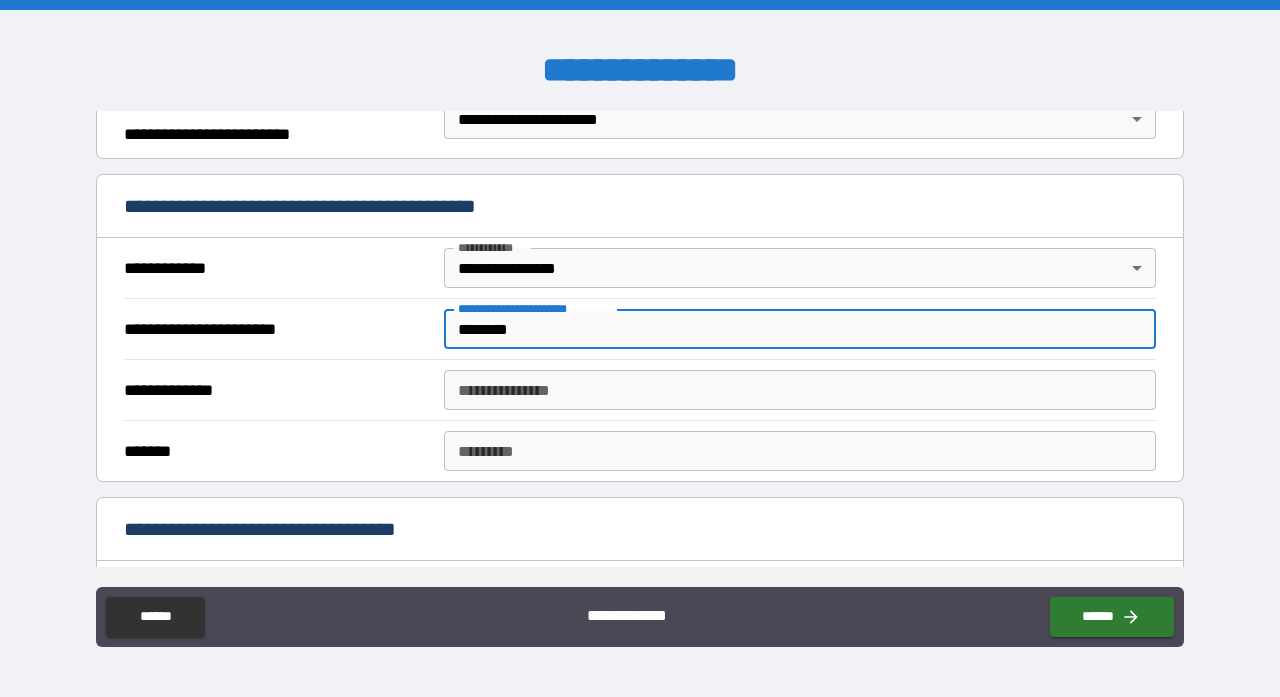type on "********" 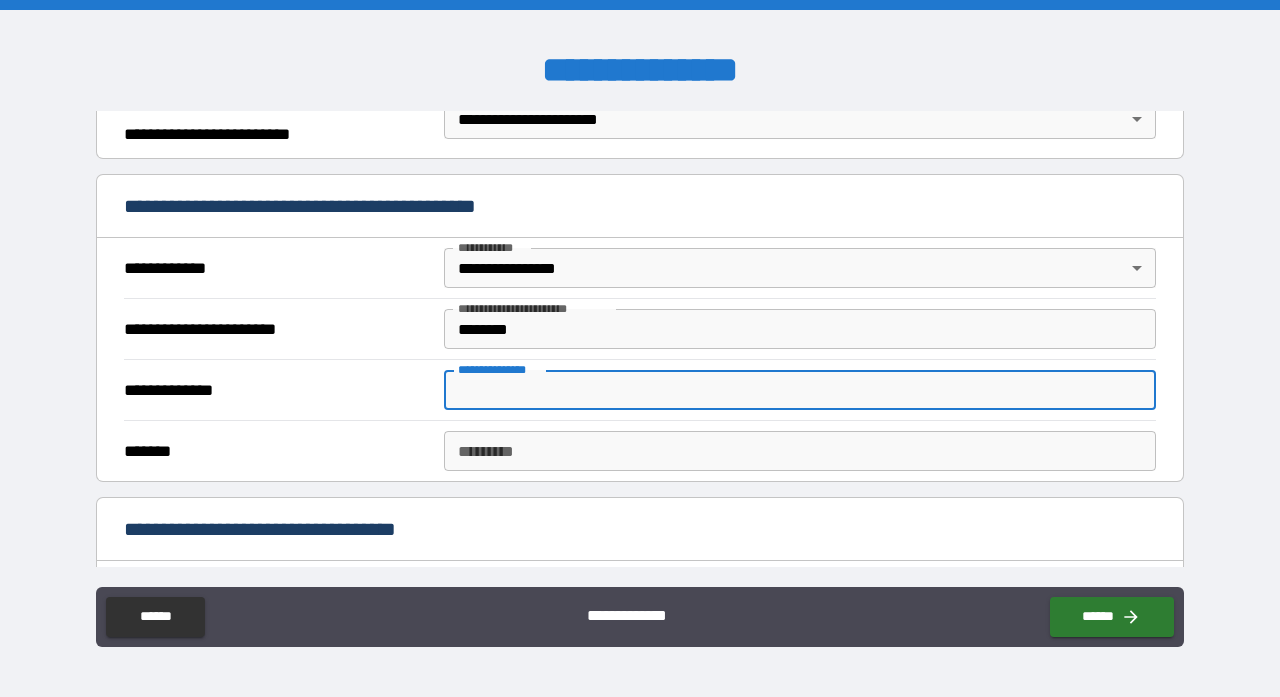 click on "**********" at bounding box center [800, 390] 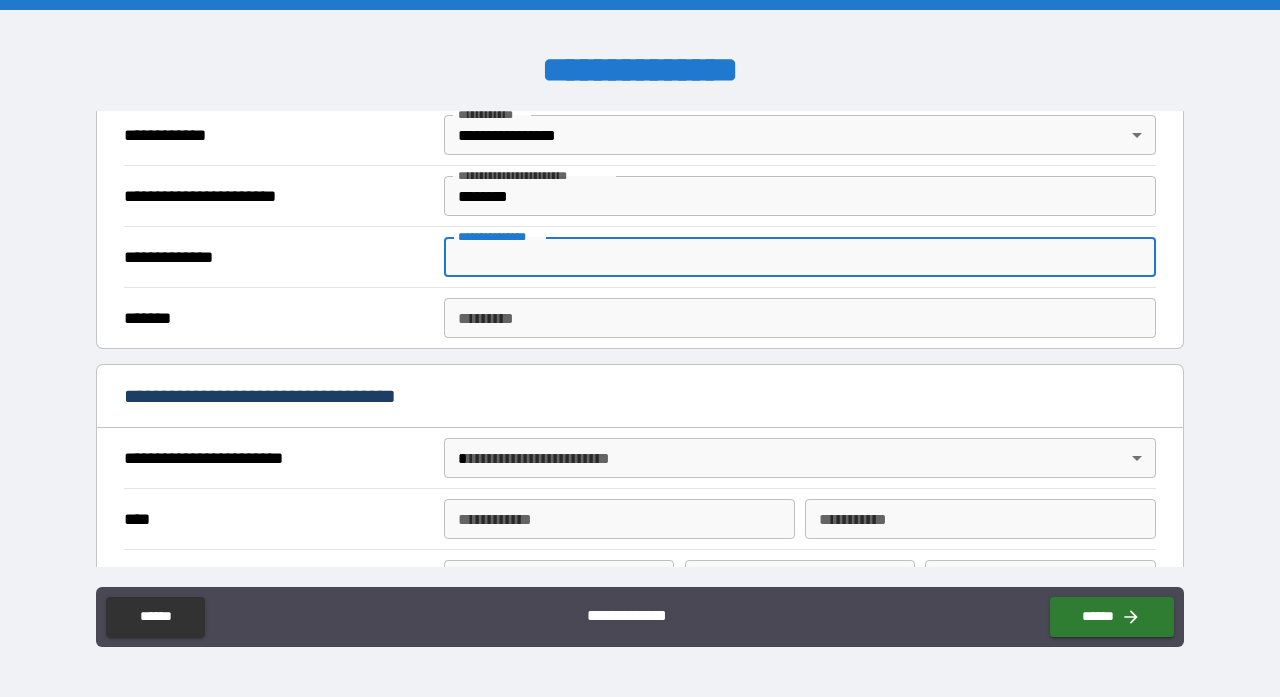 scroll, scrollTop: 457, scrollLeft: 0, axis: vertical 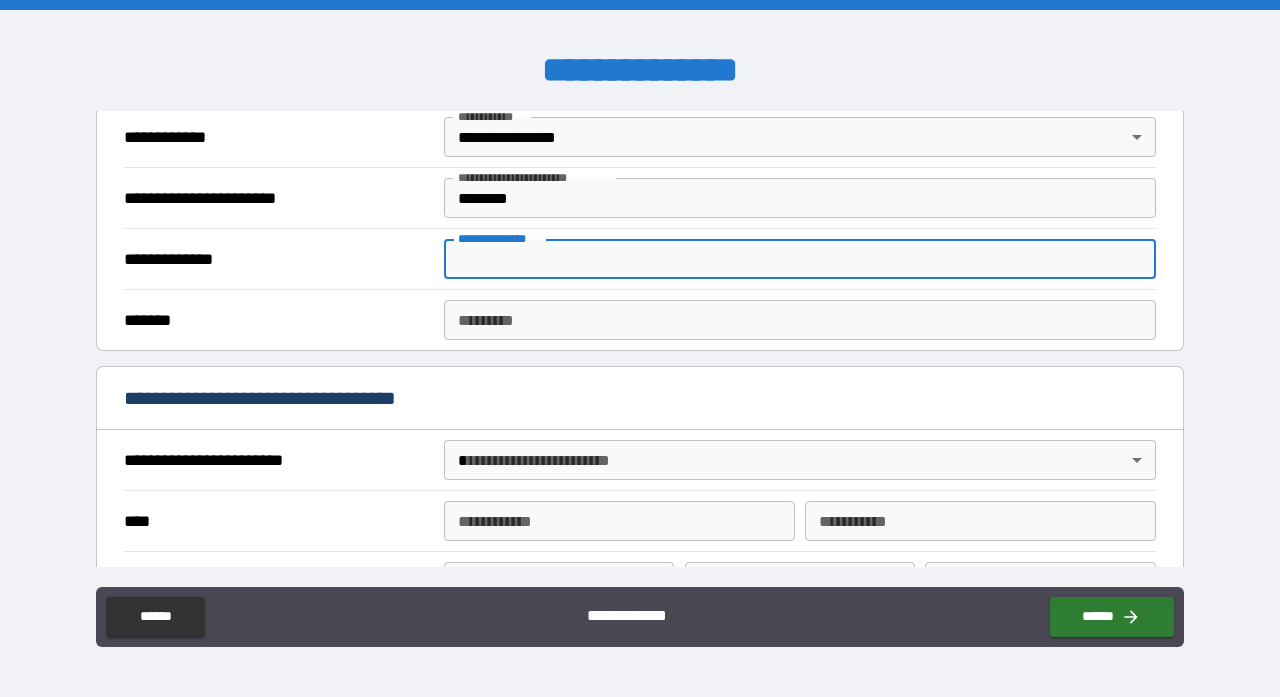 click on "**********" at bounding box center (800, 259) 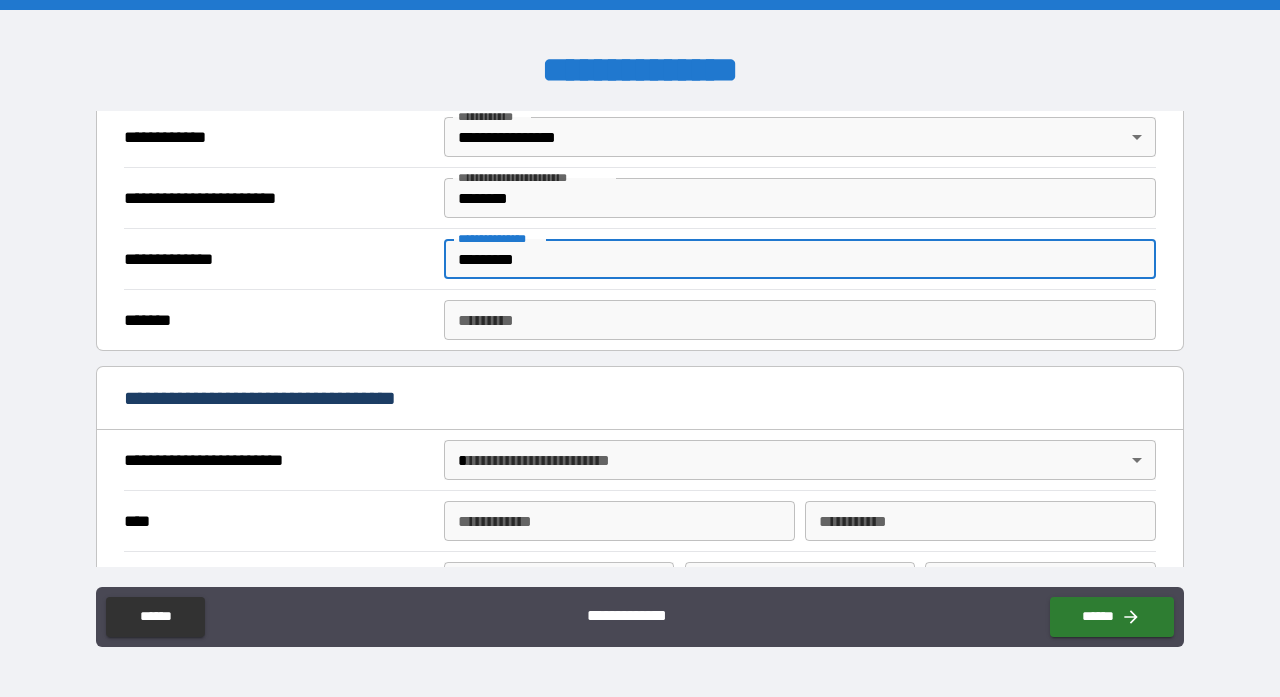 type on "*********" 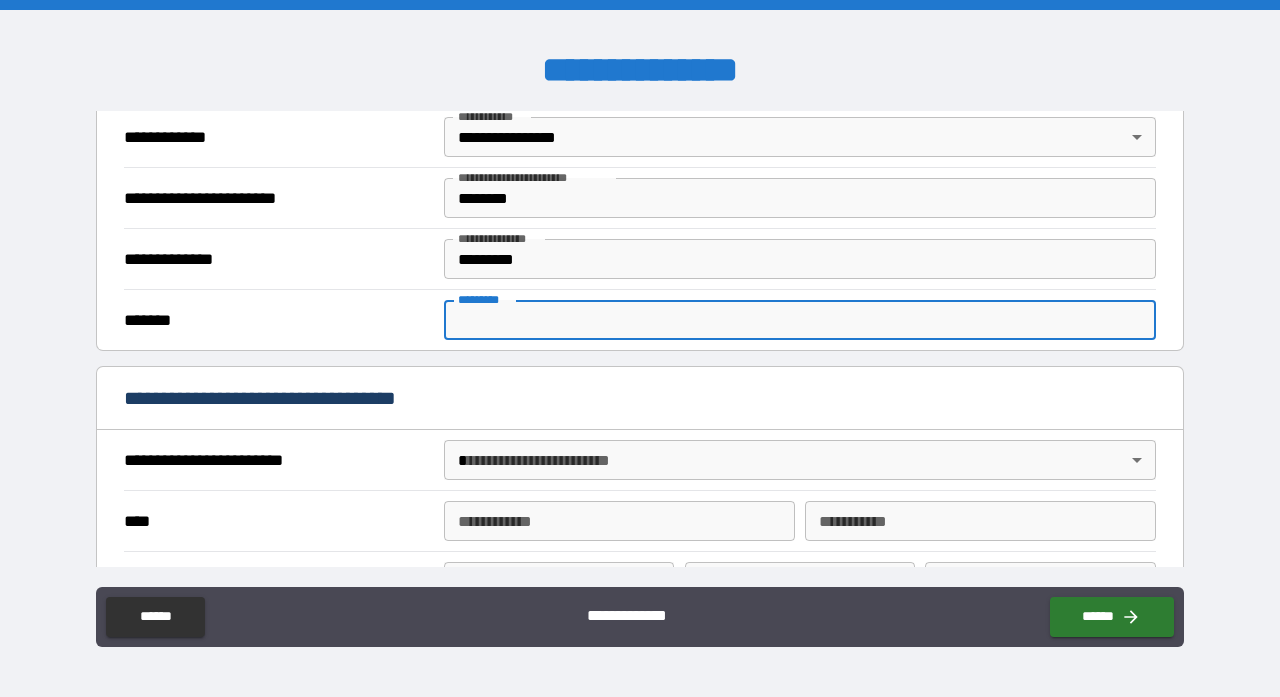 click on "*******   *" at bounding box center (800, 320) 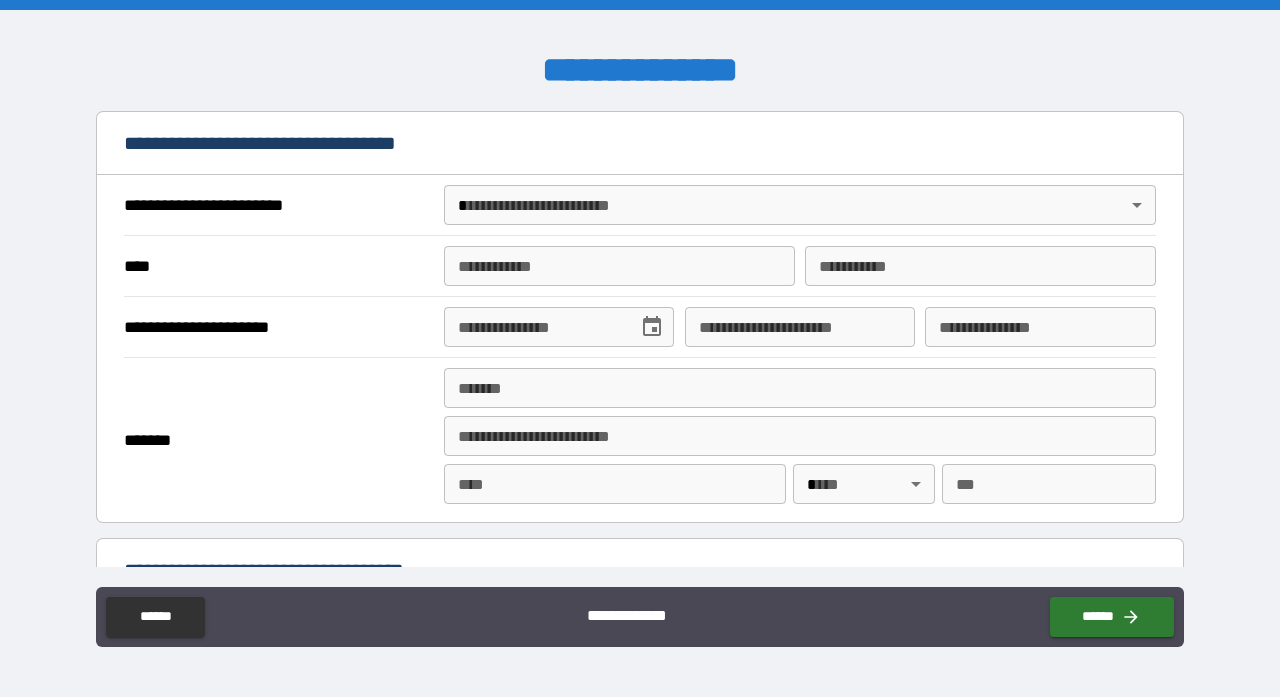 scroll, scrollTop: 719, scrollLeft: 0, axis: vertical 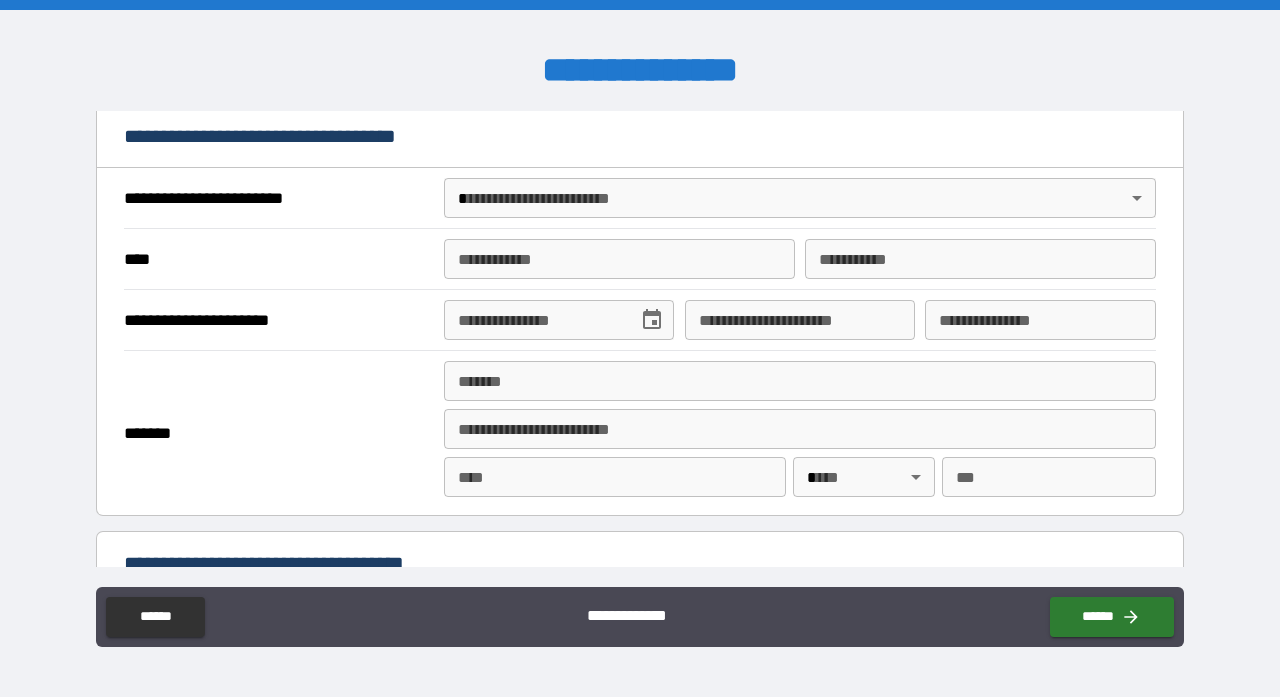 type on "**********" 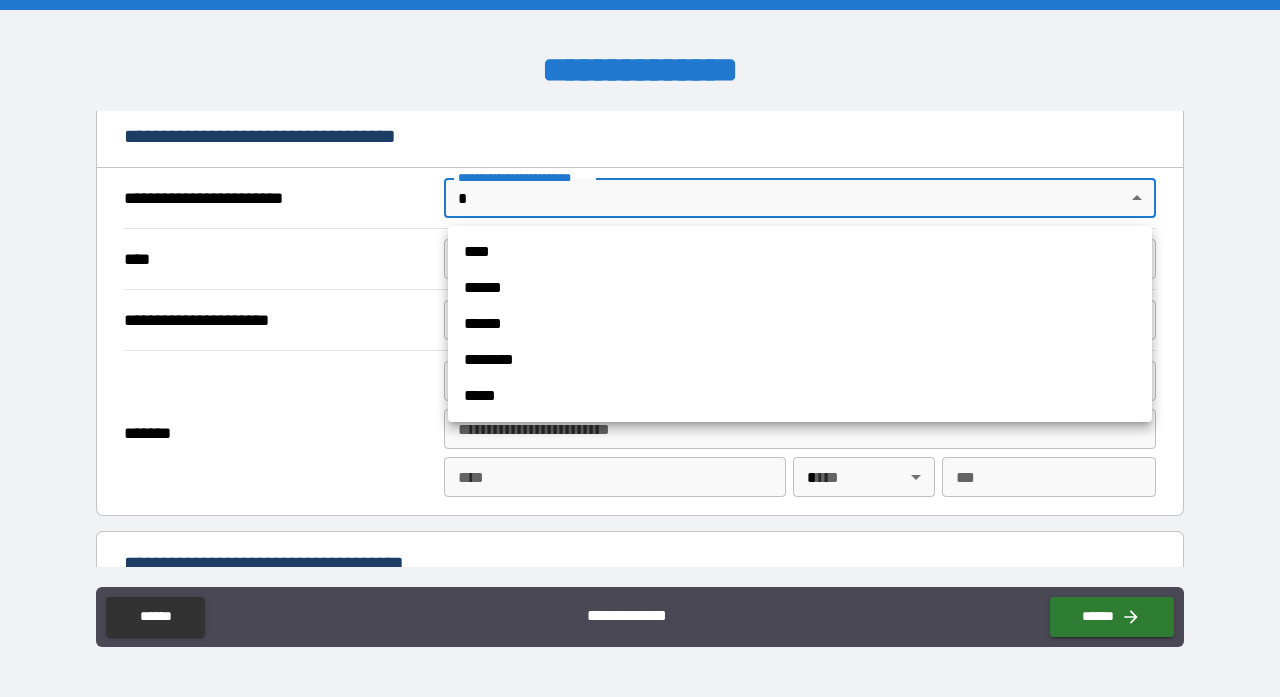 click on "**********" at bounding box center [640, 348] 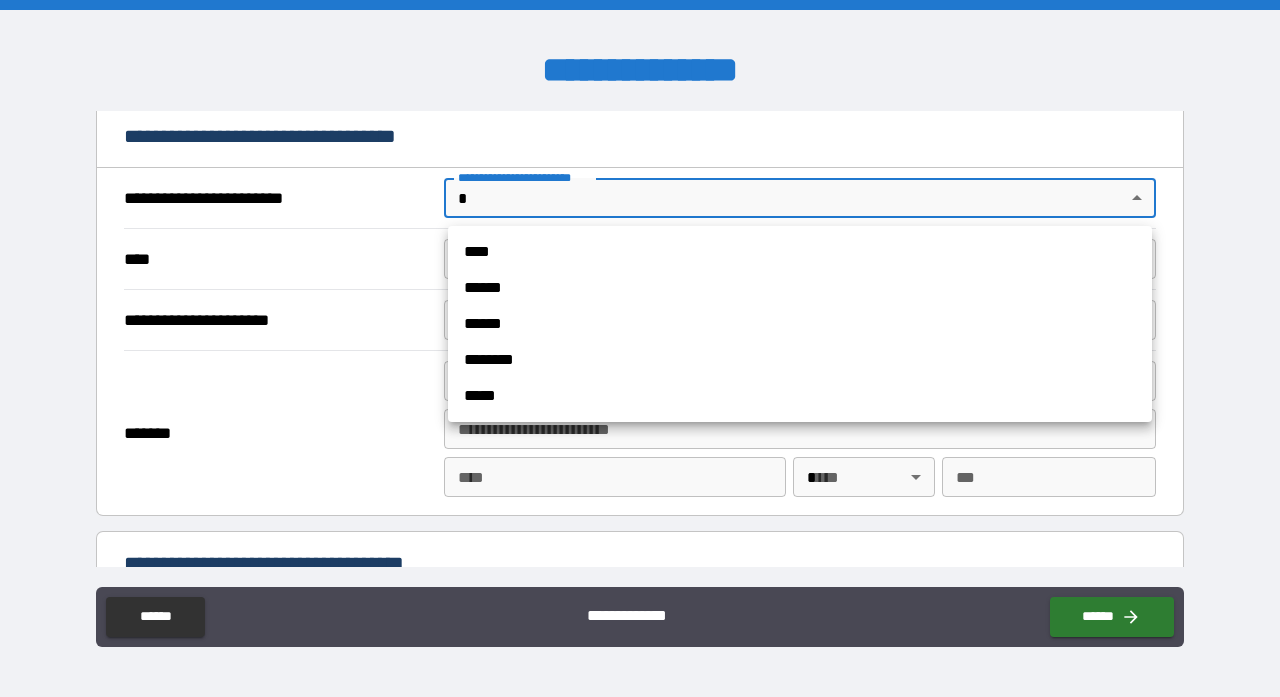click on "******" at bounding box center (800, 324) 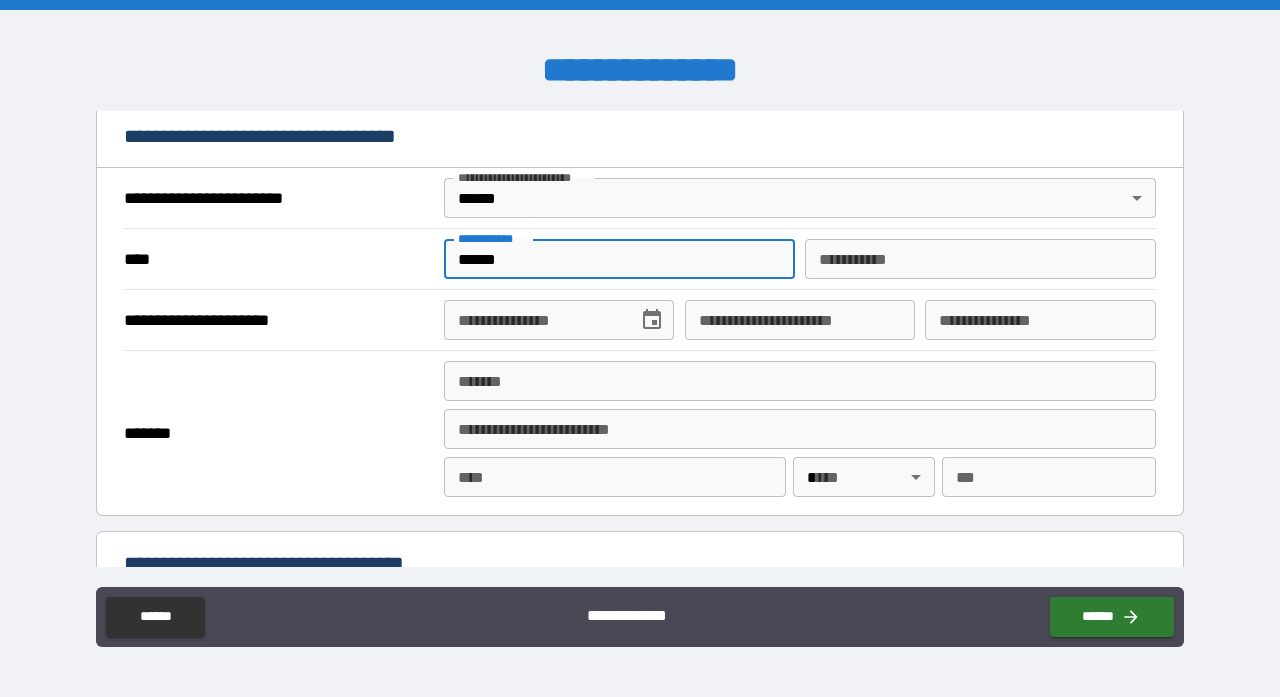 type on "******" 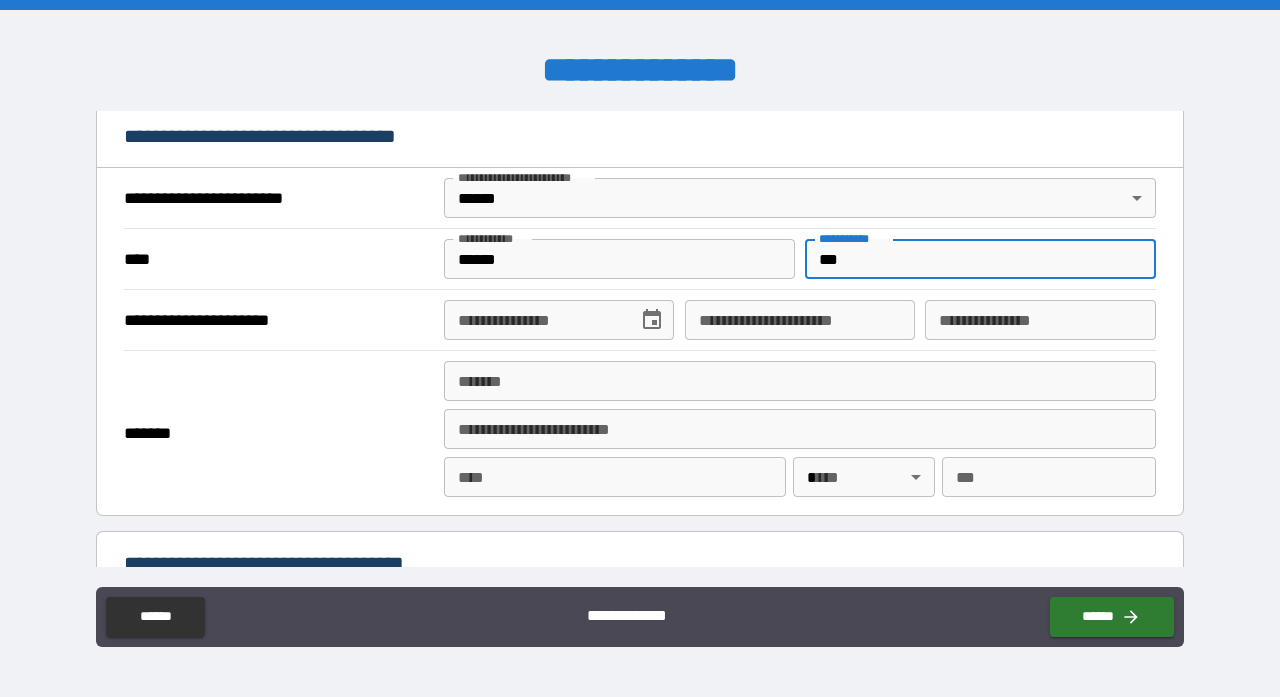 type on "***" 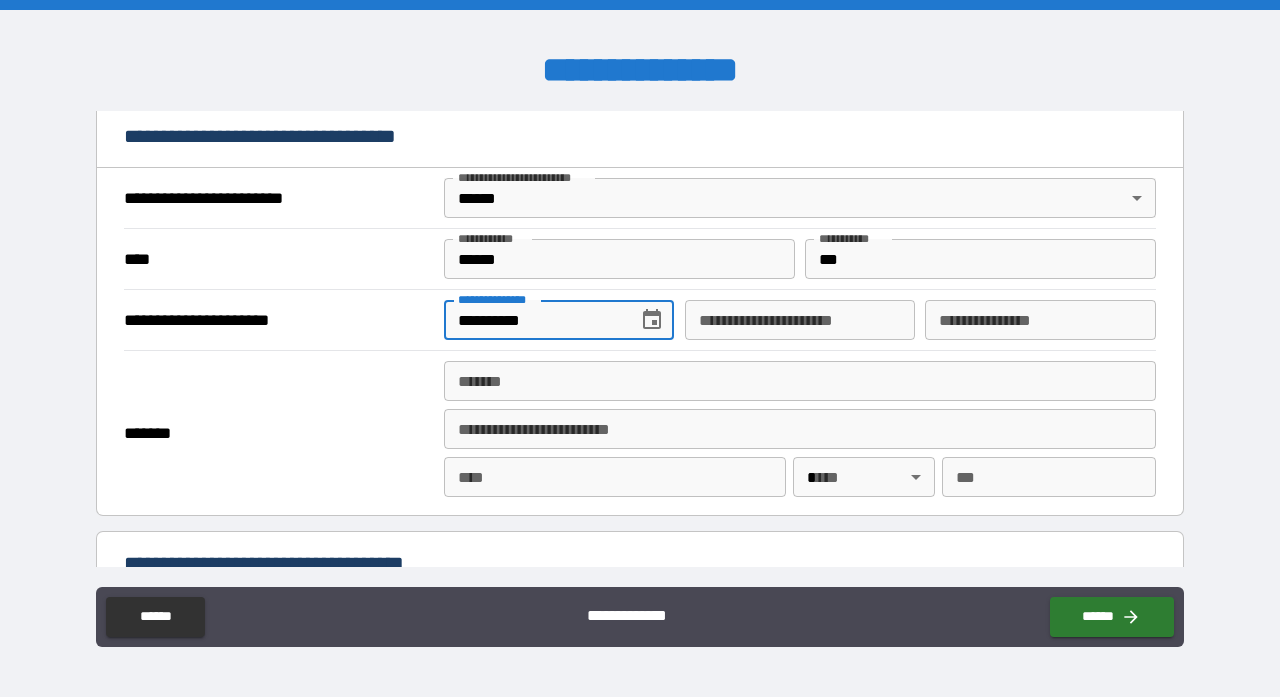 type on "**********" 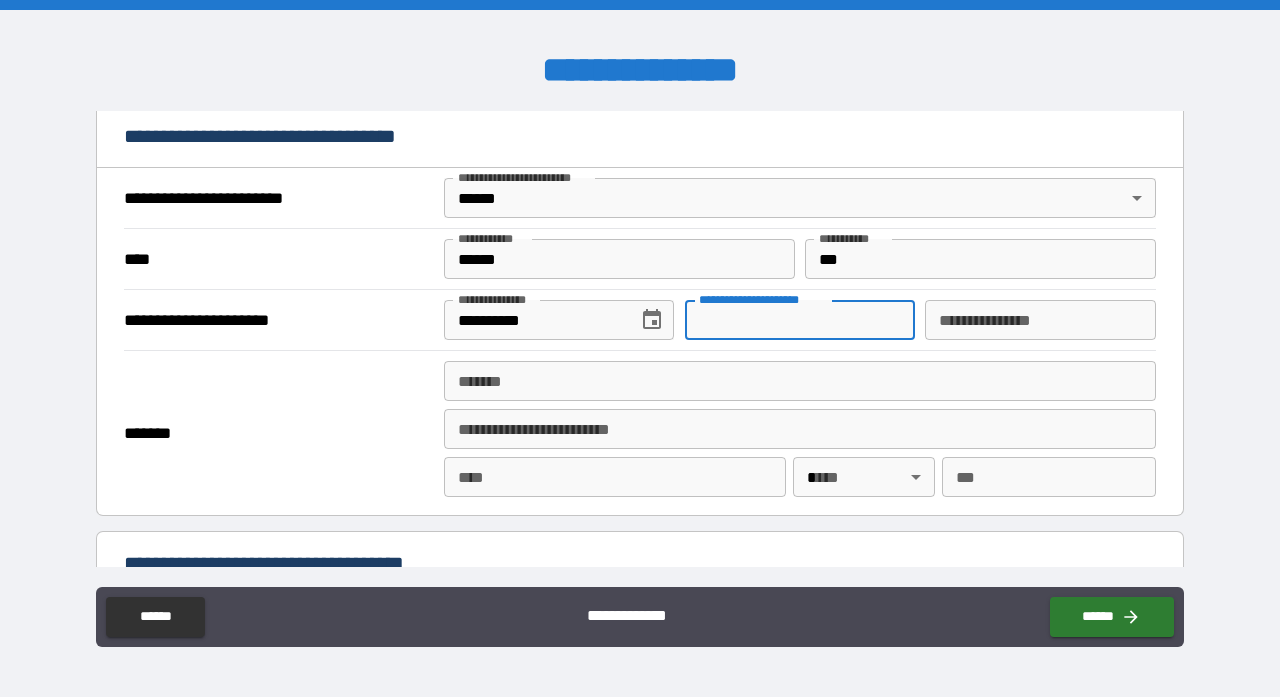 click on "**********" at bounding box center [800, 320] 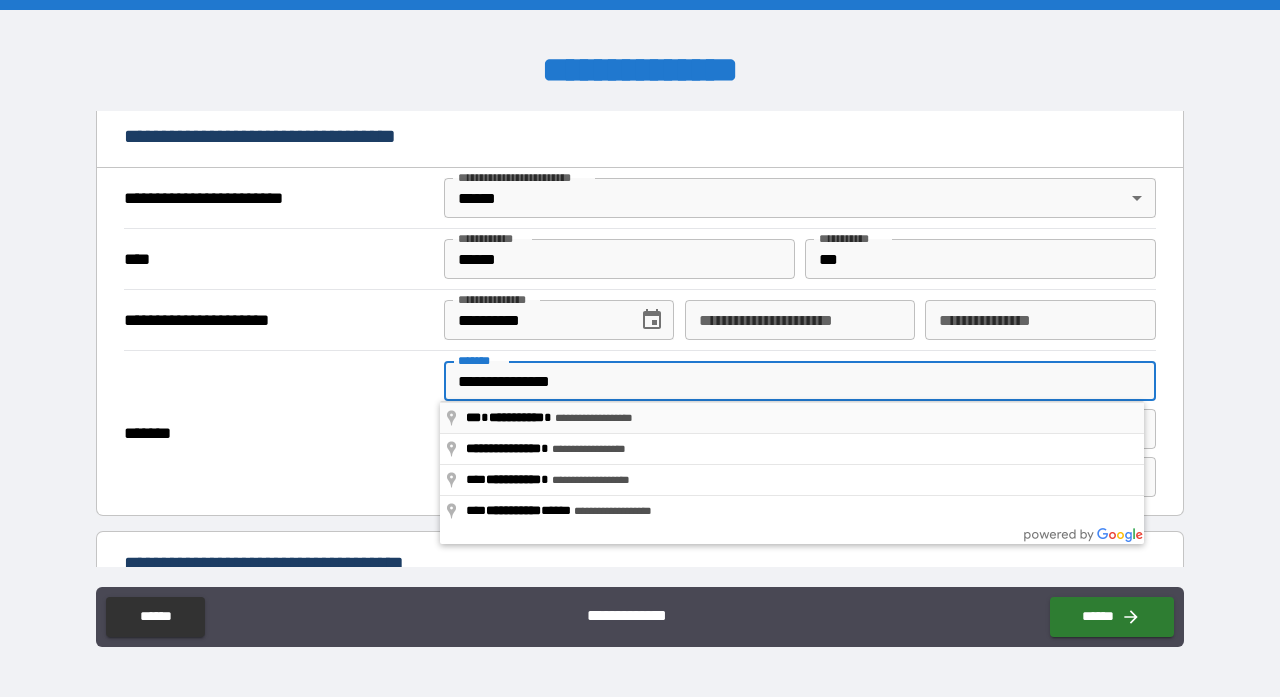 type on "**********" 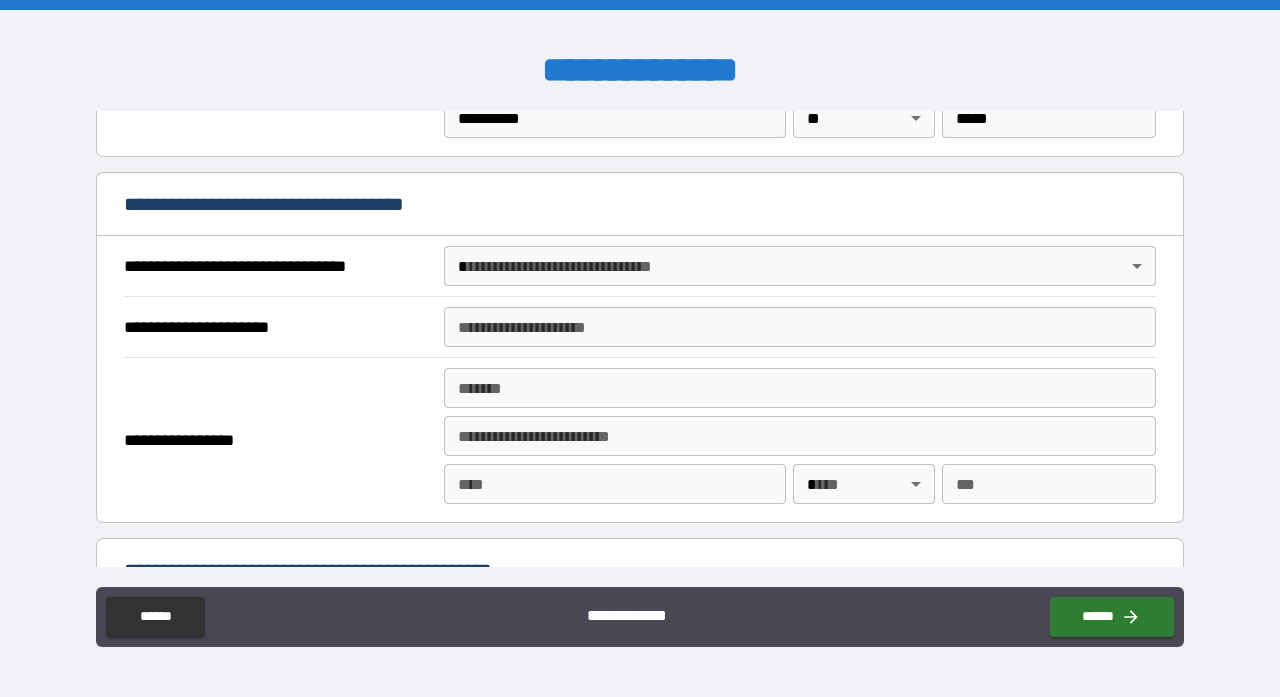 scroll, scrollTop: 1080, scrollLeft: 0, axis: vertical 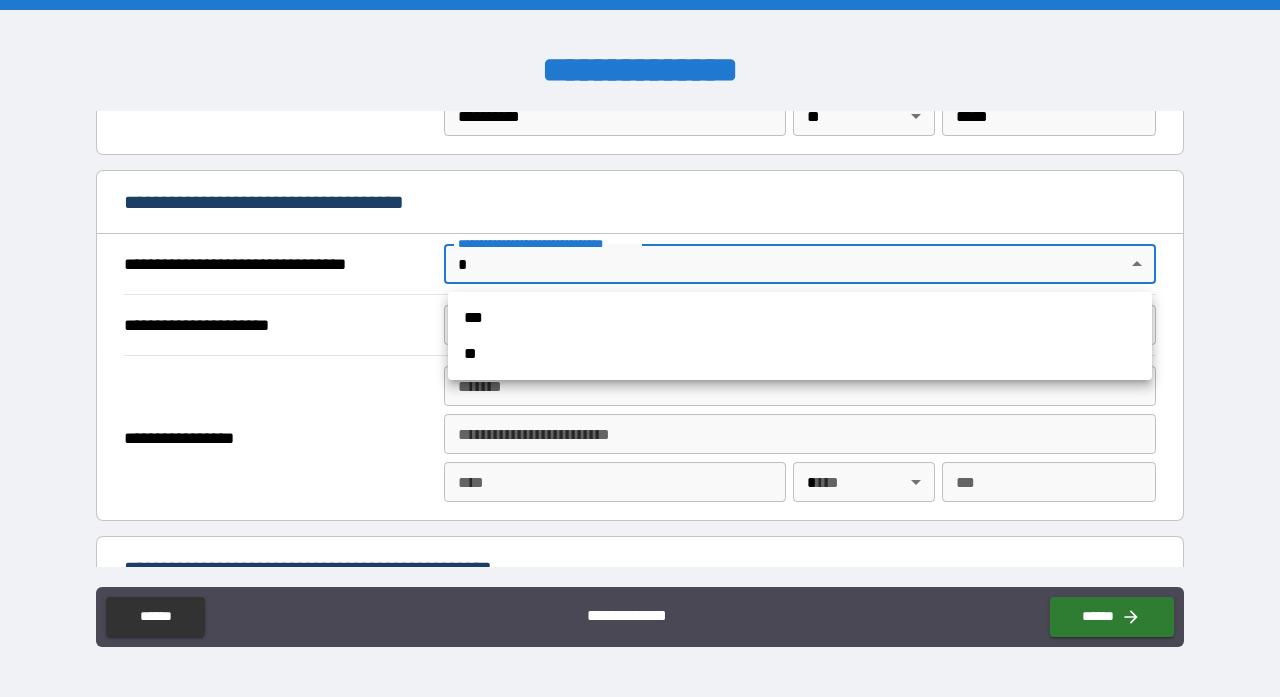 click on "**********" at bounding box center (640, 348) 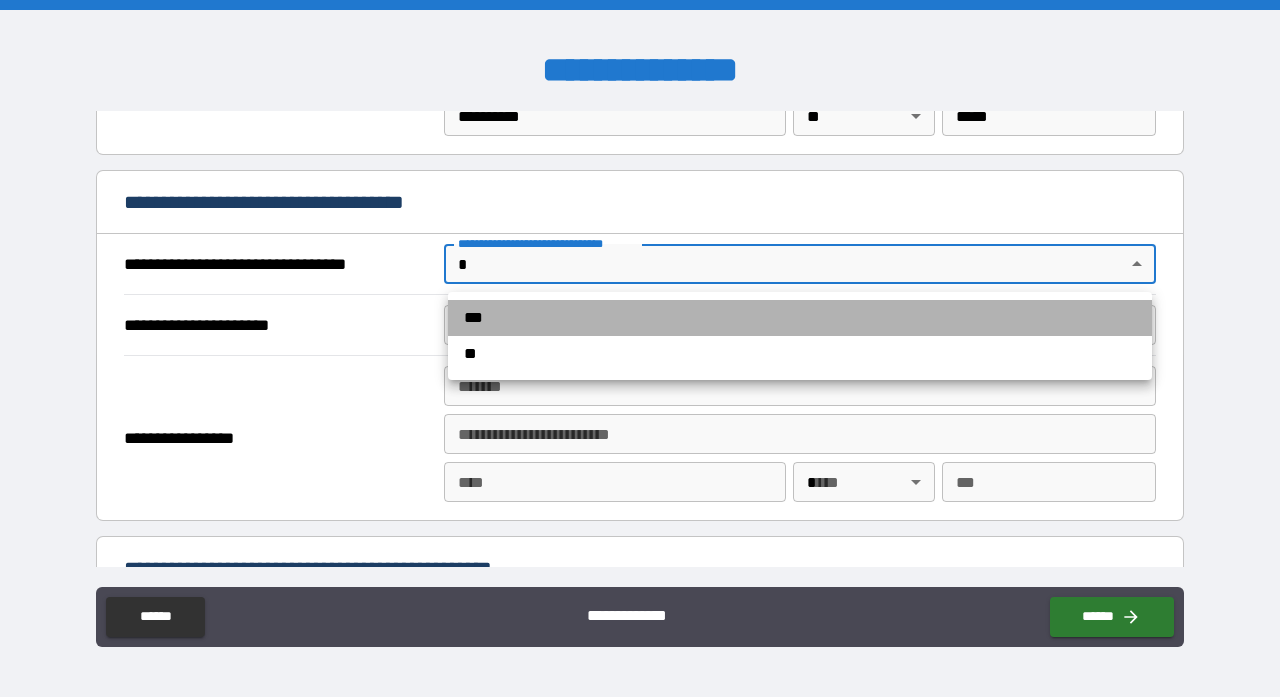 click on "***" at bounding box center (800, 318) 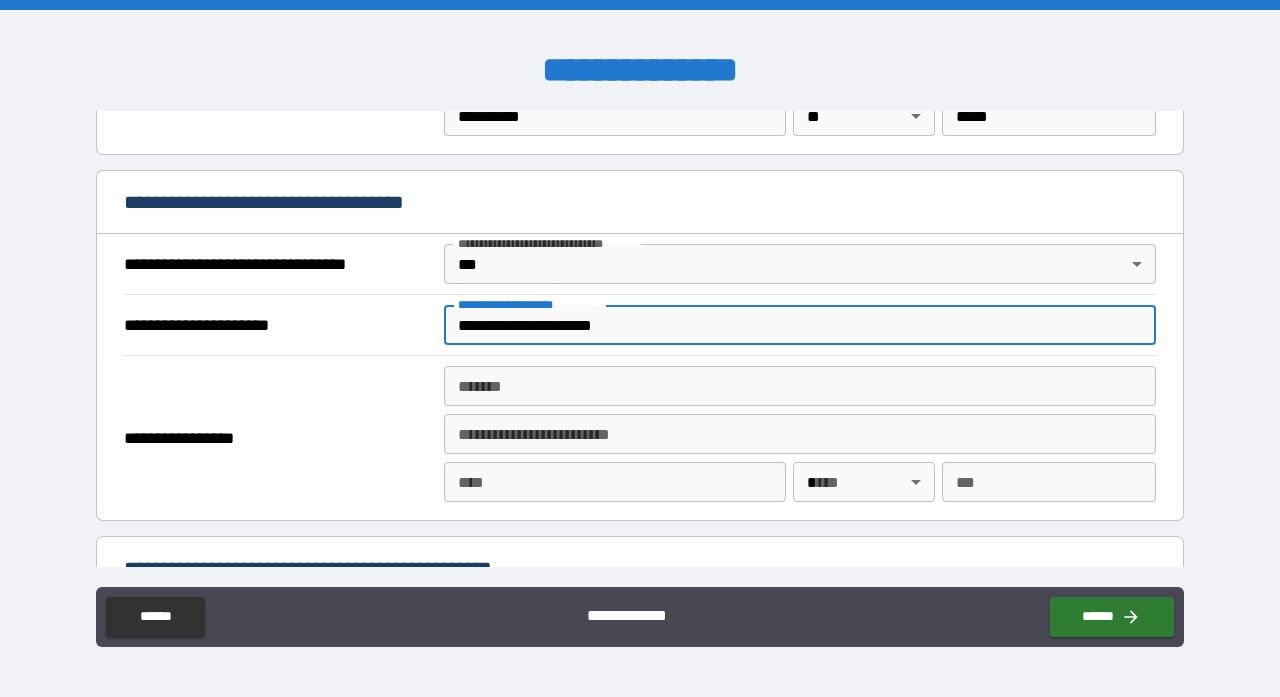 type on "**********" 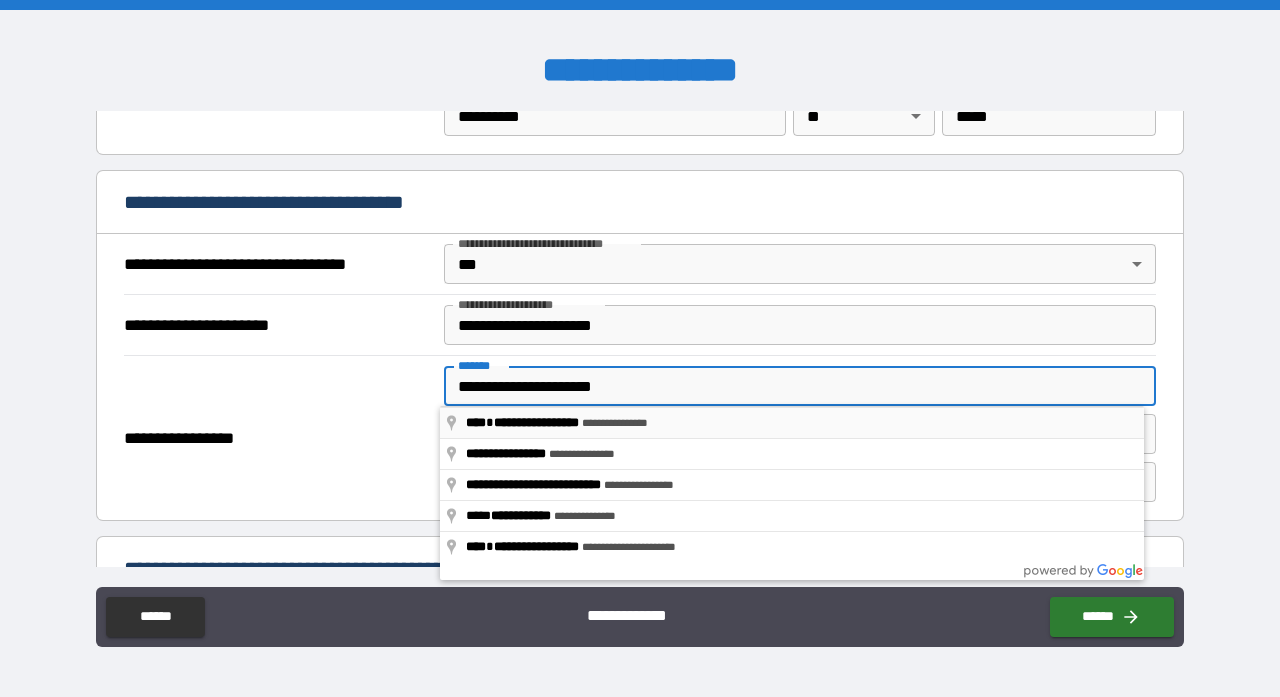 type on "**********" 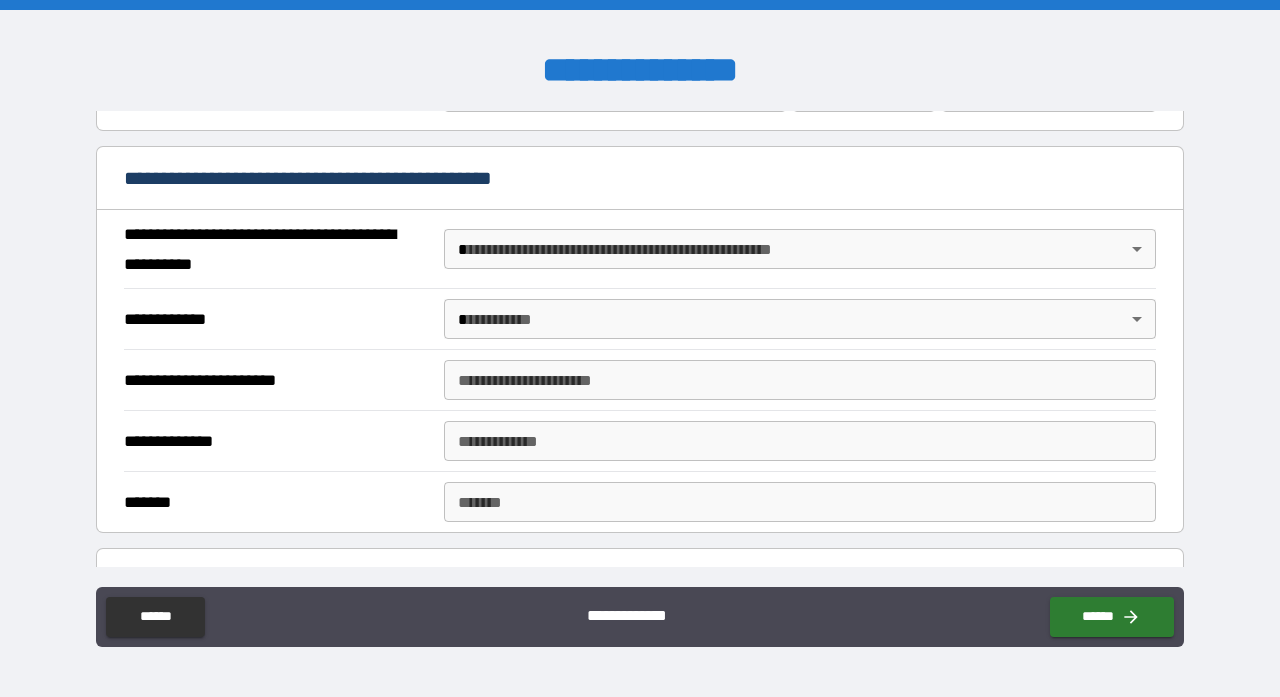 scroll, scrollTop: 1472, scrollLeft: 0, axis: vertical 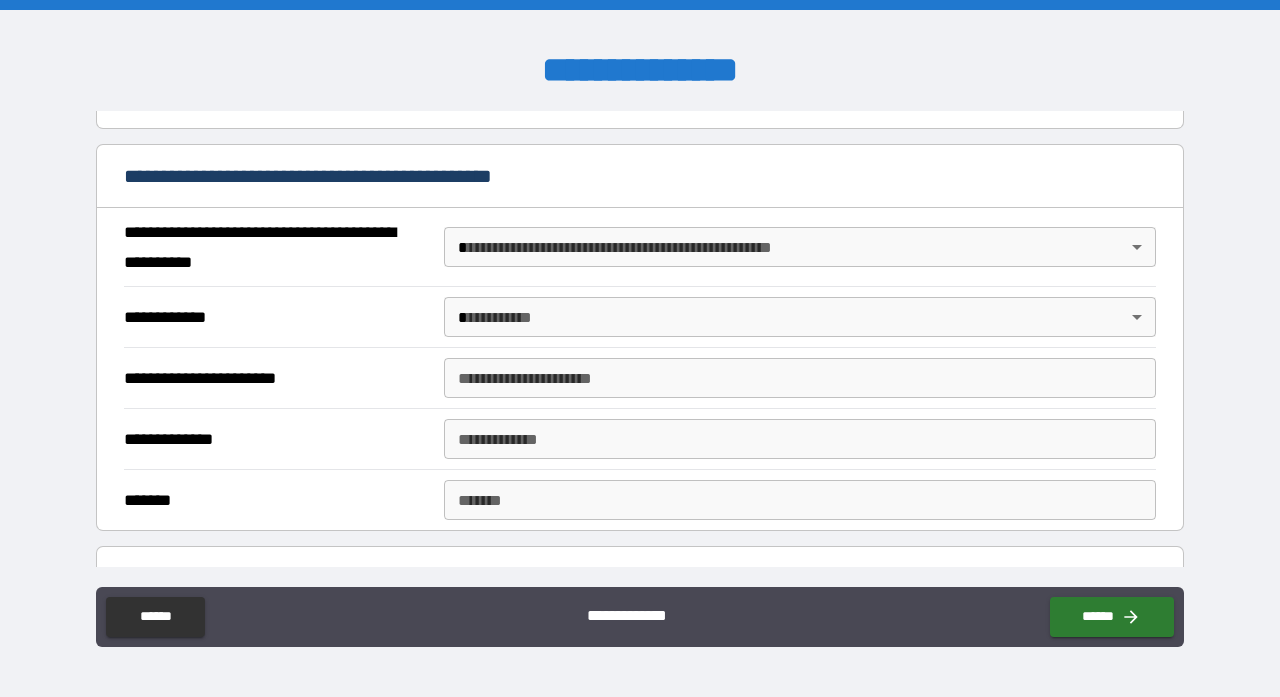click on "**********" at bounding box center (640, 348) 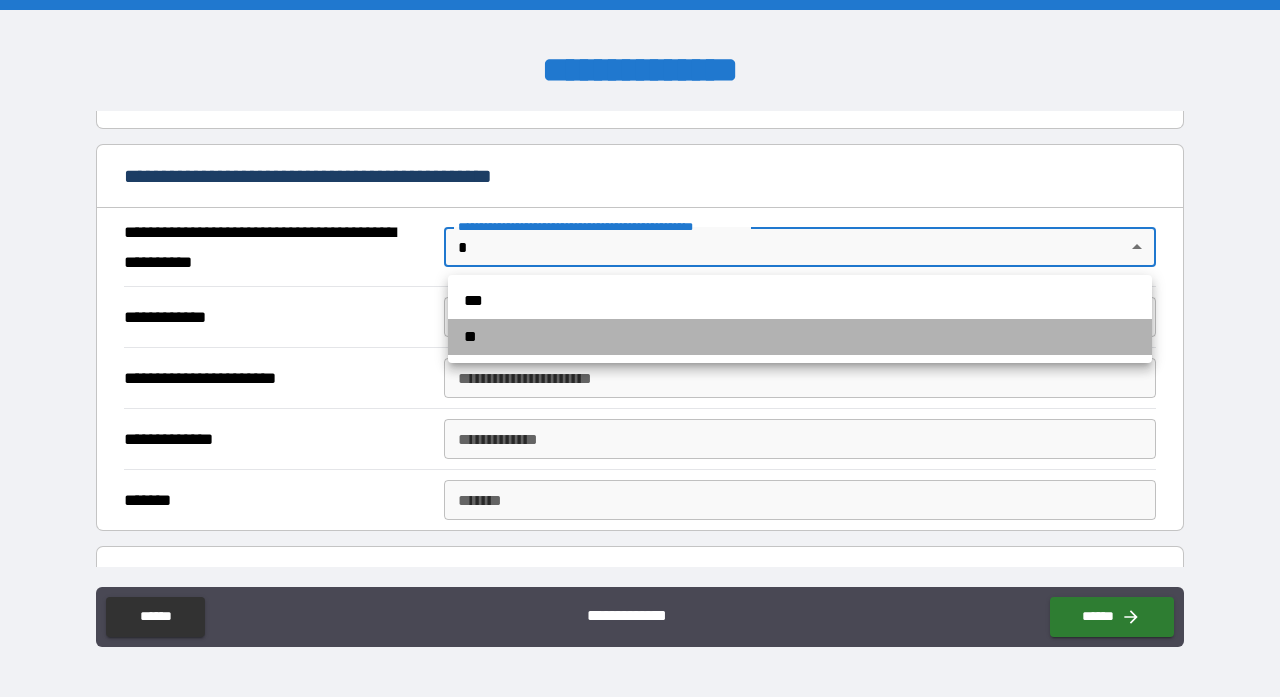 click on "**" at bounding box center (800, 337) 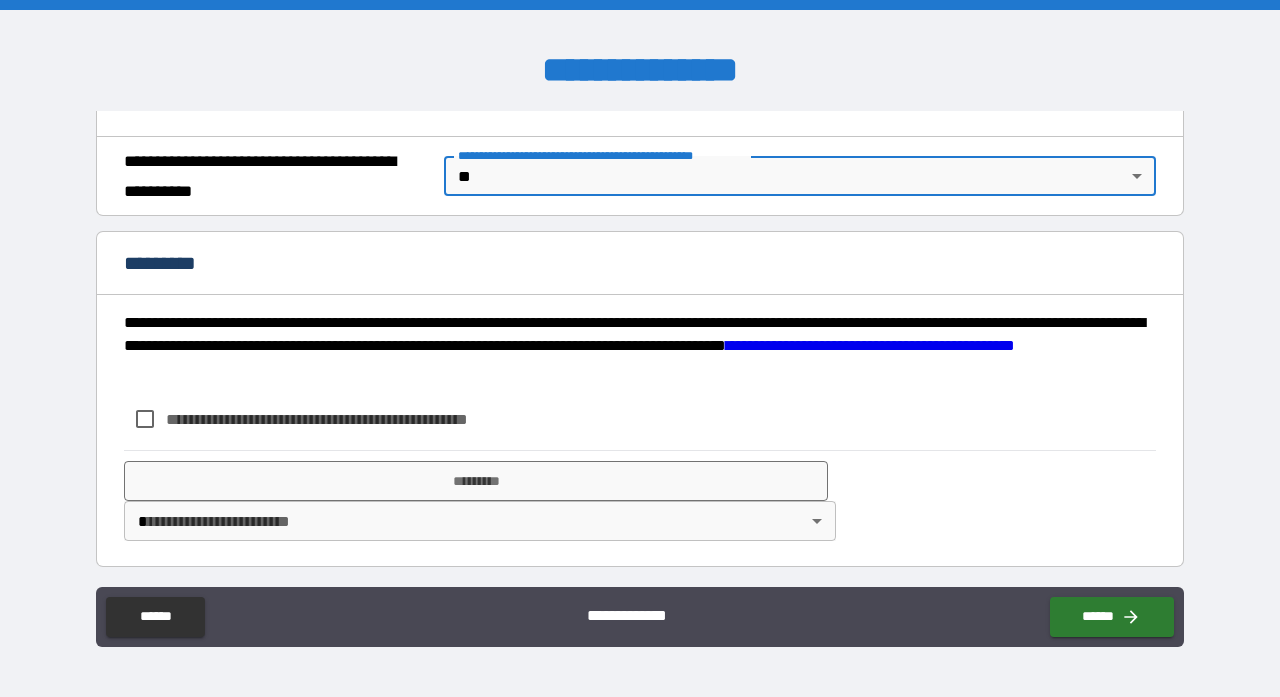 scroll, scrollTop: 1548, scrollLeft: 0, axis: vertical 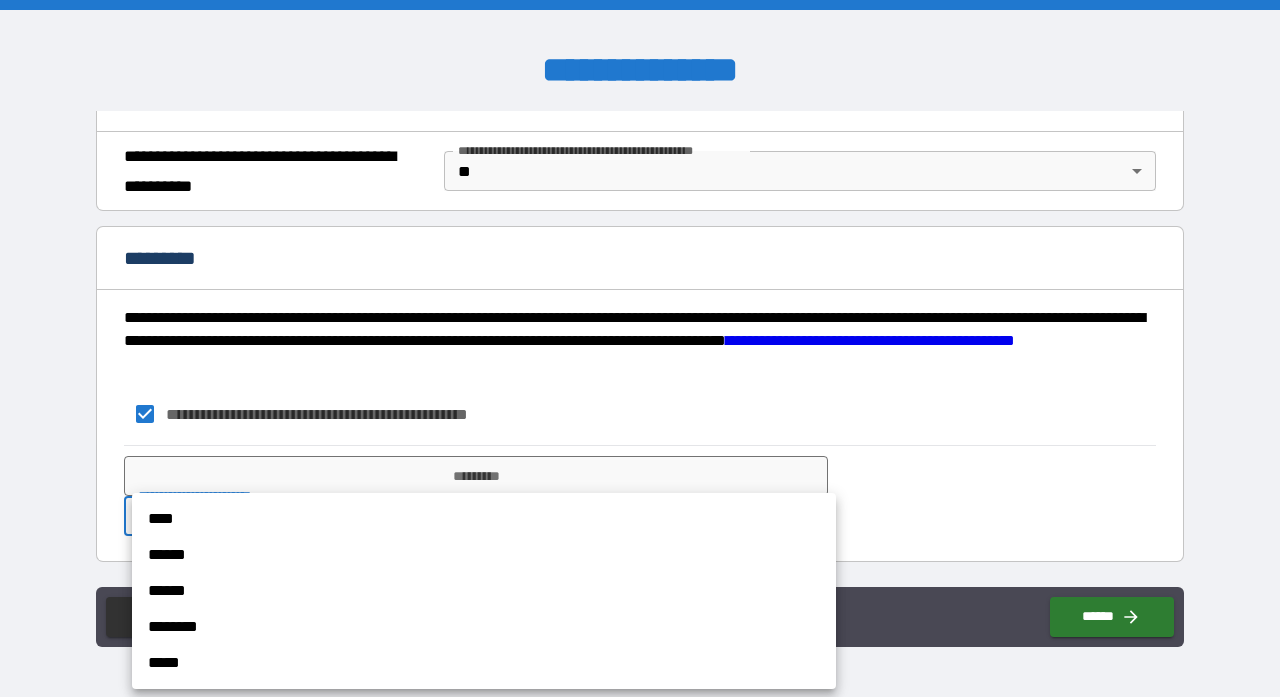 click on "**********" at bounding box center (640, 348) 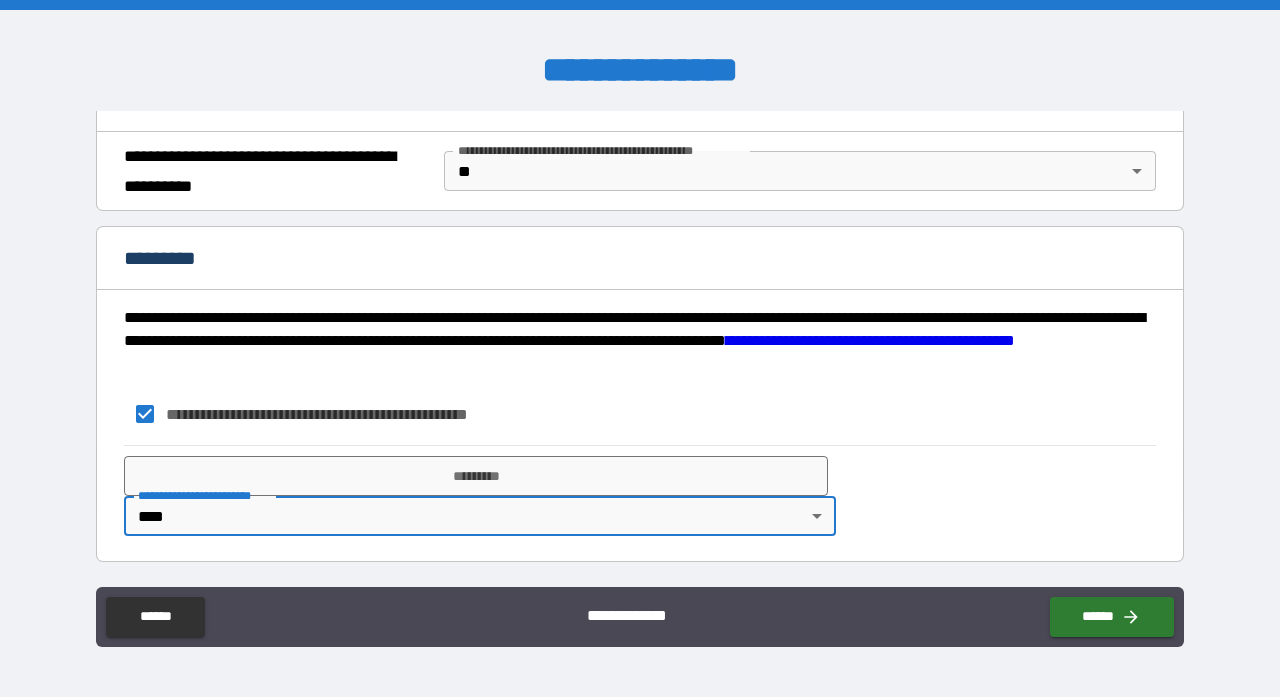 type on "*" 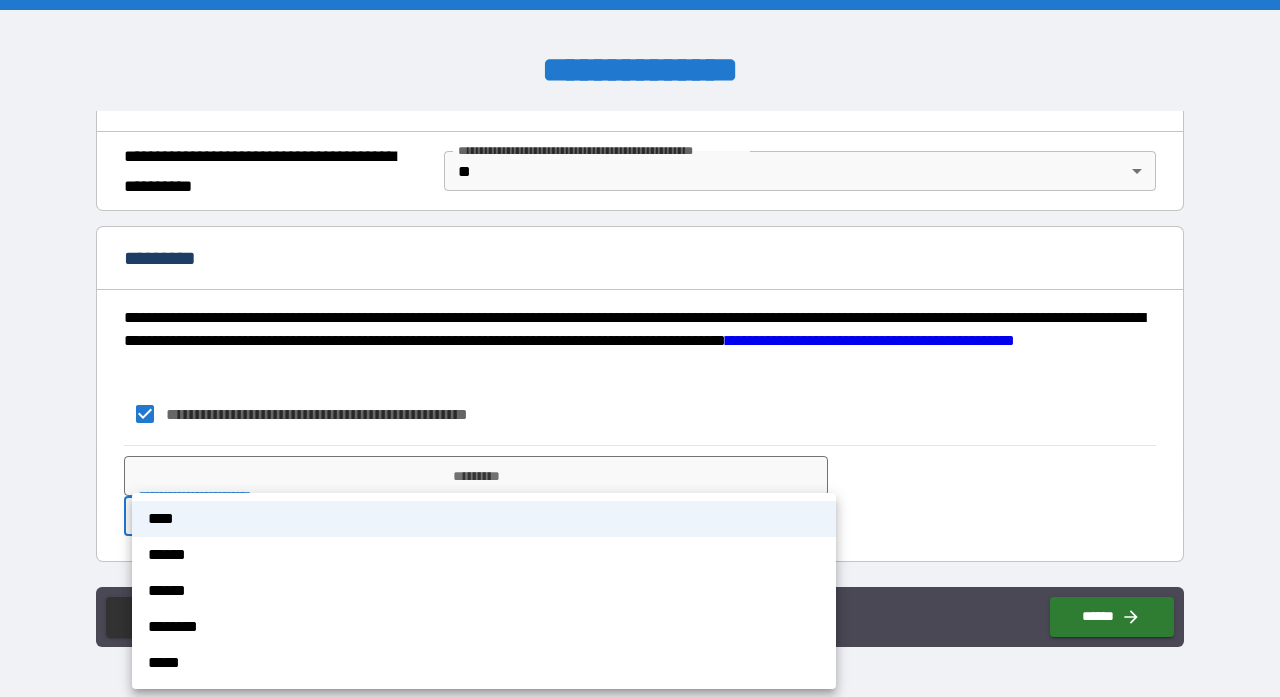 click at bounding box center (640, 348) 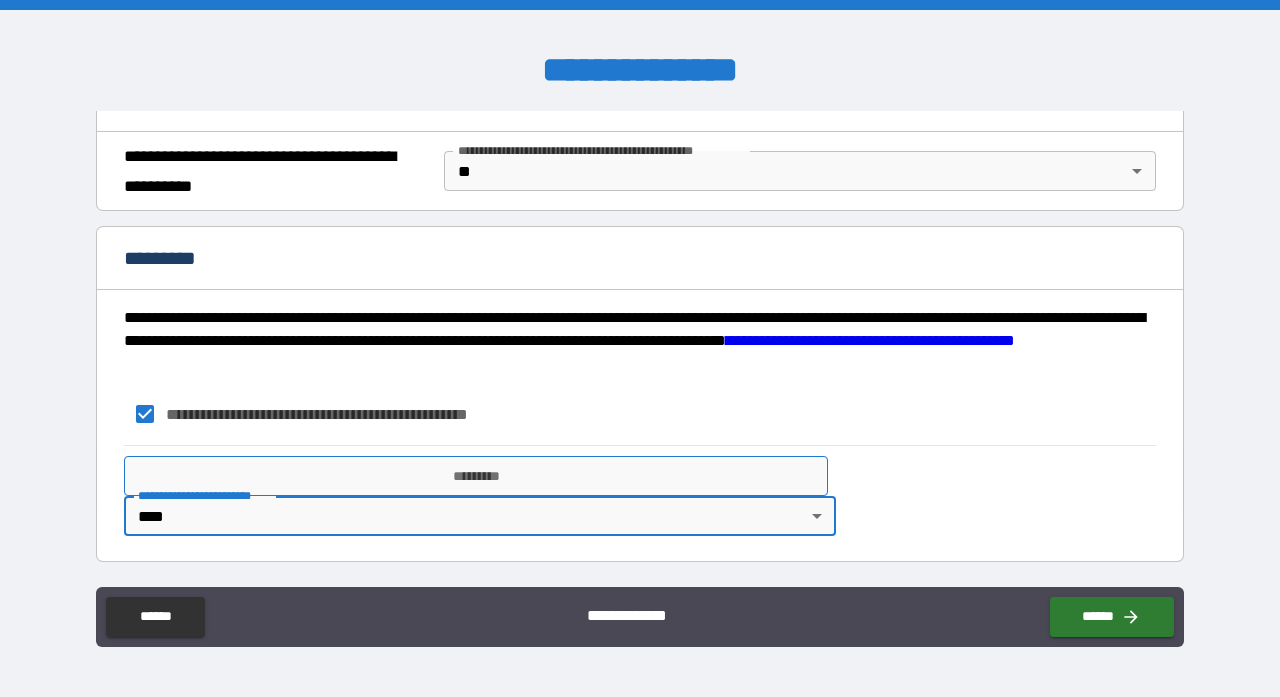 click on "*********" at bounding box center [476, 476] 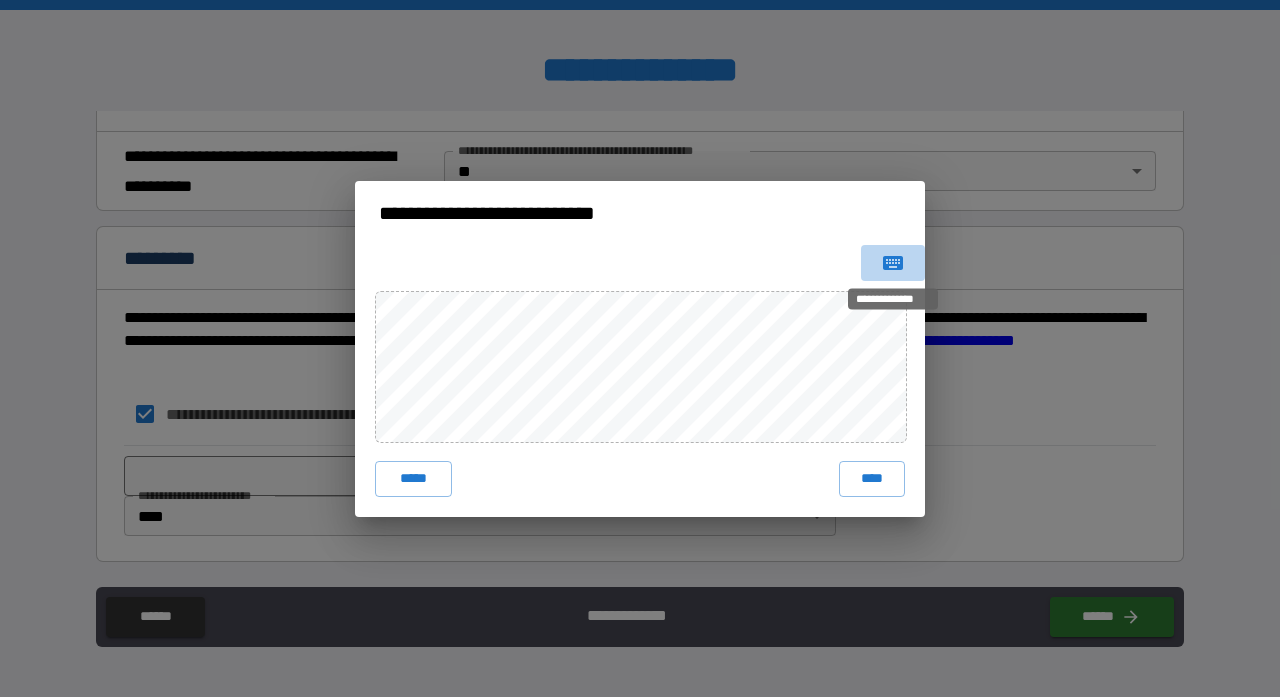 click 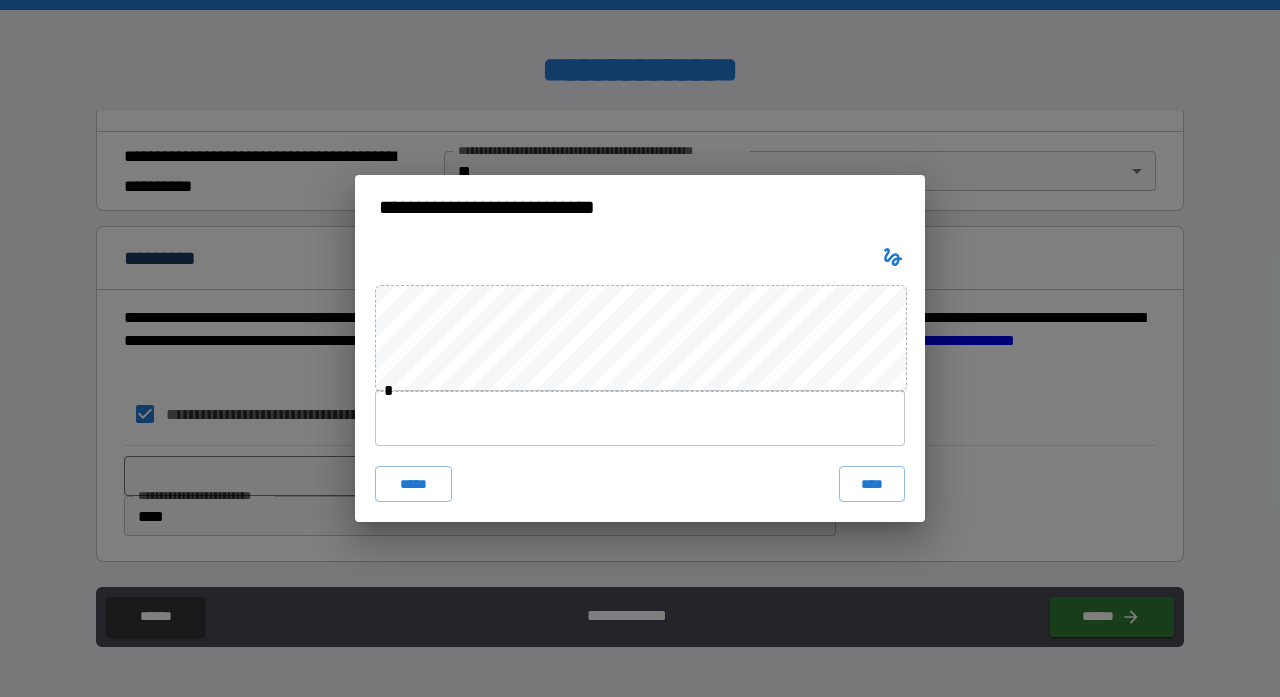click at bounding box center [640, 418] 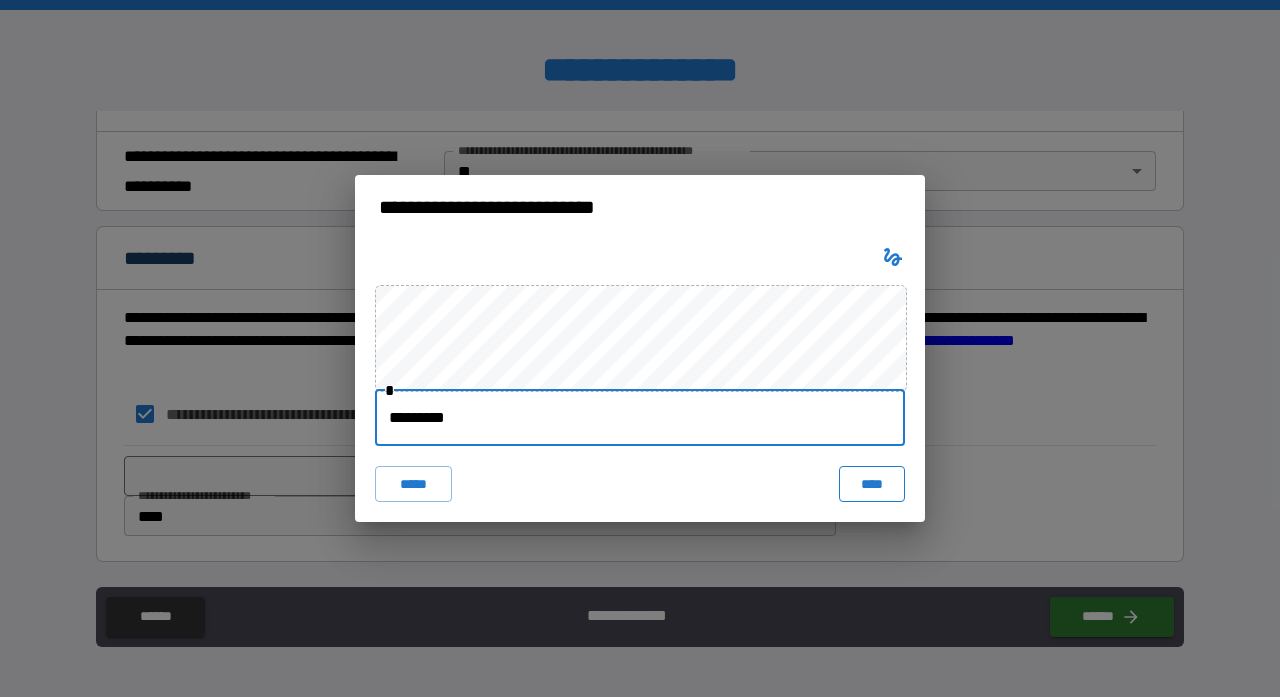 type on "*********" 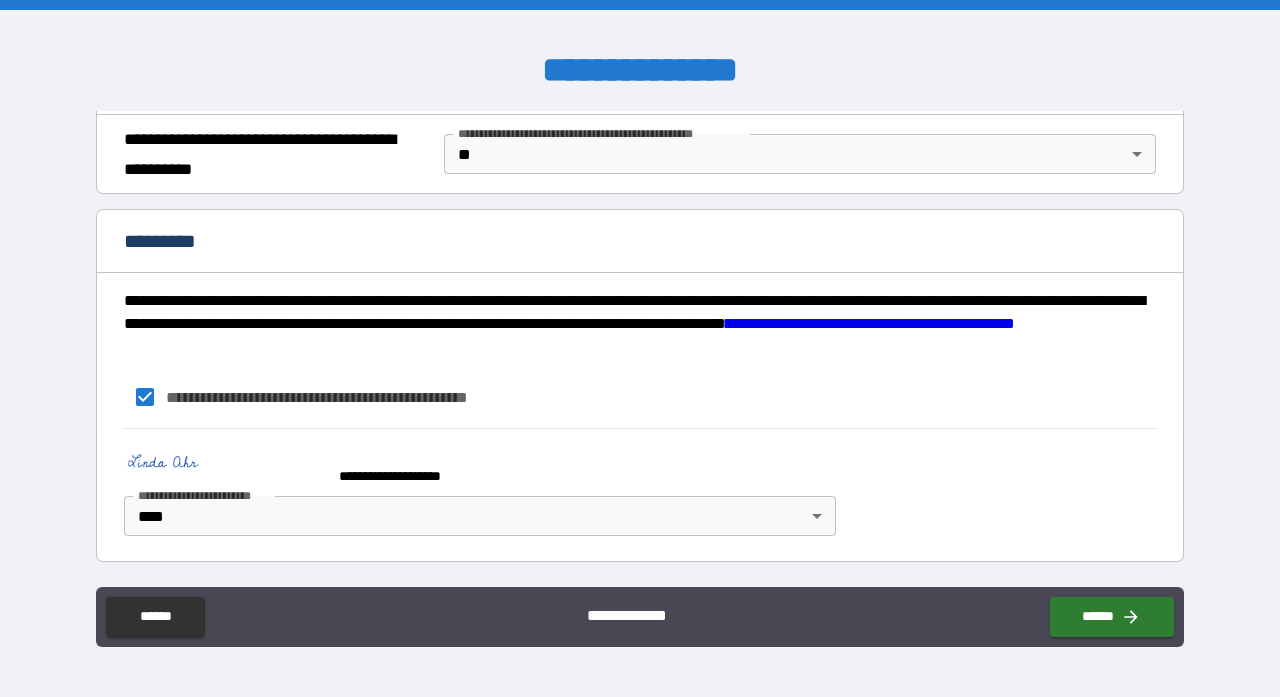 scroll, scrollTop: 1565, scrollLeft: 0, axis: vertical 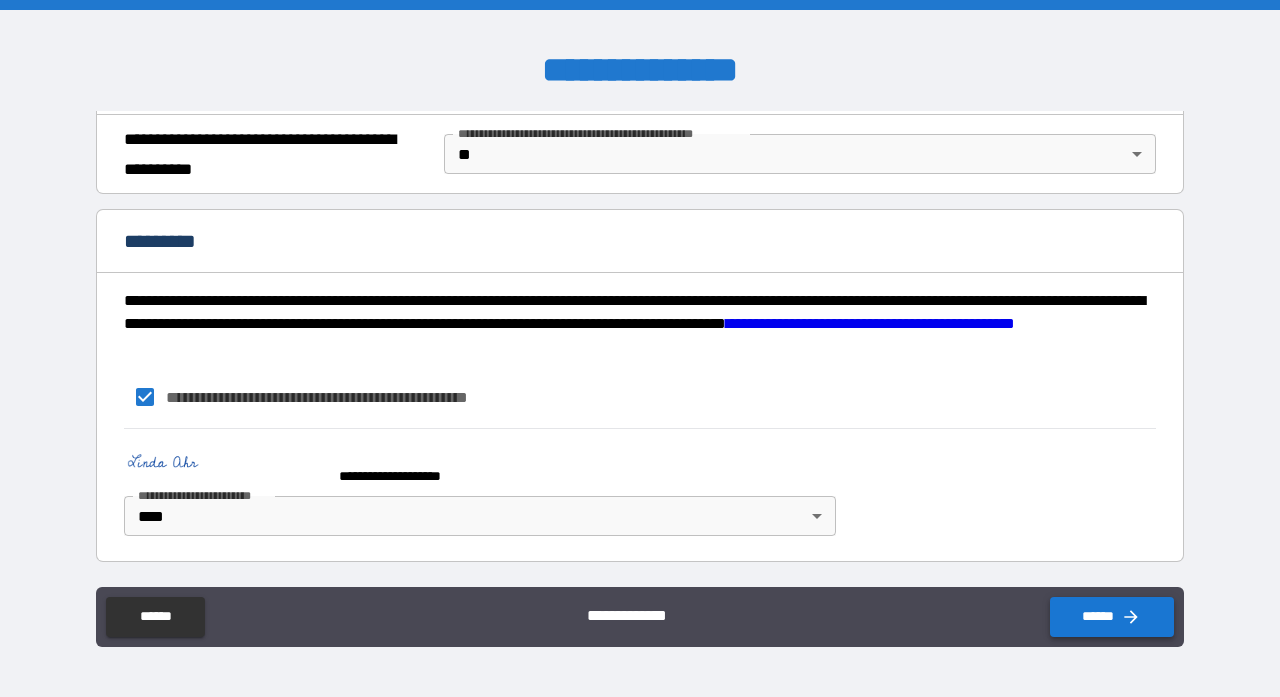 click on "******" at bounding box center (1112, 617) 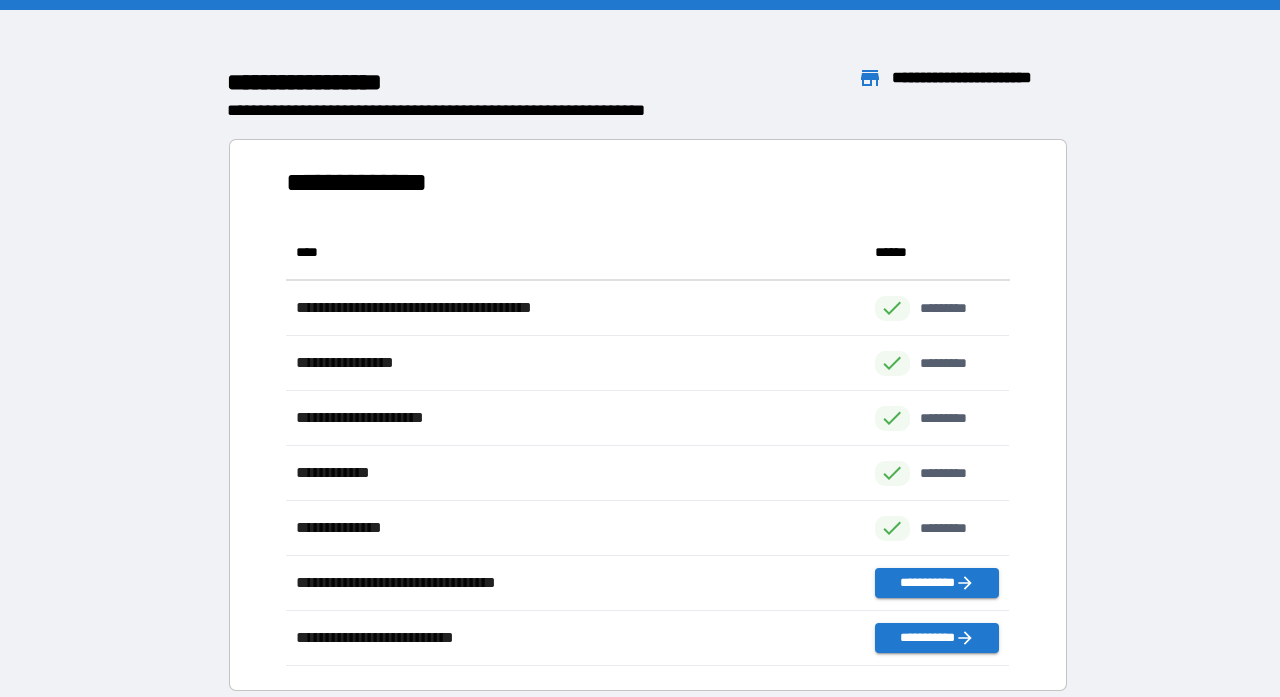 scroll, scrollTop: 1, scrollLeft: 1, axis: both 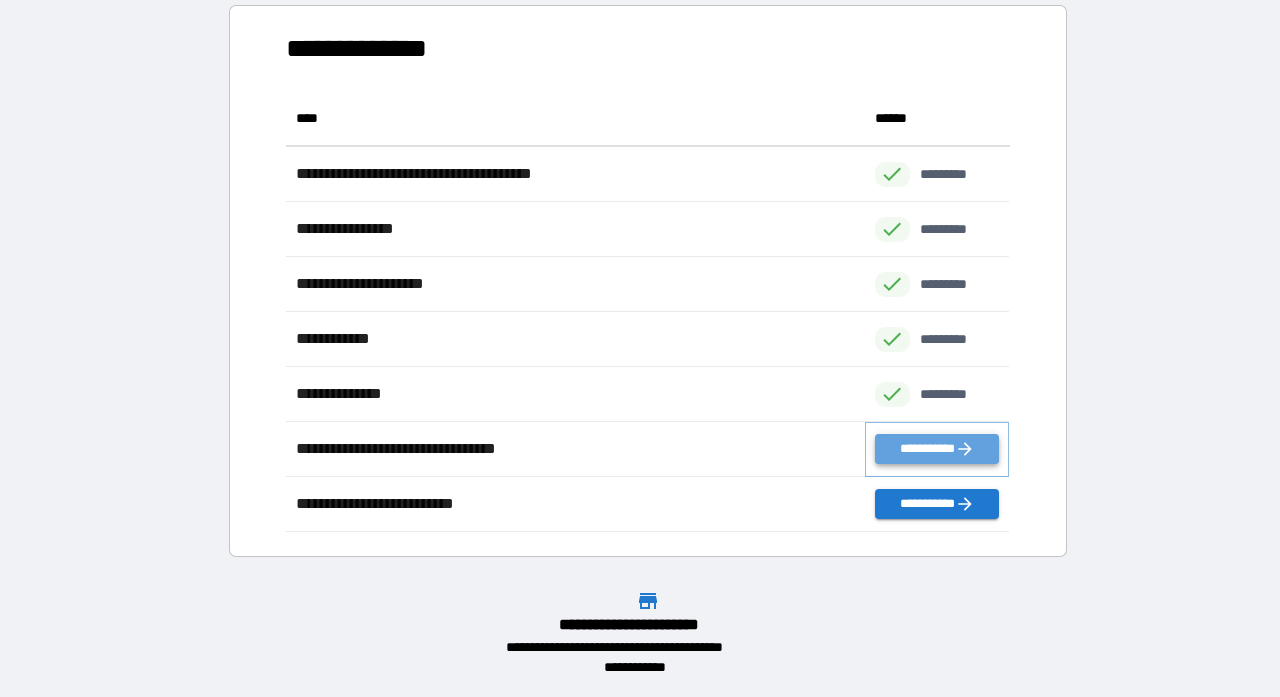 click on "**********" at bounding box center (937, 449) 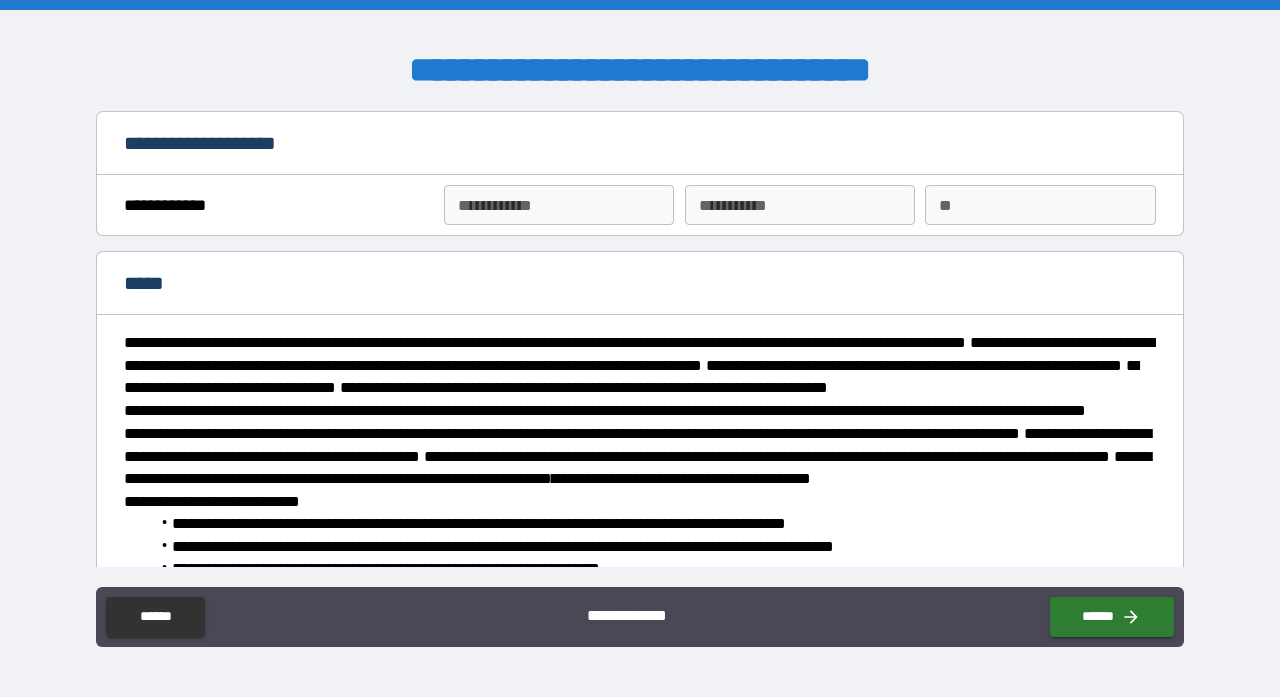 type on "*" 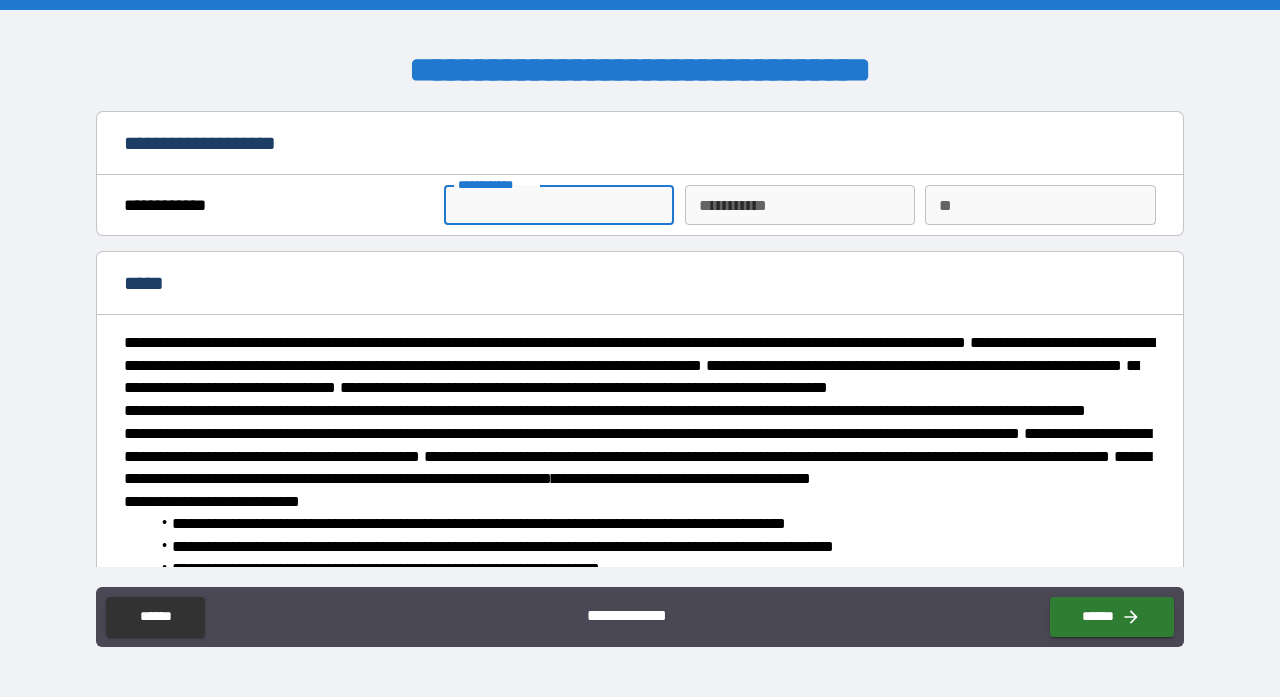 type on "*" 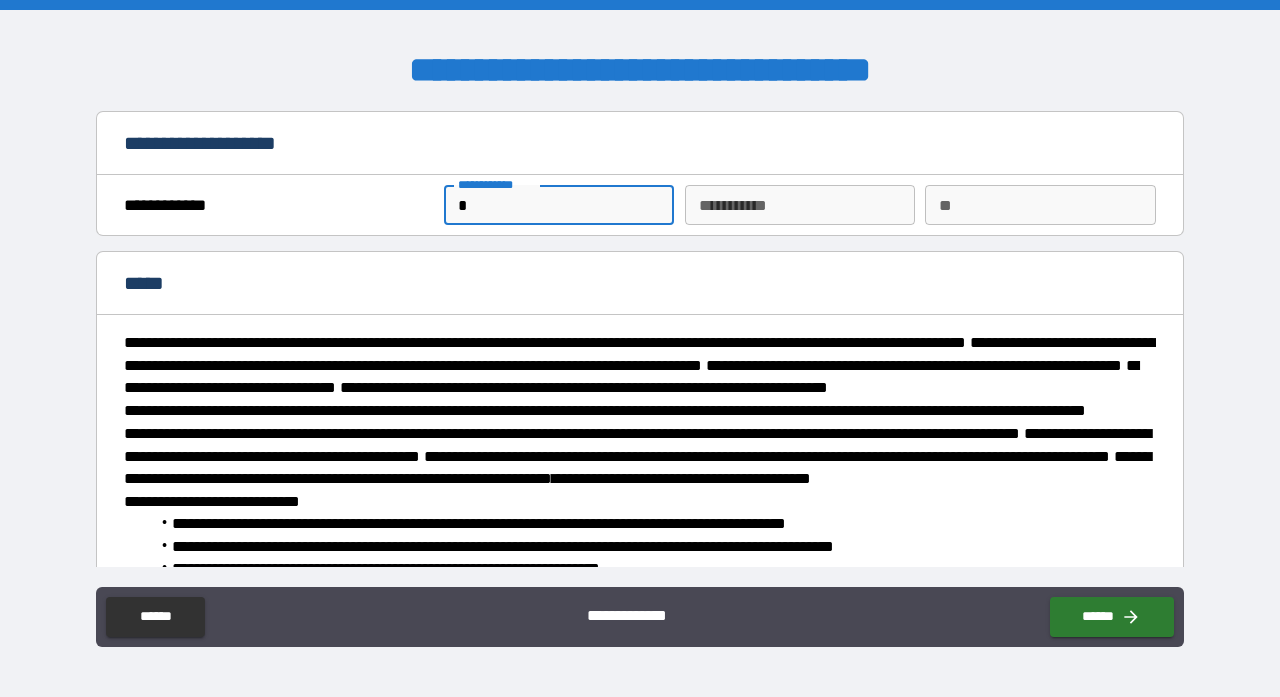 type on "*" 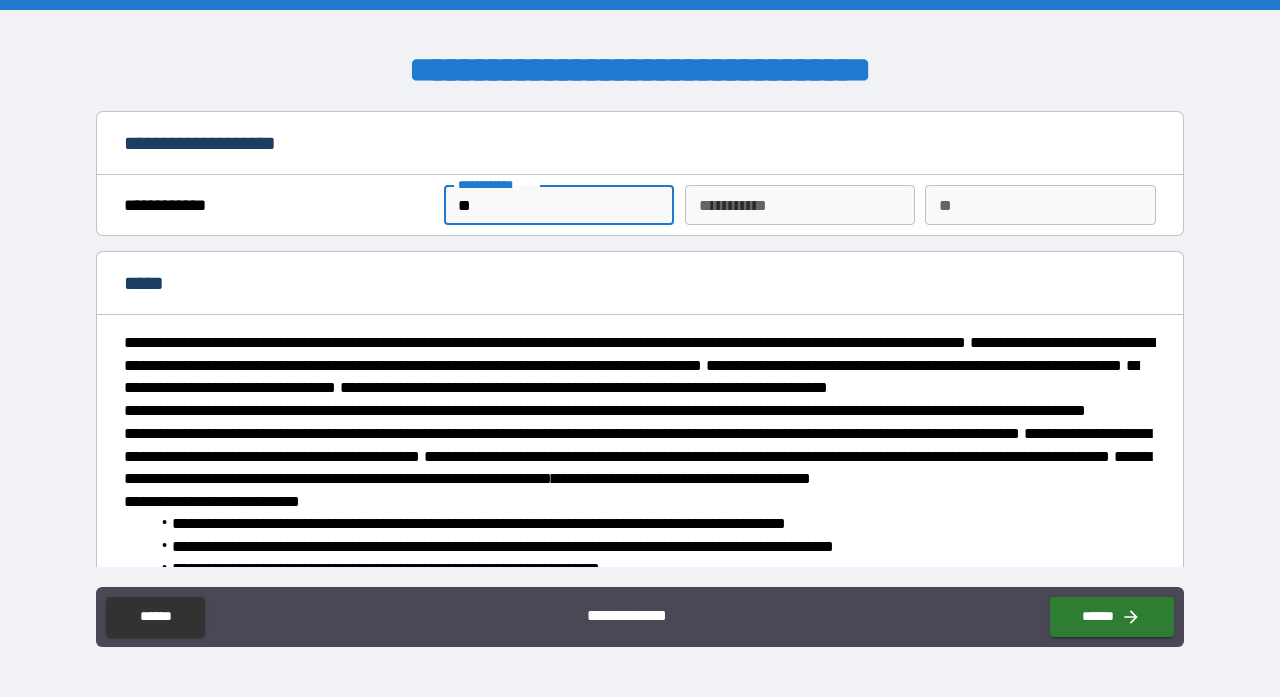 type on "***" 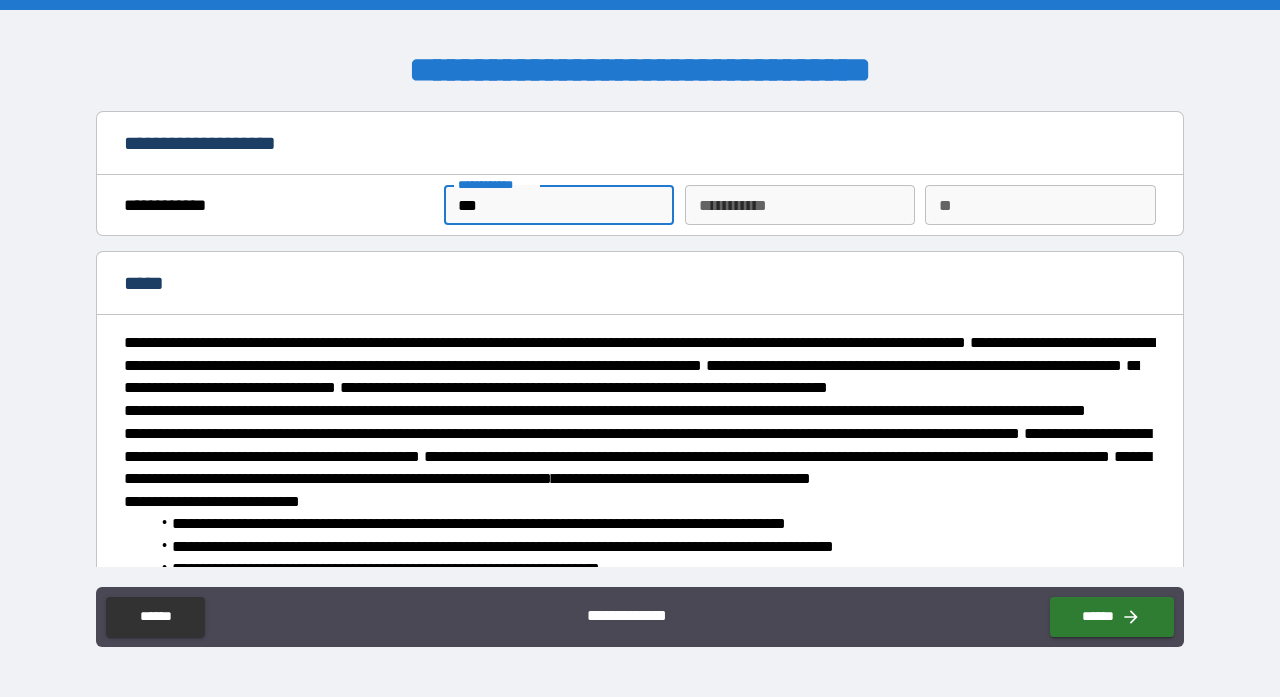 type on "****" 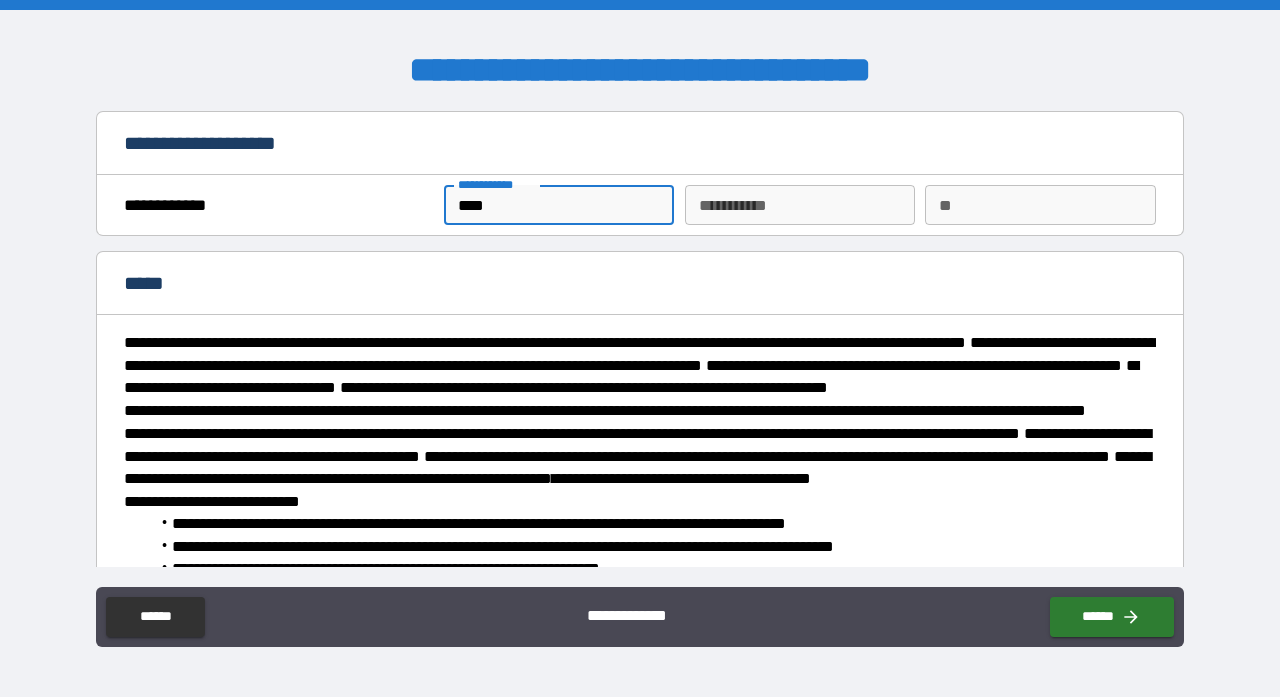 type on "*****" 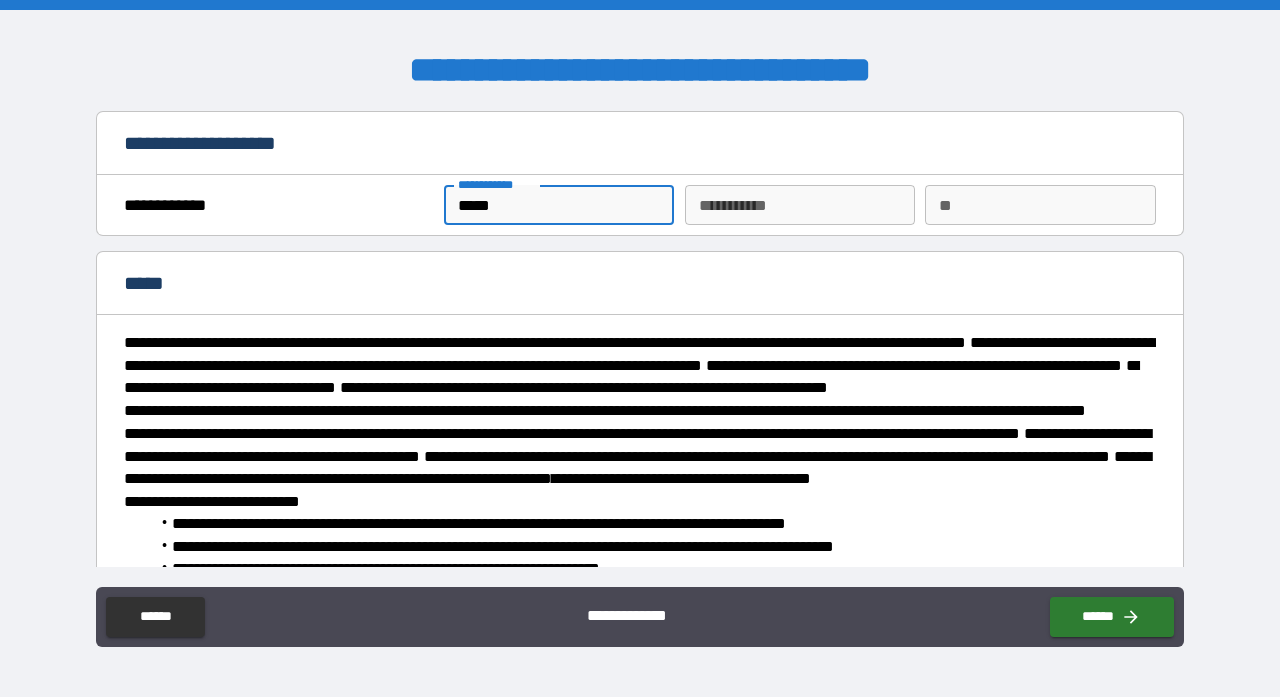 type on "*" 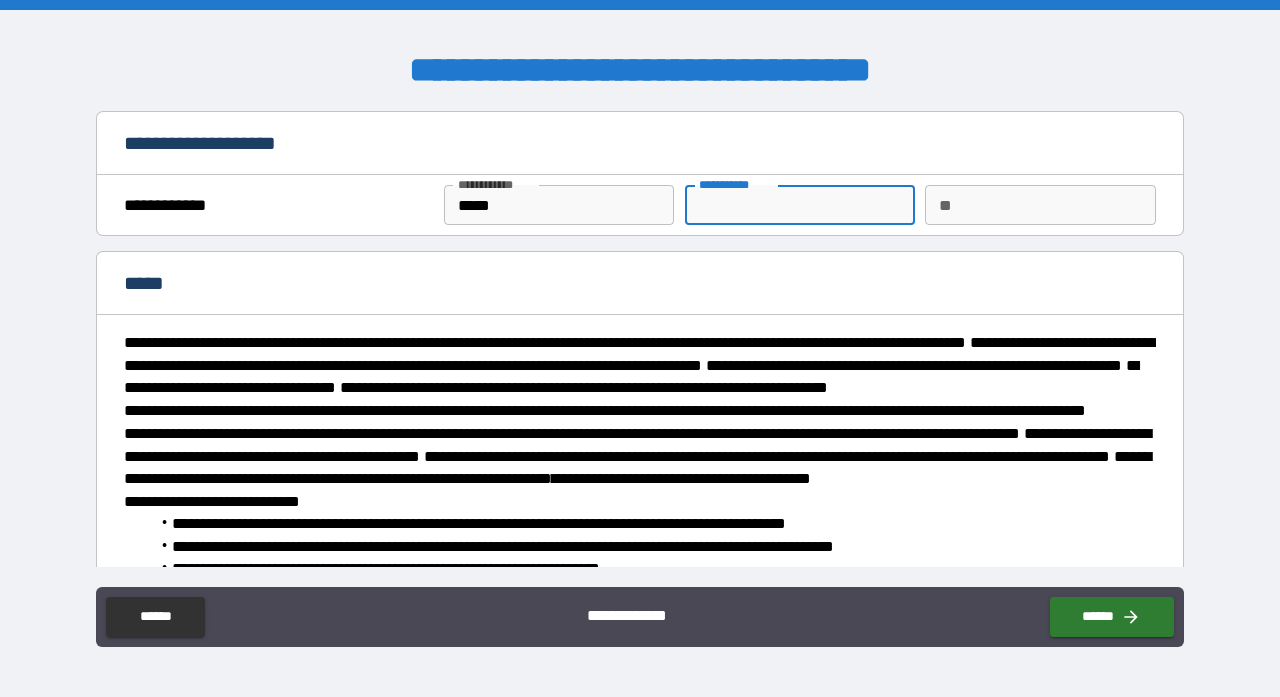 type on "*" 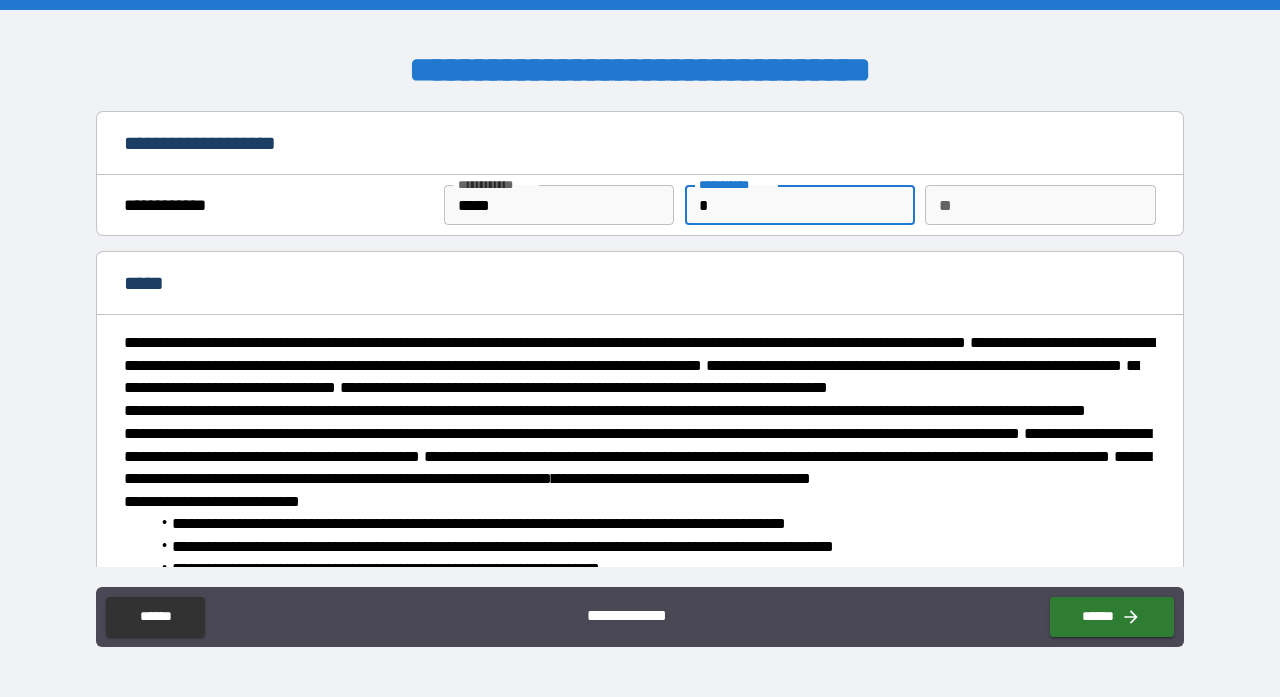 type on "*" 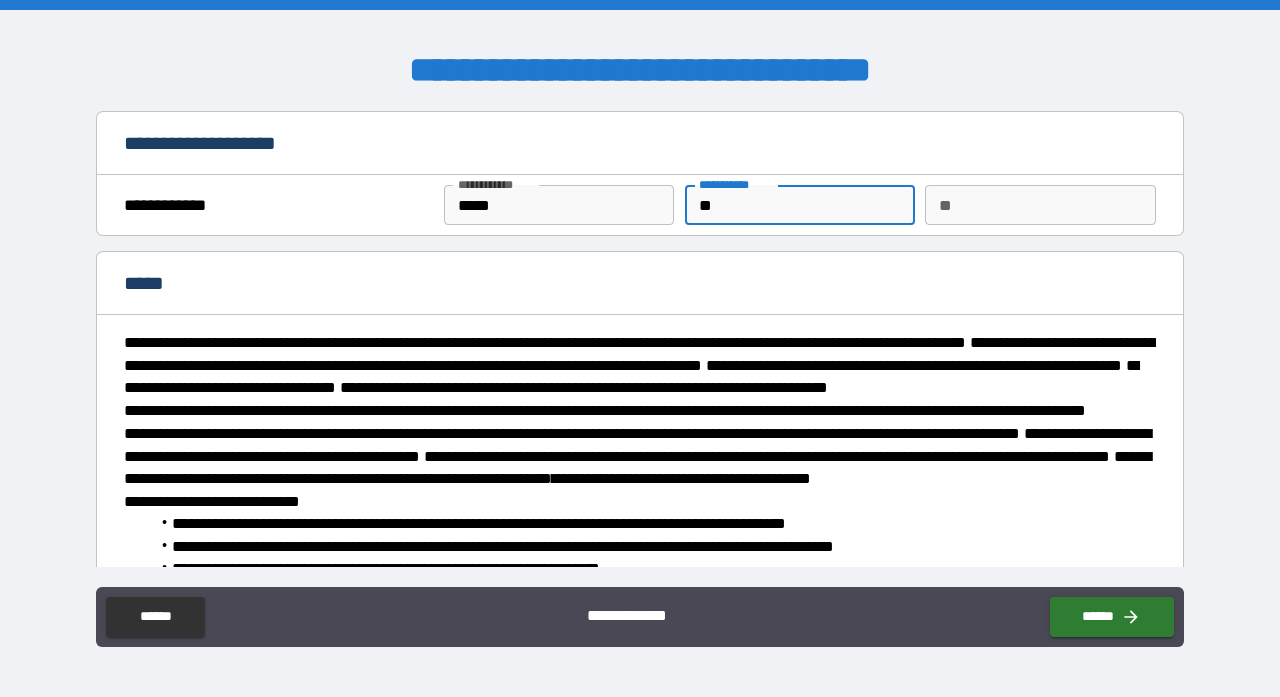 type on "***" 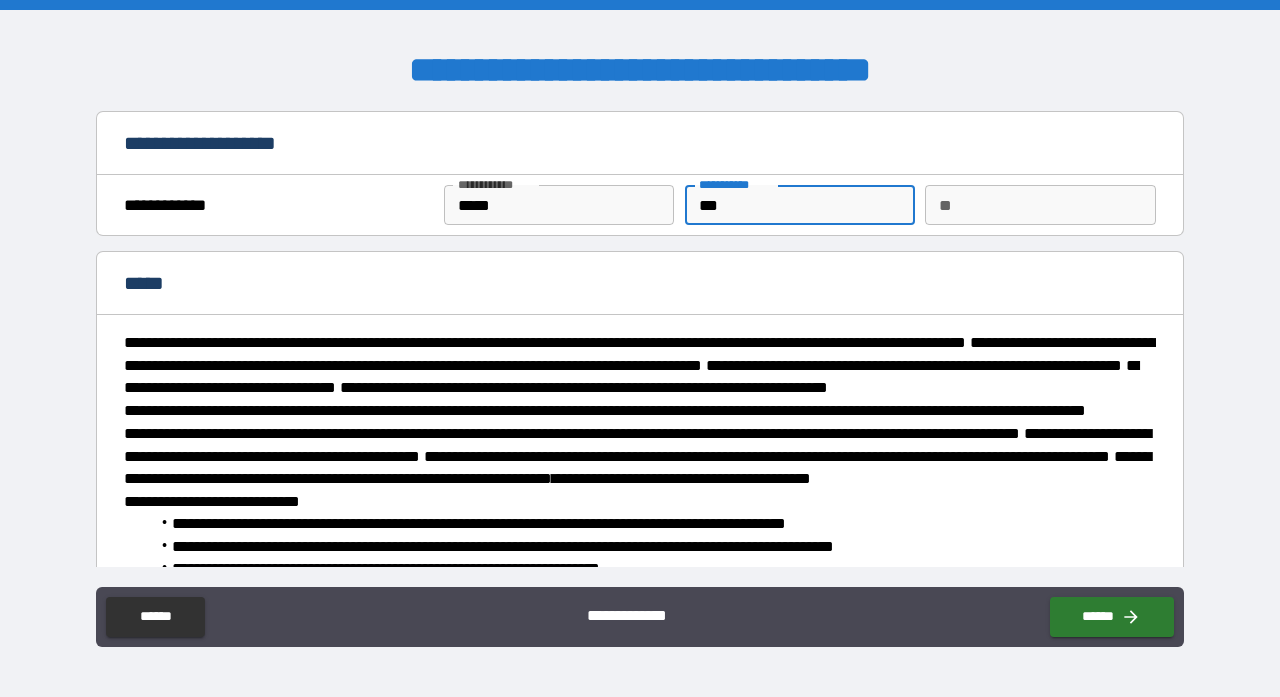 type on "*" 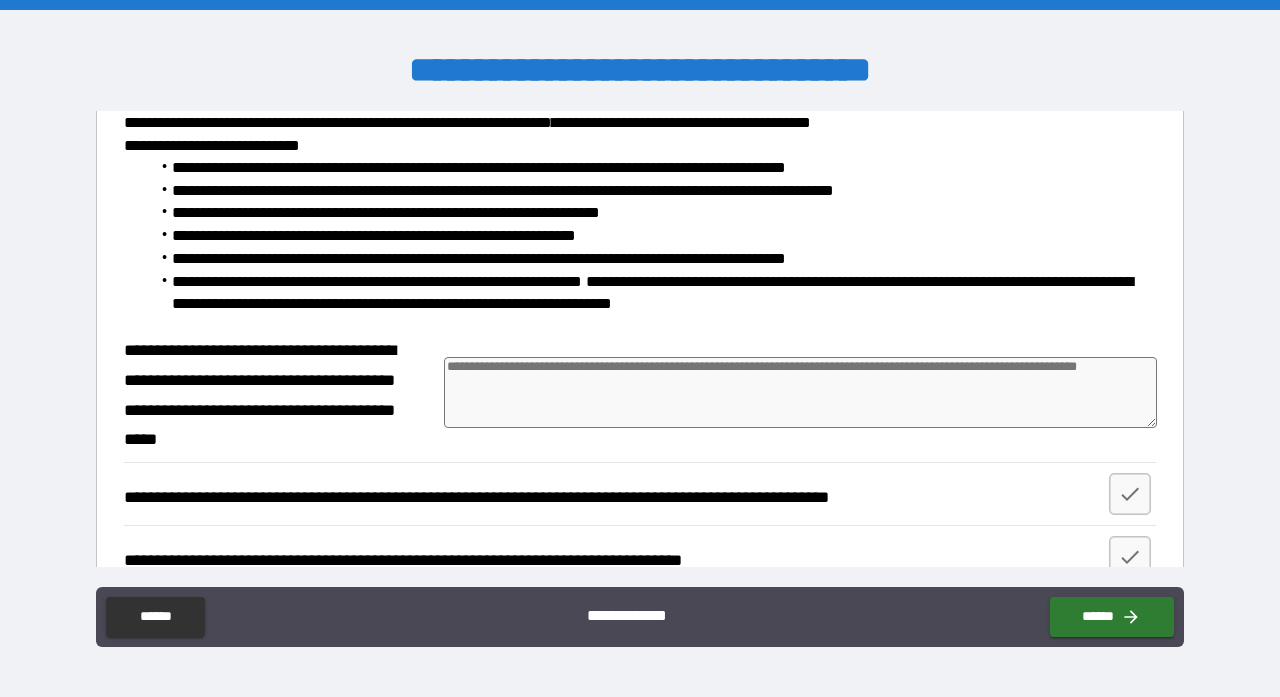 scroll, scrollTop: 366, scrollLeft: 0, axis: vertical 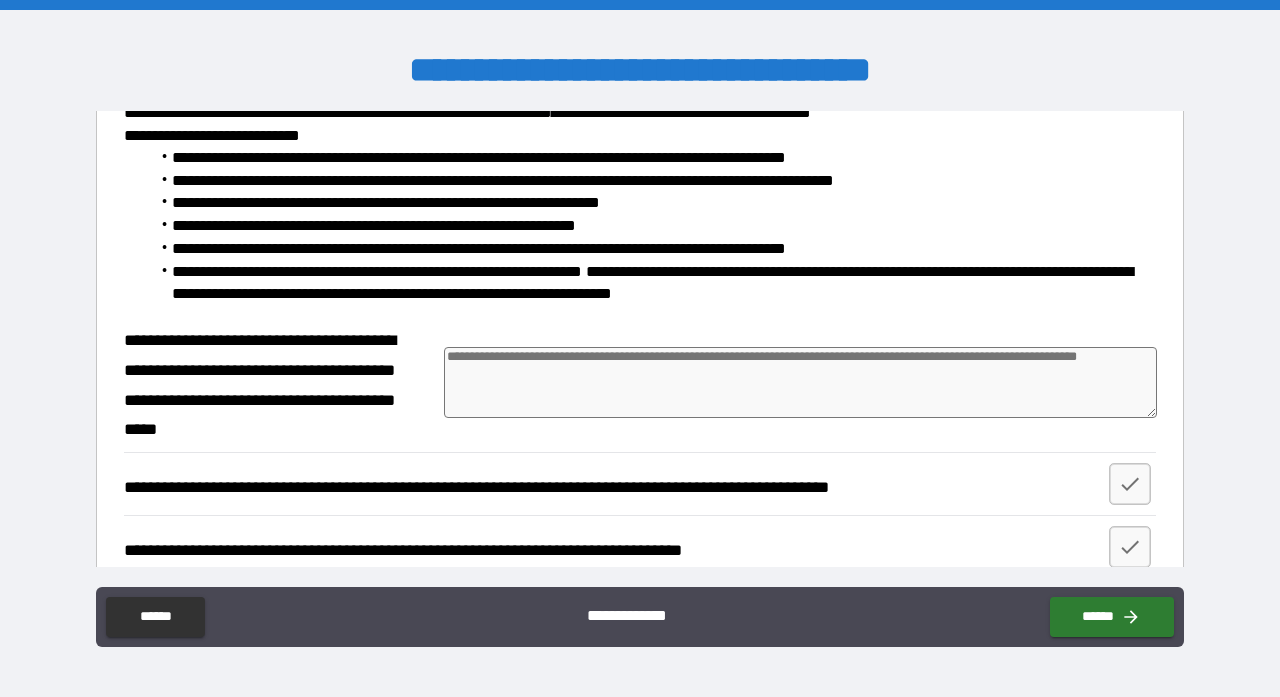 type on "***" 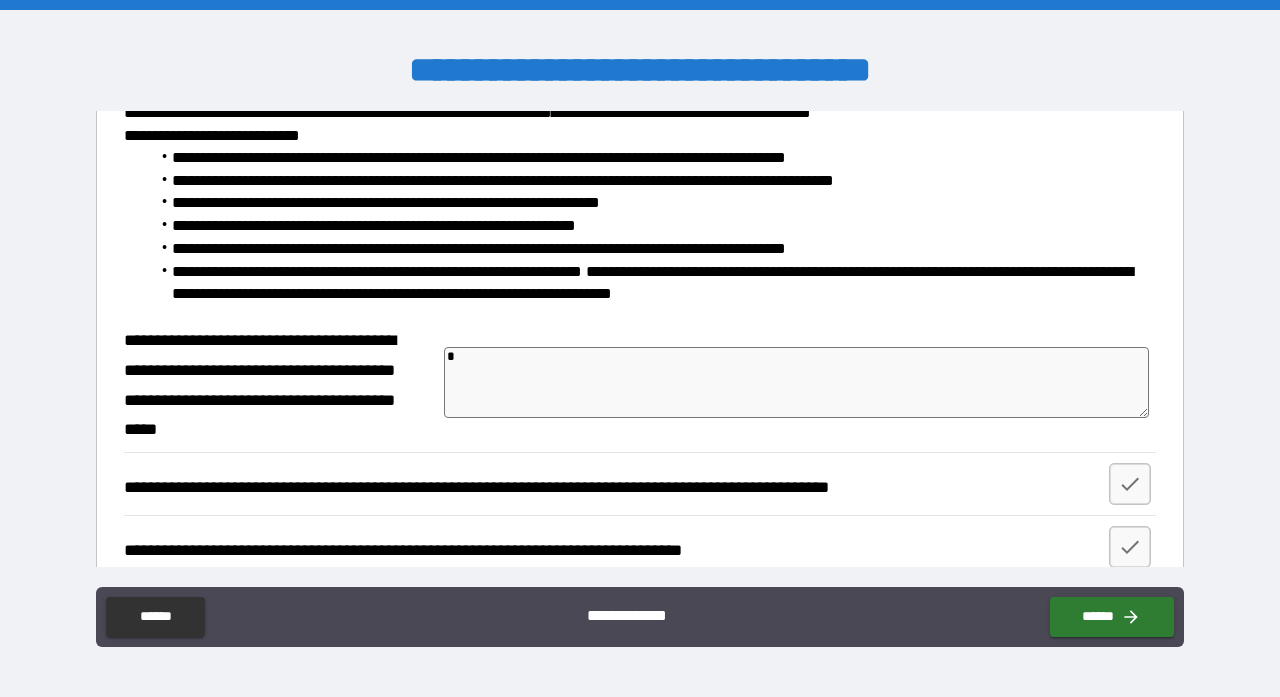 type on "**" 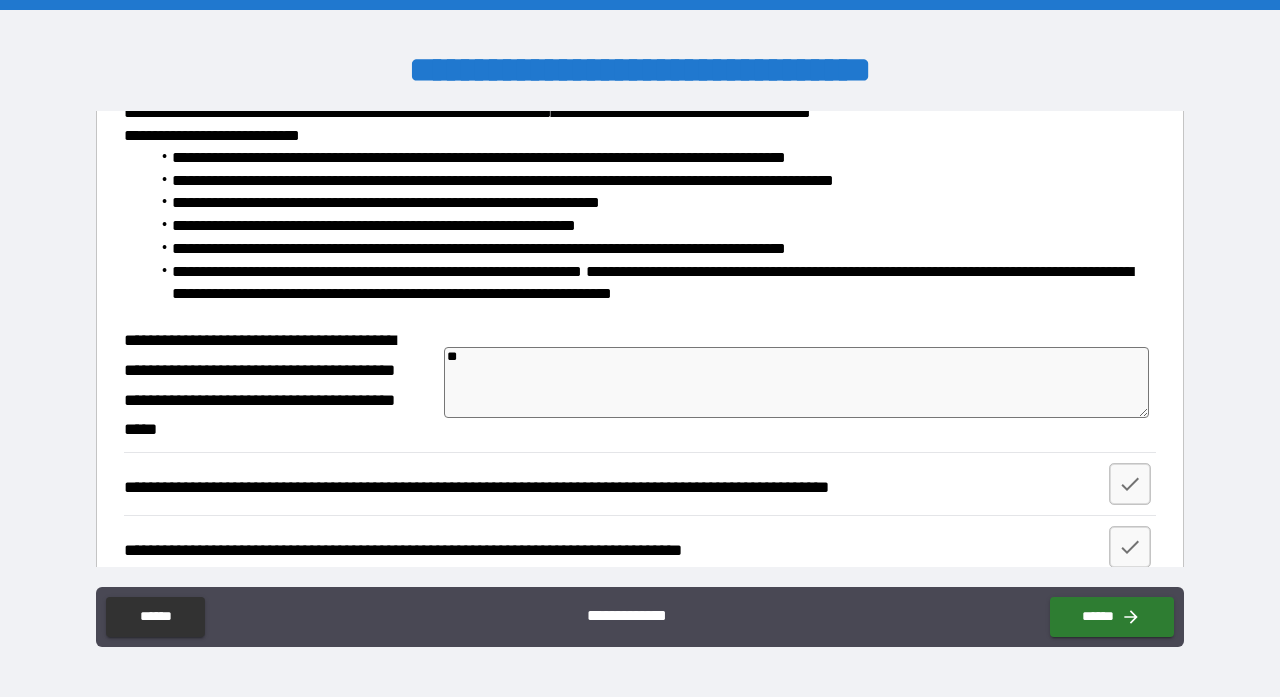 type on "***" 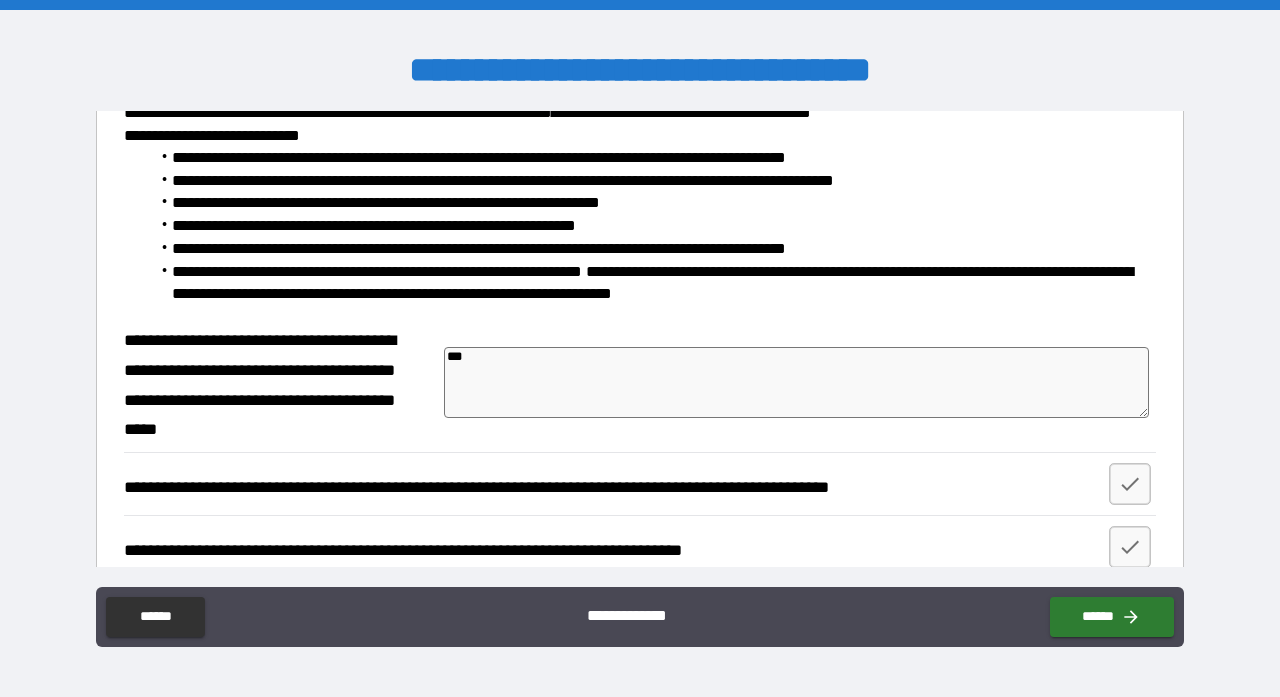 type on "****" 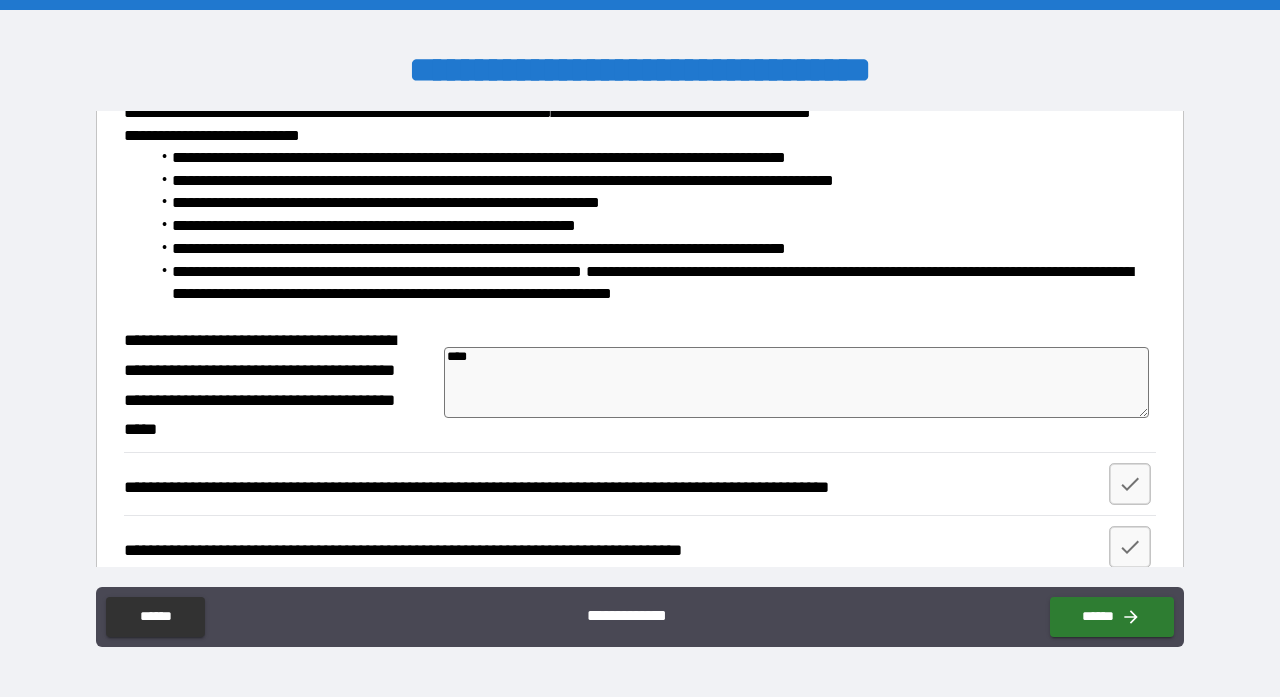 type on "*****" 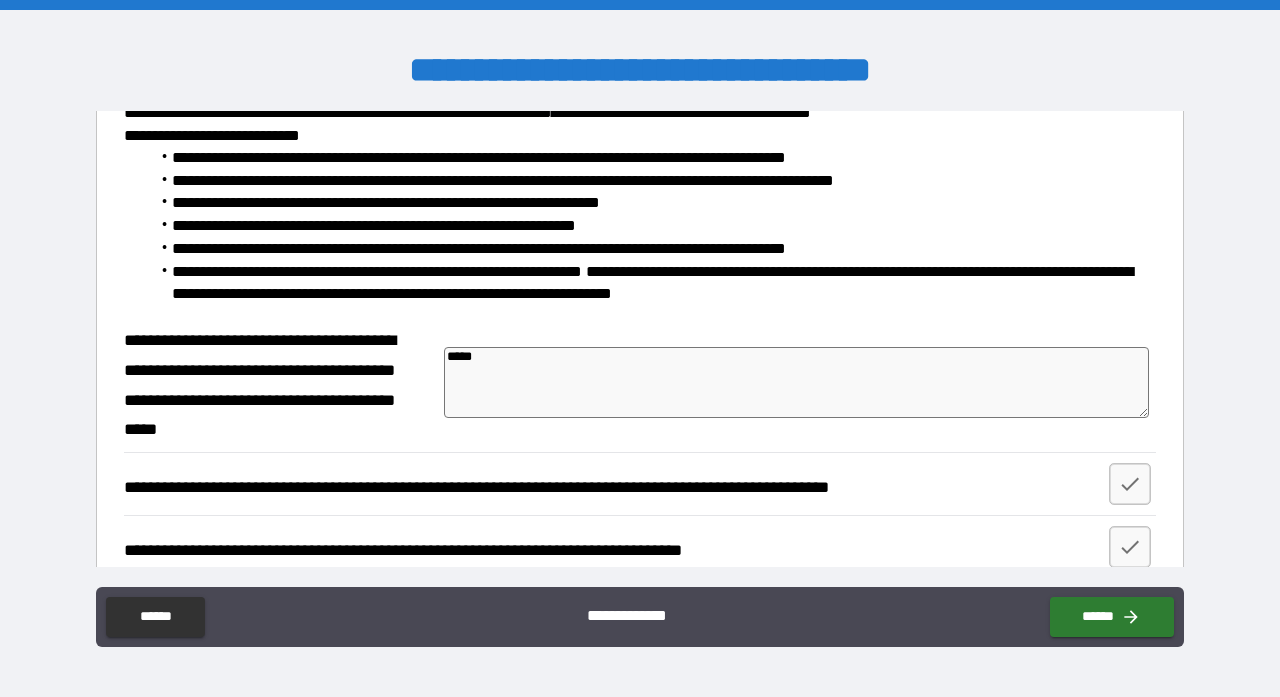type on "*" 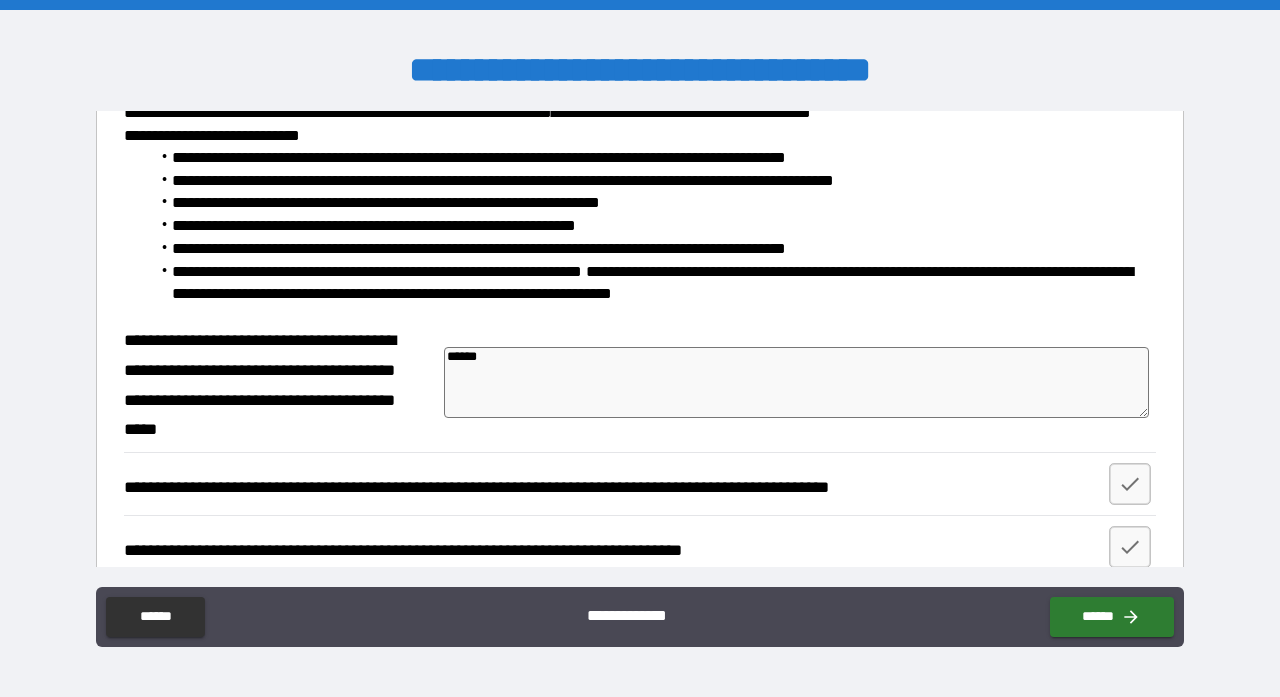 type on "*" 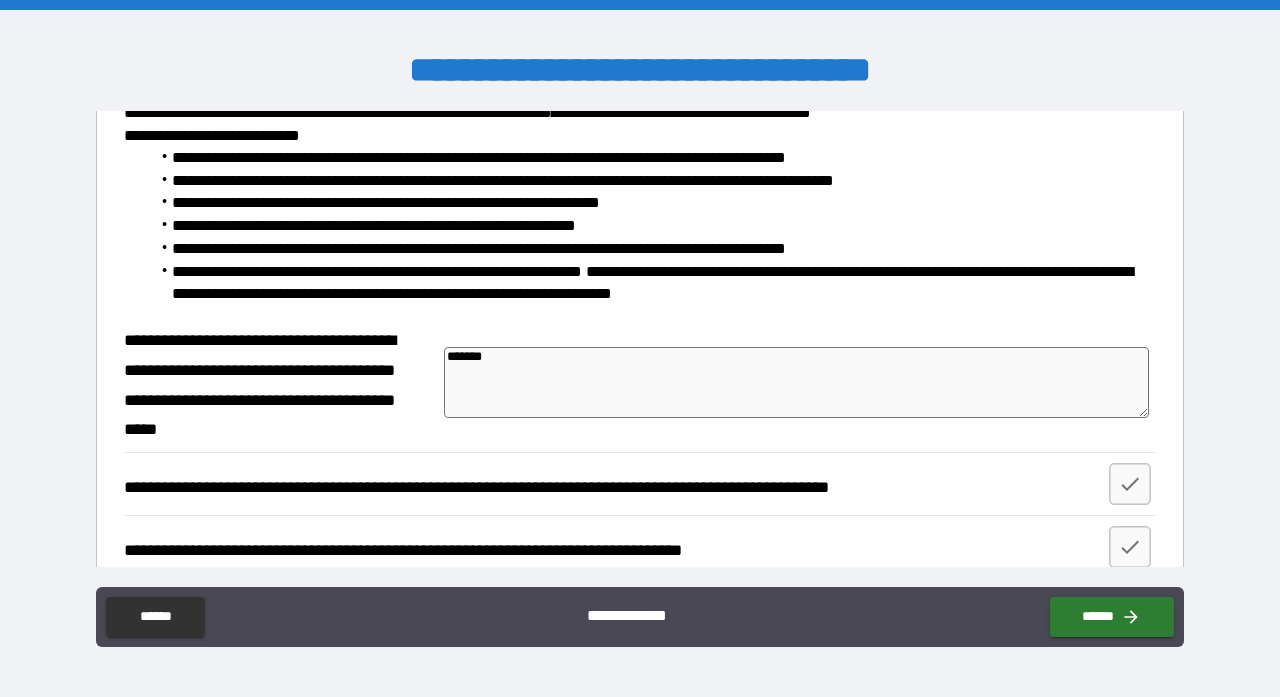 type on "*" 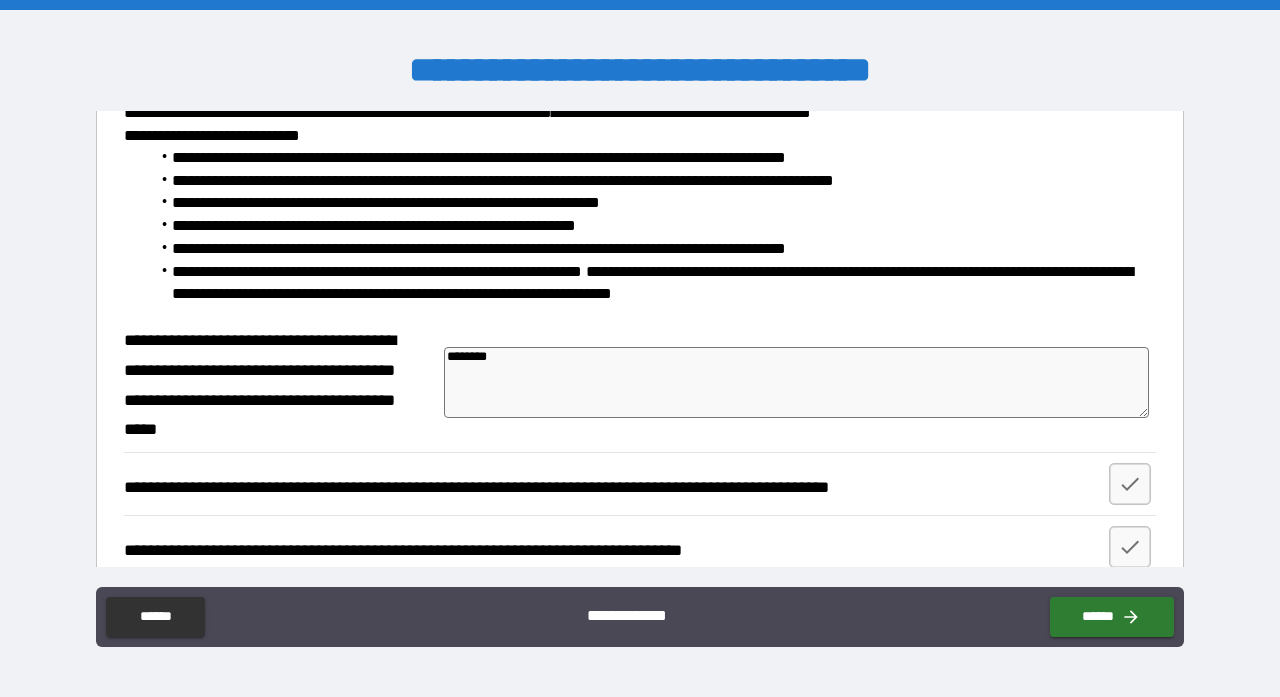 type on "*" 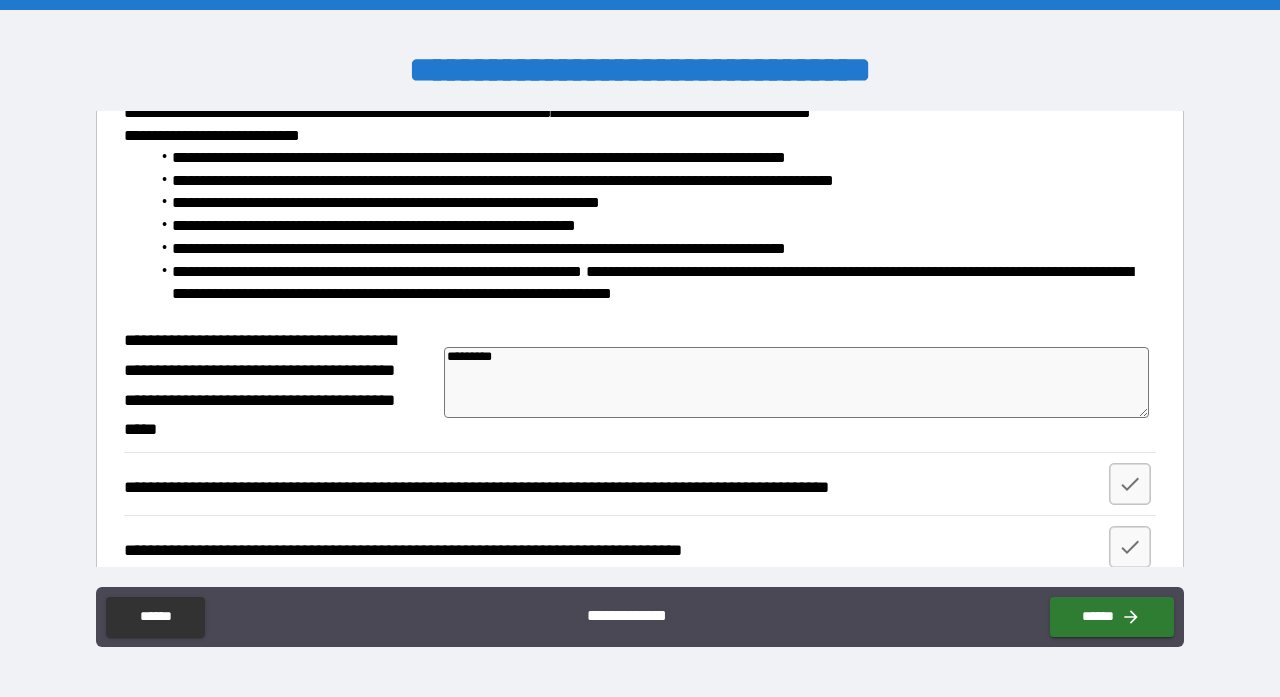 type on "*" 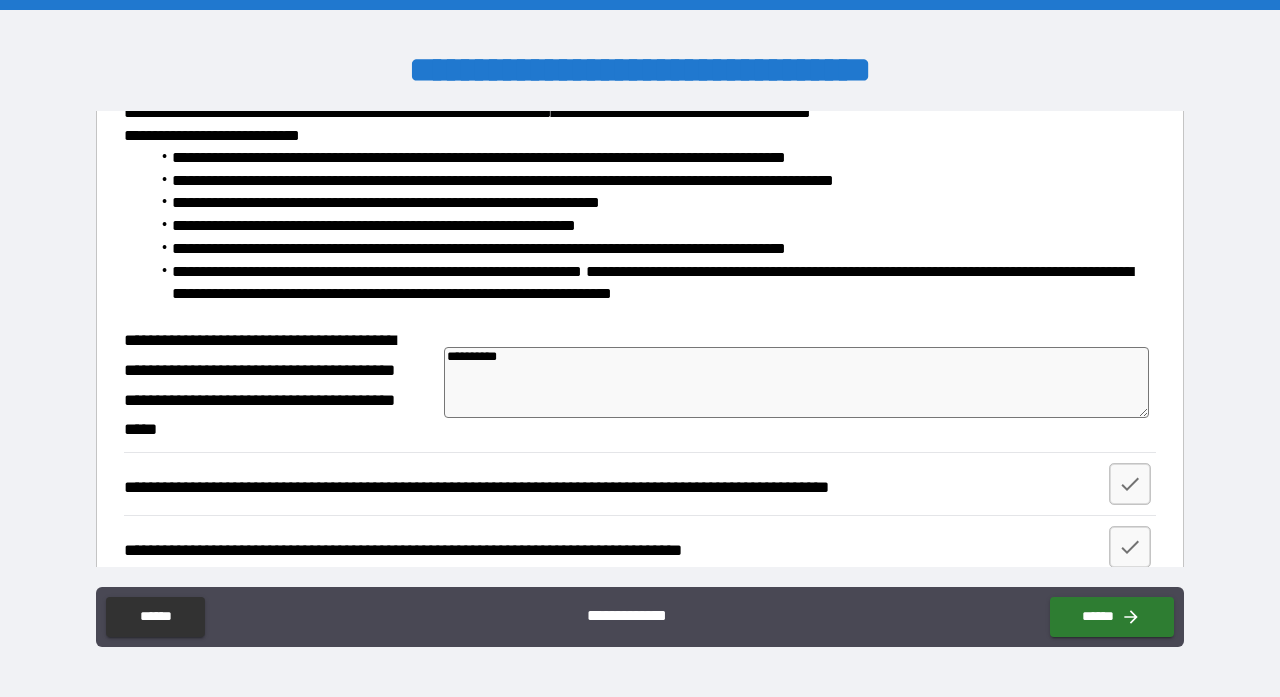 type on "*" 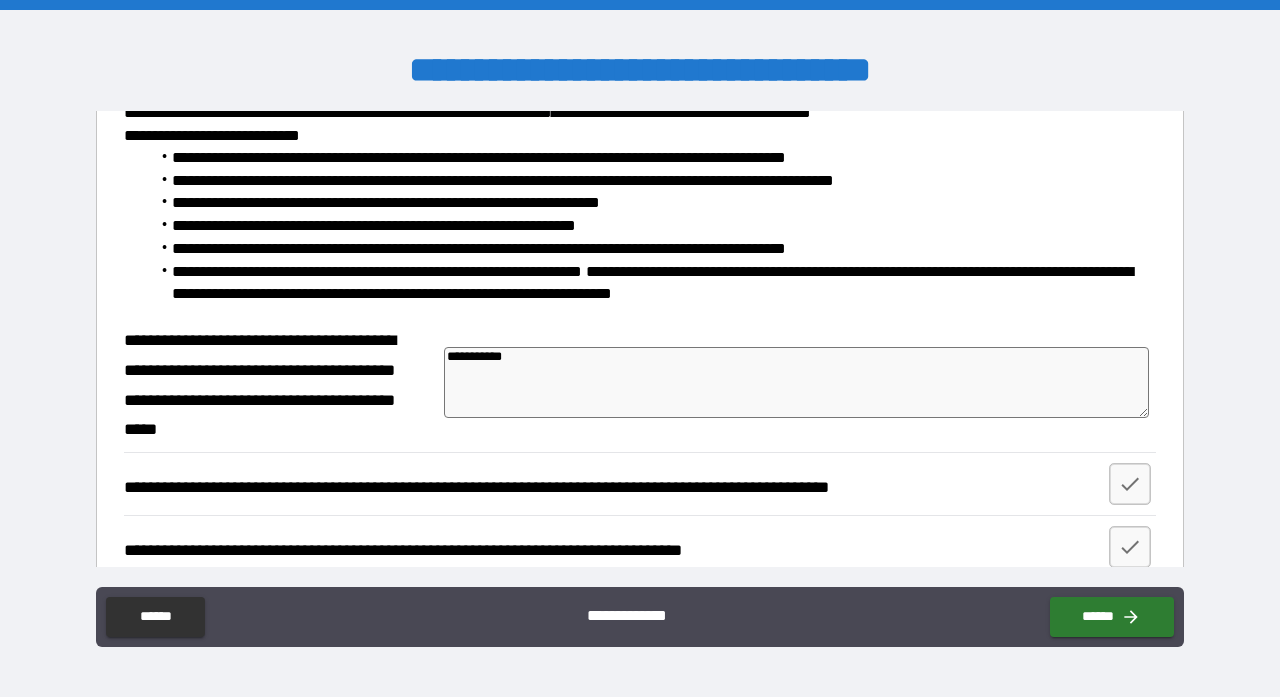 type on "*" 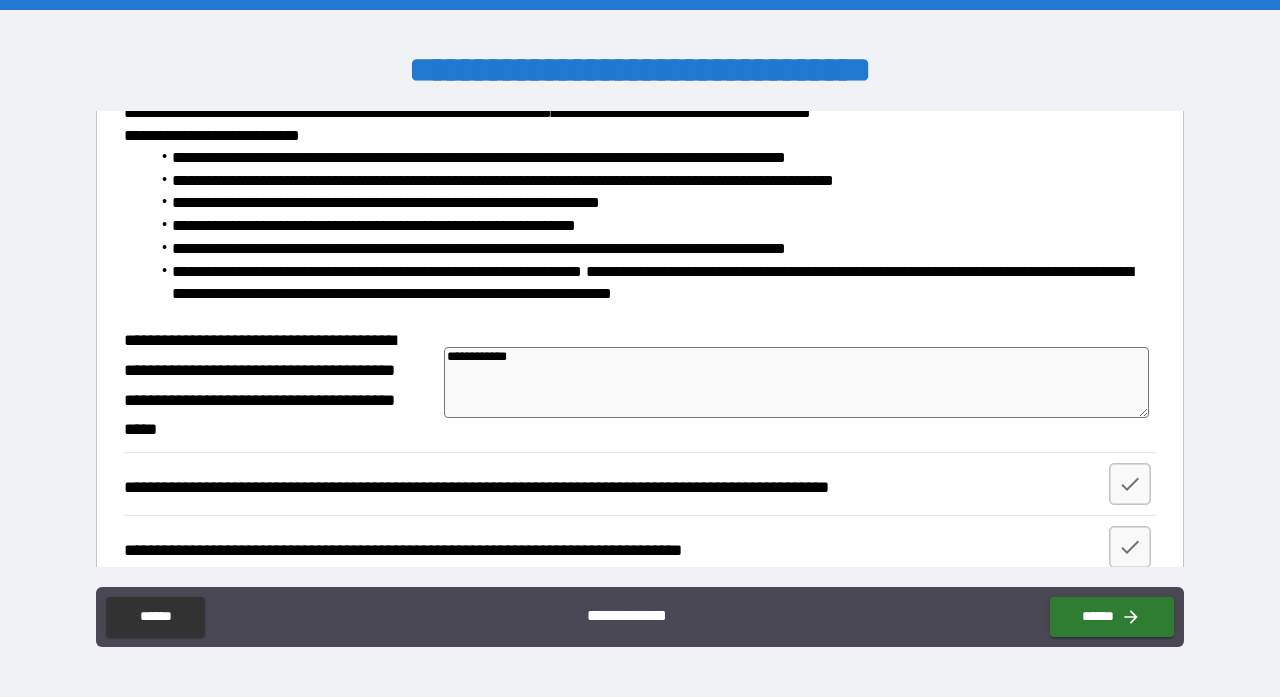 type on "*" 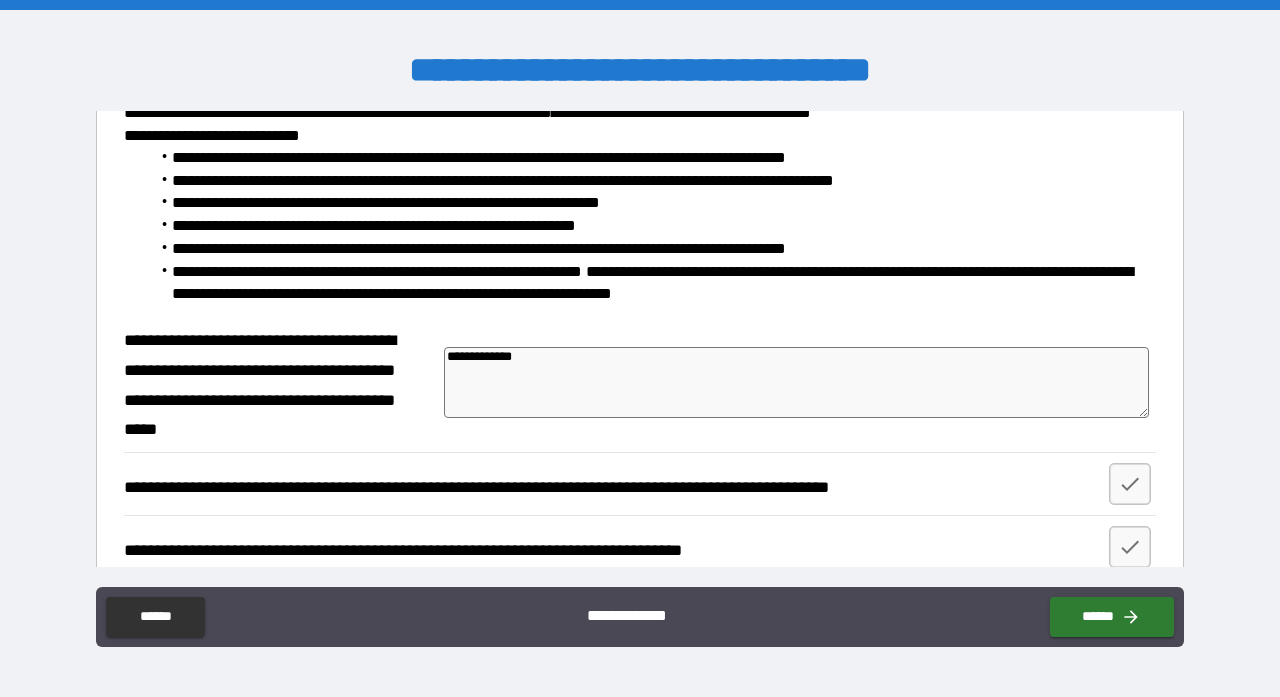 type on "*" 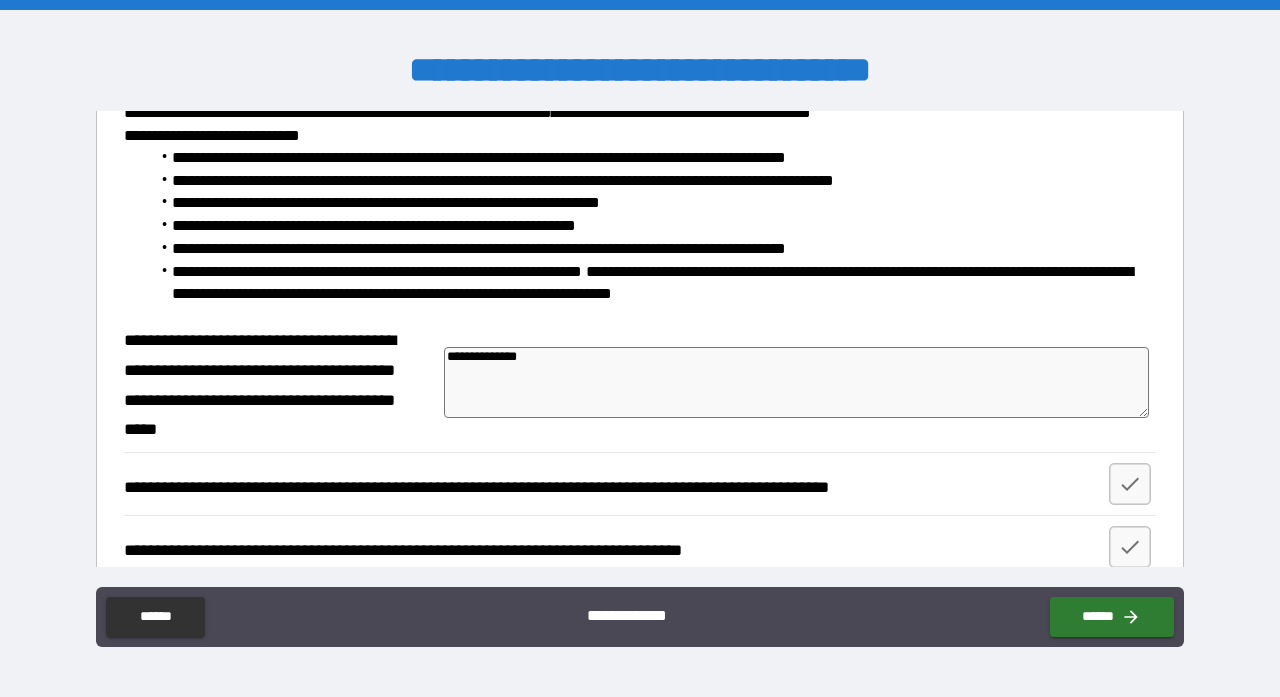 type on "*" 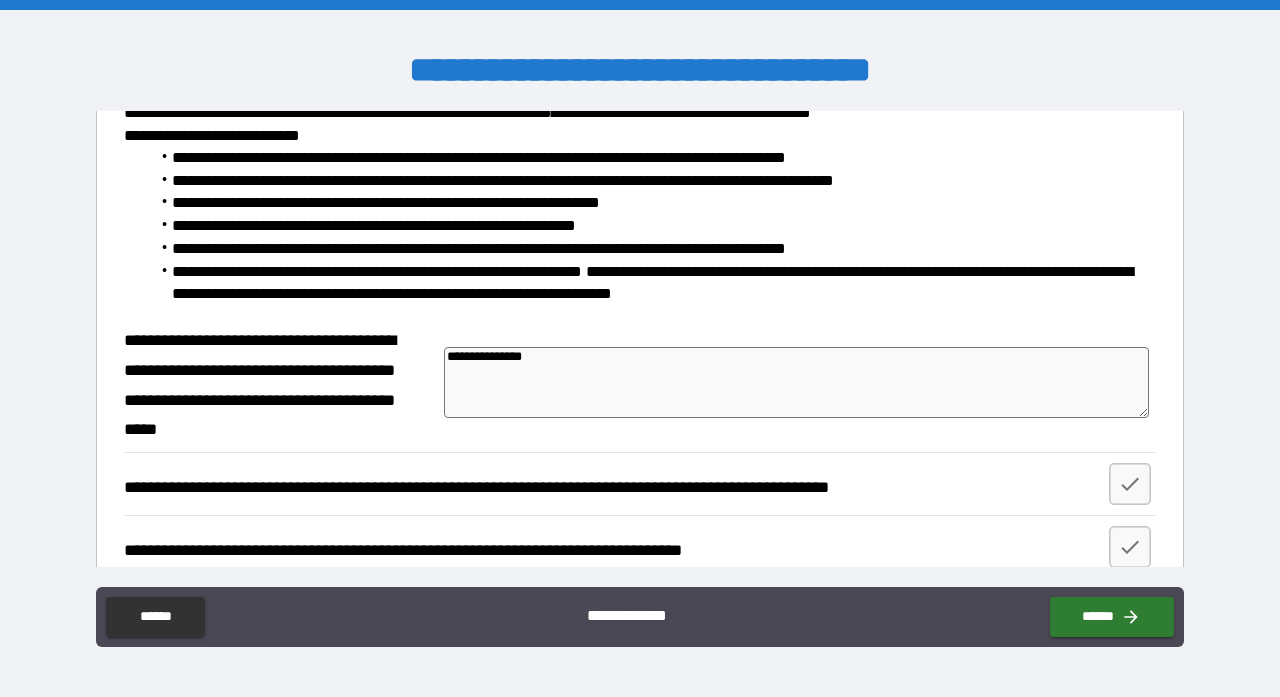 type on "**********" 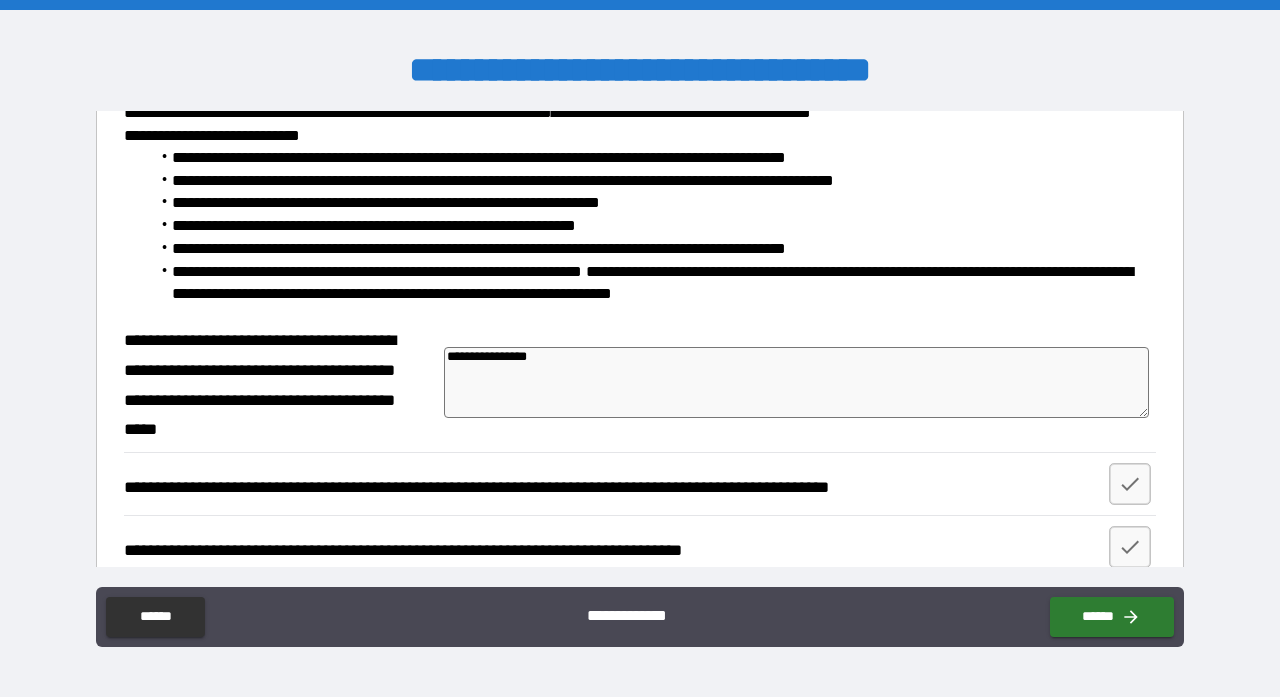 type on "*" 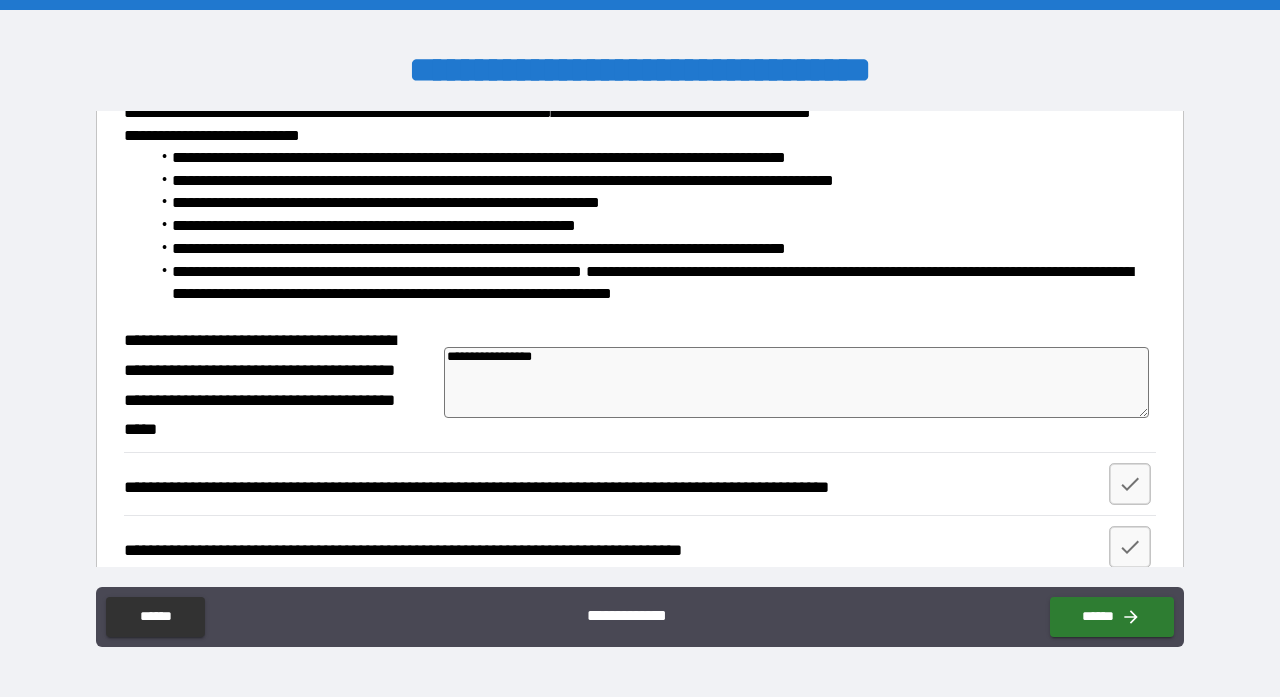 type on "**********" 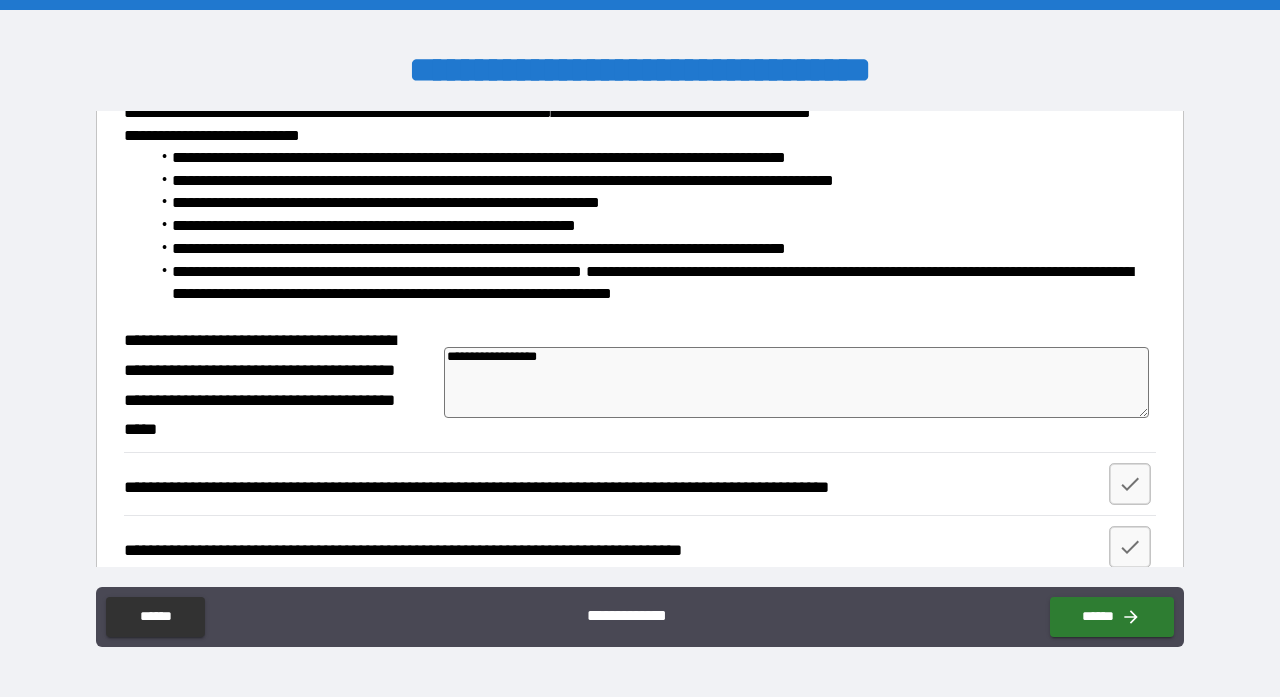 type on "*" 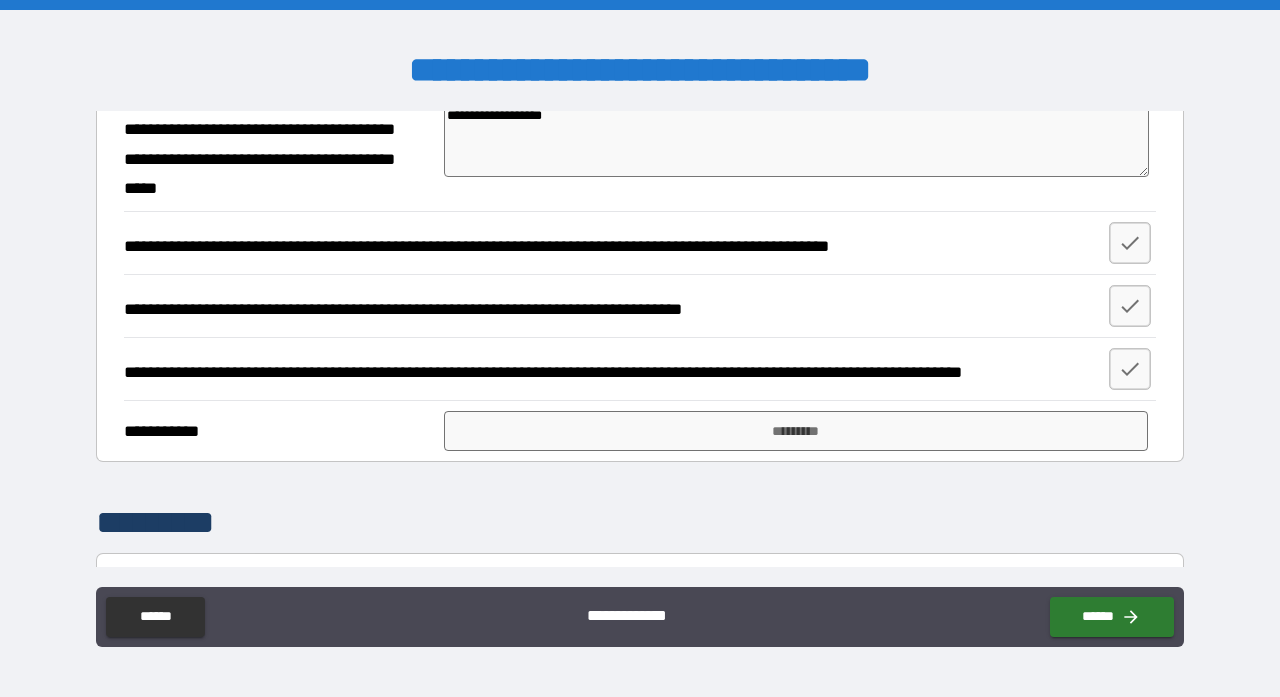 scroll, scrollTop: 622, scrollLeft: 0, axis: vertical 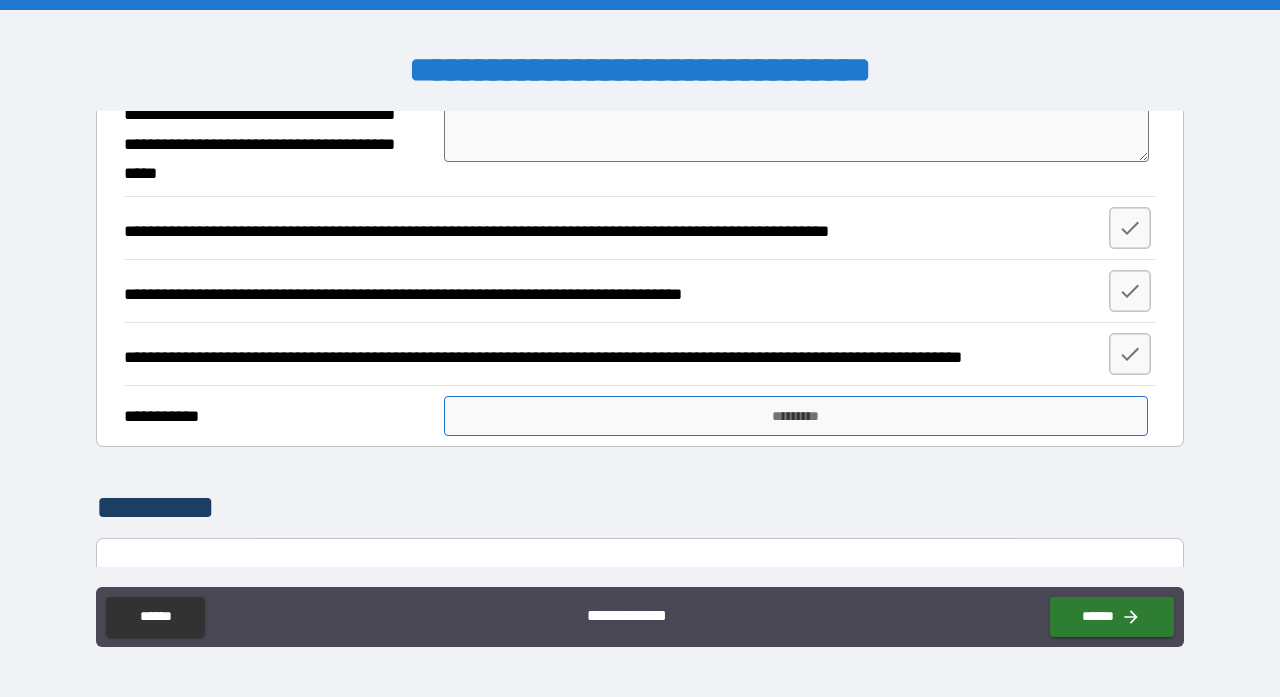 click on "*********" at bounding box center [796, 416] 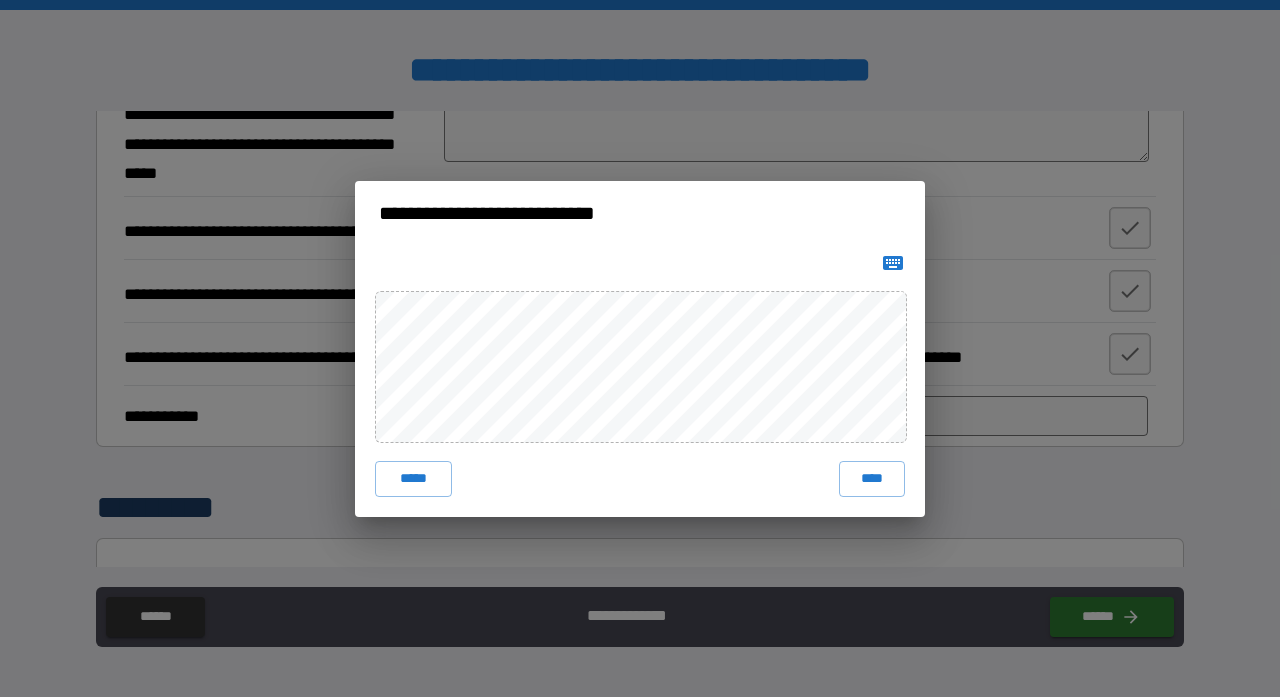 click at bounding box center (893, 263) 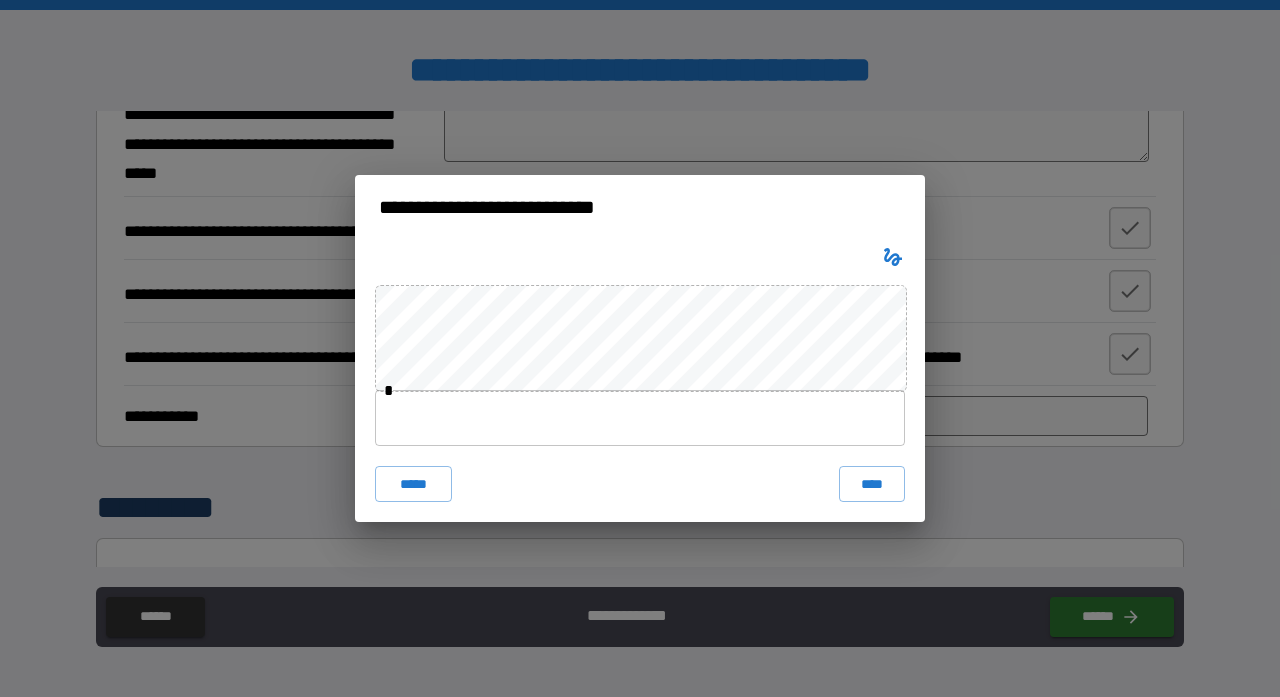 click at bounding box center [640, 418] 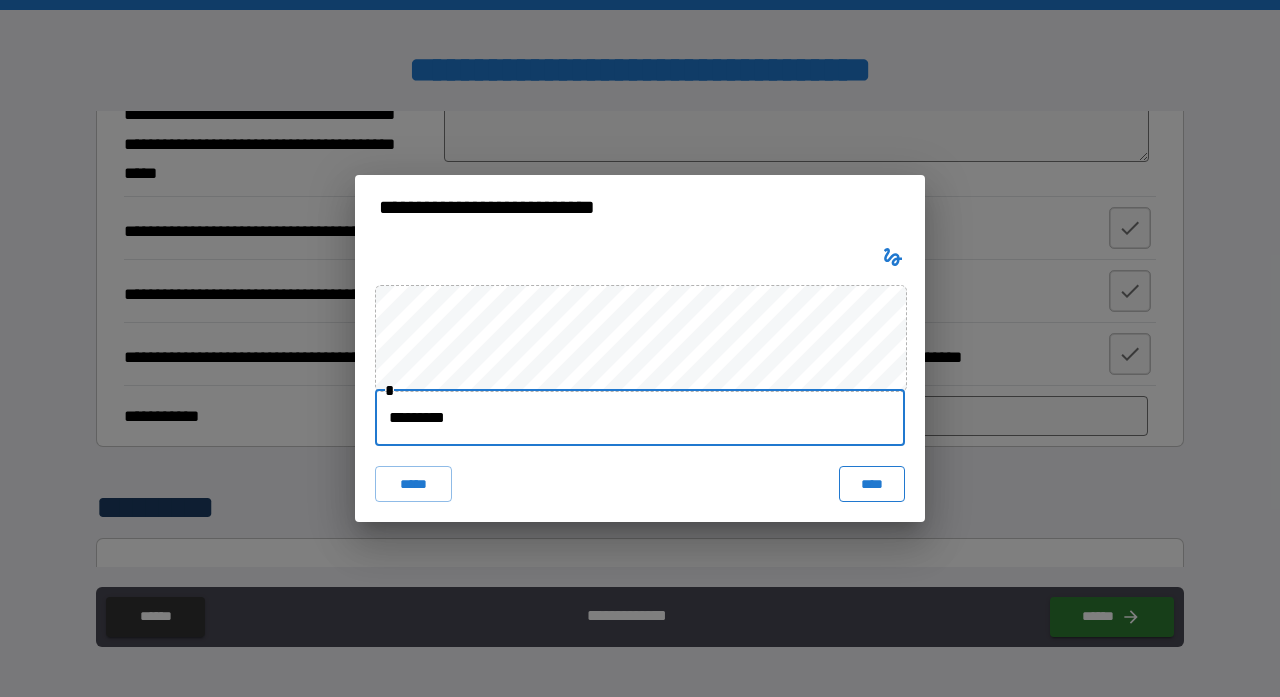 click on "****" at bounding box center (872, 484) 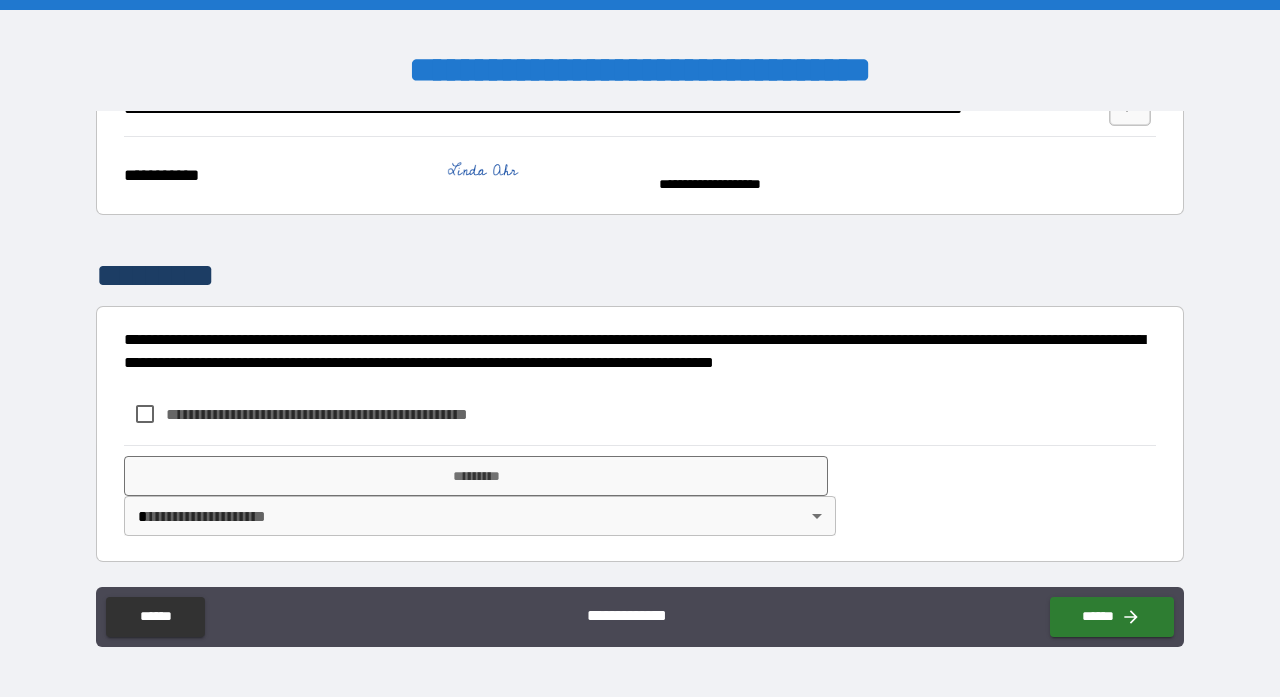 scroll, scrollTop: 927, scrollLeft: 0, axis: vertical 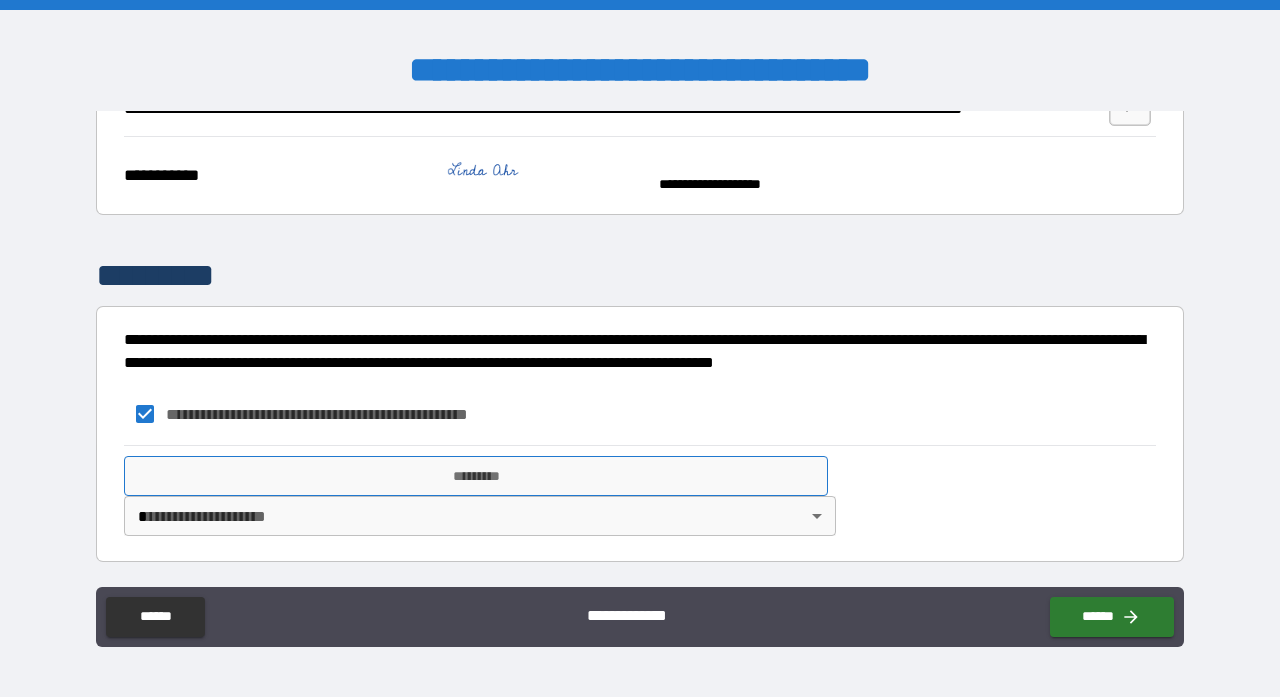 click on "*********" at bounding box center [476, 476] 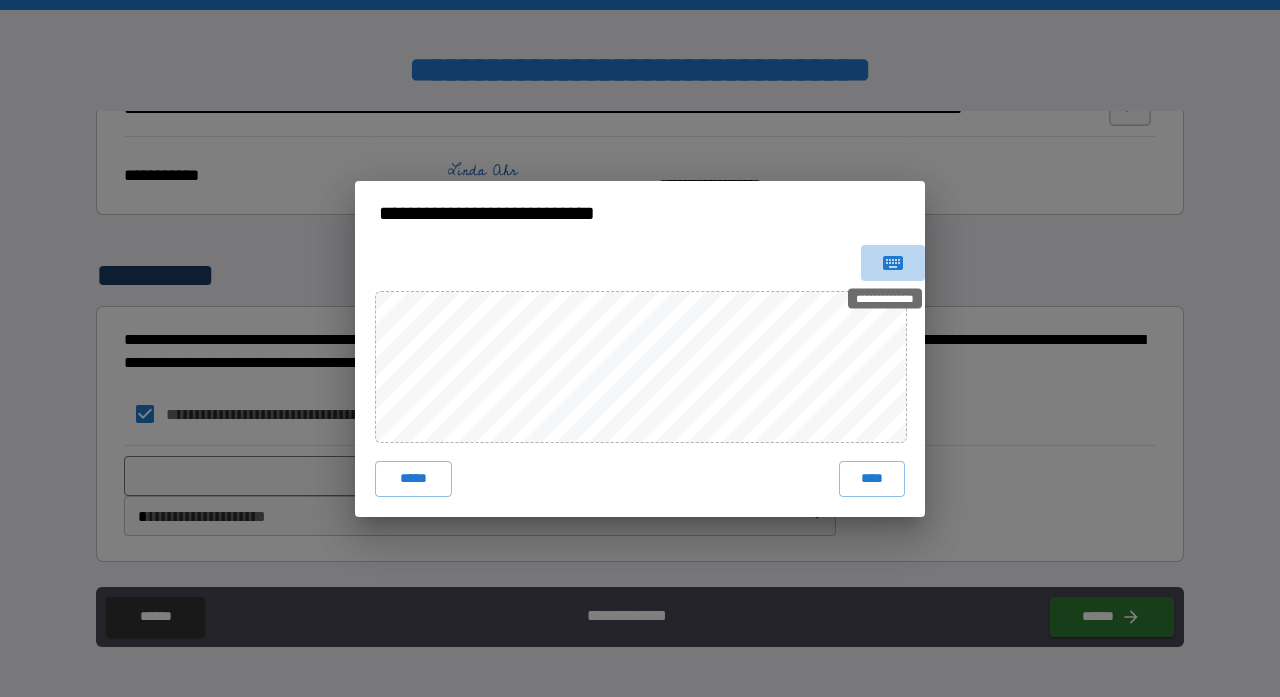 click 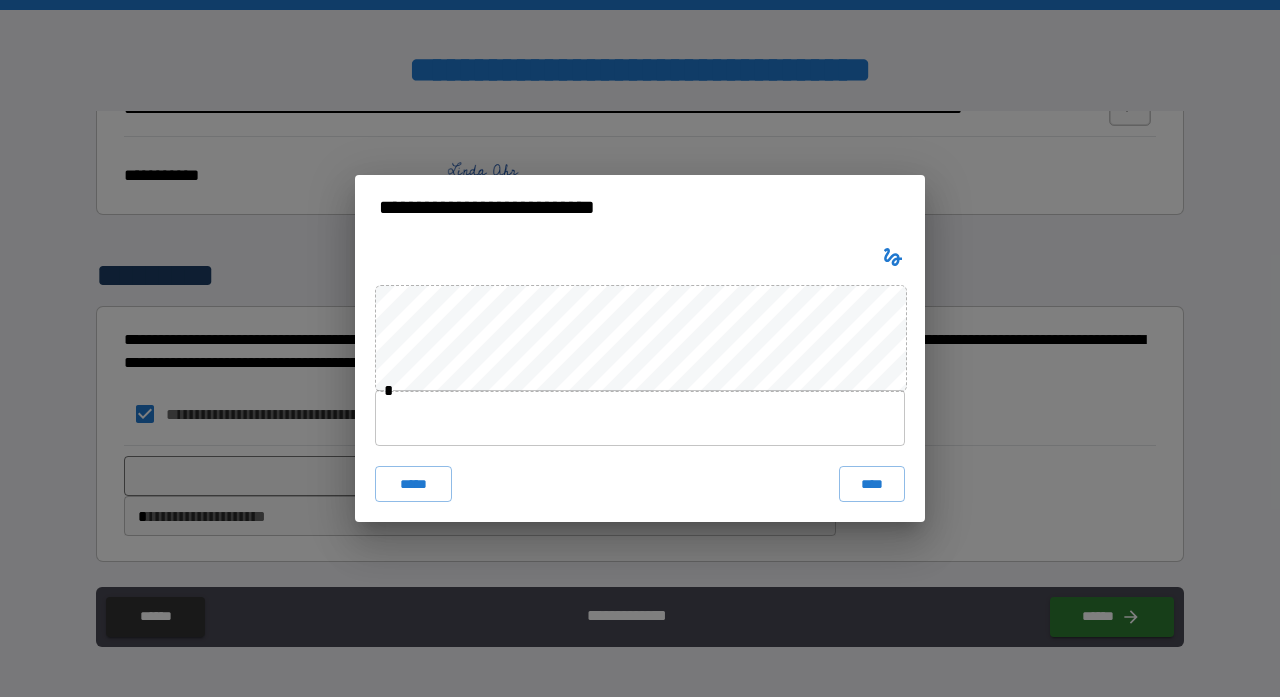 click at bounding box center [640, 418] 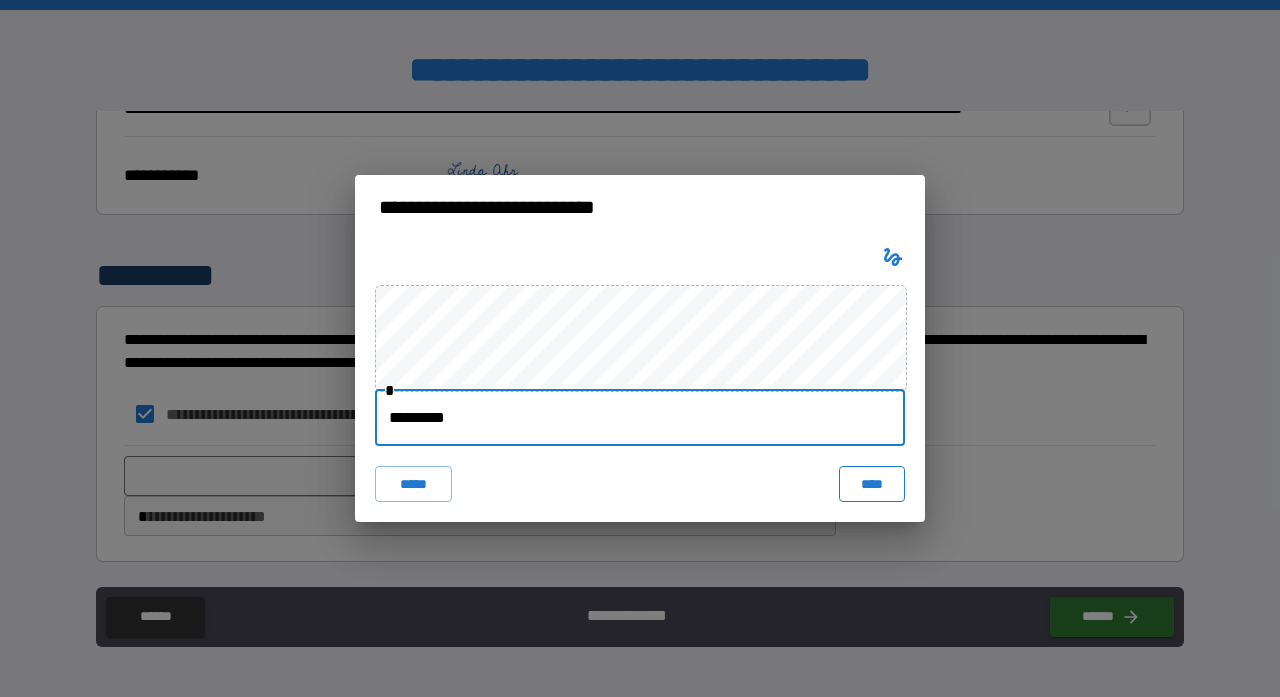 click on "****" at bounding box center (872, 484) 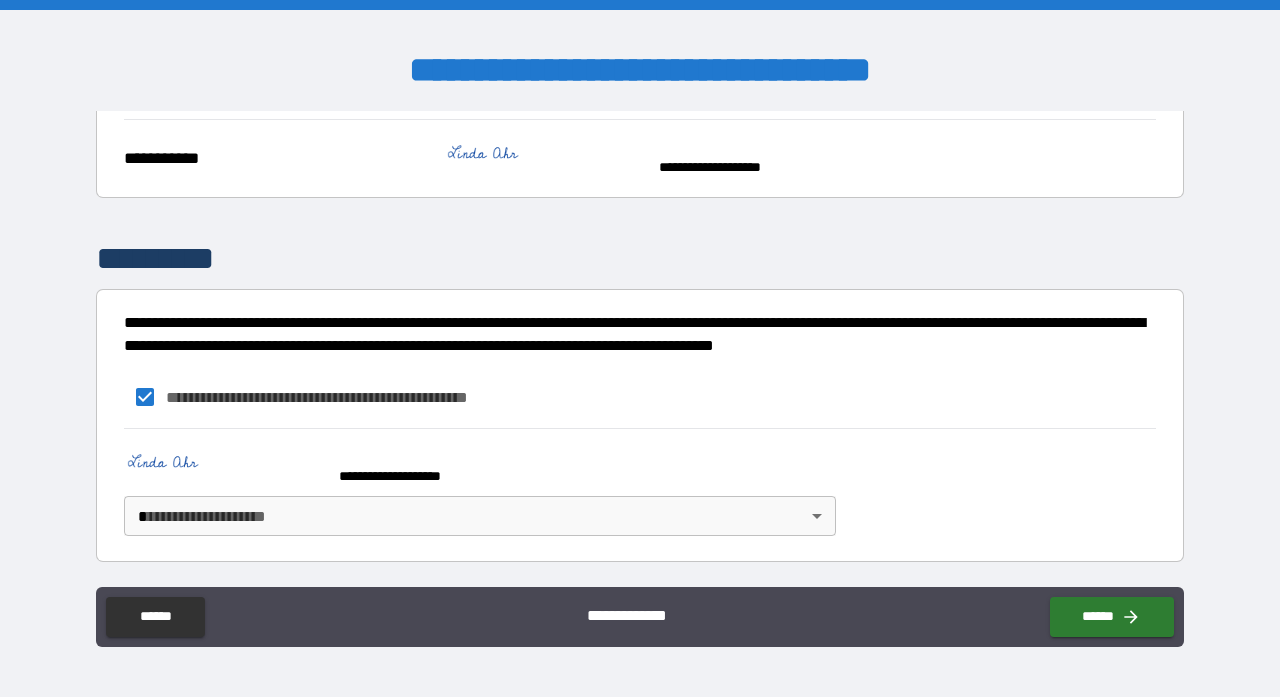 scroll, scrollTop: 944, scrollLeft: 0, axis: vertical 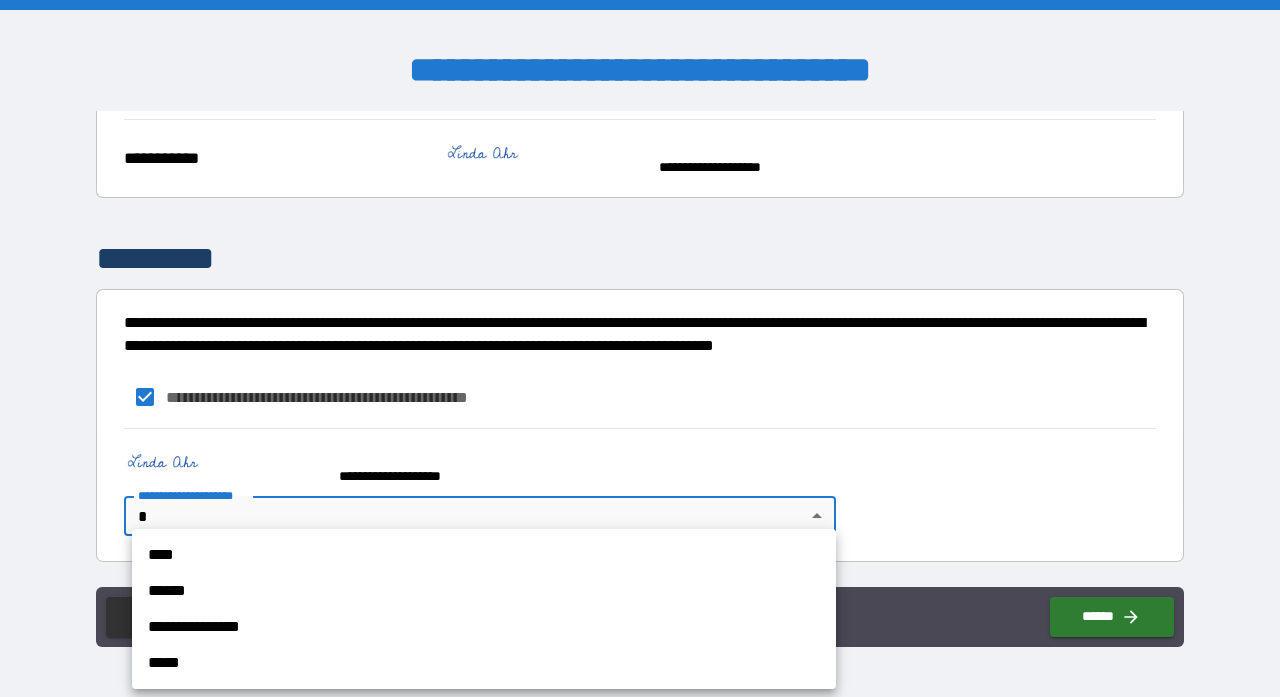 click on "**********" at bounding box center (640, 348) 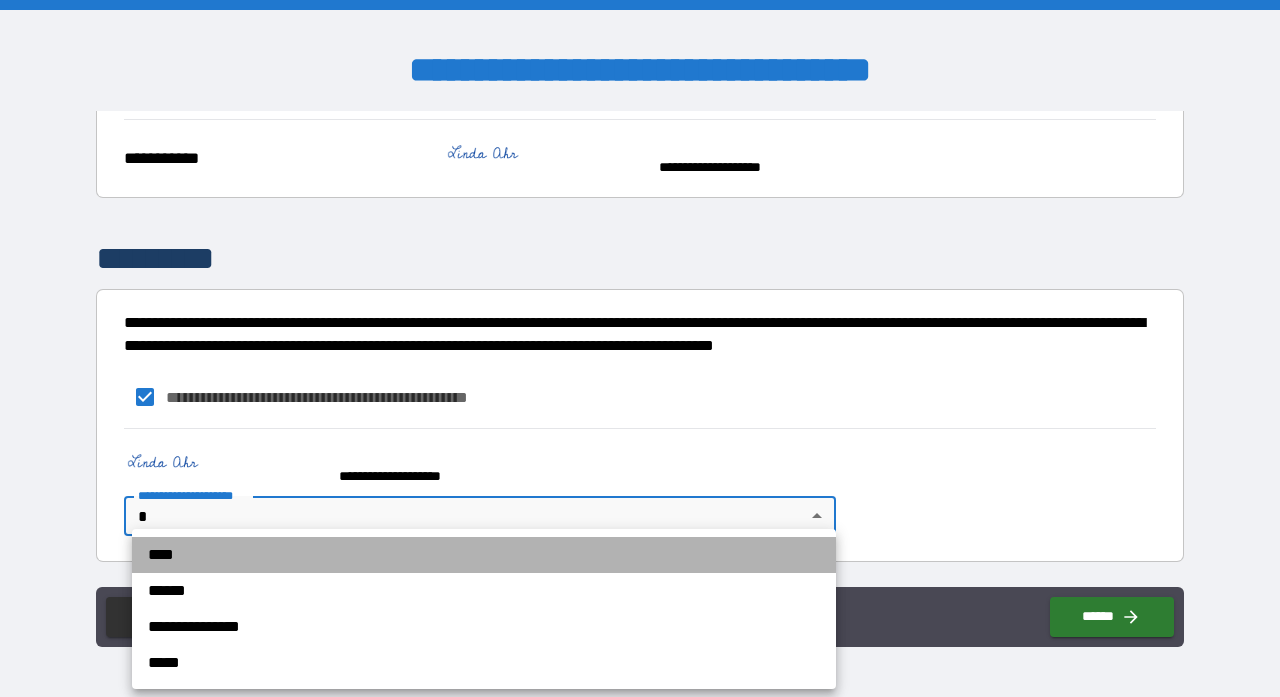 click on "****" at bounding box center (484, 555) 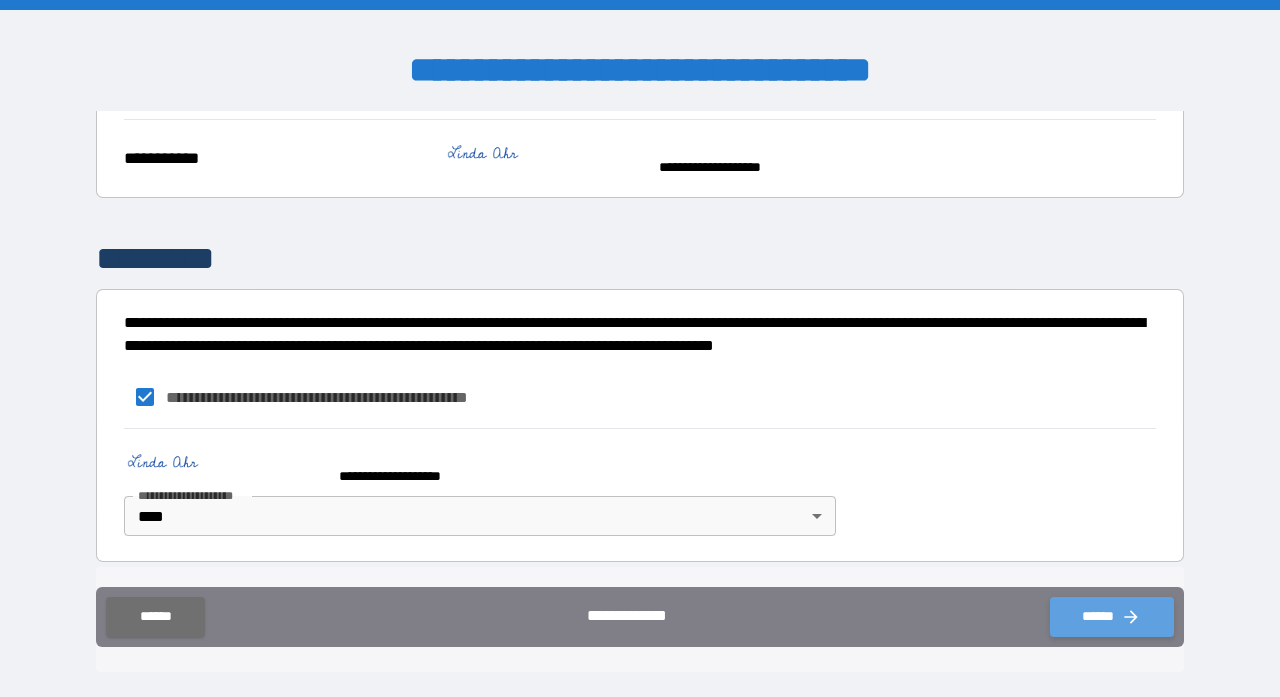 click on "******" at bounding box center [1112, 617] 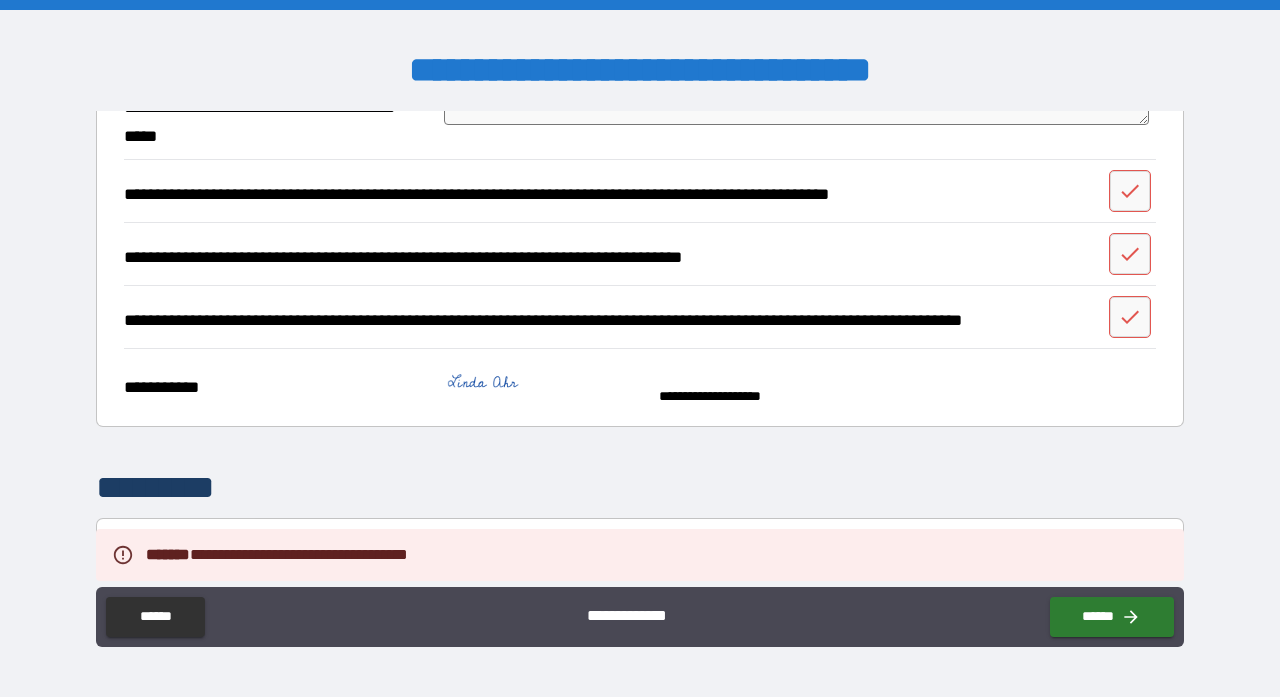 scroll, scrollTop: 699, scrollLeft: 0, axis: vertical 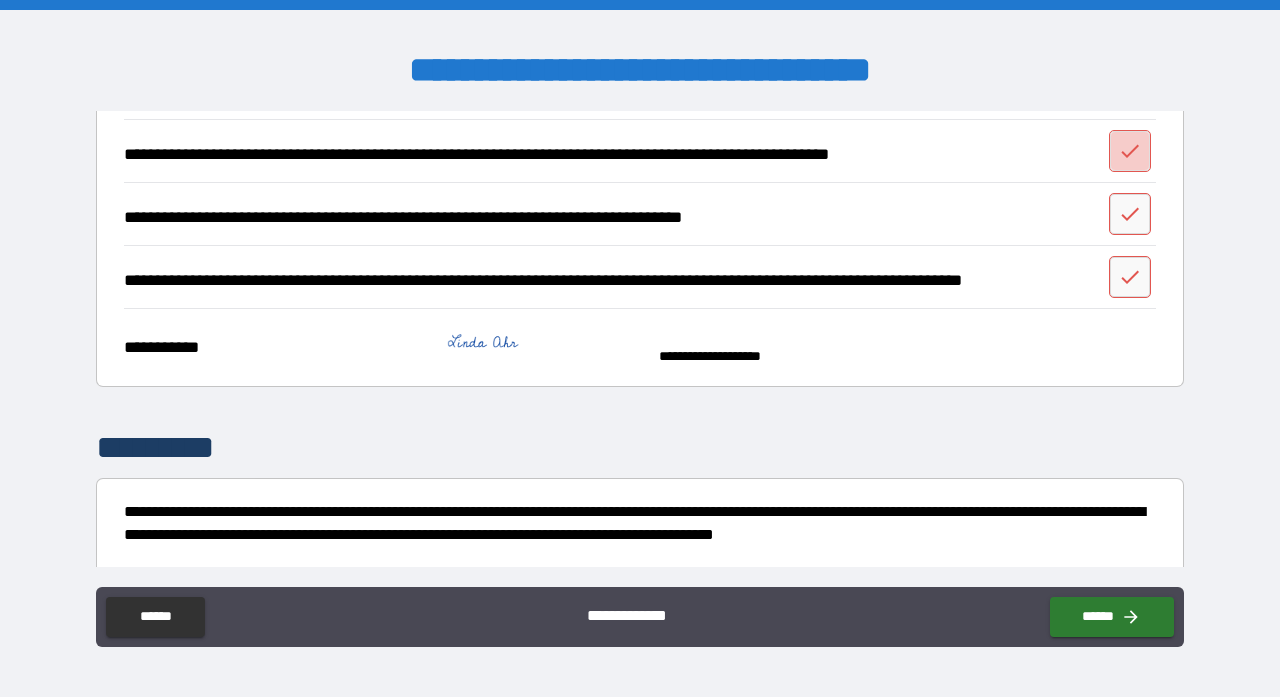 click 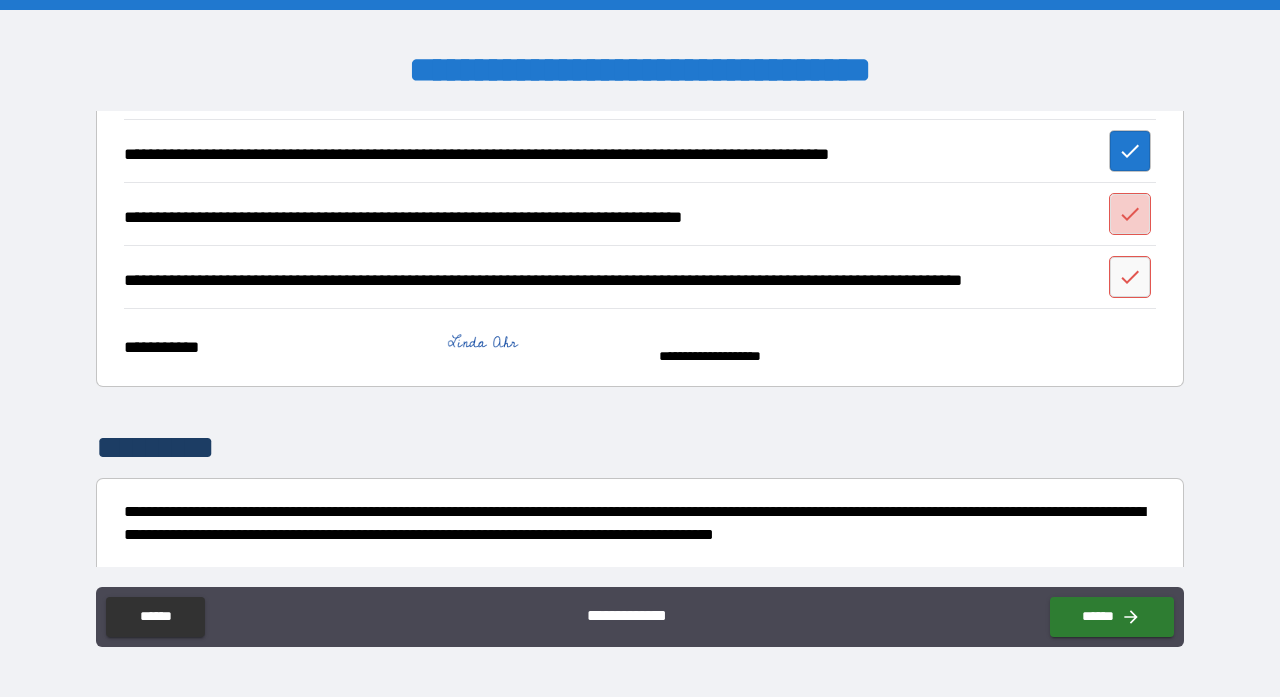 click 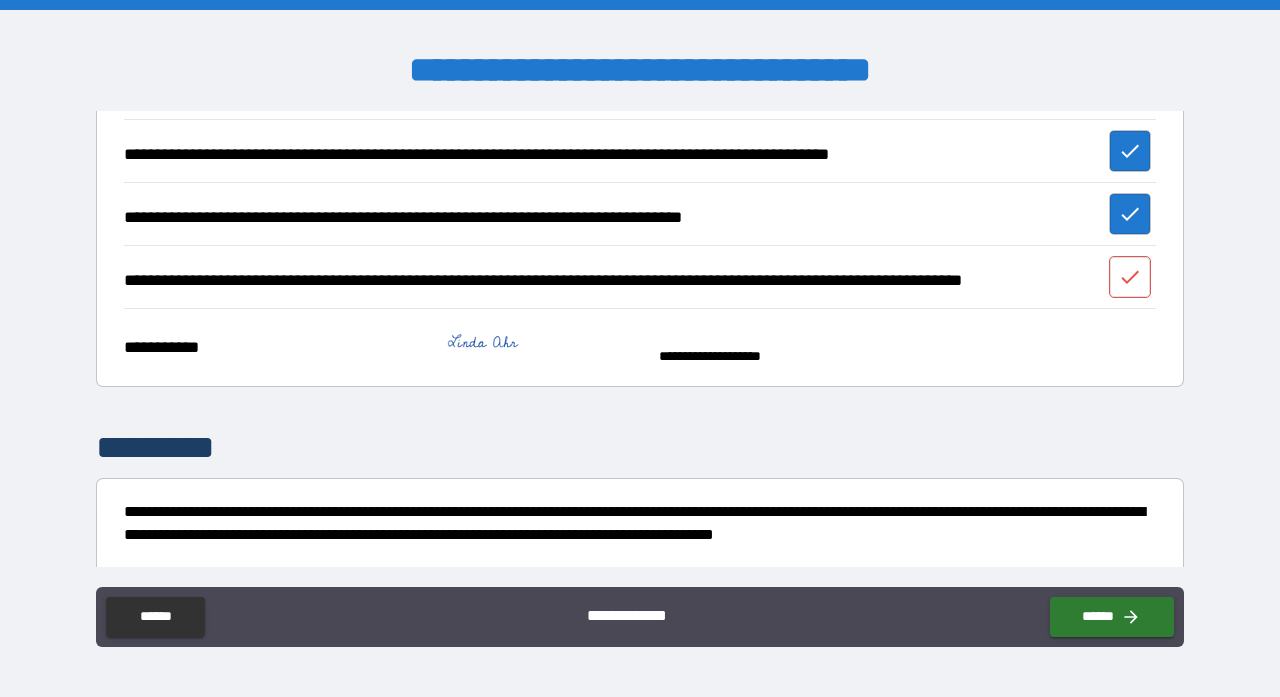 click at bounding box center [1130, 277] 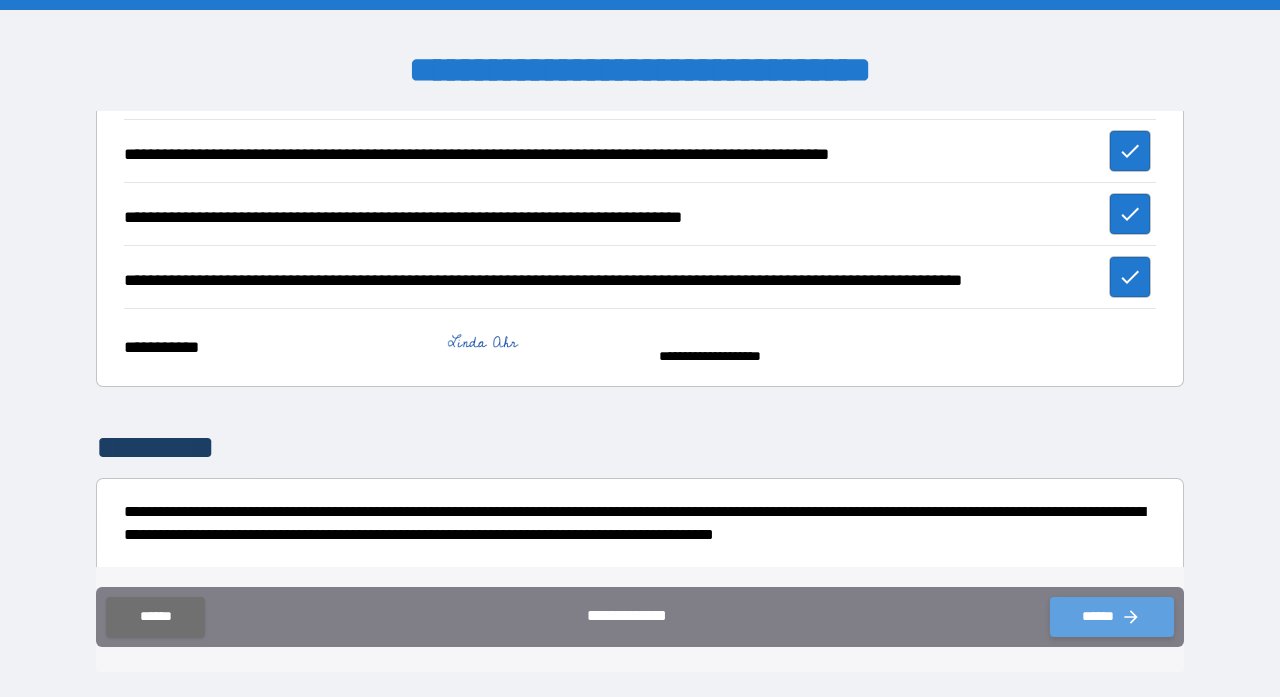 click on "******" at bounding box center [1112, 617] 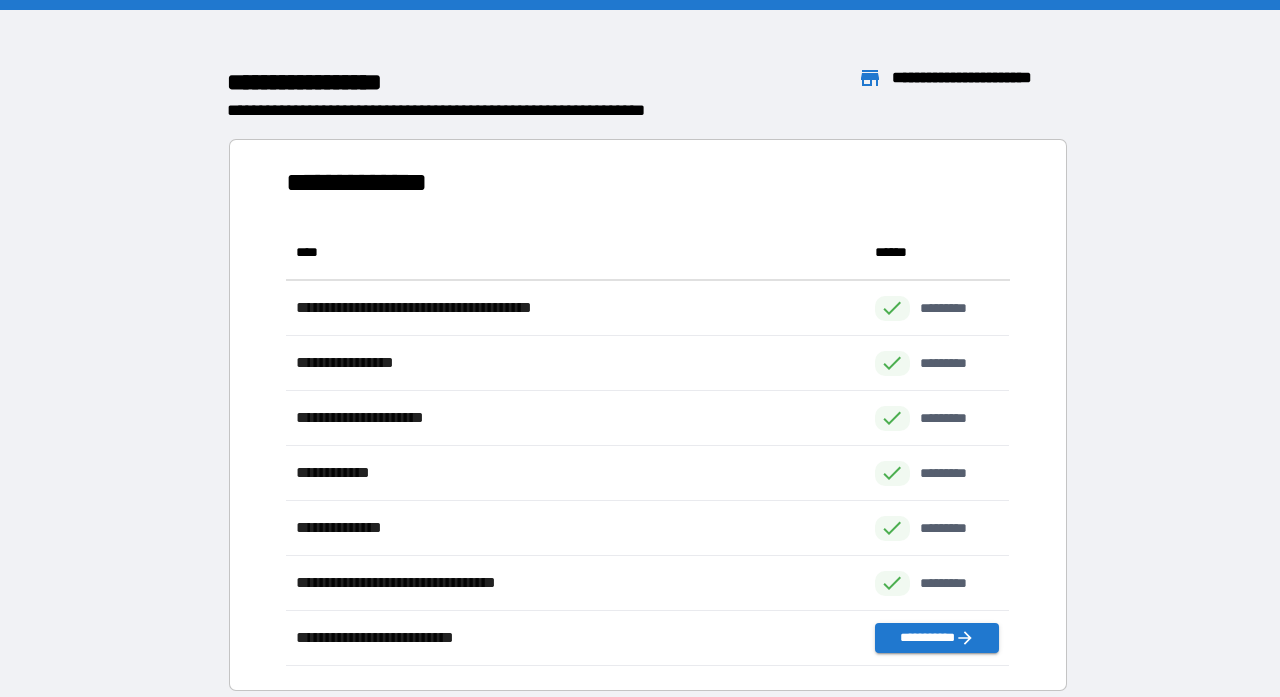 scroll, scrollTop: 1, scrollLeft: 1, axis: both 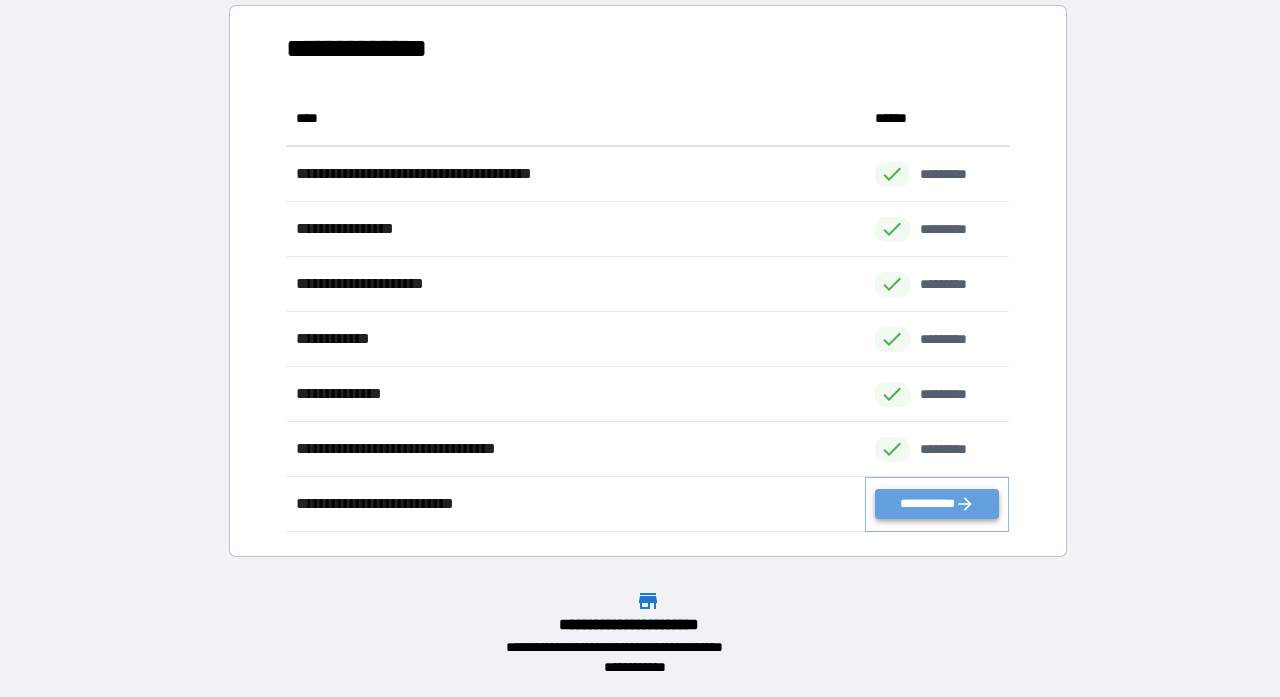 click on "**********" at bounding box center (937, 504) 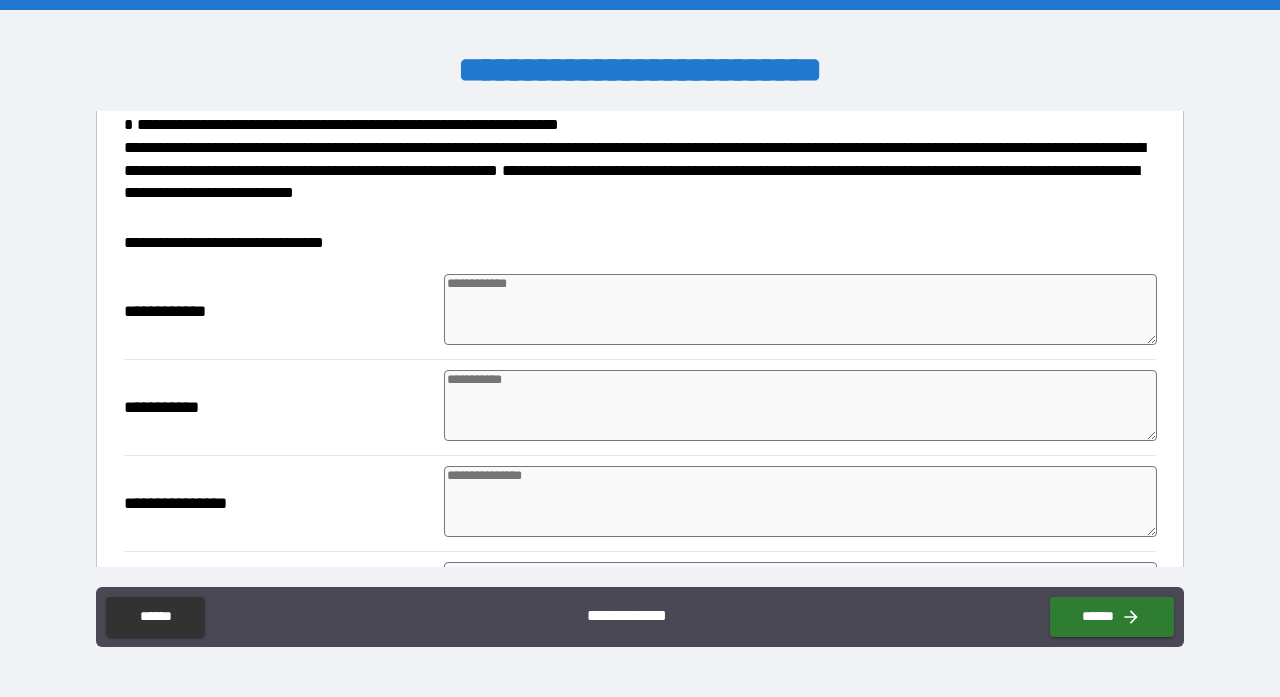 scroll, scrollTop: 298, scrollLeft: 0, axis: vertical 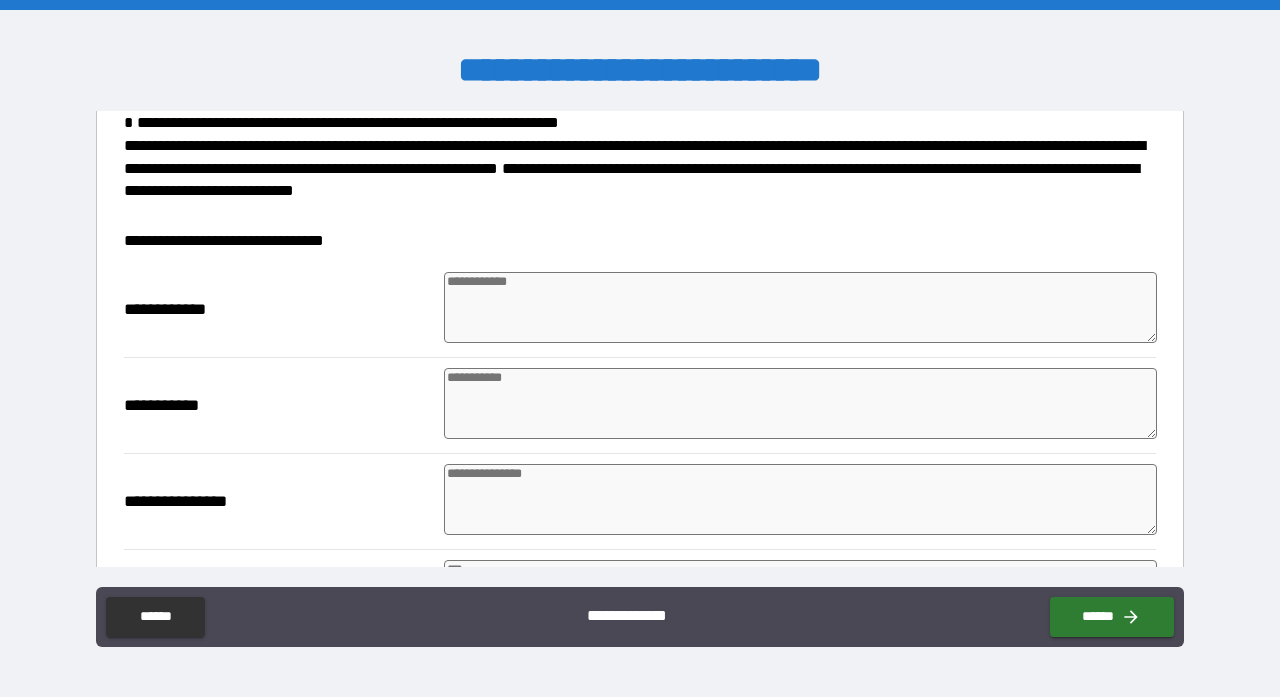click at bounding box center (800, 307) 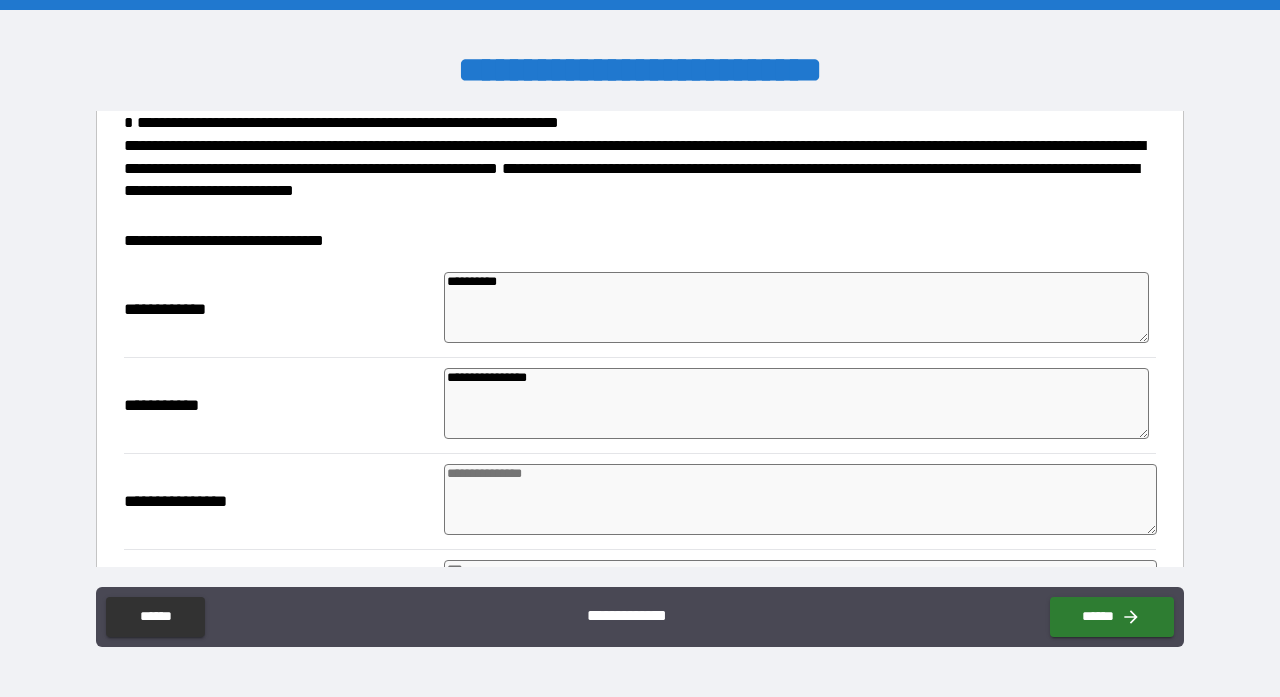click at bounding box center [800, 499] 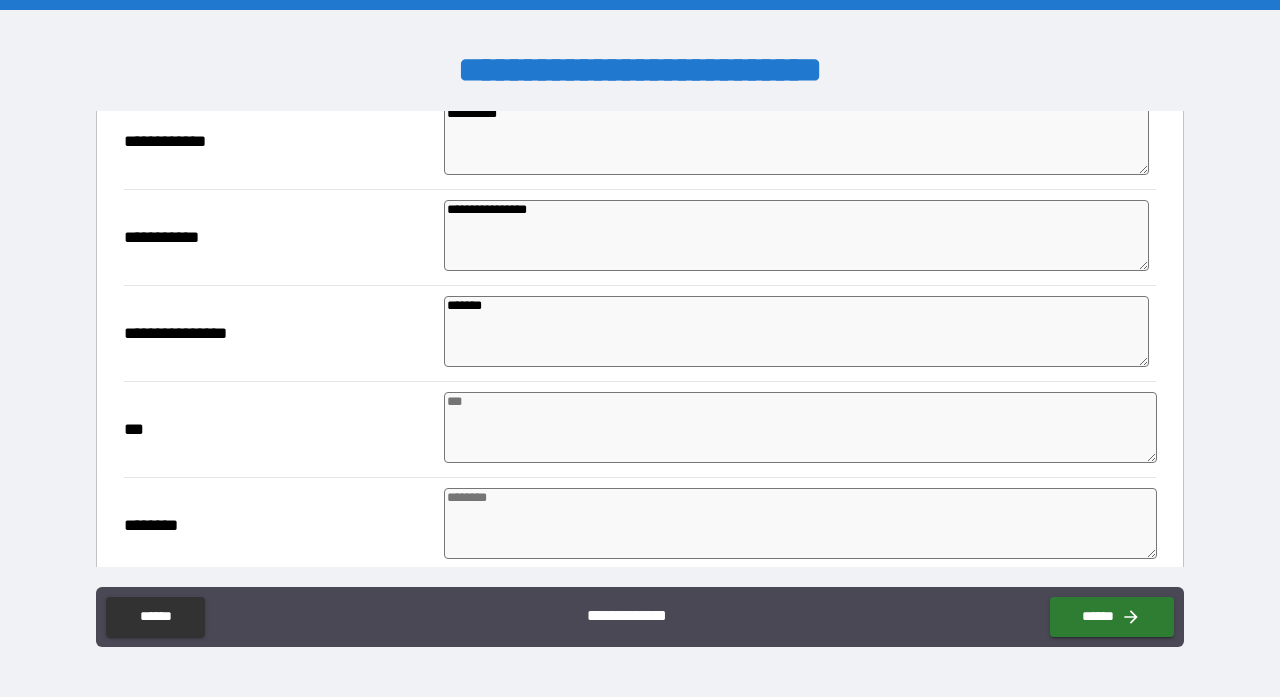 scroll, scrollTop: 477, scrollLeft: 0, axis: vertical 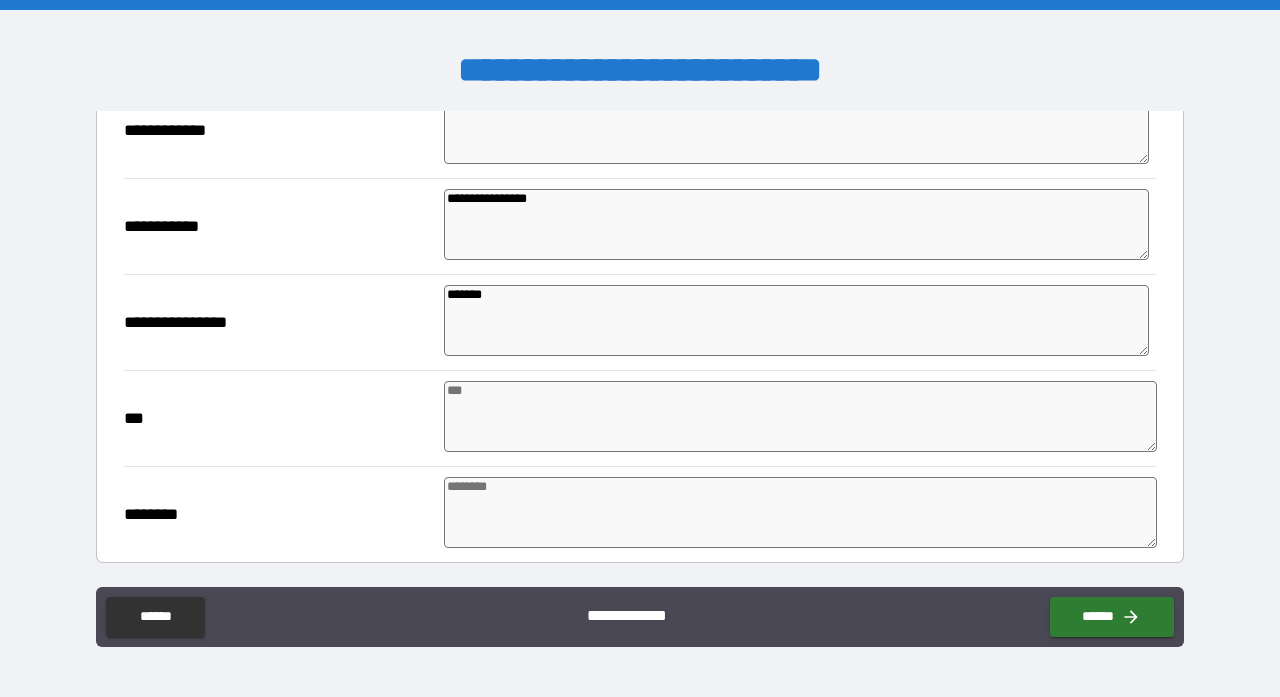 click at bounding box center (800, 416) 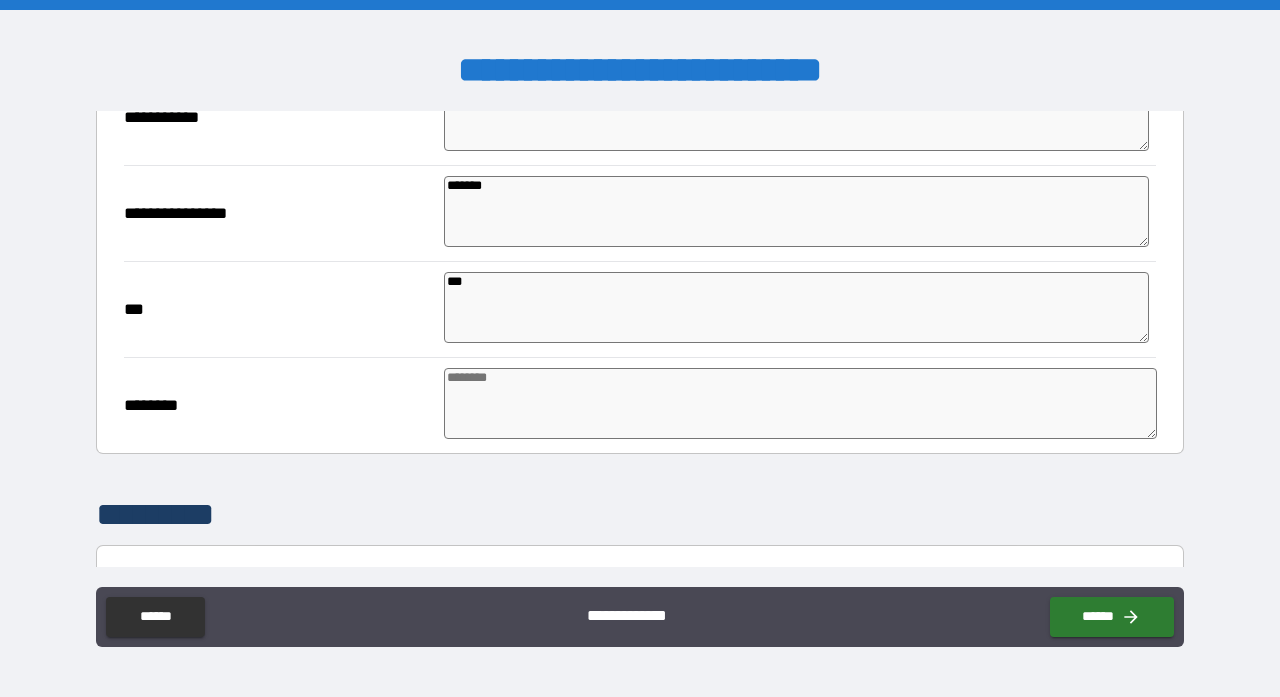 scroll, scrollTop: 596, scrollLeft: 0, axis: vertical 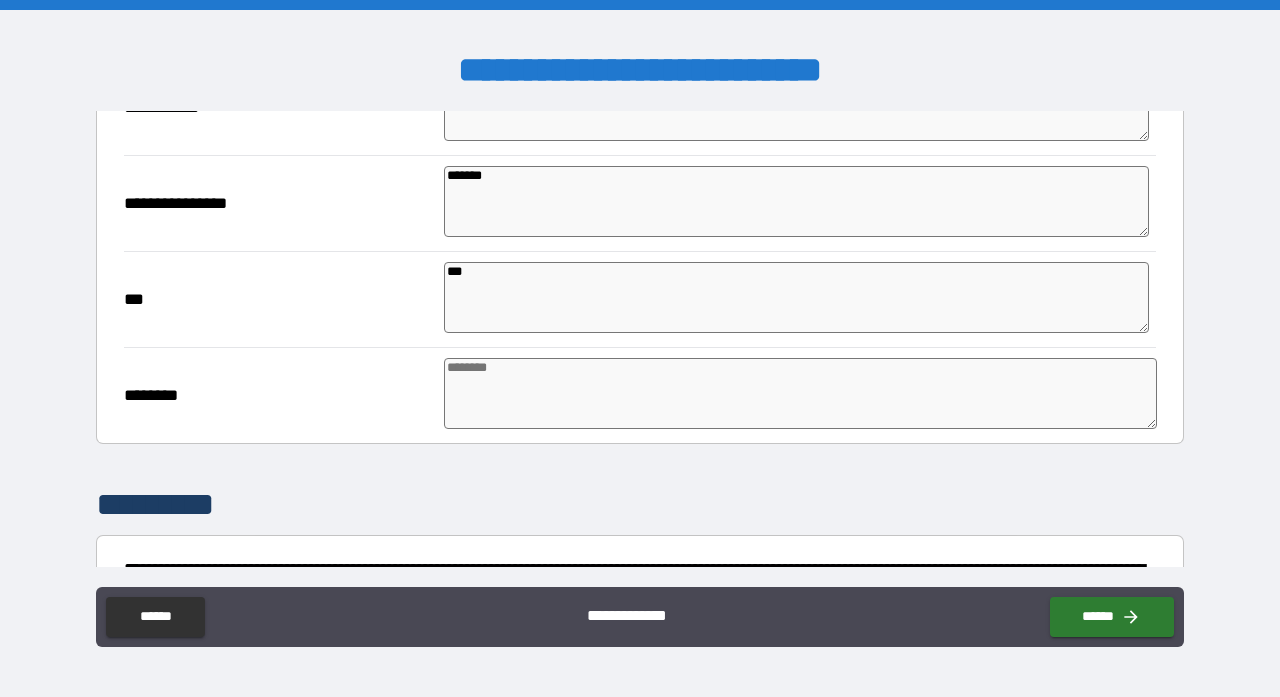 click at bounding box center (800, 393) 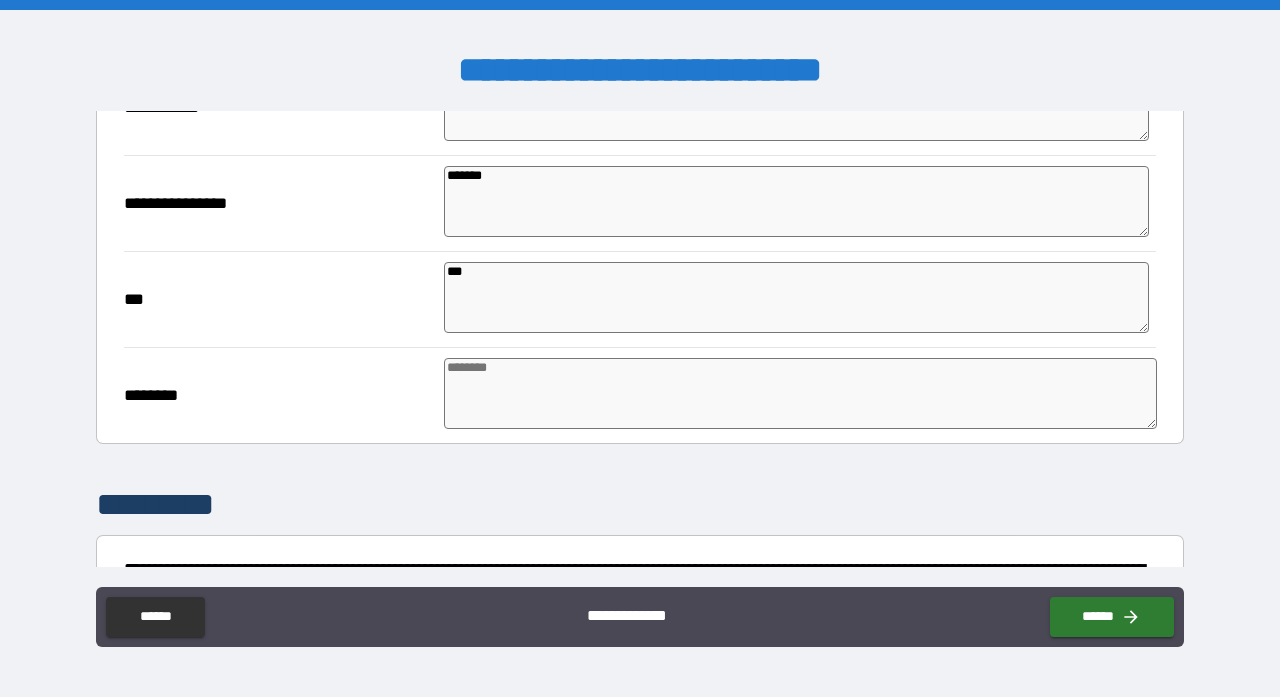 click at bounding box center [800, 393] 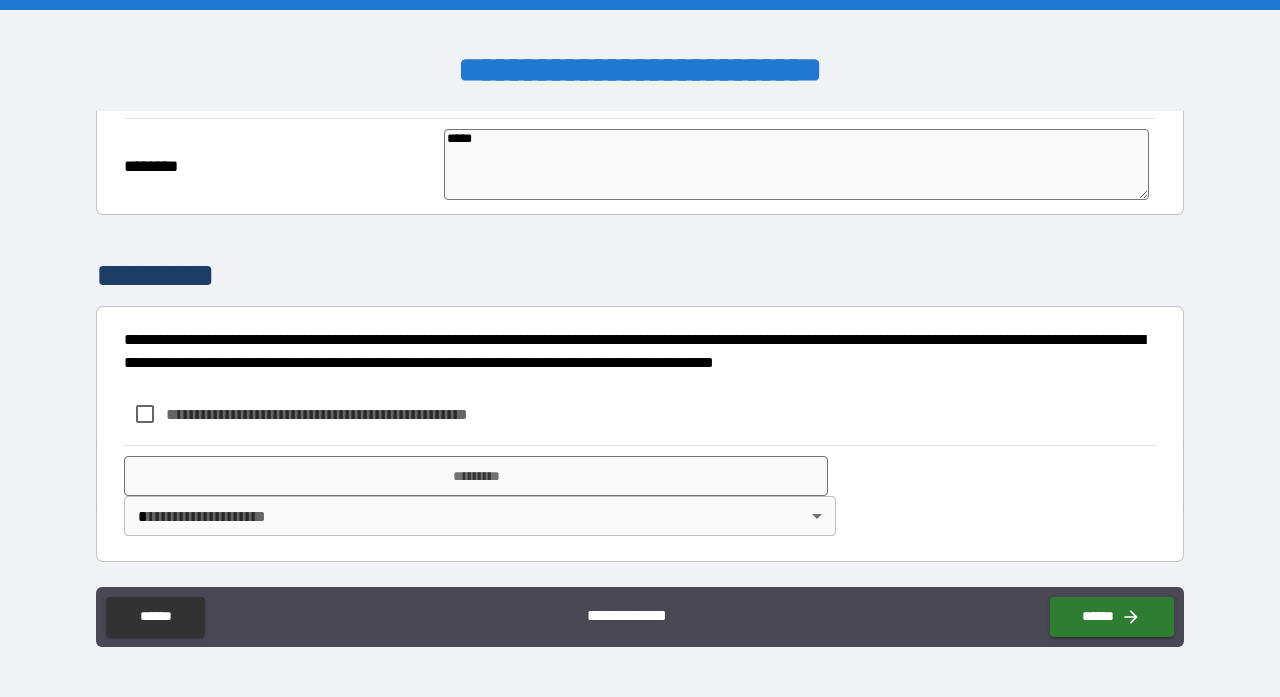scroll, scrollTop: 862, scrollLeft: 0, axis: vertical 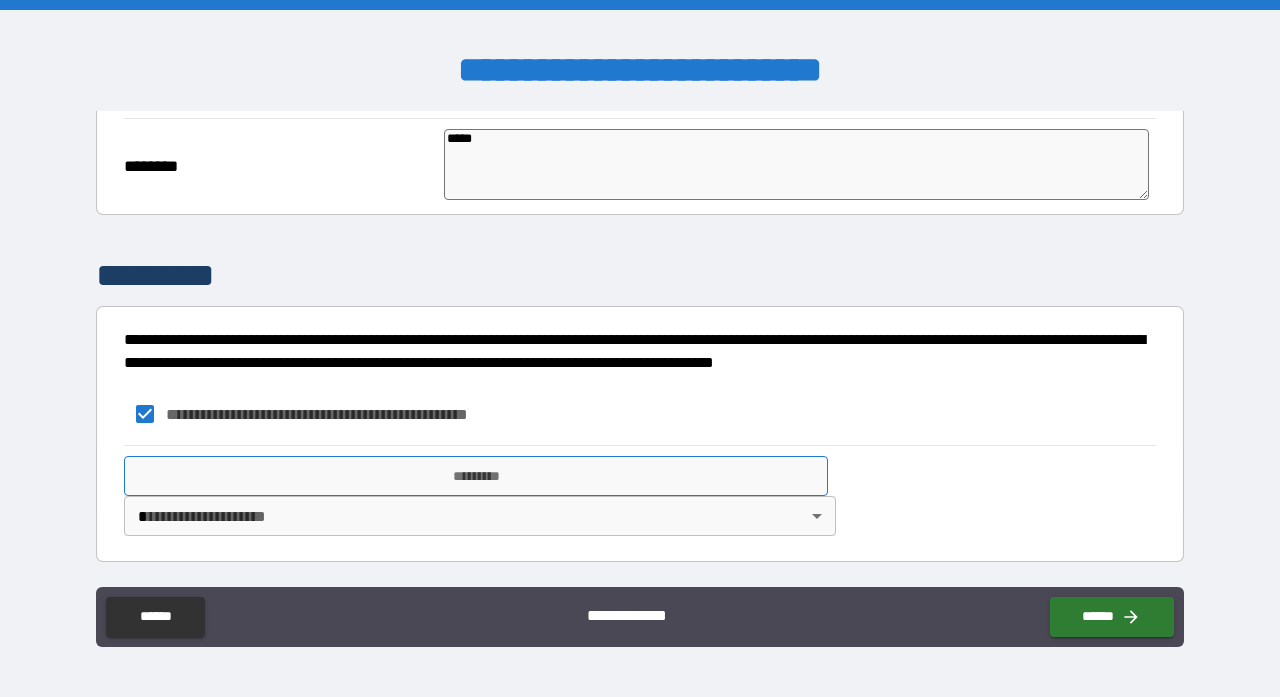 click on "*********" at bounding box center [476, 476] 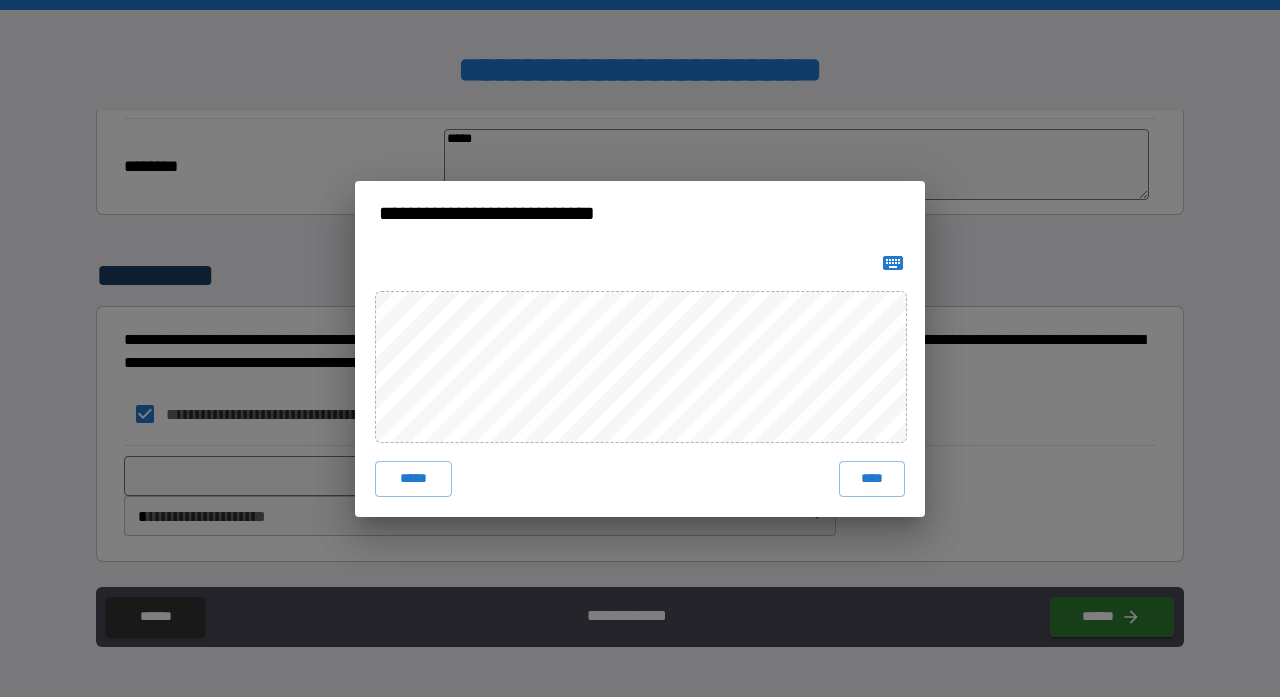 click 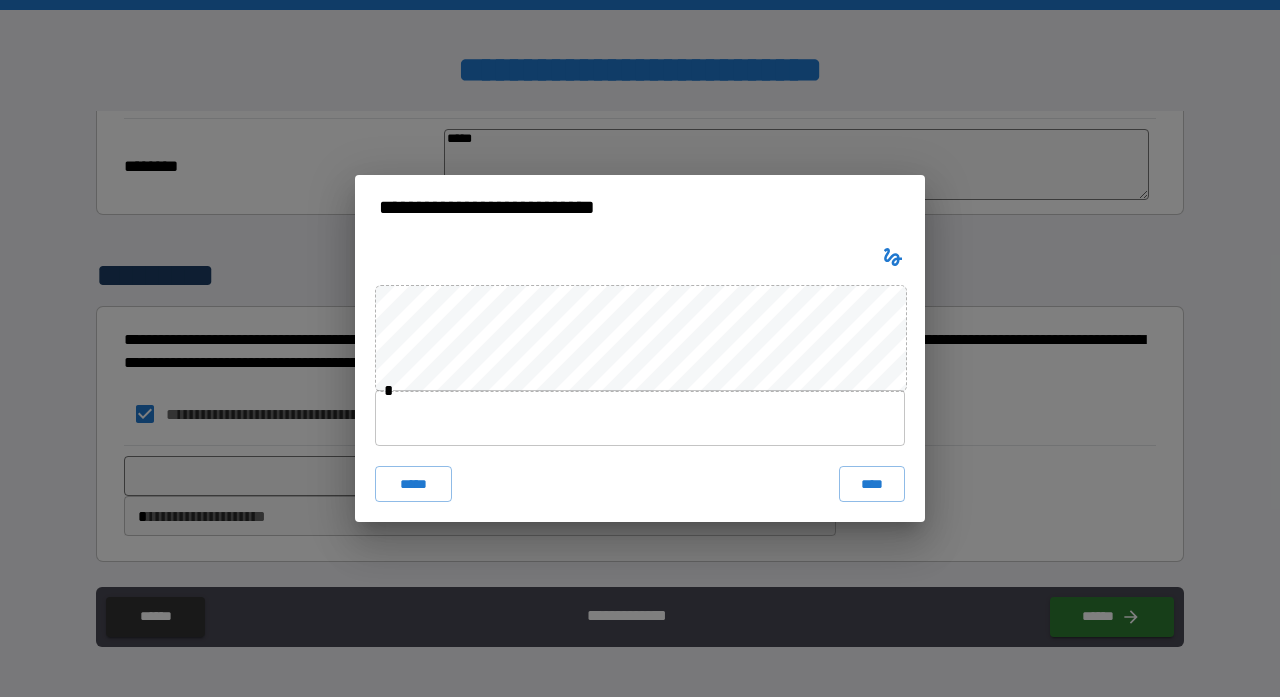 click at bounding box center (640, 418) 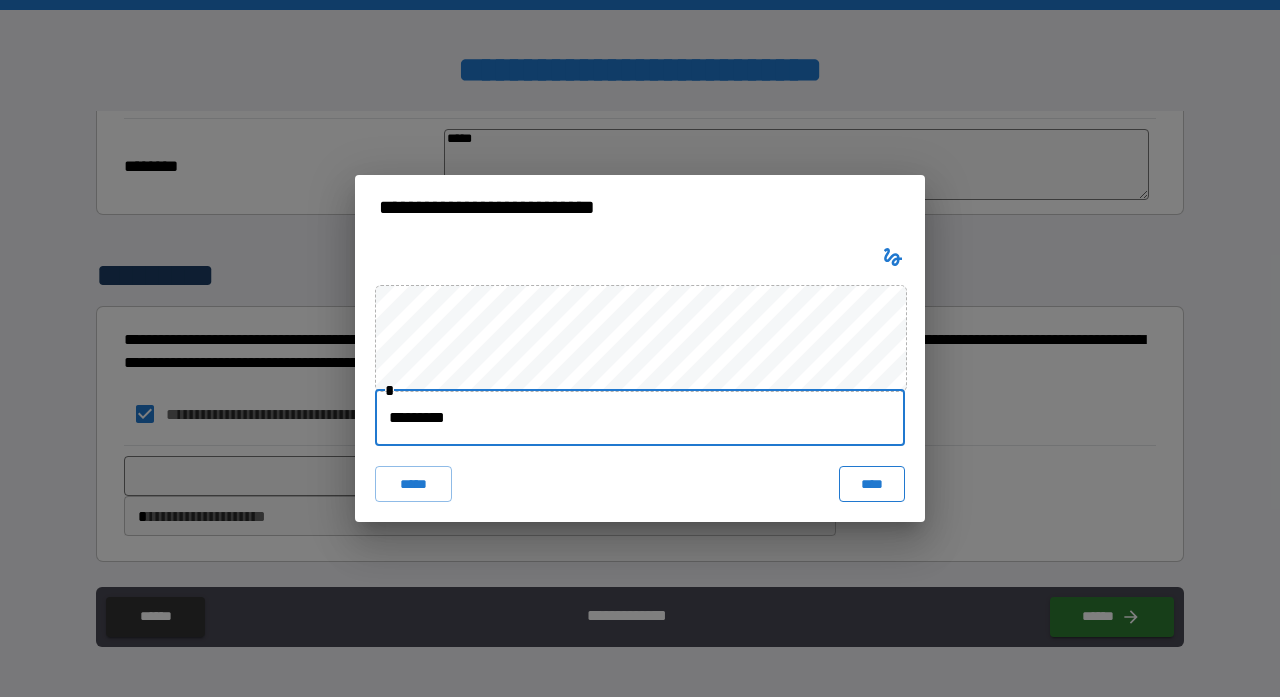 click on "****" at bounding box center [872, 484] 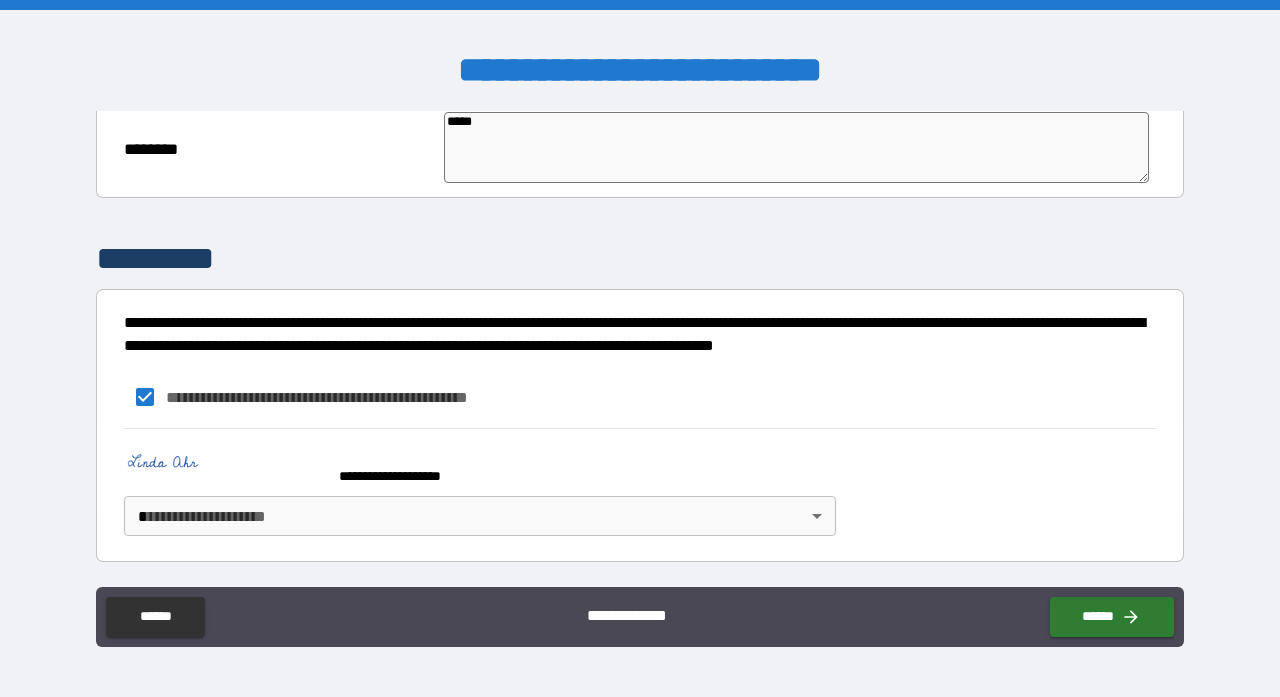 scroll, scrollTop: 879, scrollLeft: 0, axis: vertical 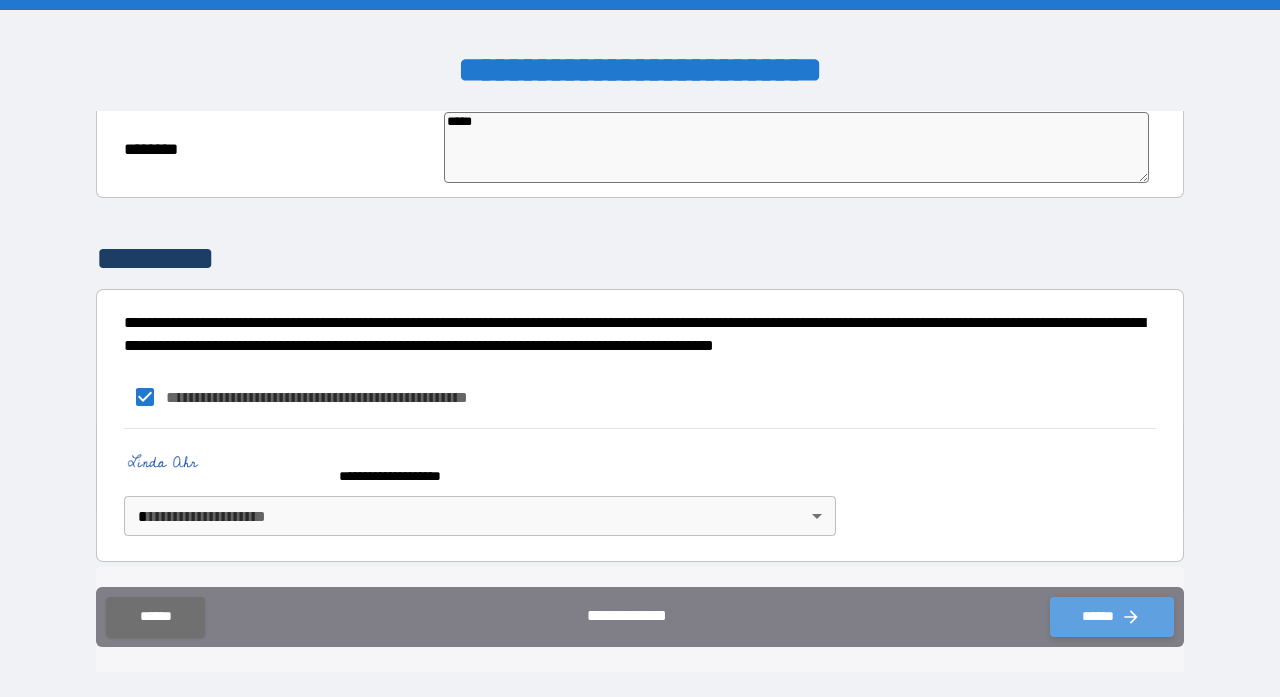 click on "******" at bounding box center (1112, 617) 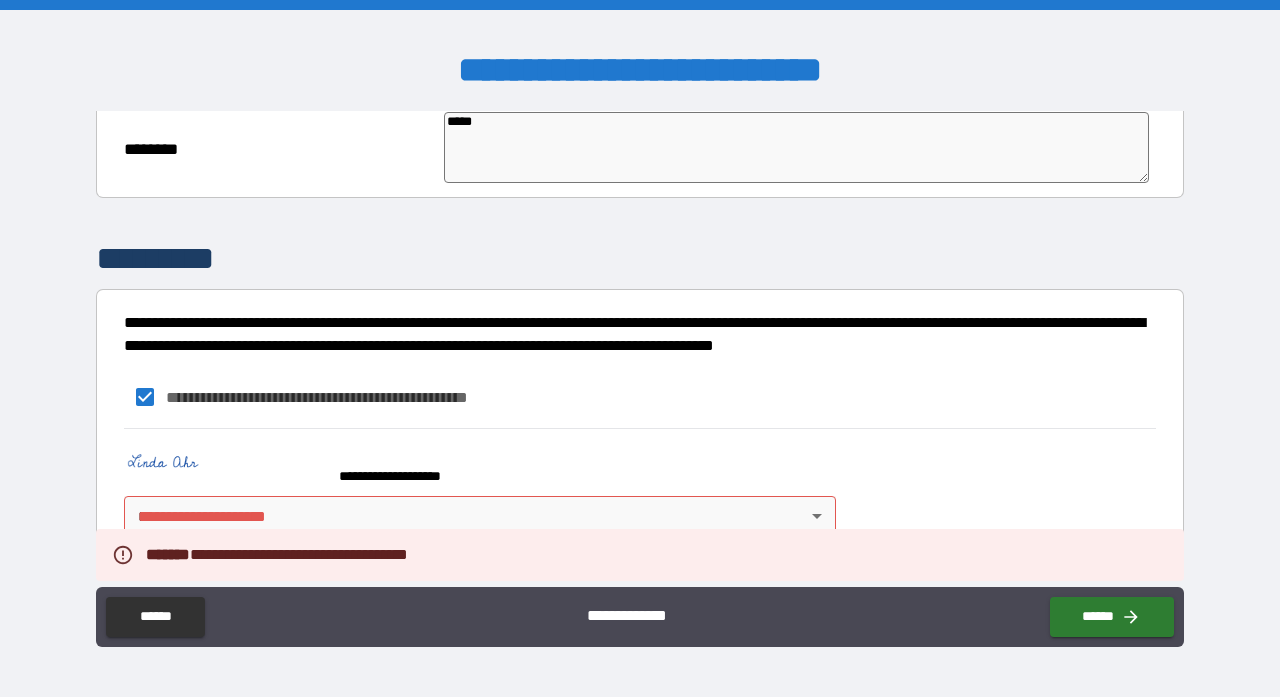 click on "**********" at bounding box center (640, 348) 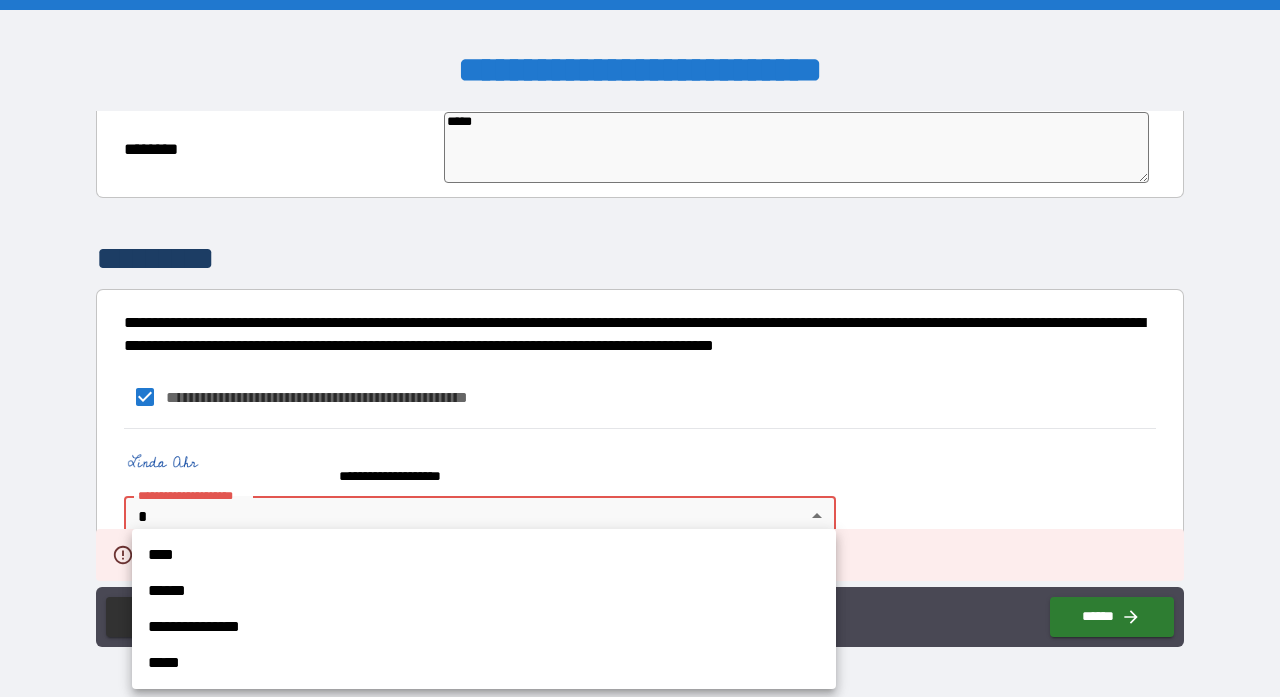 click on "****" at bounding box center (484, 555) 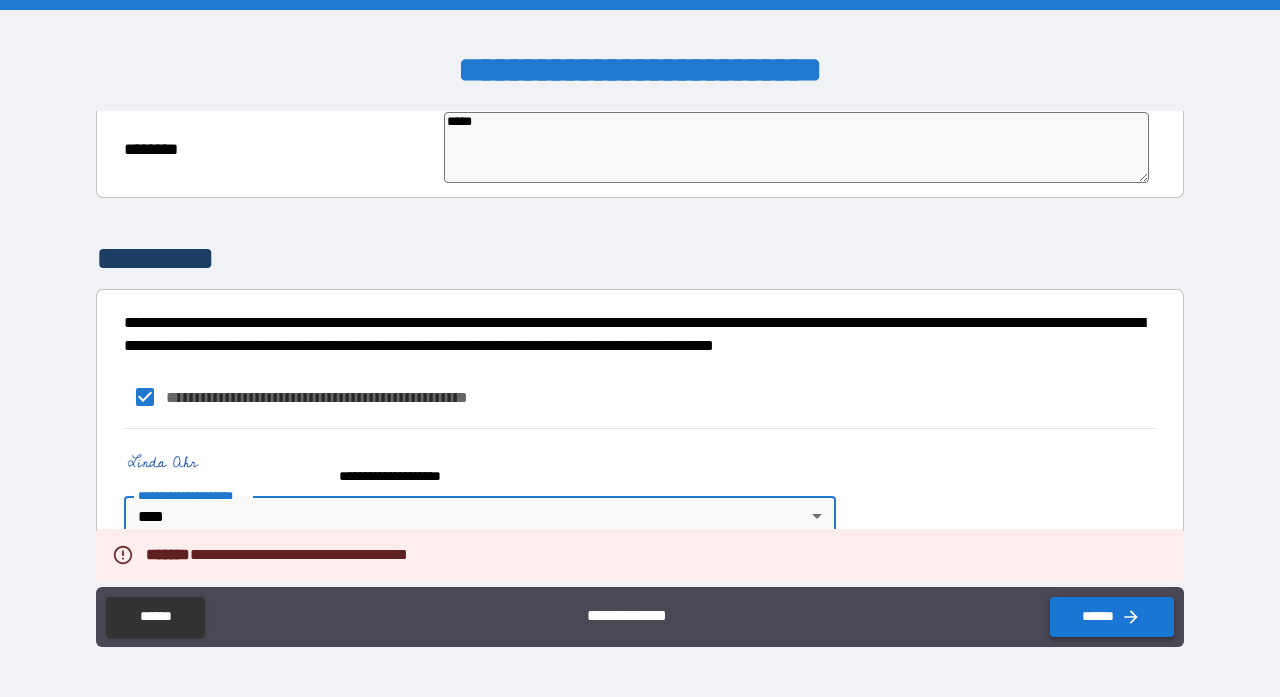 click on "******" at bounding box center (1112, 617) 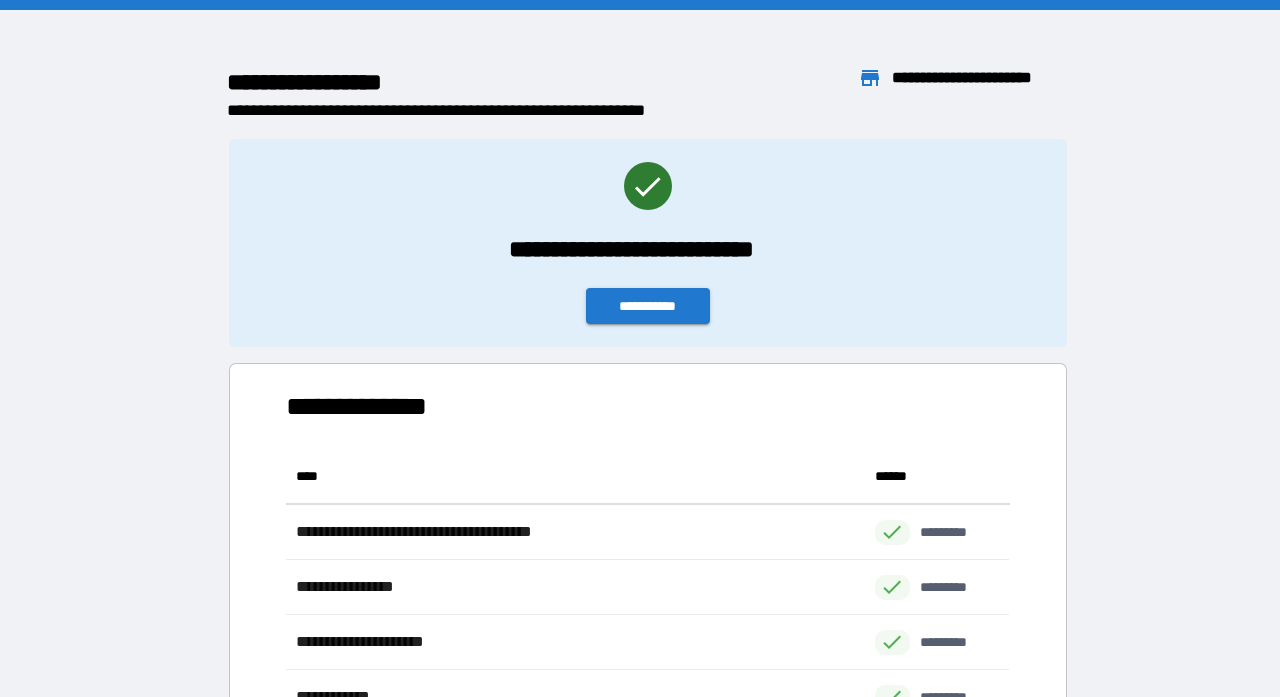 scroll, scrollTop: 1, scrollLeft: 1, axis: both 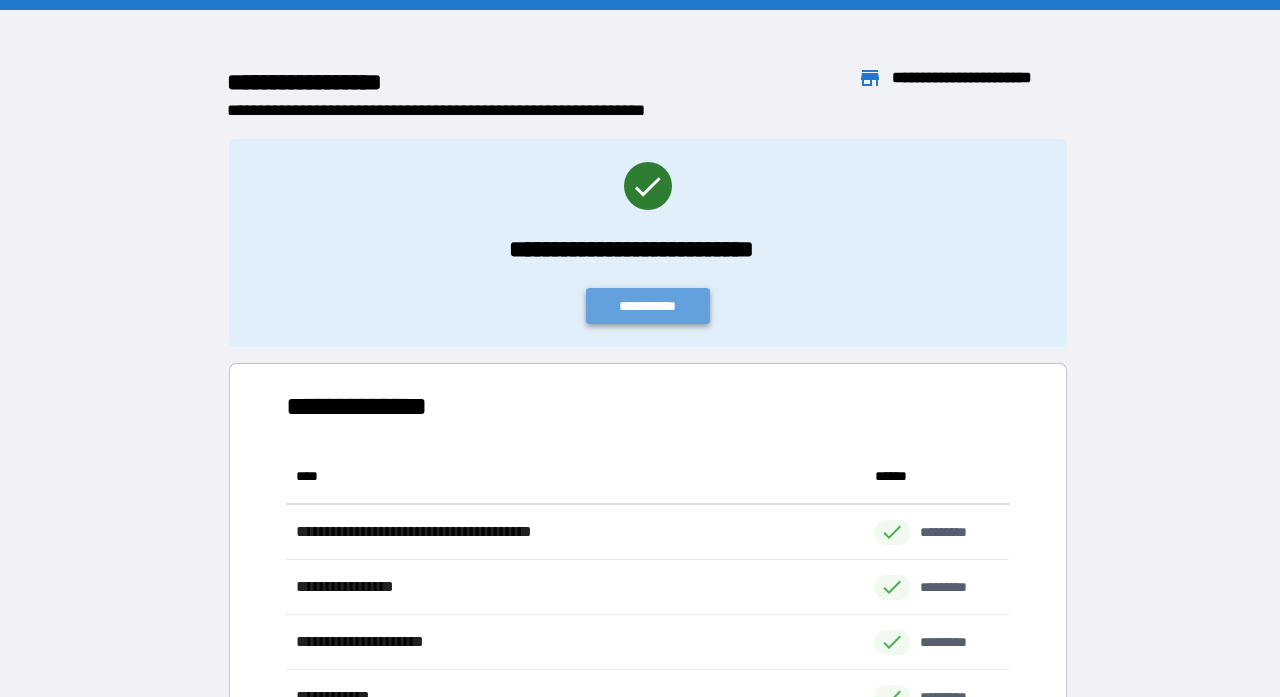click on "**********" at bounding box center [648, 306] 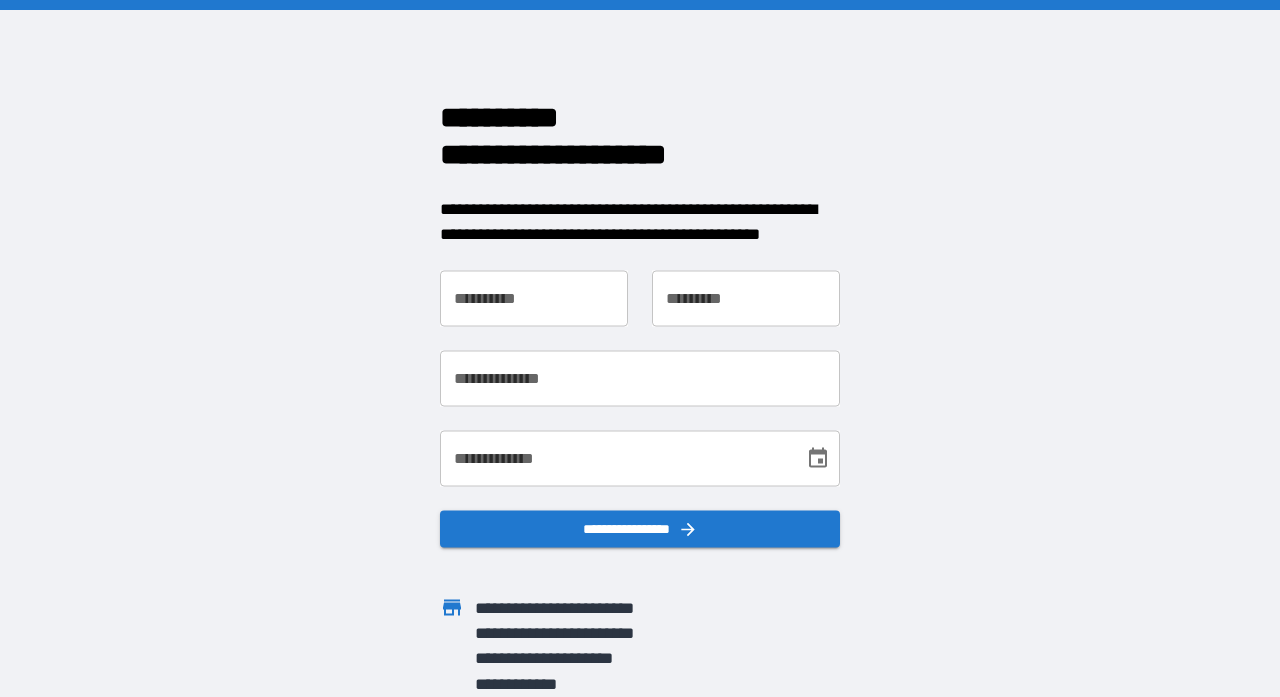 scroll, scrollTop: 0, scrollLeft: 0, axis: both 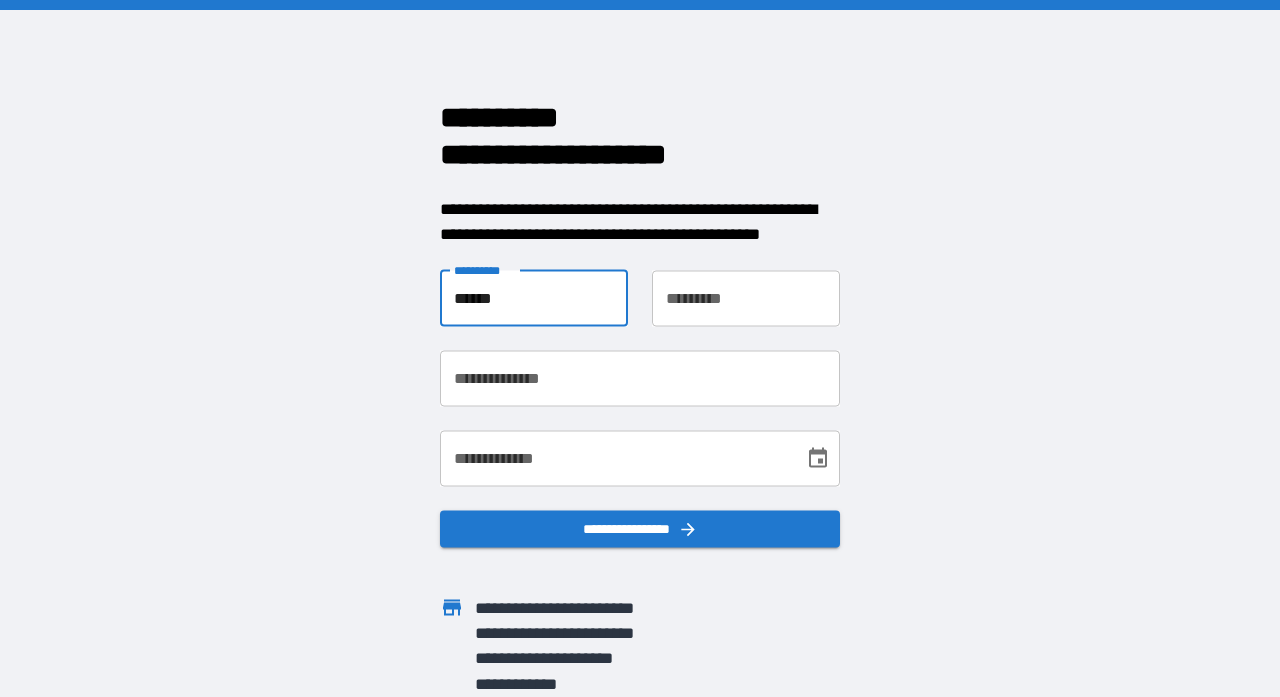 type on "******" 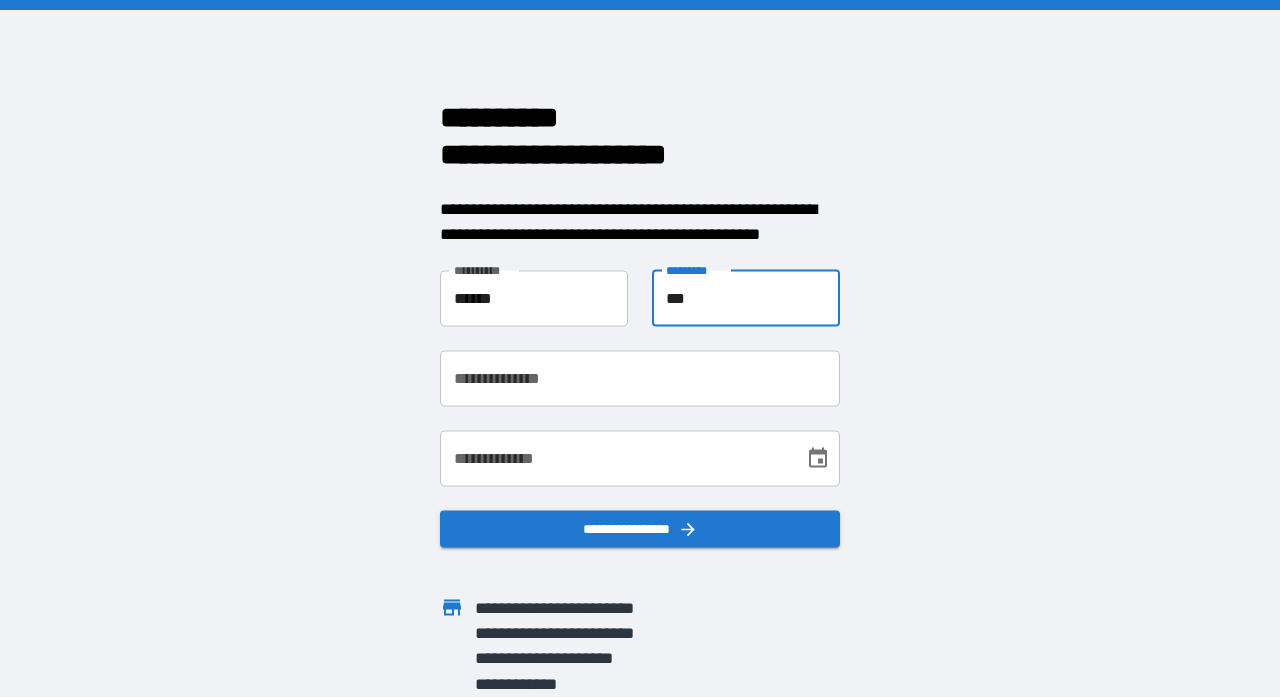 type on "***" 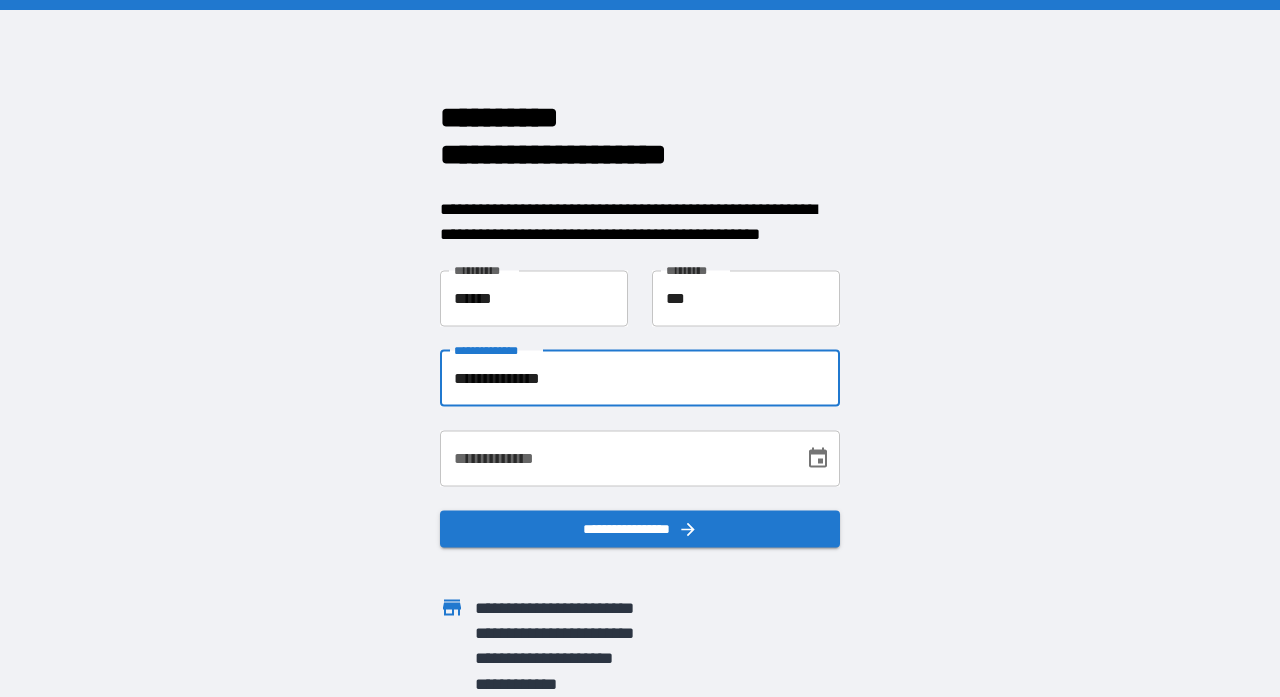 type on "**********" 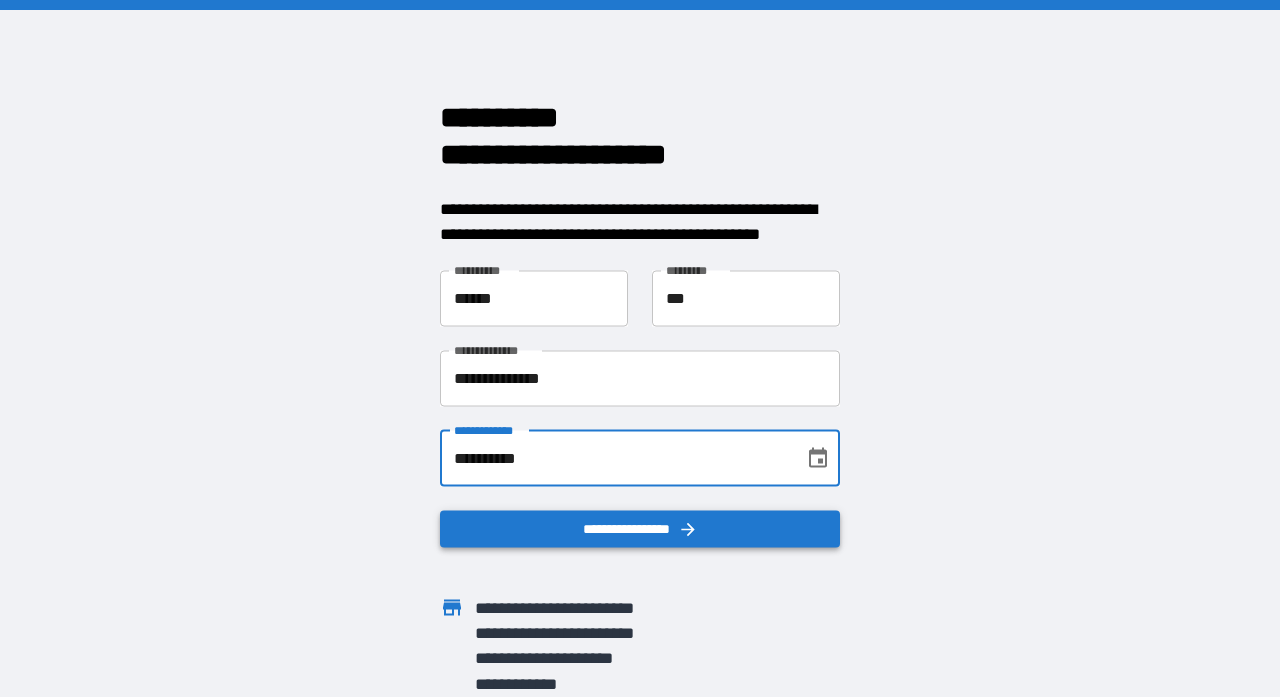 type on "**********" 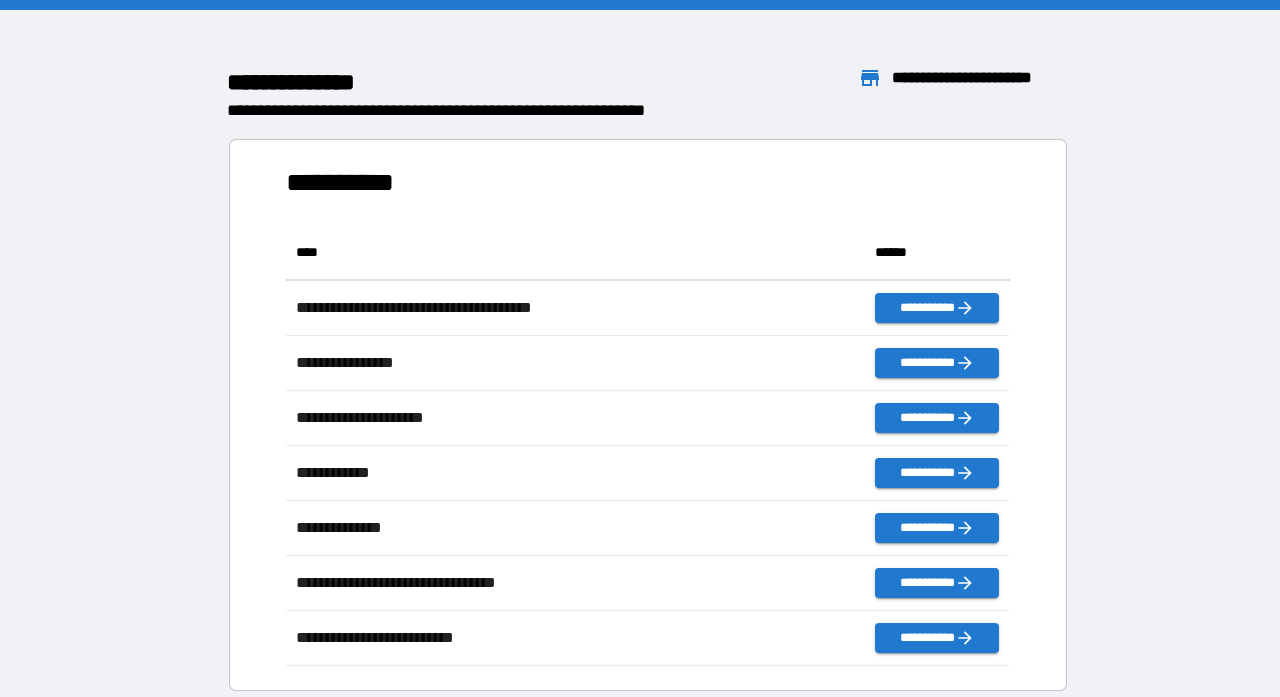 scroll, scrollTop: 0, scrollLeft: 0, axis: both 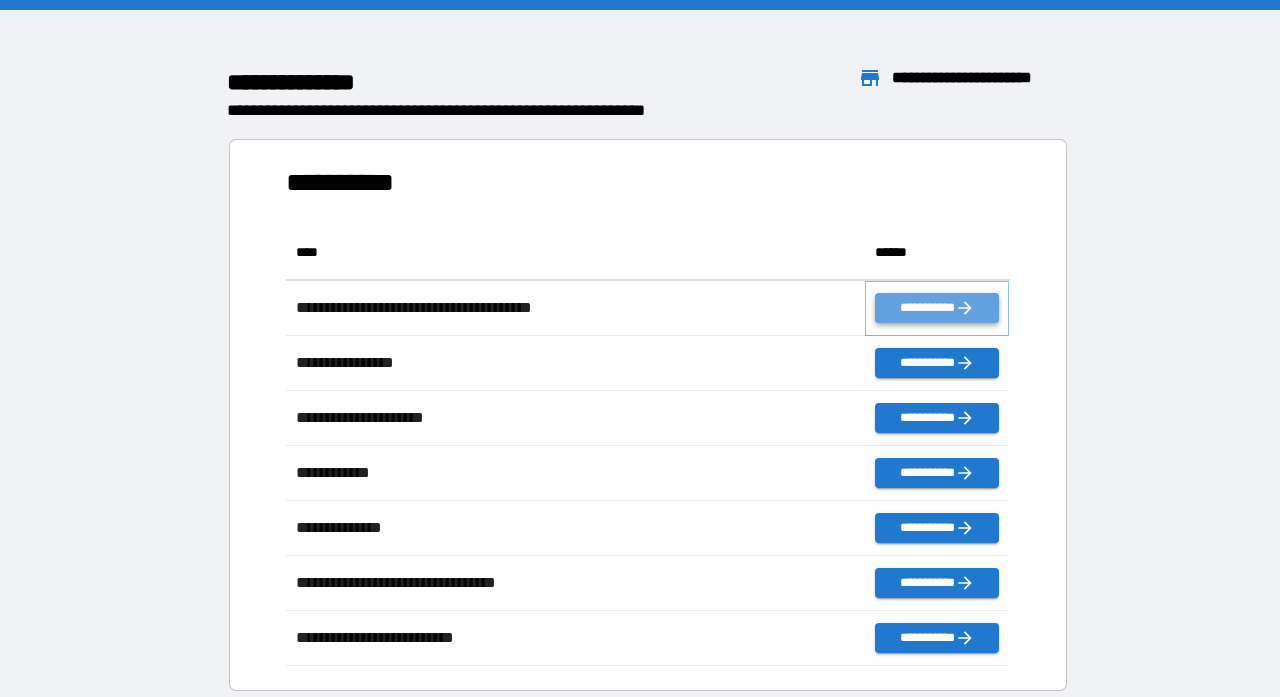 click on "**********" at bounding box center [937, 308] 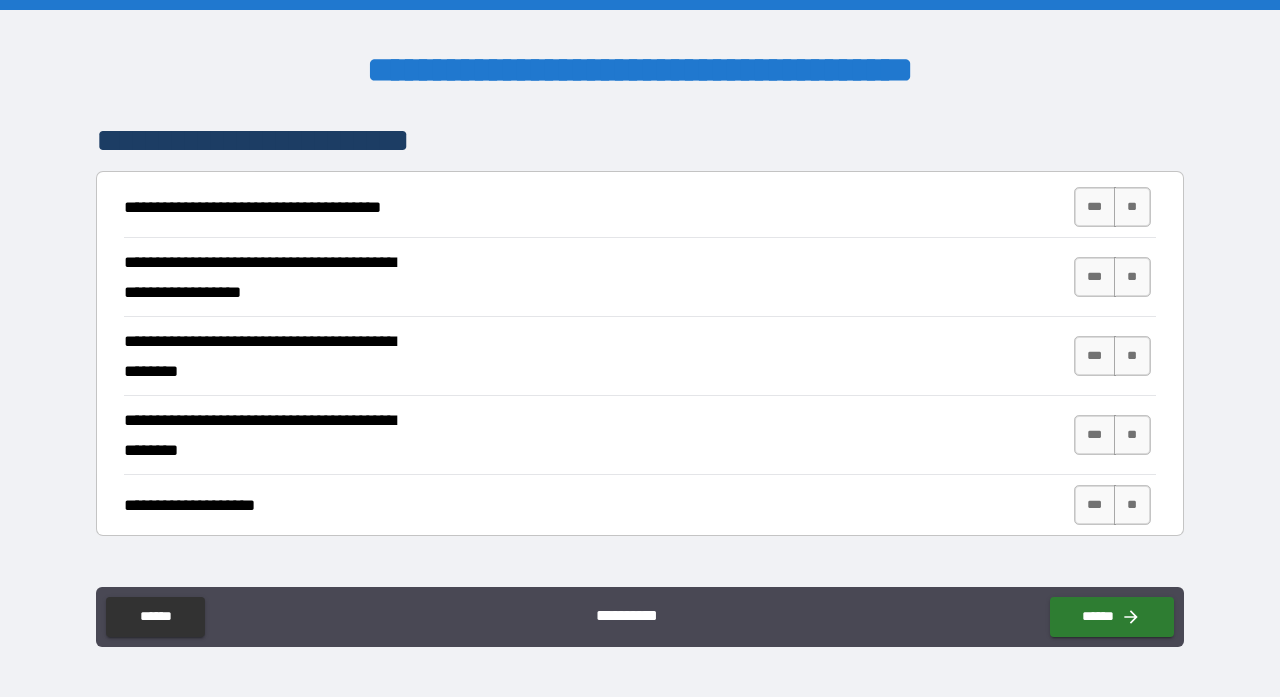 scroll, scrollTop: 366, scrollLeft: 0, axis: vertical 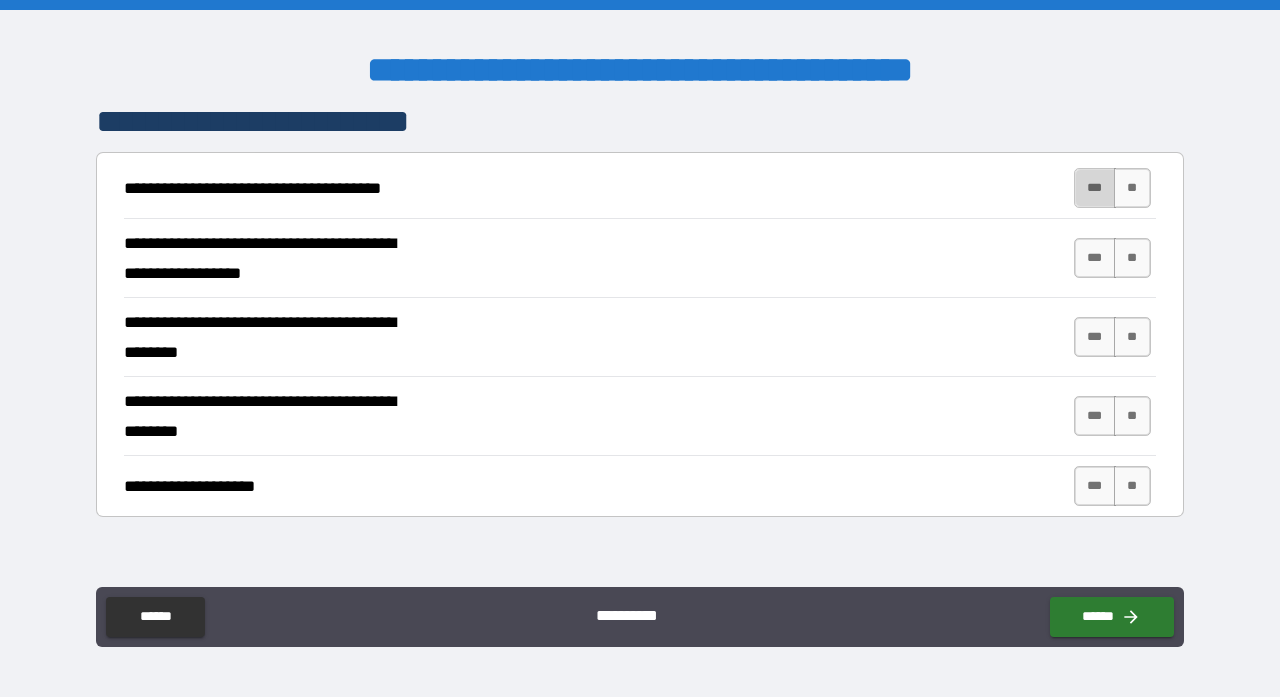 click on "***" at bounding box center (1095, 188) 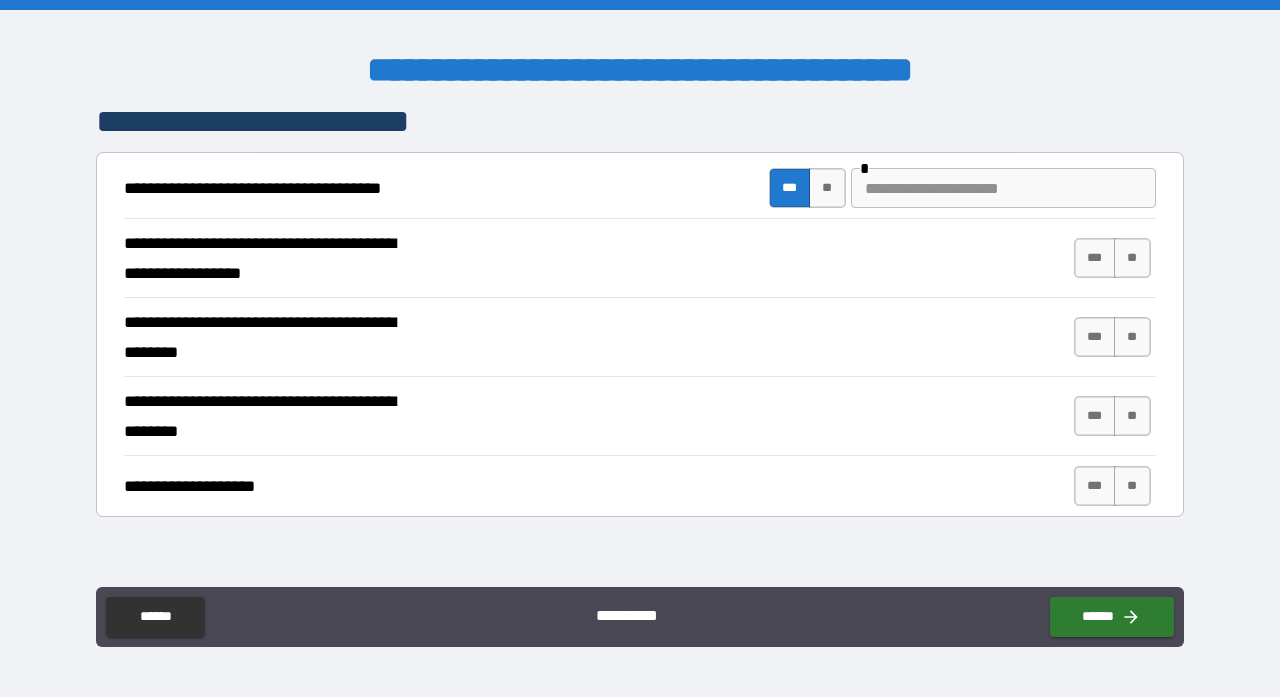 click at bounding box center [1003, 188] 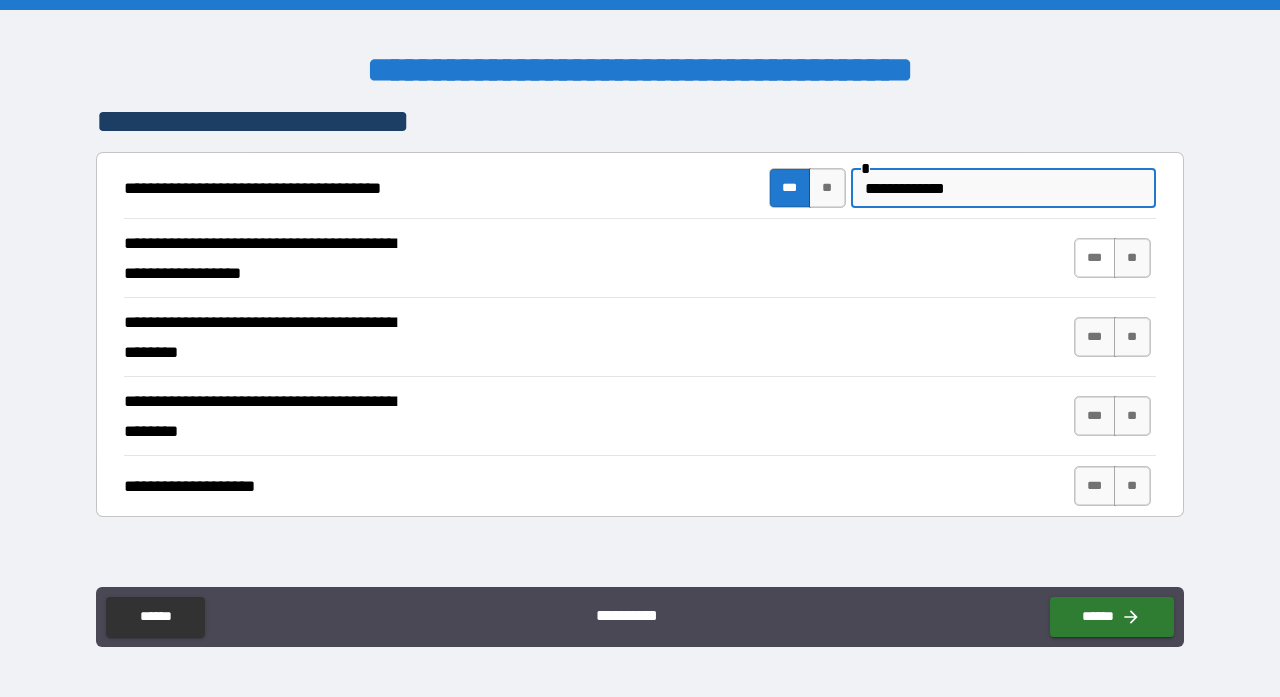 type on "**********" 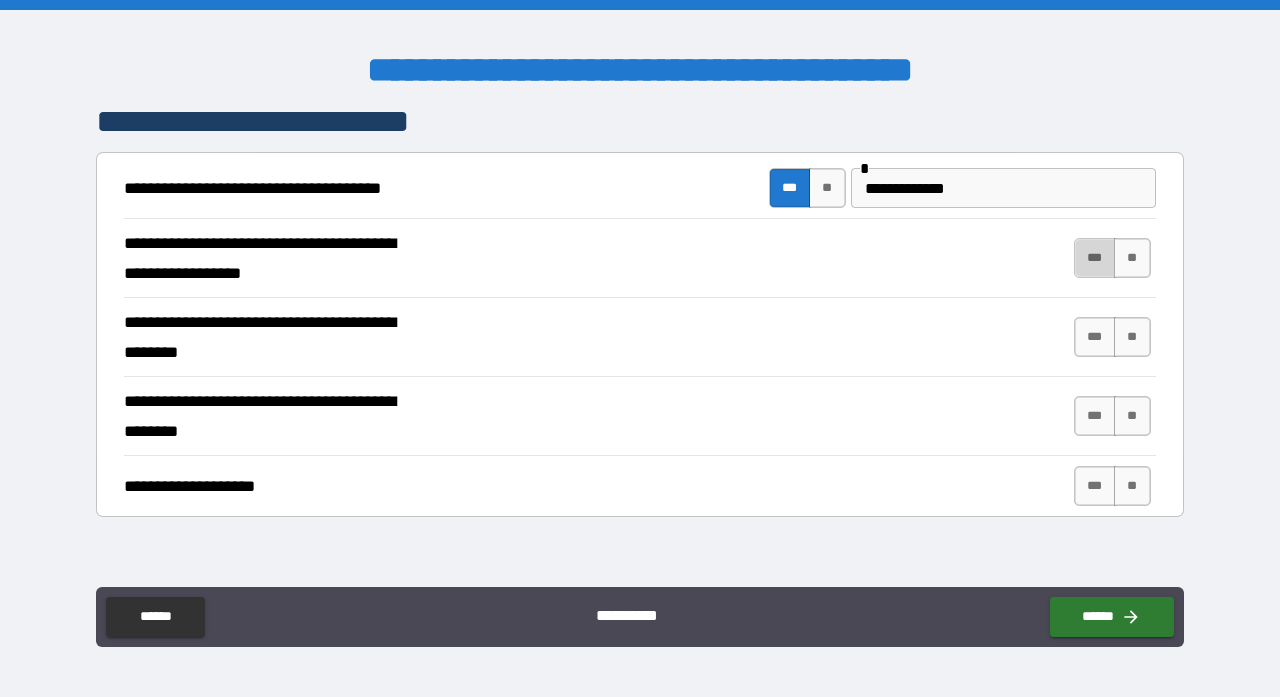 click on "***" at bounding box center (1095, 258) 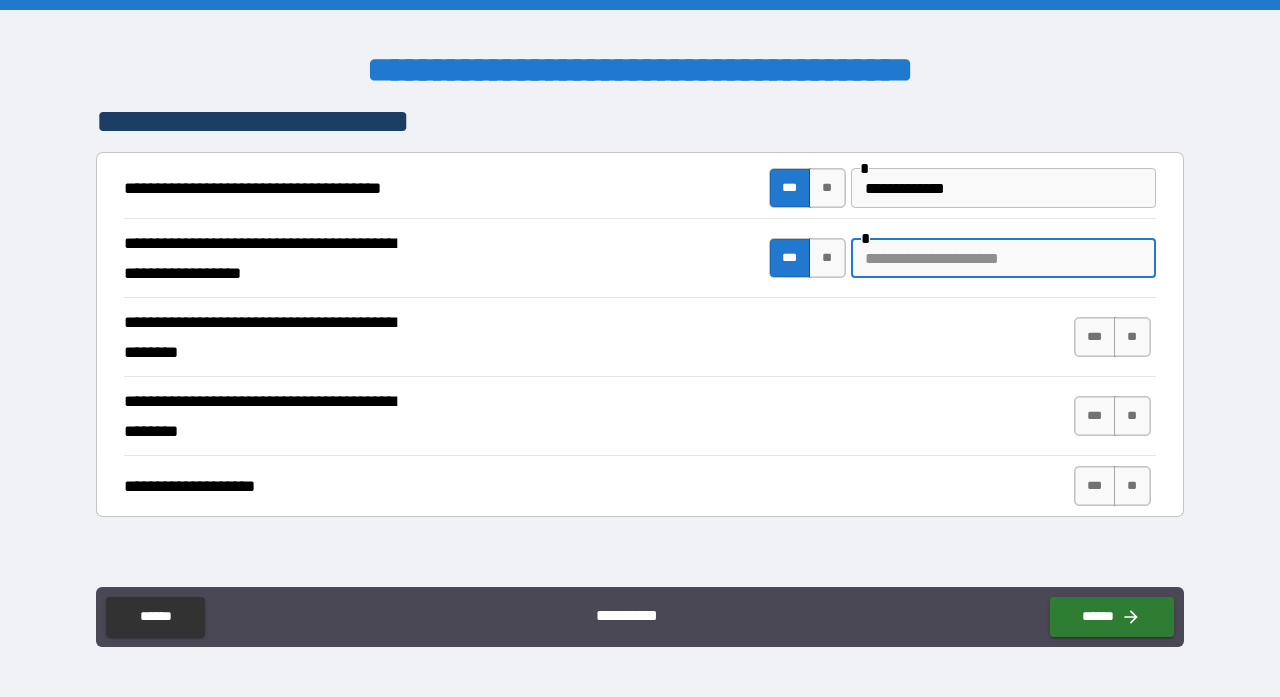 click at bounding box center [1003, 258] 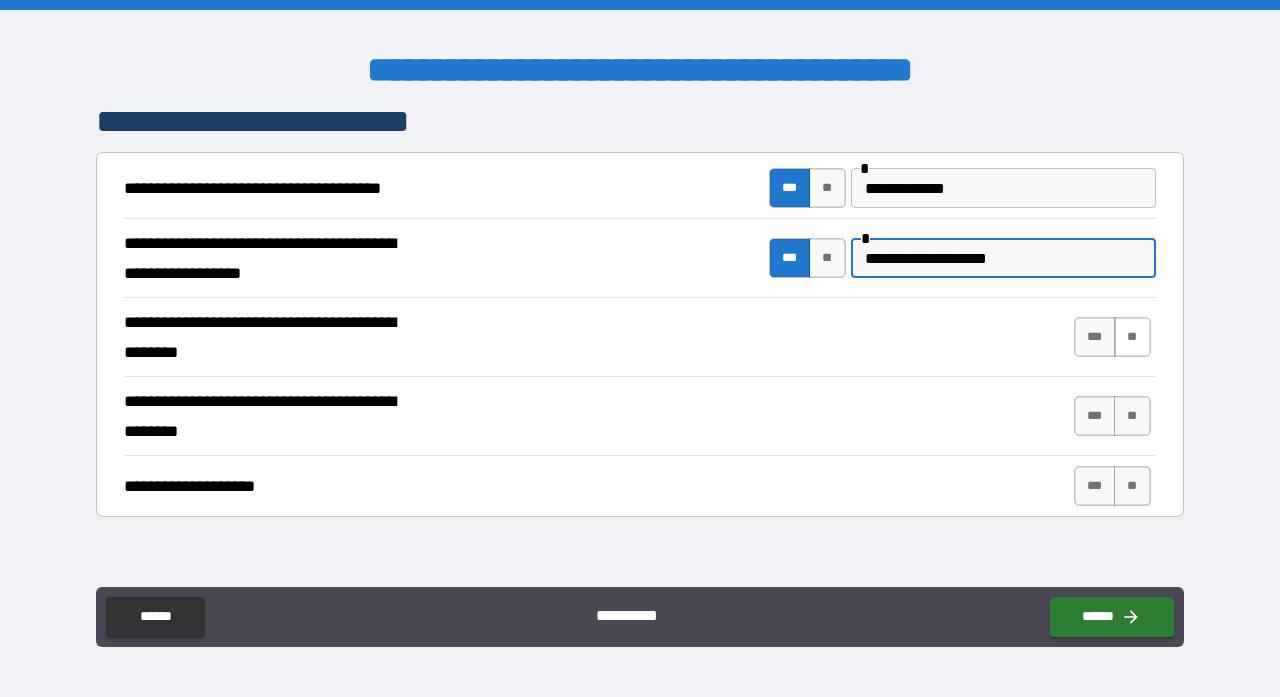 type on "**********" 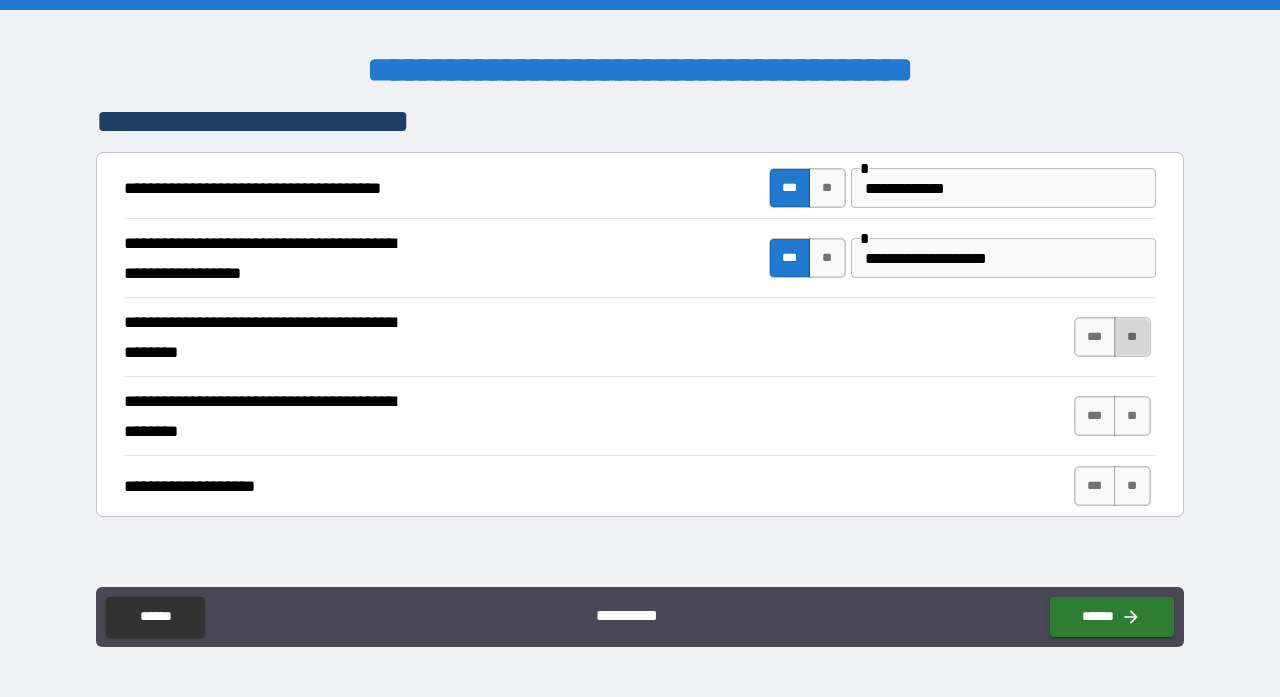 click on "**" at bounding box center [1132, 337] 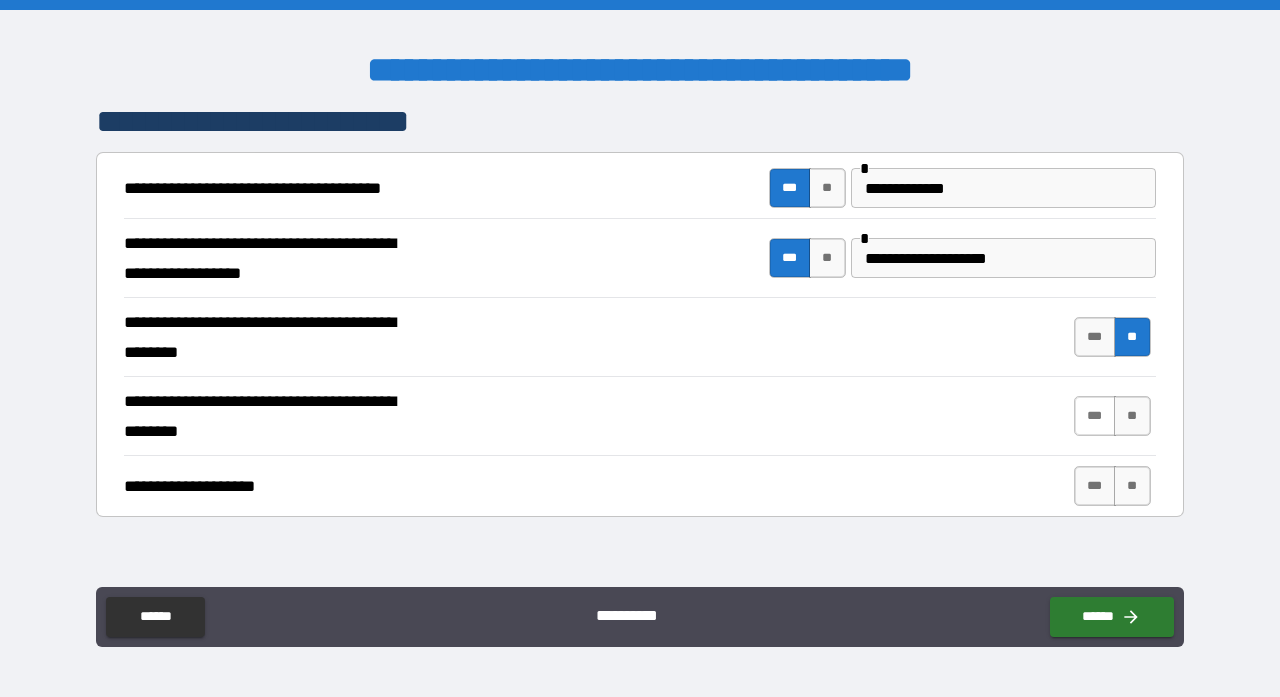 click on "***" at bounding box center [1095, 416] 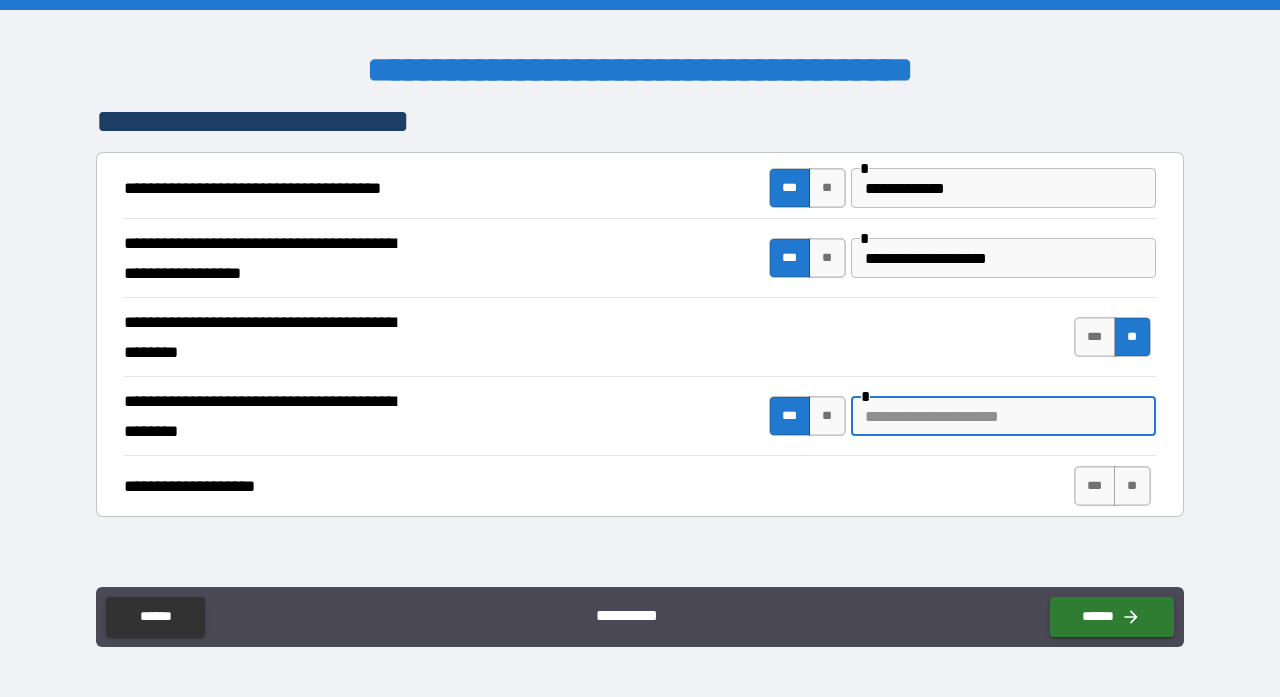click at bounding box center (1003, 416) 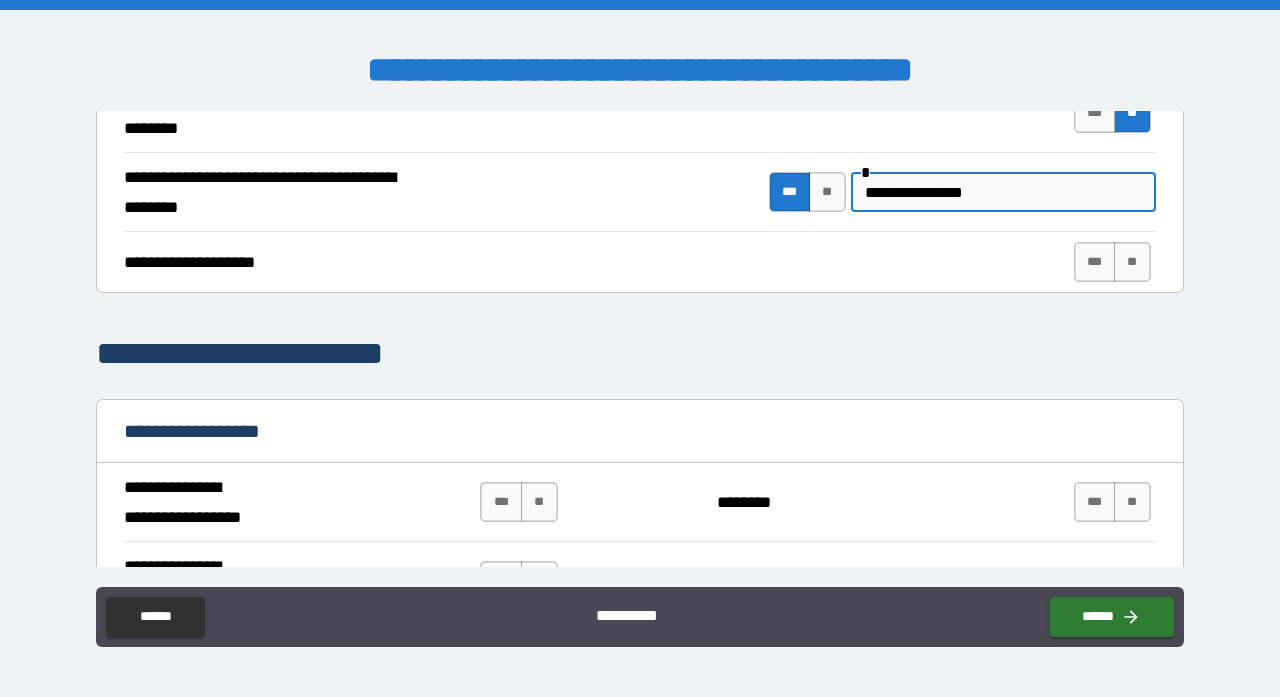 scroll, scrollTop: 634, scrollLeft: 0, axis: vertical 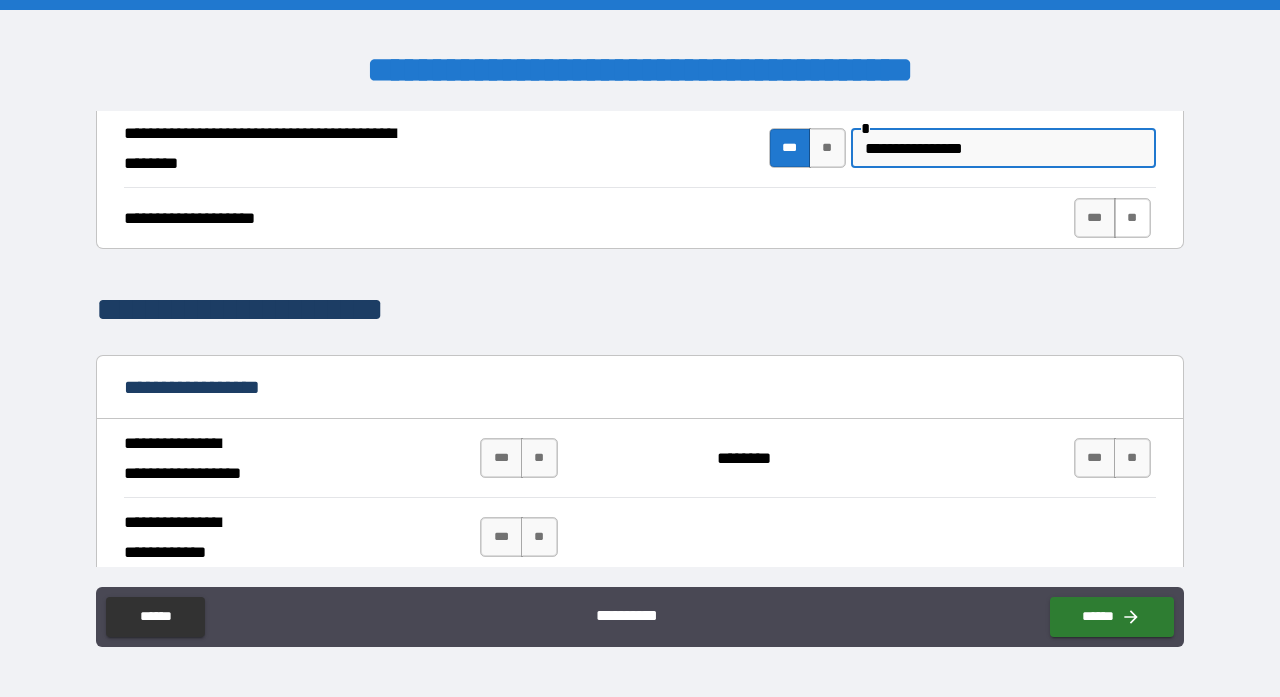 type on "**********" 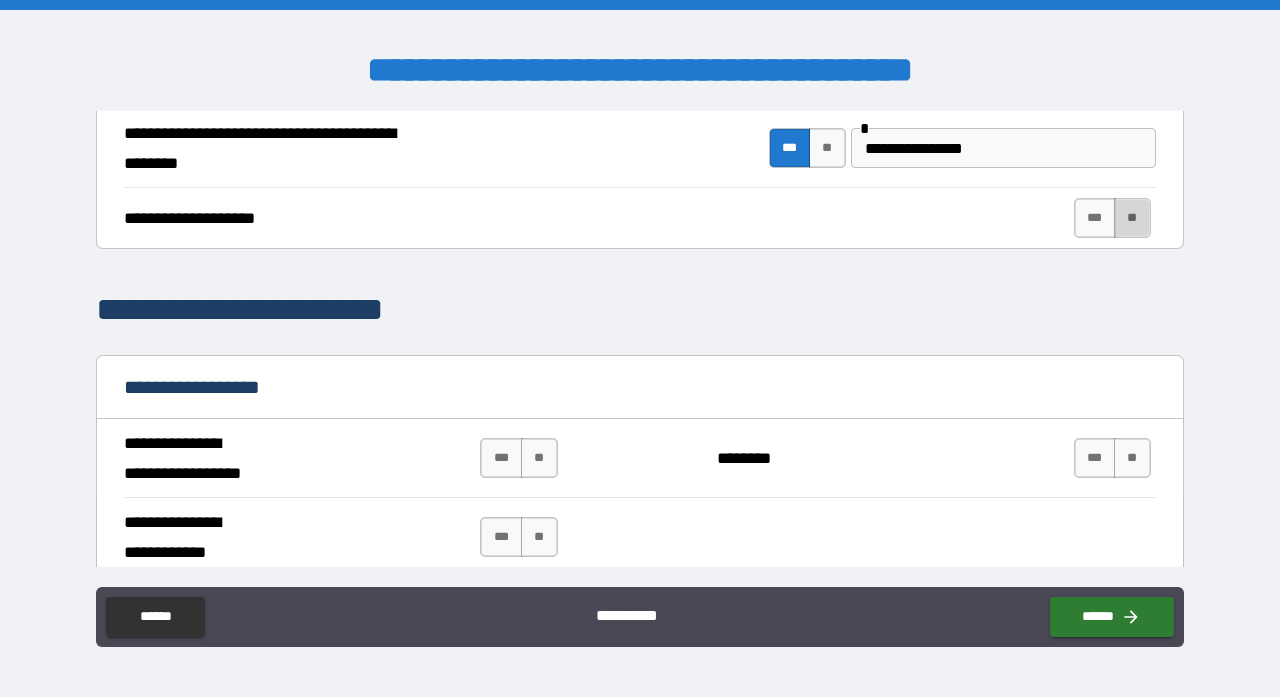 click on "**" at bounding box center (1132, 218) 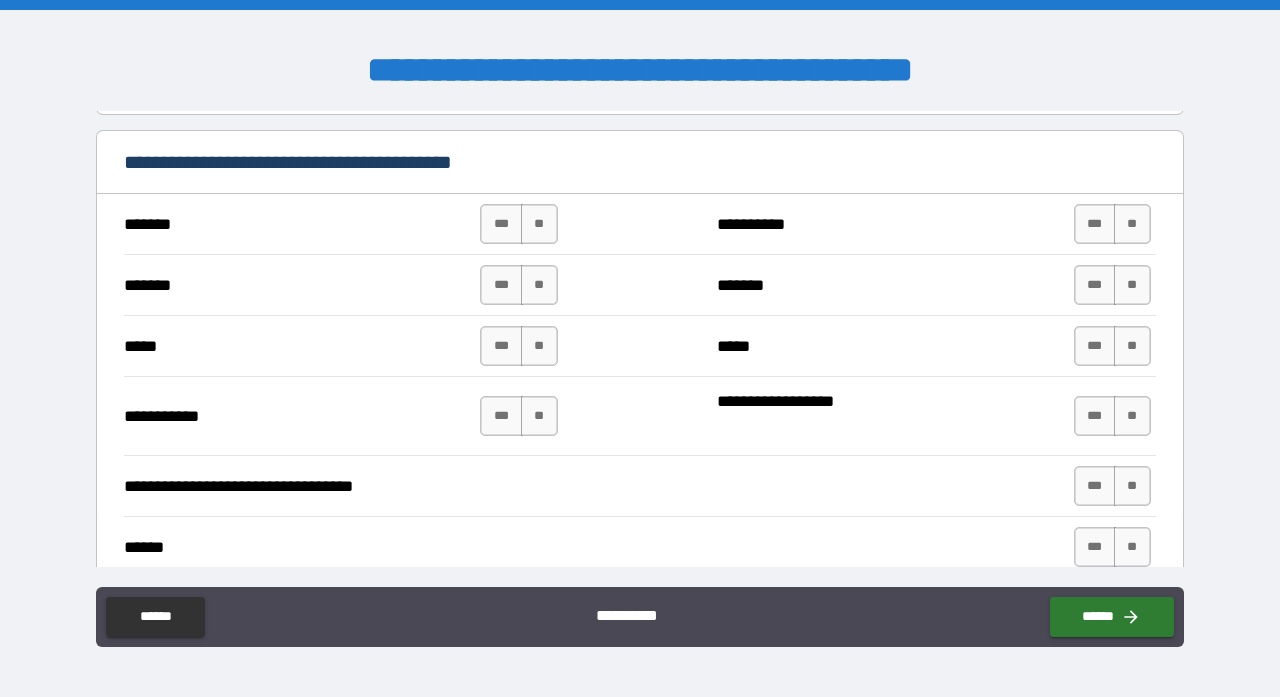 scroll, scrollTop: 1097, scrollLeft: 0, axis: vertical 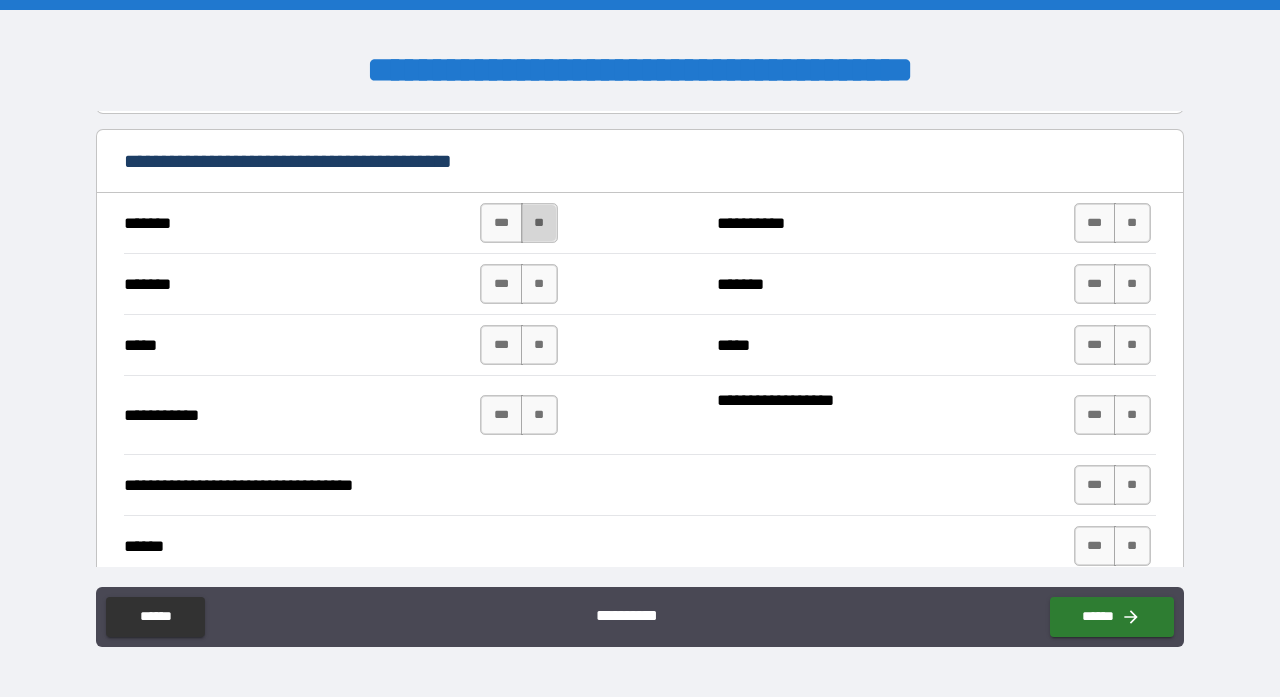 click on "**" at bounding box center [539, 223] 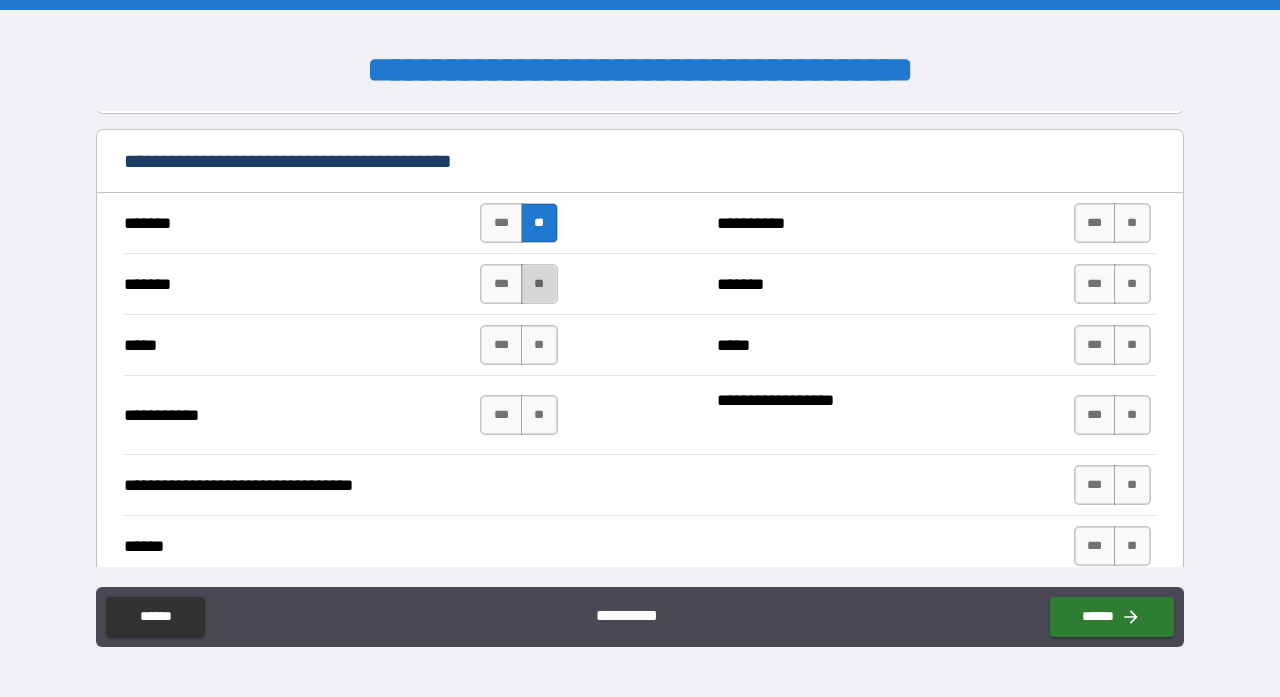 click on "**" at bounding box center [539, 284] 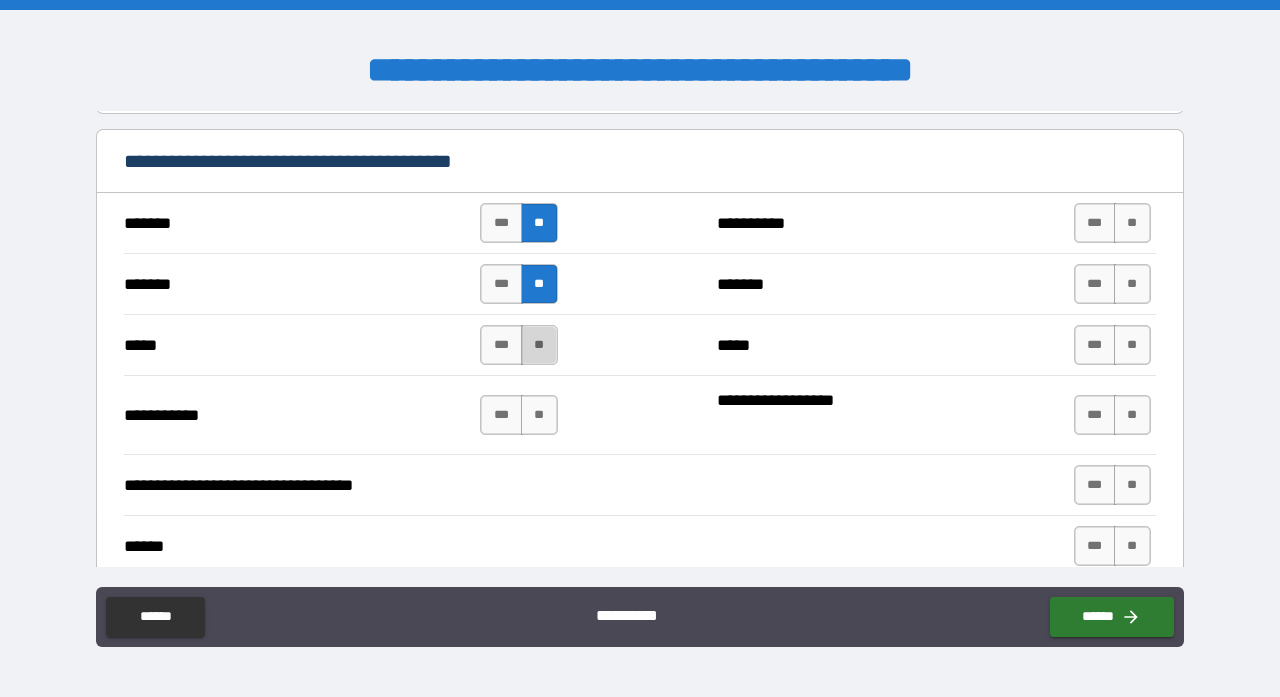 click on "**" at bounding box center (539, 345) 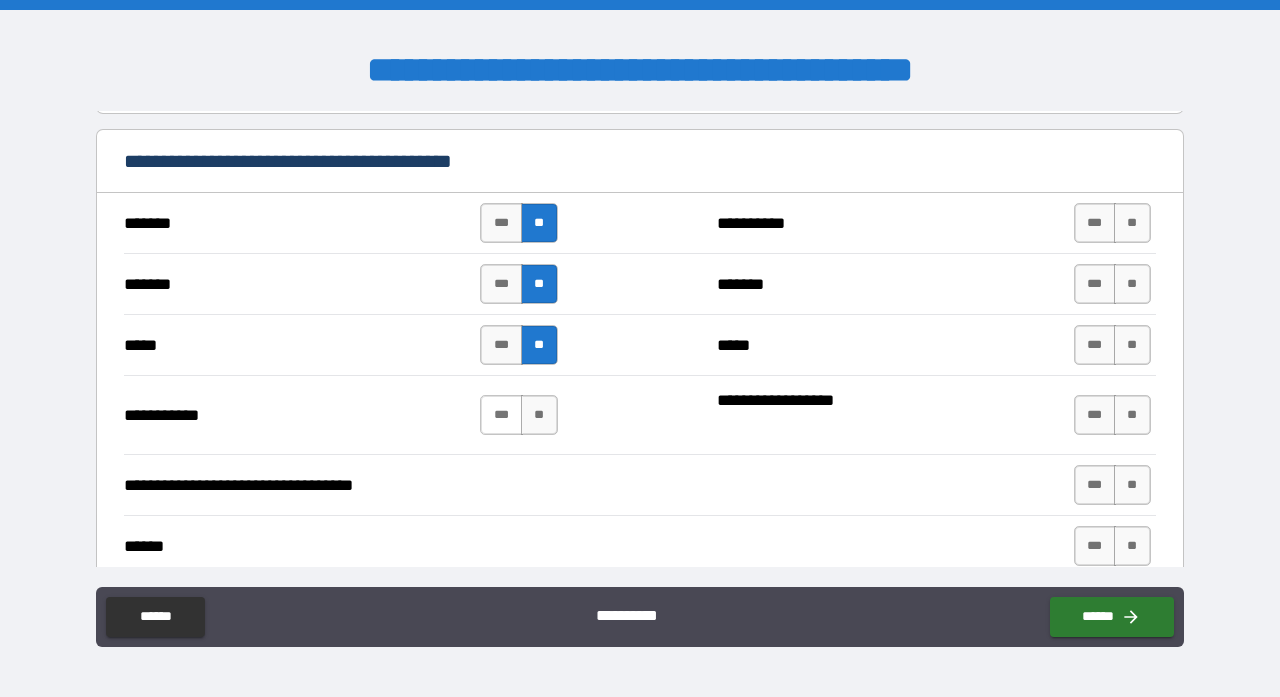 click on "***" at bounding box center [501, 415] 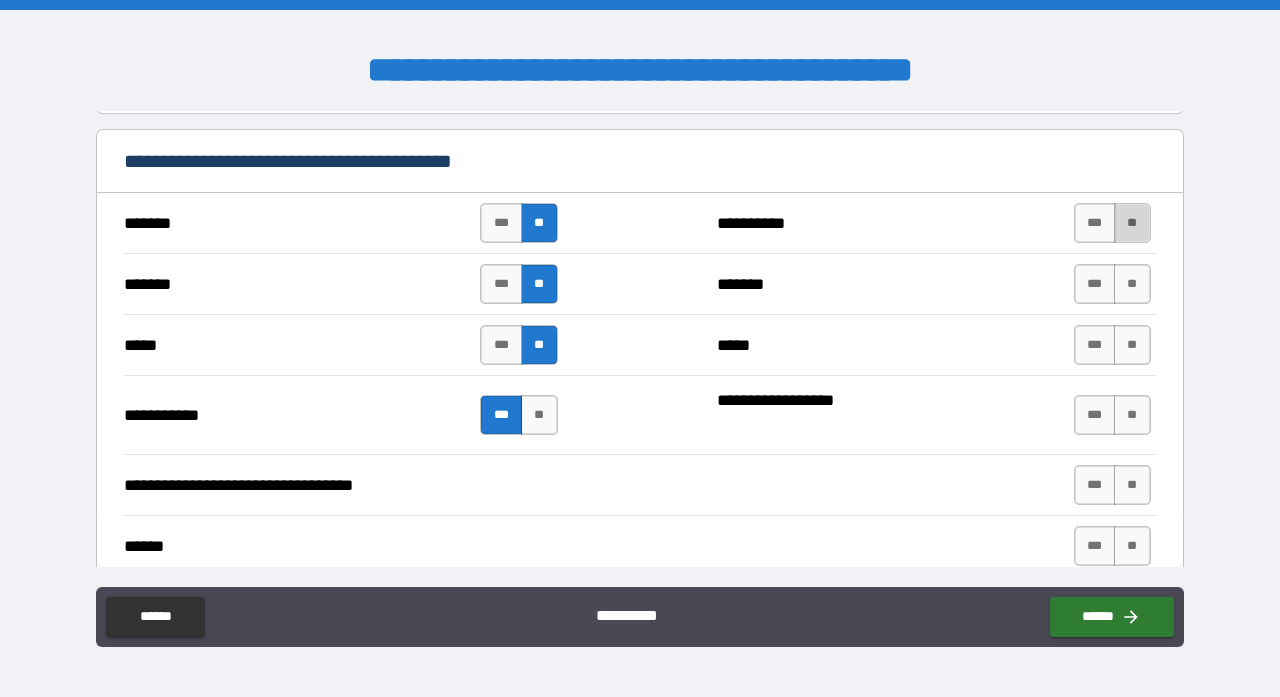 click on "**" at bounding box center (1132, 223) 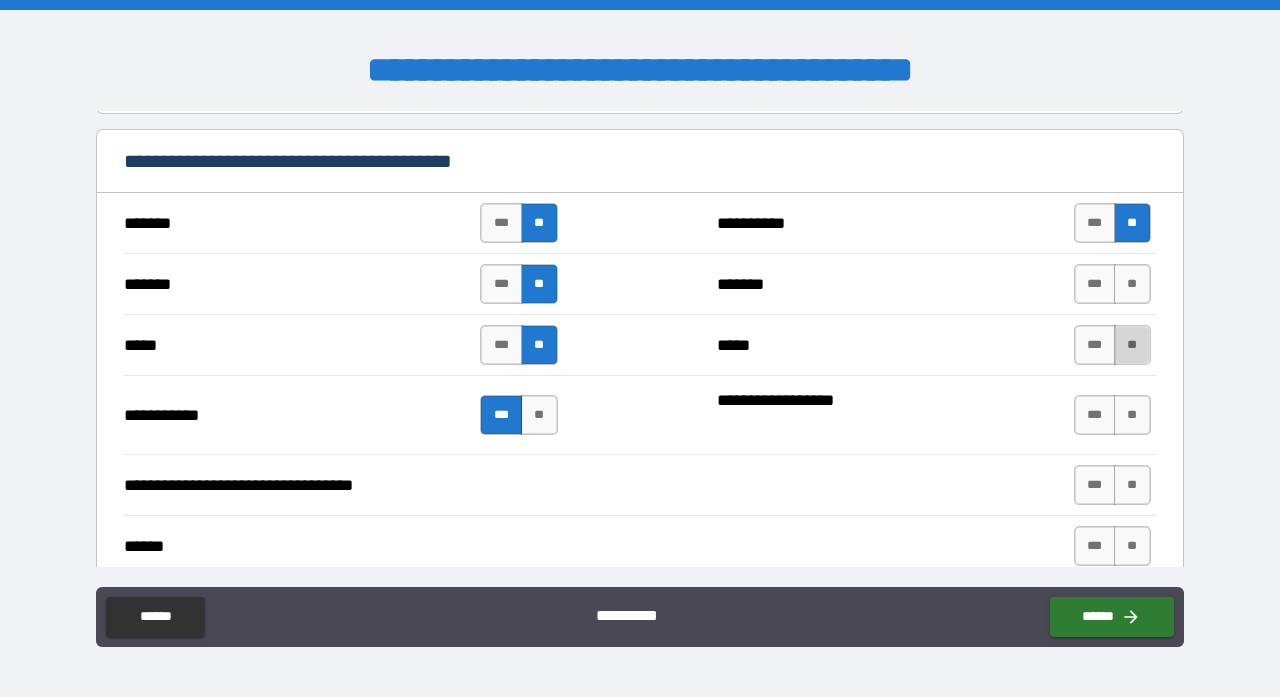 click on "**" at bounding box center [1132, 345] 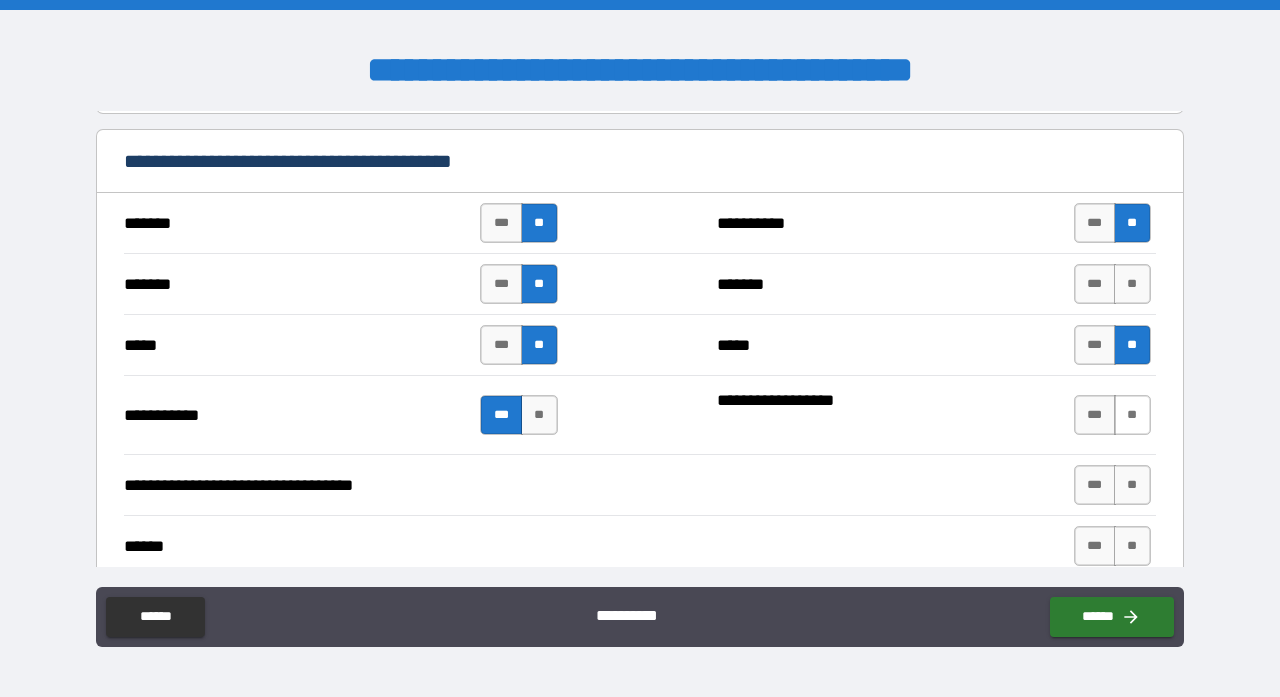 click on "**" at bounding box center (1132, 415) 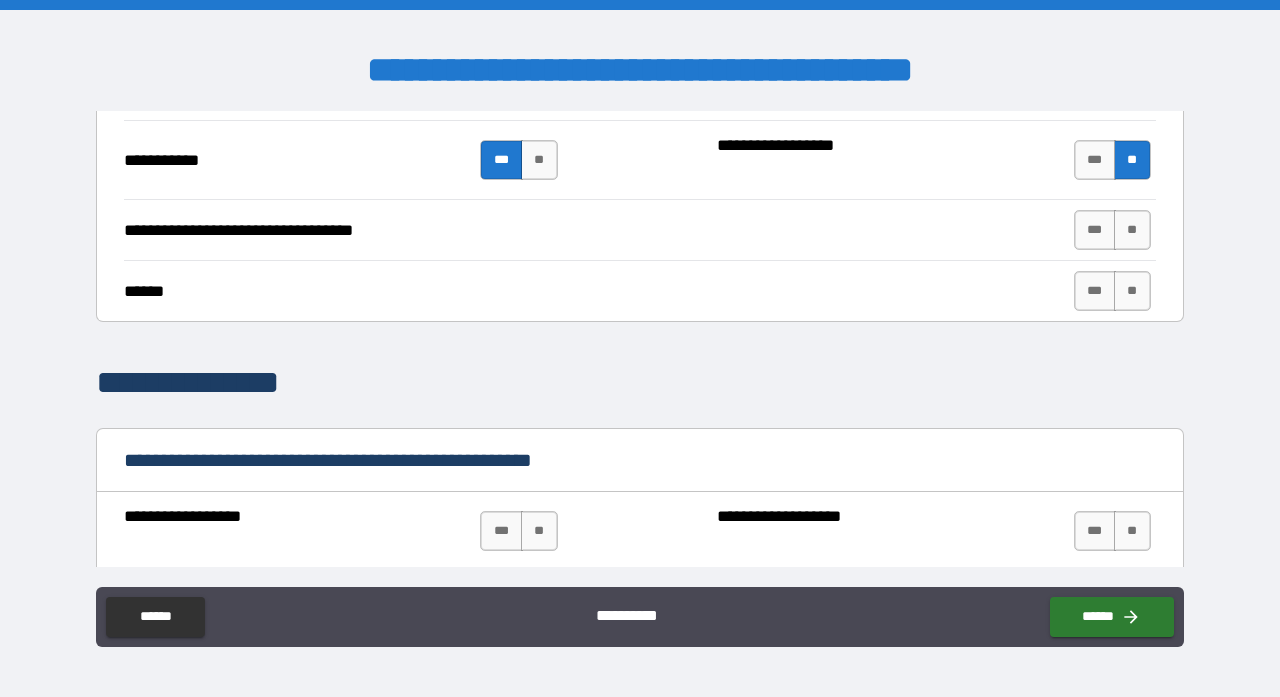 scroll, scrollTop: 1355, scrollLeft: 0, axis: vertical 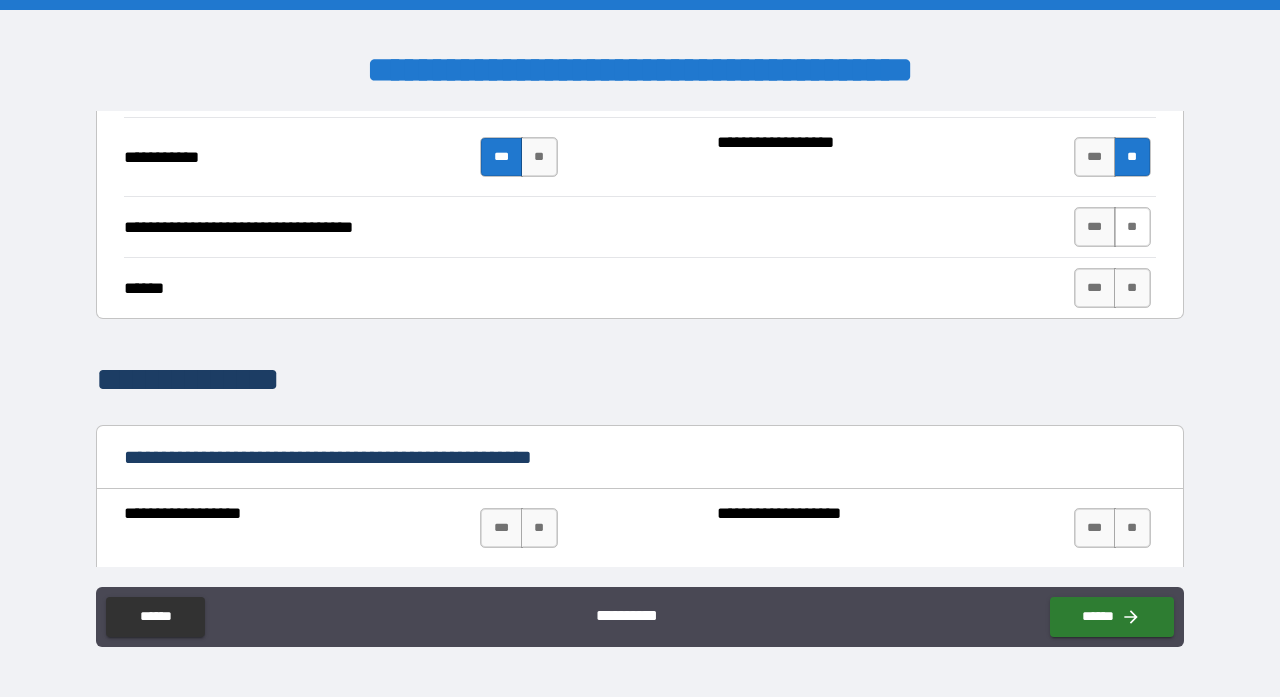 click on "**" at bounding box center [1132, 227] 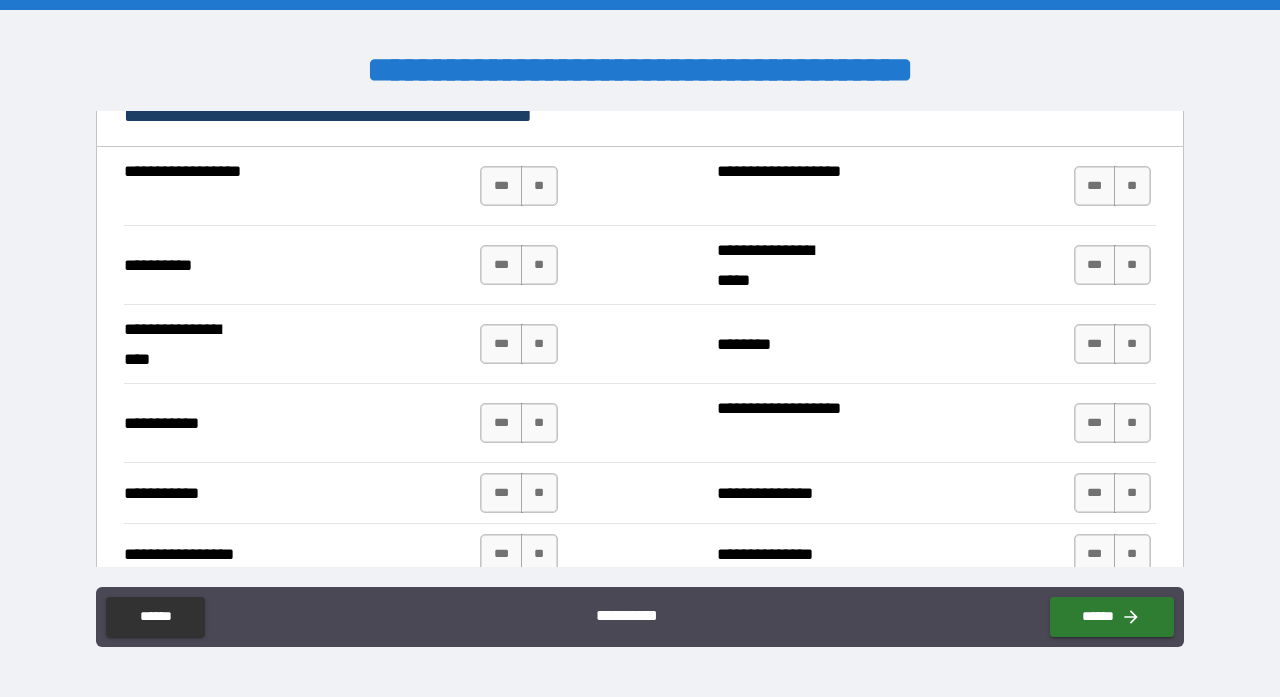 scroll, scrollTop: 1704, scrollLeft: 0, axis: vertical 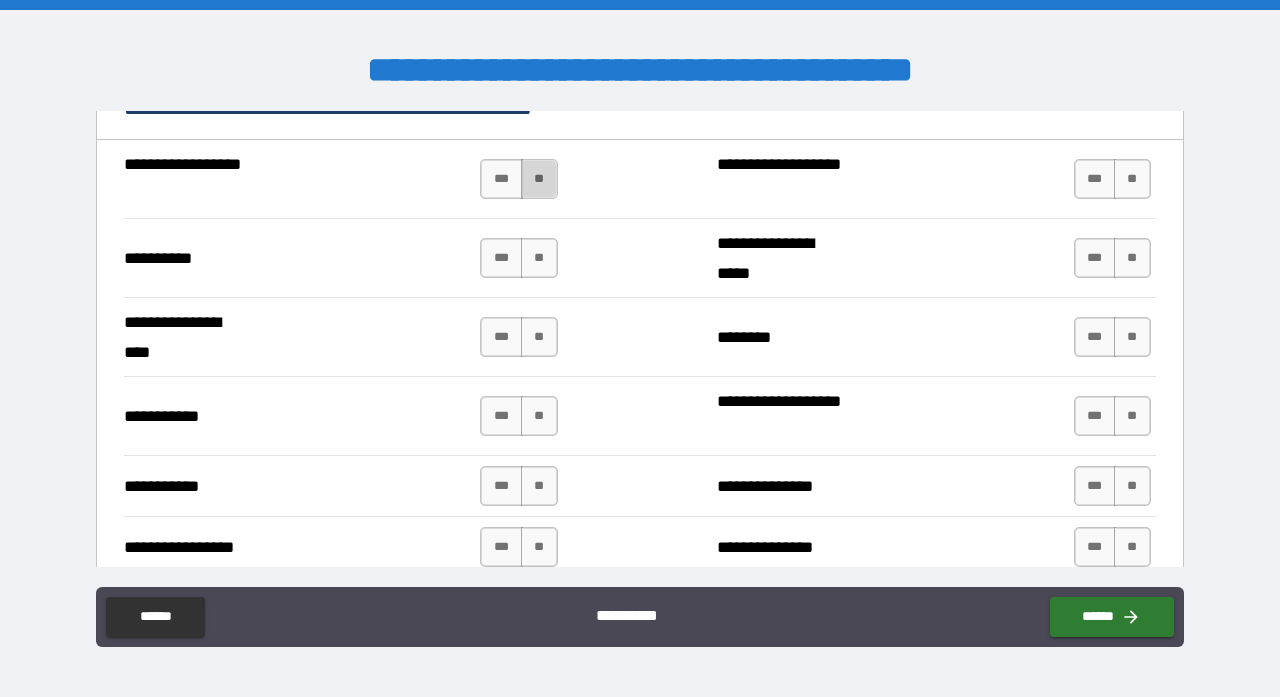 click on "**" at bounding box center (539, 179) 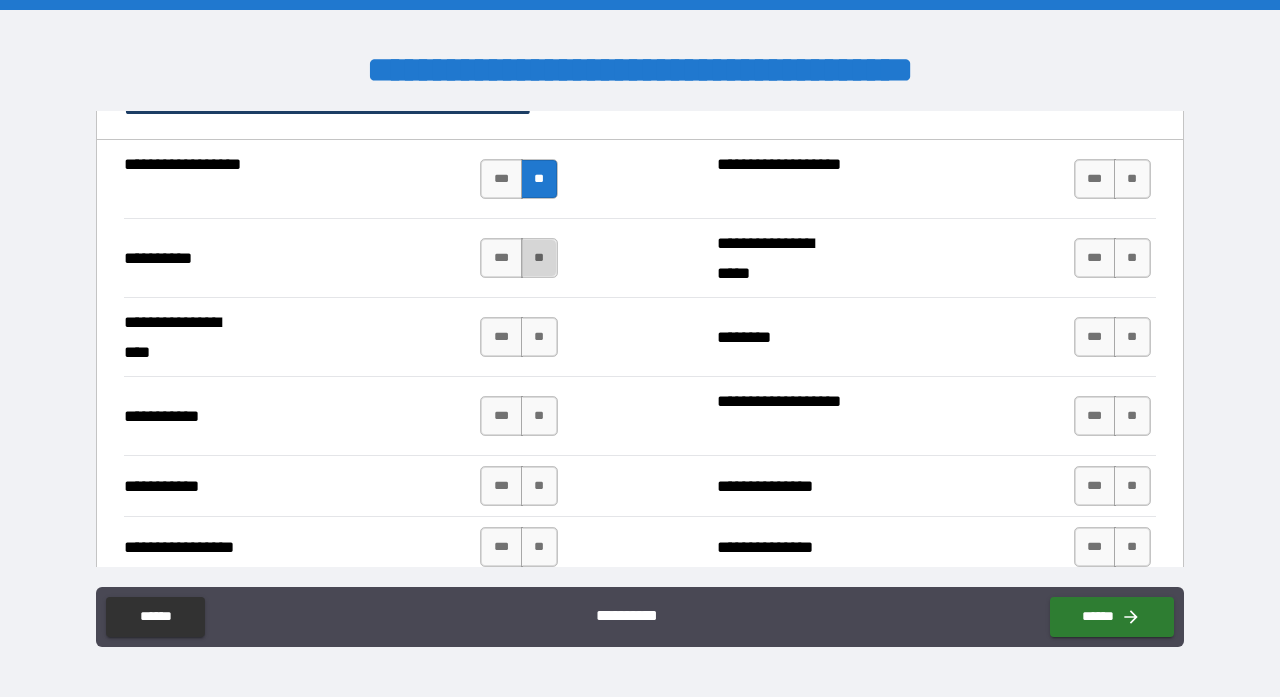 click on "**" at bounding box center [539, 258] 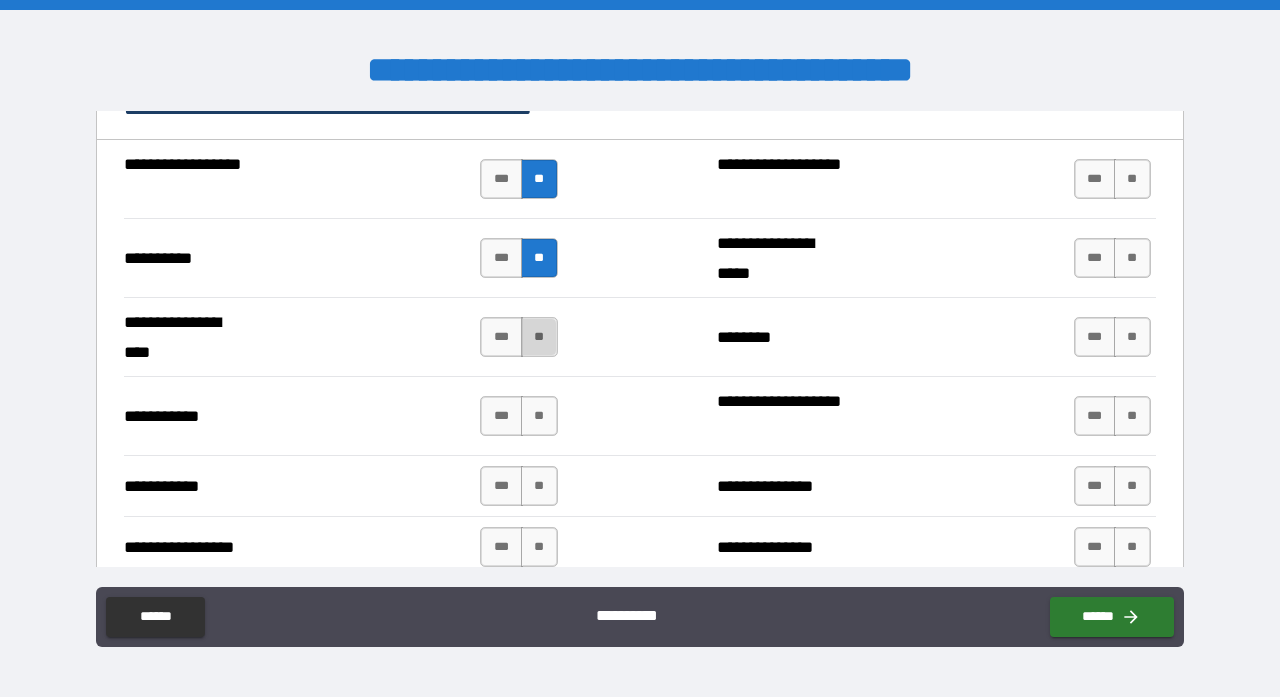 click on "**" at bounding box center (539, 337) 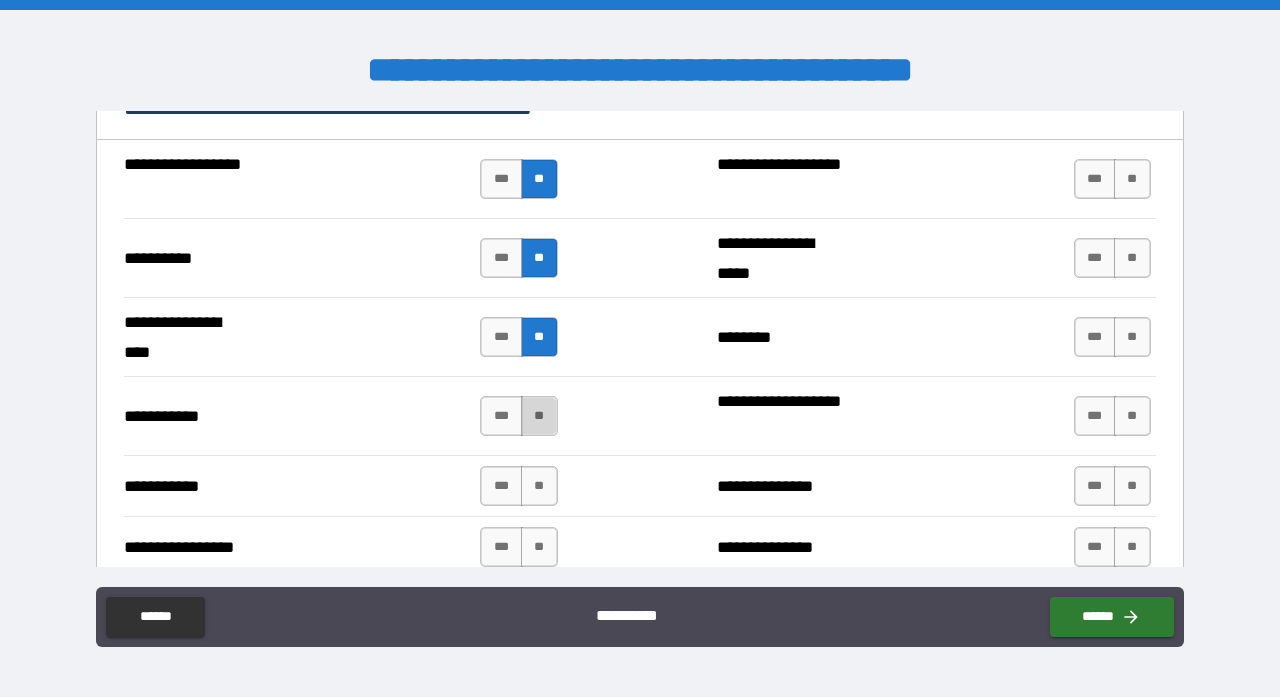 click on "**" at bounding box center [539, 416] 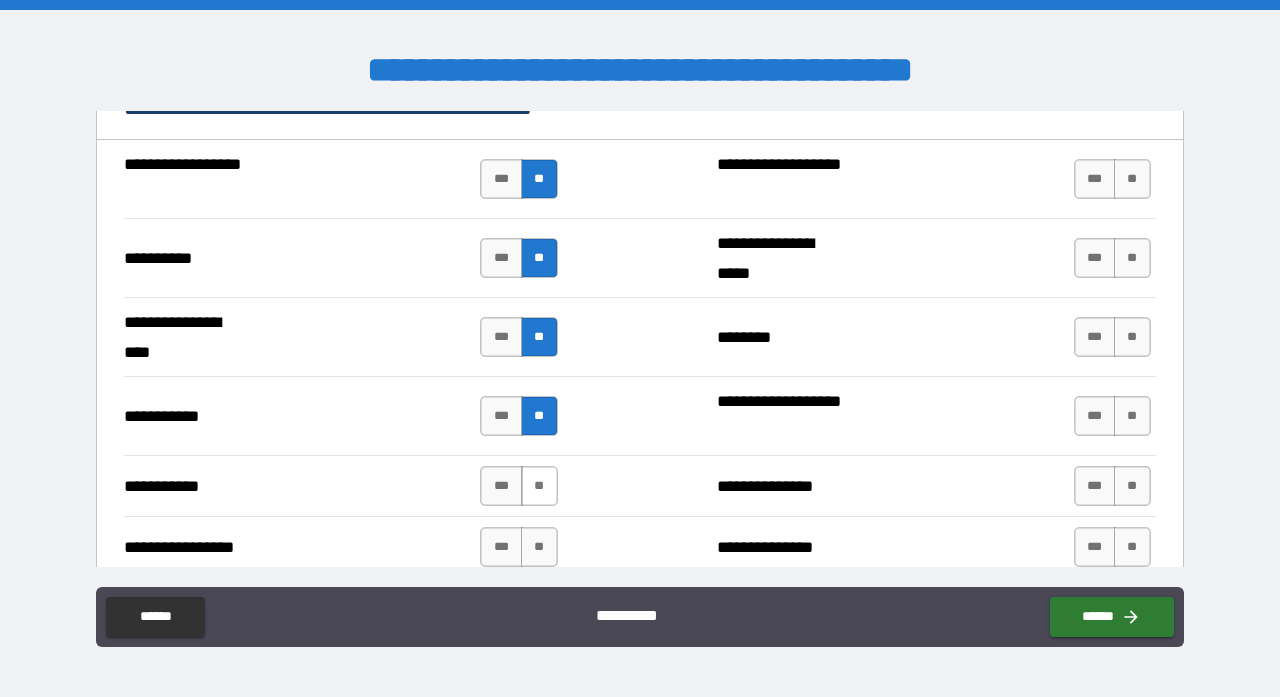 click on "**" at bounding box center [539, 486] 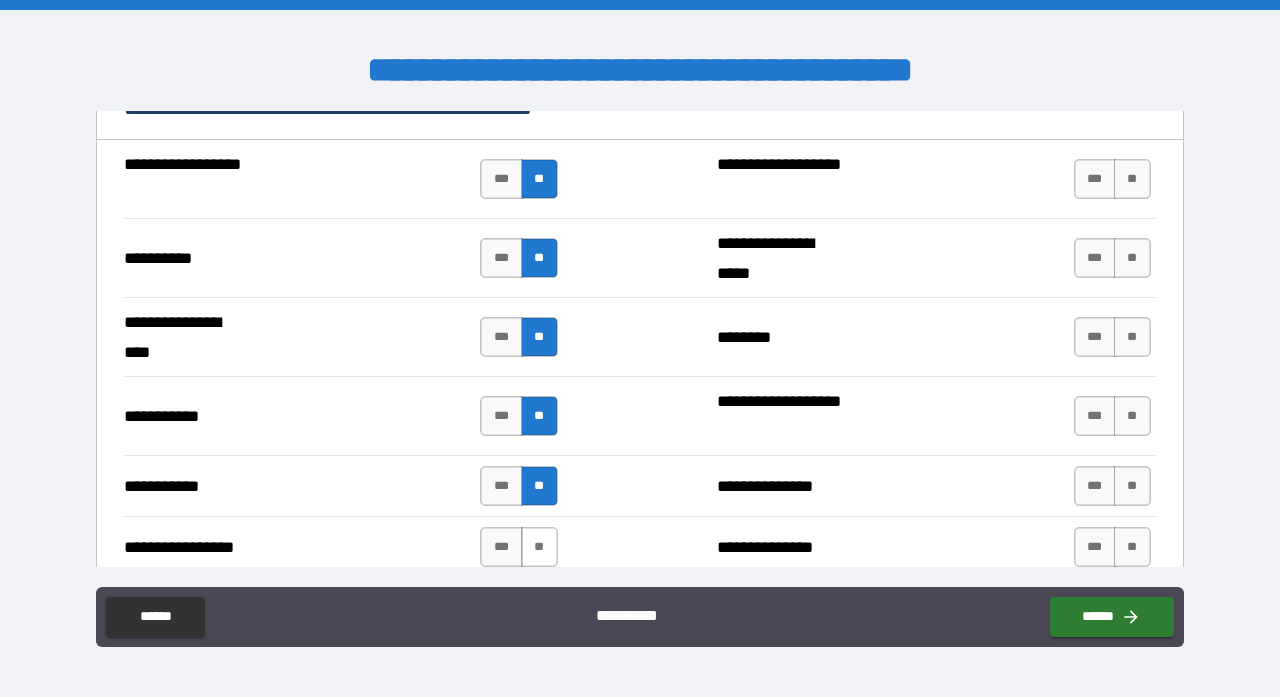 click on "**" at bounding box center (539, 547) 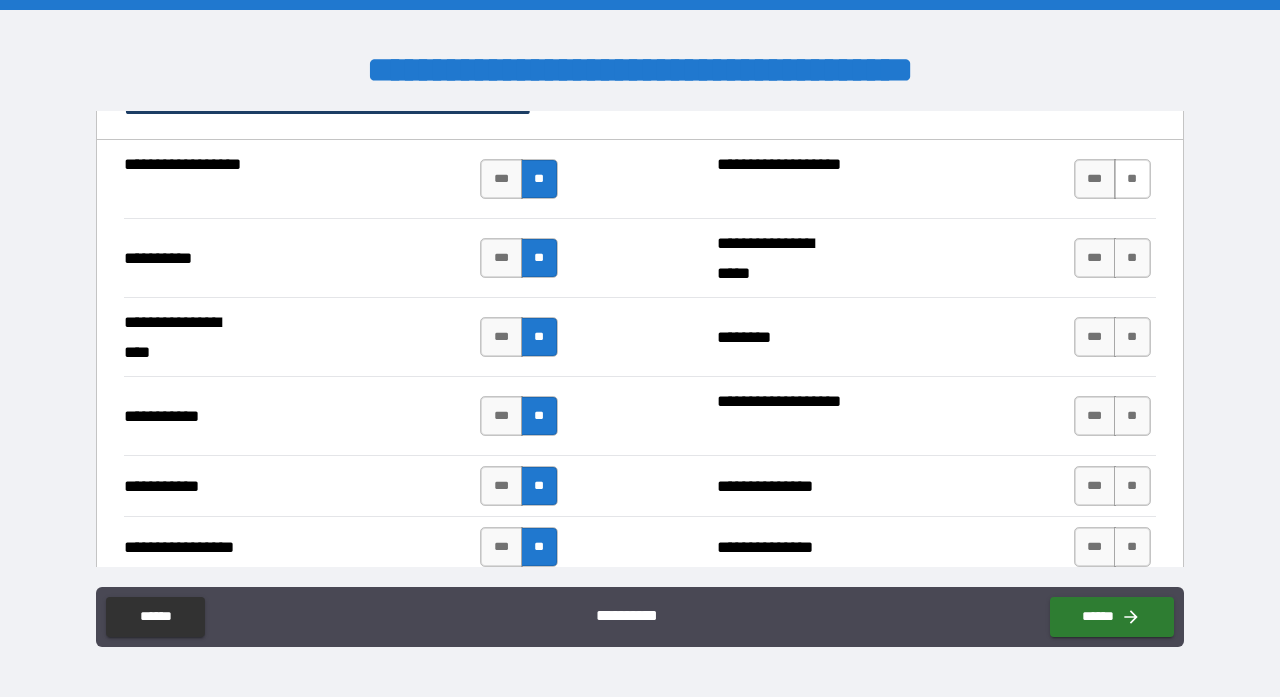 click on "**" at bounding box center [1132, 179] 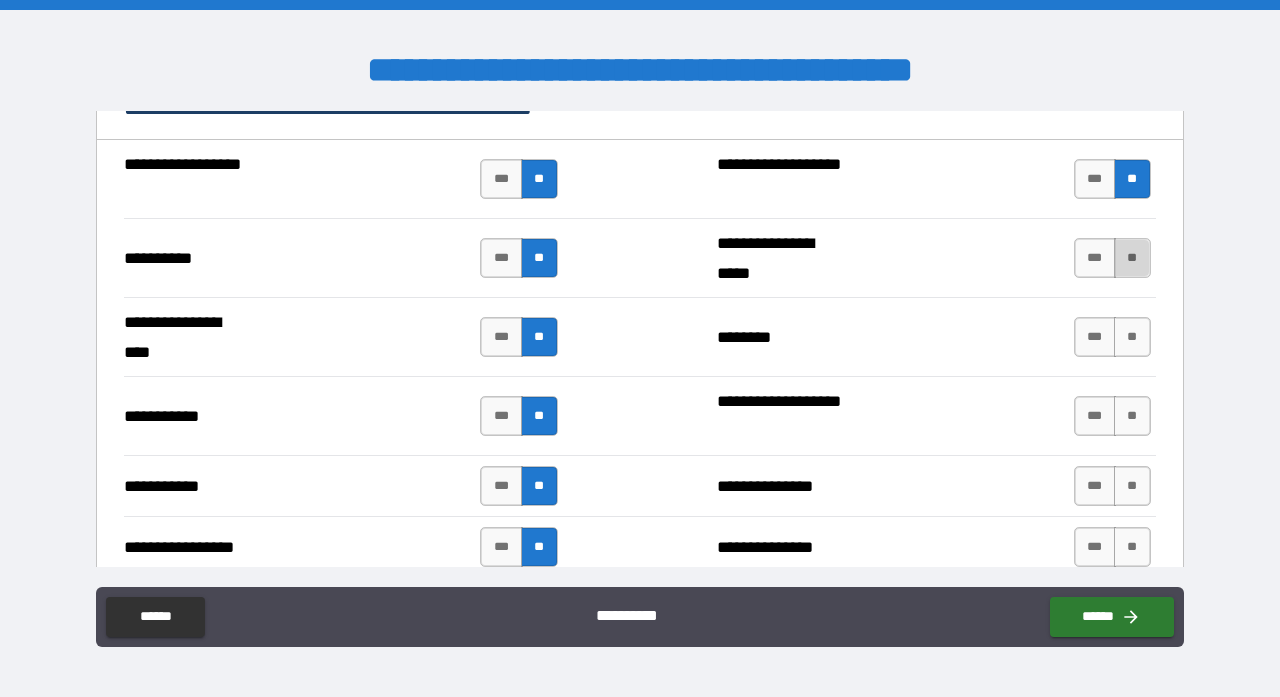 click on "**" at bounding box center (1132, 258) 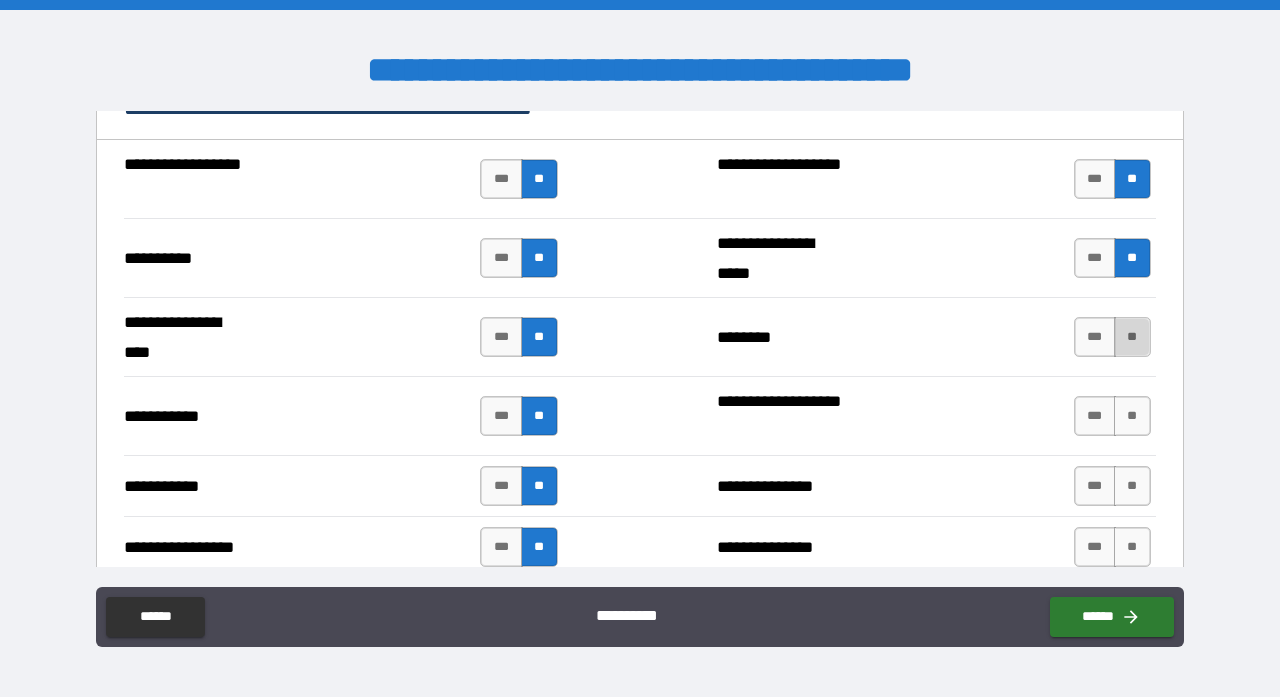 click on "**" at bounding box center (1132, 337) 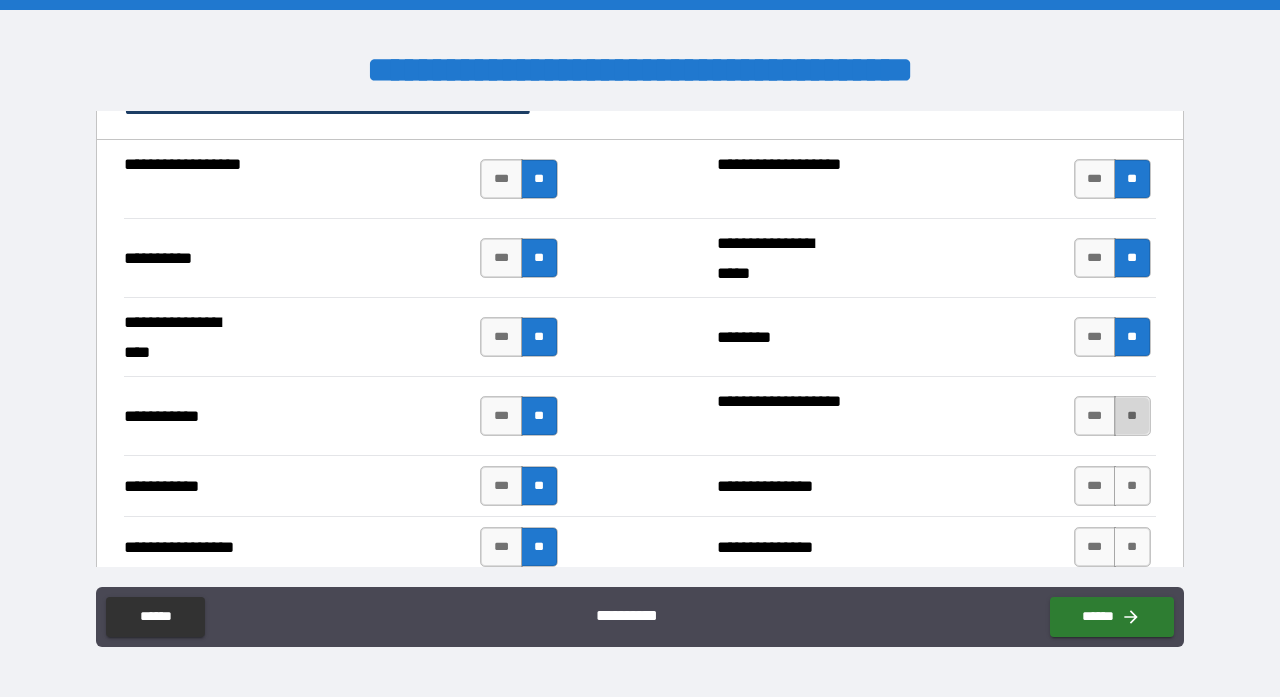 click on "**" at bounding box center (1132, 416) 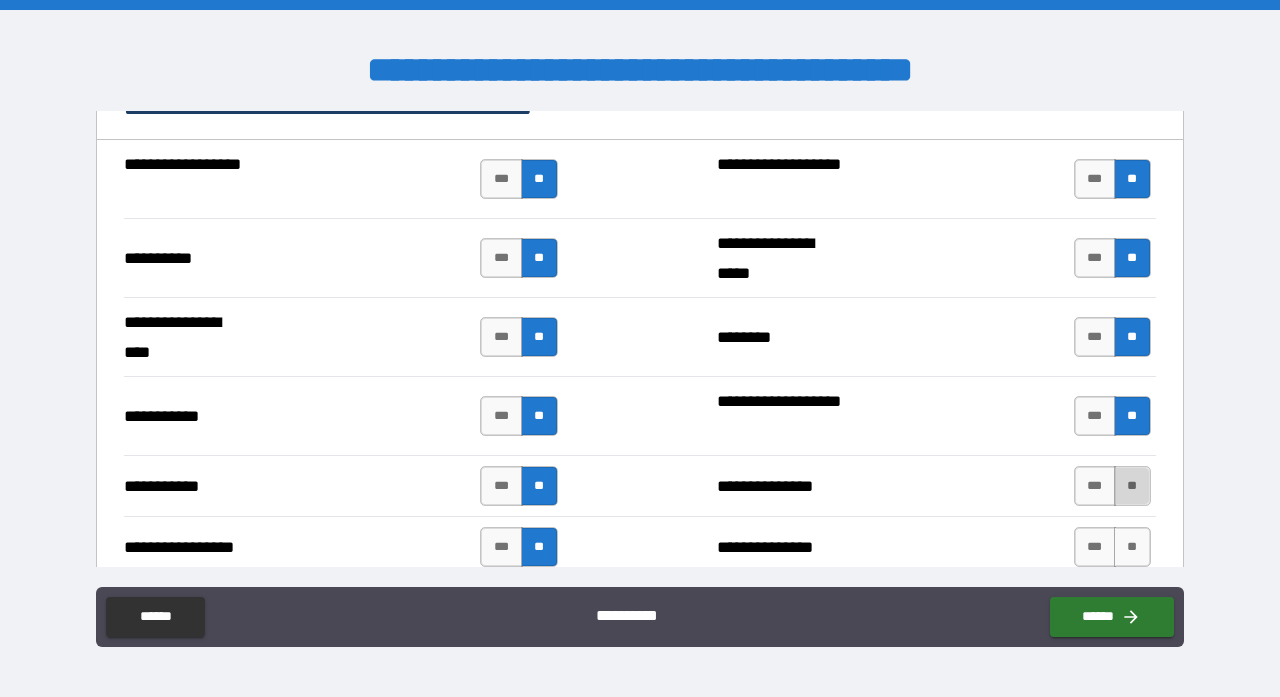 click on "**" at bounding box center [1132, 486] 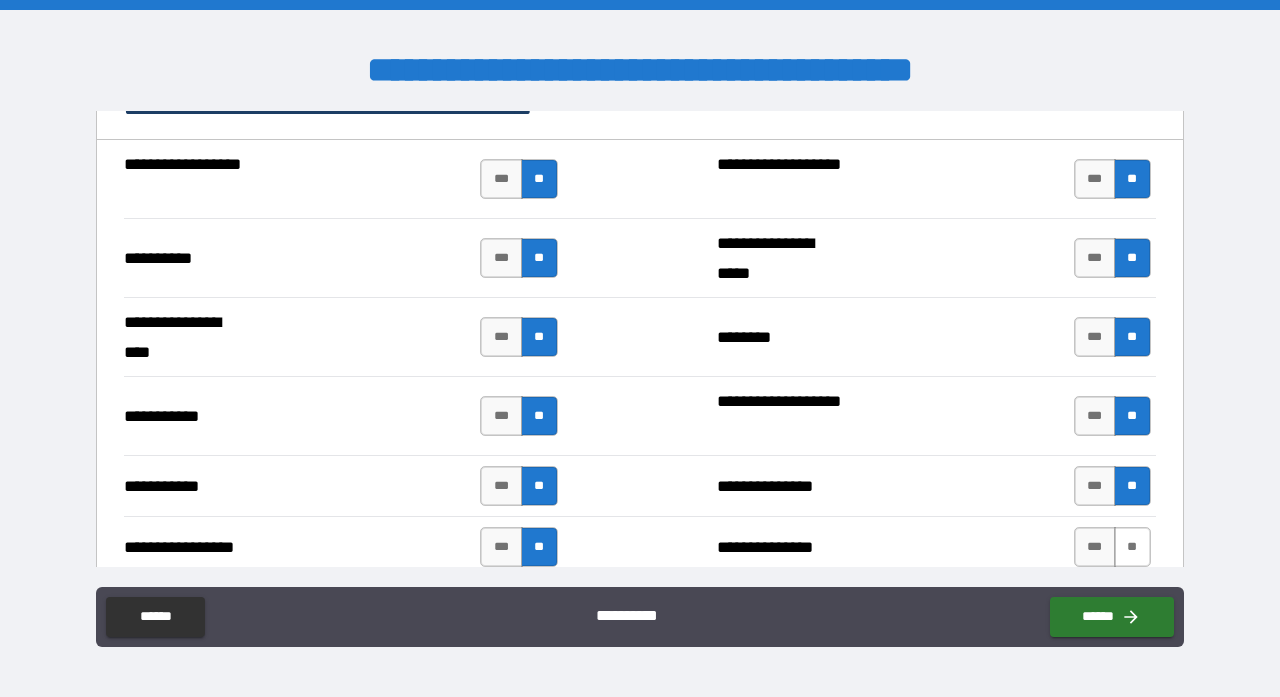 click on "**" at bounding box center (1132, 547) 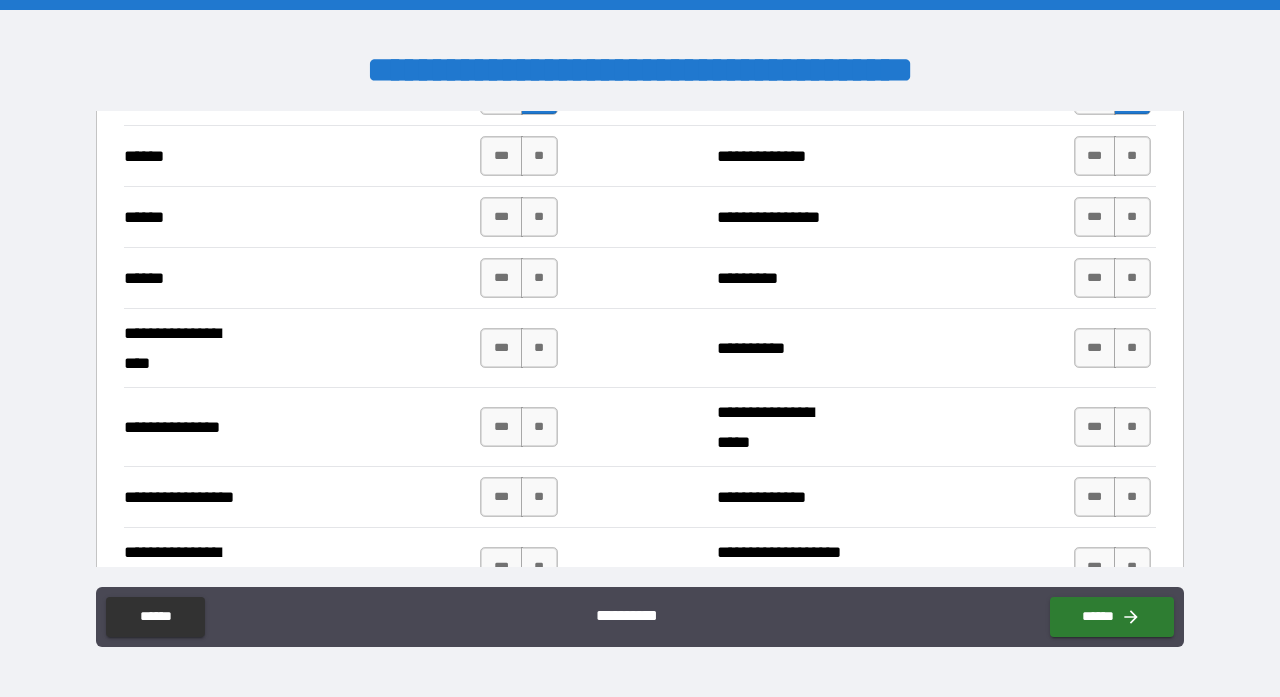 scroll, scrollTop: 2157, scrollLeft: 0, axis: vertical 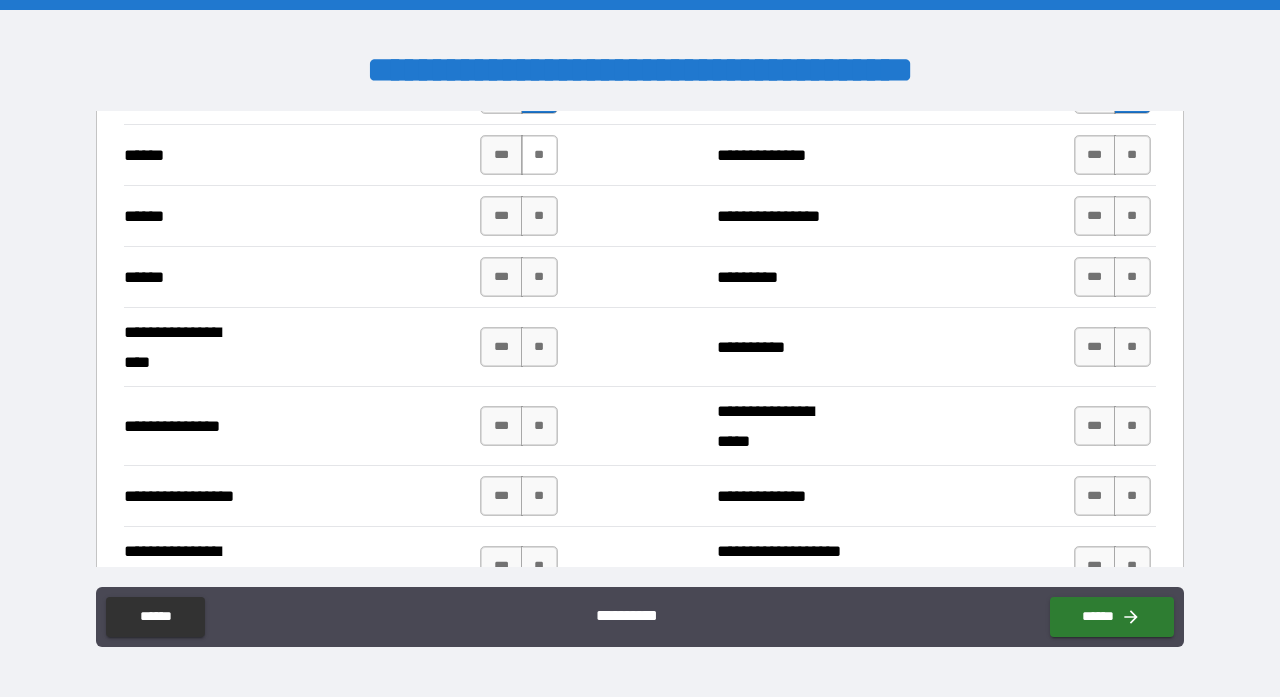 click on "**" at bounding box center [539, 155] 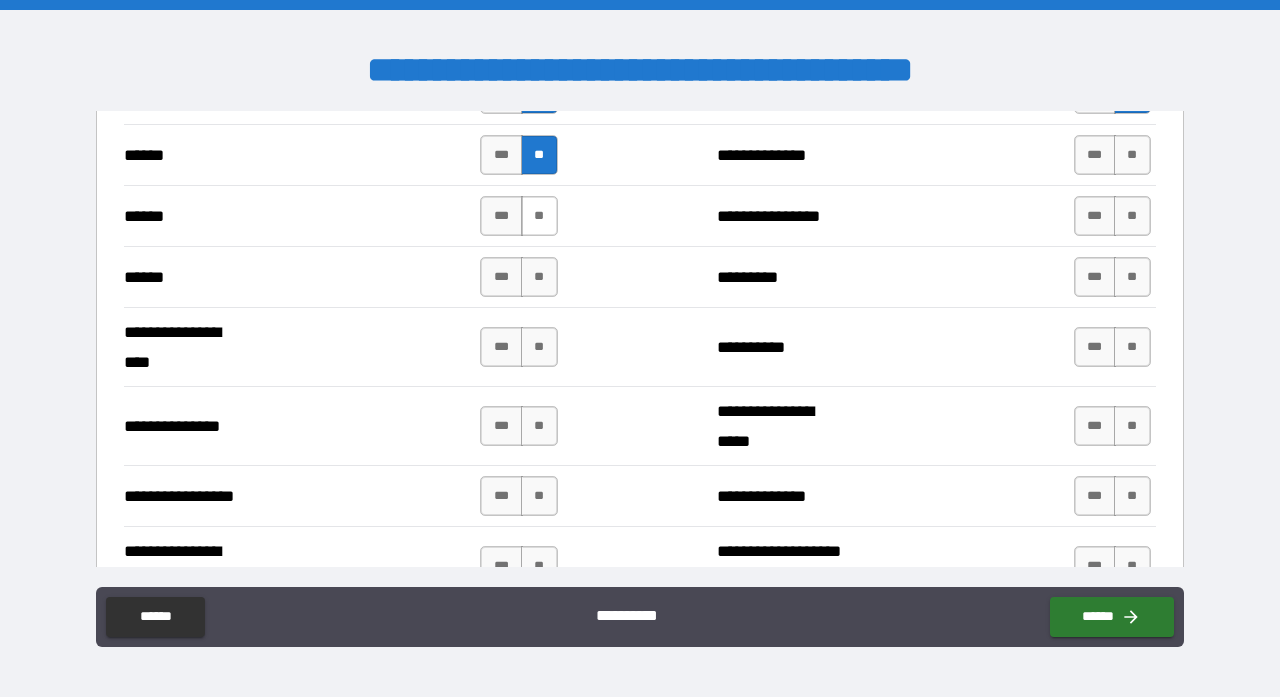 click on "**" at bounding box center [539, 216] 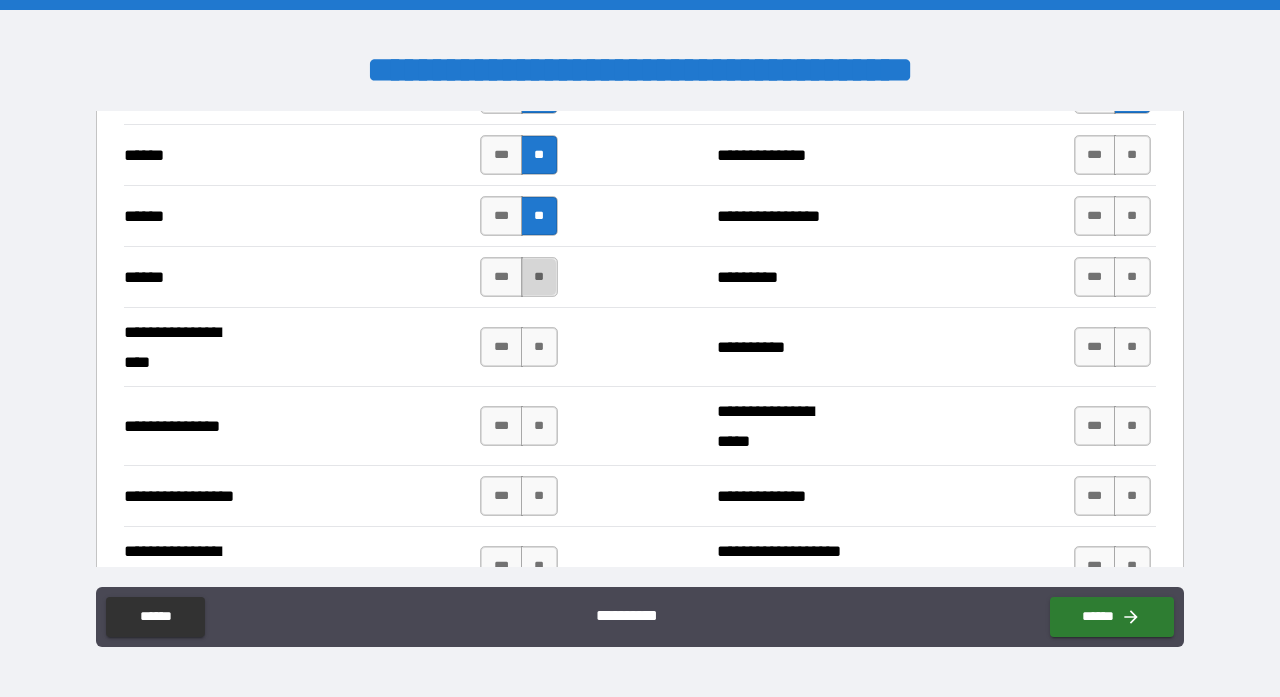 click on "**" at bounding box center (539, 277) 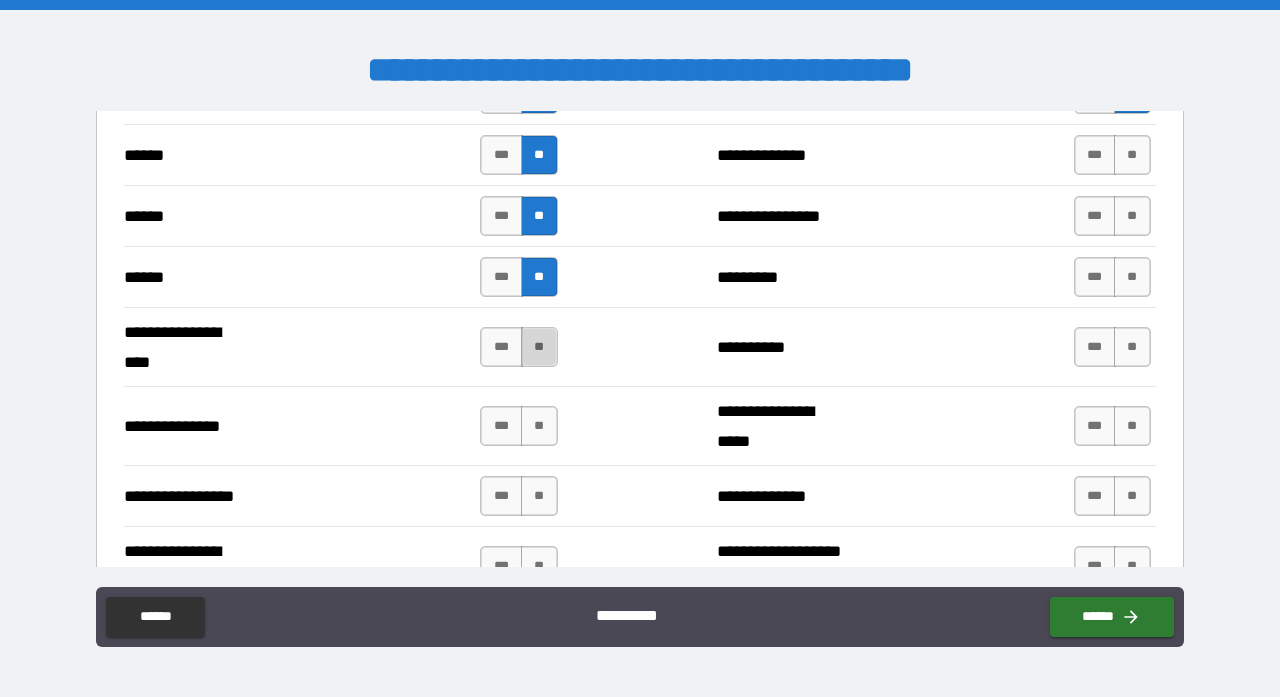 click on "**" at bounding box center (539, 347) 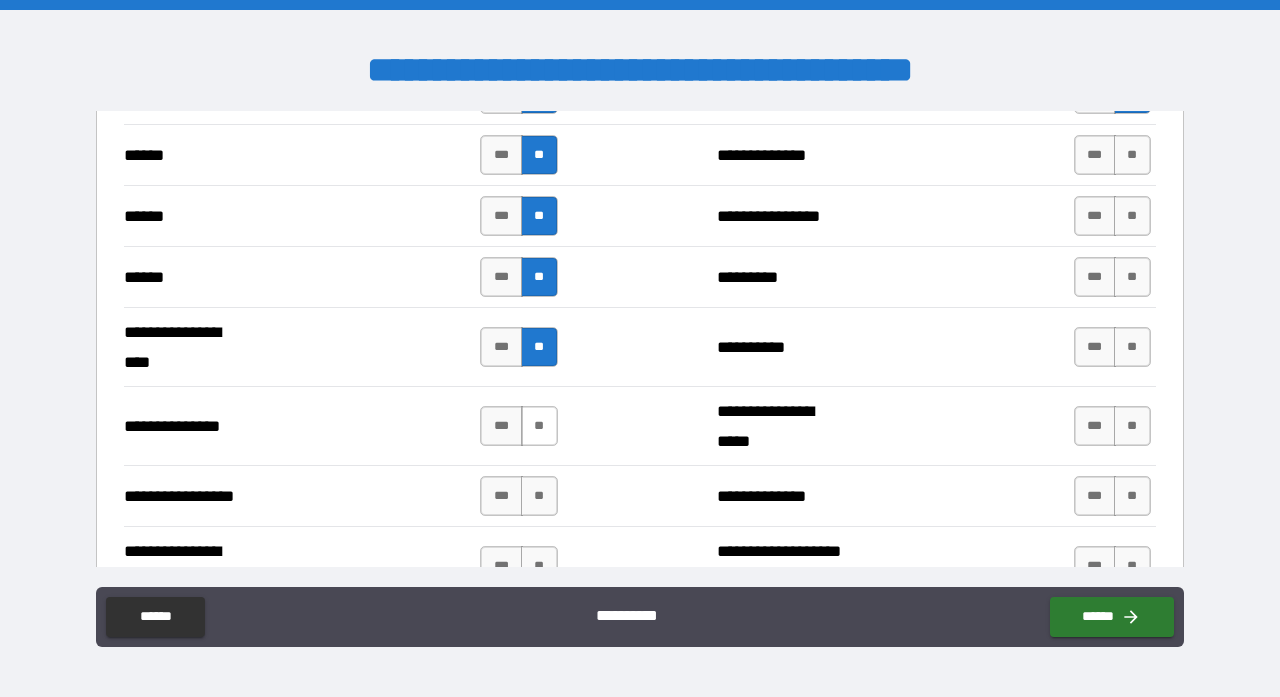click on "**" at bounding box center [539, 426] 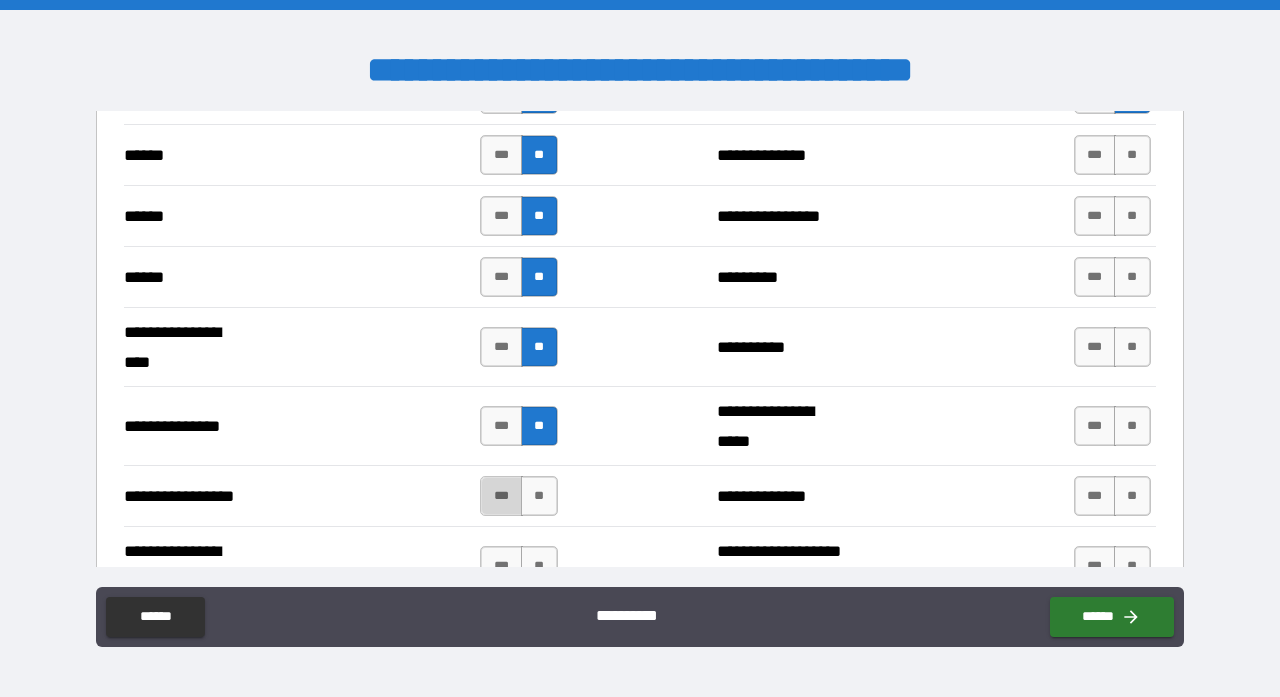 click on "***" at bounding box center [501, 496] 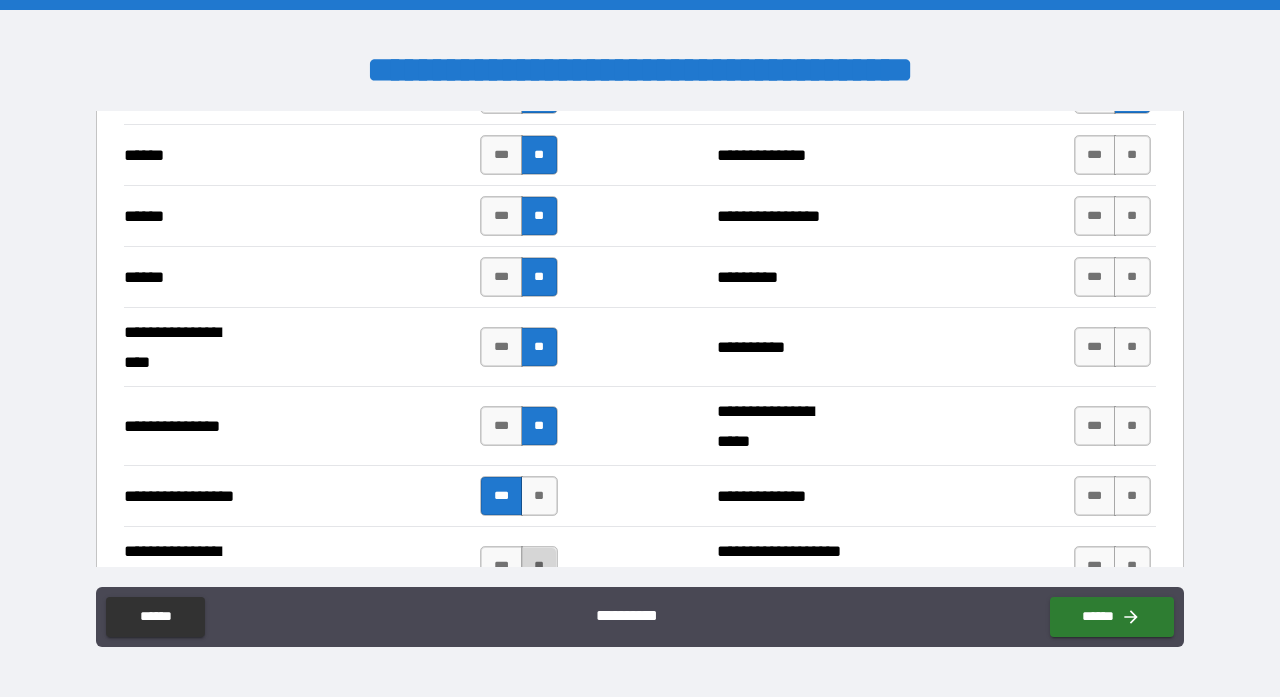 click on "**" at bounding box center (539, 566) 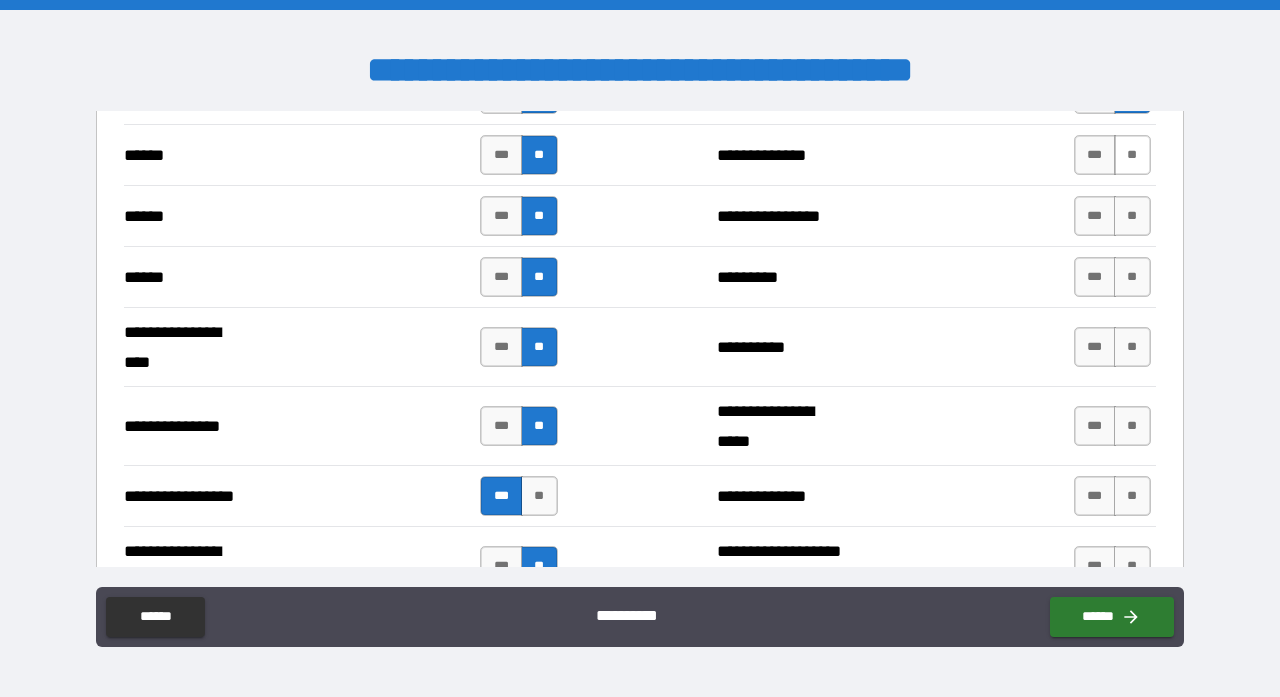 click on "**" at bounding box center [1132, 155] 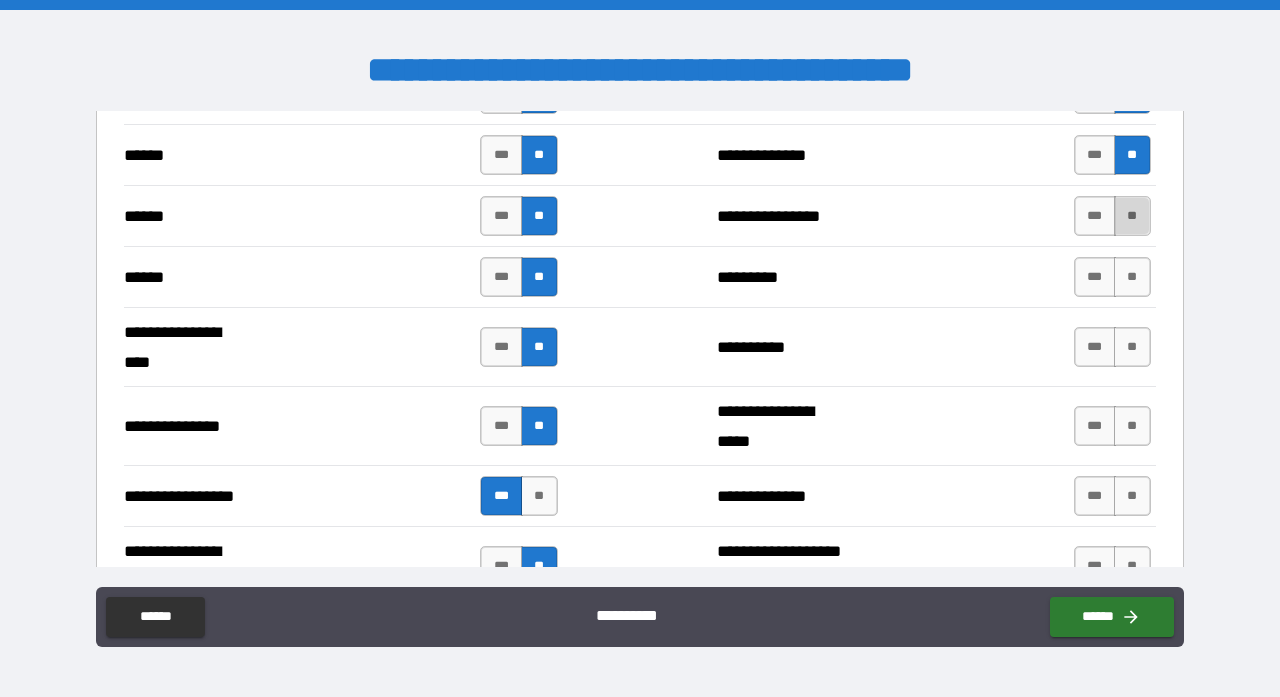 click on "**" at bounding box center (1132, 216) 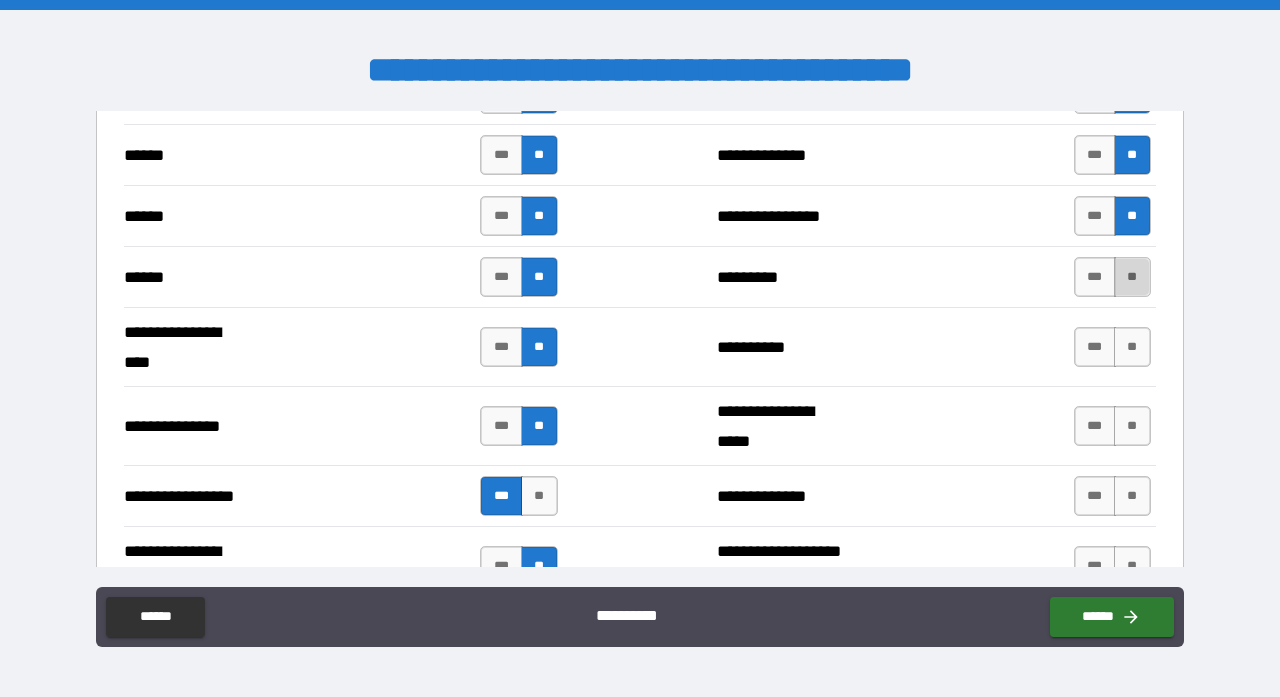 click on "**" at bounding box center [1132, 277] 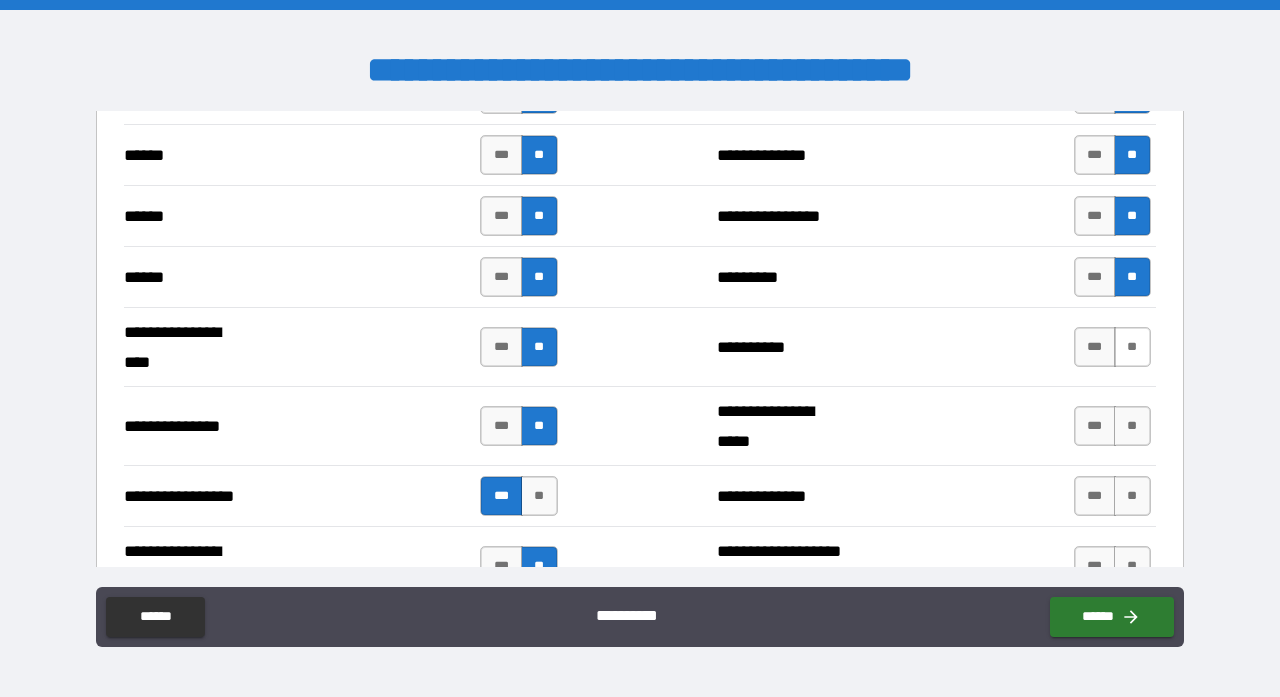 click on "**" at bounding box center [1132, 347] 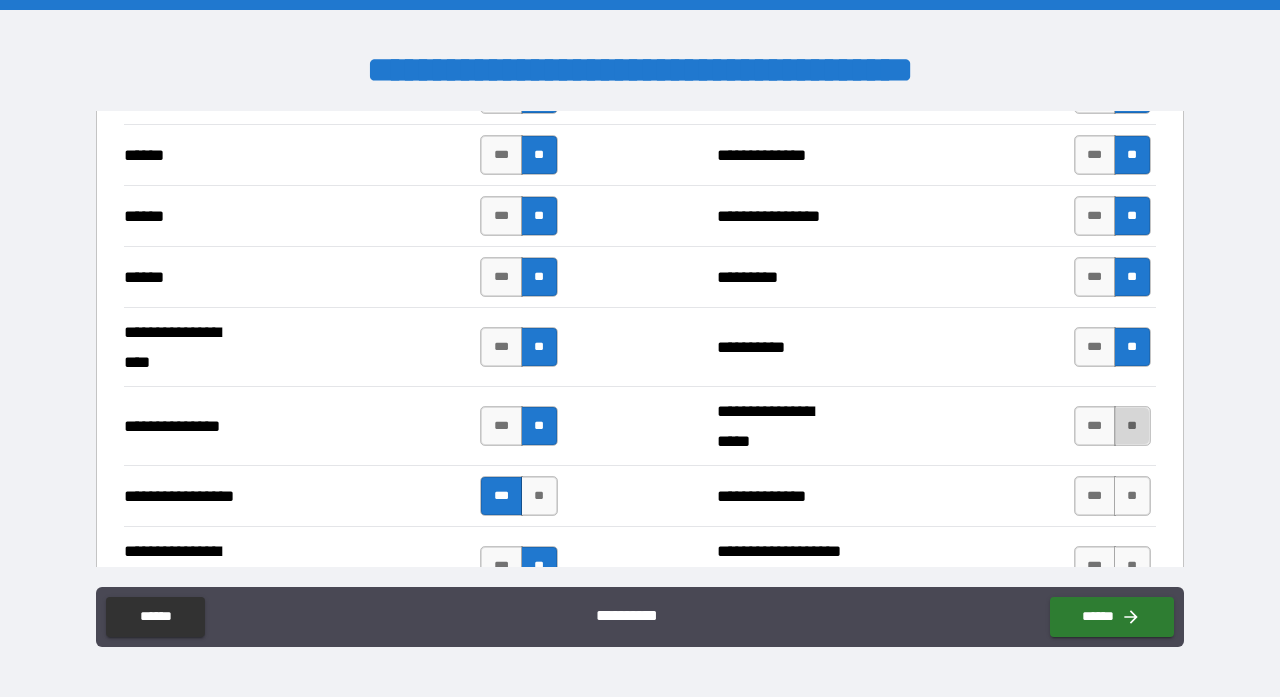 click on "**" at bounding box center (1132, 426) 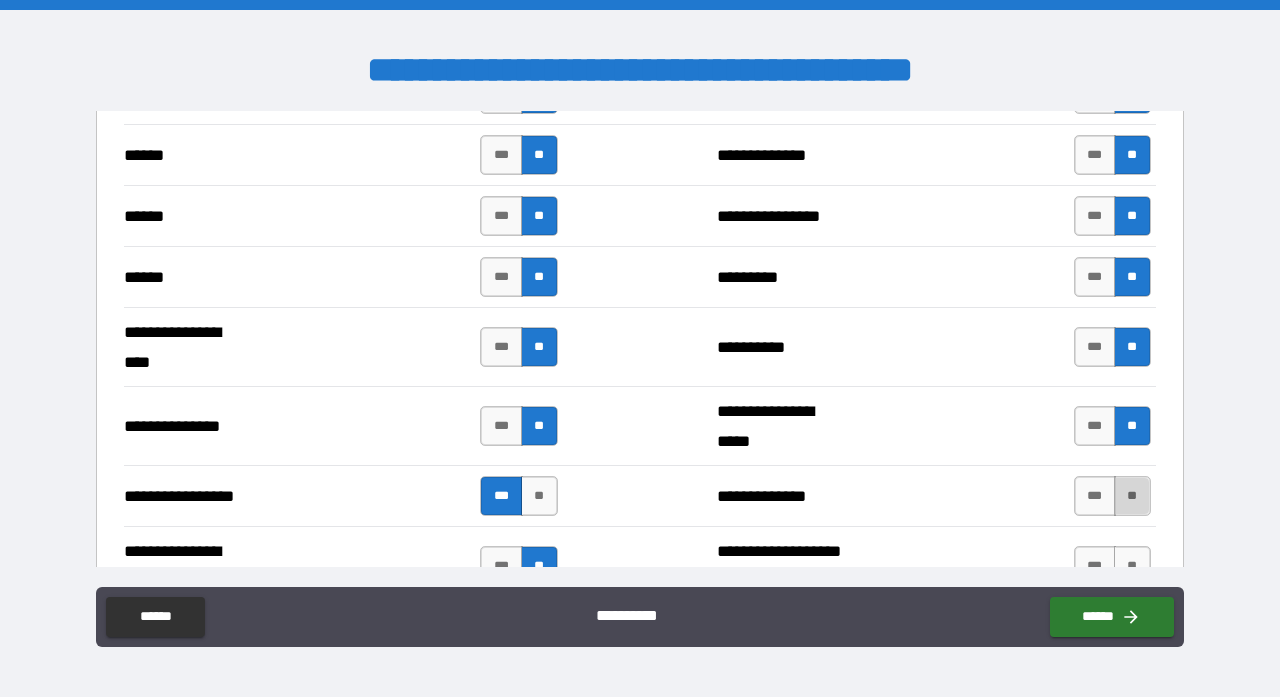 click on "**" at bounding box center [1132, 496] 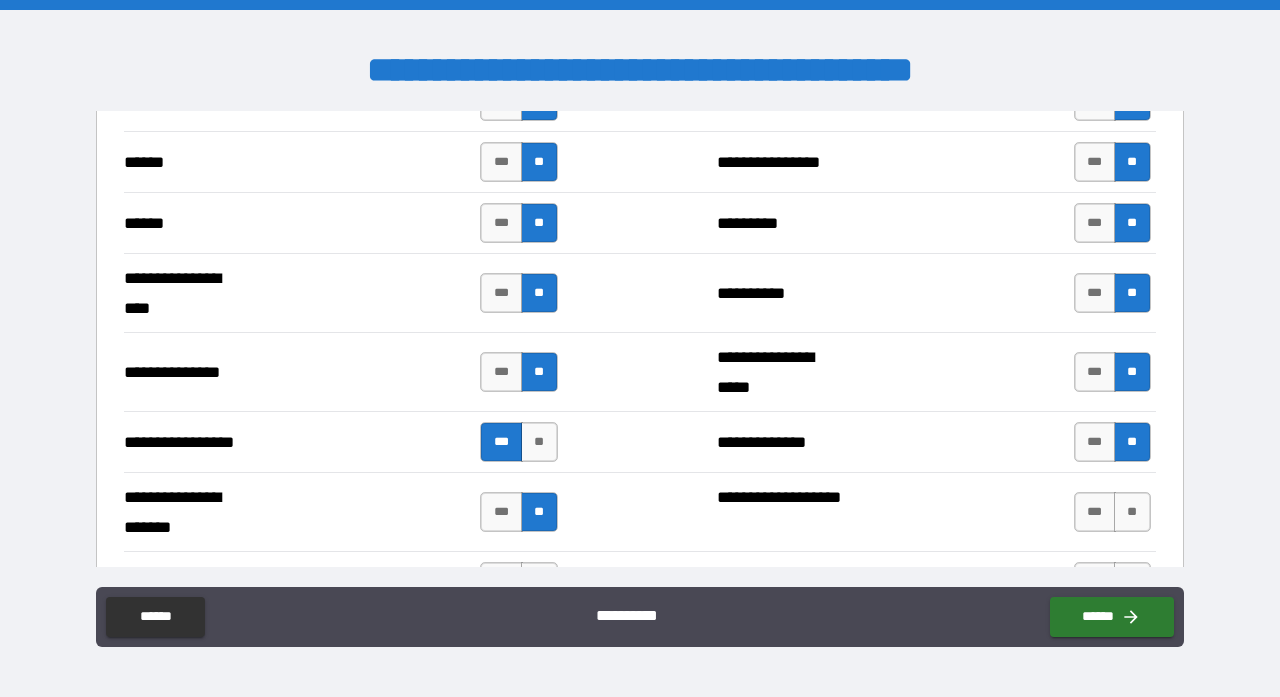 scroll, scrollTop: 2235, scrollLeft: 0, axis: vertical 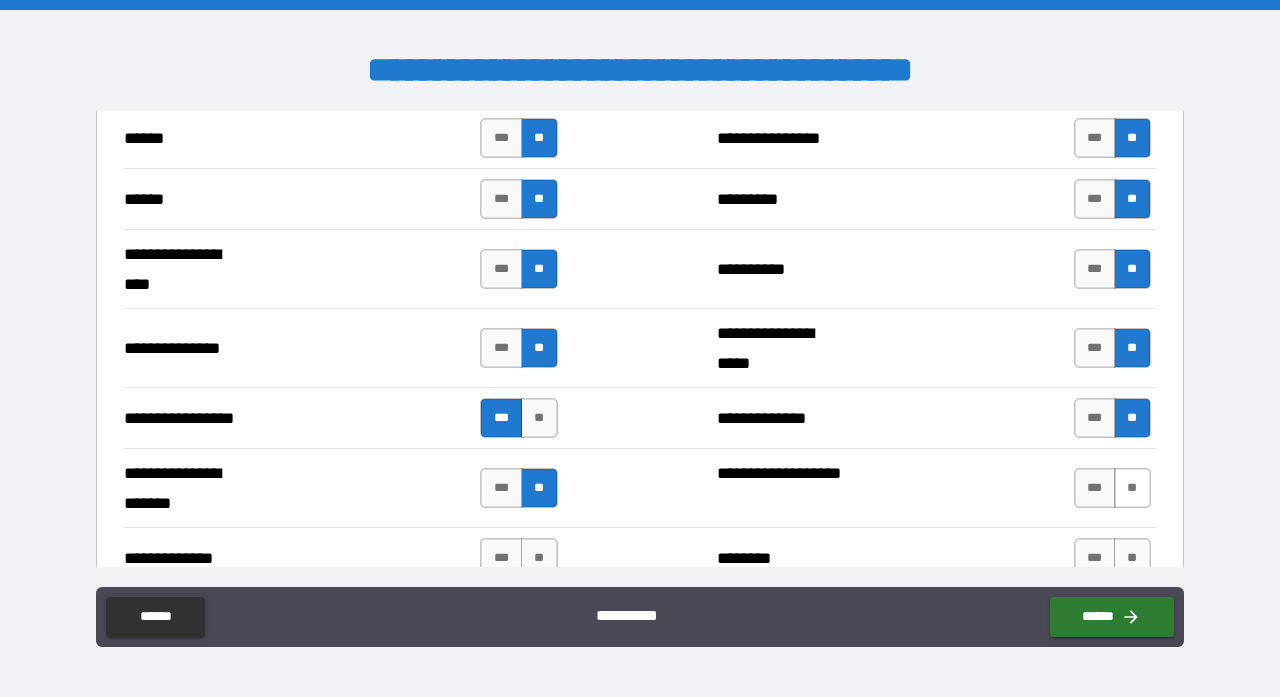 click on "**" at bounding box center [1132, 488] 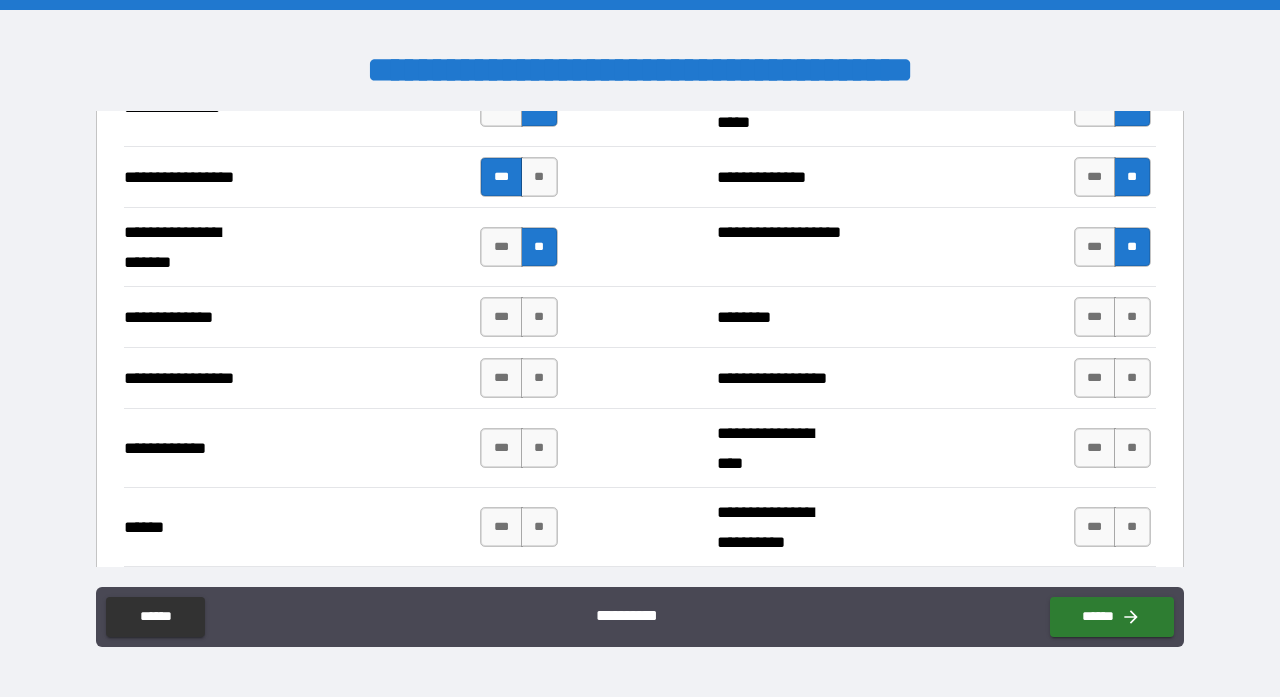 scroll, scrollTop: 2487, scrollLeft: 0, axis: vertical 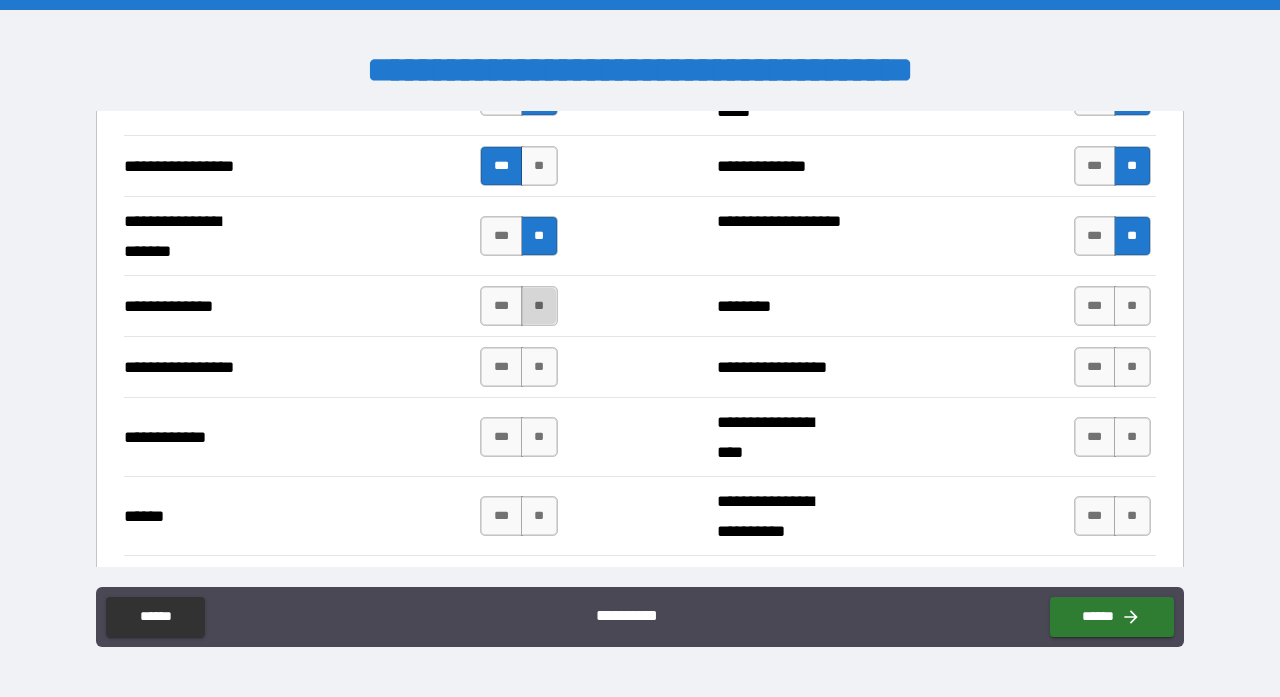 click on "**" at bounding box center [539, 306] 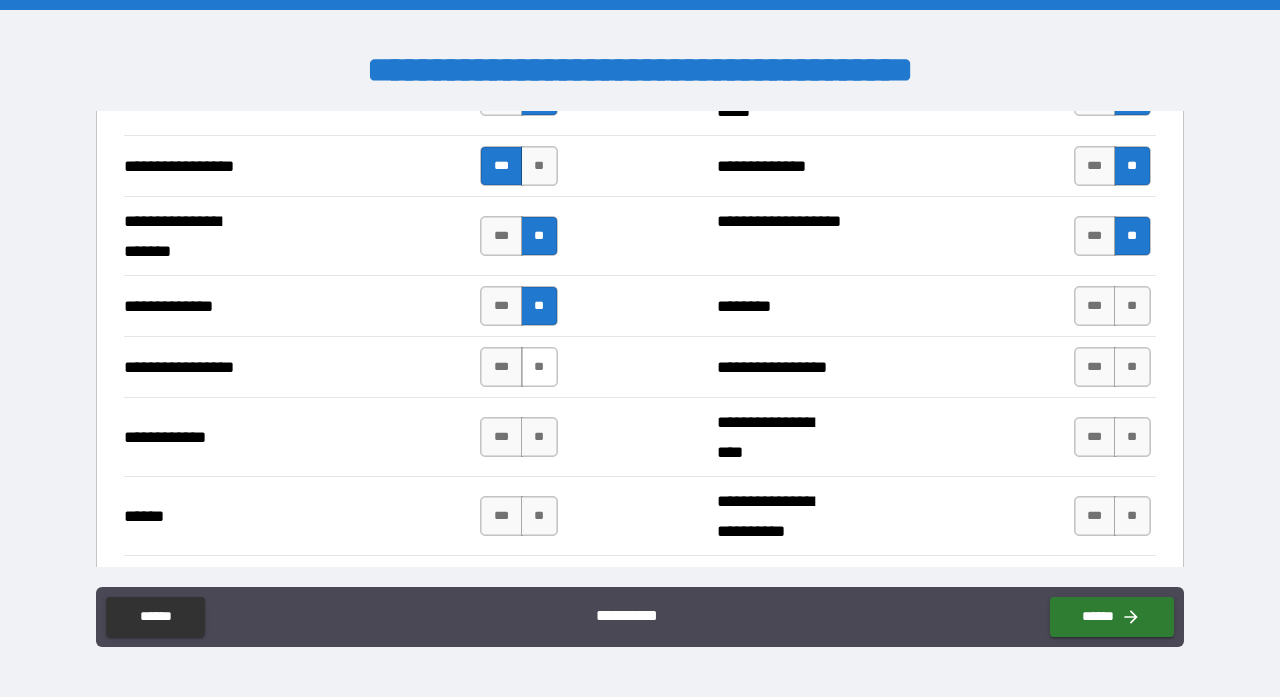 click on "**" at bounding box center [539, 367] 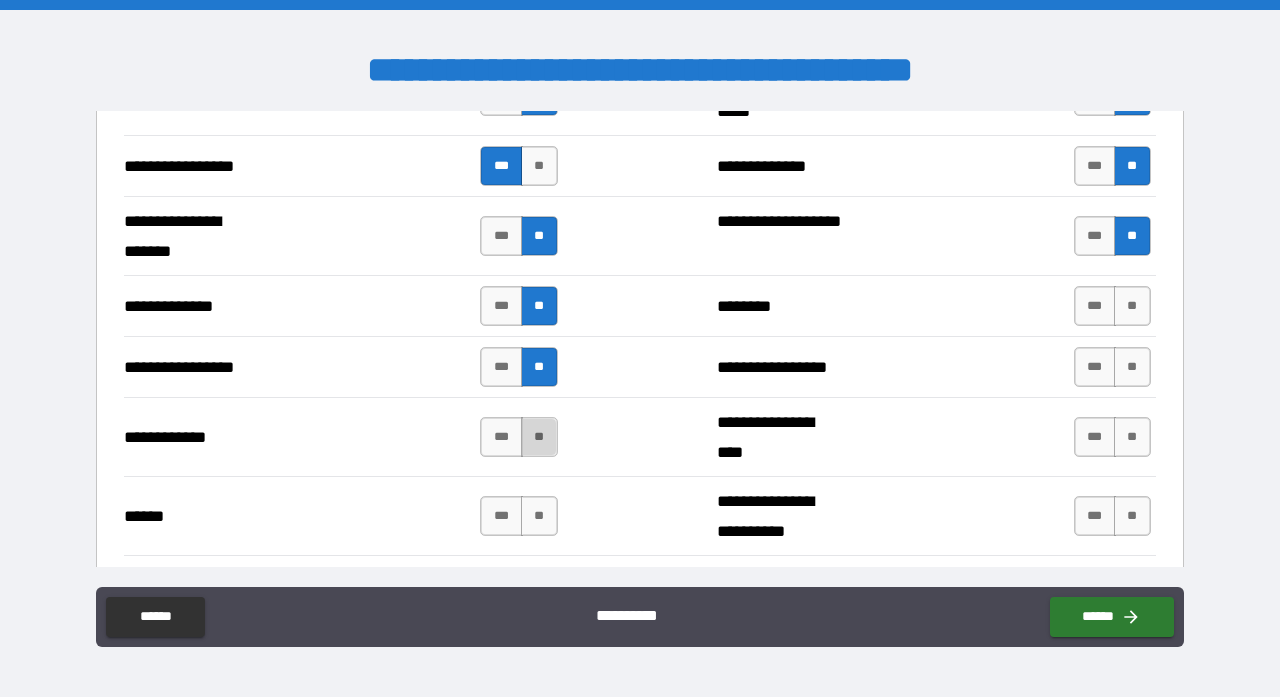 click on "**" at bounding box center (539, 437) 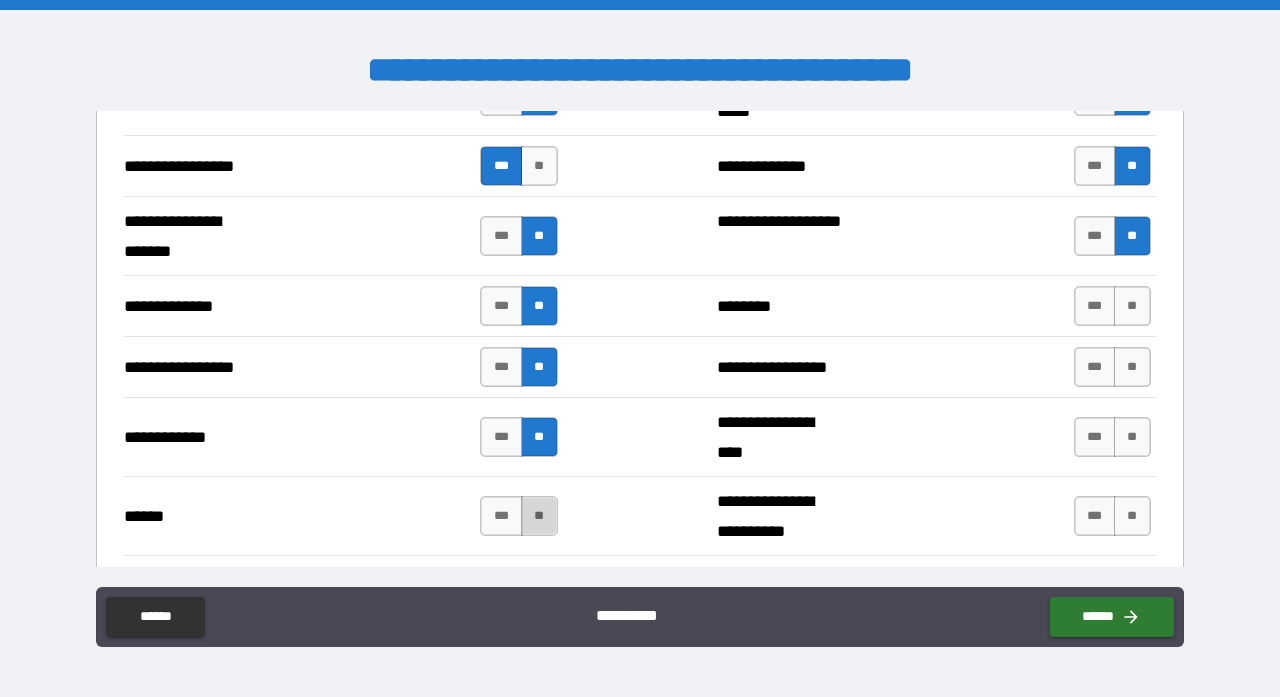 click on "**" at bounding box center (539, 516) 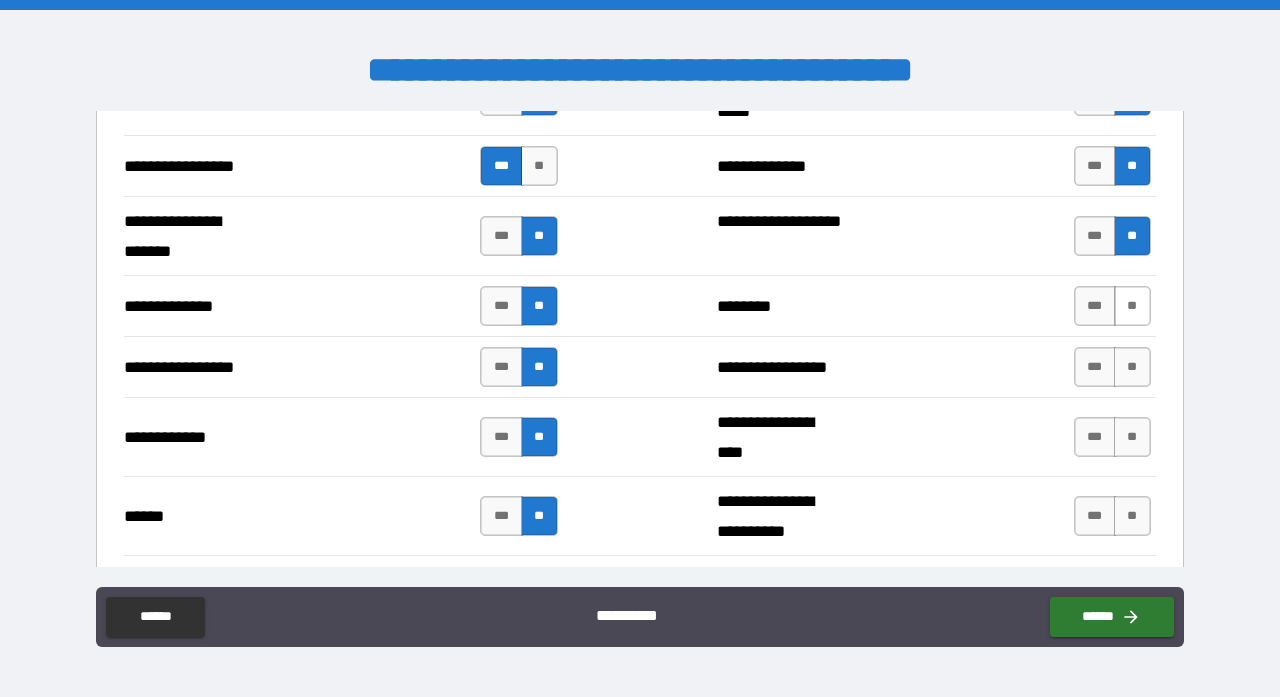 click on "**" at bounding box center [1132, 306] 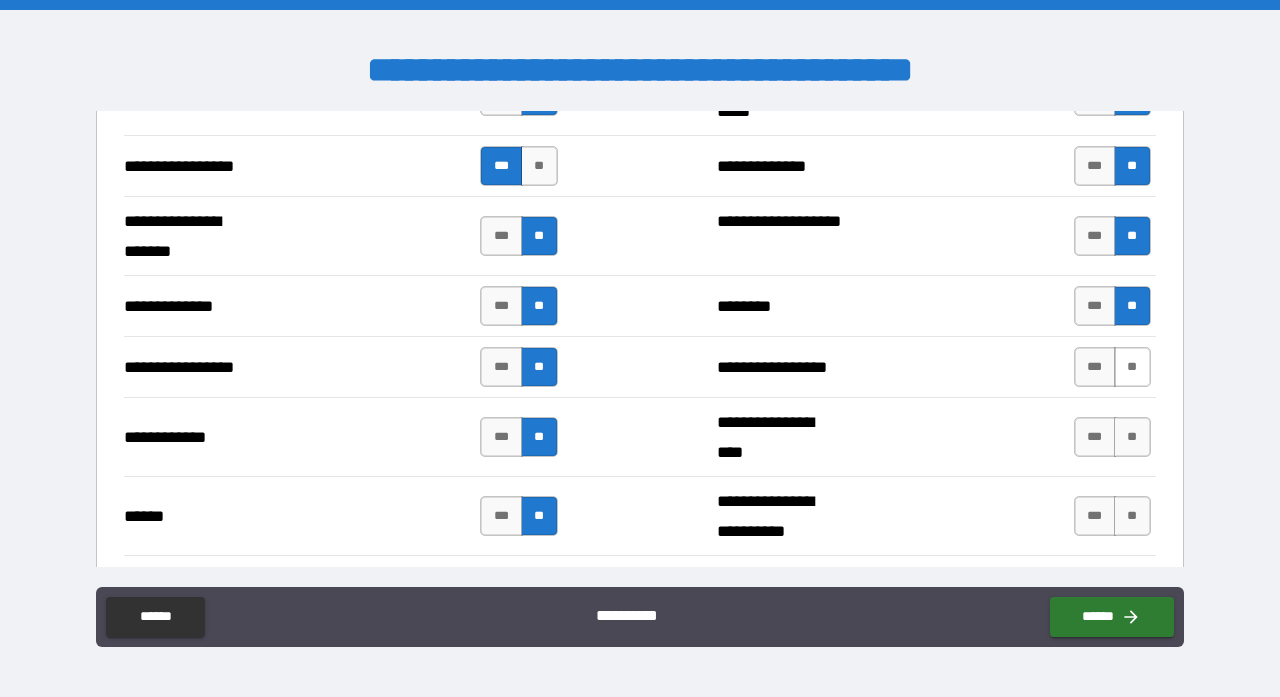 click on "**" at bounding box center [1132, 367] 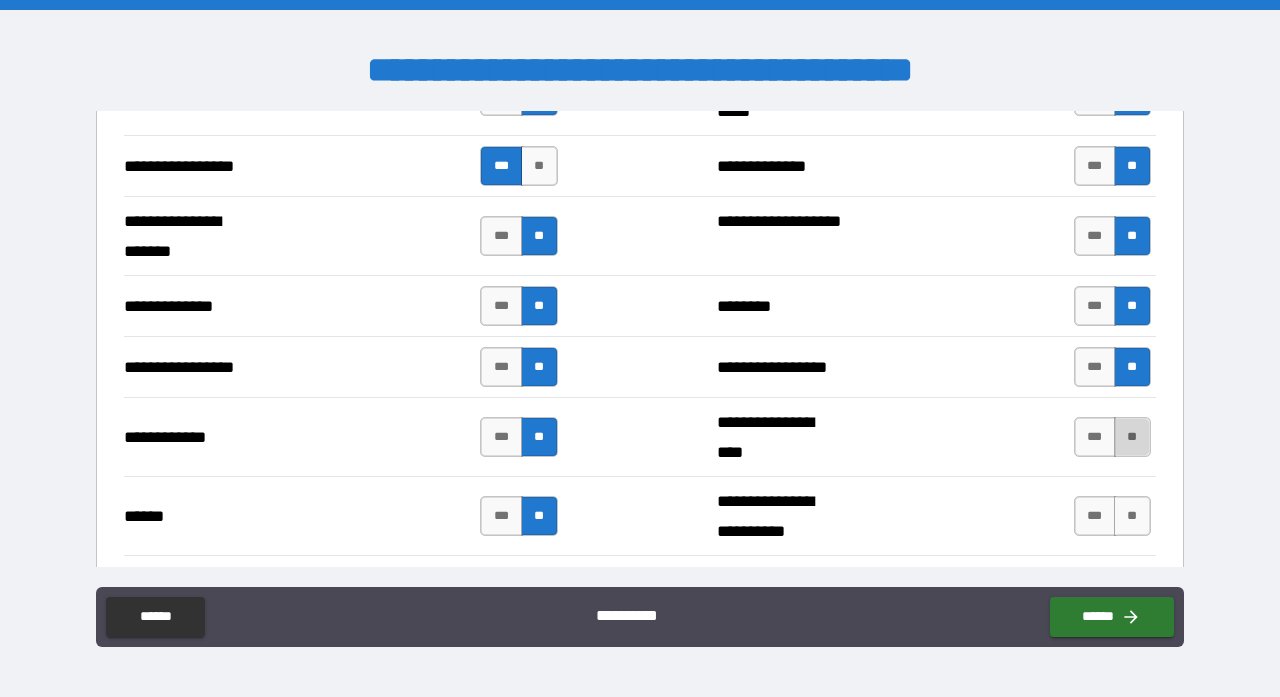 click on "**" at bounding box center [1132, 437] 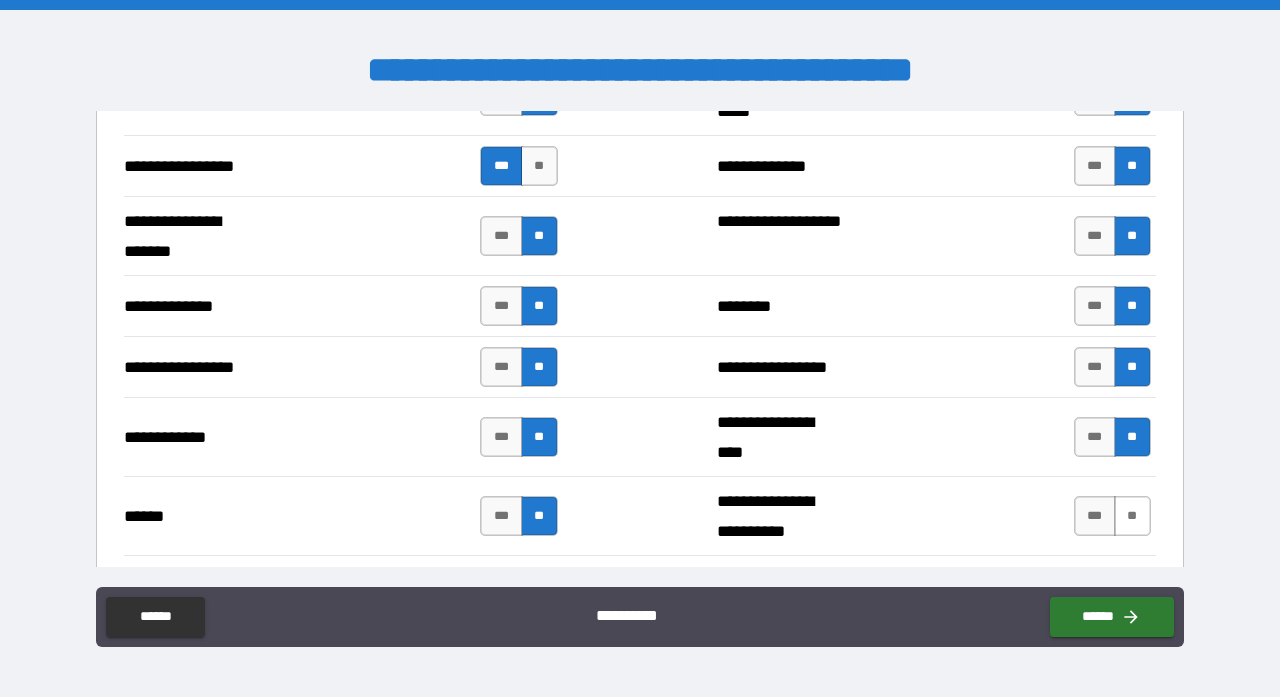 click on "**" at bounding box center (1132, 516) 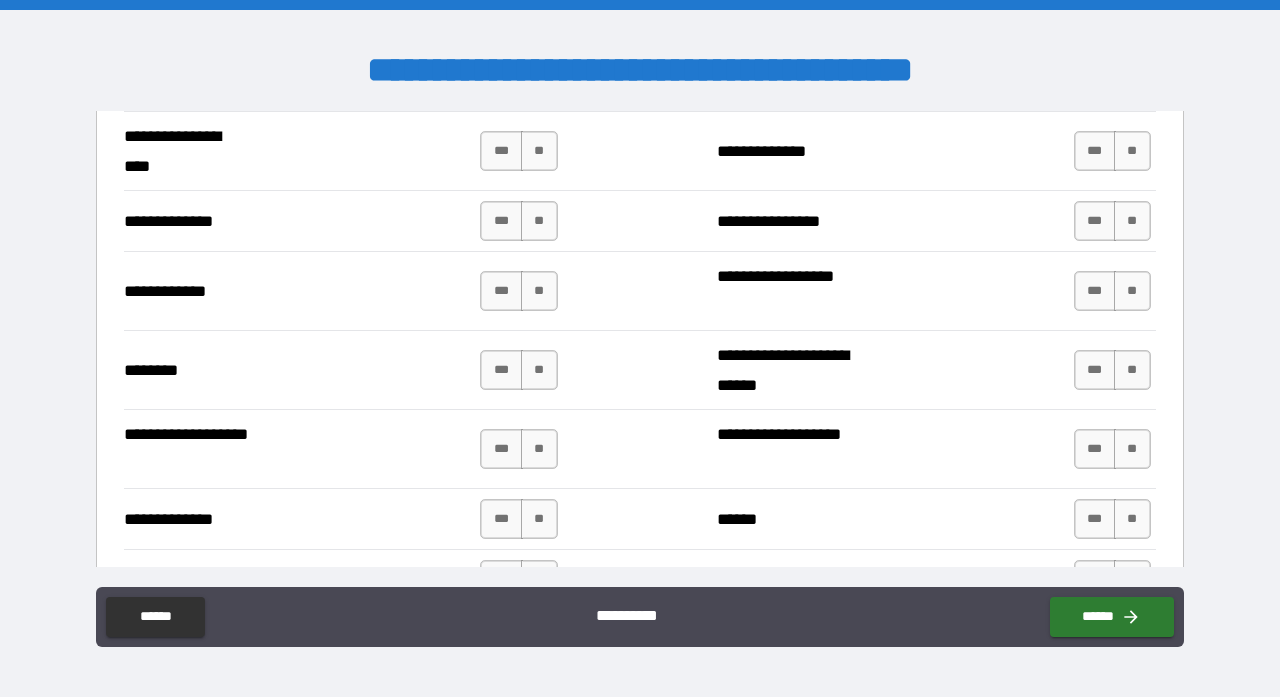 scroll, scrollTop: 2933, scrollLeft: 0, axis: vertical 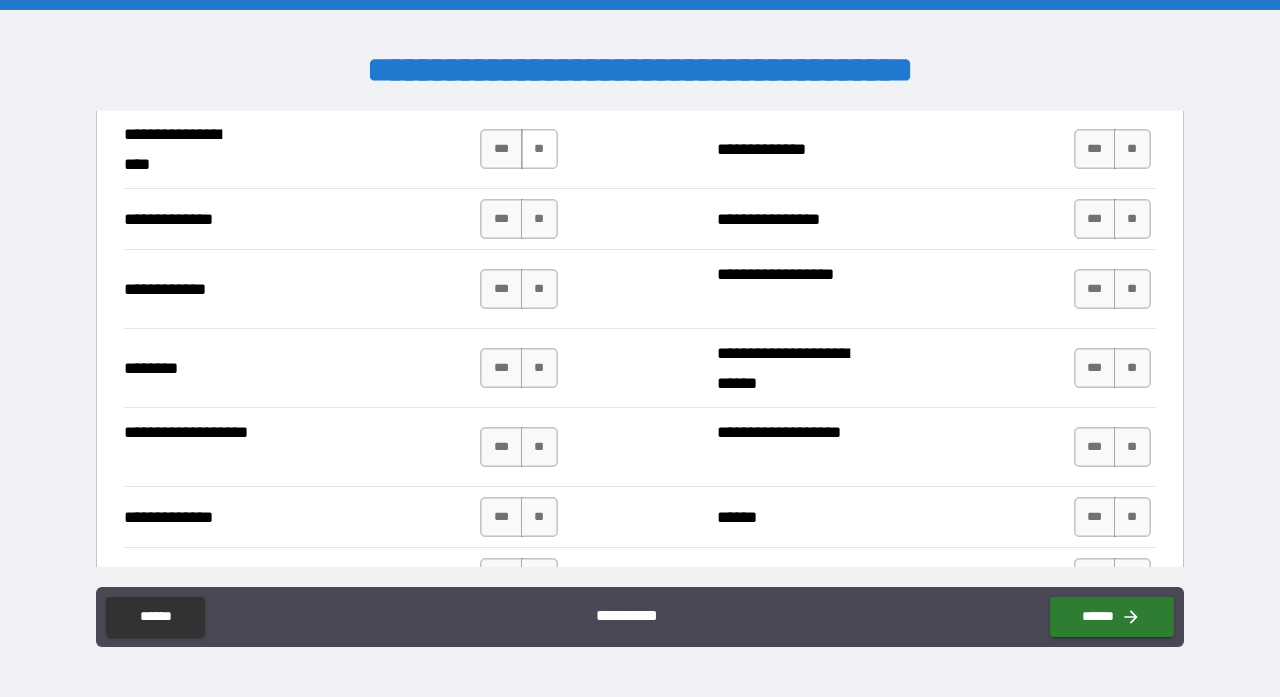 click on "**" at bounding box center (539, 149) 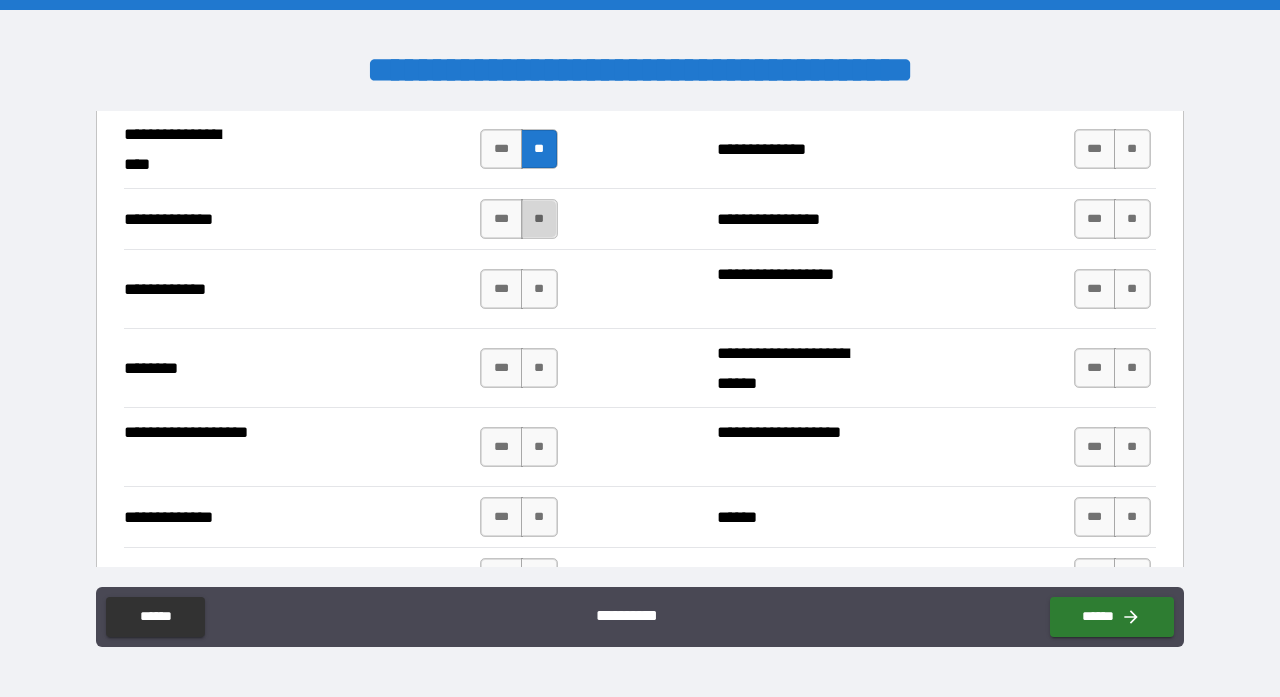 click on "**" at bounding box center (539, 219) 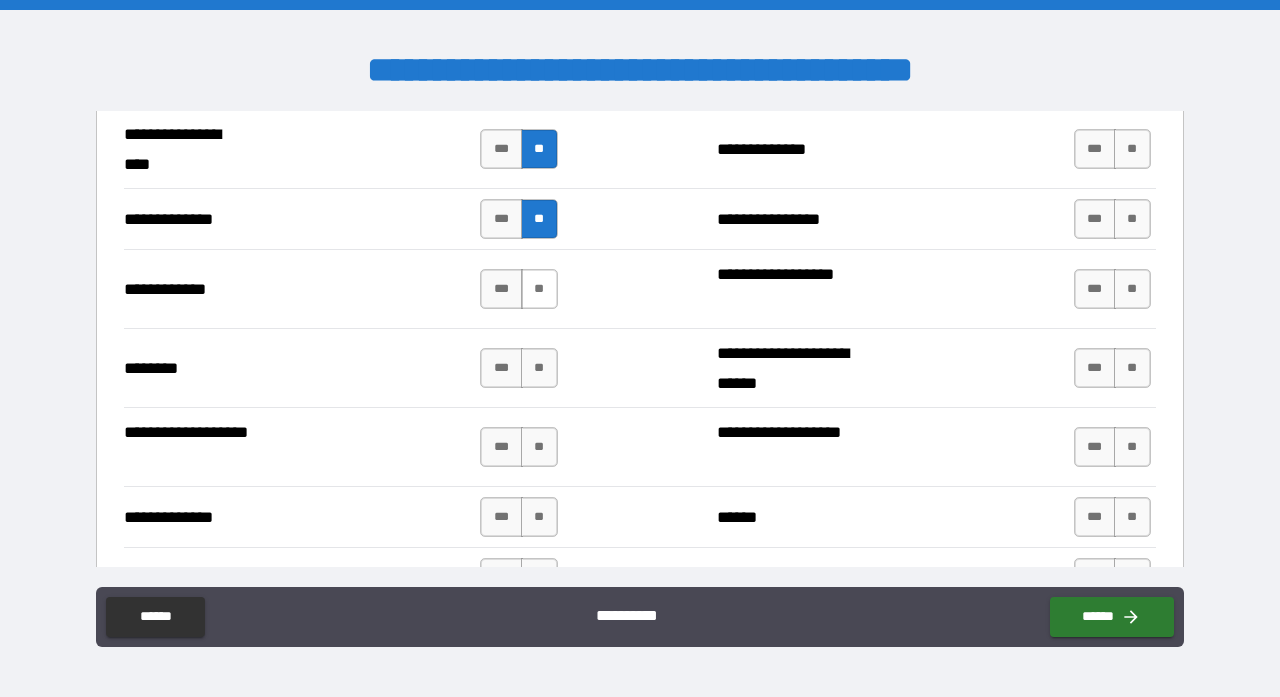 click on "**" at bounding box center [539, 289] 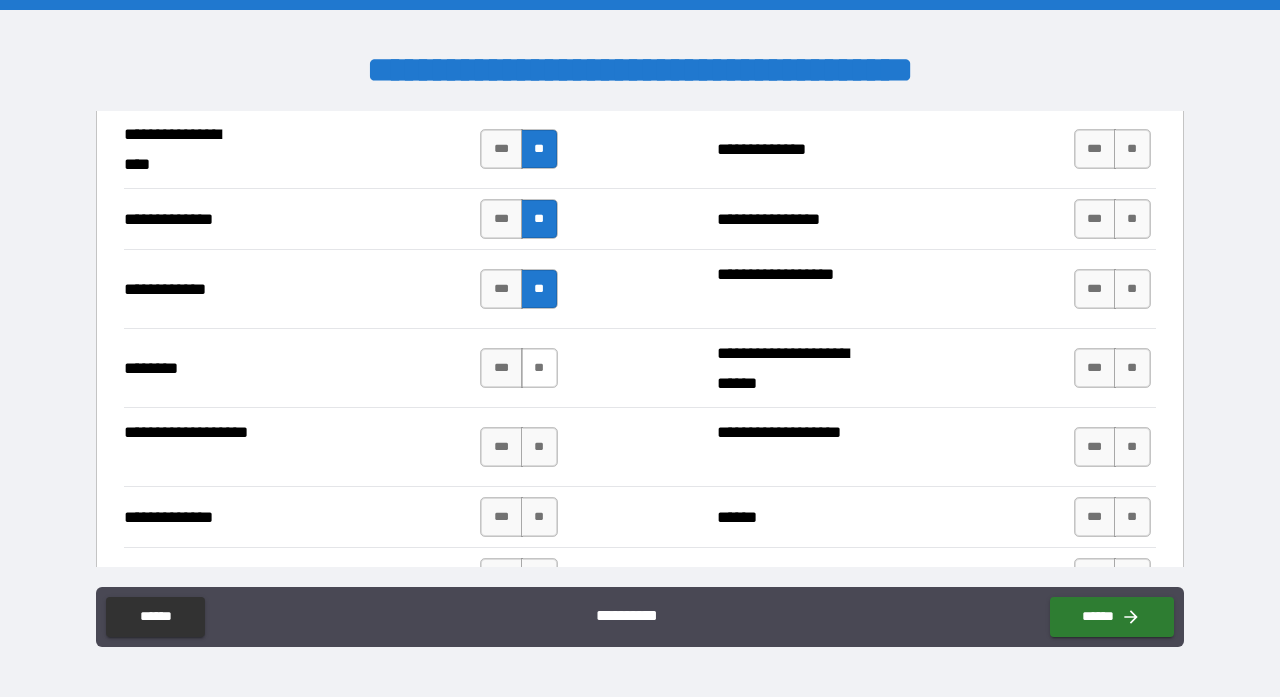click on "**" at bounding box center [539, 368] 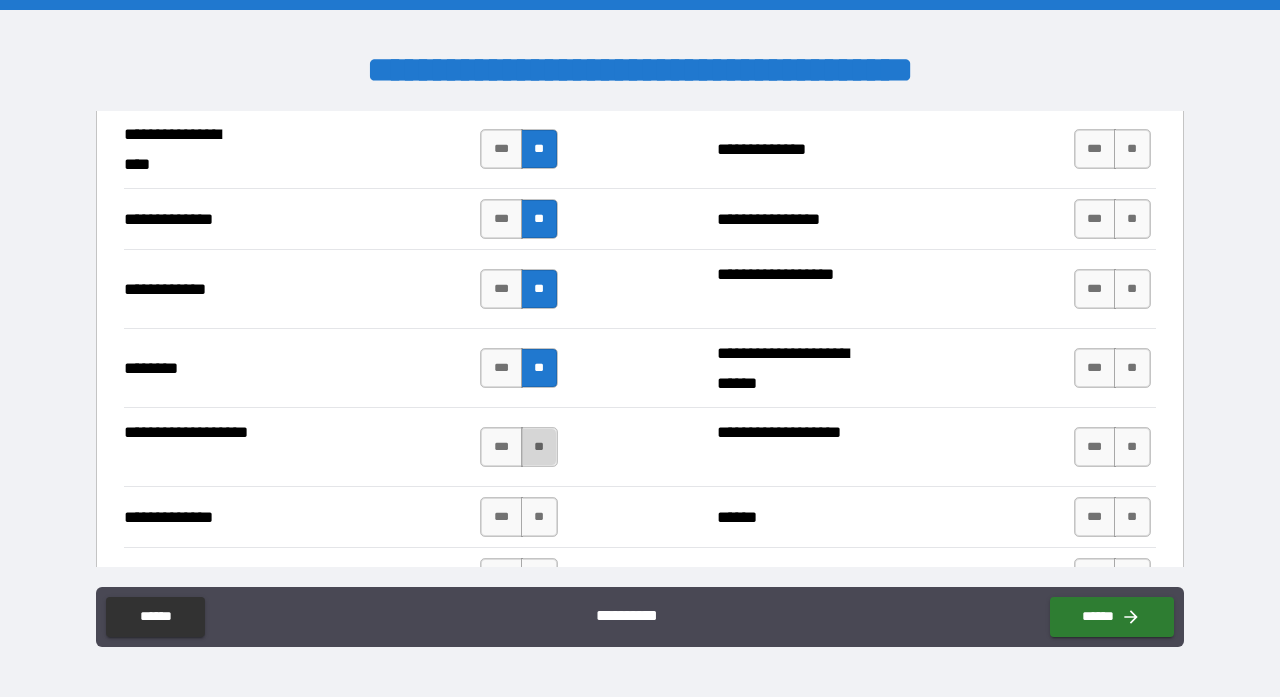 click on "**" at bounding box center (539, 447) 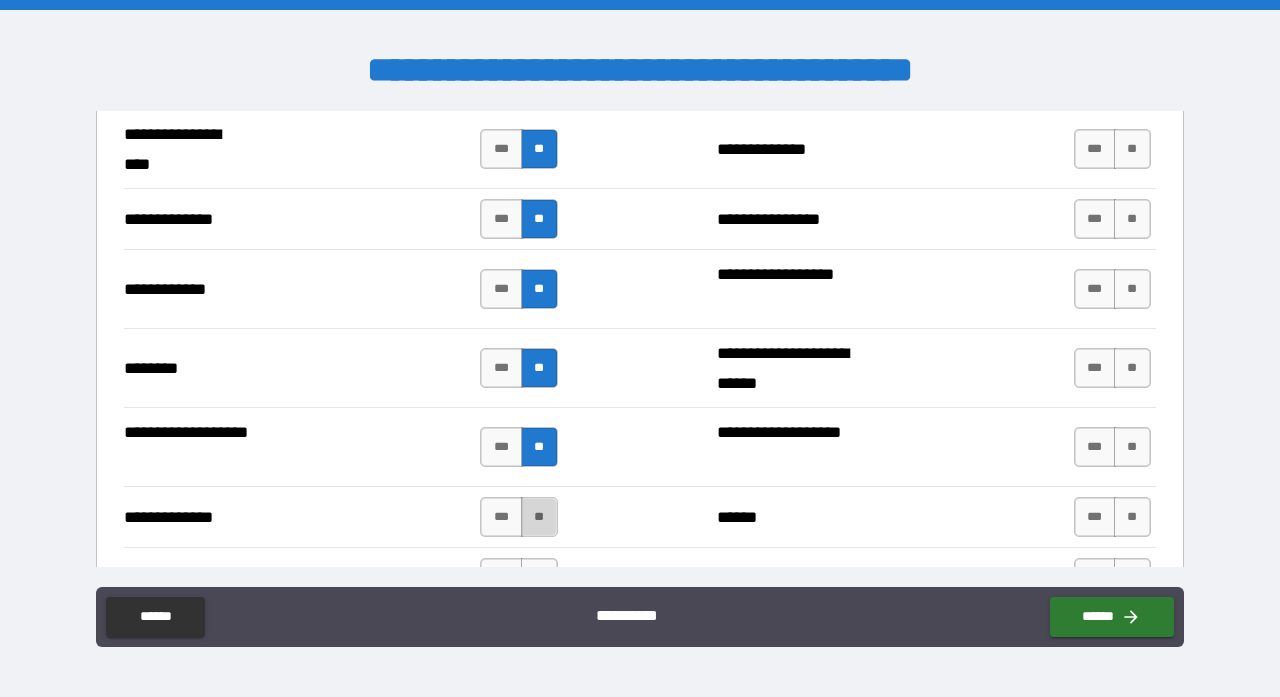 click on "**" at bounding box center [539, 517] 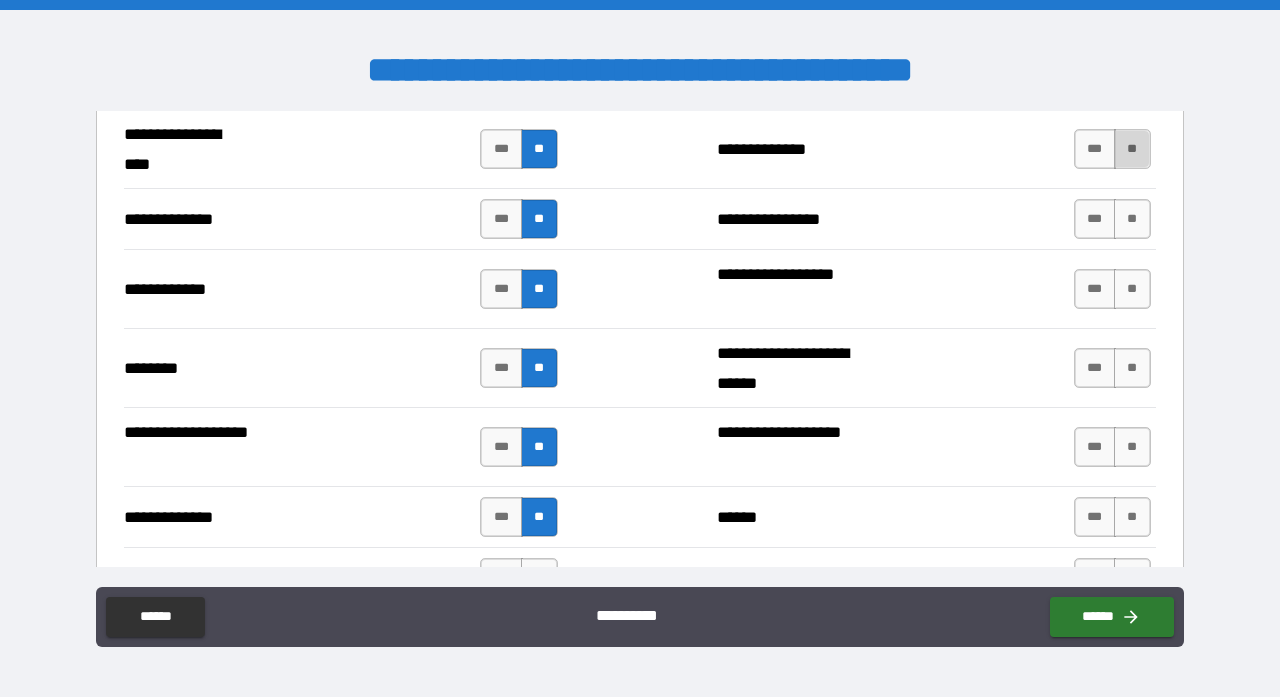 click on "**" at bounding box center [1132, 149] 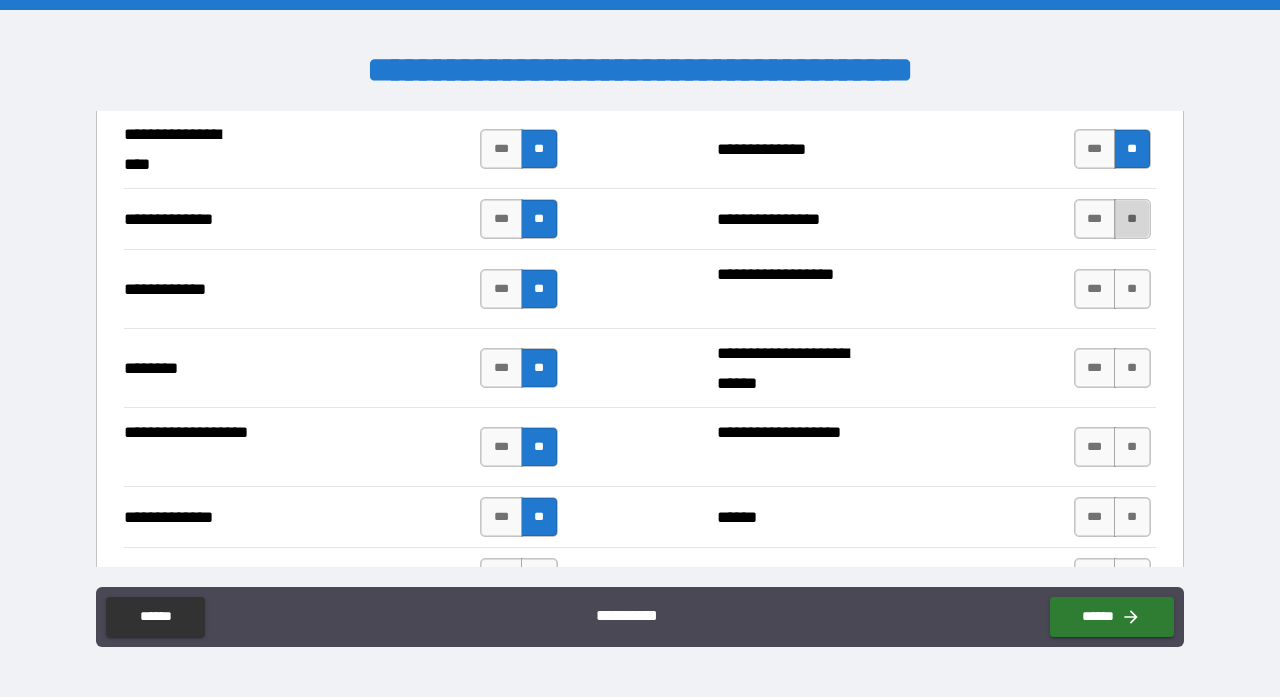 click on "**" at bounding box center [1132, 219] 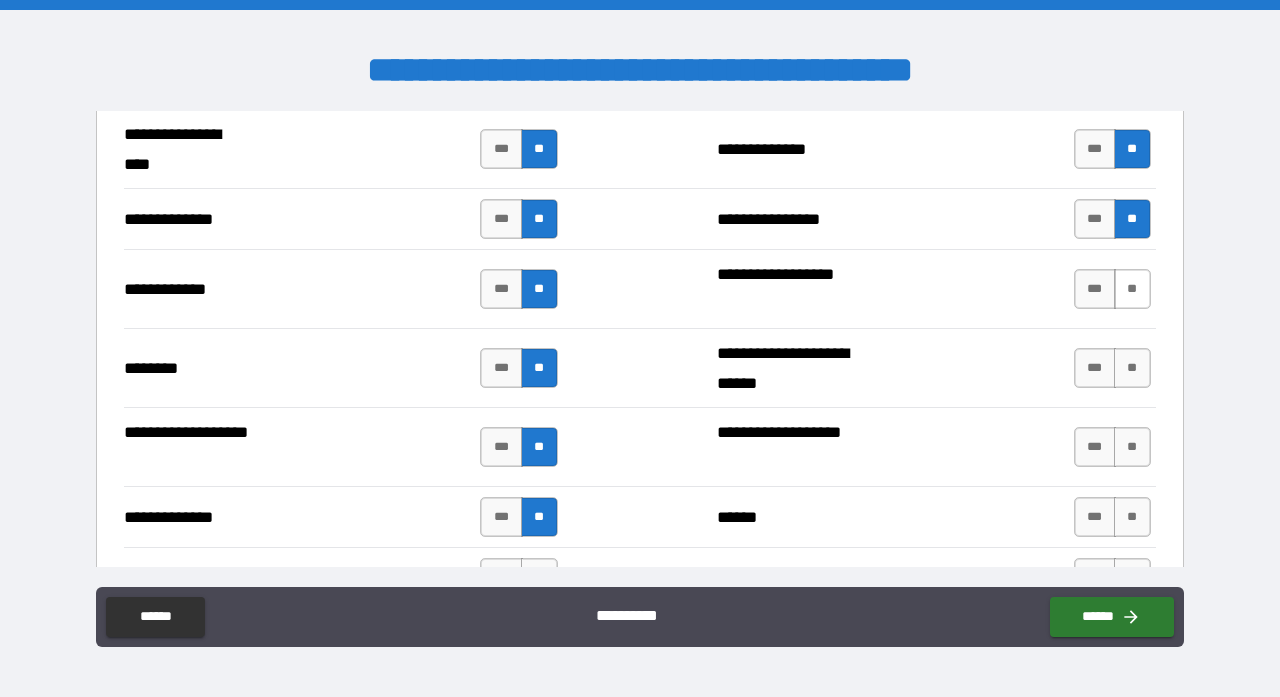 click on "**" at bounding box center [1132, 289] 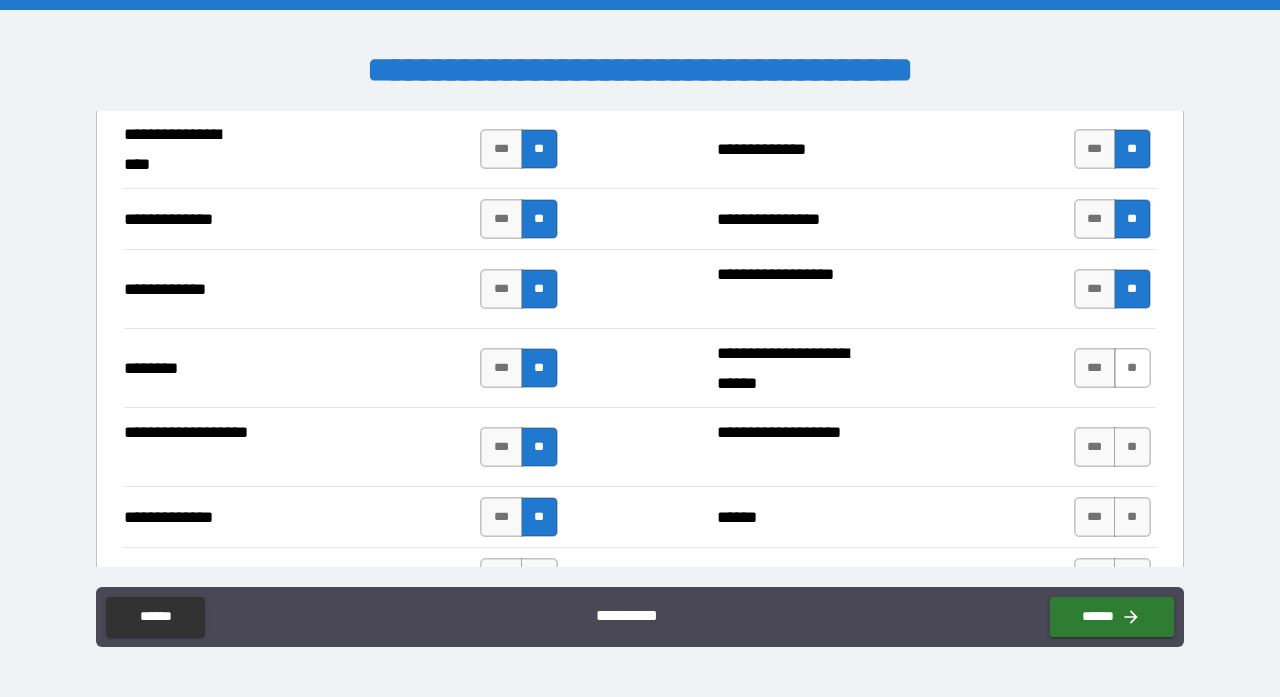 click on "**" at bounding box center (1132, 368) 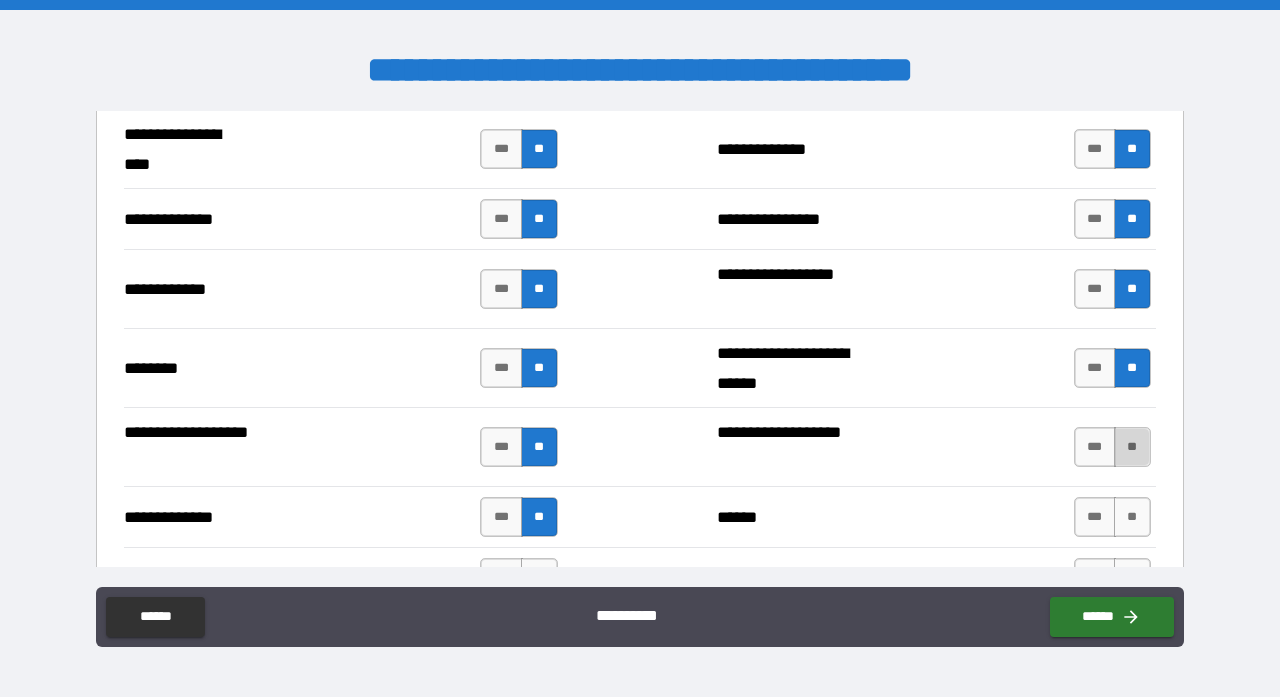 click on "**" at bounding box center [1132, 447] 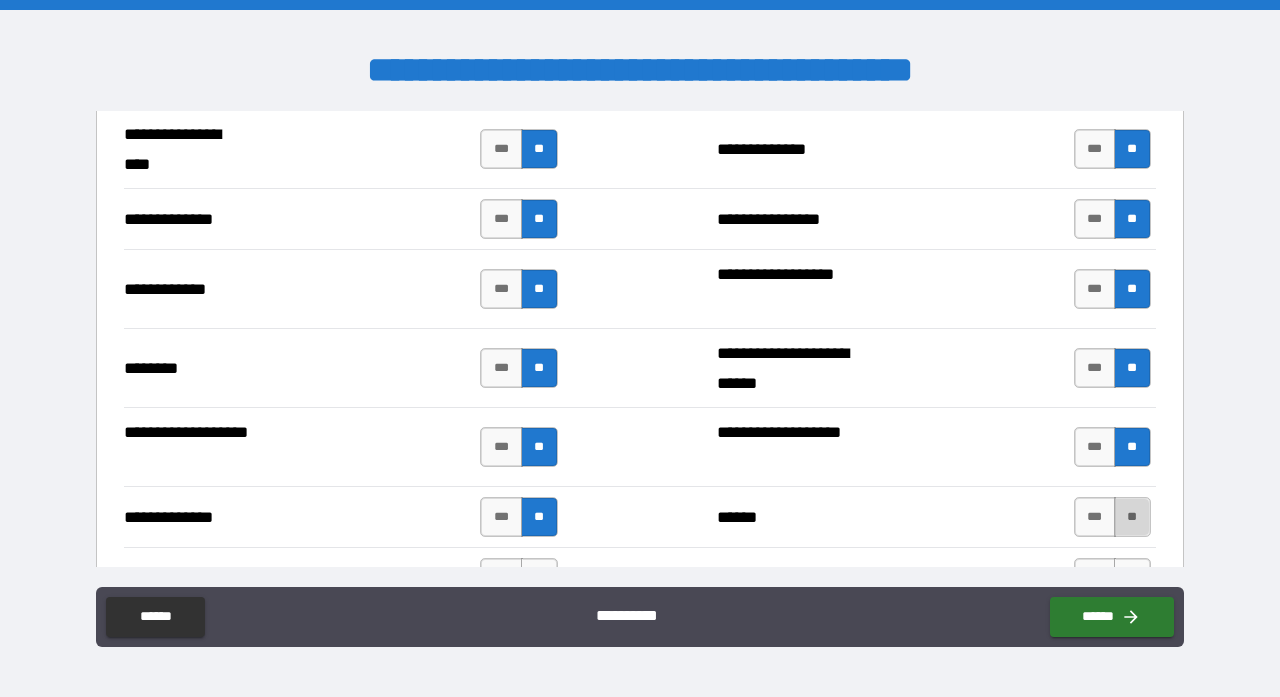 click on "**" at bounding box center (1132, 517) 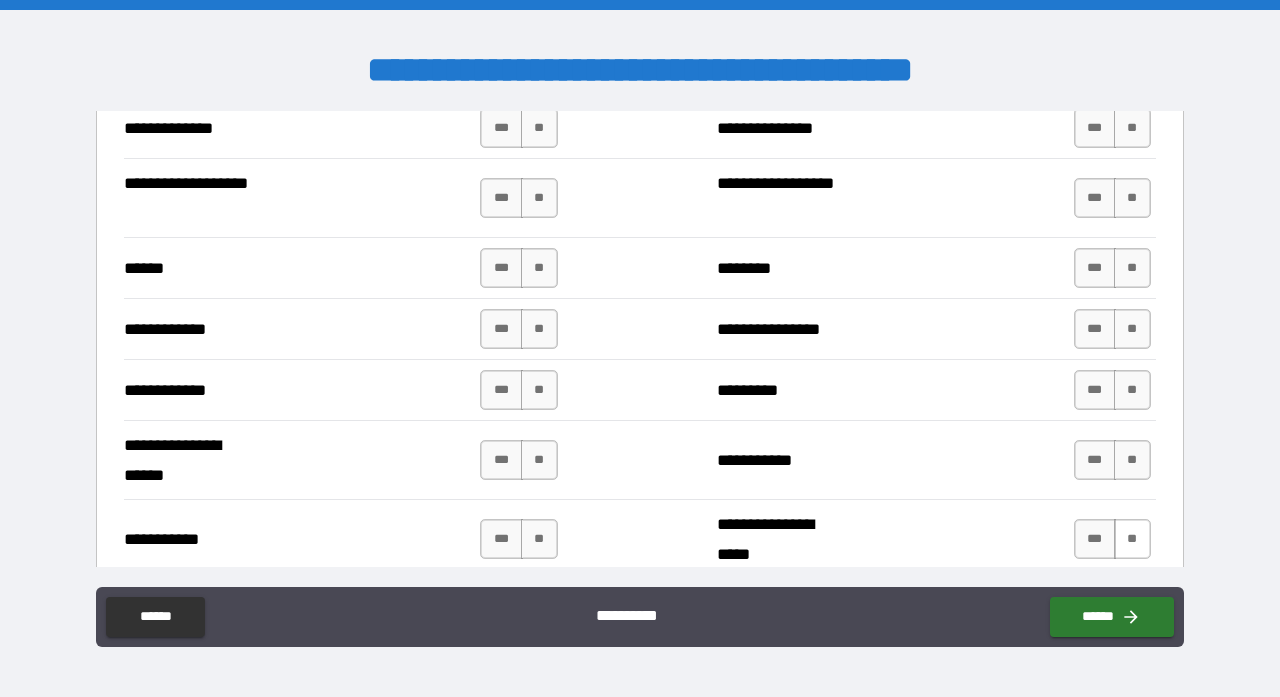 scroll, scrollTop: 3375, scrollLeft: 0, axis: vertical 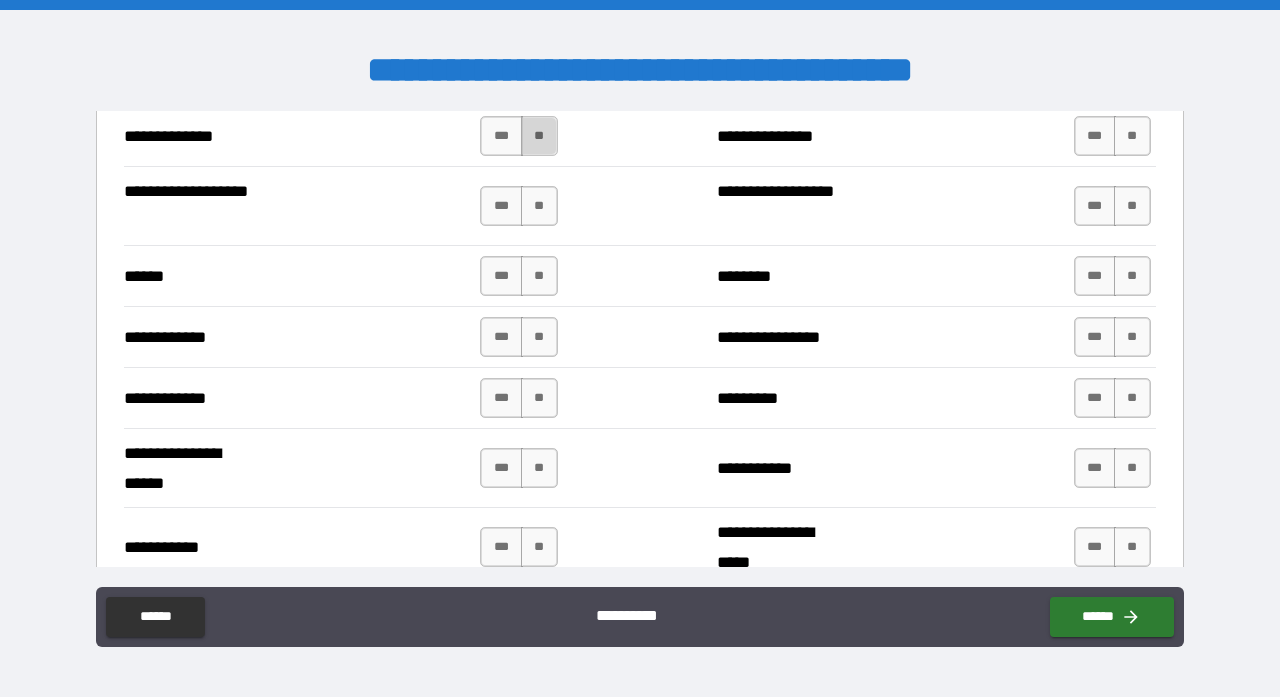 click on "**" at bounding box center (539, 136) 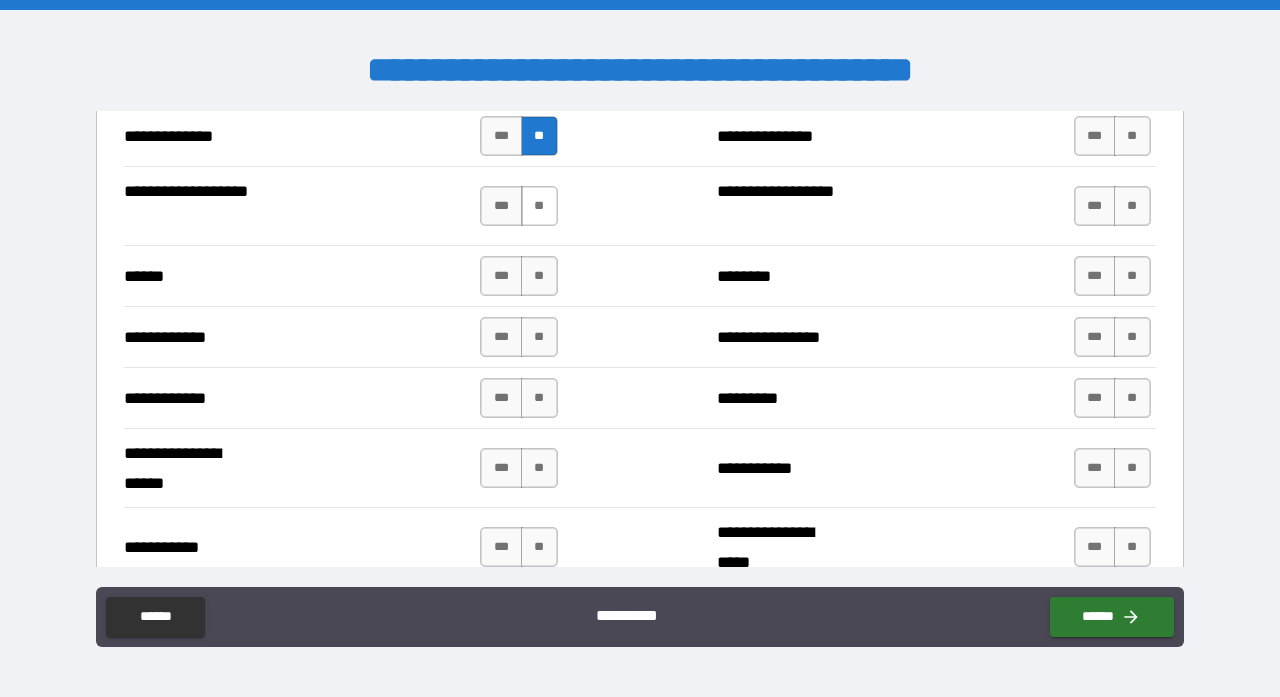 click on "**" at bounding box center (539, 206) 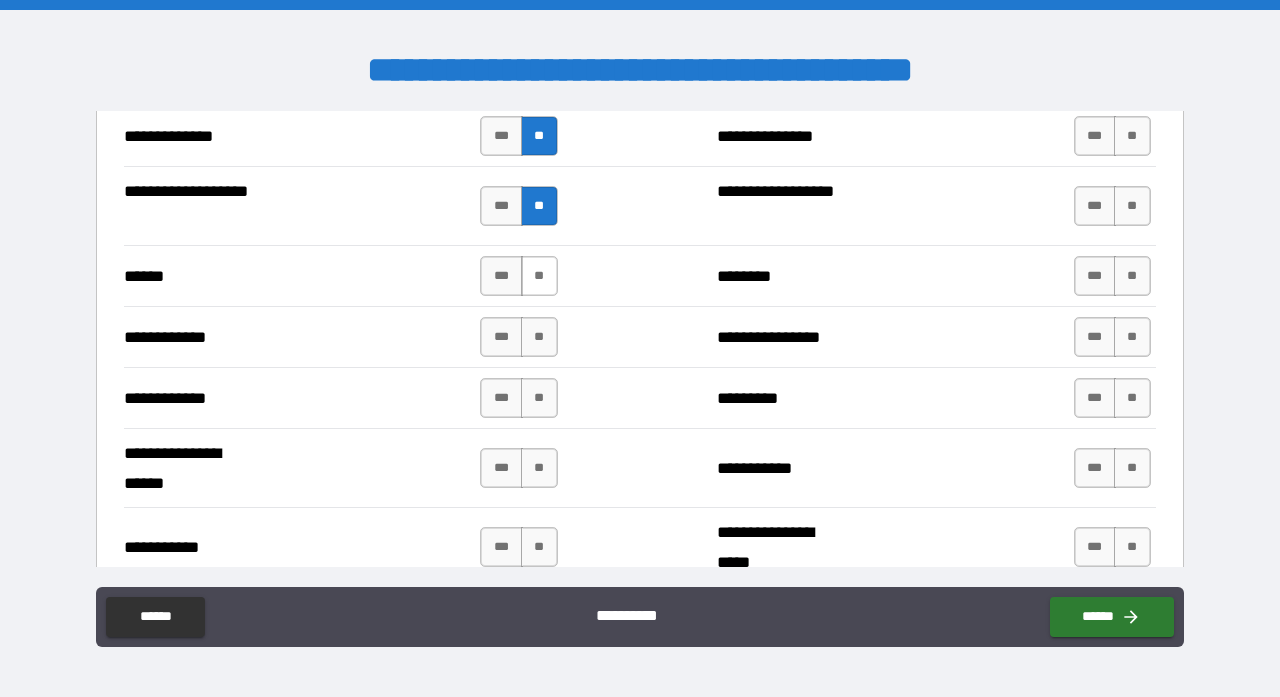 click on "**" at bounding box center (539, 276) 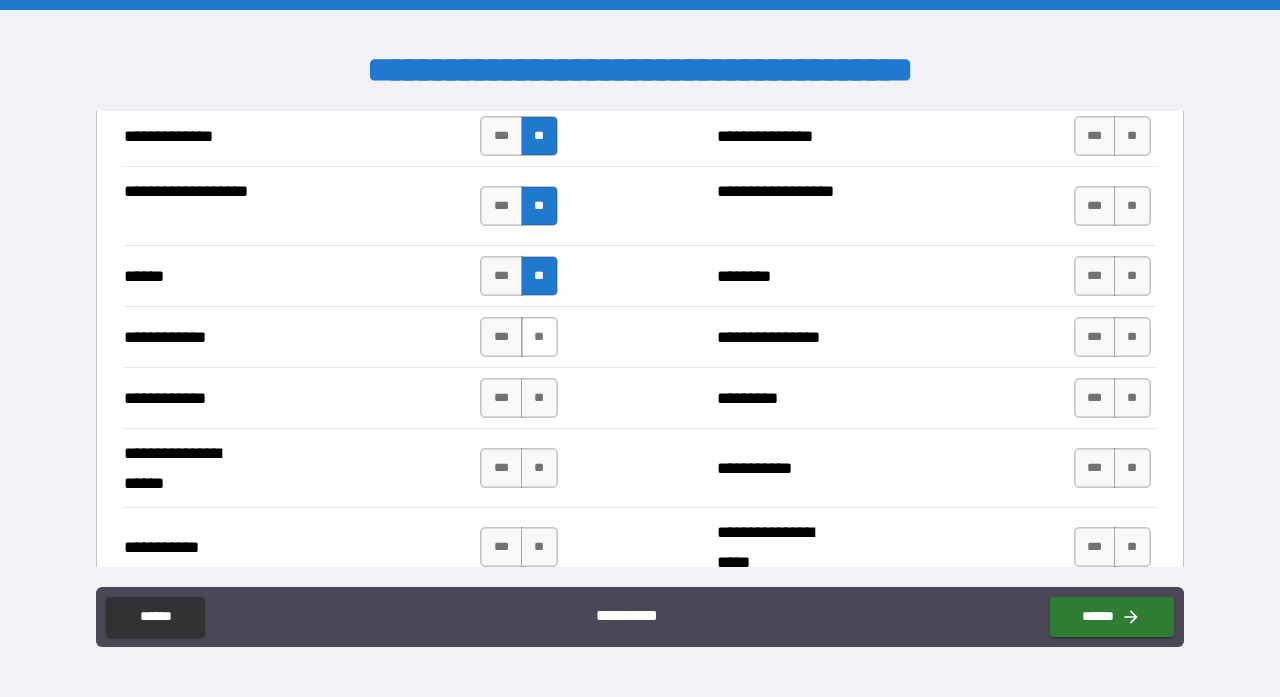 click on "**" at bounding box center (539, 337) 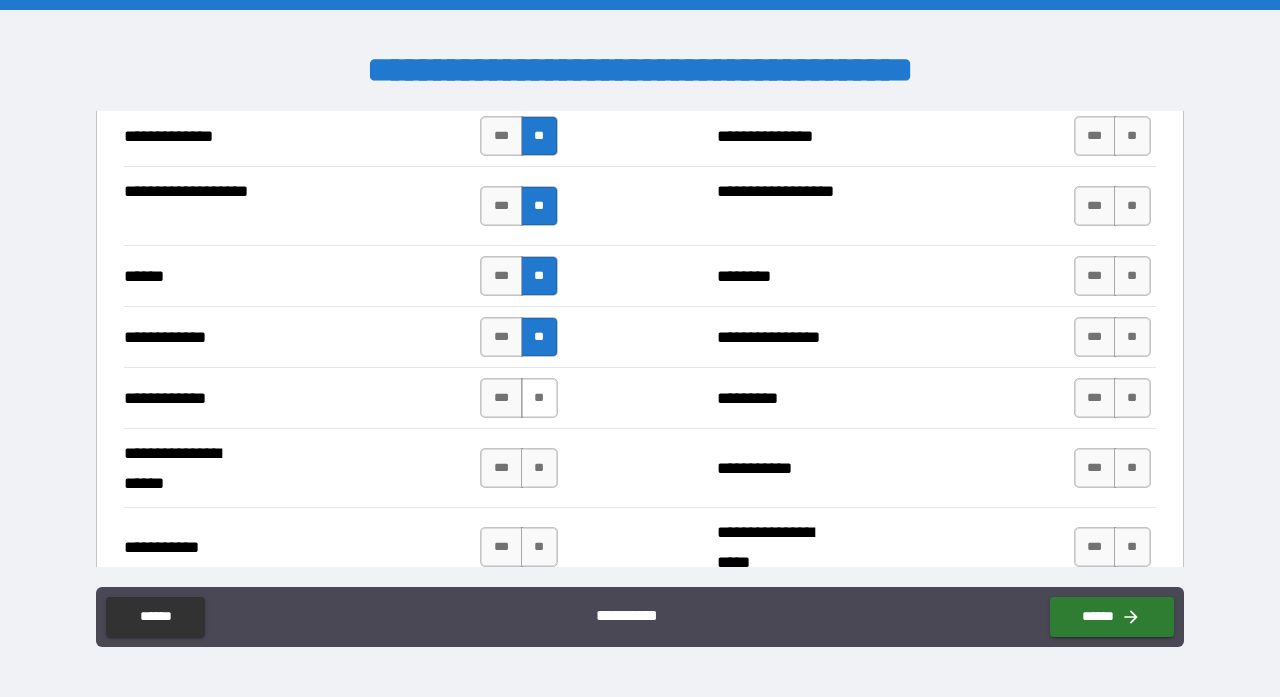 click on "**" at bounding box center (539, 398) 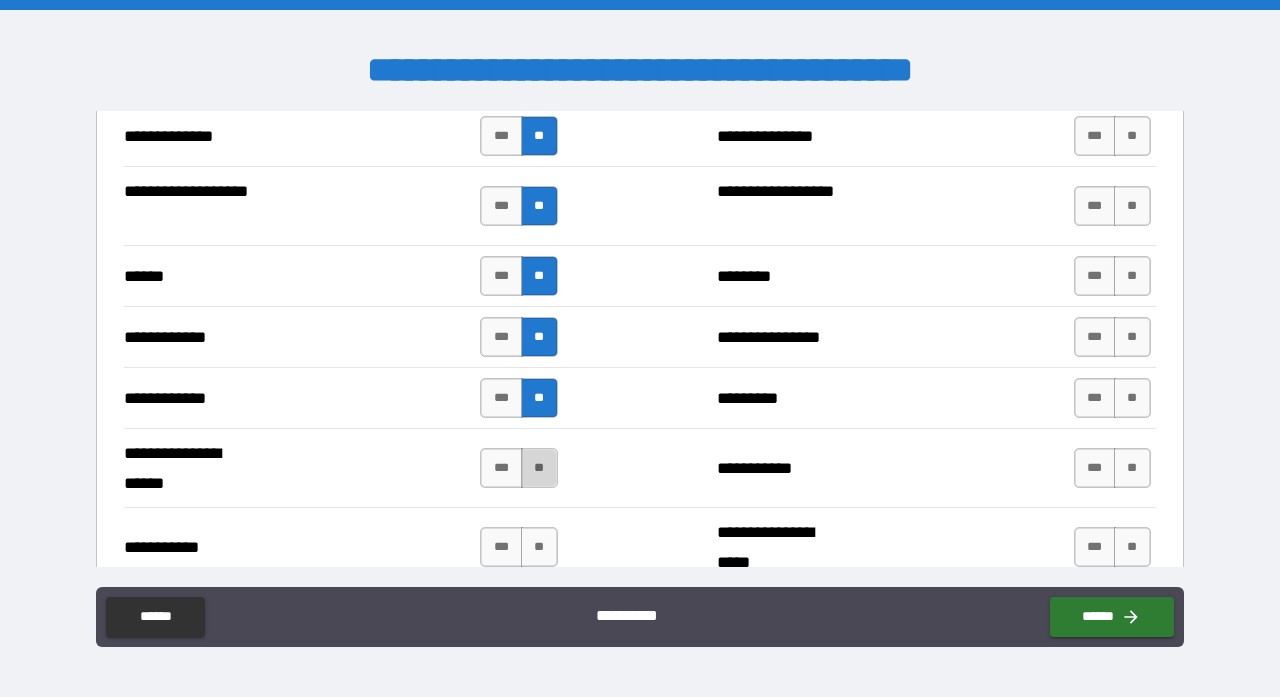 click on "**" at bounding box center (539, 468) 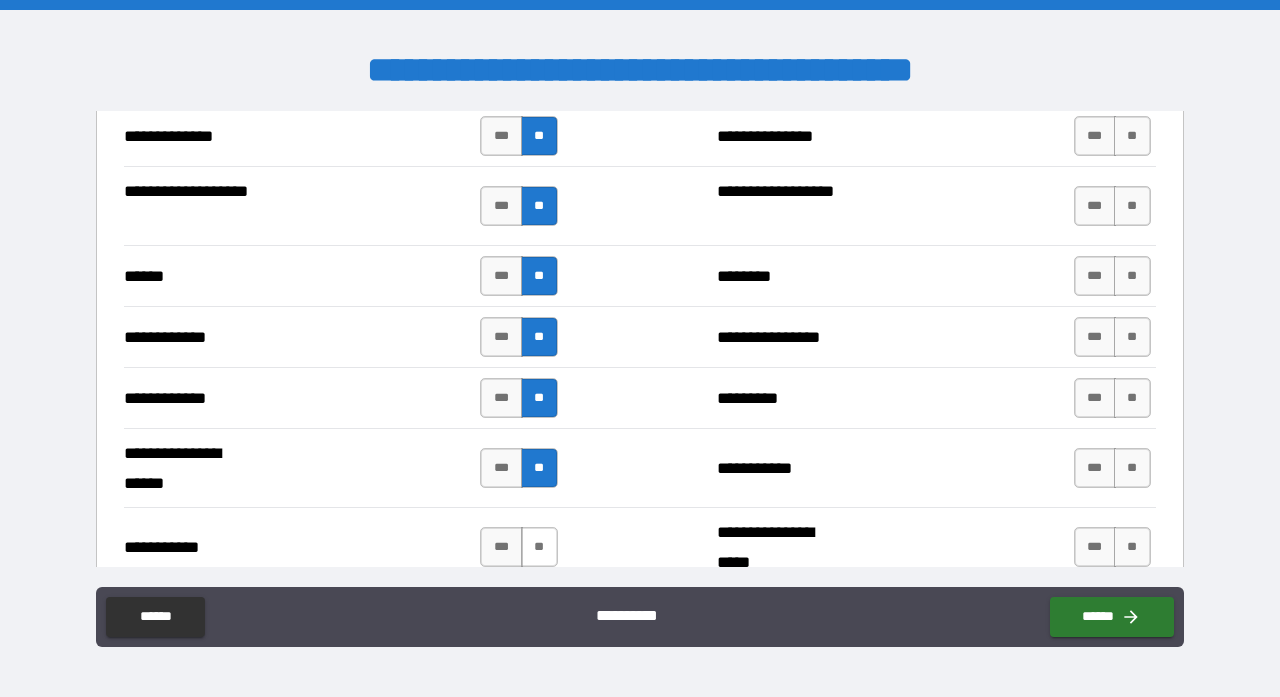 click on "**" at bounding box center [539, 547] 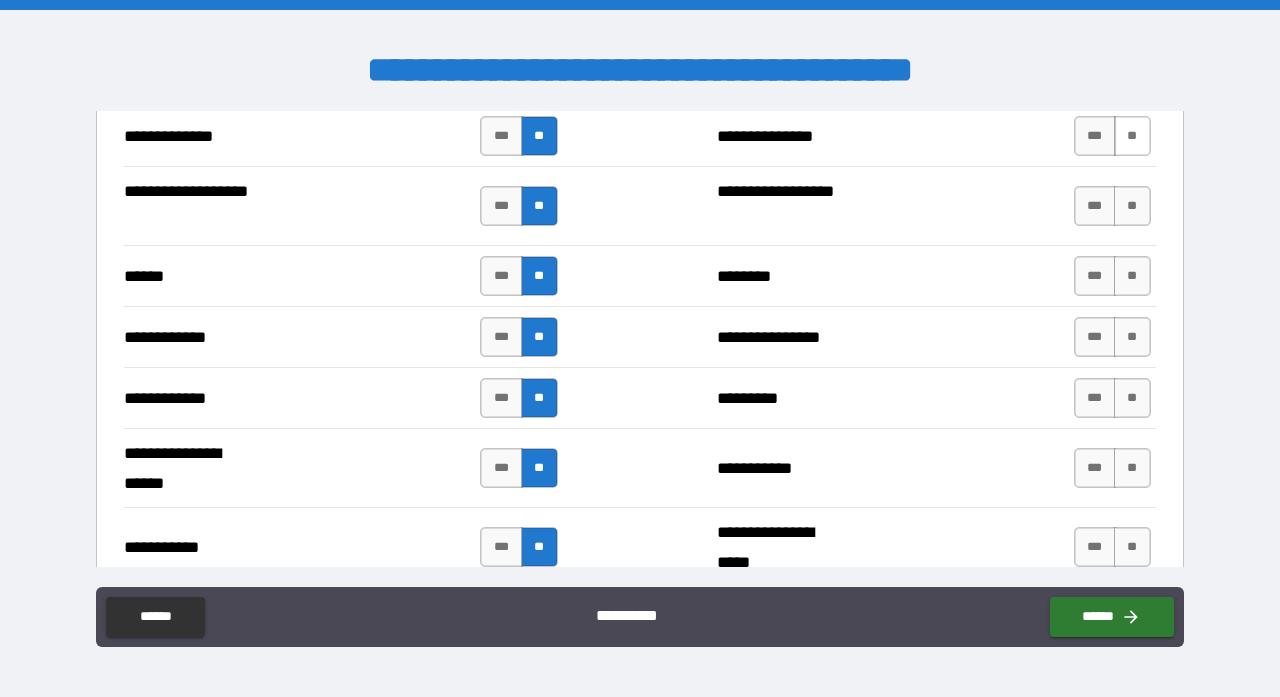 click on "**" at bounding box center (1132, 136) 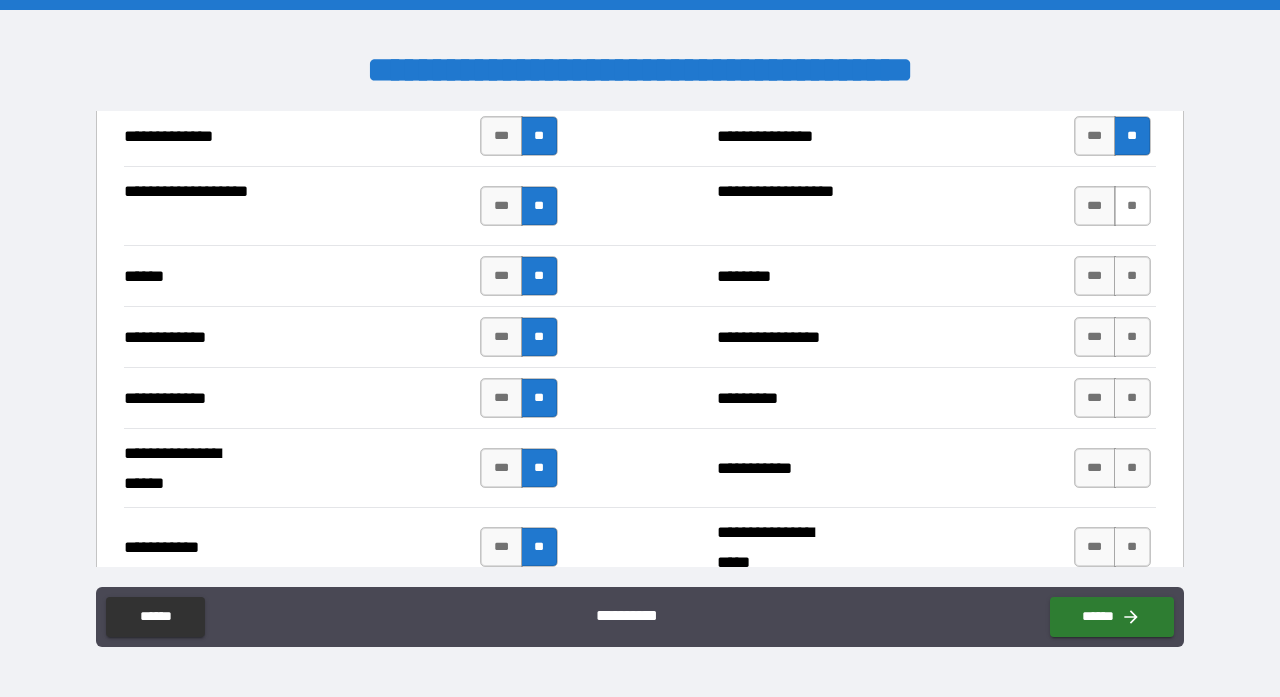 click on "**" at bounding box center [1132, 206] 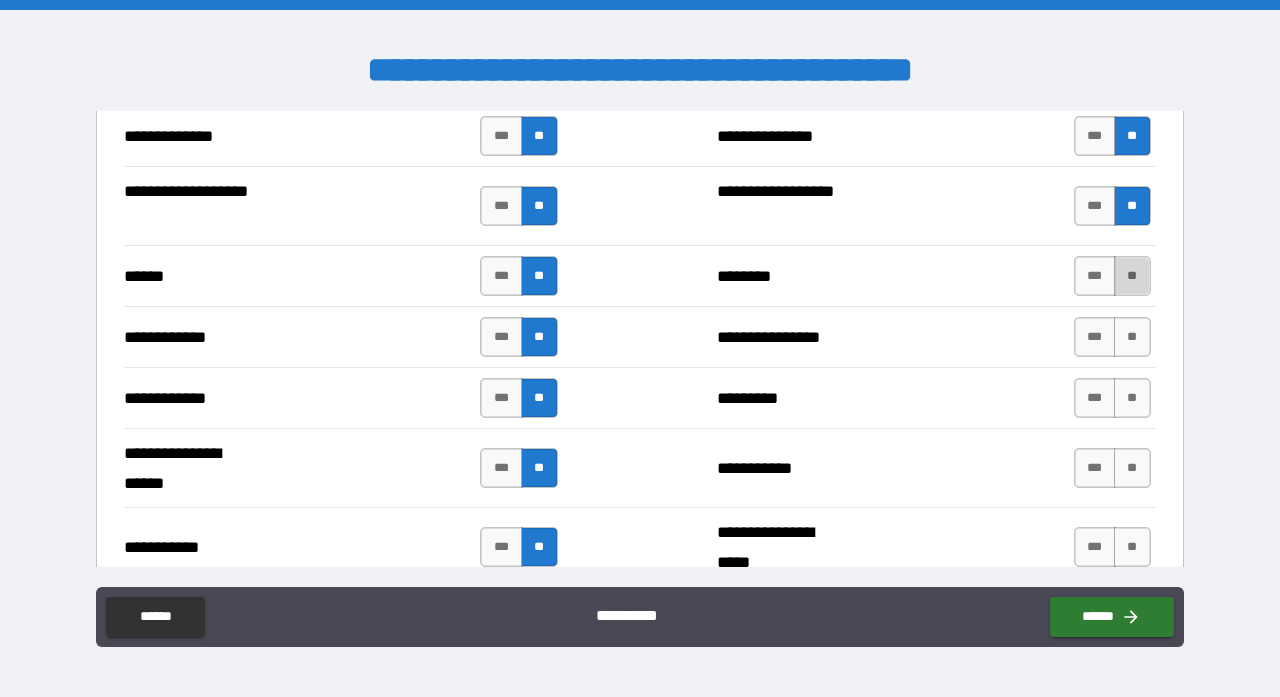 click on "**" at bounding box center (1132, 276) 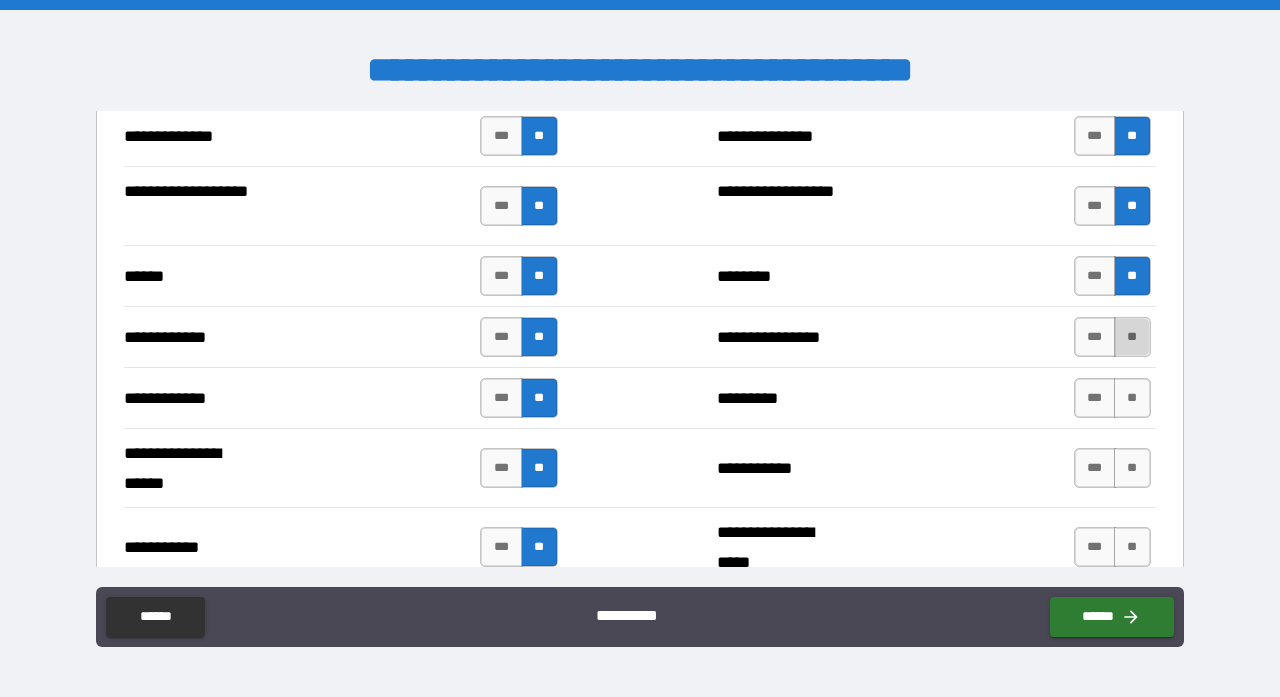 click on "**" at bounding box center (1132, 337) 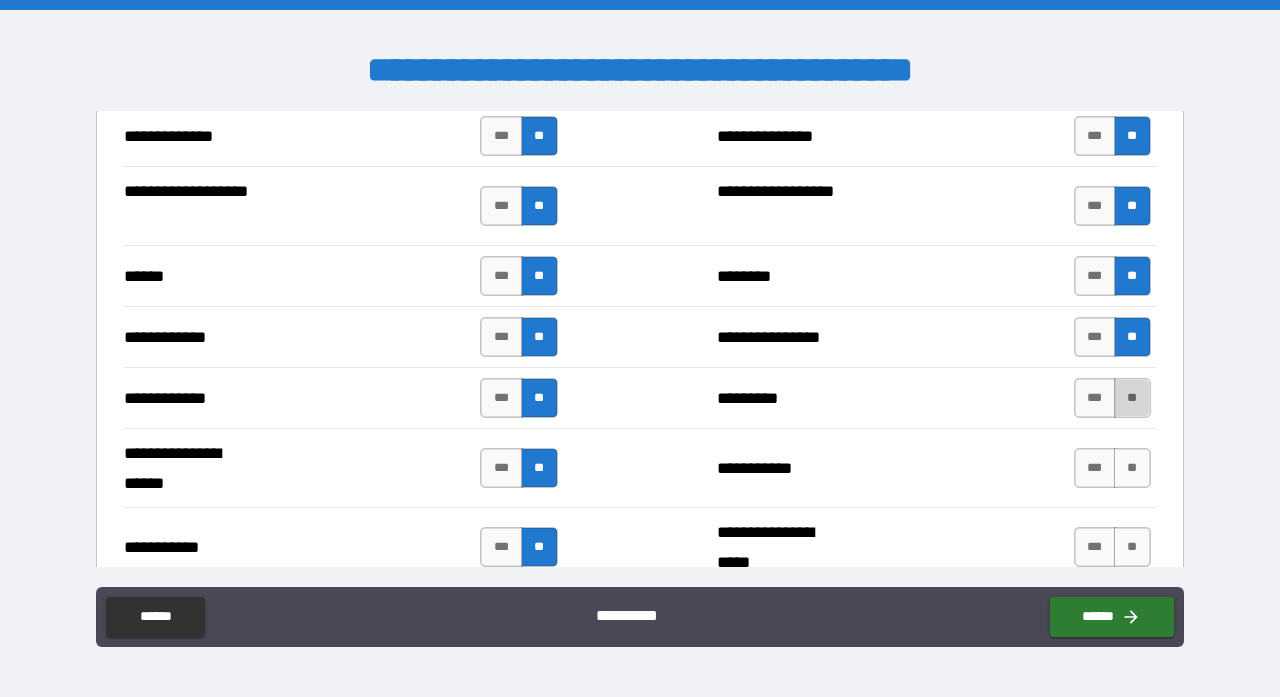 click on "**" at bounding box center (1132, 398) 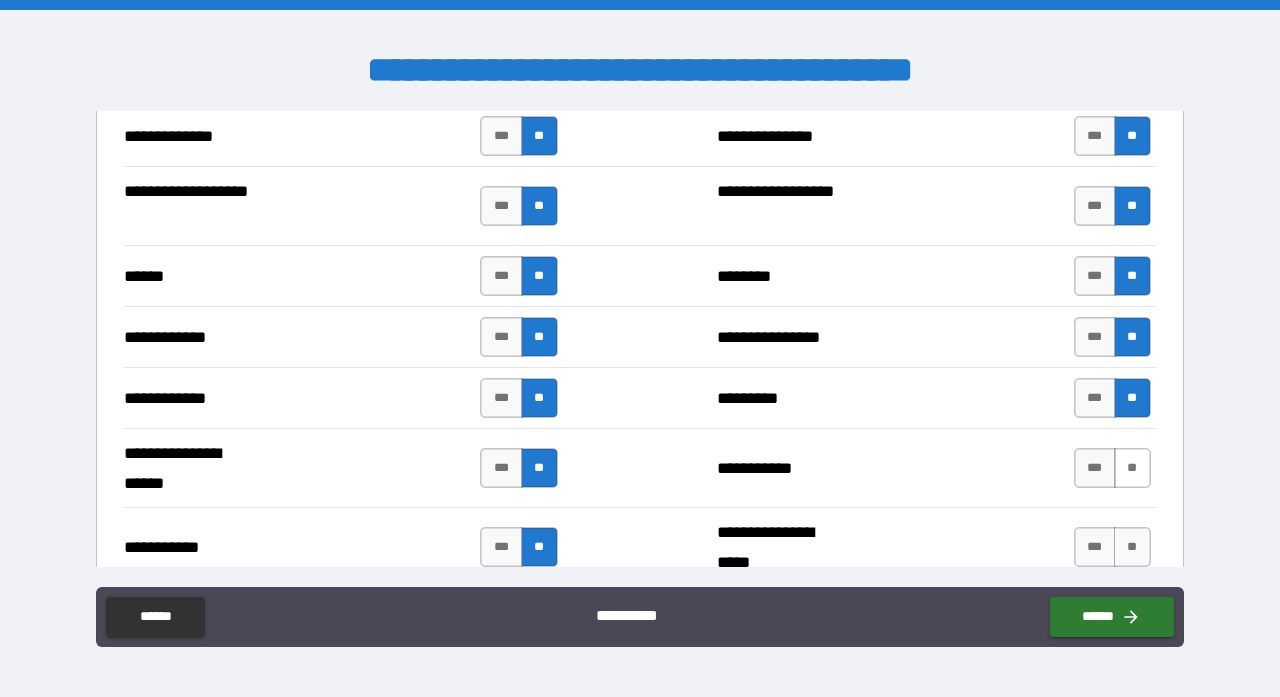 click on "**" at bounding box center [1132, 468] 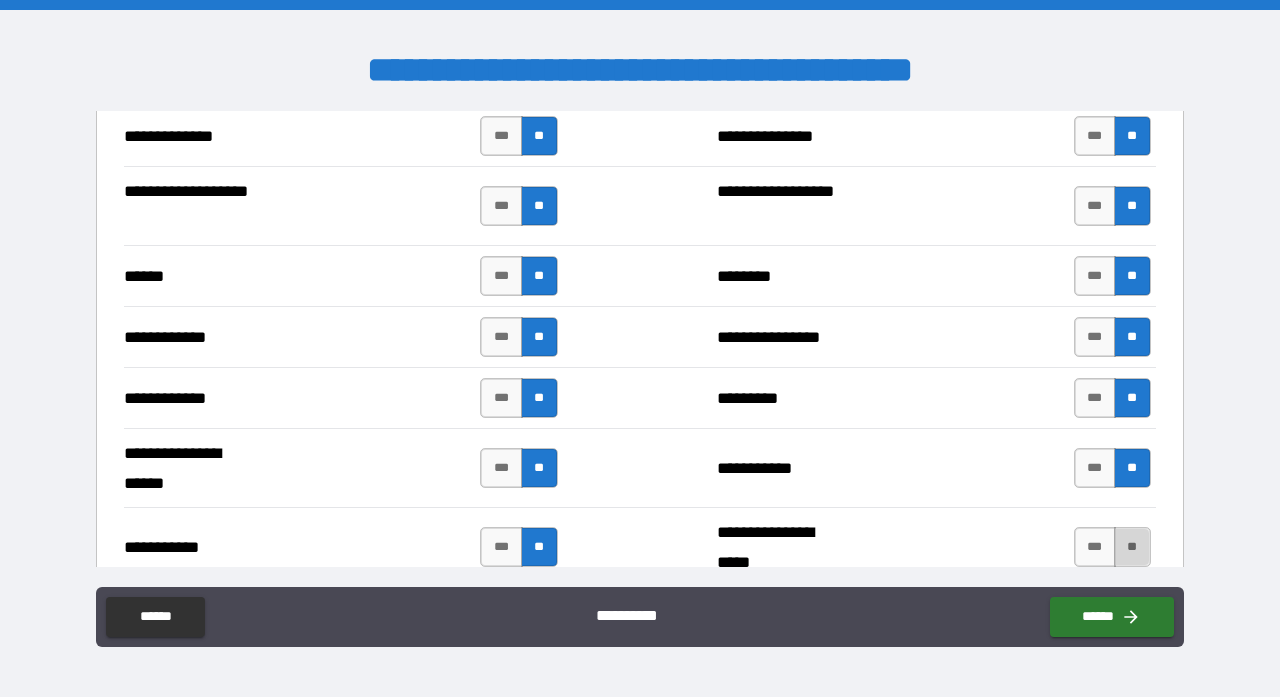 click on "**" at bounding box center [1132, 547] 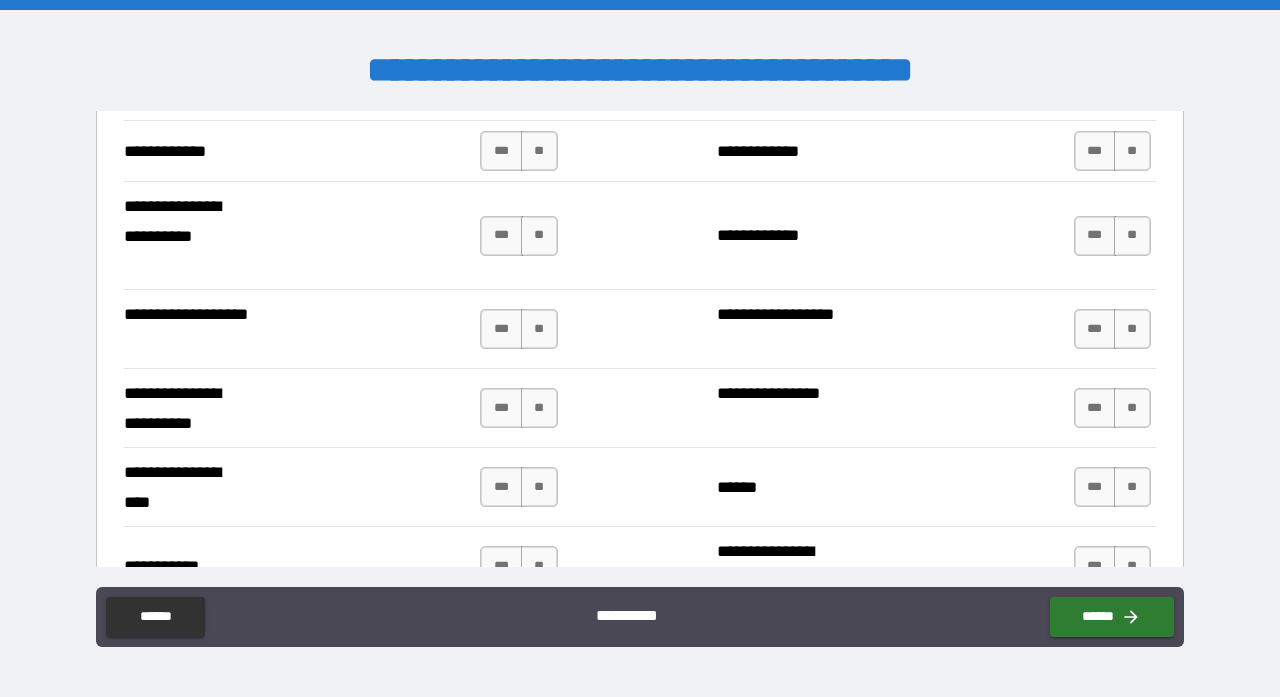 scroll, scrollTop: 3843, scrollLeft: 0, axis: vertical 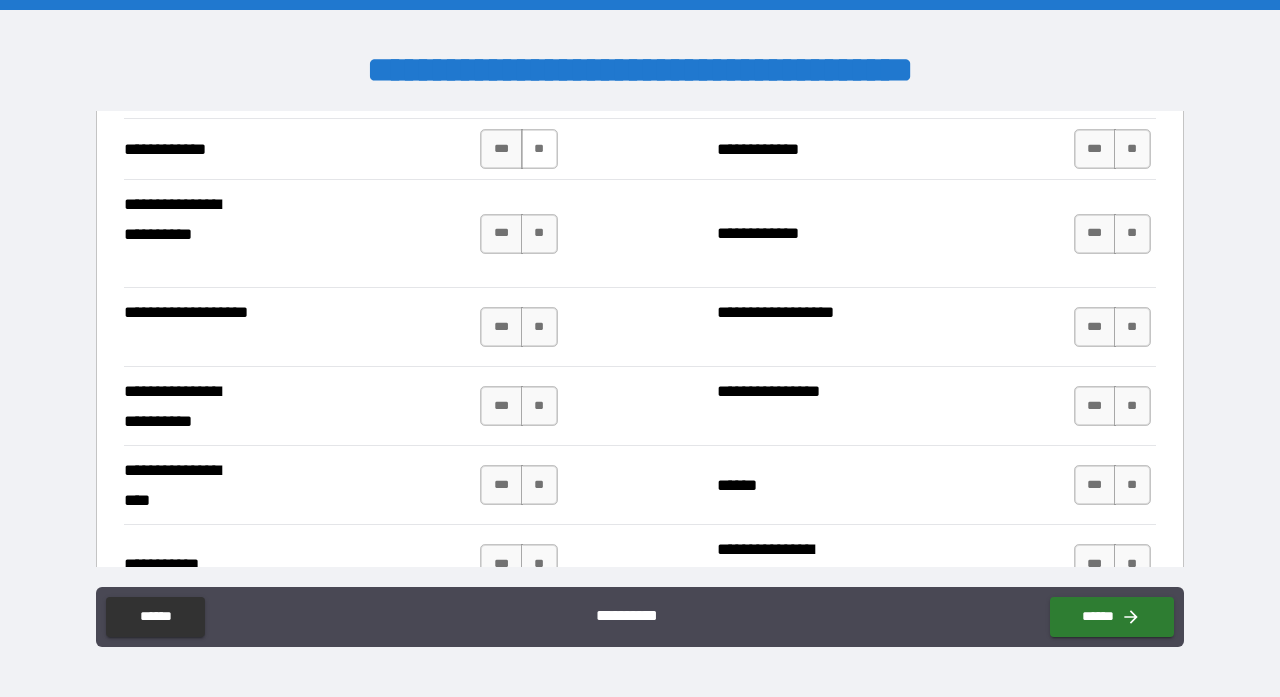 click on "**" at bounding box center (539, 149) 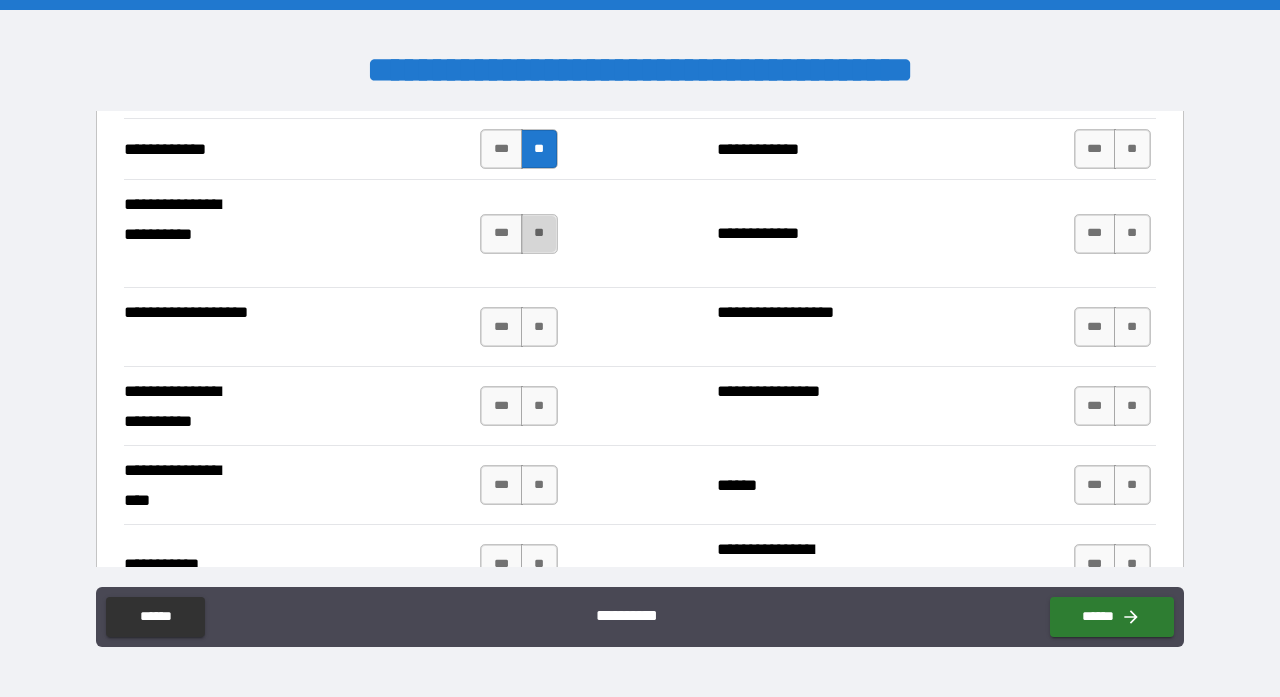 click on "**" at bounding box center (539, 234) 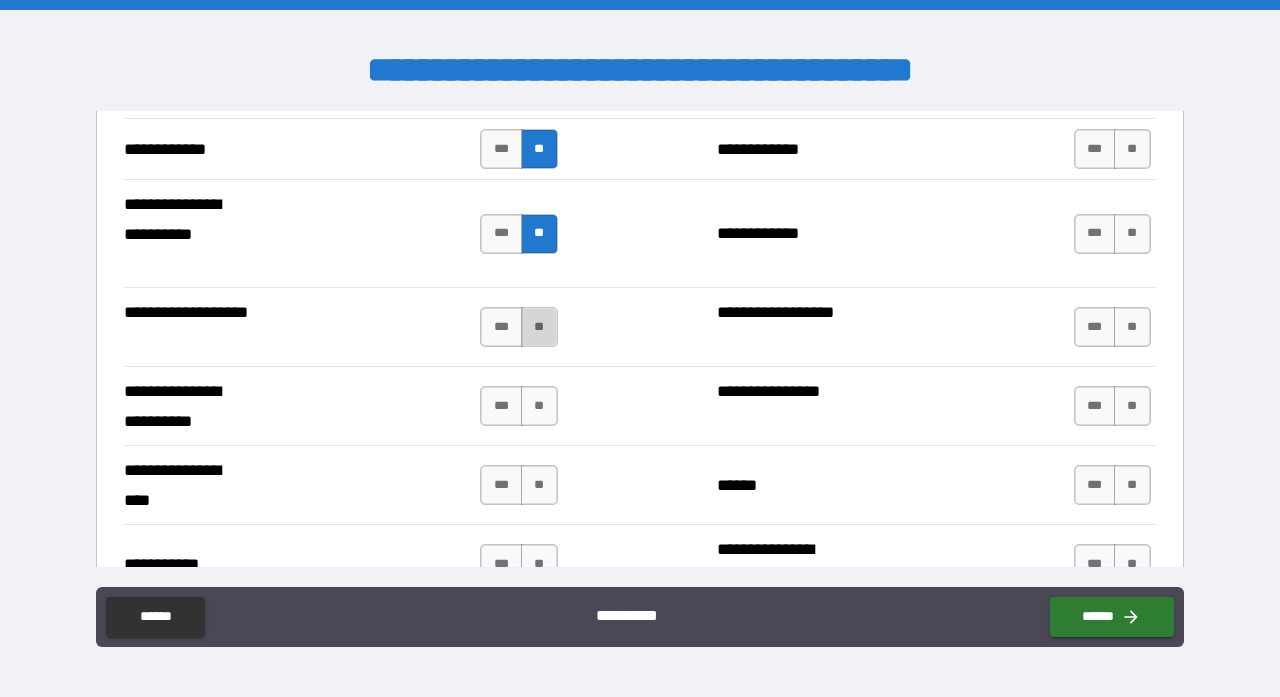 click on "**" at bounding box center (539, 327) 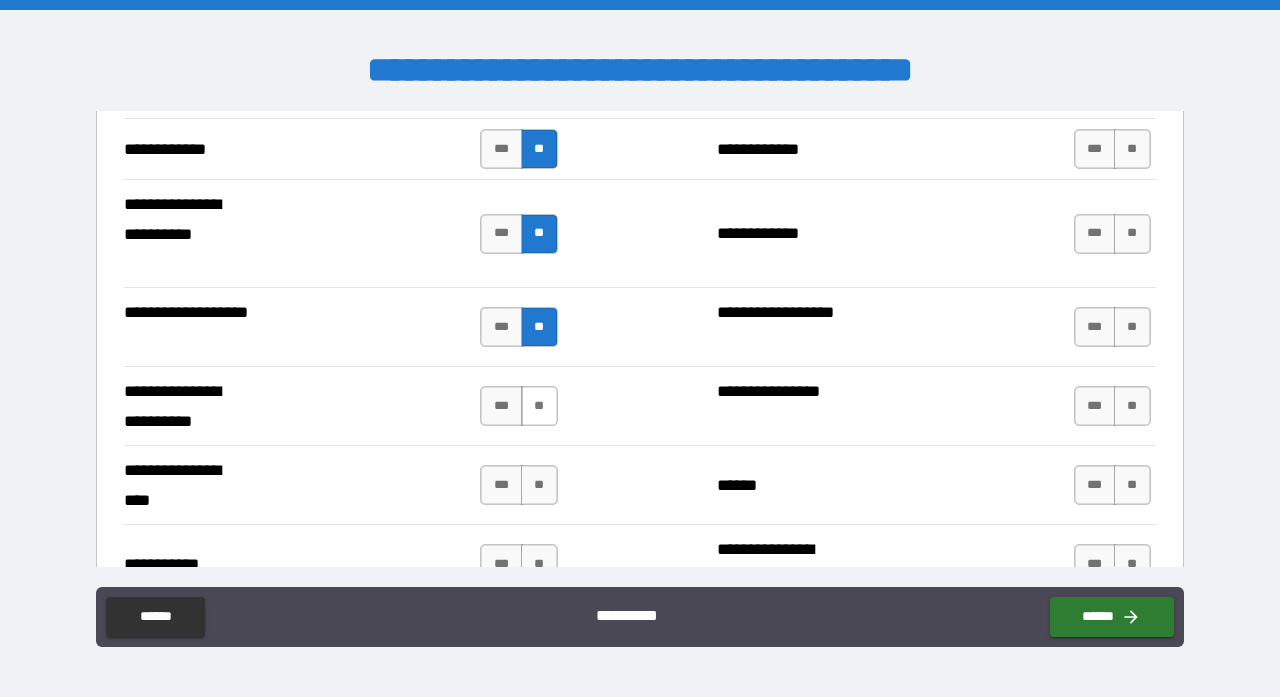 click on "**" at bounding box center (539, 406) 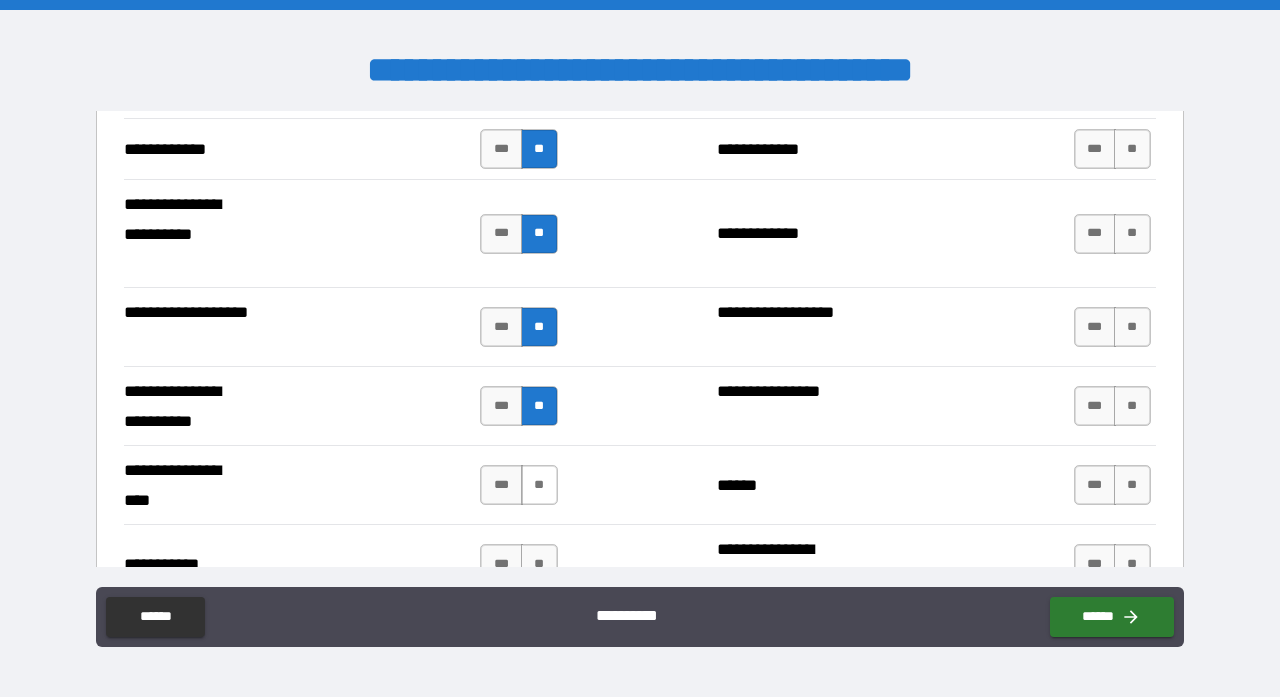 click on "**" at bounding box center [539, 485] 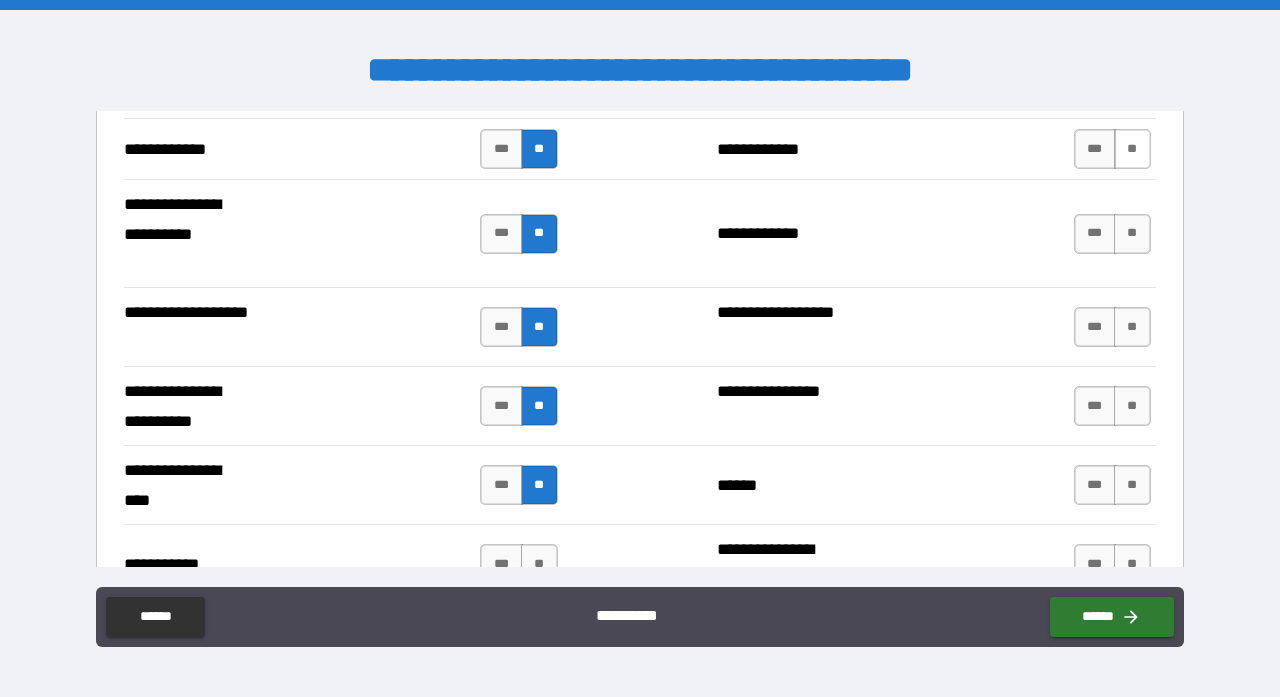 click on "**" at bounding box center (1132, 149) 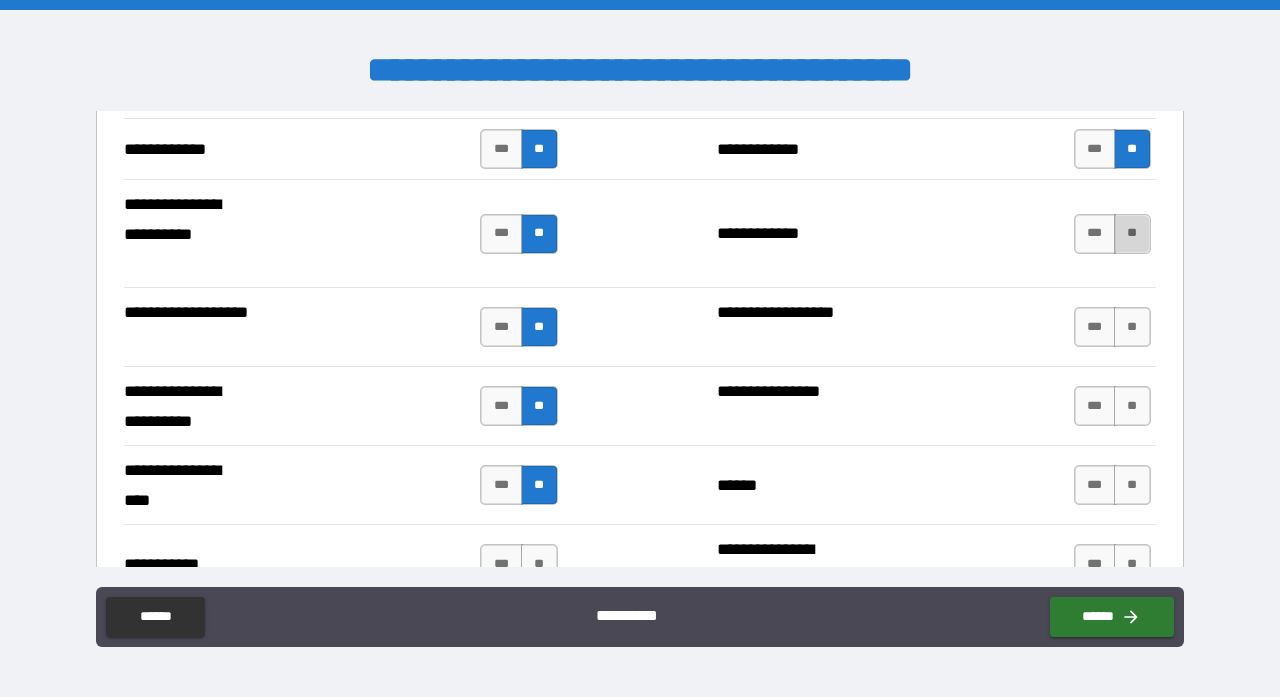 click on "**" at bounding box center [1132, 234] 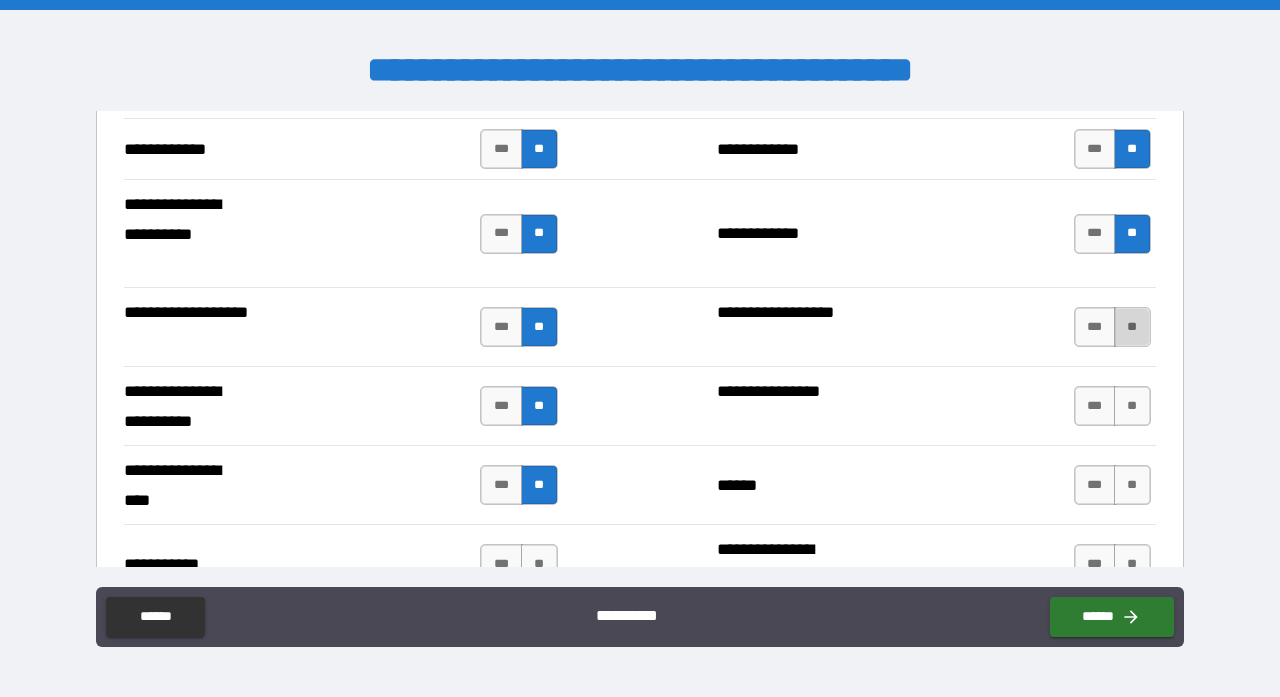 click on "**" at bounding box center (1132, 327) 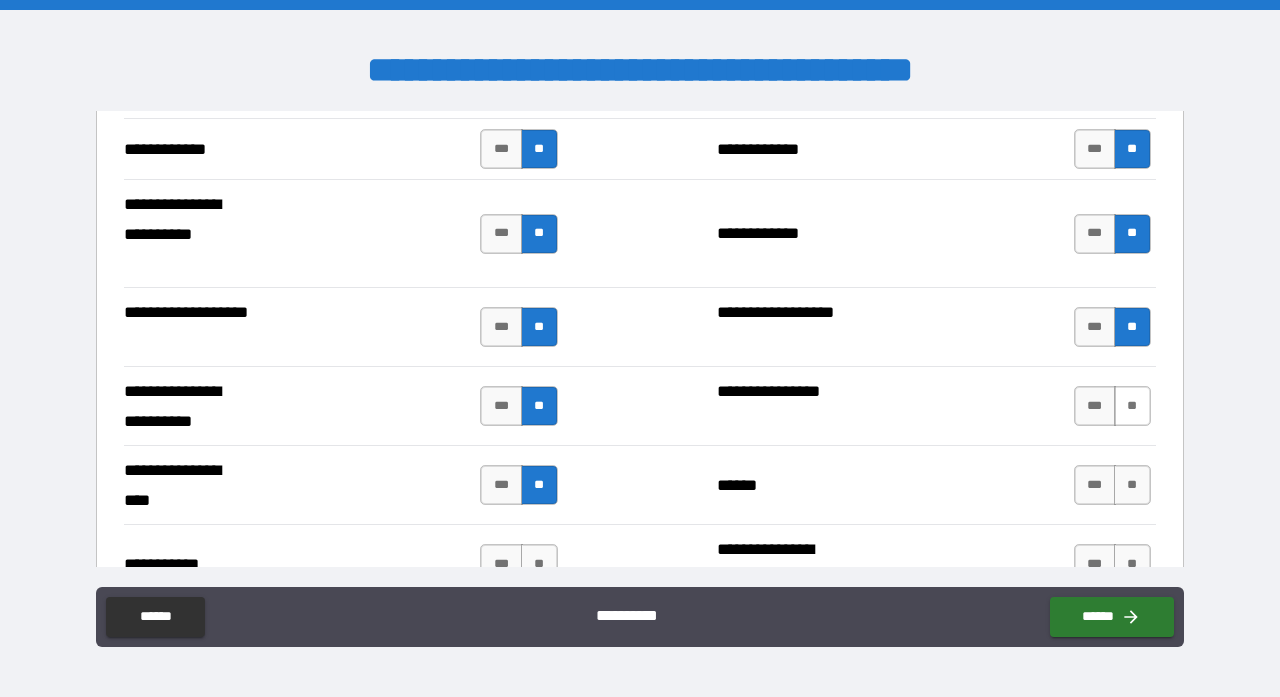 click on "**" at bounding box center [1132, 406] 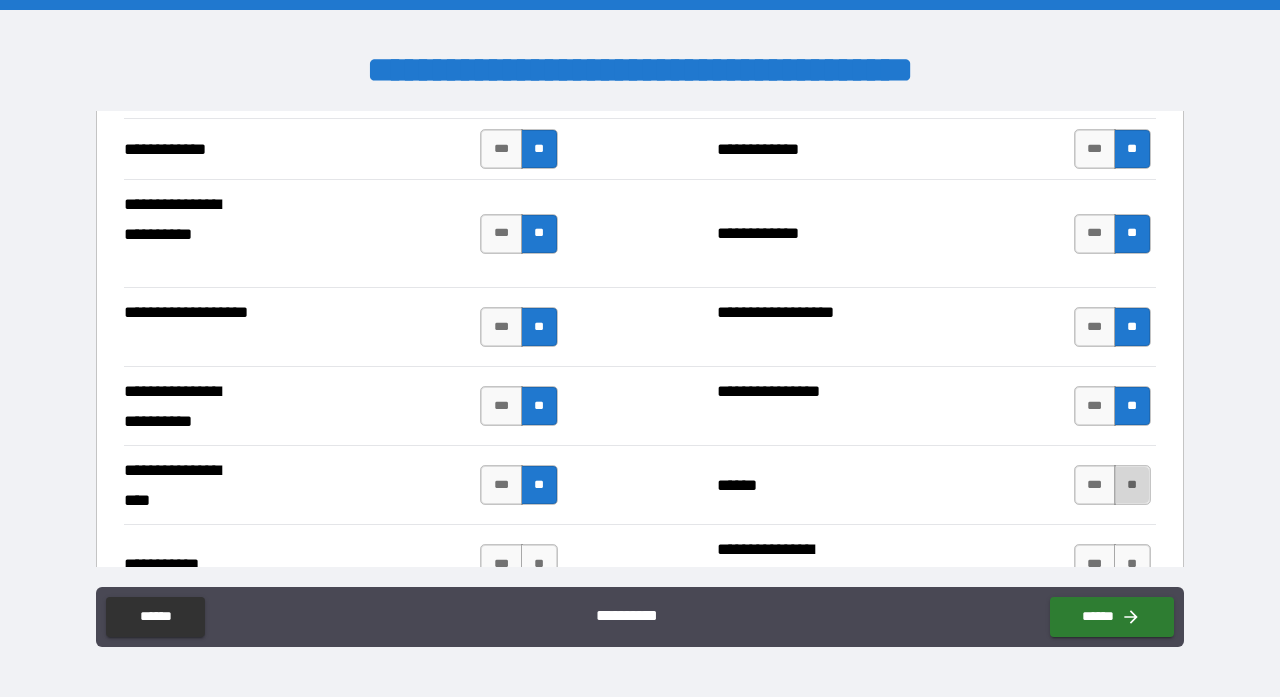 click on "**" at bounding box center [1132, 485] 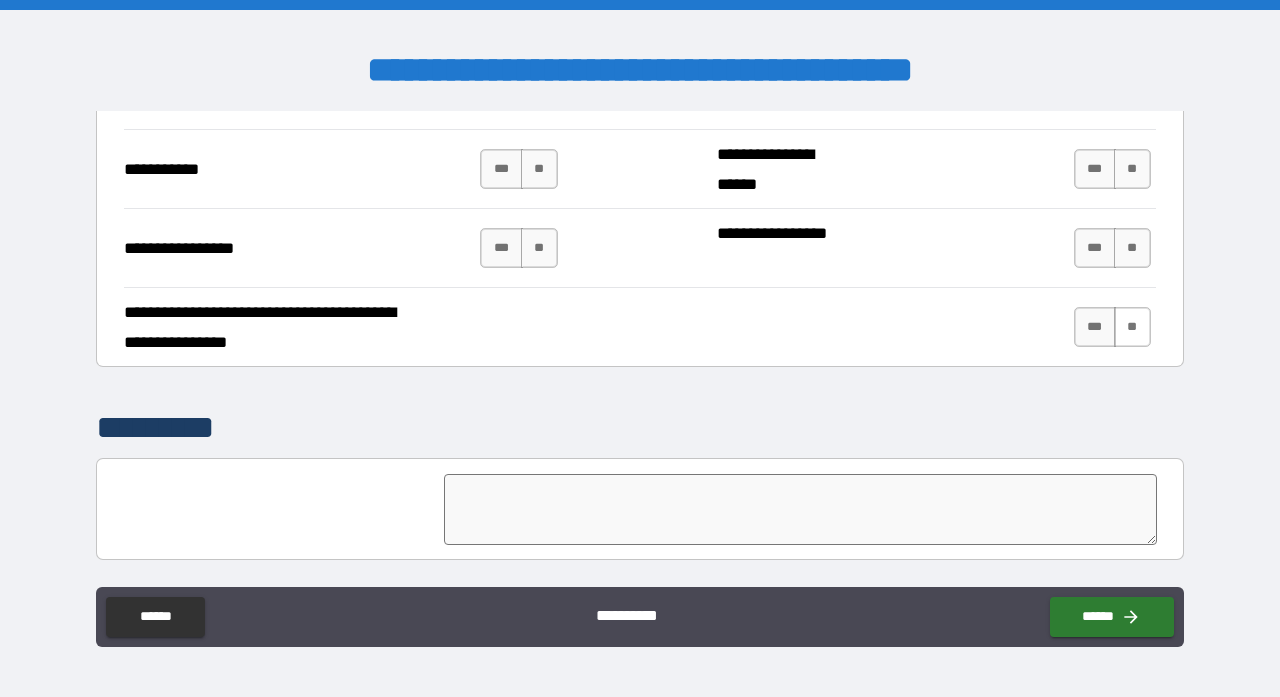 scroll, scrollTop: 4244, scrollLeft: 0, axis: vertical 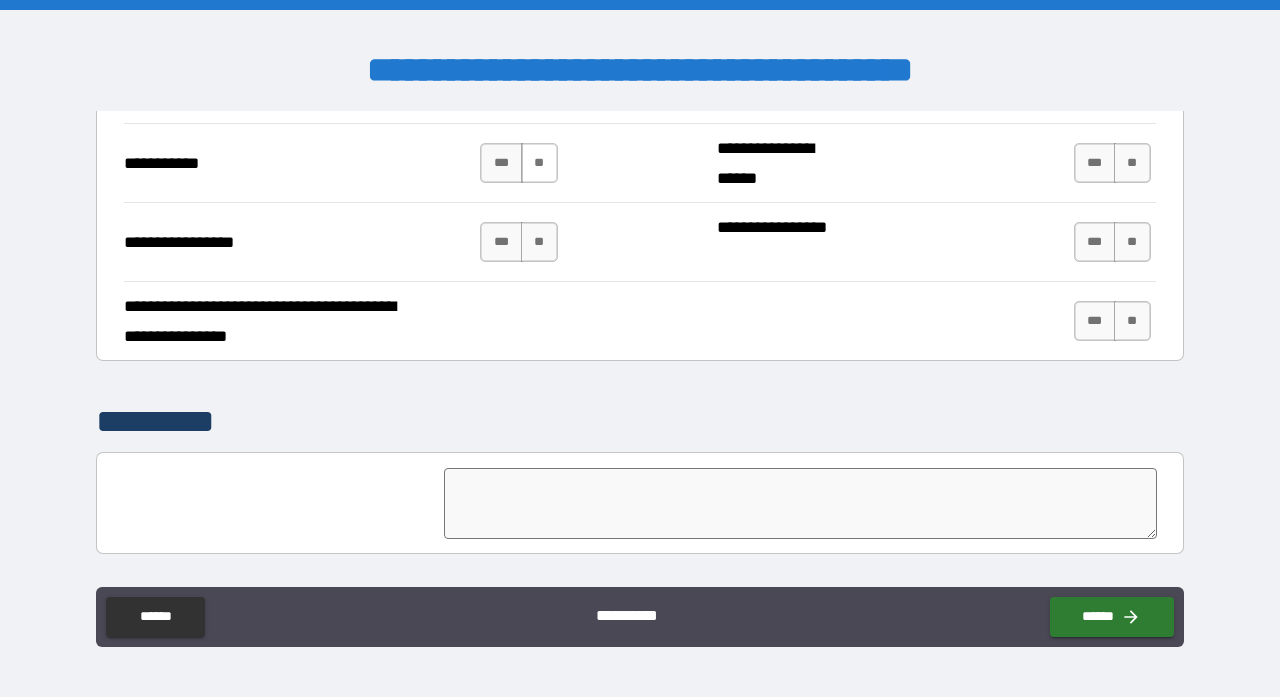 click on "**" at bounding box center [539, 163] 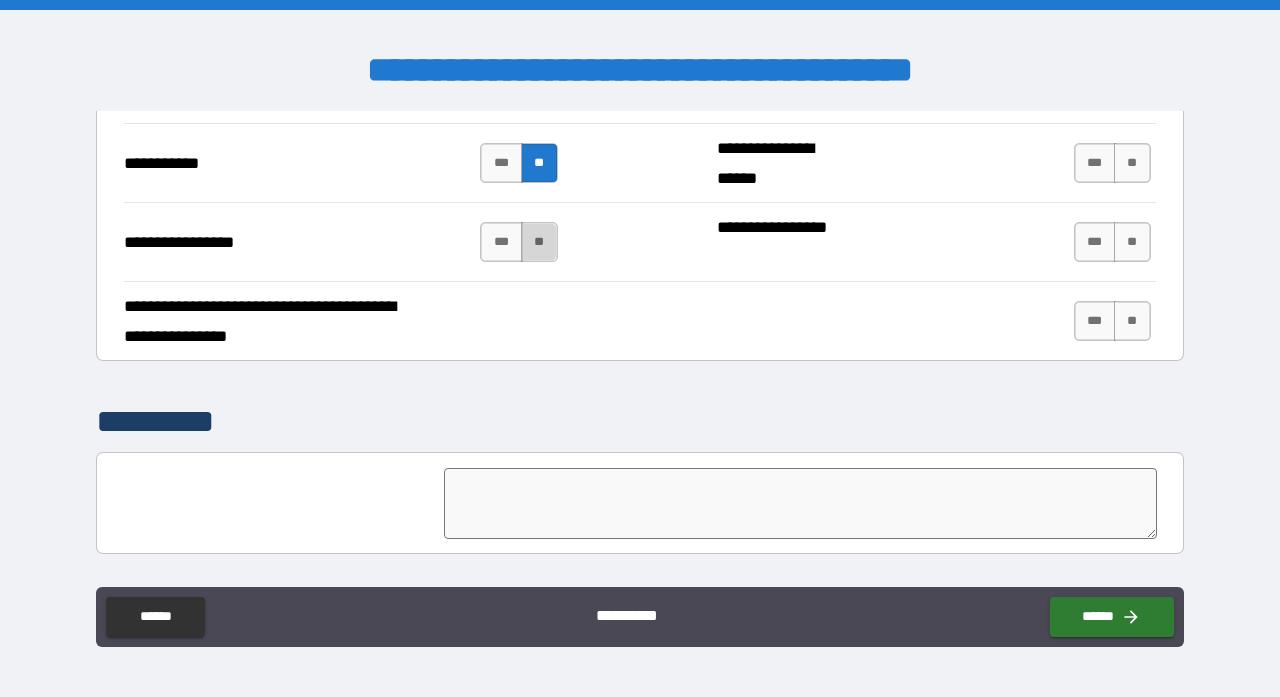 click on "**" at bounding box center [539, 242] 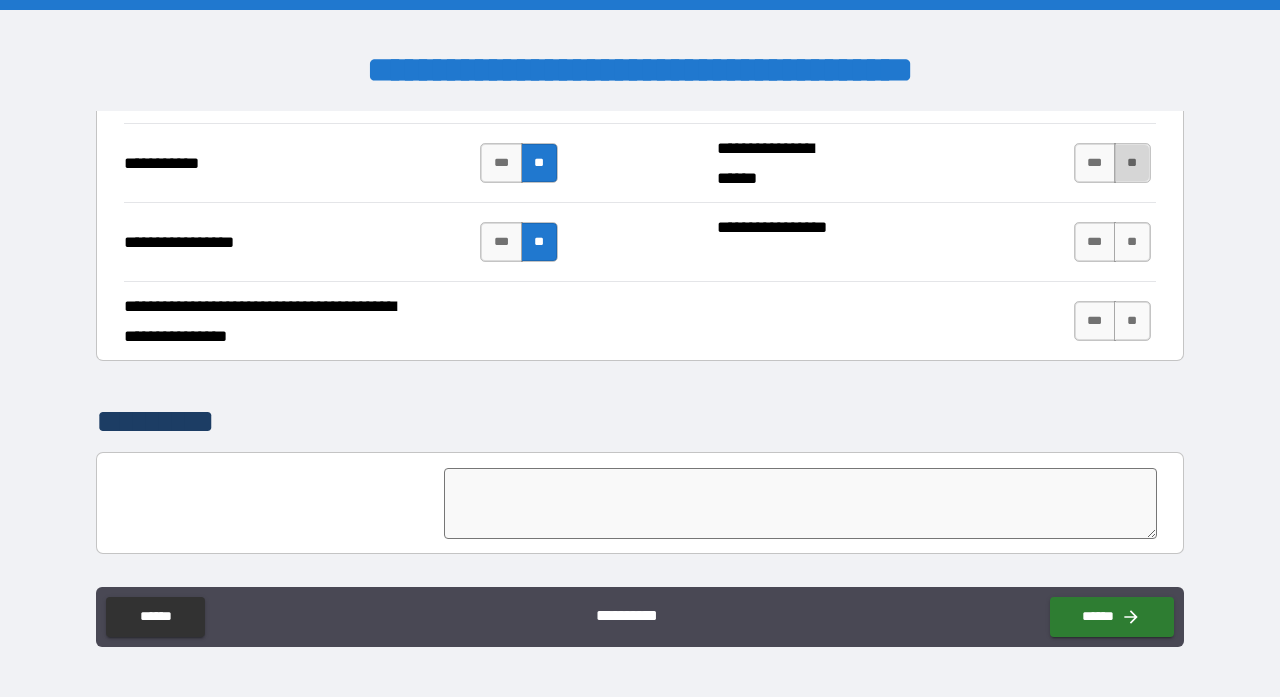 click on "**" at bounding box center (1132, 163) 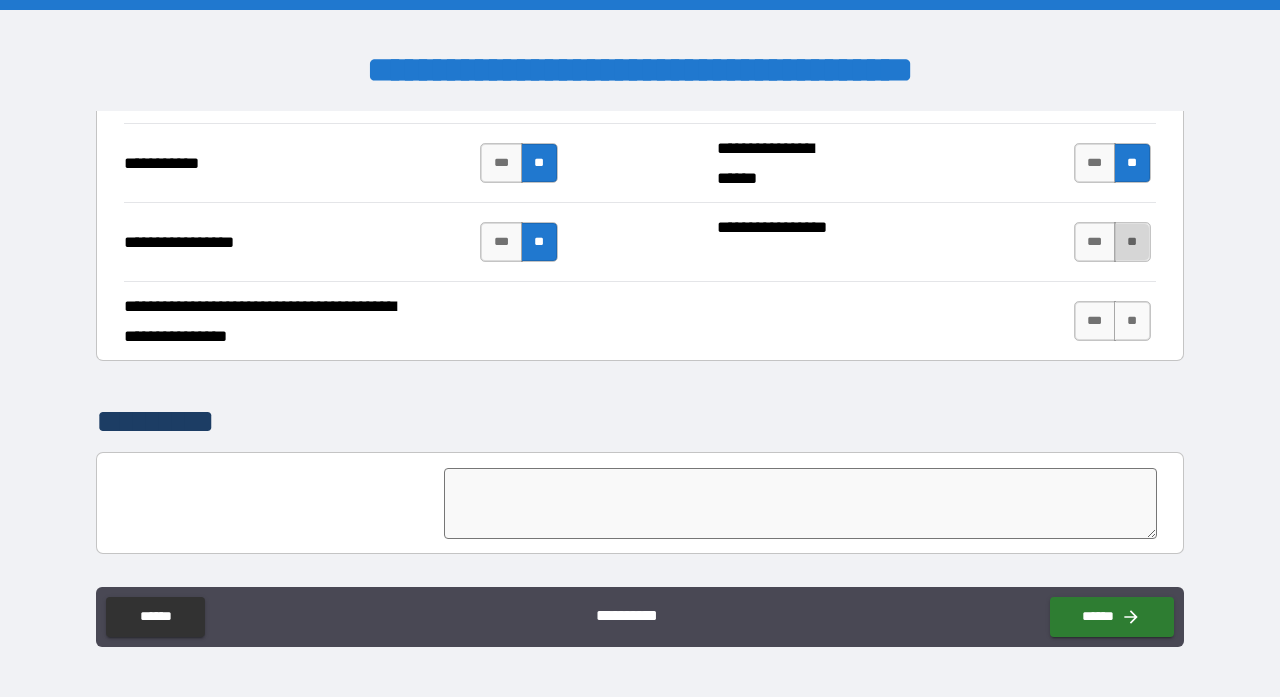 click on "**" at bounding box center [1132, 242] 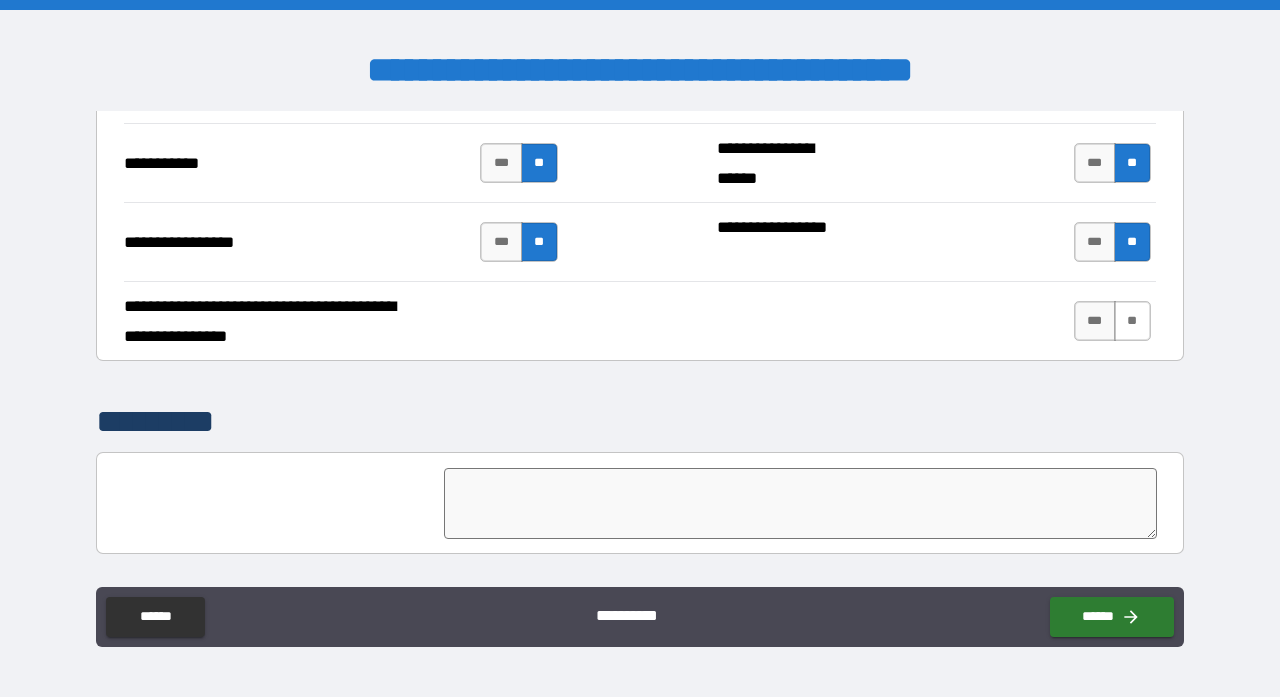 click on "**" at bounding box center (1132, 321) 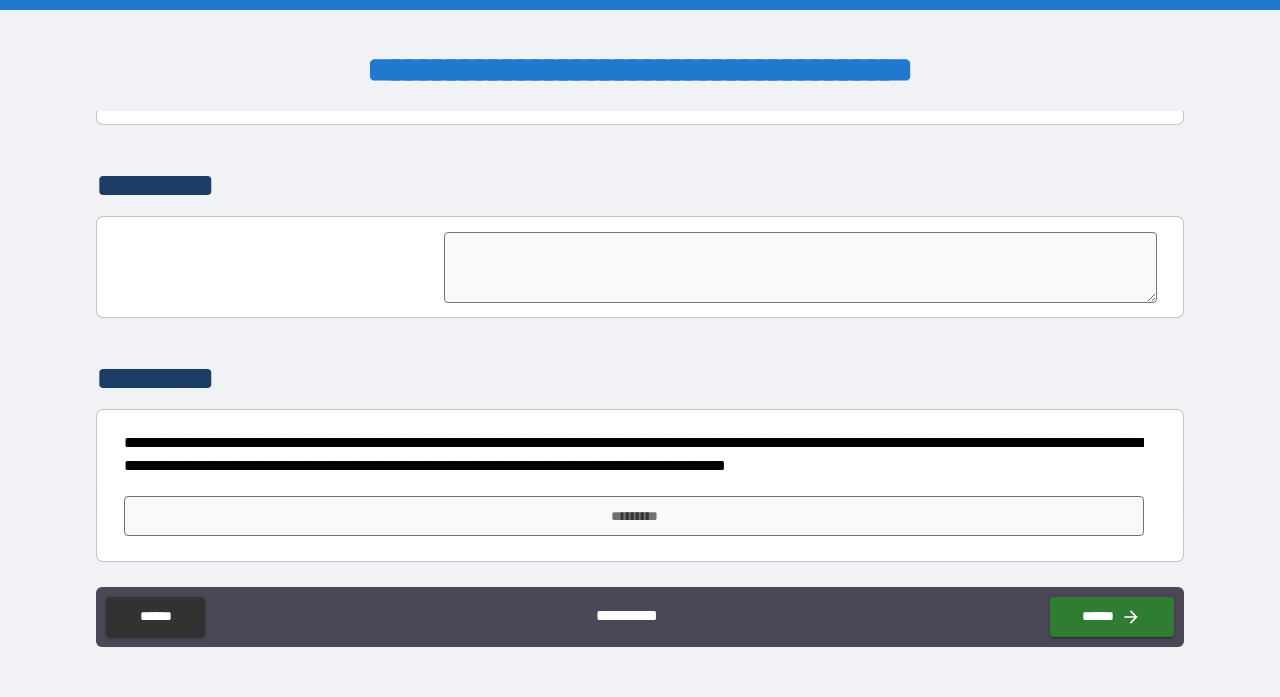 scroll, scrollTop: 4480, scrollLeft: 0, axis: vertical 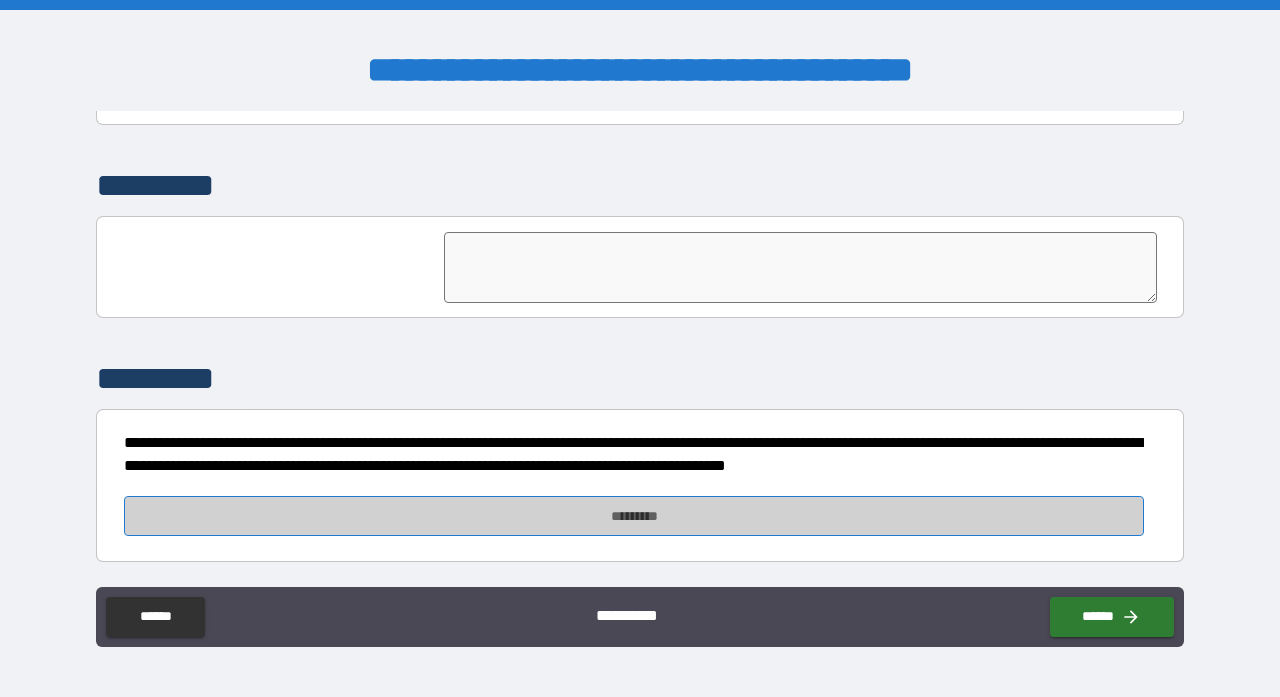 click on "*********" at bounding box center [634, 516] 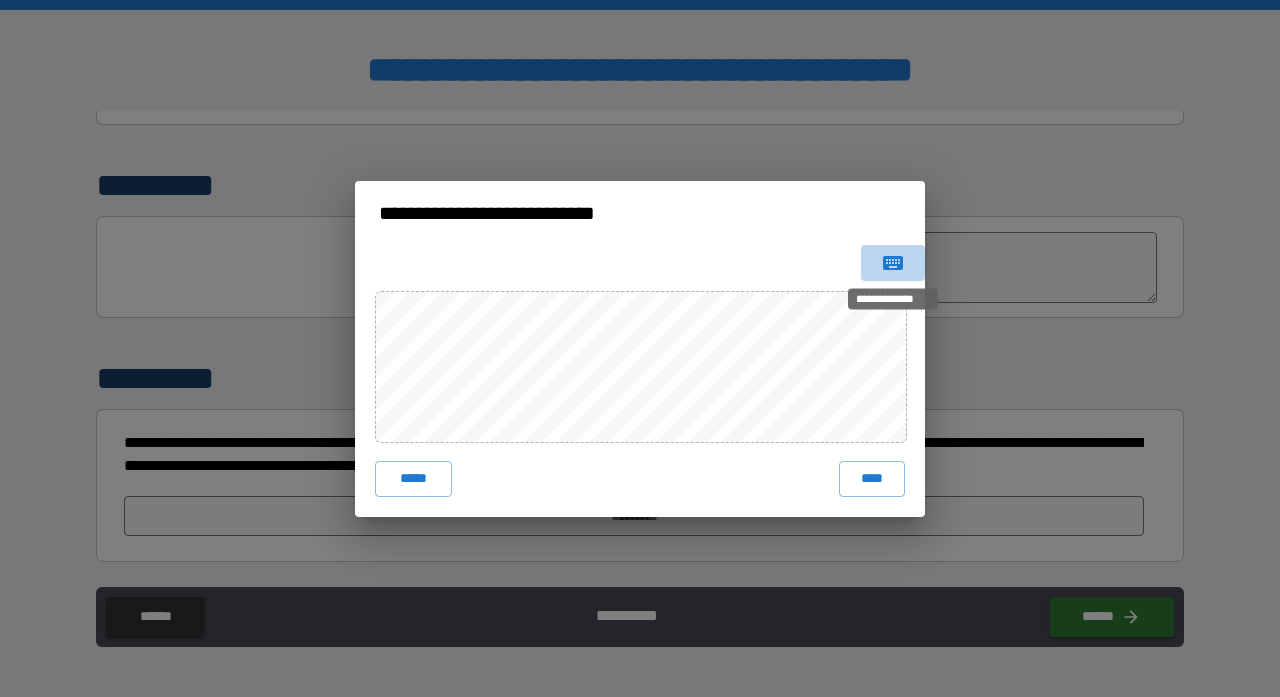 click 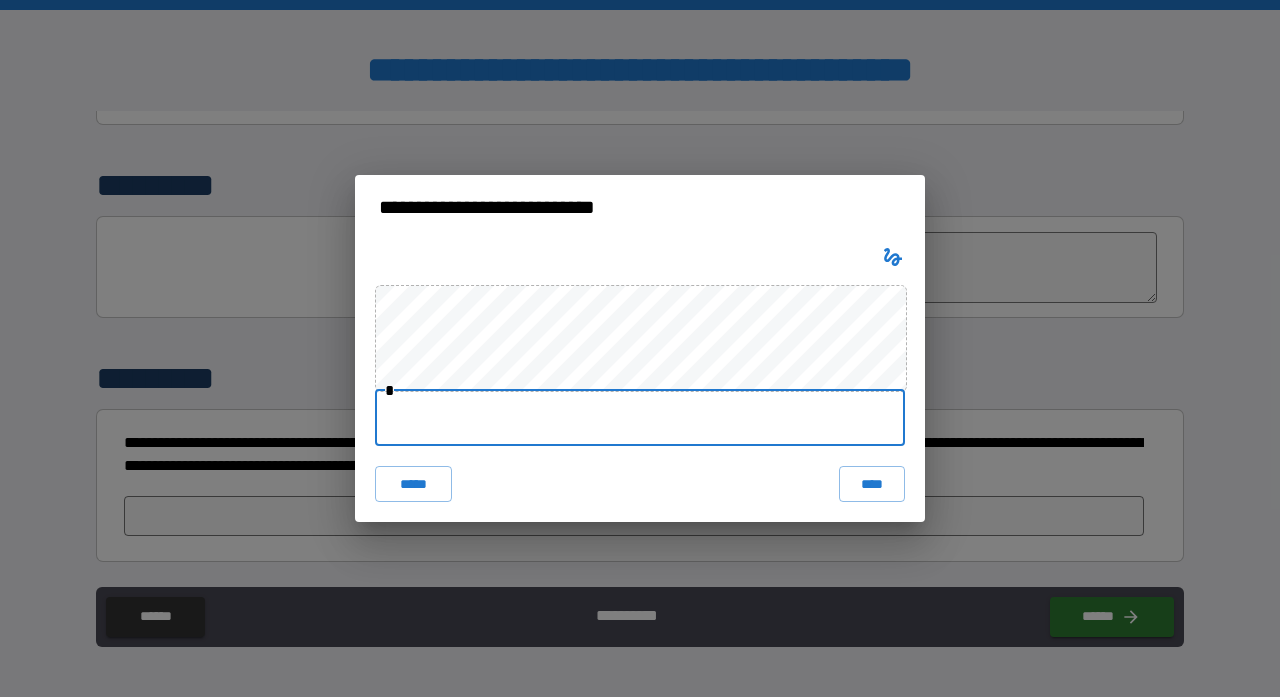 click at bounding box center (640, 418) 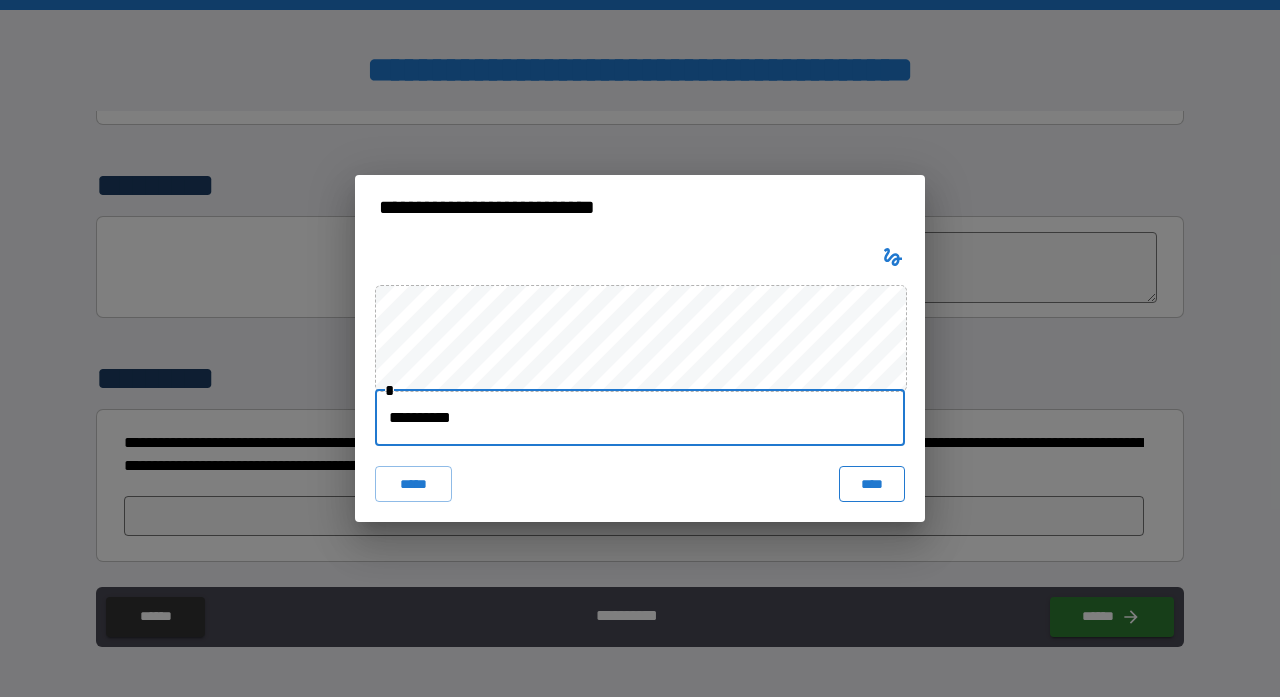 type on "**********" 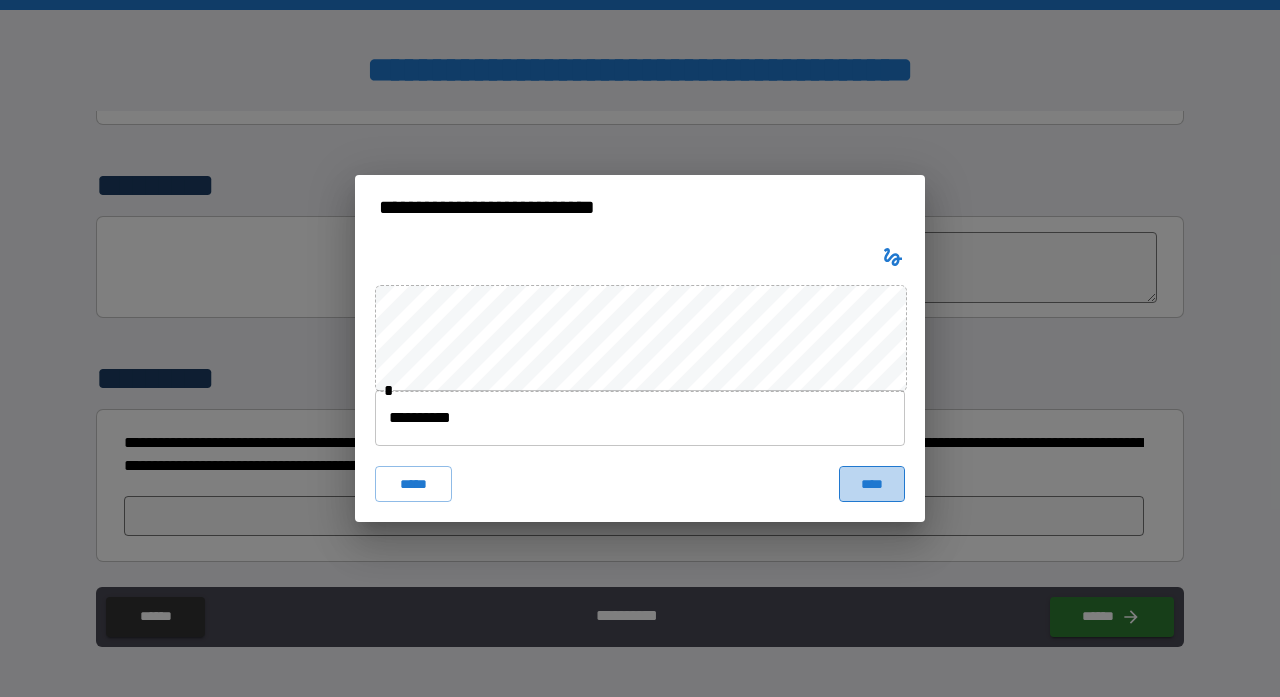 click on "****" at bounding box center [872, 484] 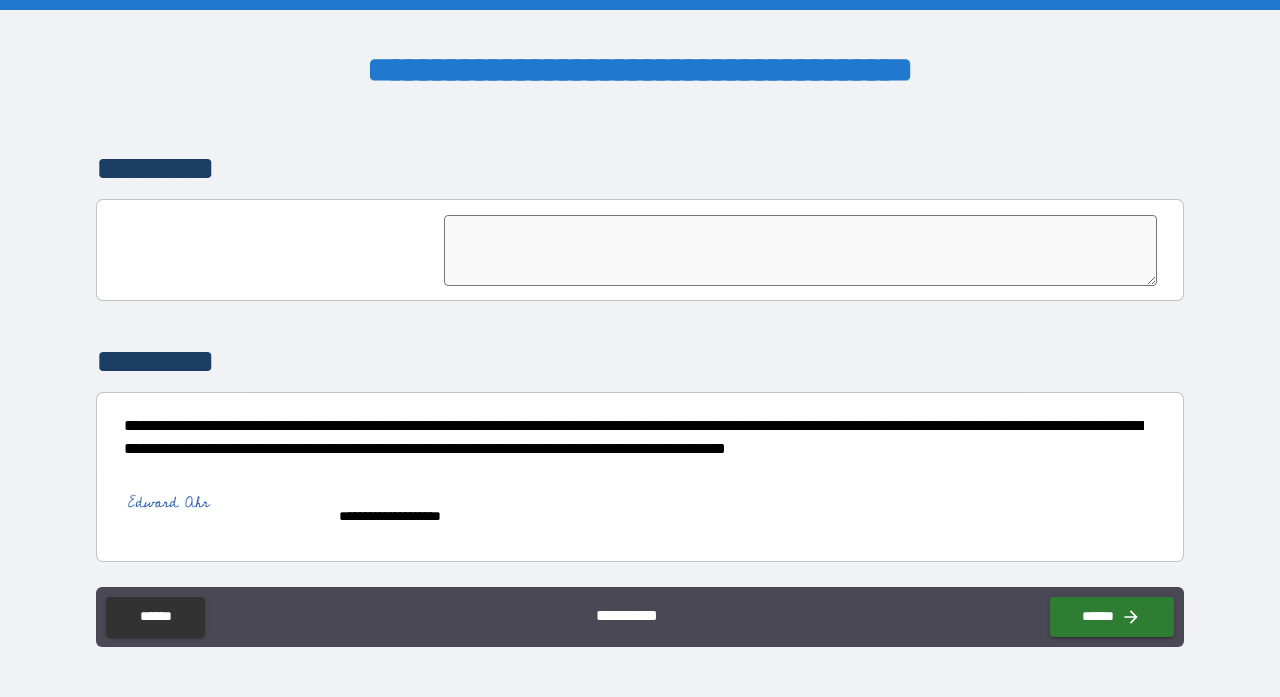 scroll, scrollTop: 4497, scrollLeft: 0, axis: vertical 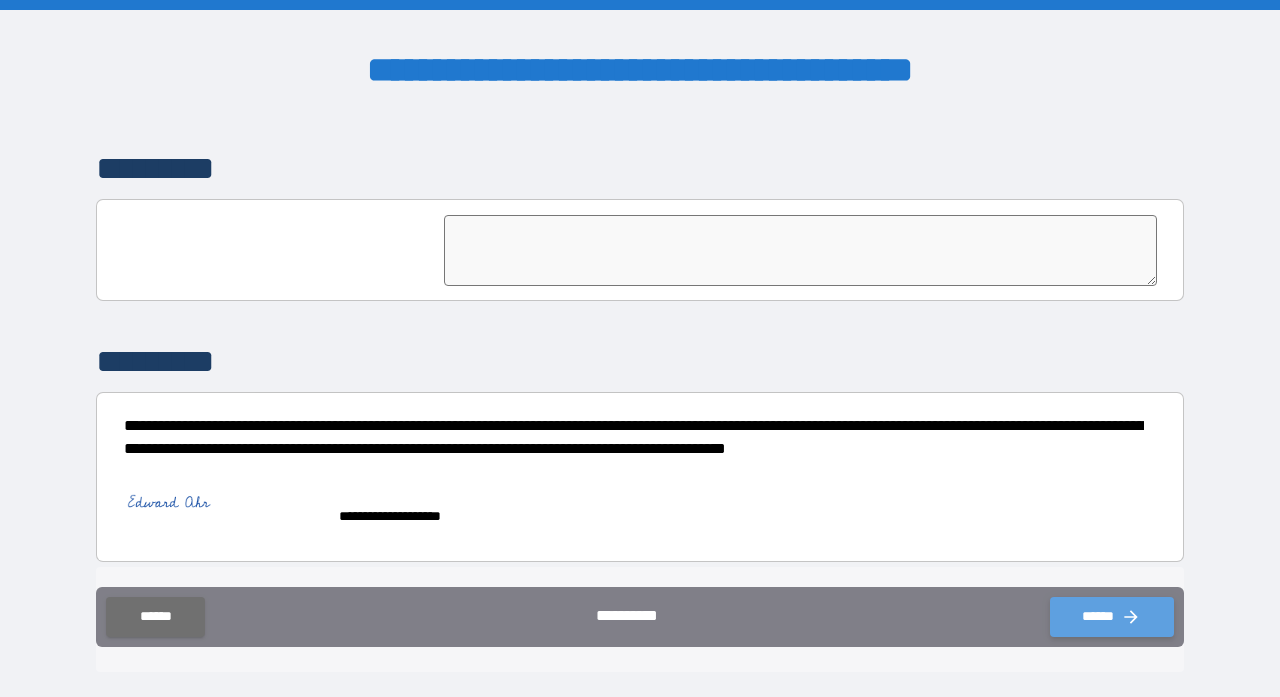 click on "******" at bounding box center (1112, 617) 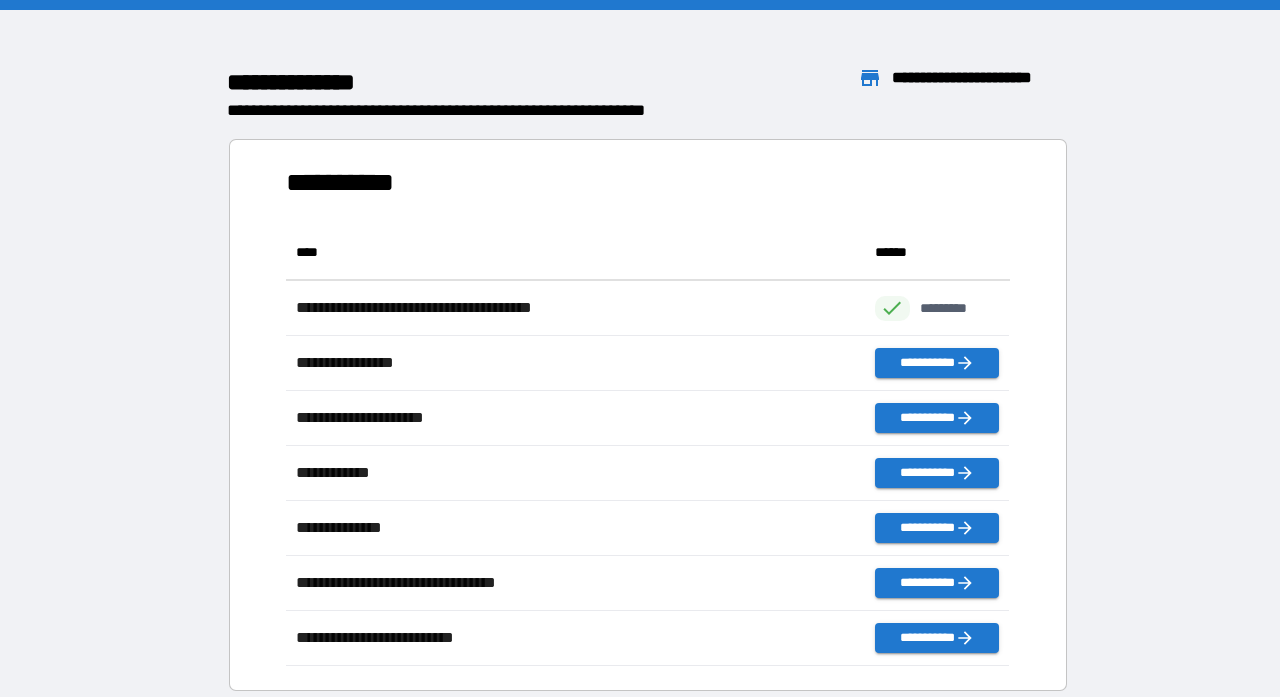 scroll, scrollTop: 1, scrollLeft: 1, axis: both 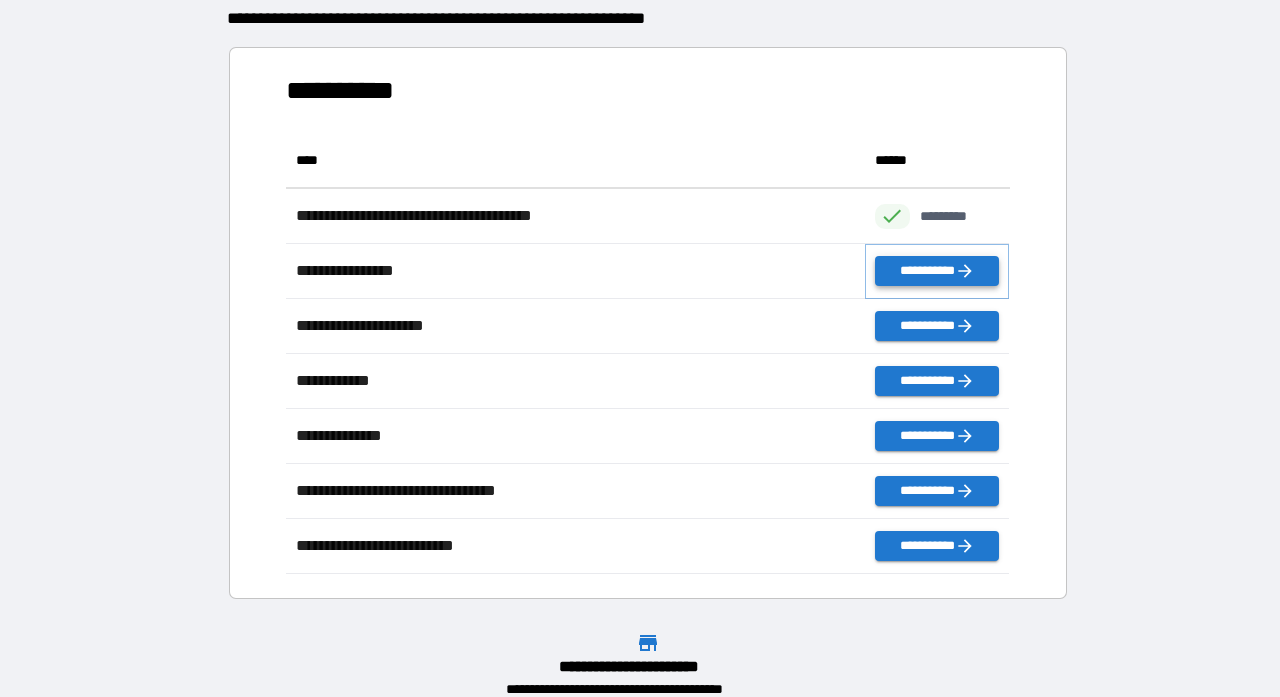 click on "**********" at bounding box center [937, 271] 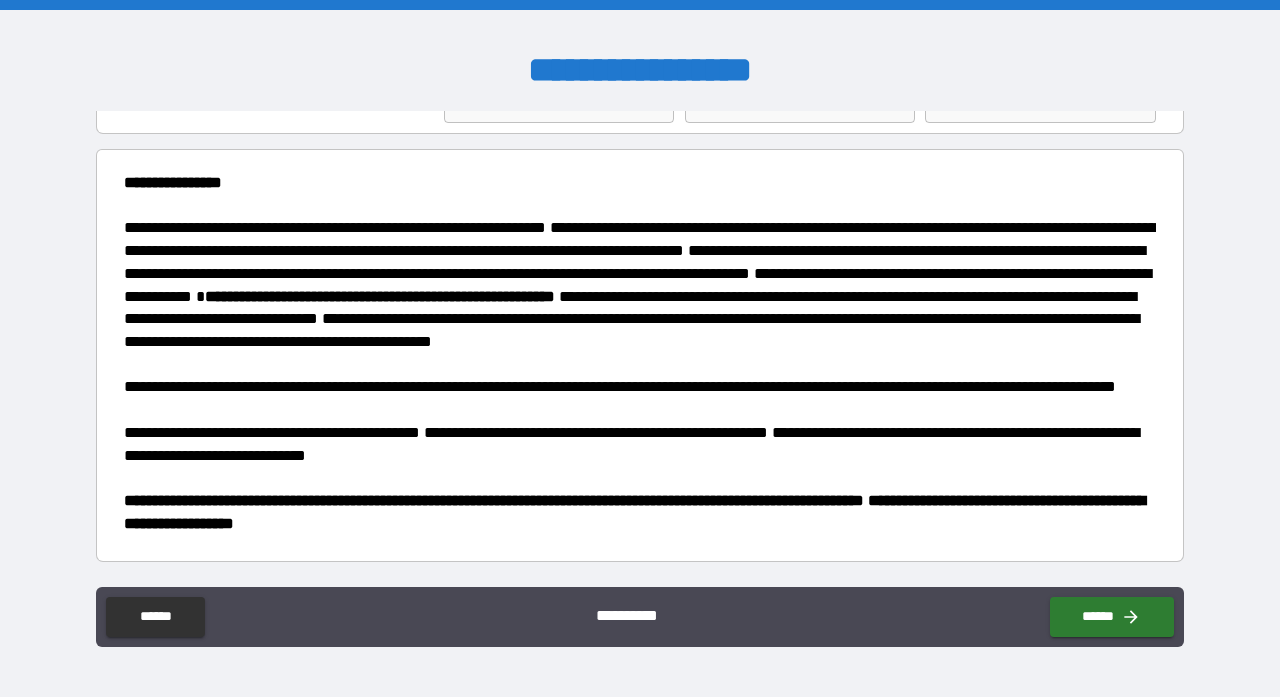 scroll, scrollTop: 134, scrollLeft: 0, axis: vertical 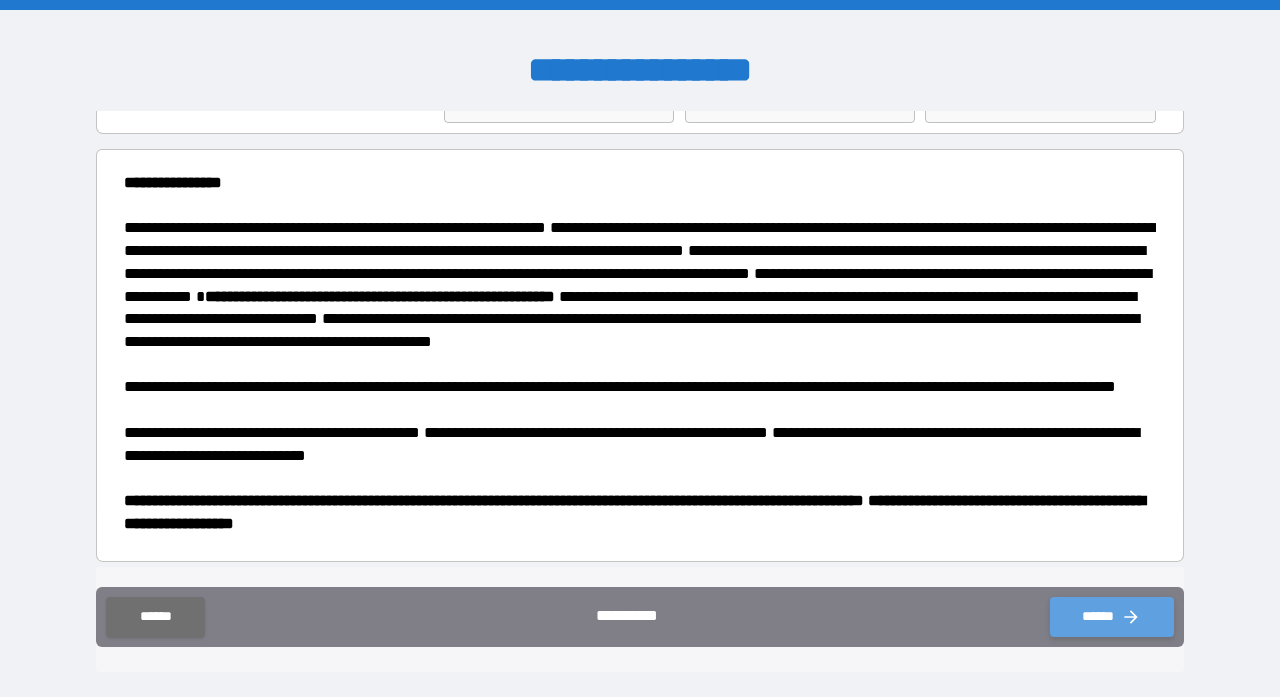 click on "******" at bounding box center [1112, 617] 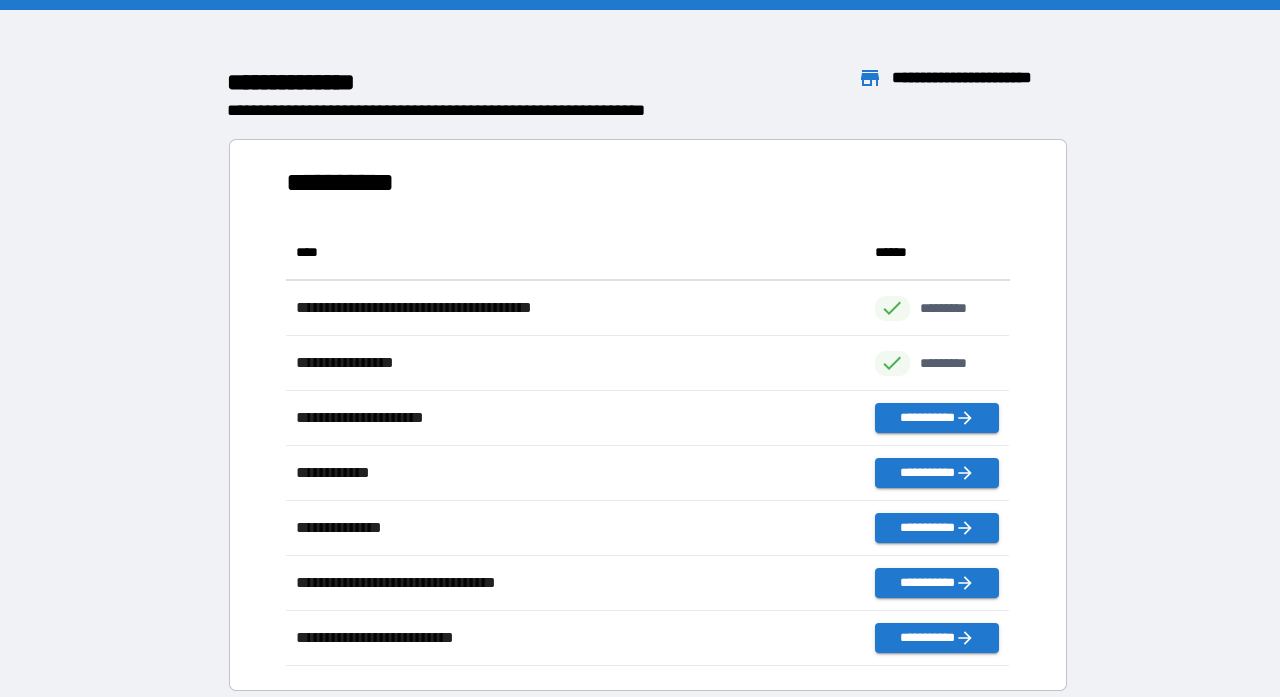 scroll, scrollTop: 1, scrollLeft: 1, axis: both 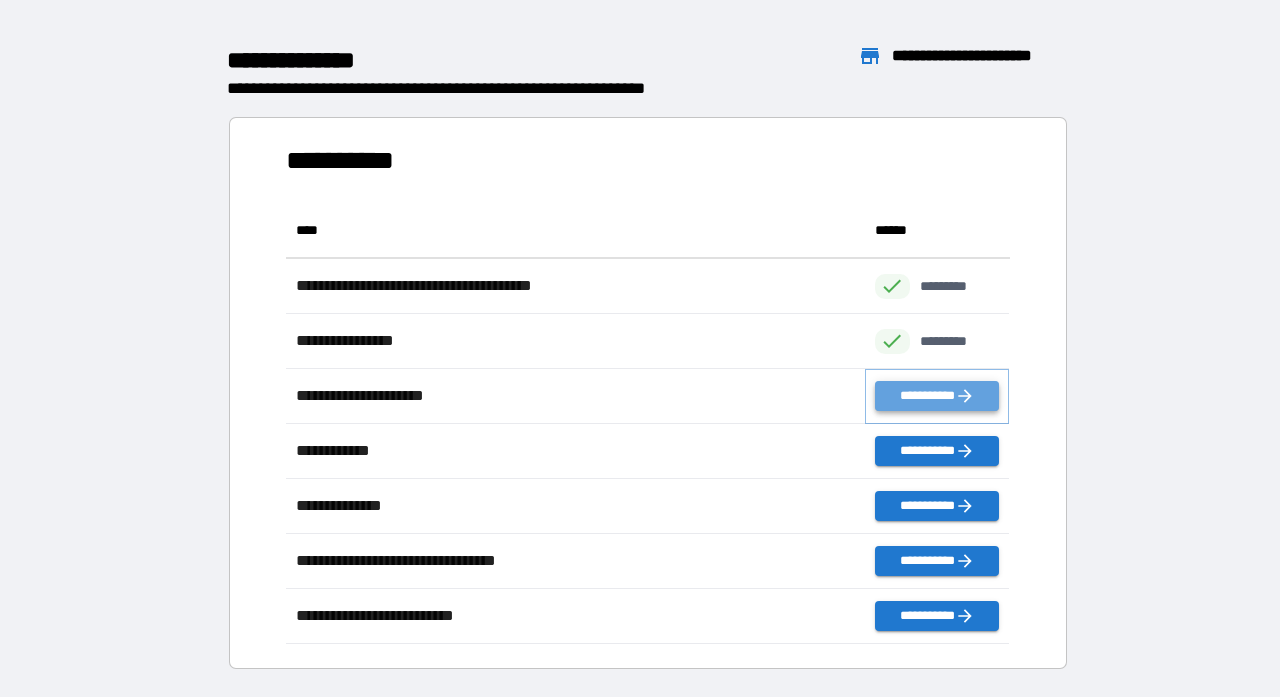 click on "**********" at bounding box center (937, 396) 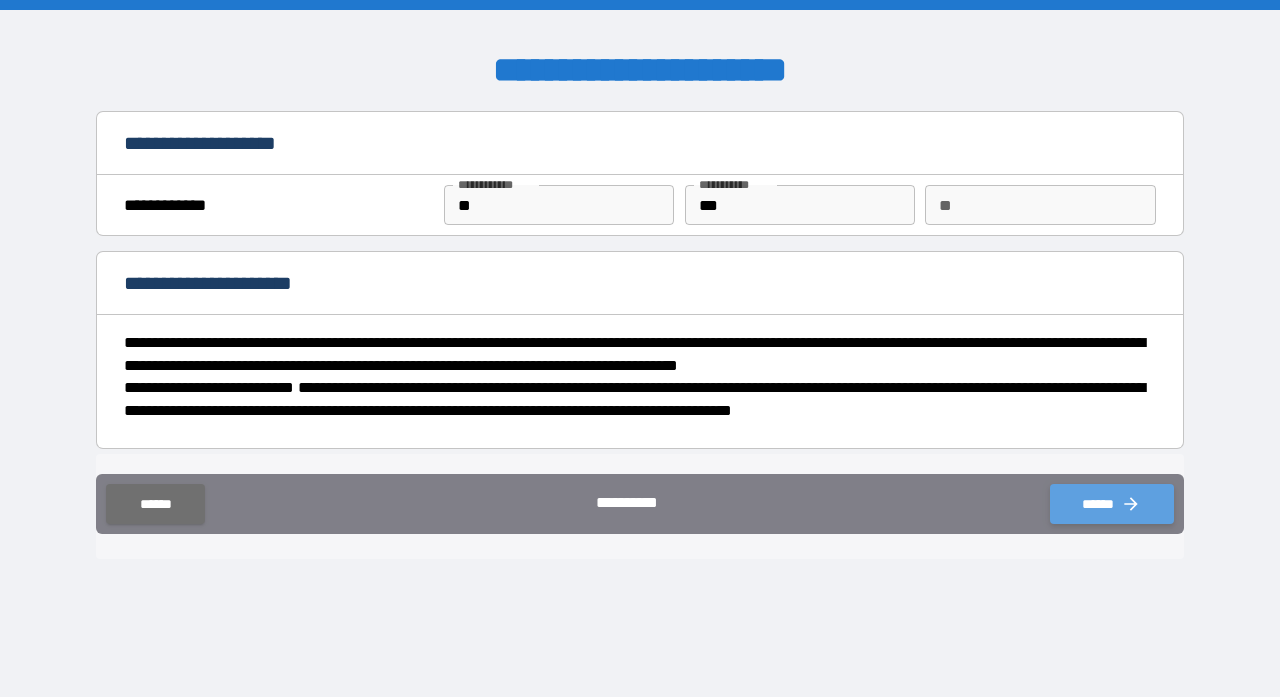 click 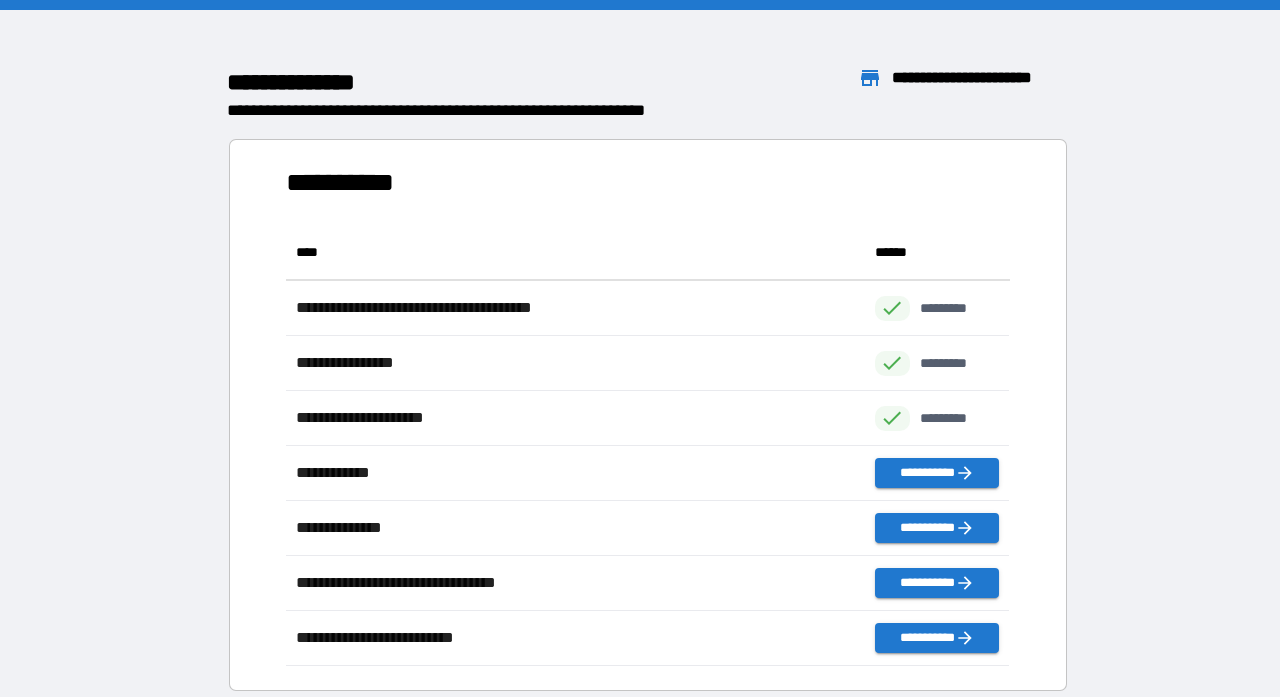 scroll, scrollTop: 1, scrollLeft: 1, axis: both 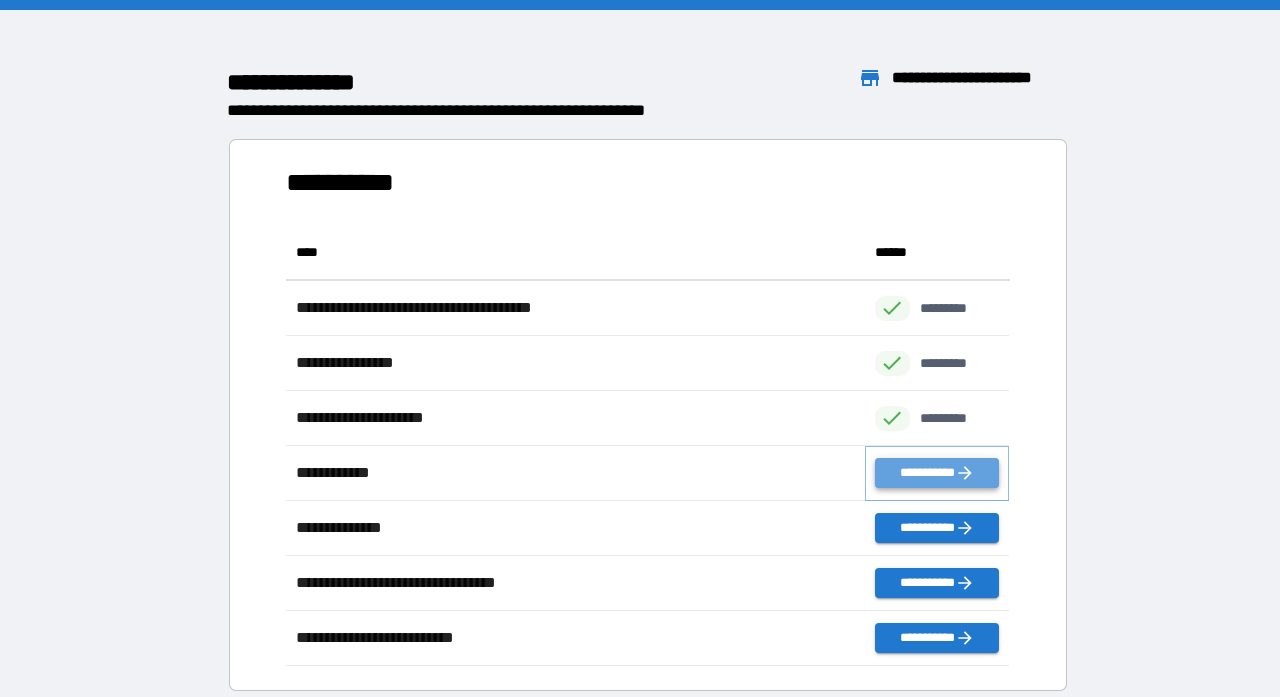 click on "**********" at bounding box center (937, 473) 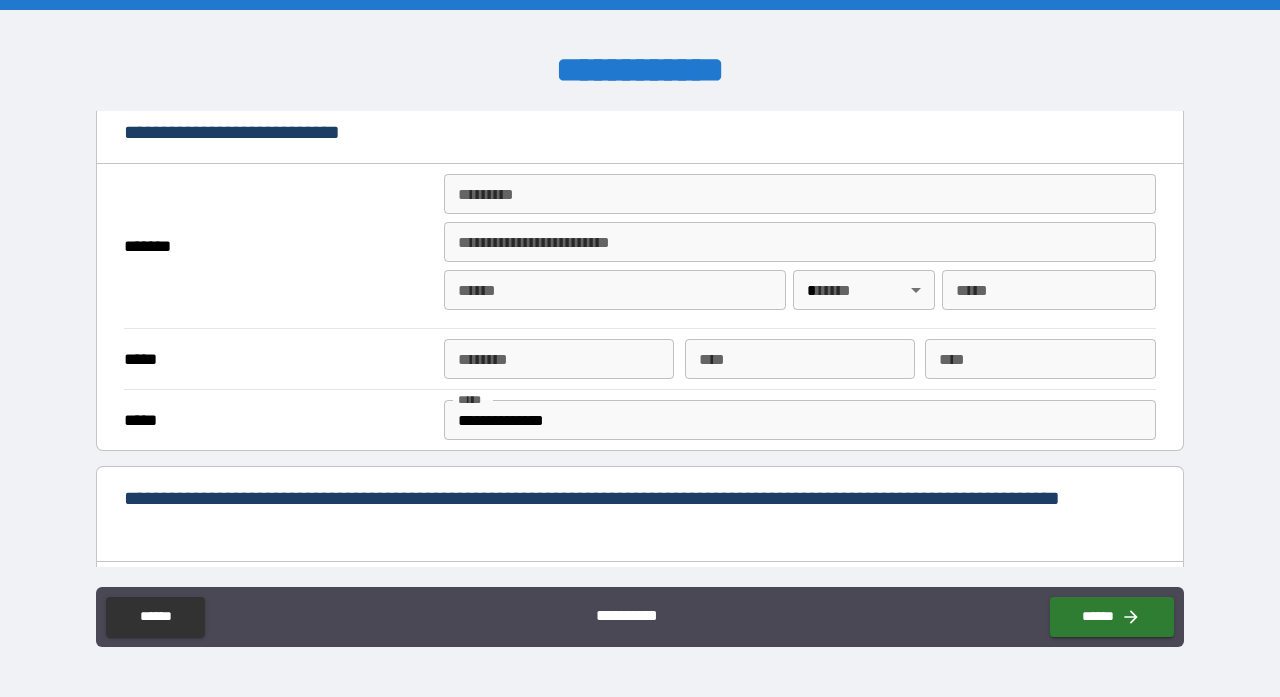 scroll, scrollTop: 396, scrollLeft: 0, axis: vertical 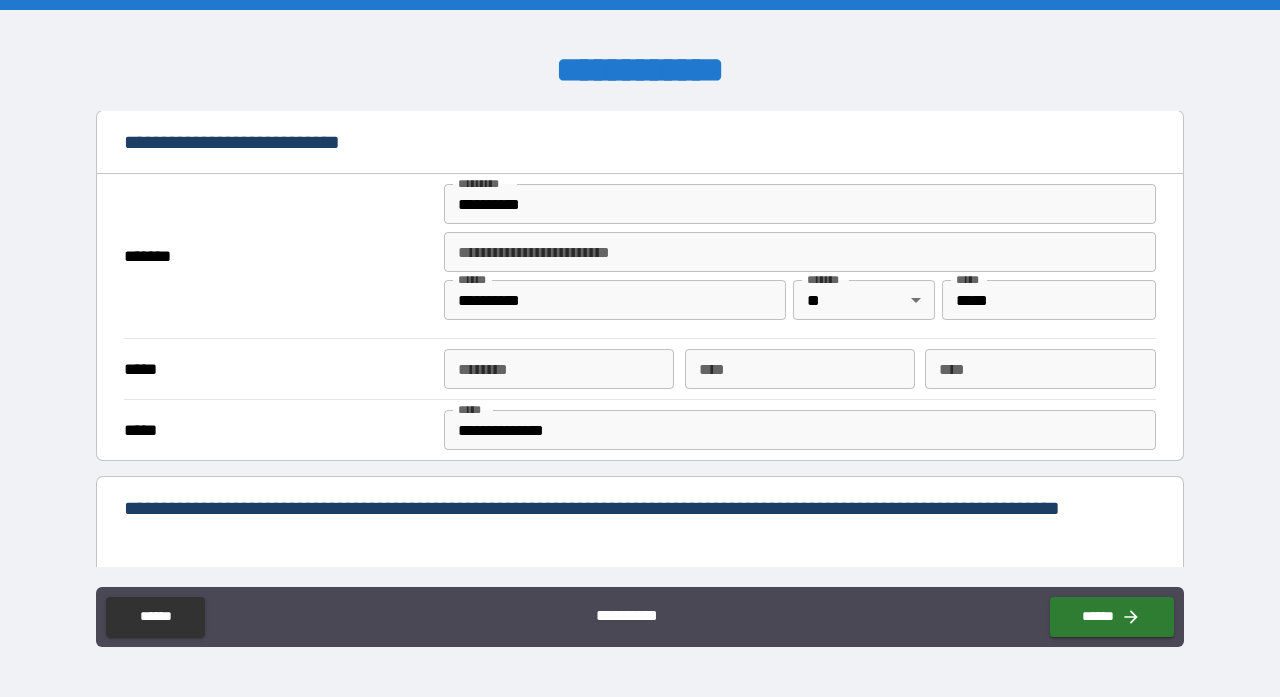 type on "**********" 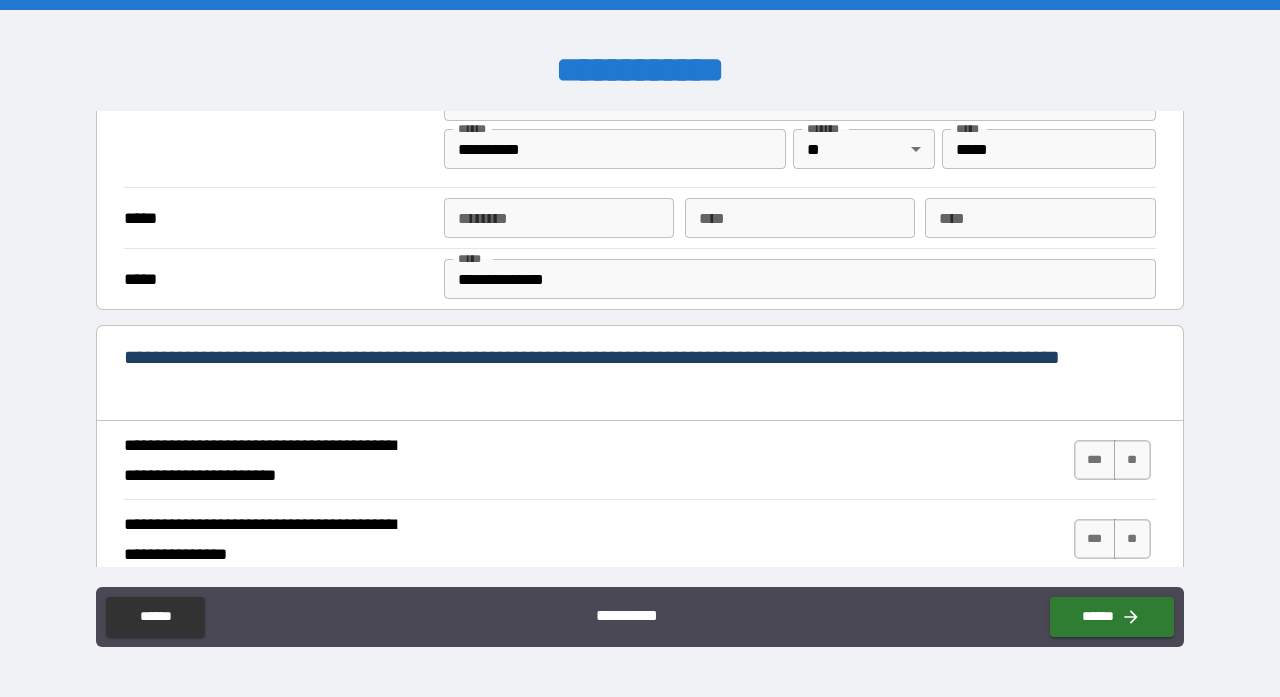 scroll, scrollTop: 548, scrollLeft: 0, axis: vertical 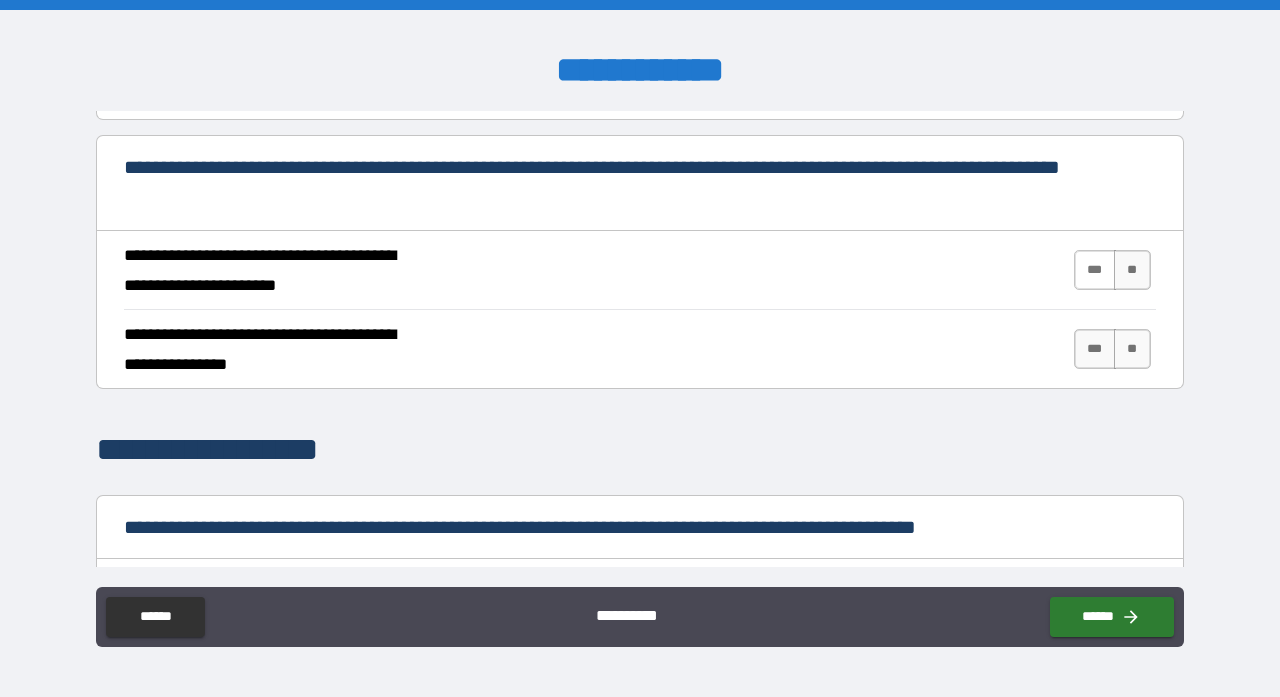 type on "**********" 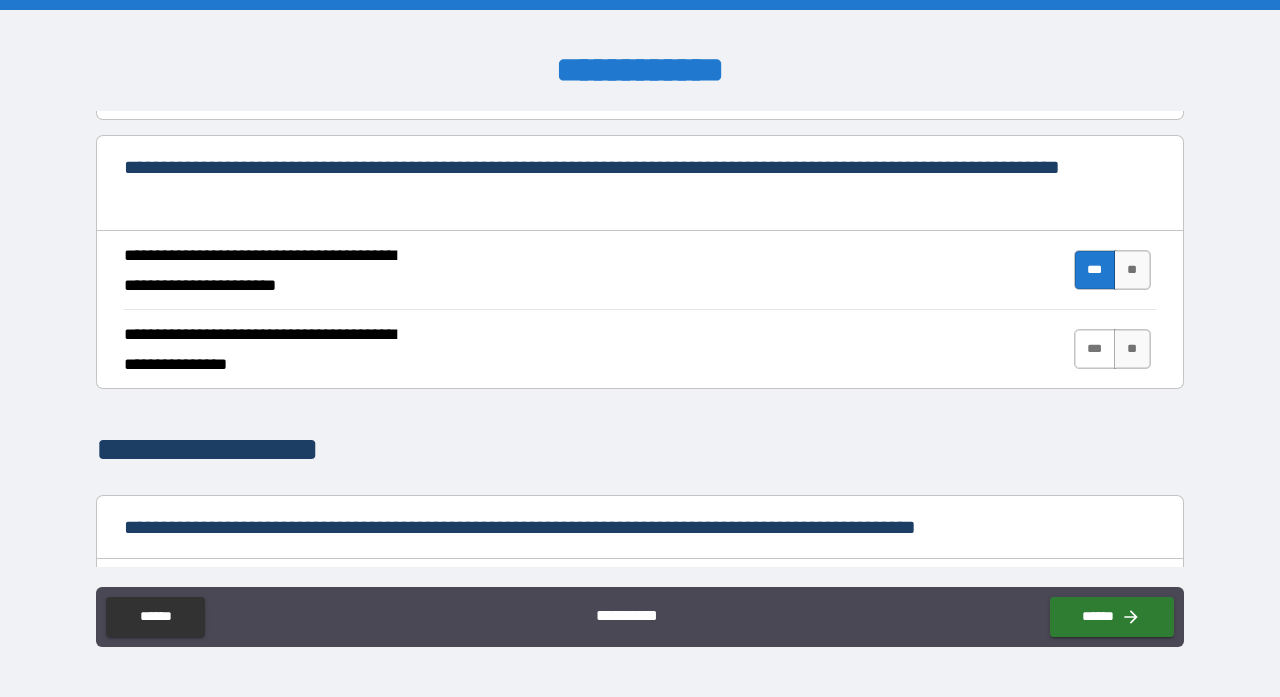click on "***" at bounding box center (1095, 349) 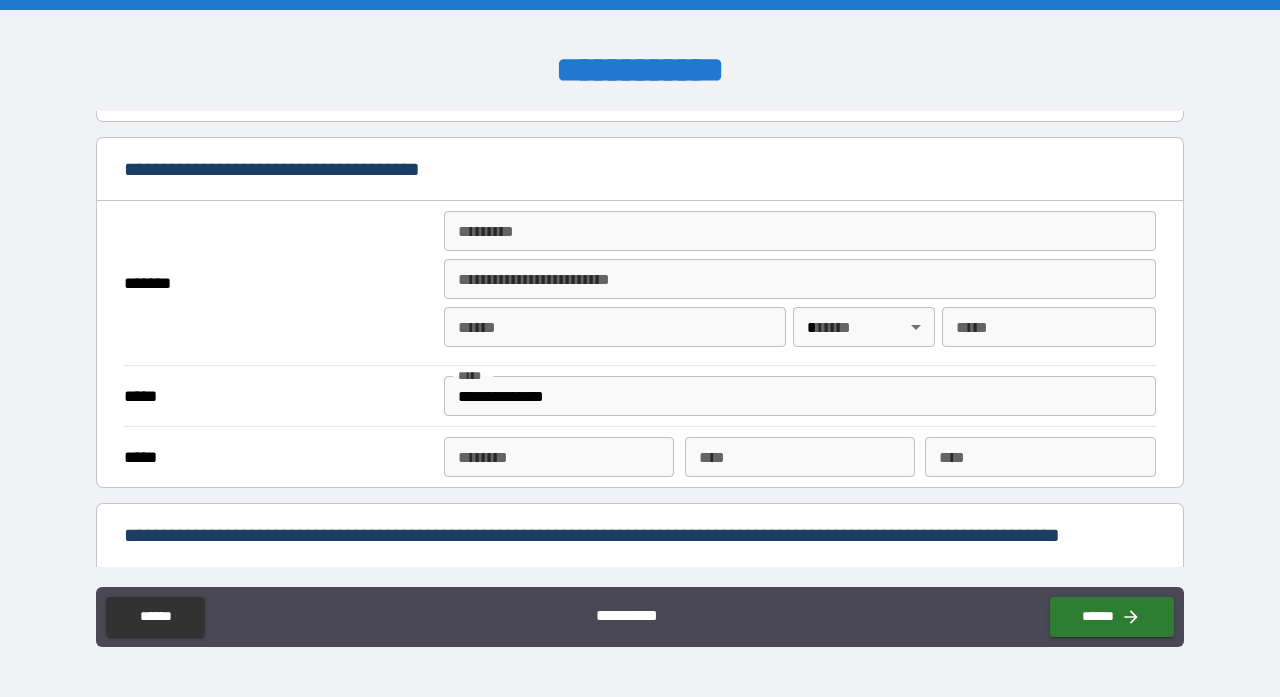 scroll, scrollTop: 1441, scrollLeft: 0, axis: vertical 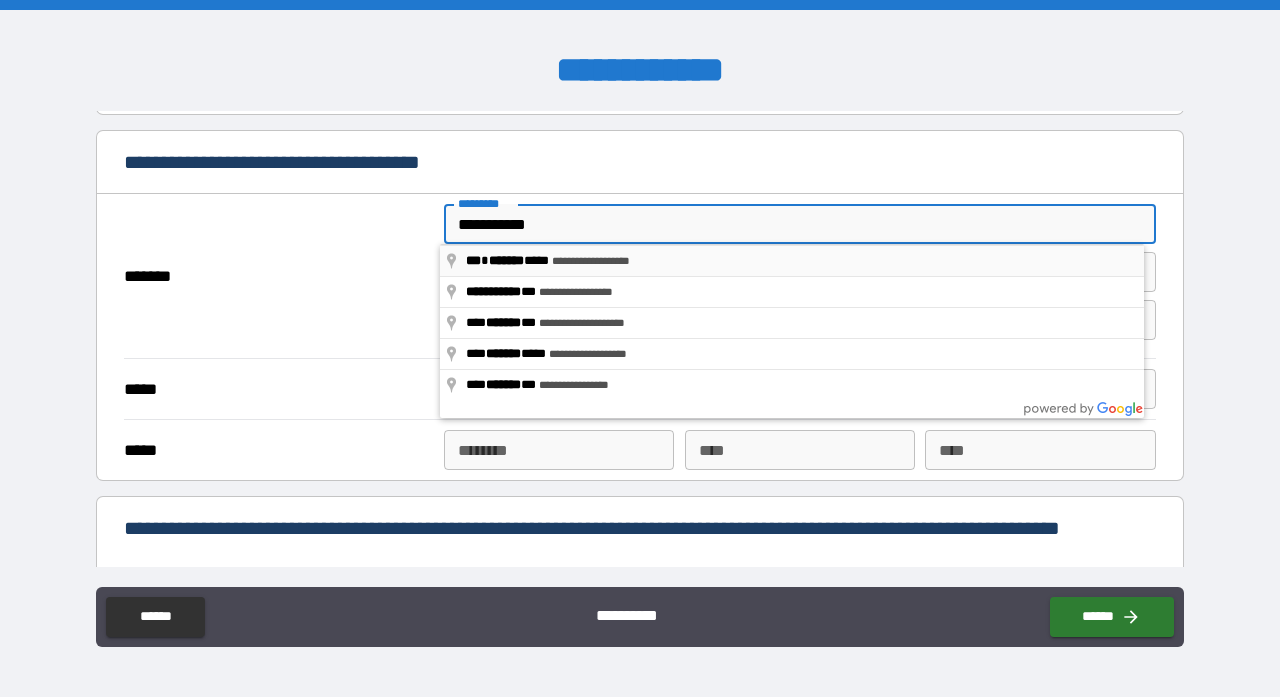 type on "**********" 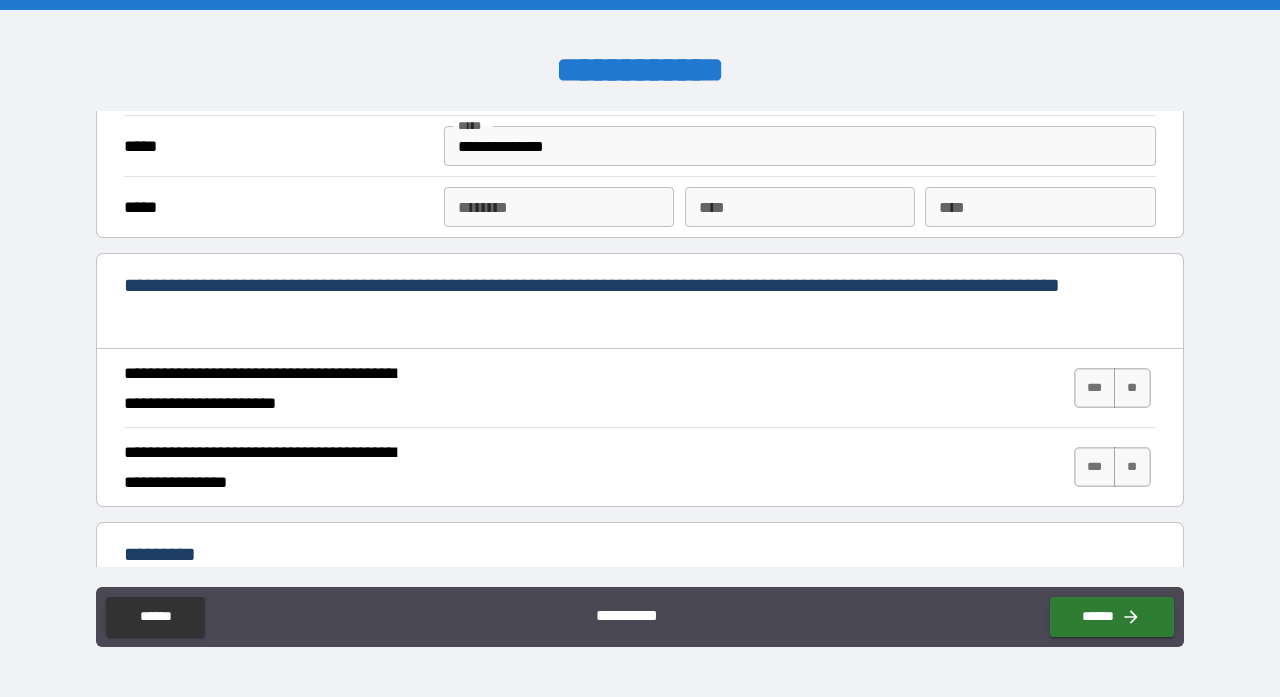 scroll, scrollTop: 1685, scrollLeft: 0, axis: vertical 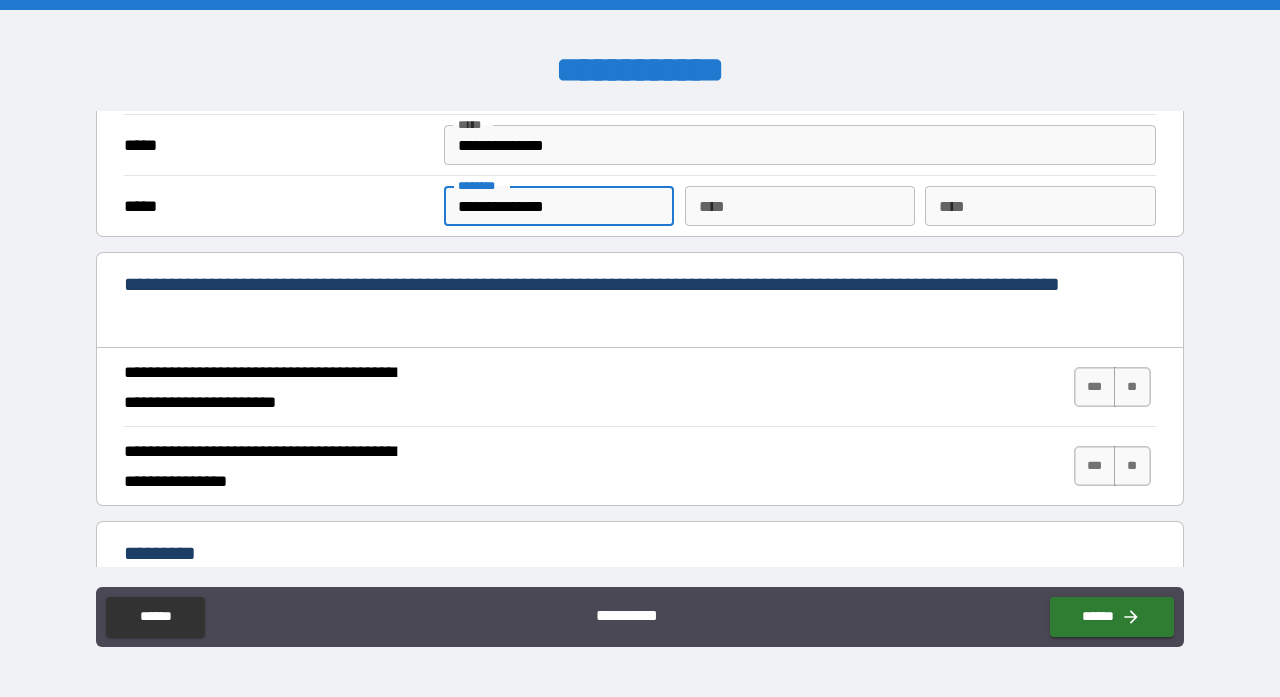 type on "**********" 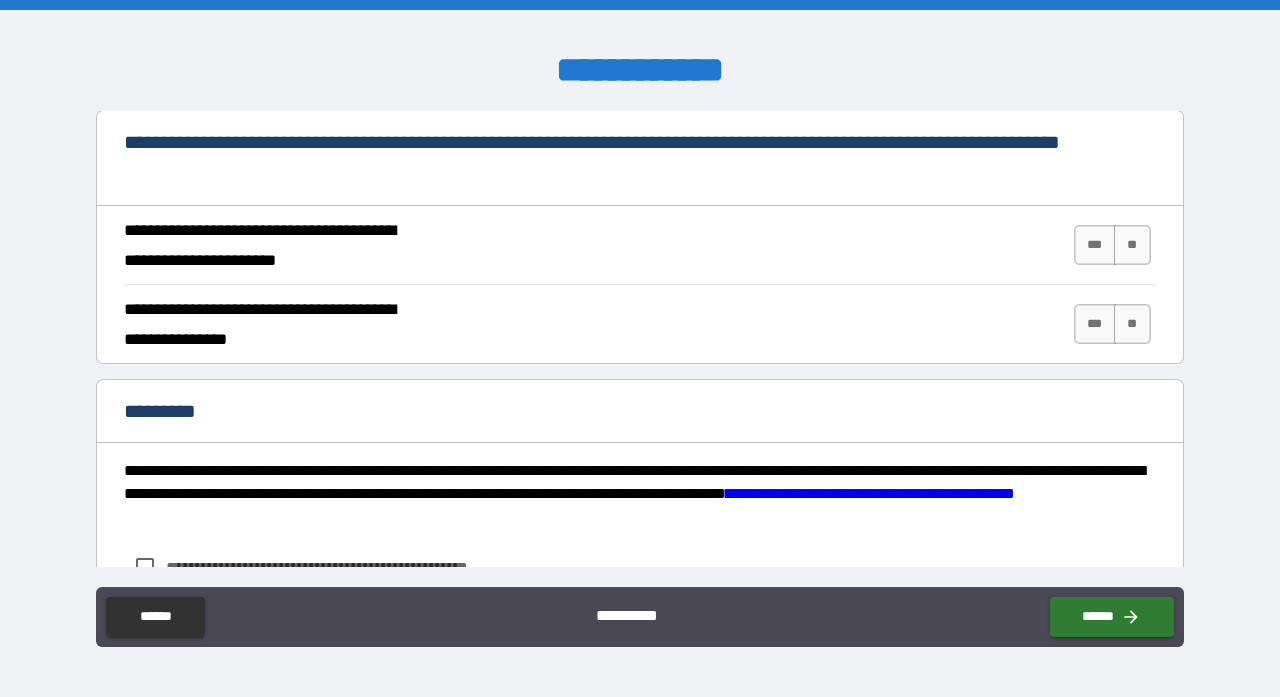 scroll, scrollTop: 1830, scrollLeft: 0, axis: vertical 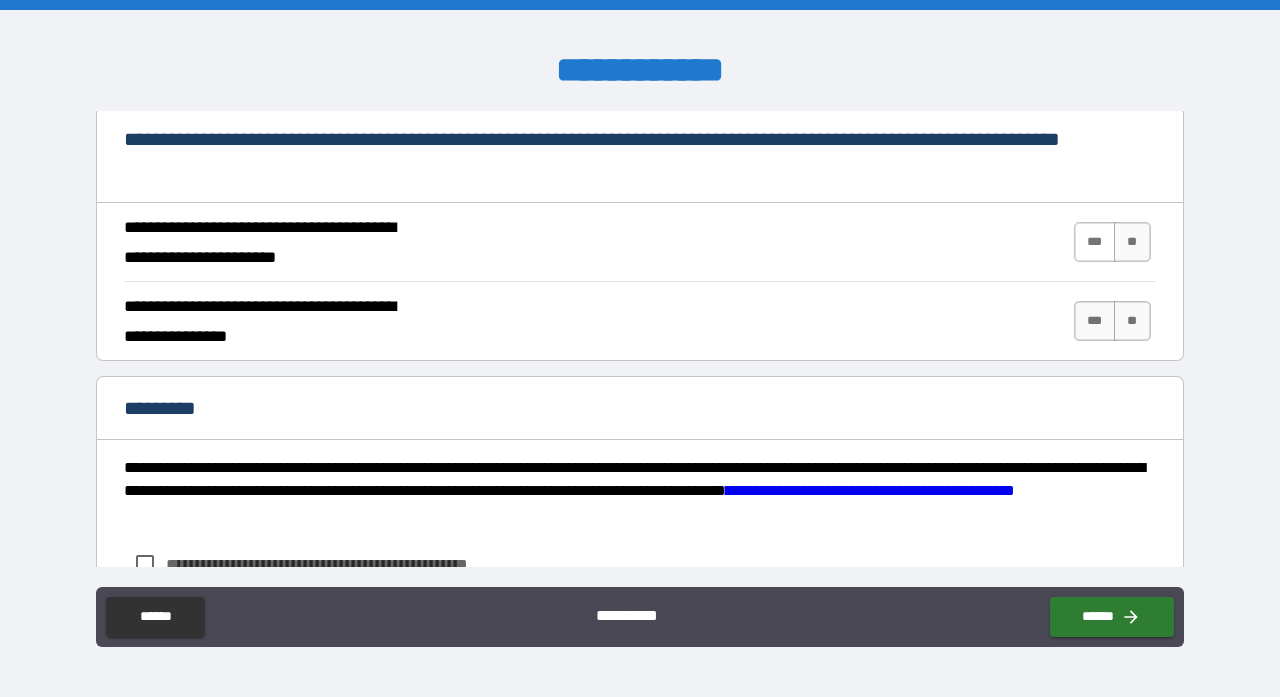 type 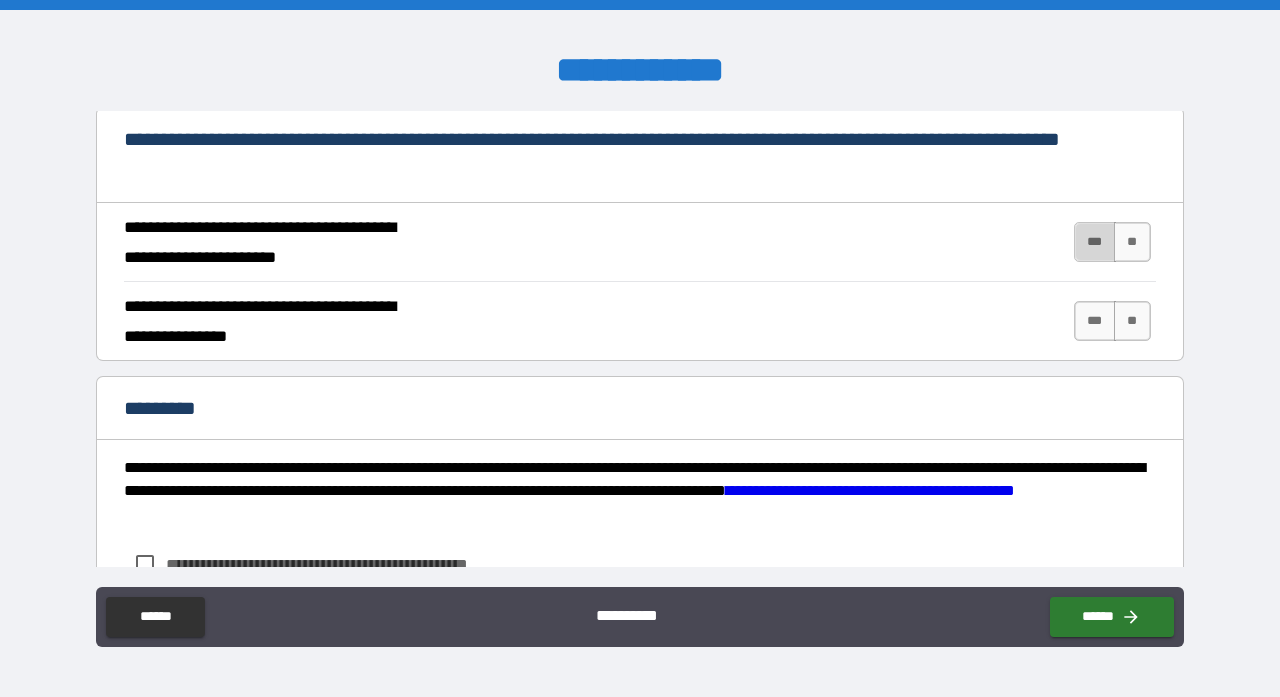 click on "***" at bounding box center (1095, 242) 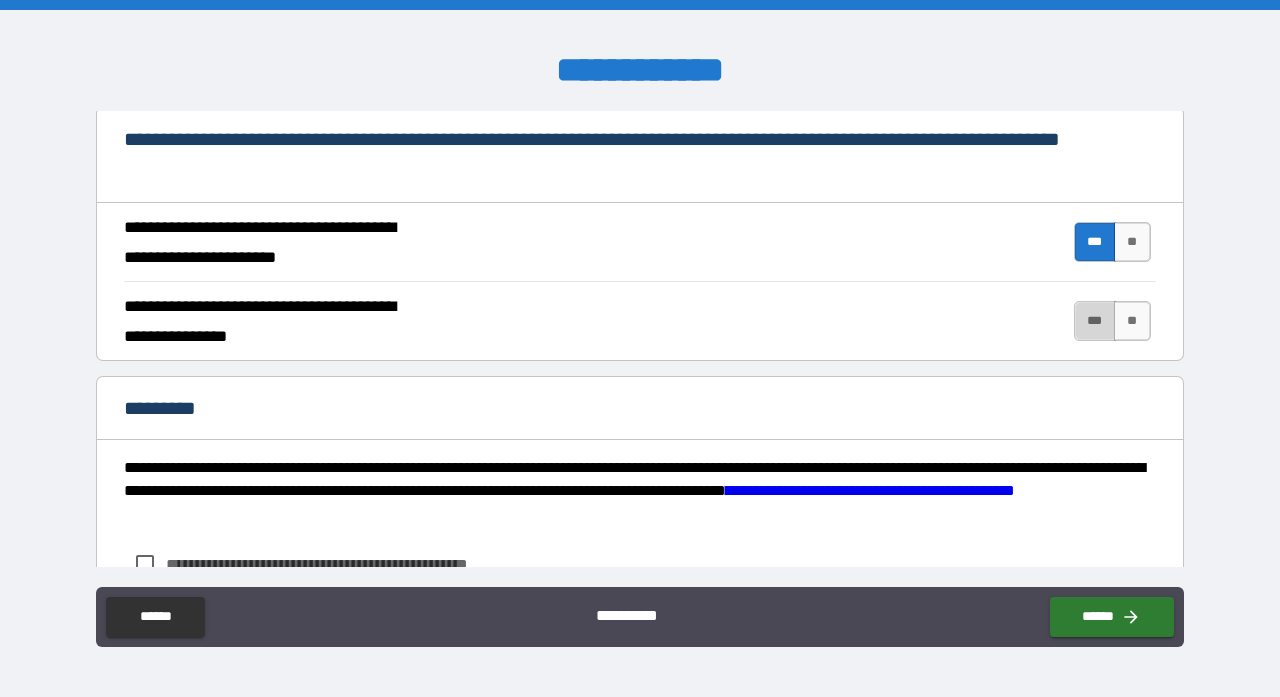 click on "***" at bounding box center (1095, 321) 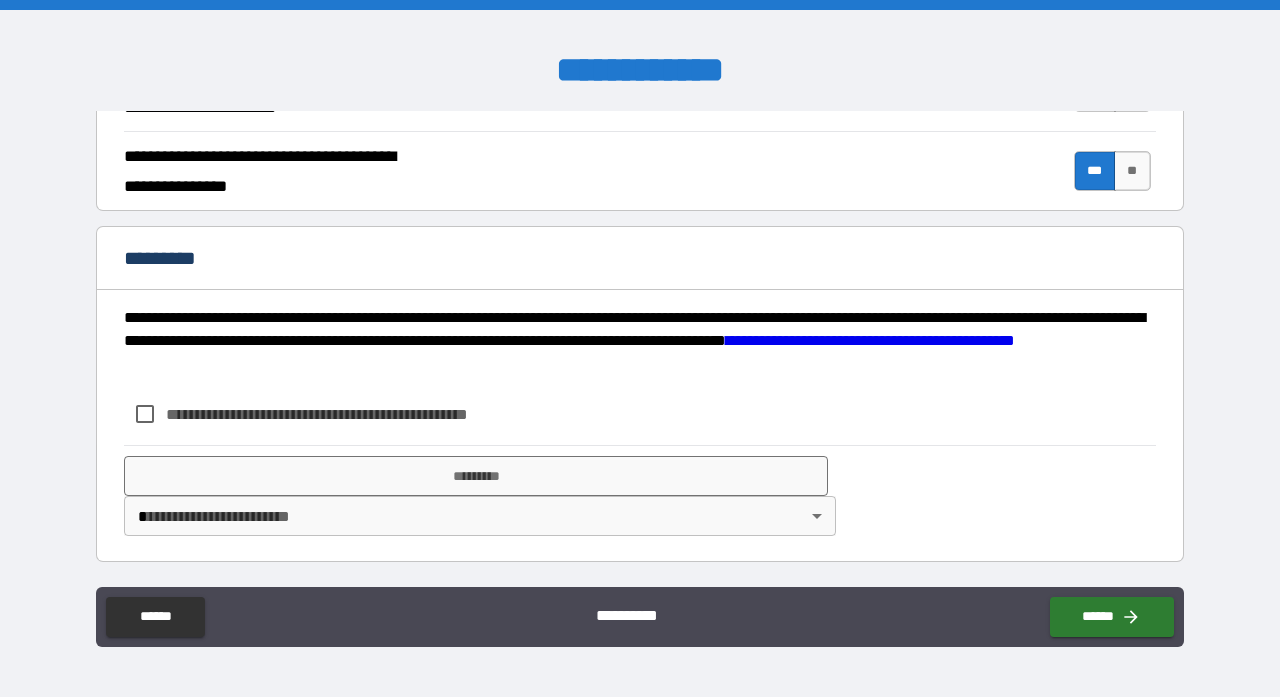 scroll, scrollTop: 1980, scrollLeft: 0, axis: vertical 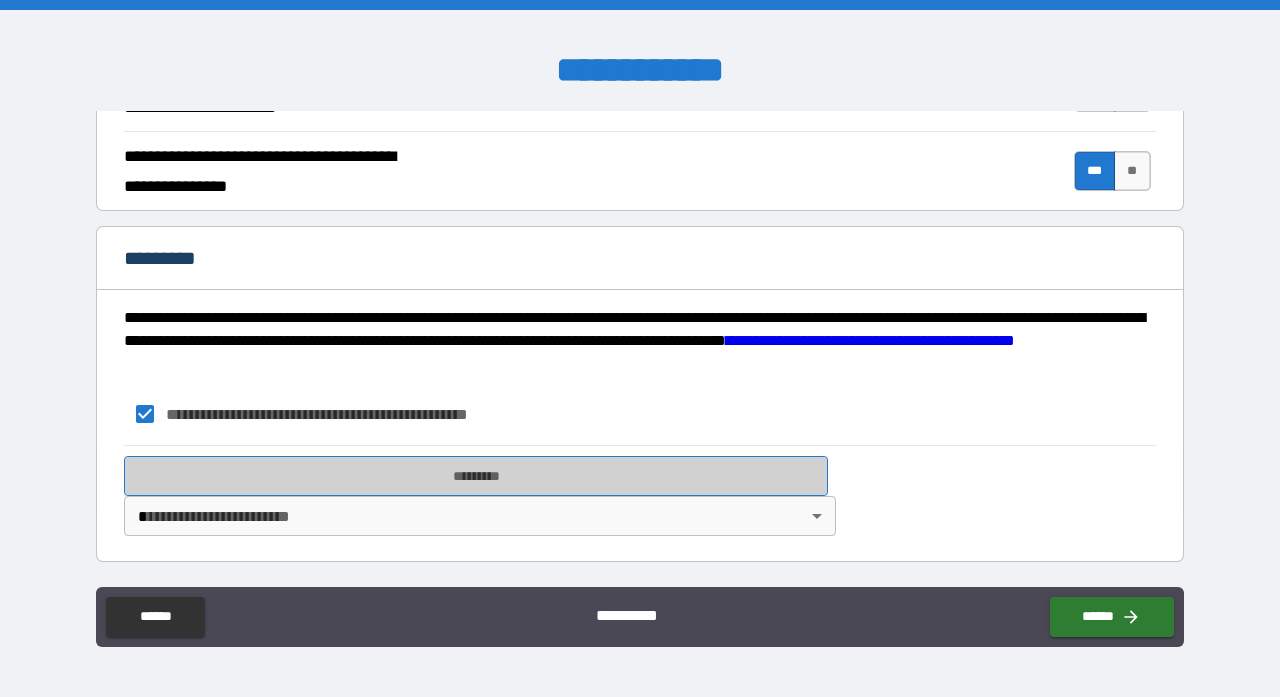 click on "*********" at bounding box center (476, 476) 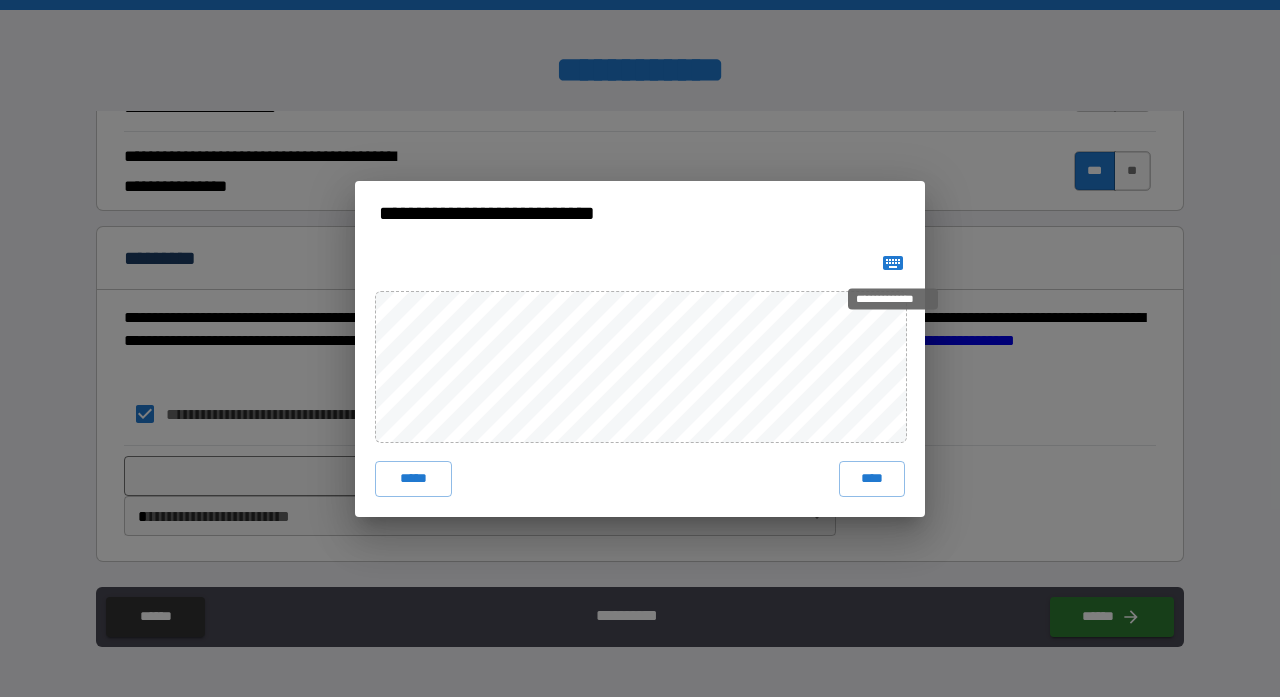 click 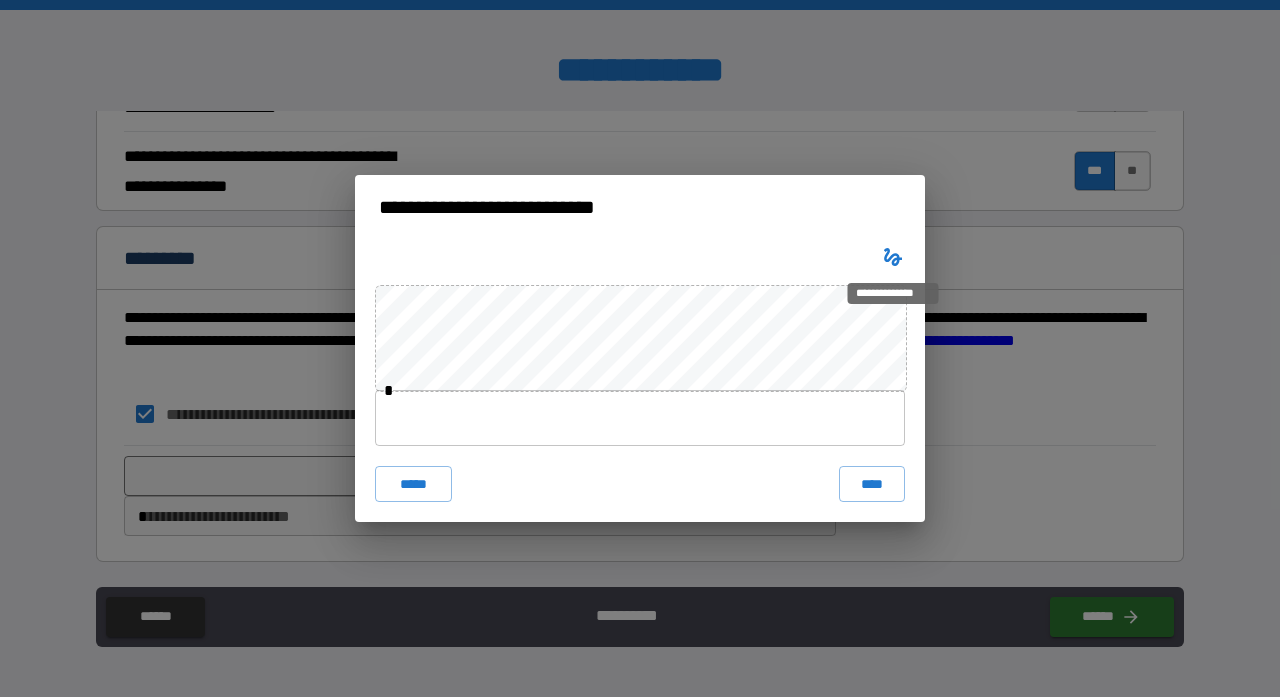type 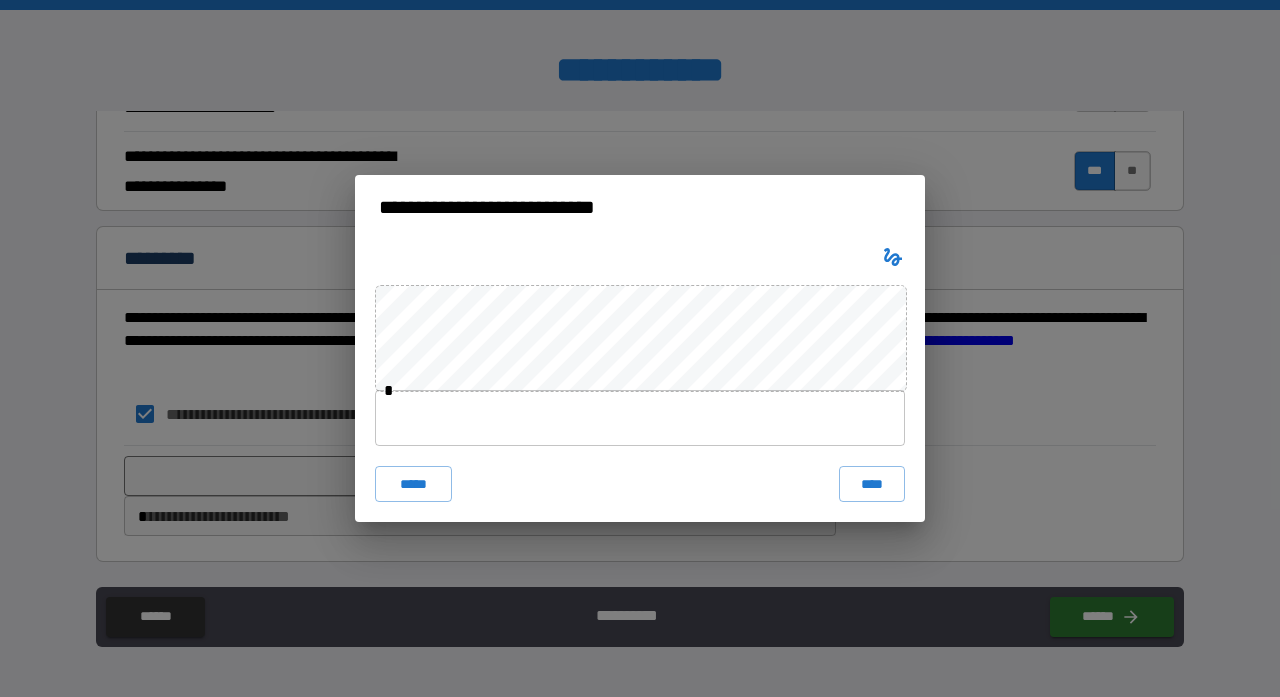 click at bounding box center (640, 418) 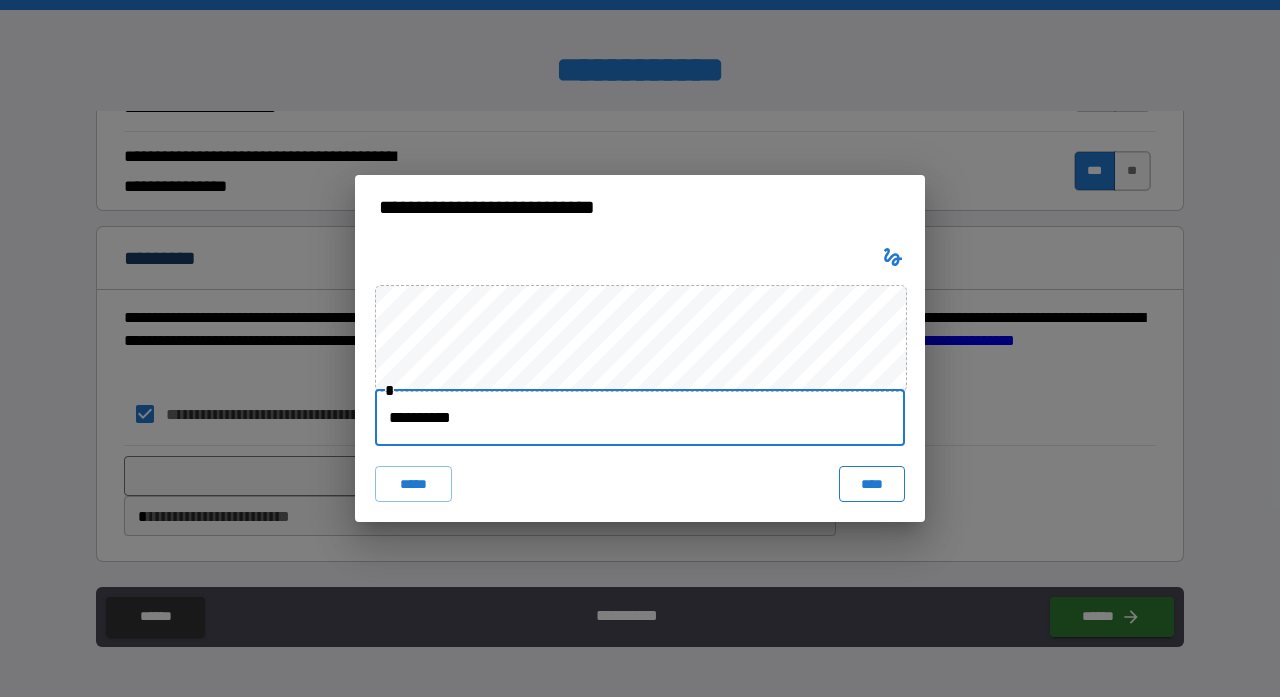 type on "**********" 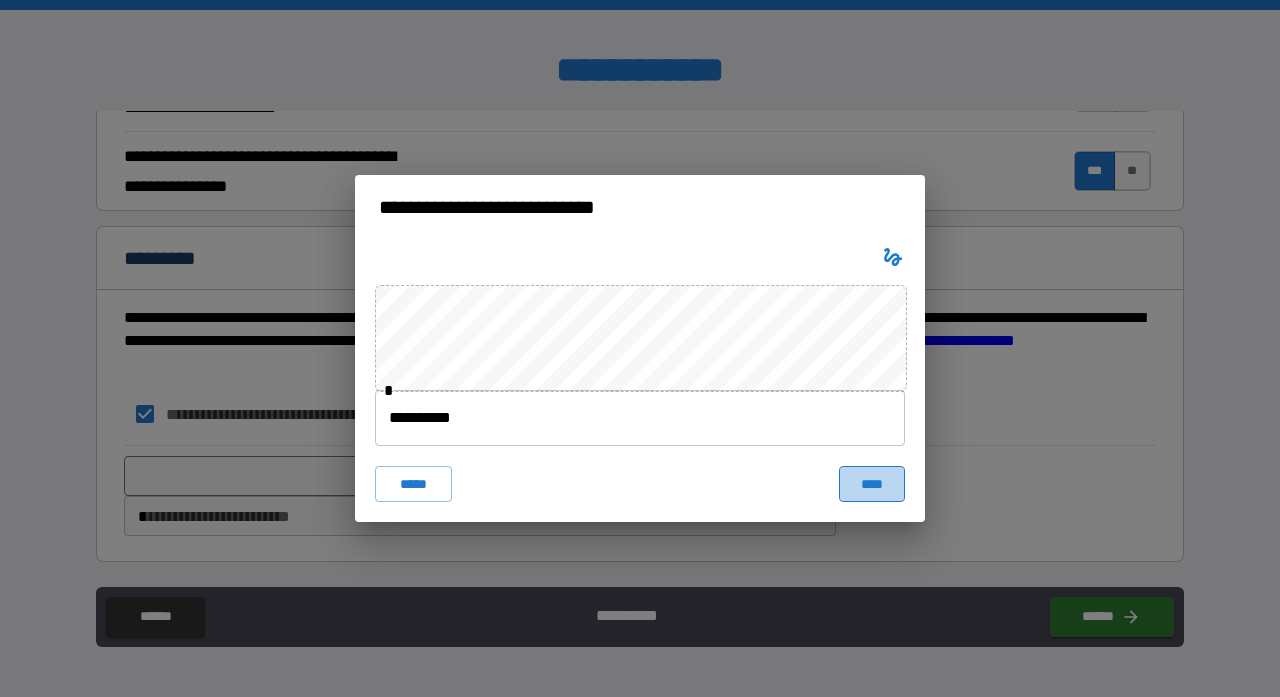 click on "****" at bounding box center (872, 484) 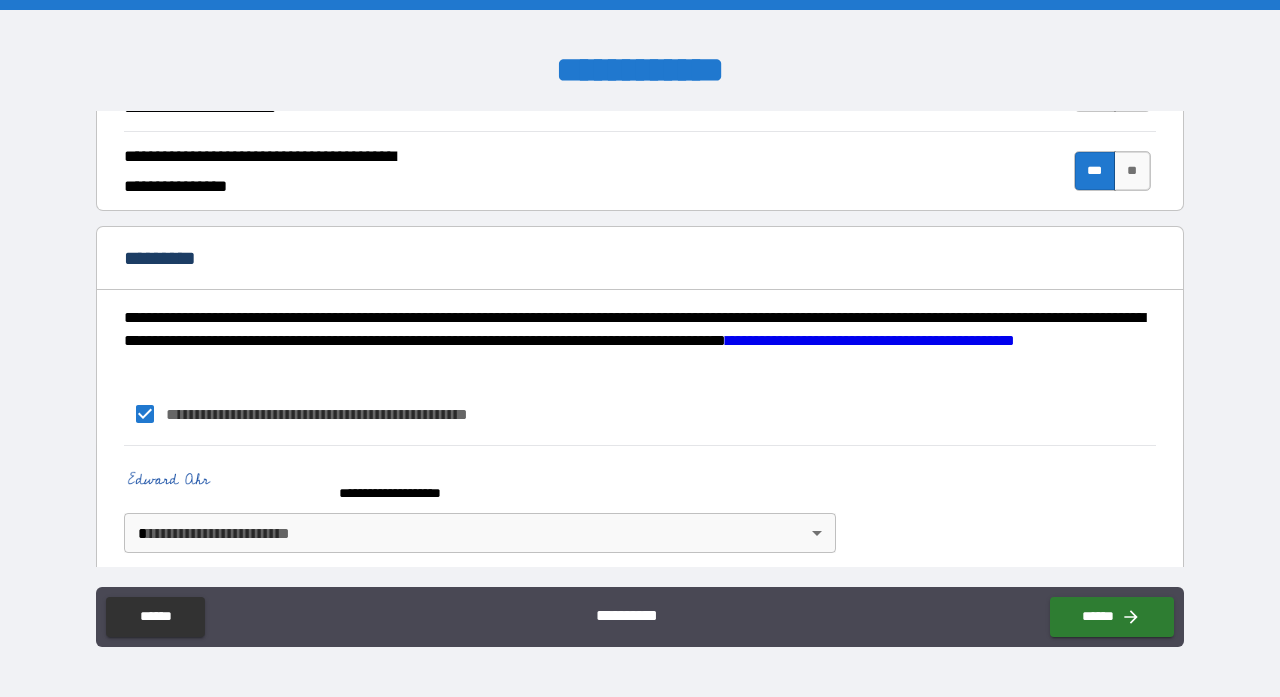click on "**********" at bounding box center [640, 348] 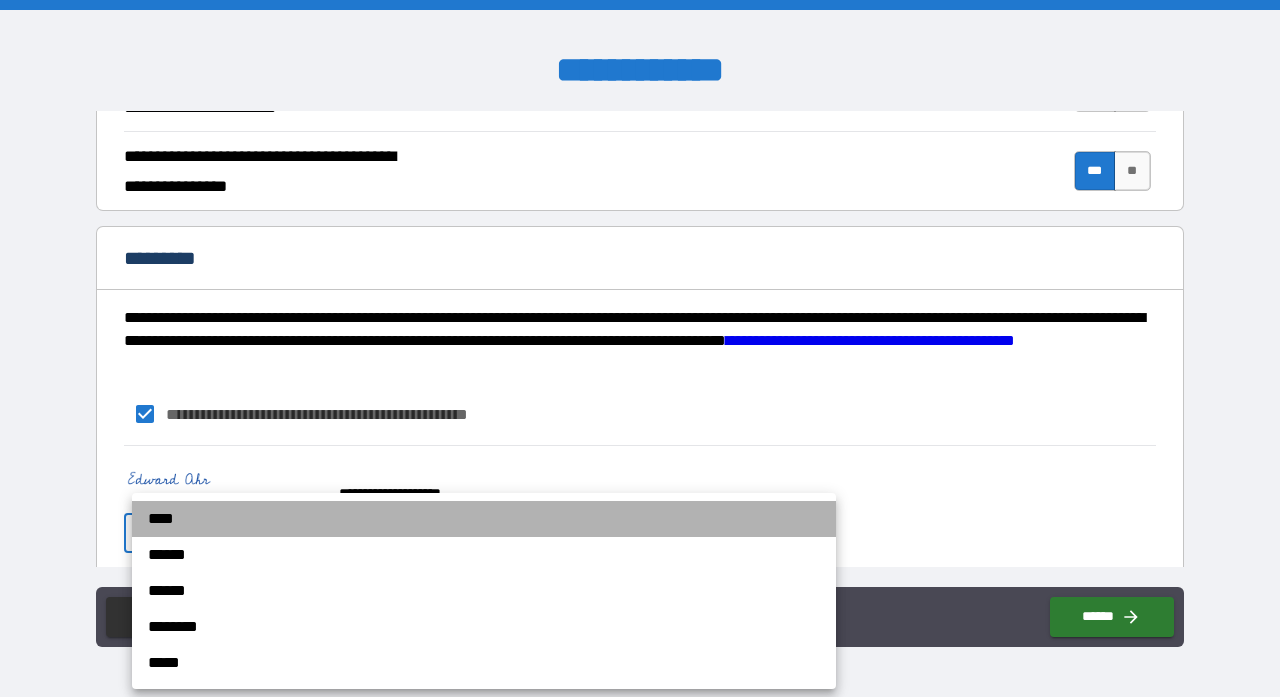 click on "****" at bounding box center [484, 519] 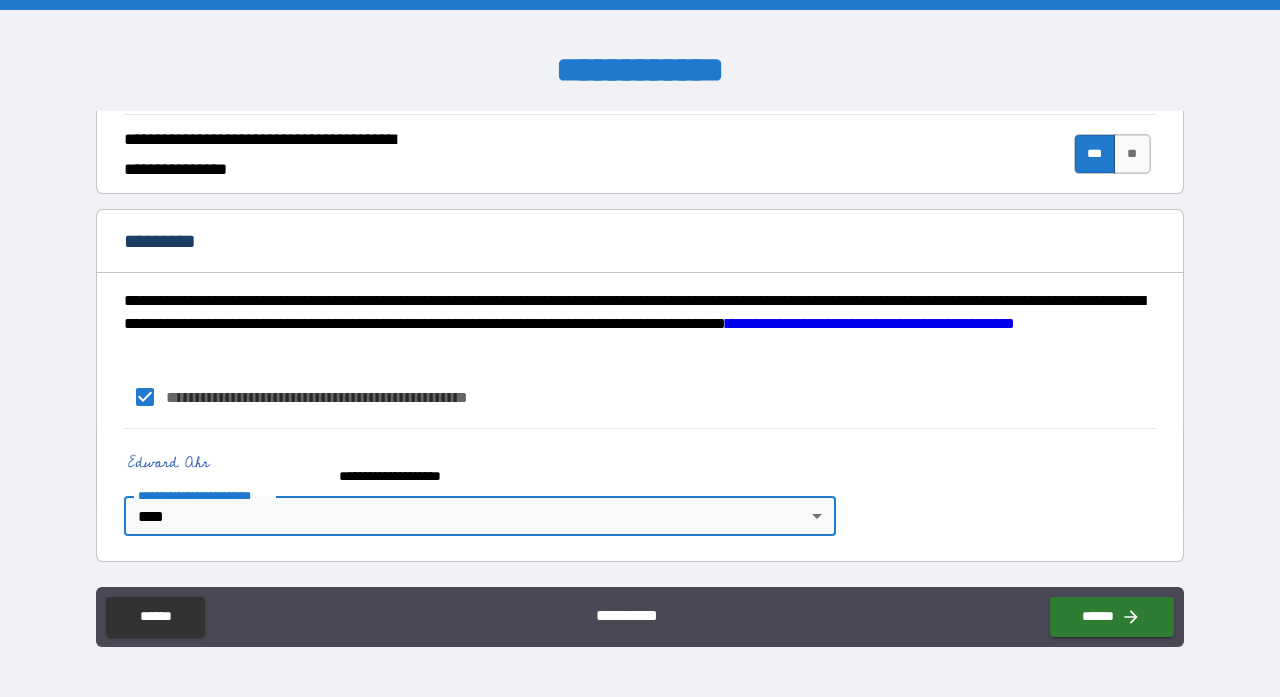 scroll, scrollTop: 1997, scrollLeft: 0, axis: vertical 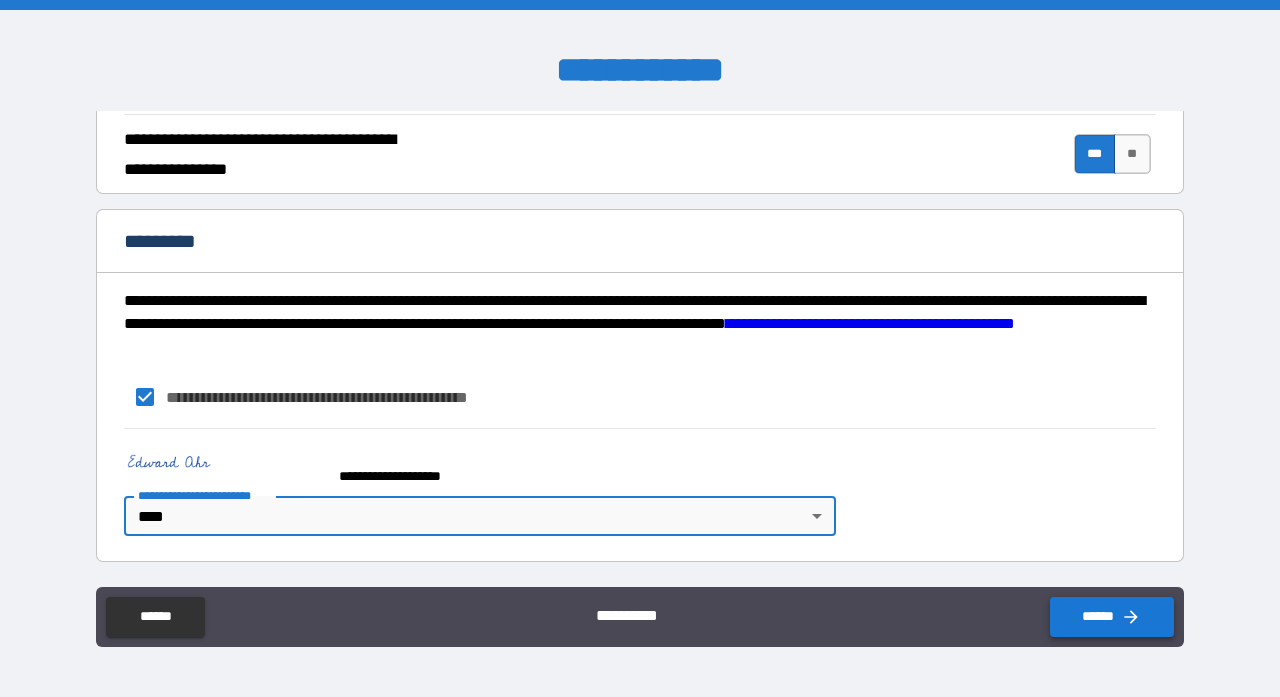 click on "******" at bounding box center (1112, 617) 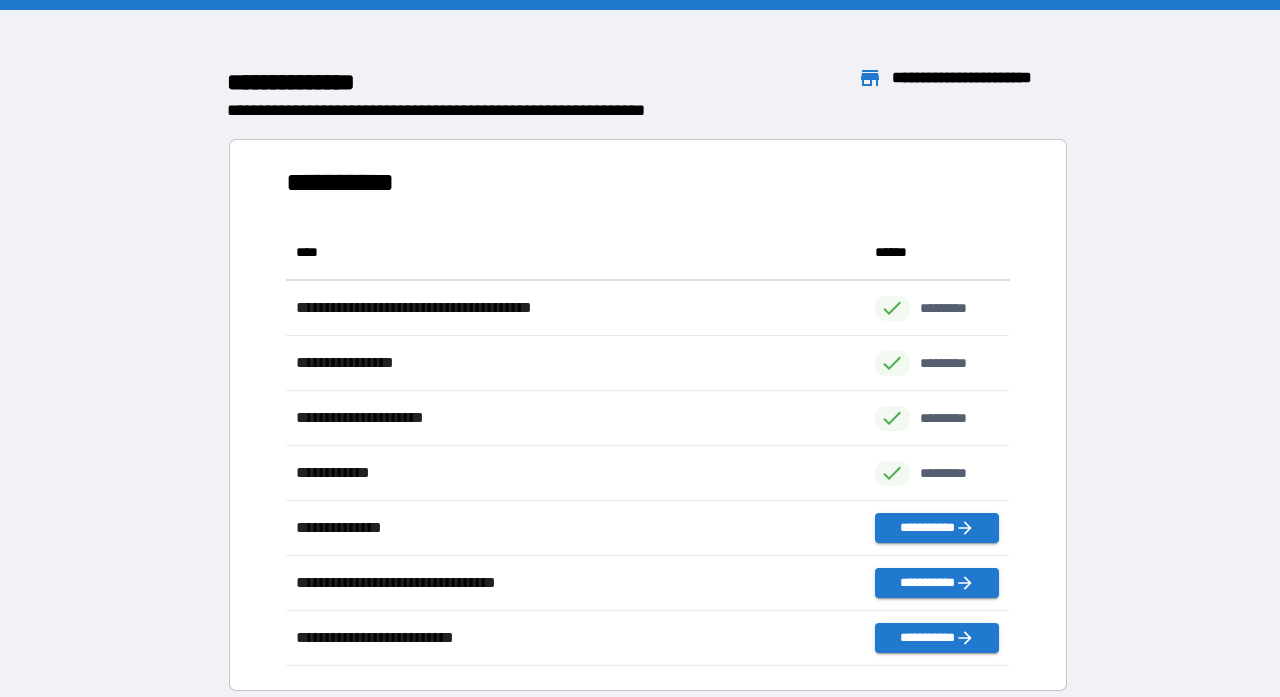 scroll, scrollTop: 1, scrollLeft: 1, axis: both 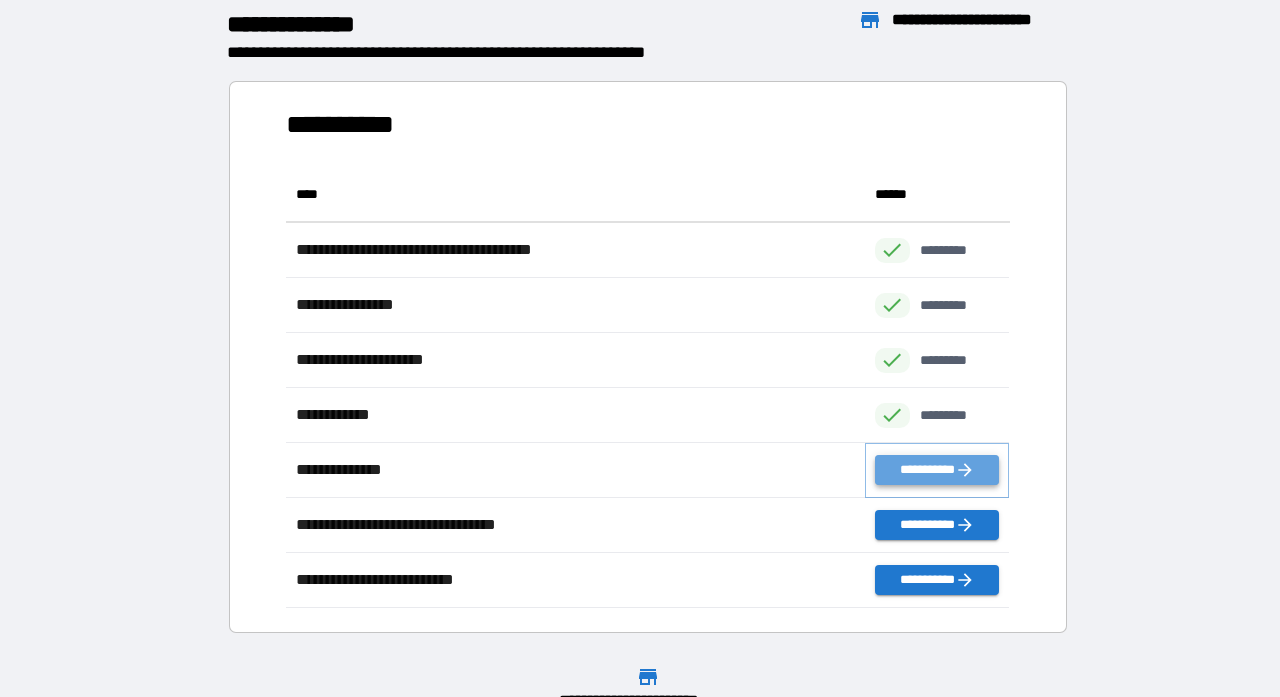 click on "**********" at bounding box center [937, 470] 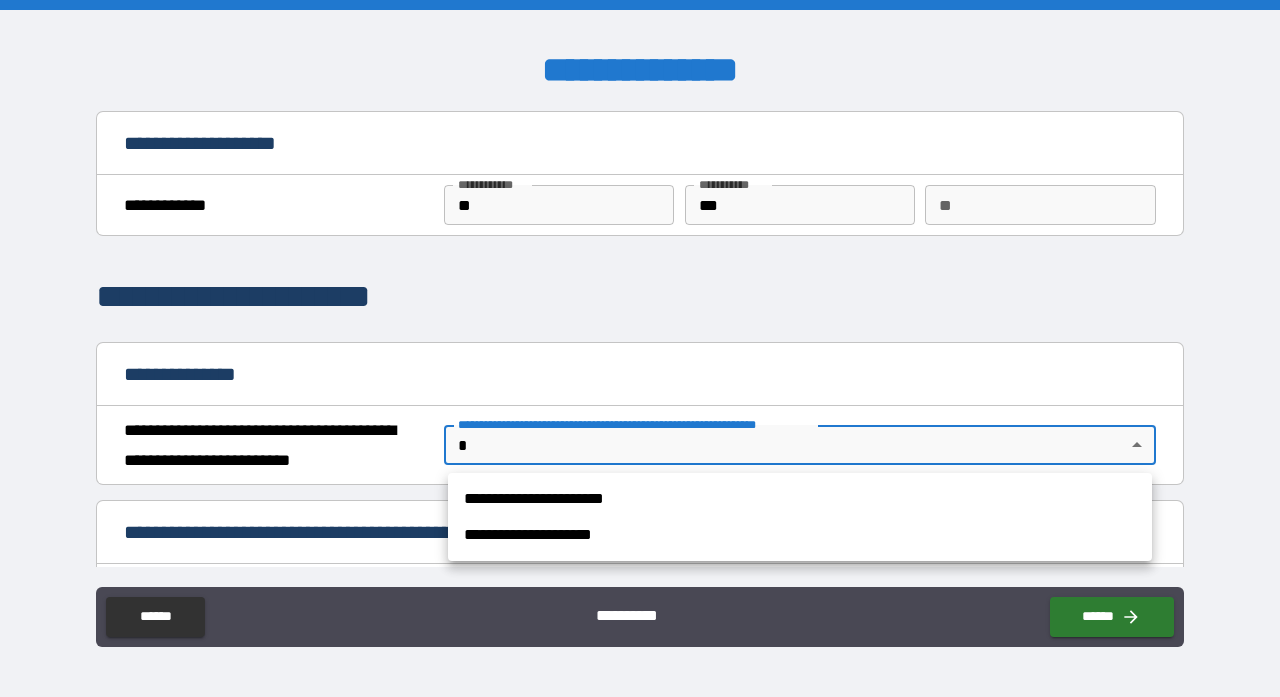 click on "**********" at bounding box center (640, 348) 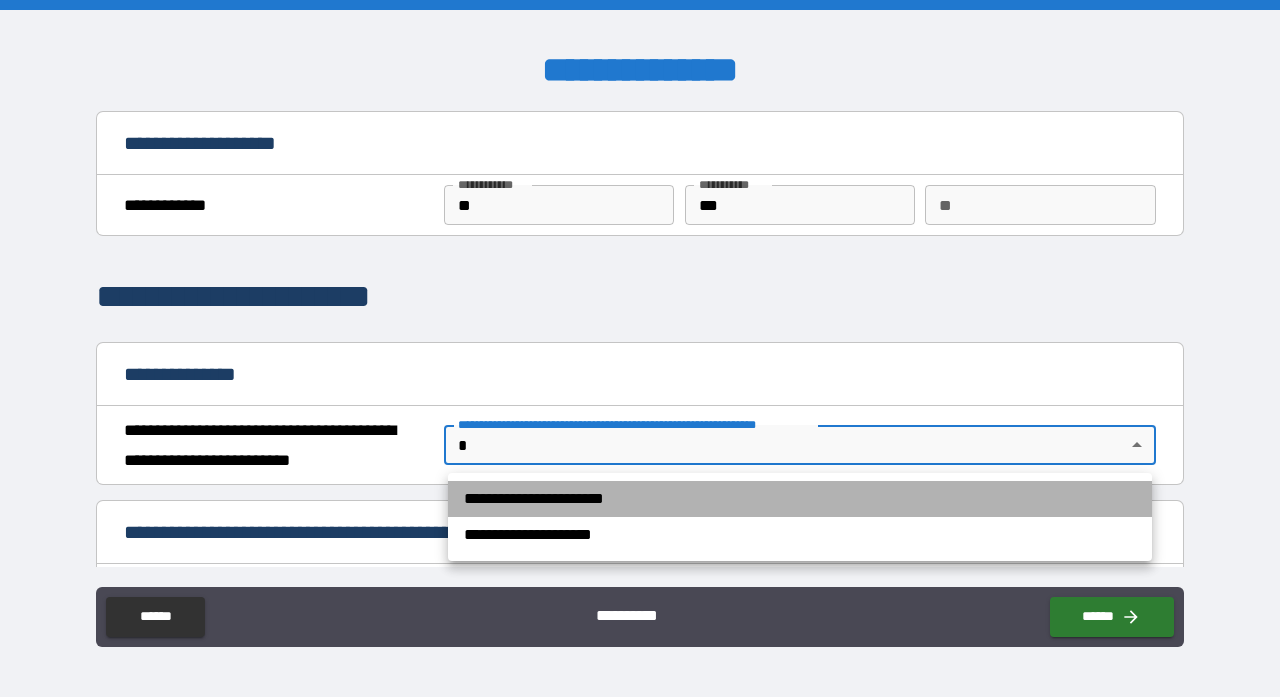 click on "**********" at bounding box center [800, 499] 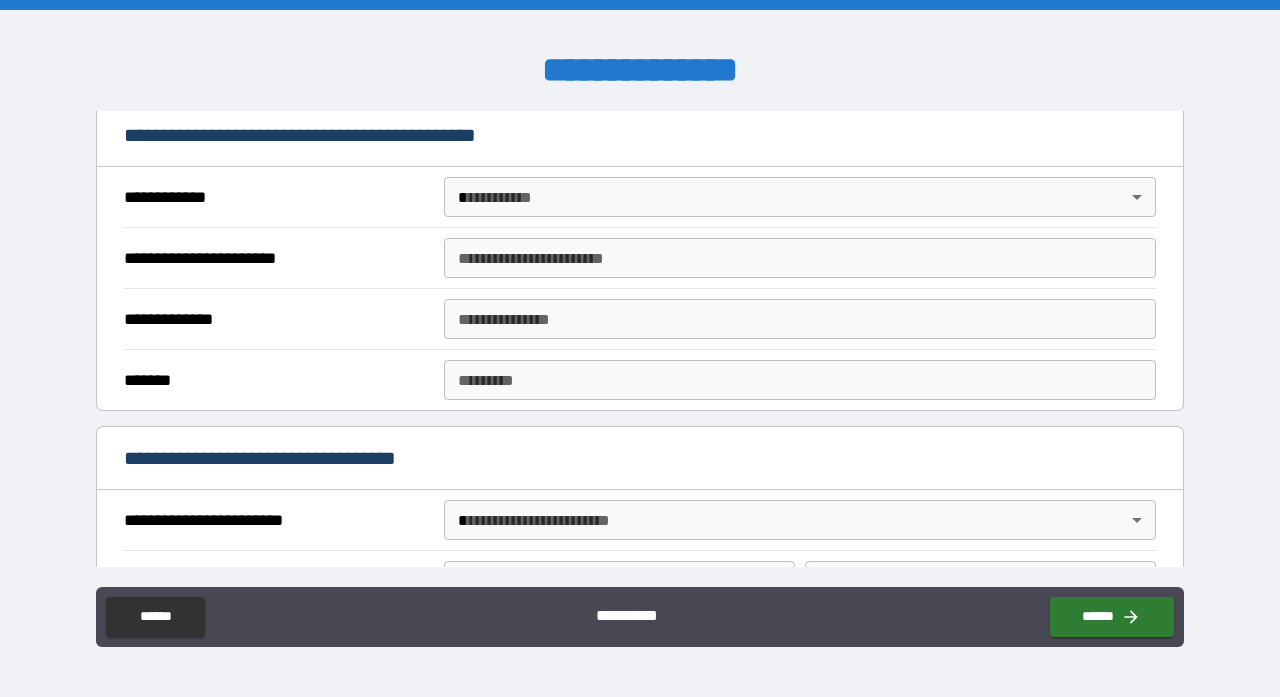 scroll, scrollTop: 399, scrollLeft: 0, axis: vertical 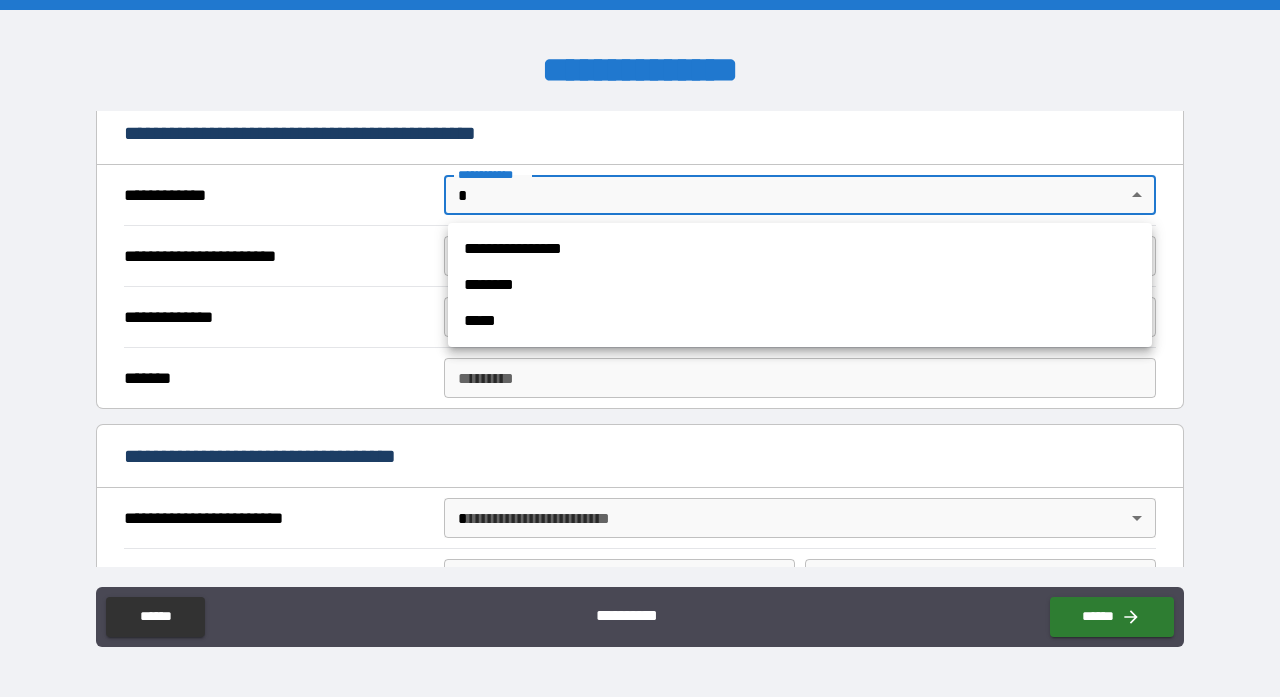 click on "**********" at bounding box center [640, 348] 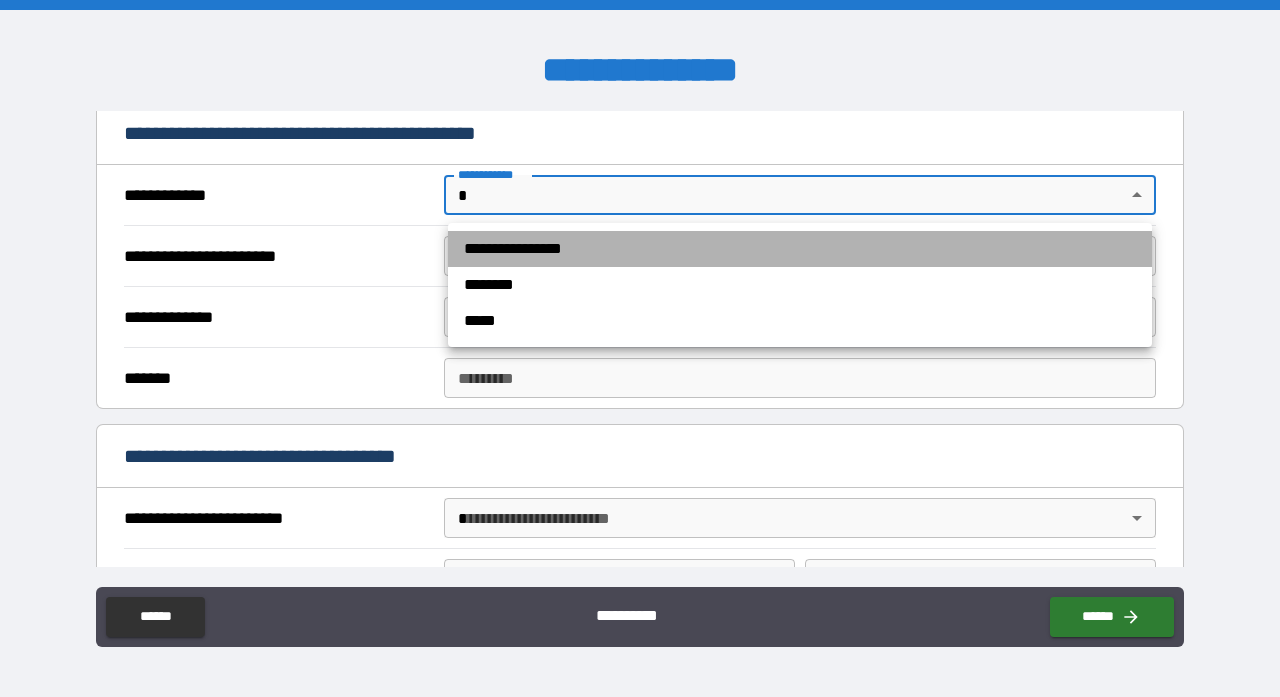 click on "**********" at bounding box center (800, 249) 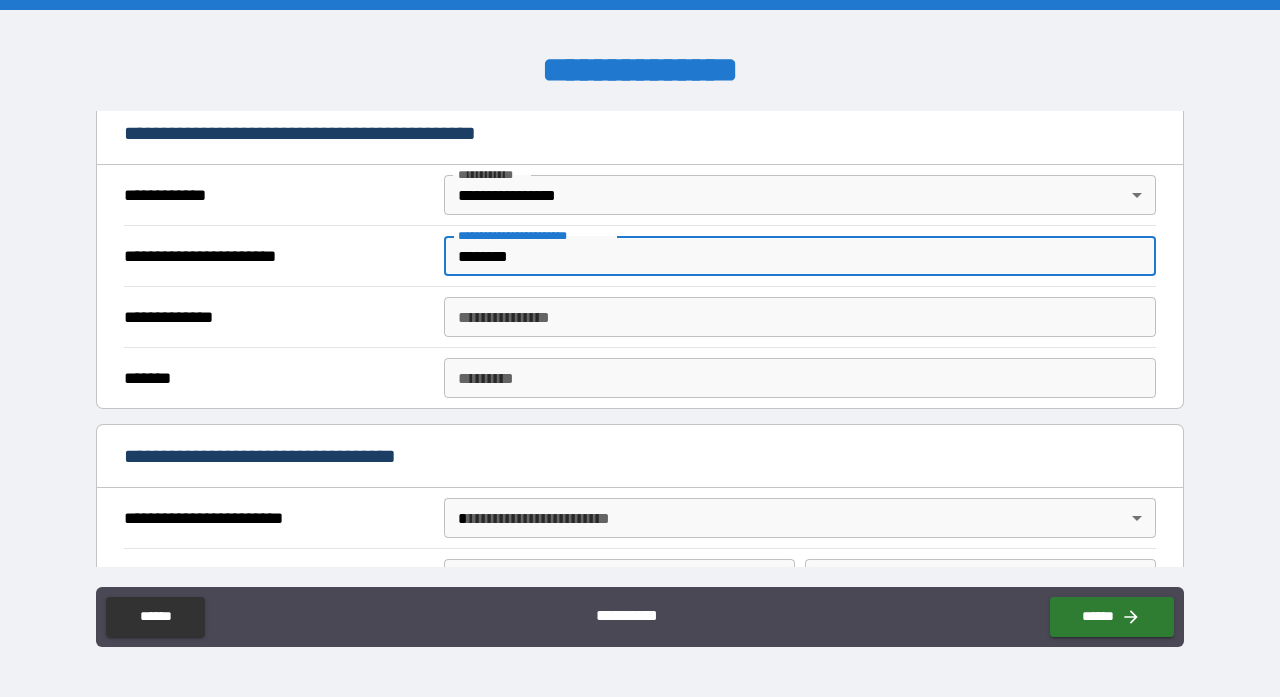 type on "********" 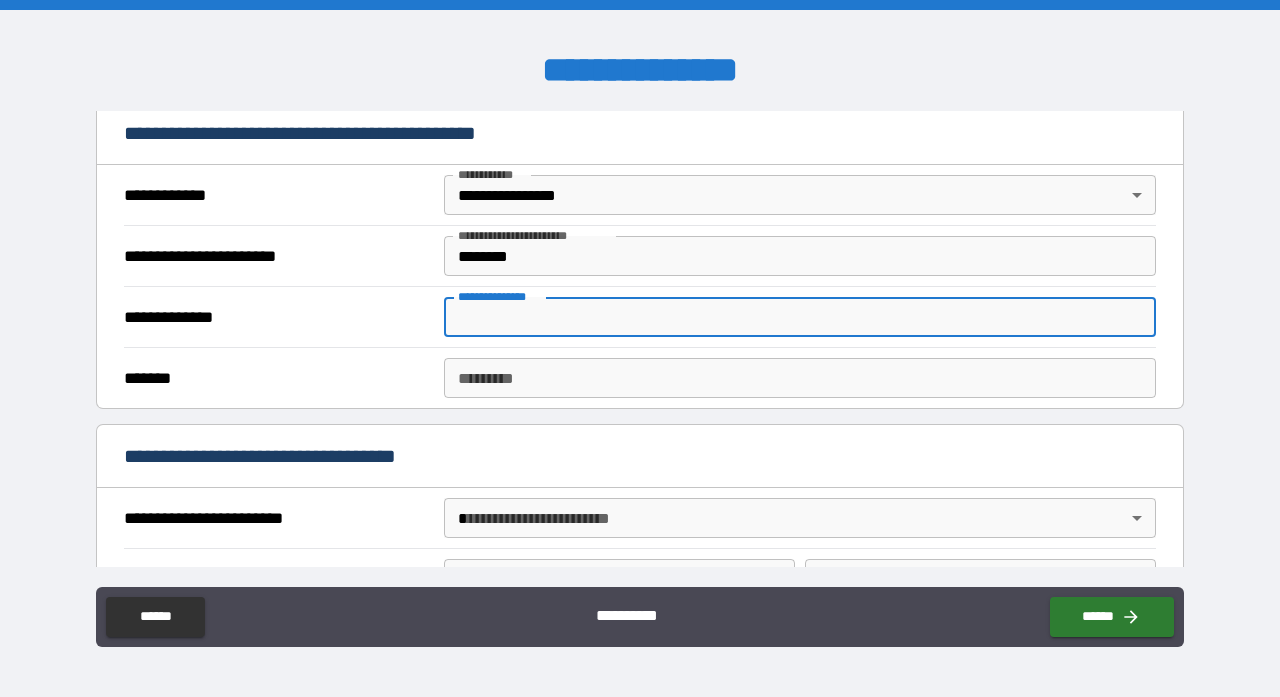 click on "**********" at bounding box center (800, 317) 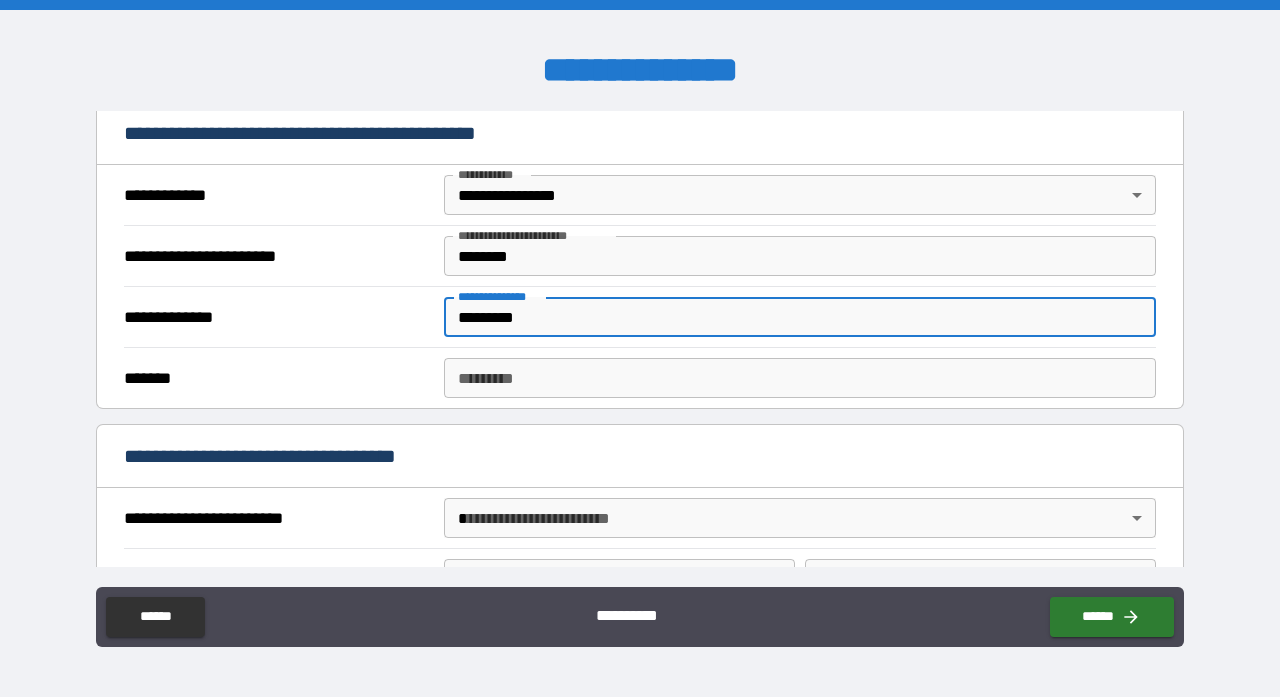 type on "*********" 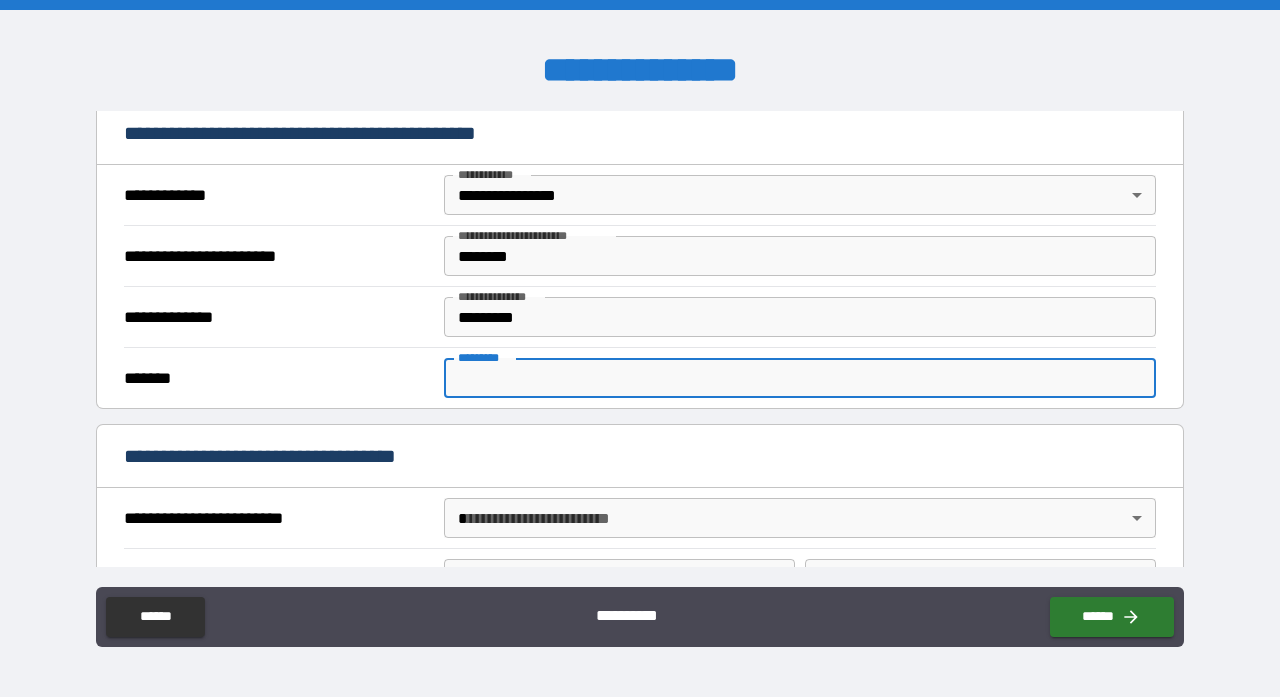 click on "*******   *" at bounding box center (800, 378) 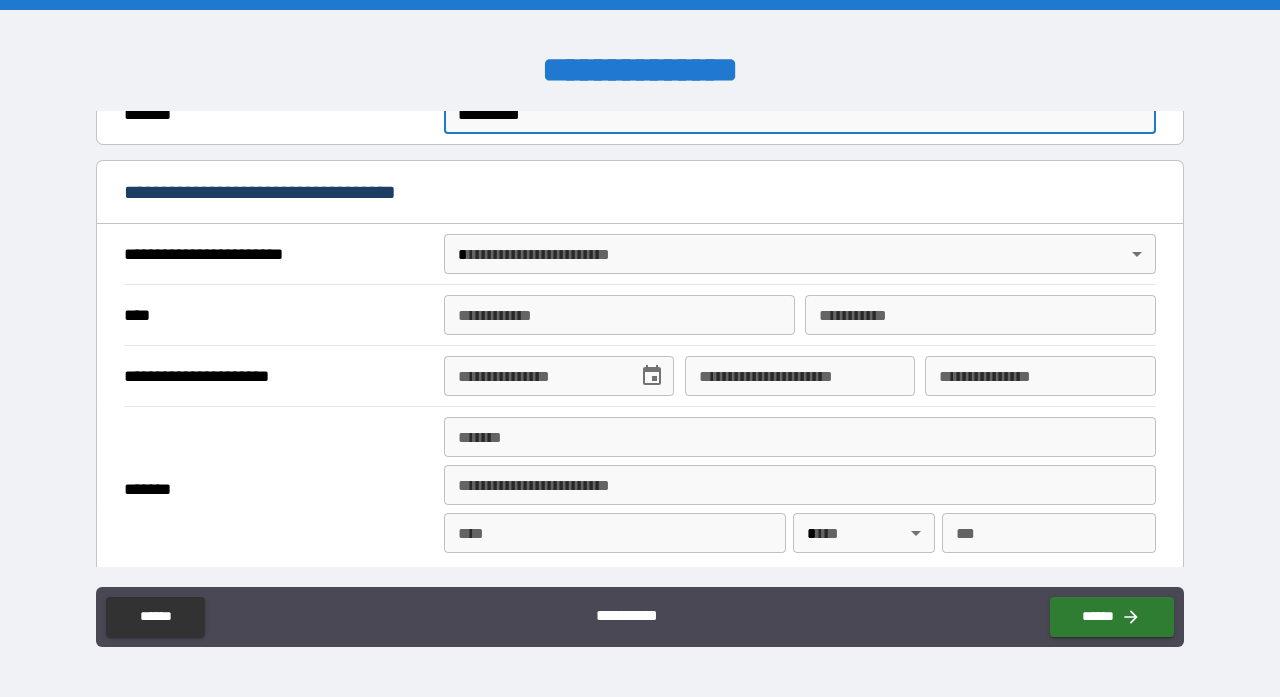 scroll, scrollTop: 669, scrollLeft: 0, axis: vertical 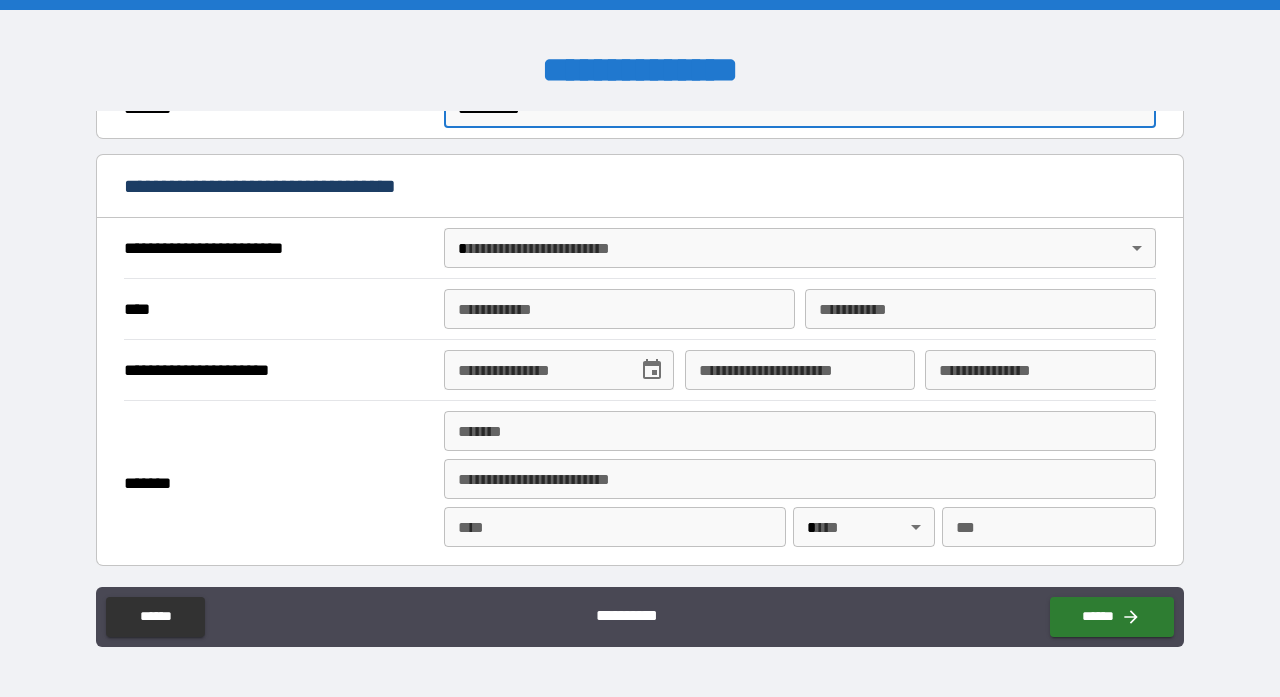 type on "**********" 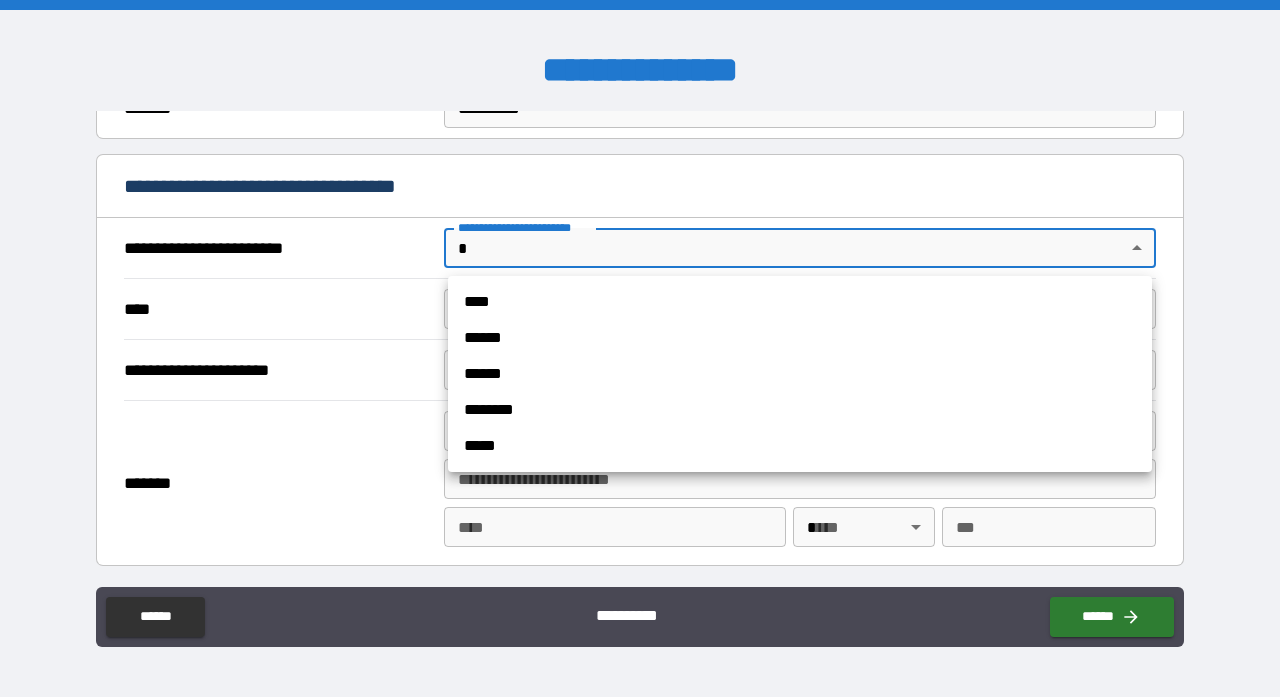 drag, startPoint x: 622, startPoint y: 282, endPoint x: 626, endPoint y: 295, distance: 13.601471 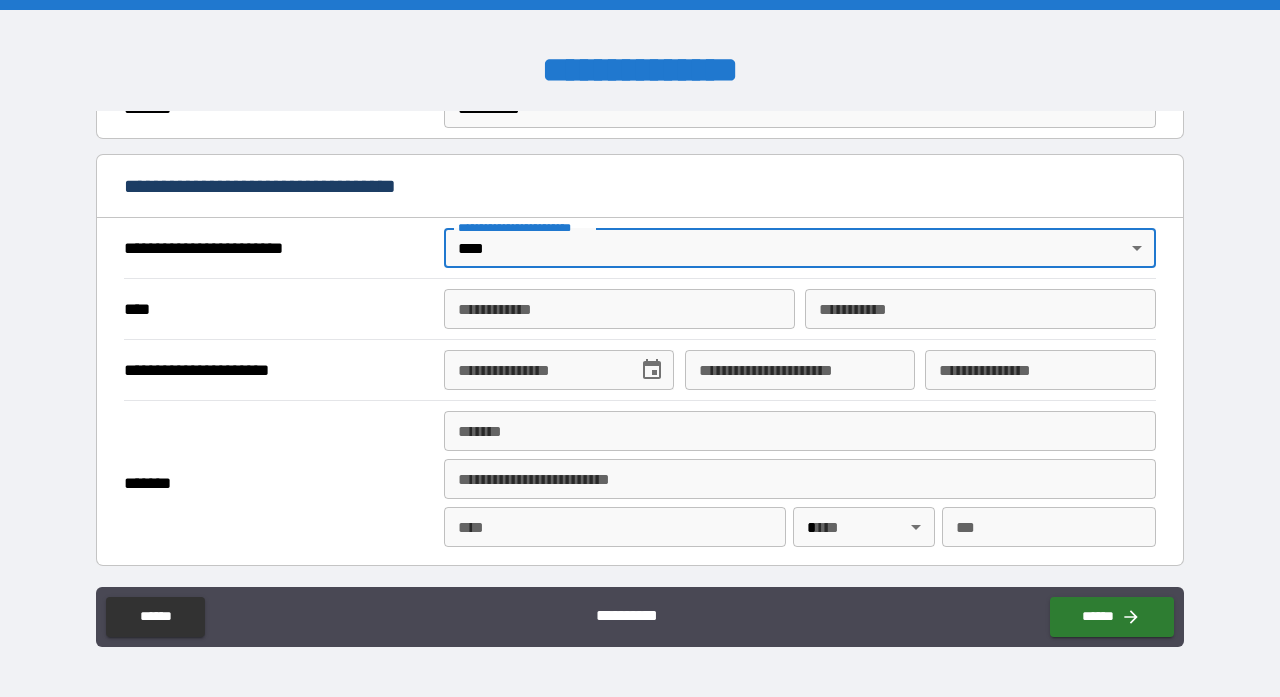 type on "*" 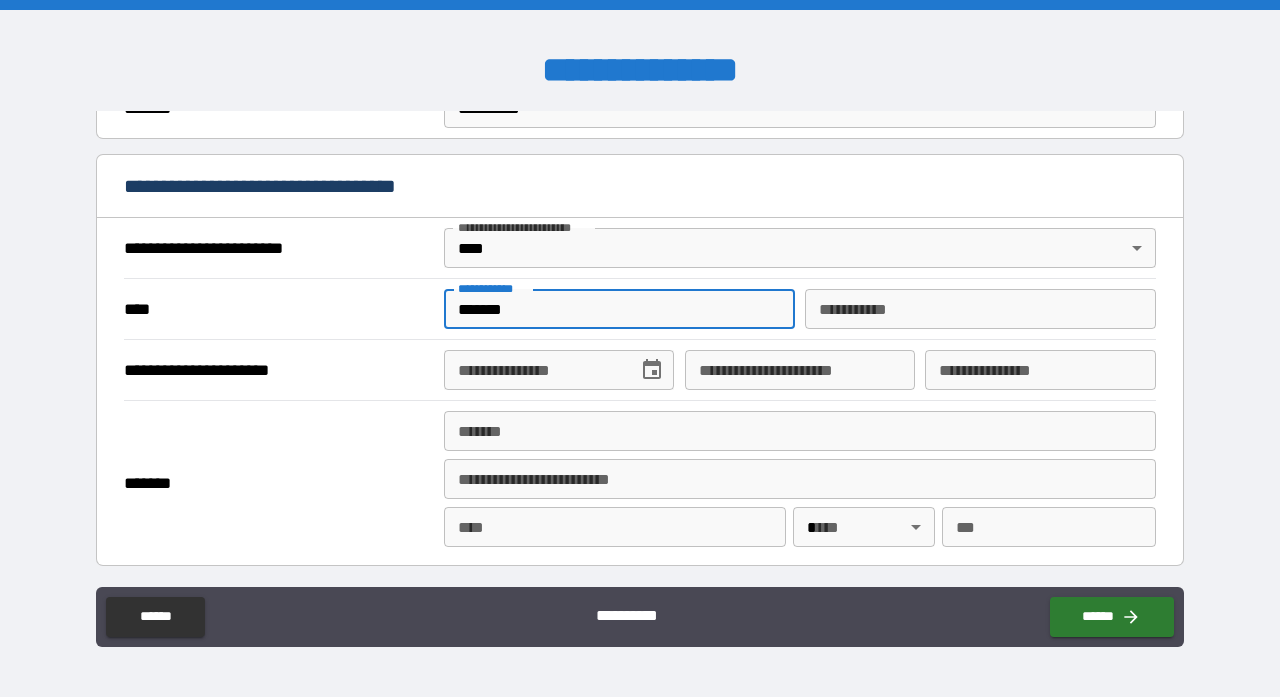 type on "******" 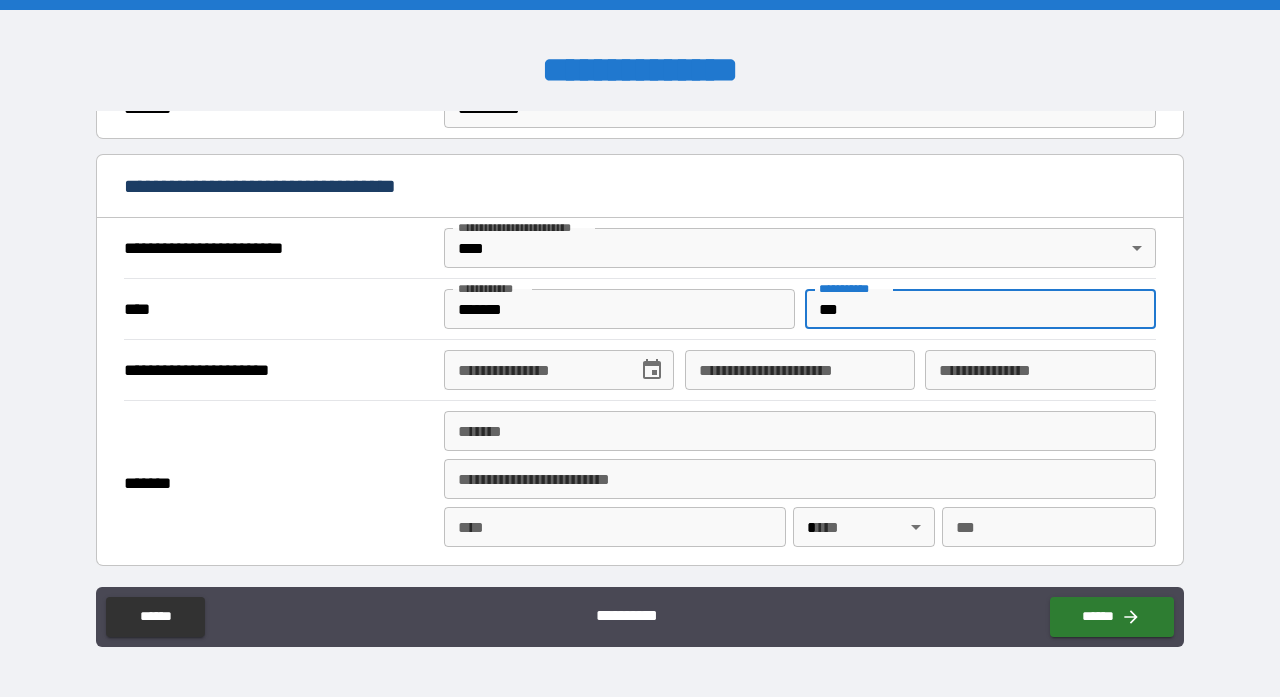 type on "***" 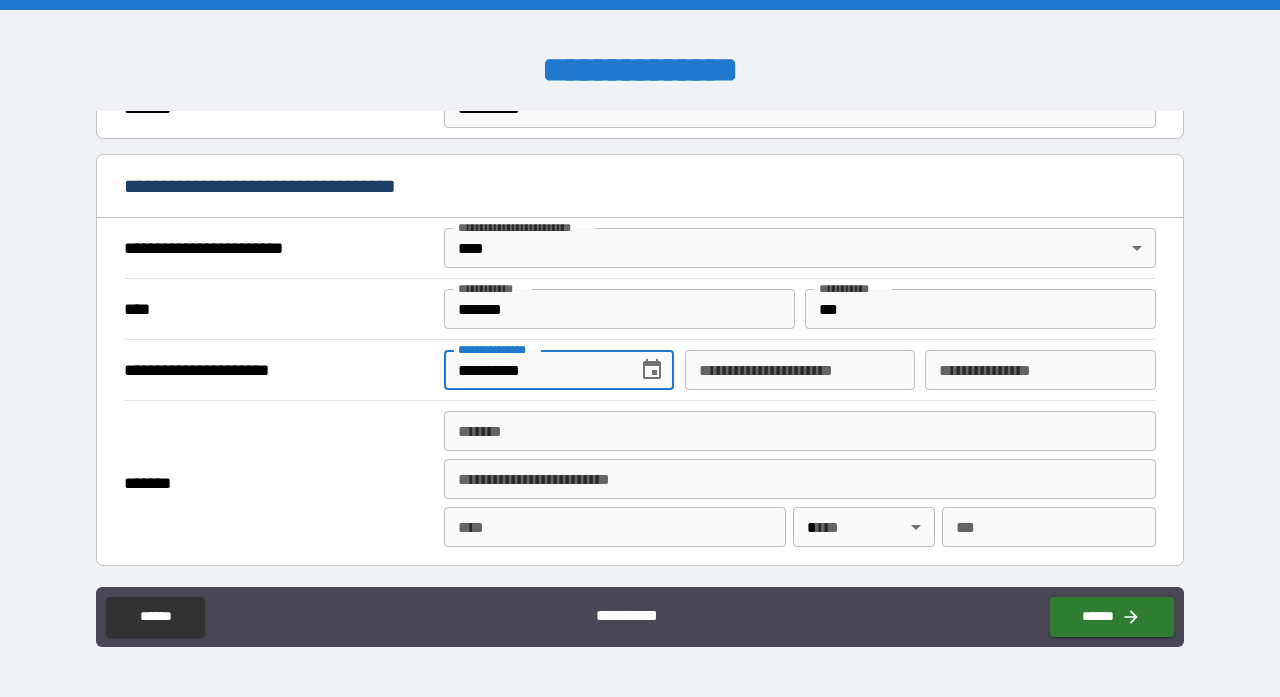 type on "**********" 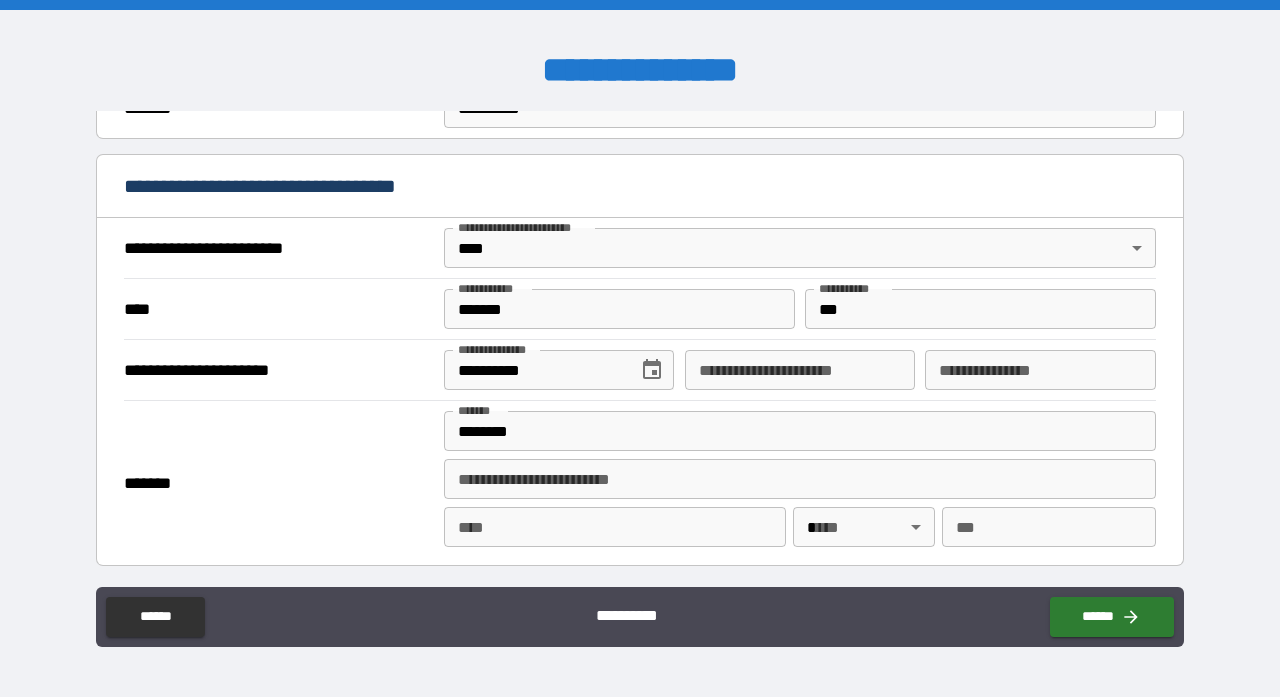type on "**********" 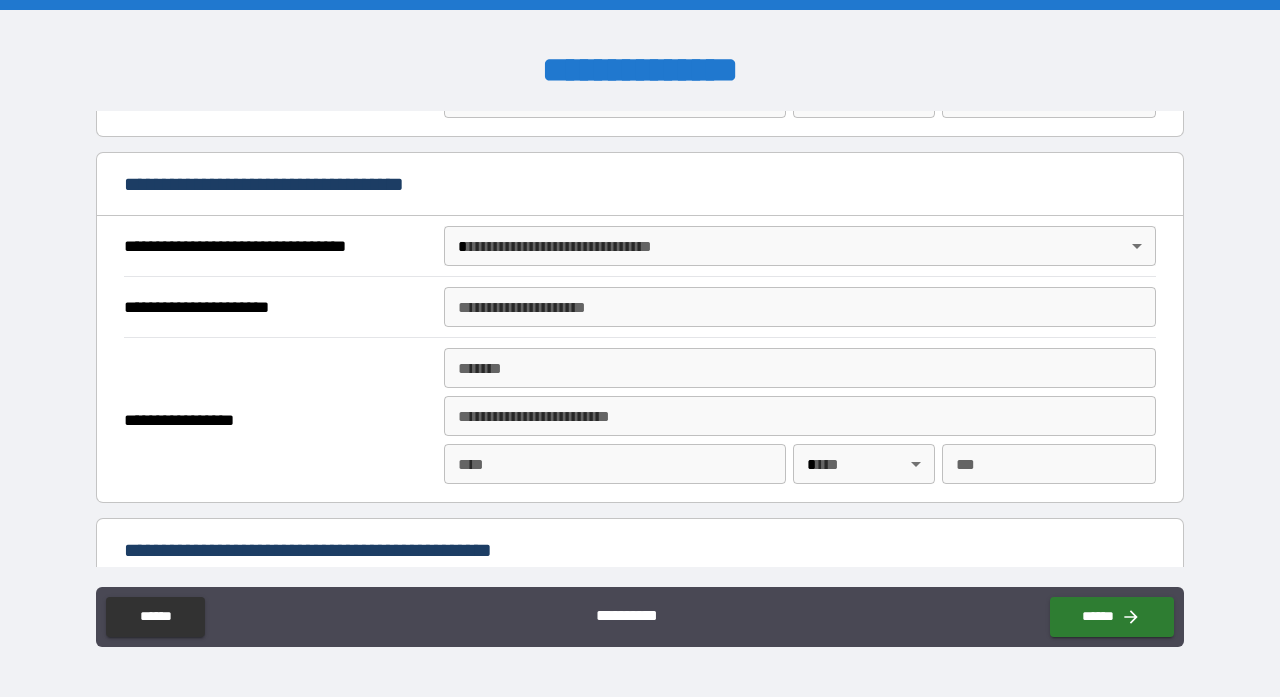 scroll, scrollTop: 1143, scrollLeft: 0, axis: vertical 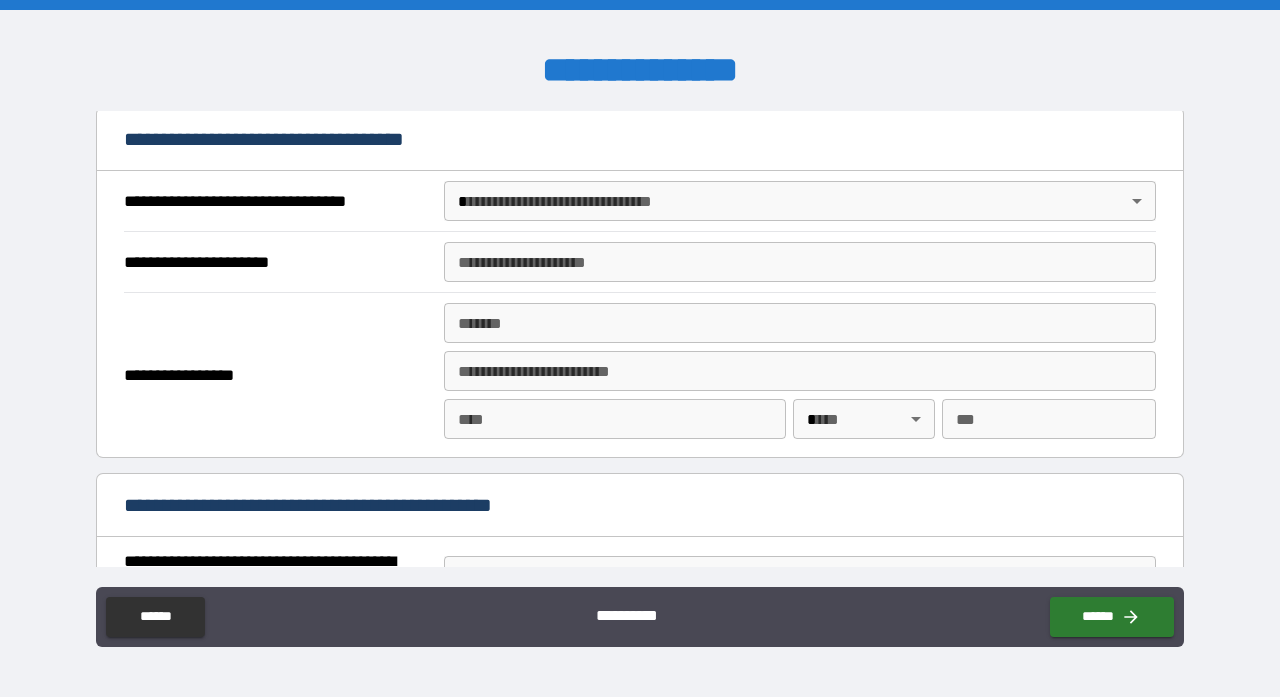 click on "**********" at bounding box center [640, 348] 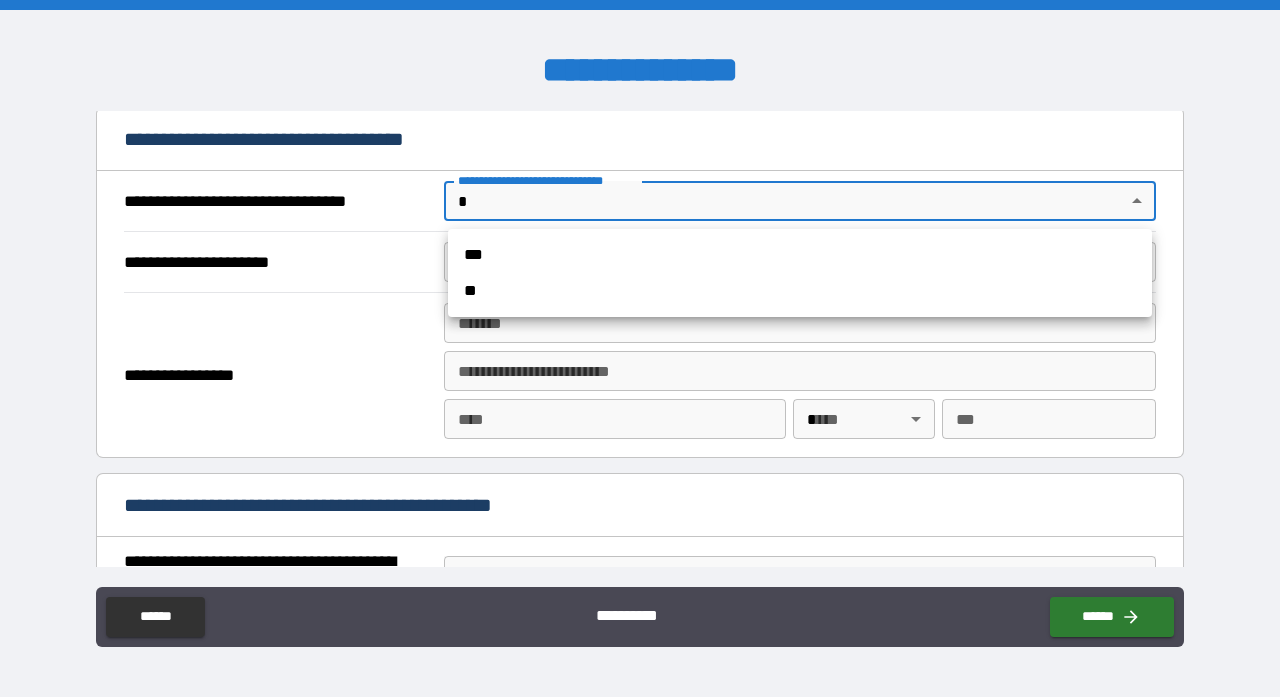 click on "***" at bounding box center (800, 255) 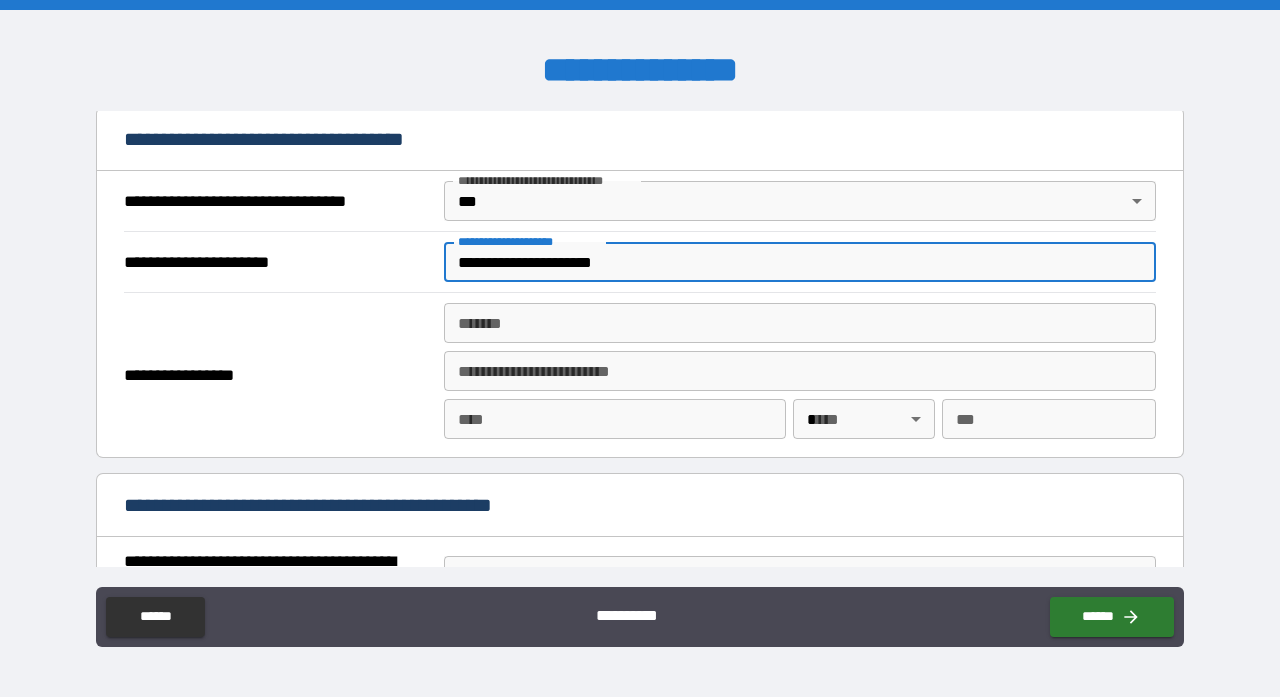 type on "**********" 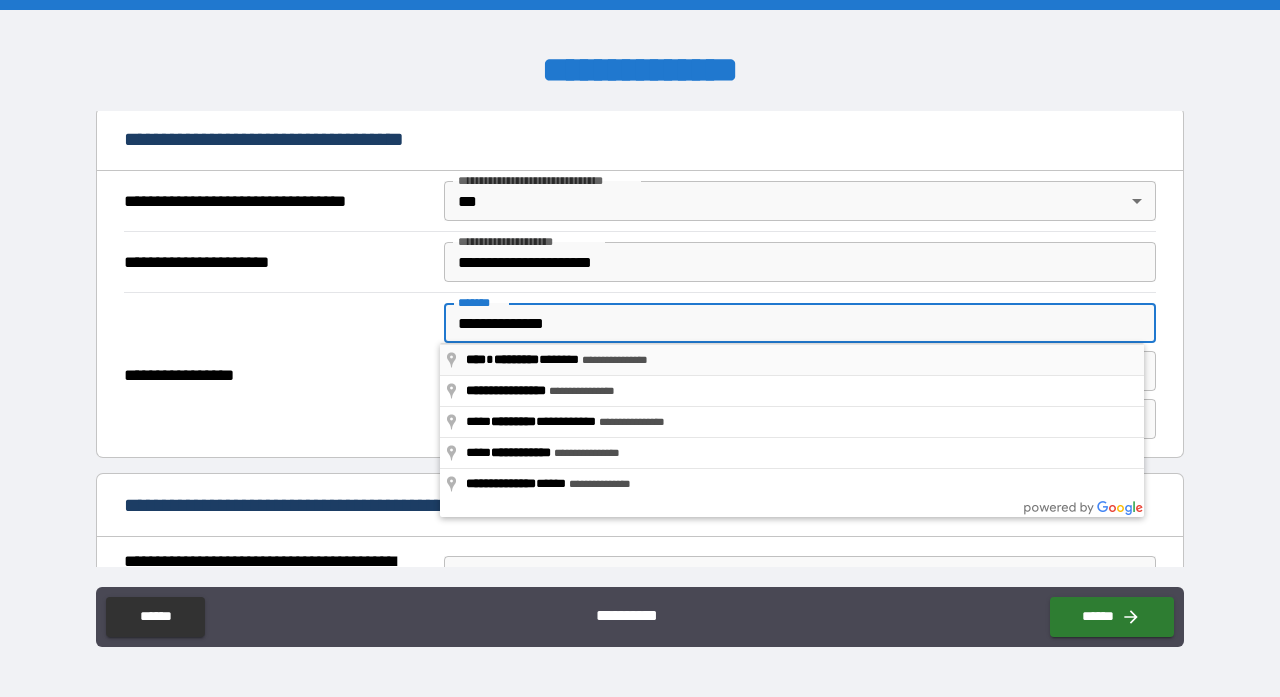 type on "**********" 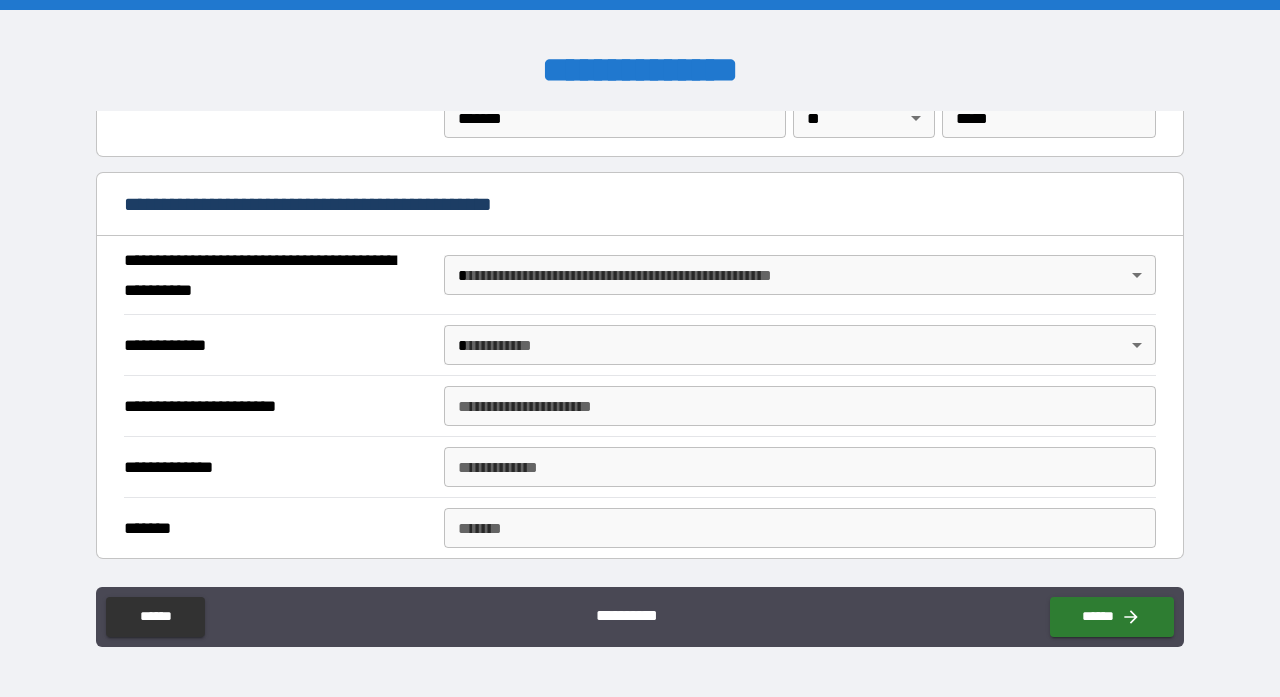 scroll, scrollTop: 1445, scrollLeft: 0, axis: vertical 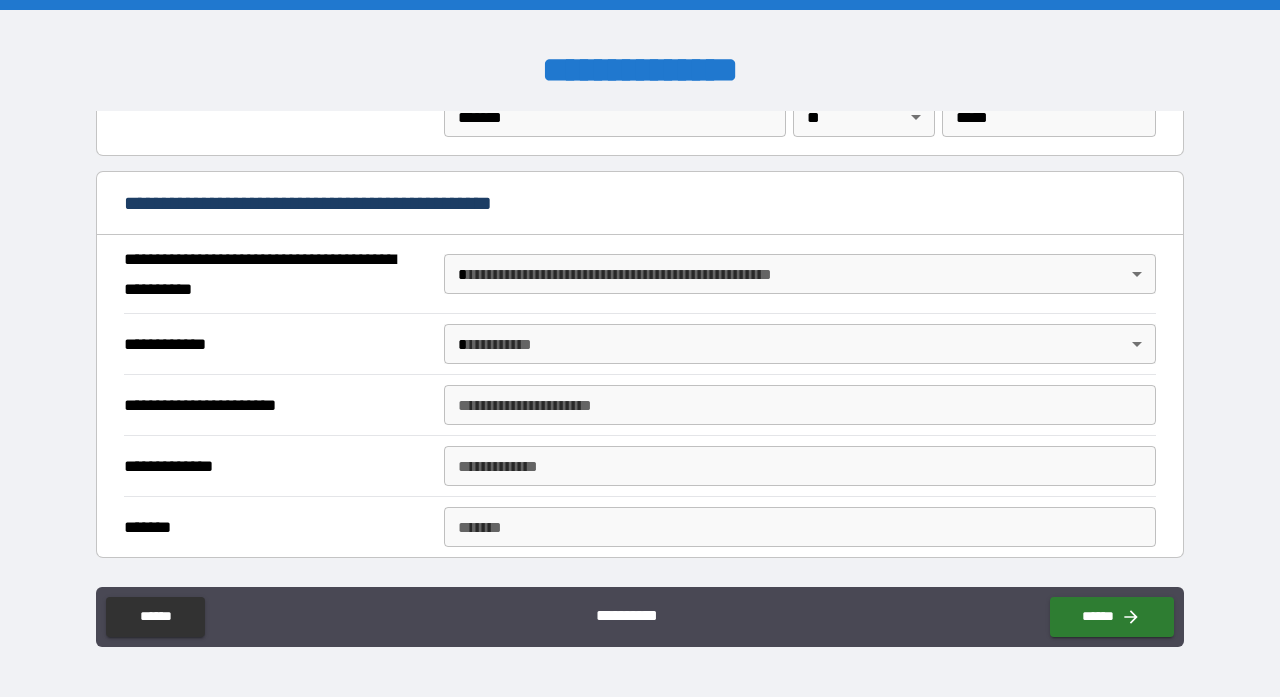 click on "**********" at bounding box center (640, 348) 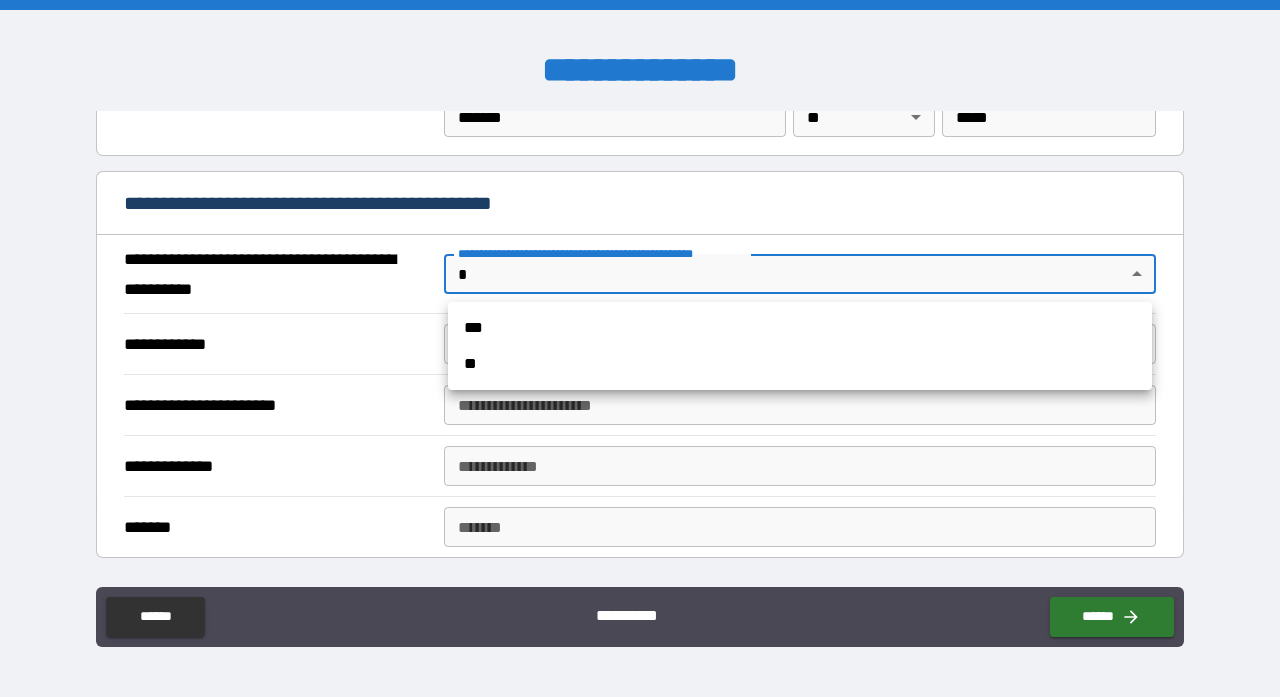 click on "**" at bounding box center (800, 364) 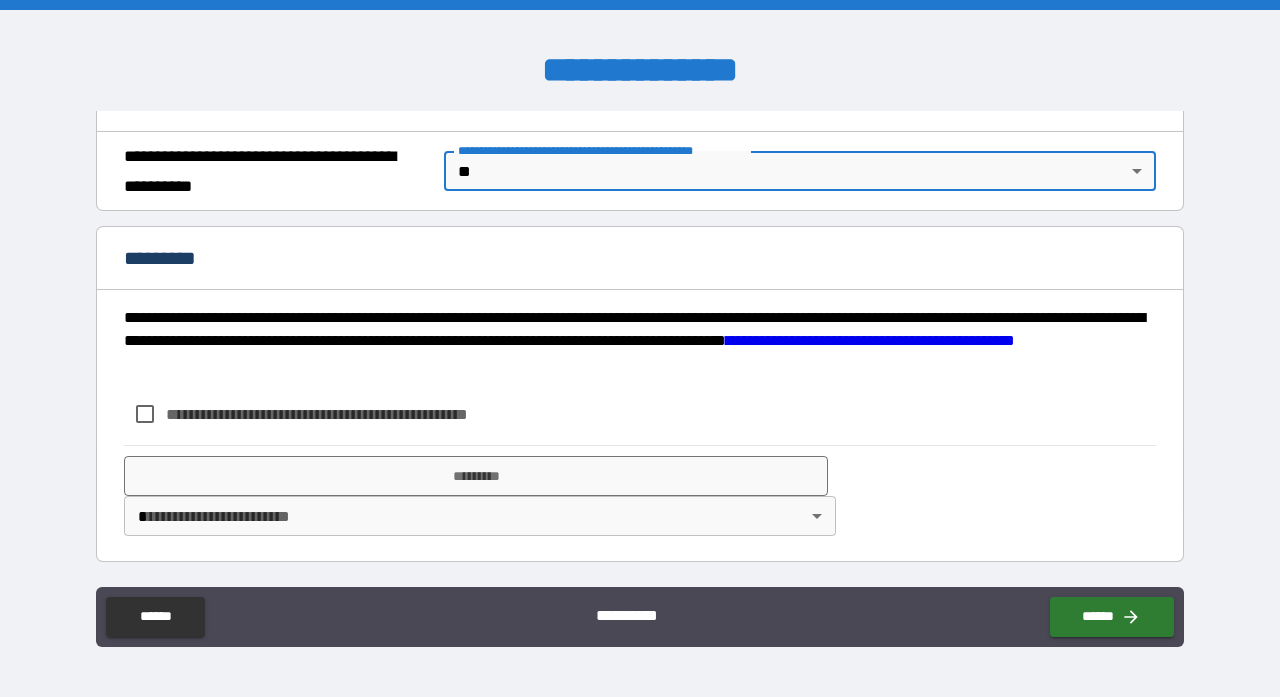 scroll, scrollTop: 1548, scrollLeft: 0, axis: vertical 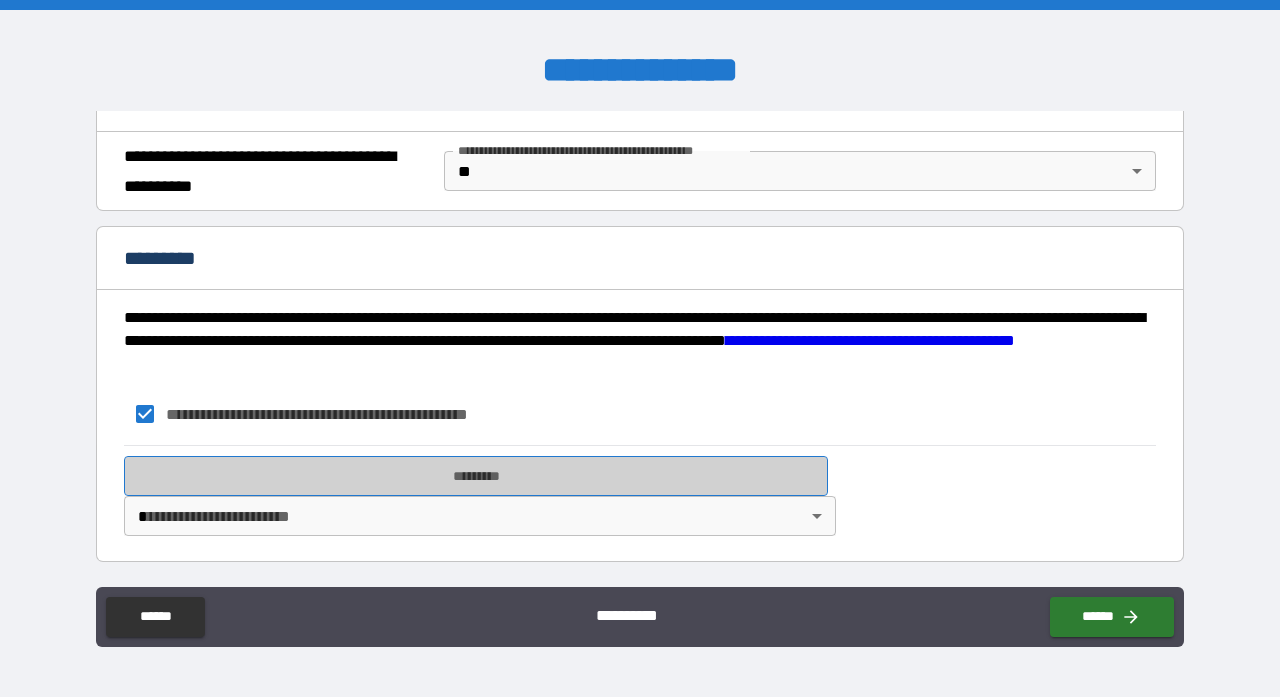 click on "*********" at bounding box center [476, 476] 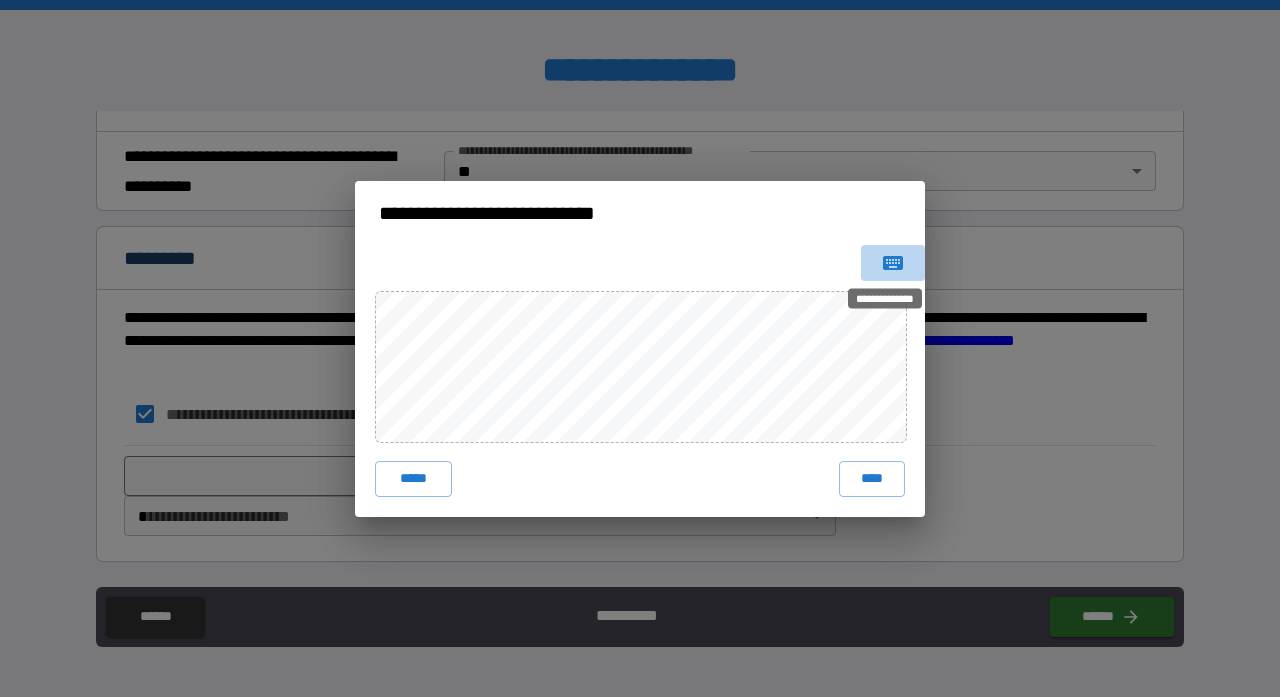 click 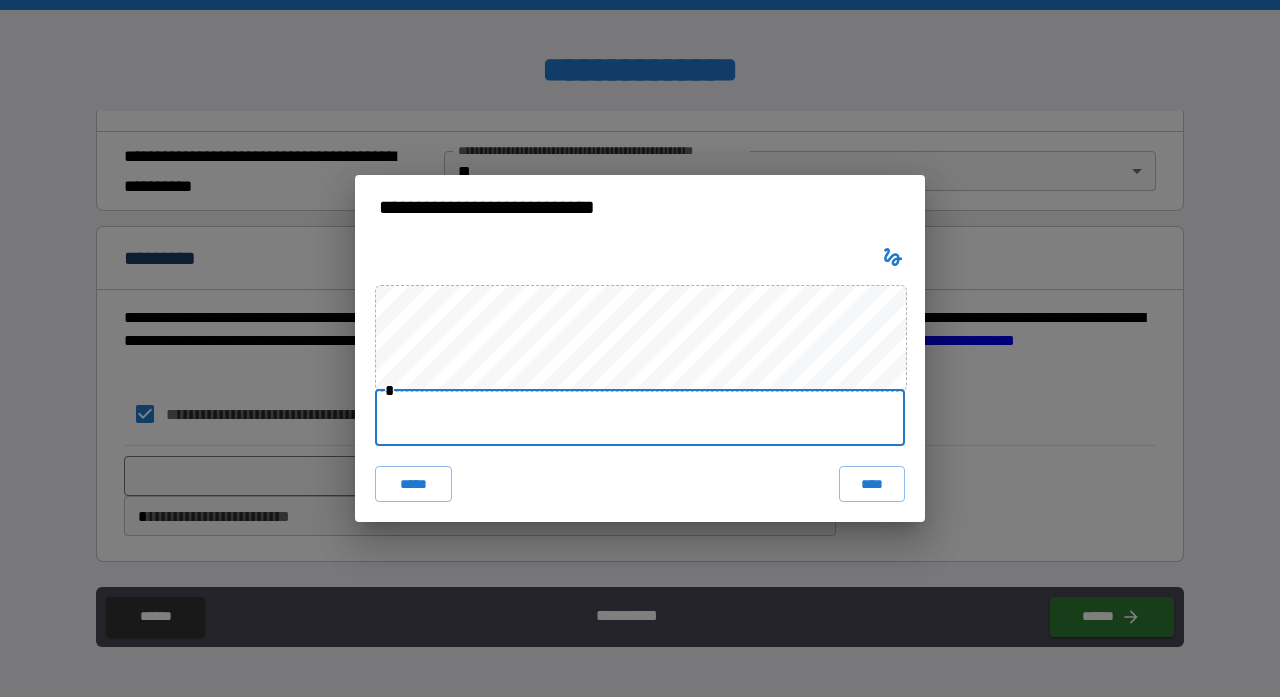 click at bounding box center [640, 418] 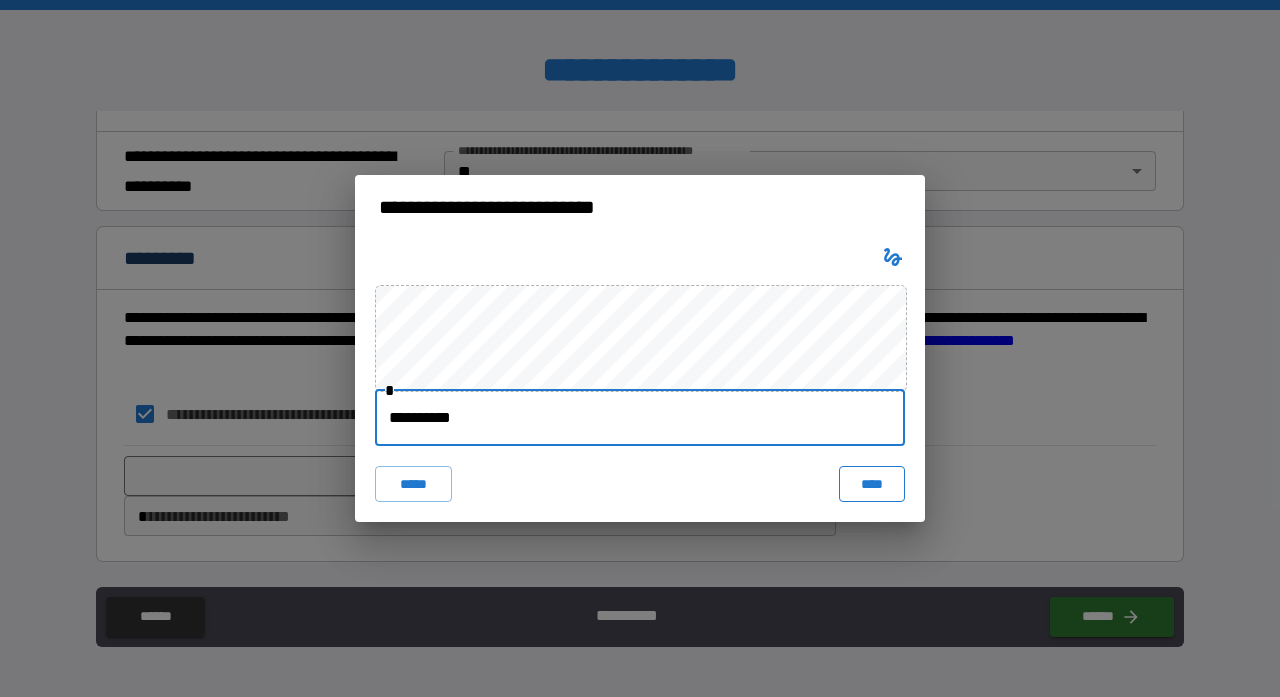 type on "**********" 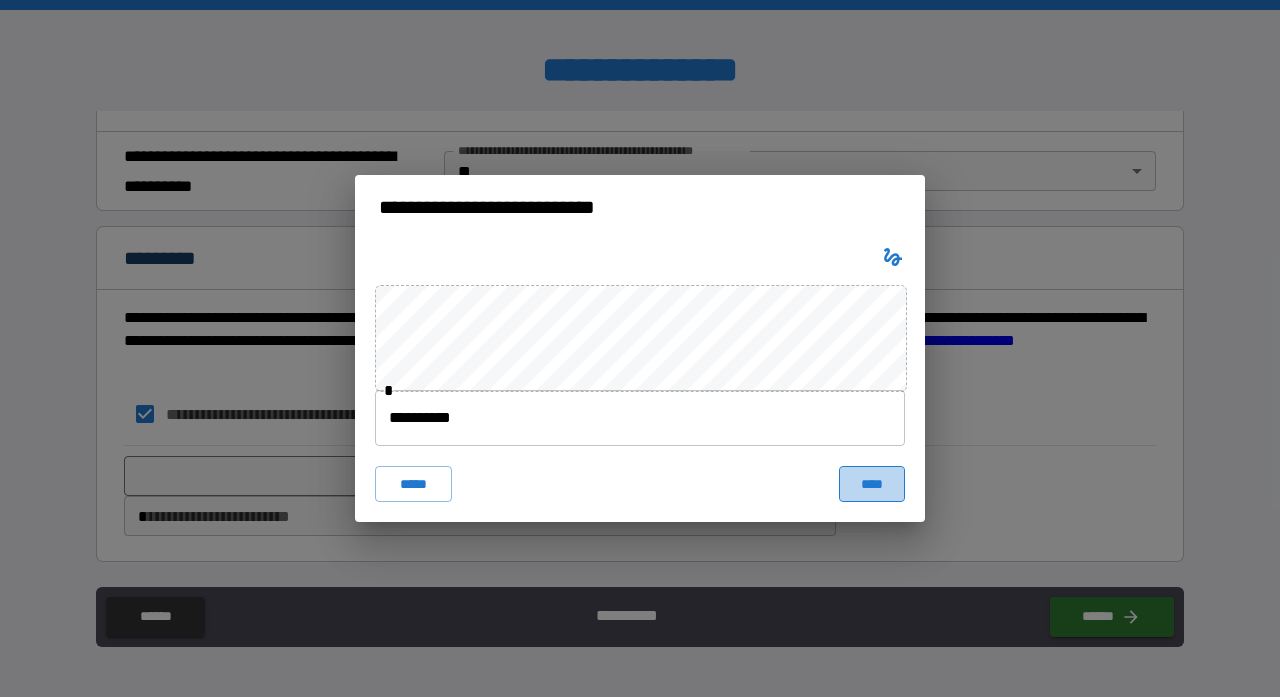 click on "****" at bounding box center [872, 484] 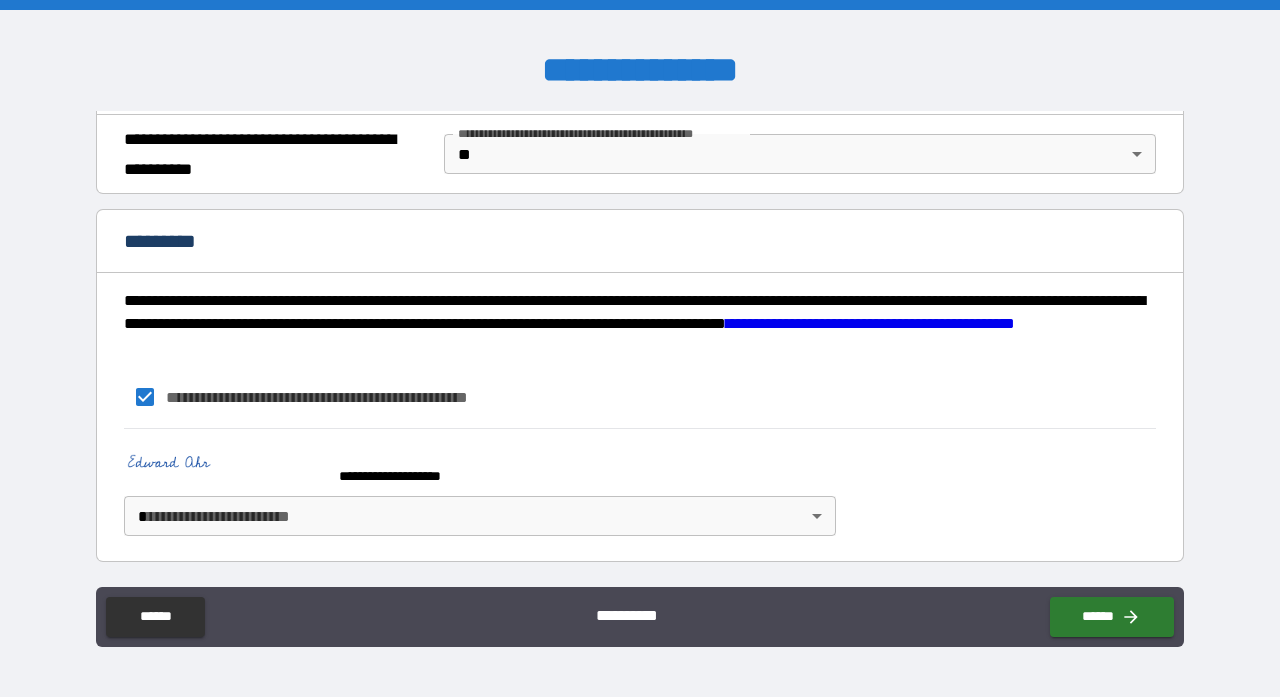 scroll, scrollTop: 1565, scrollLeft: 0, axis: vertical 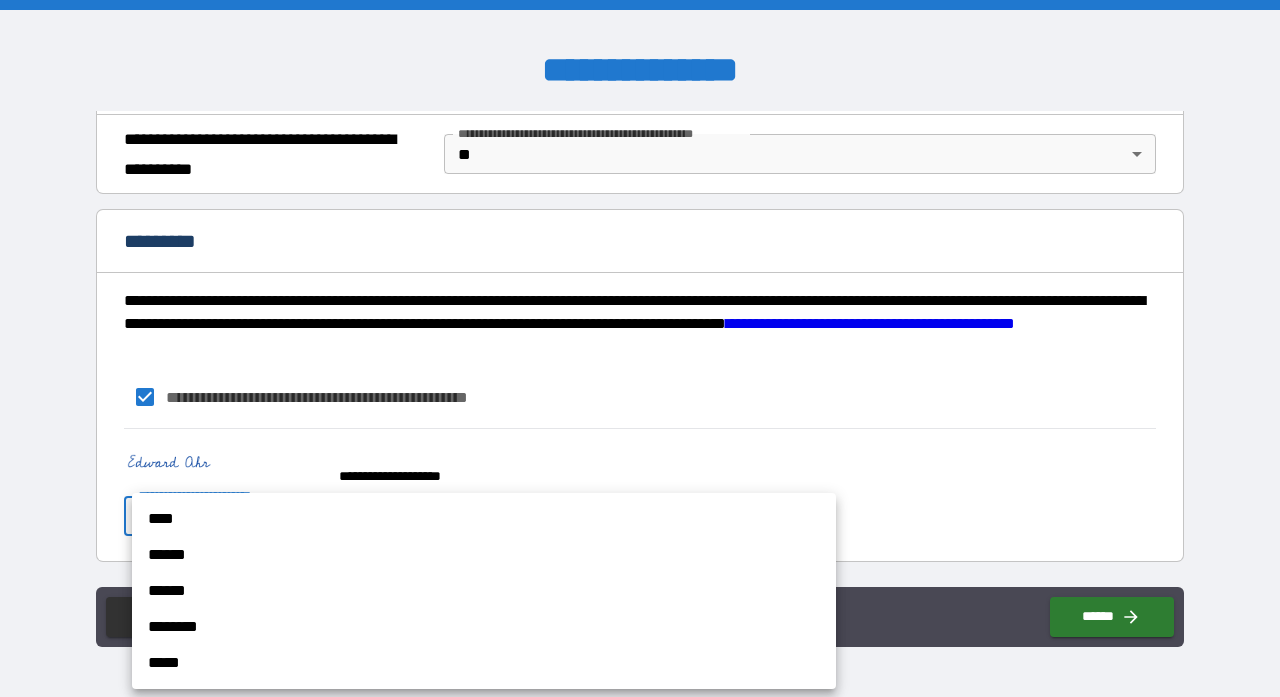 click on "**********" at bounding box center (640, 348) 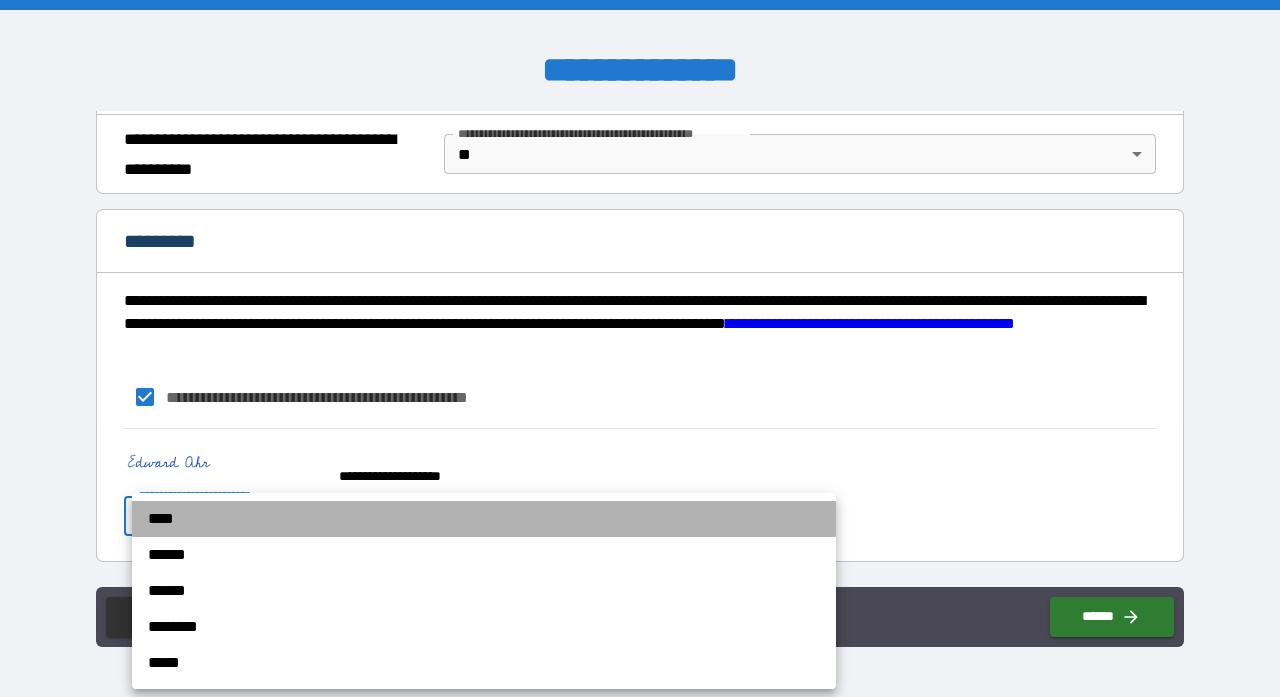click on "****" at bounding box center (484, 519) 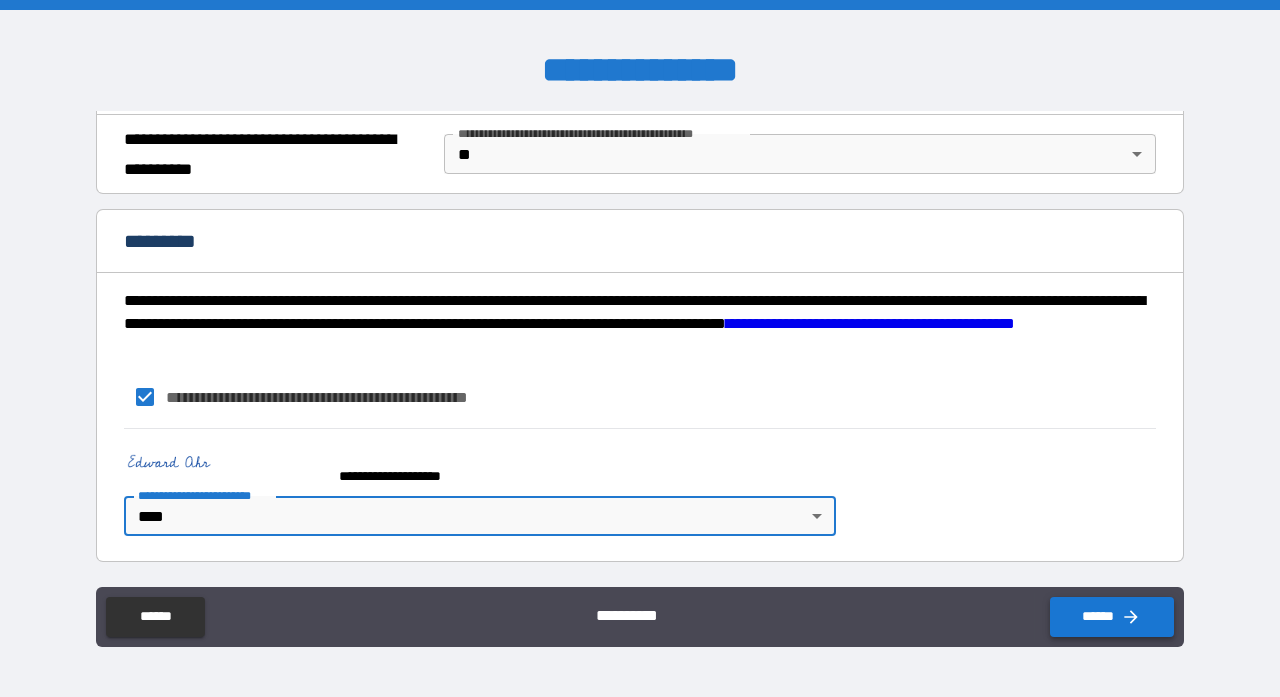 click on "******" at bounding box center (1112, 617) 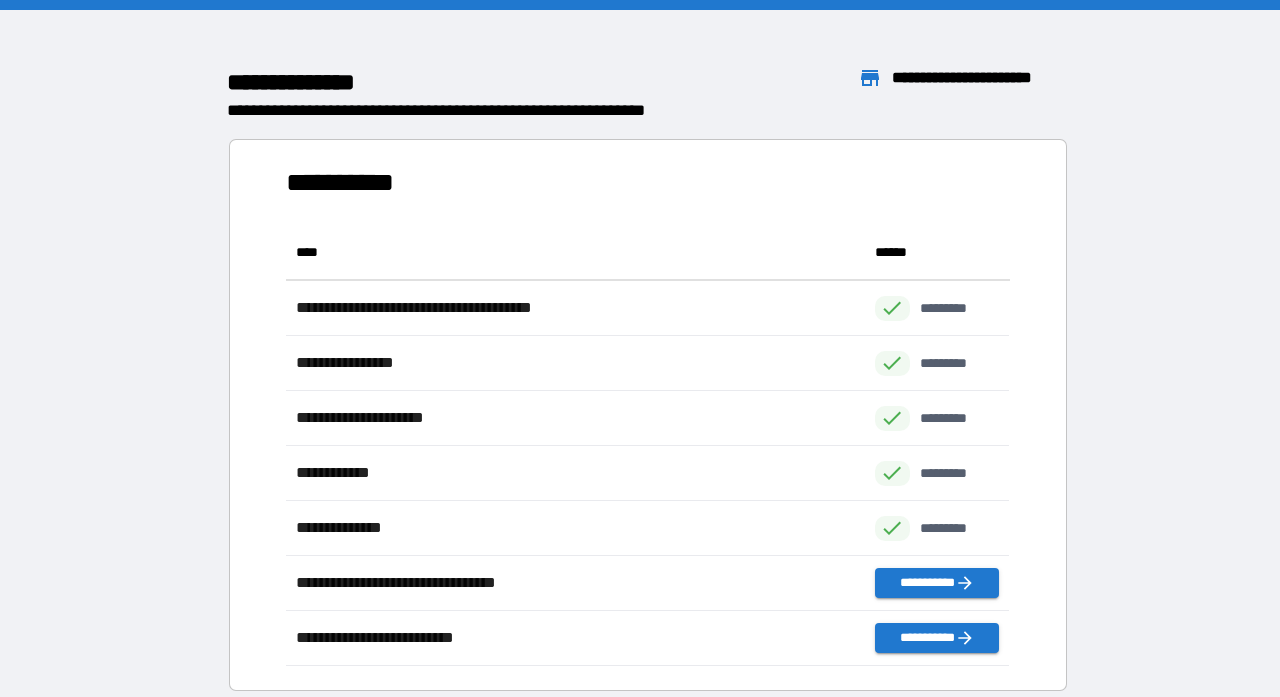 scroll, scrollTop: 1, scrollLeft: 1, axis: both 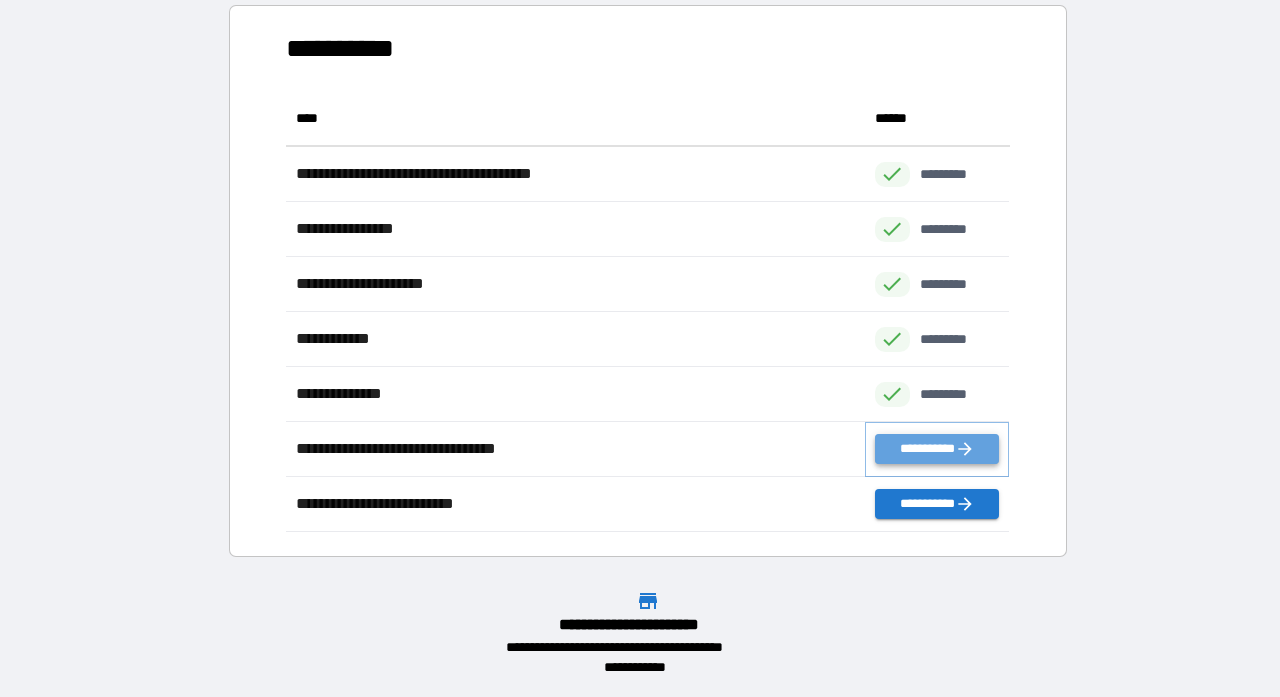 click on "**********" at bounding box center [937, 449] 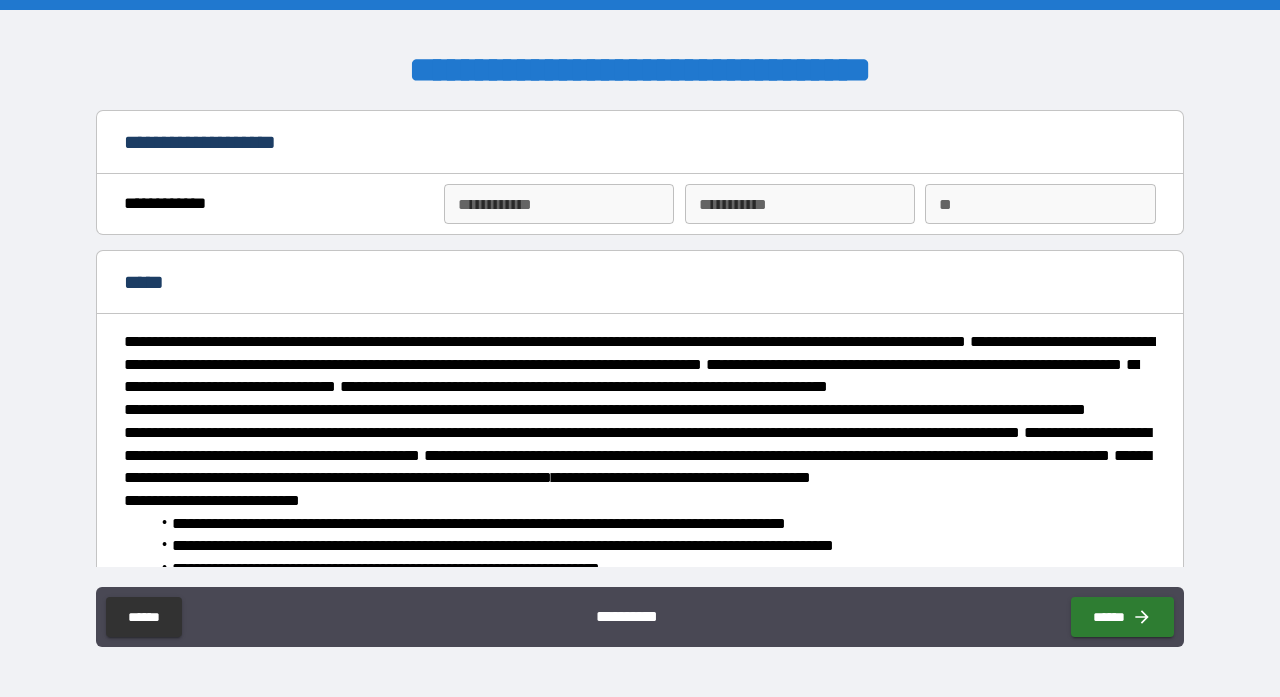 type on "*" 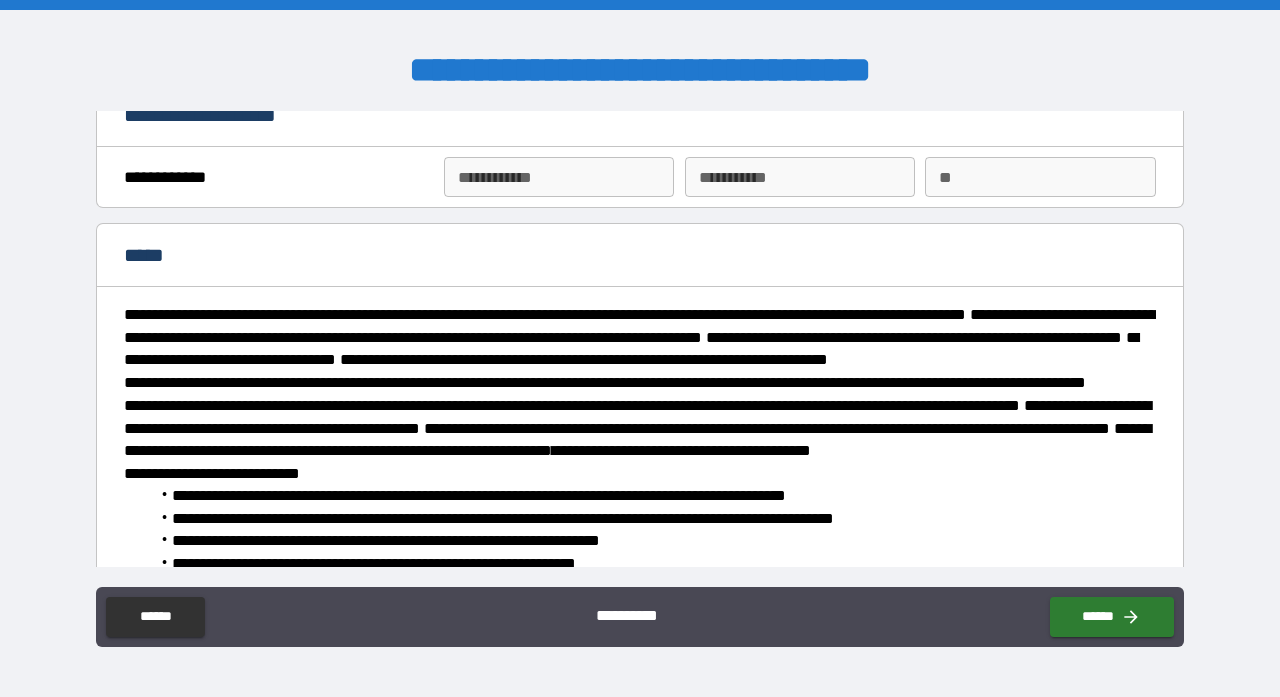 scroll, scrollTop: 36, scrollLeft: 0, axis: vertical 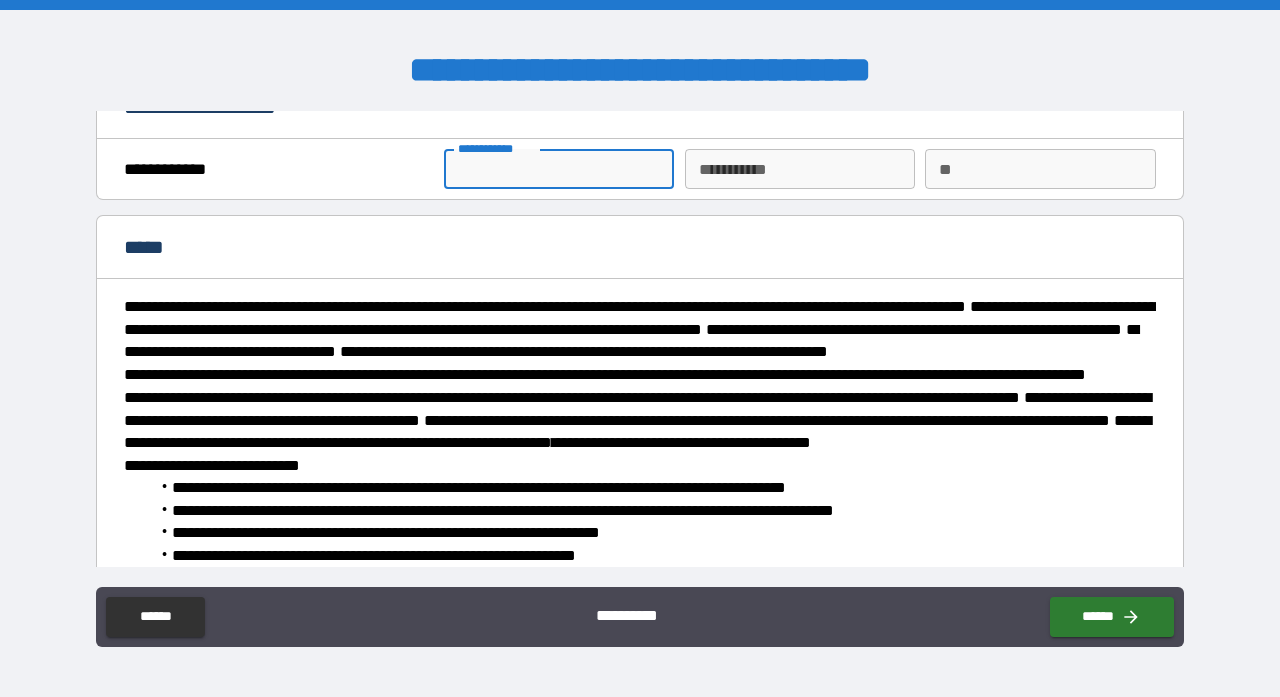 click on "**********" at bounding box center [559, 169] 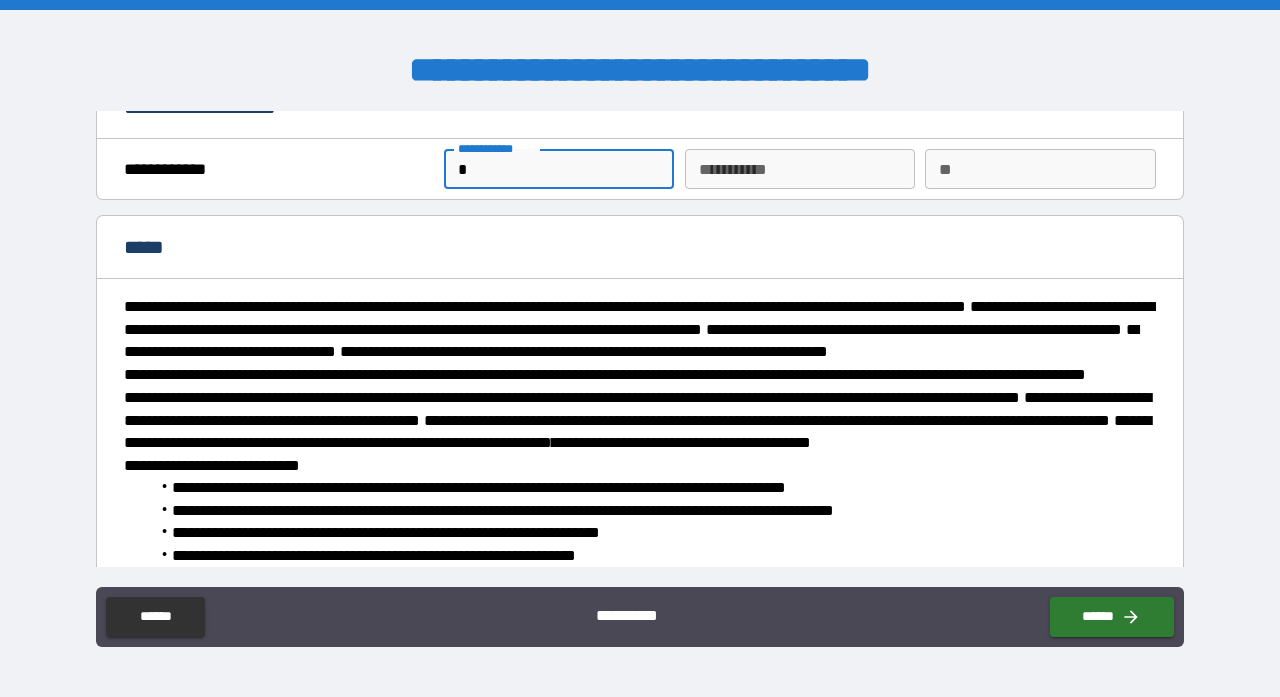 type on "*" 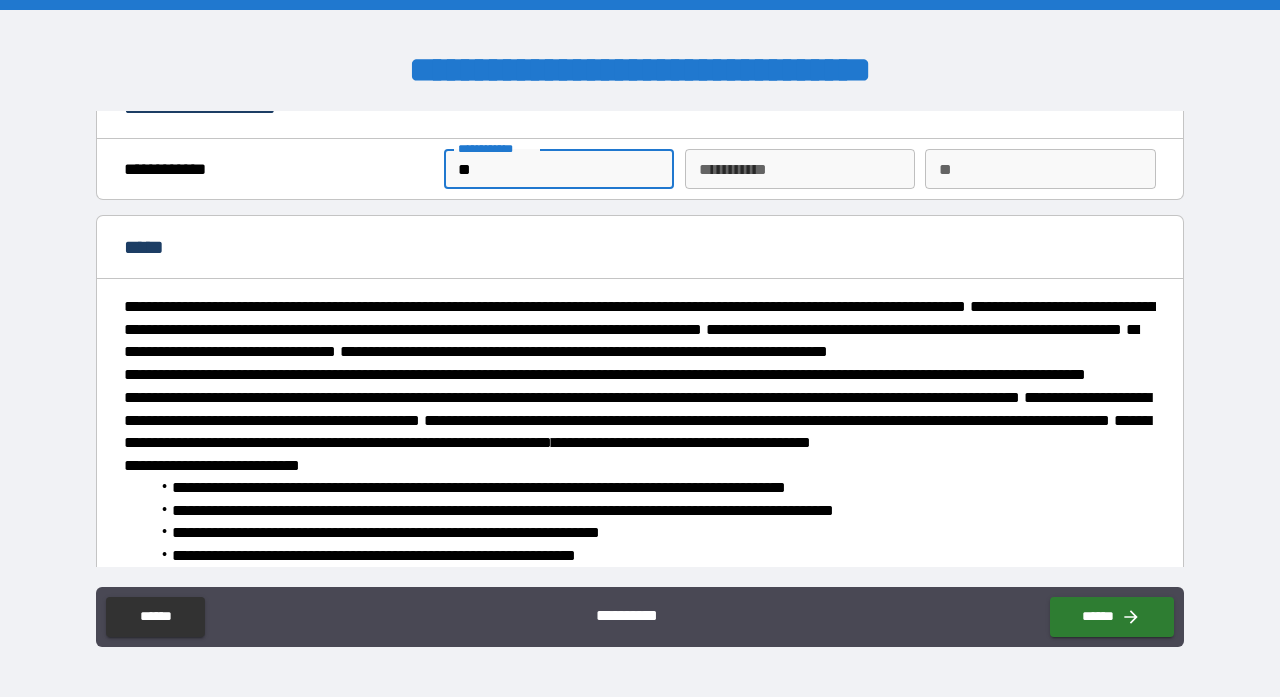 type on "*" 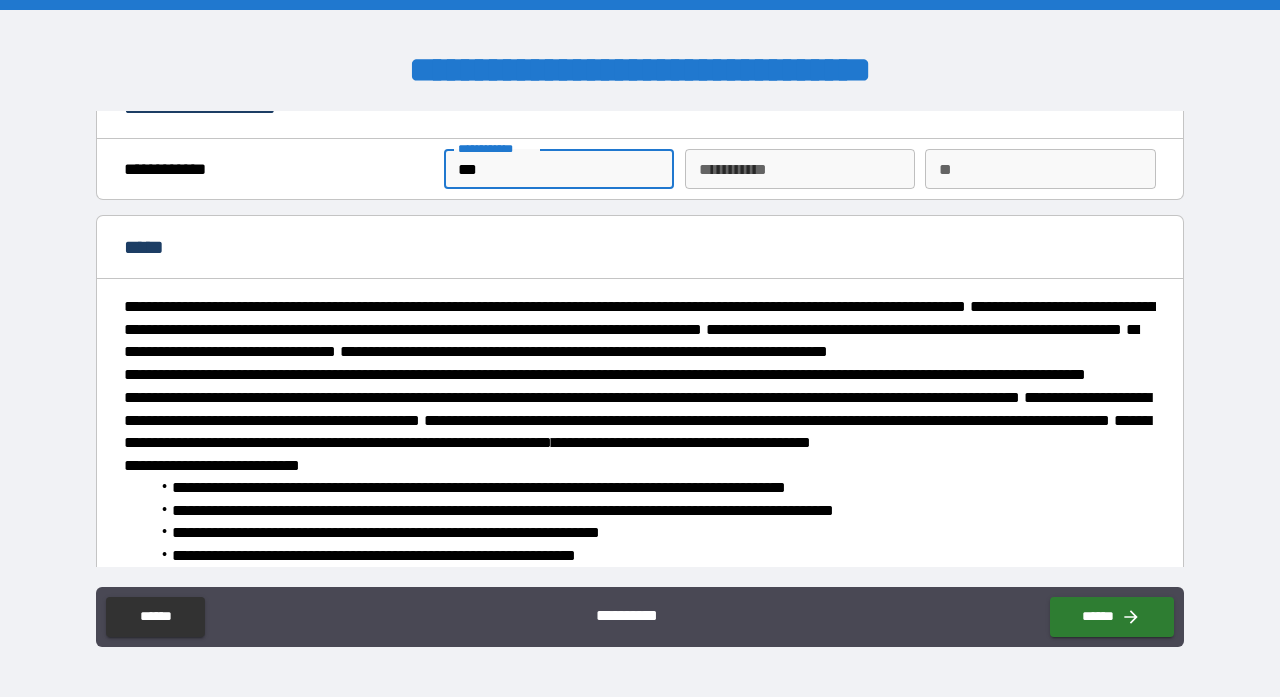 type on "****" 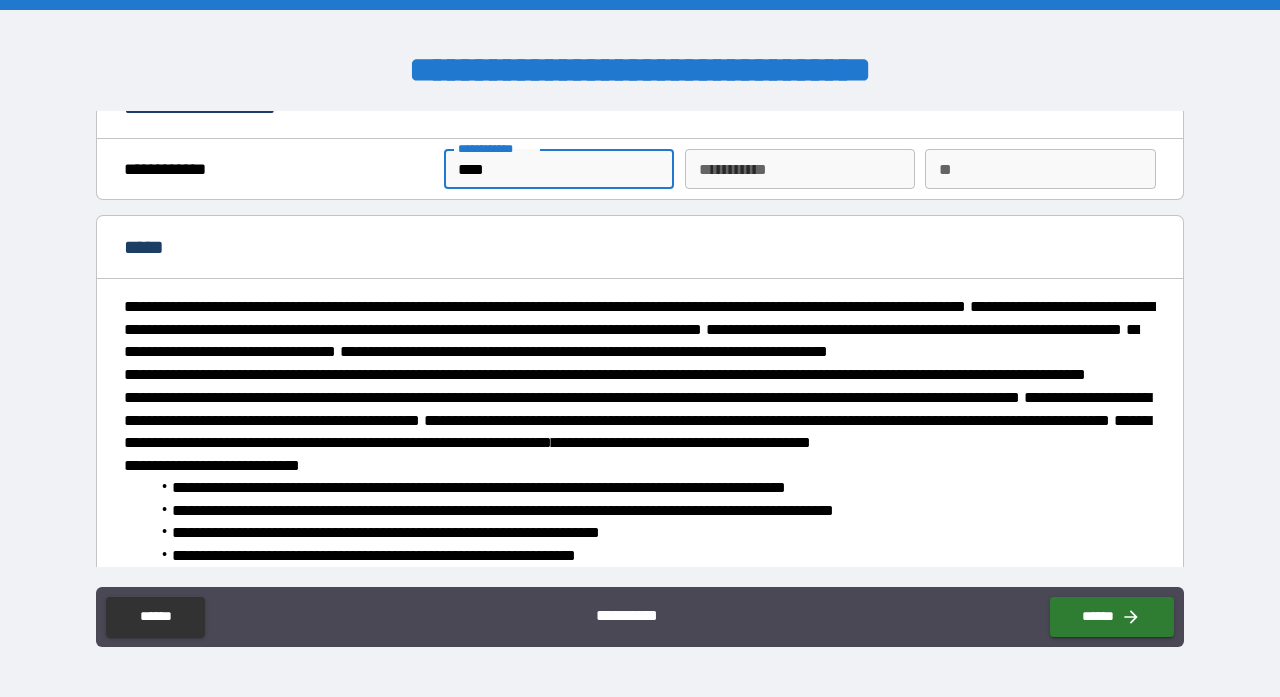 type on "*****" 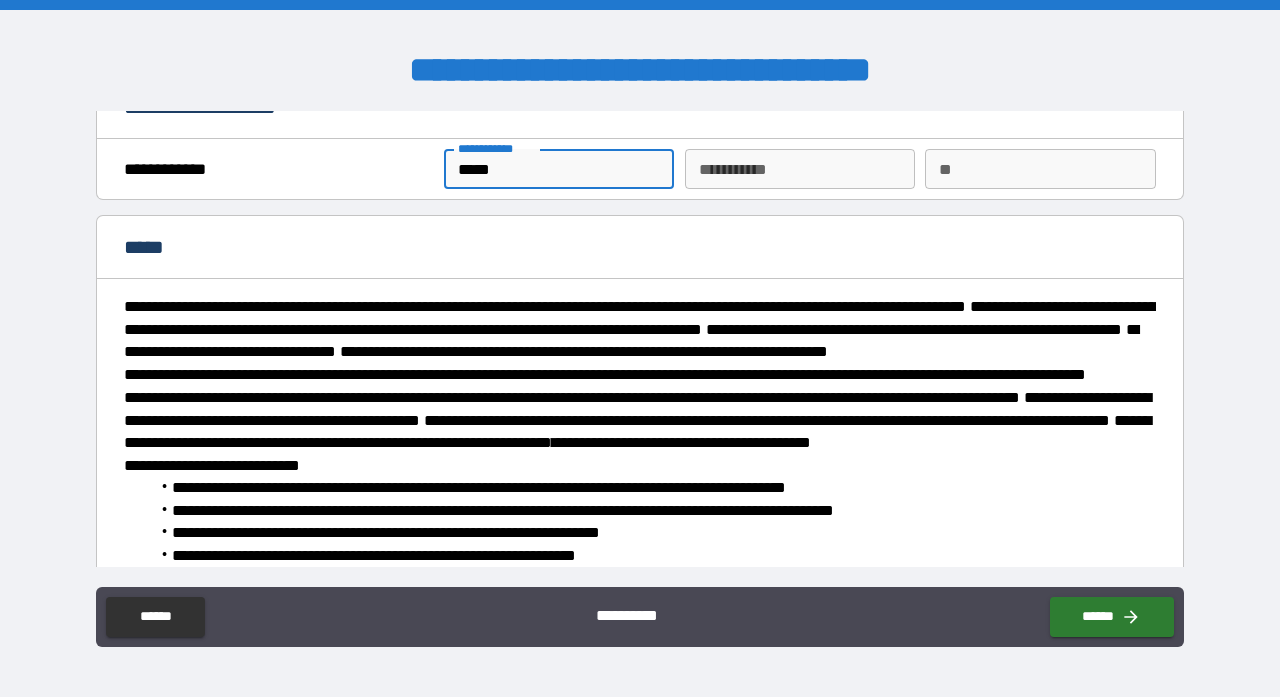 type on "*" 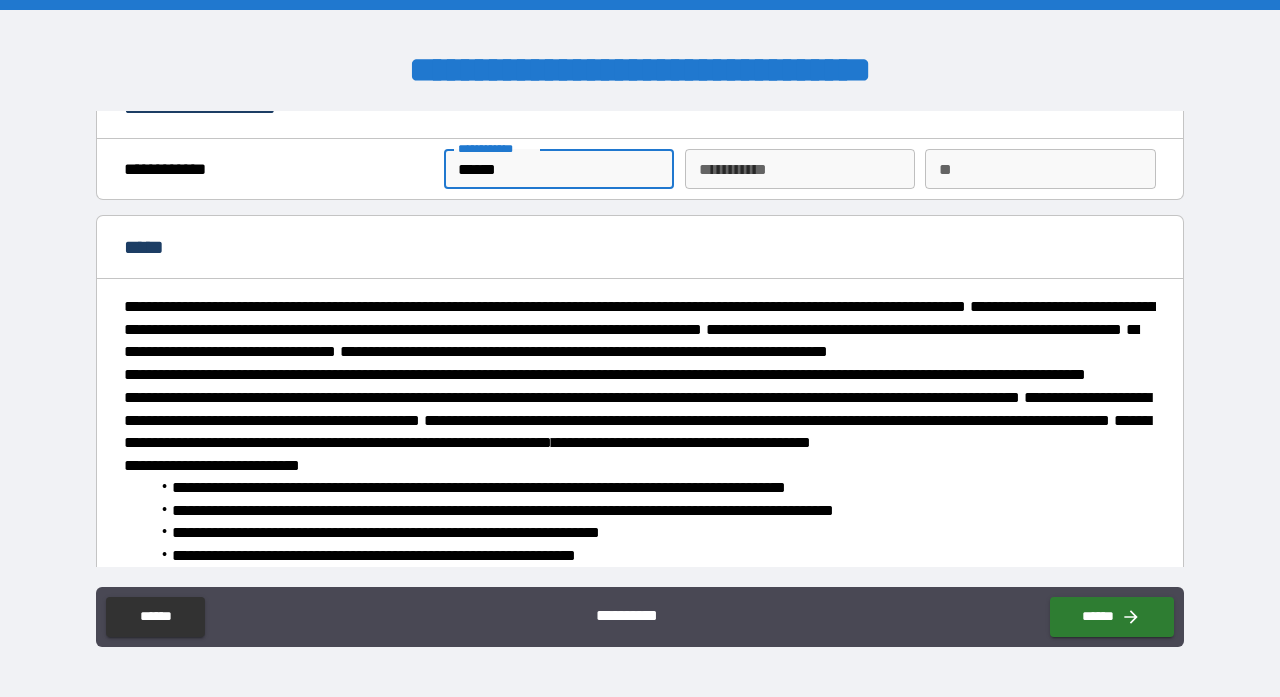 type on "*" 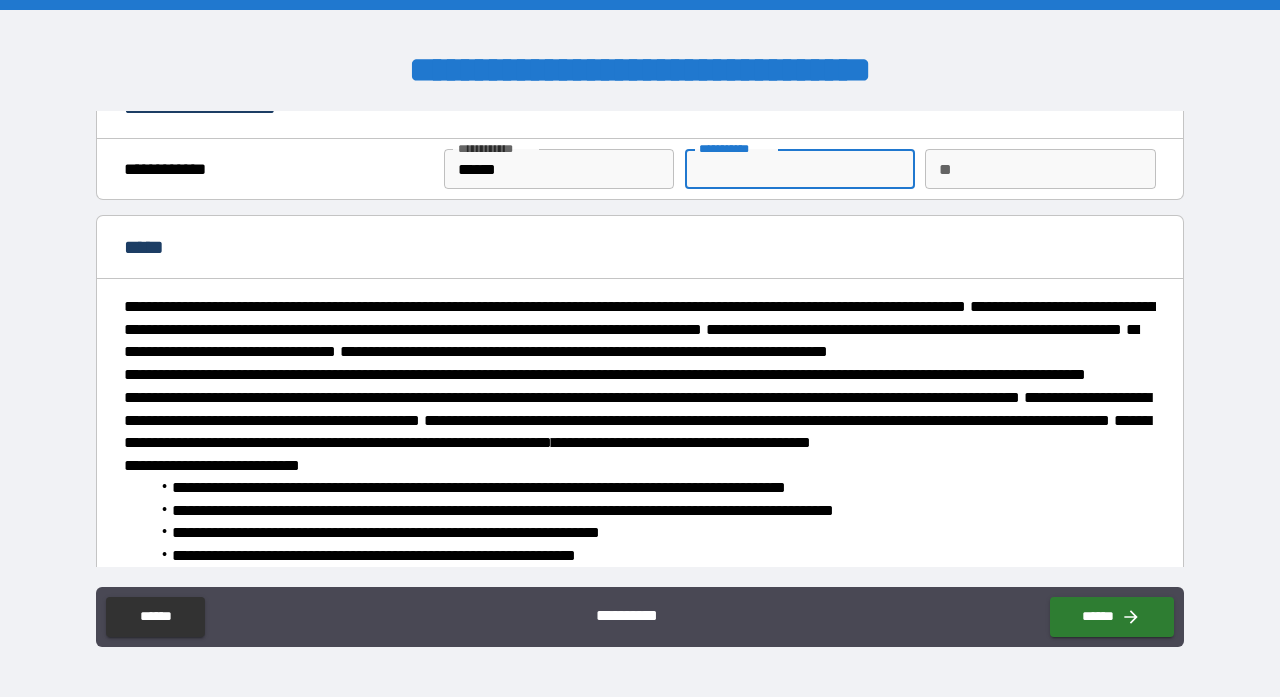 type on "*" 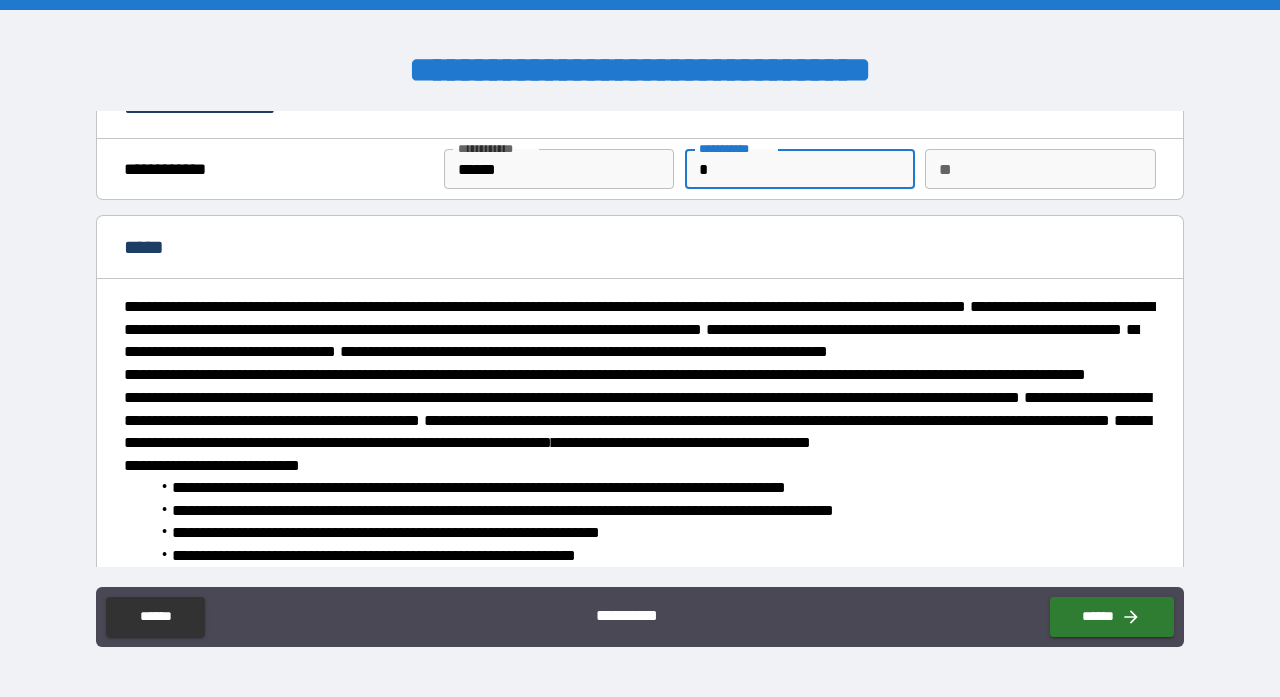 type on "*" 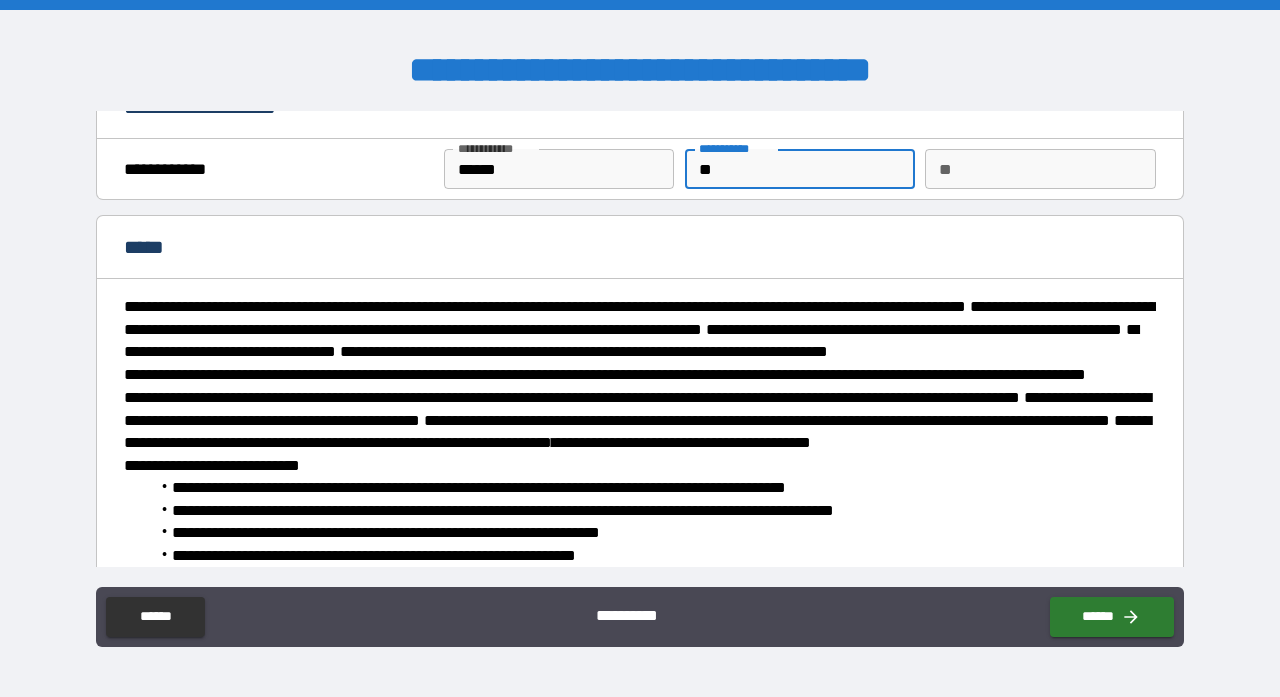 type on "*" 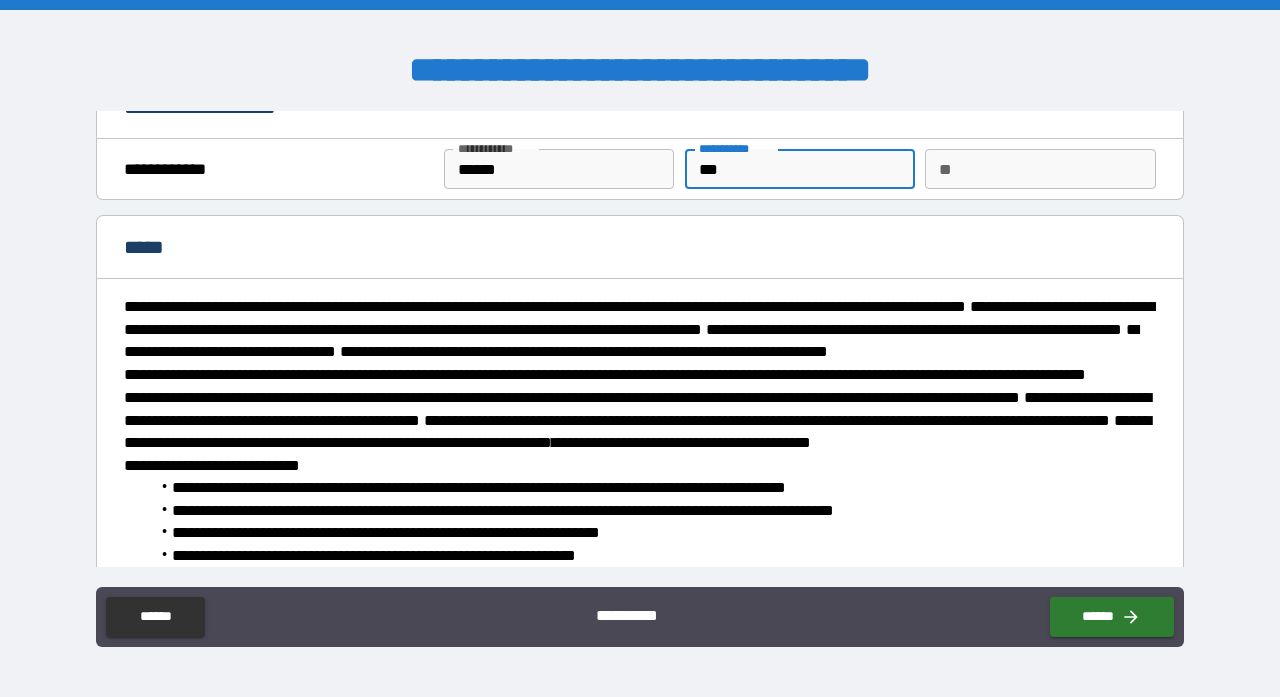 type on "*" 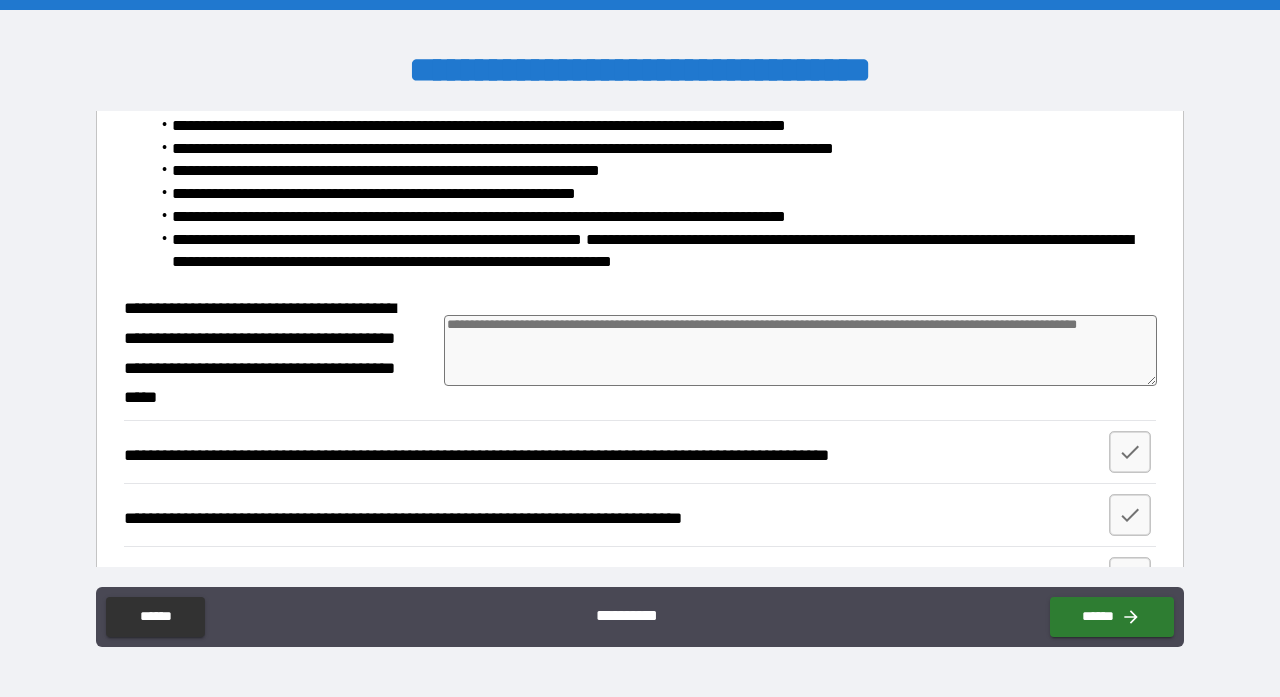 scroll, scrollTop: 401, scrollLeft: 0, axis: vertical 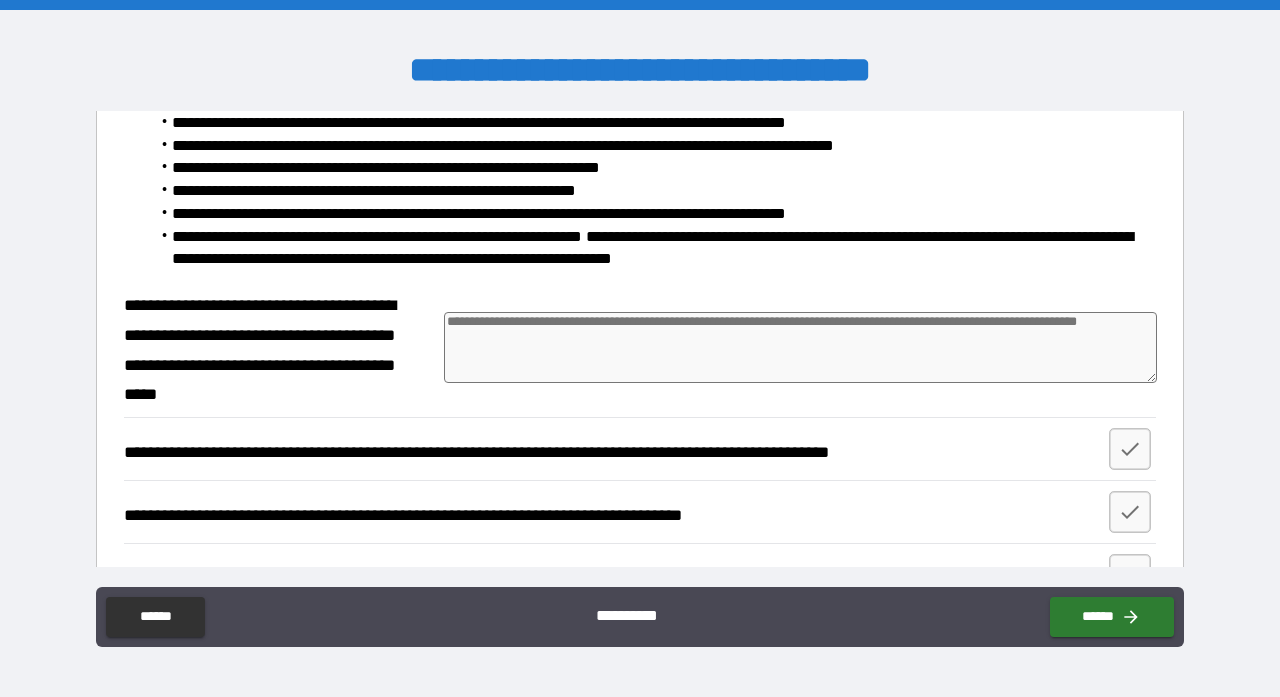 type on "***" 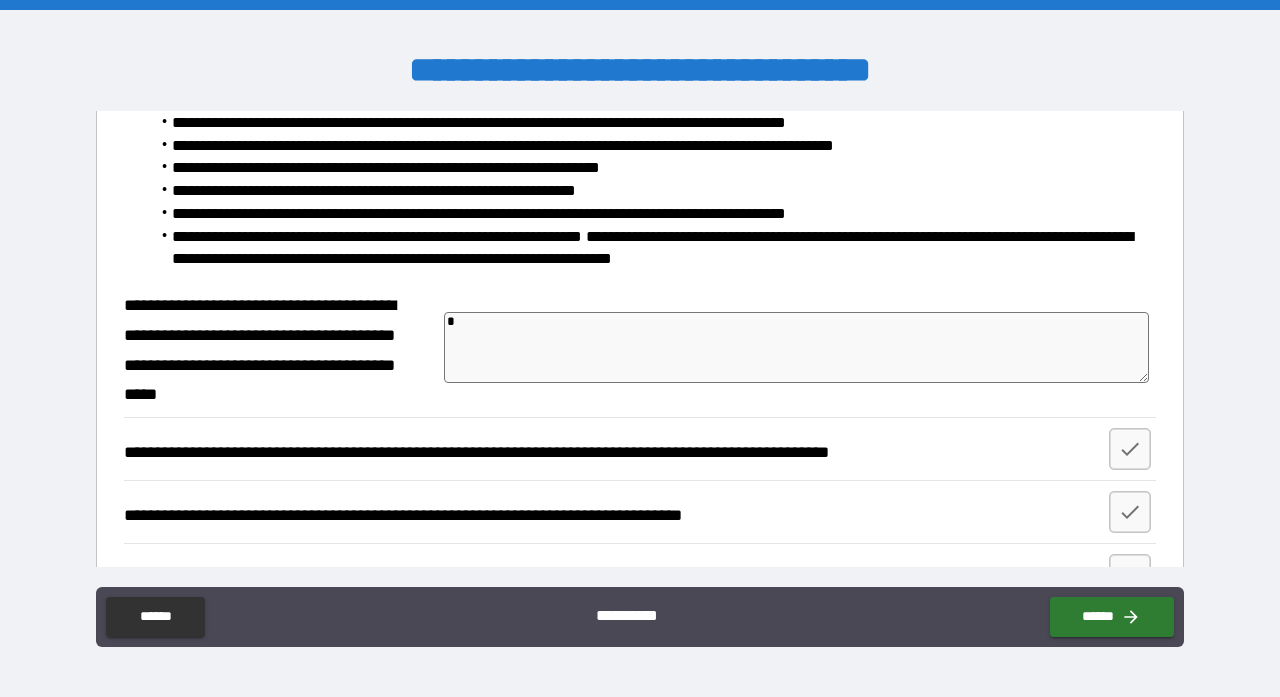 type on "*" 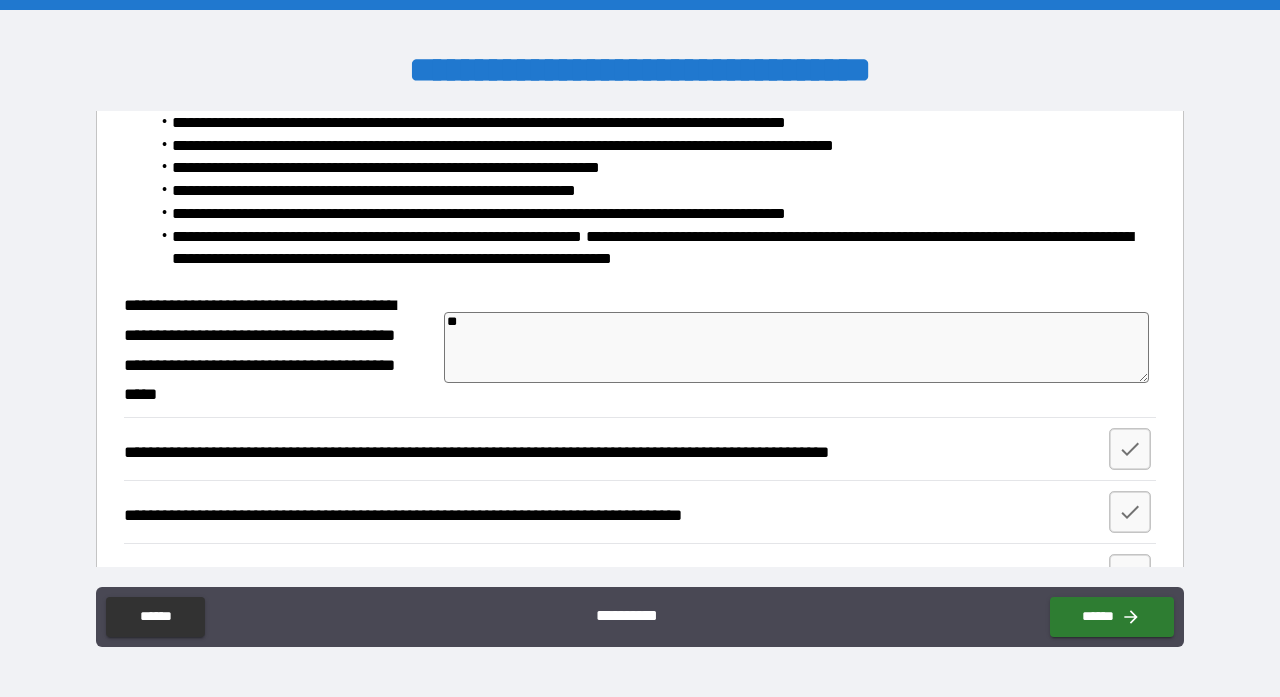 type on "***" 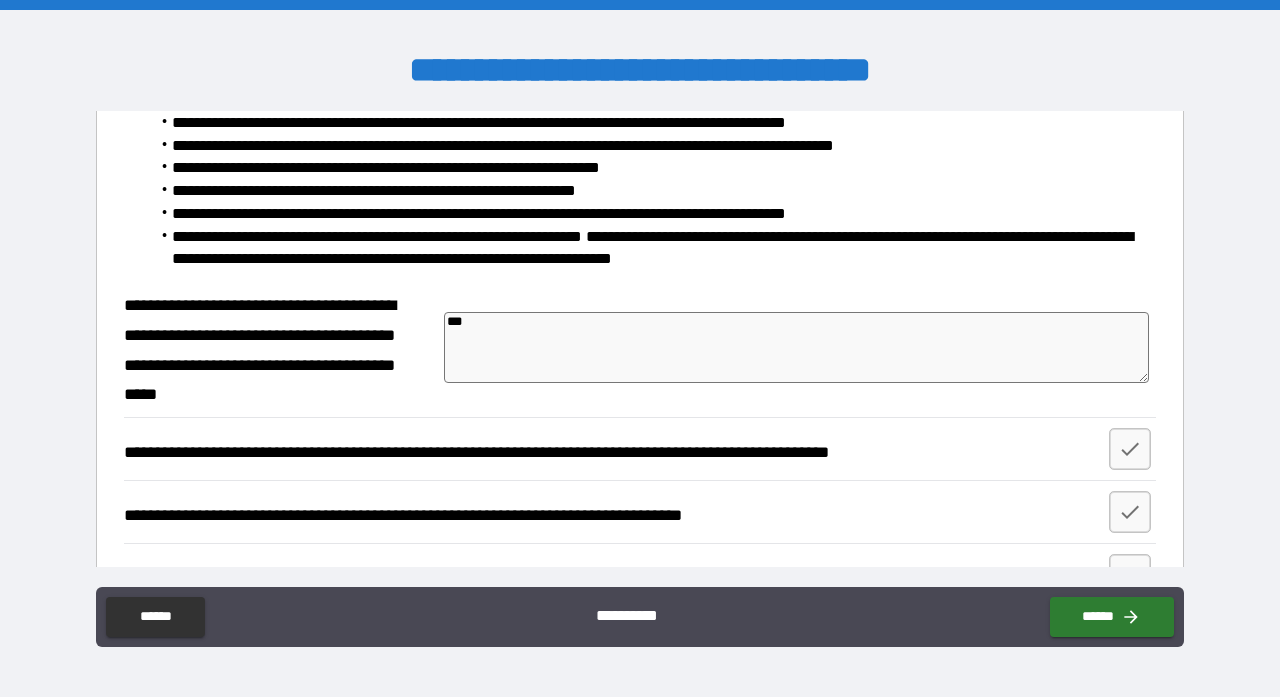 type on "****" 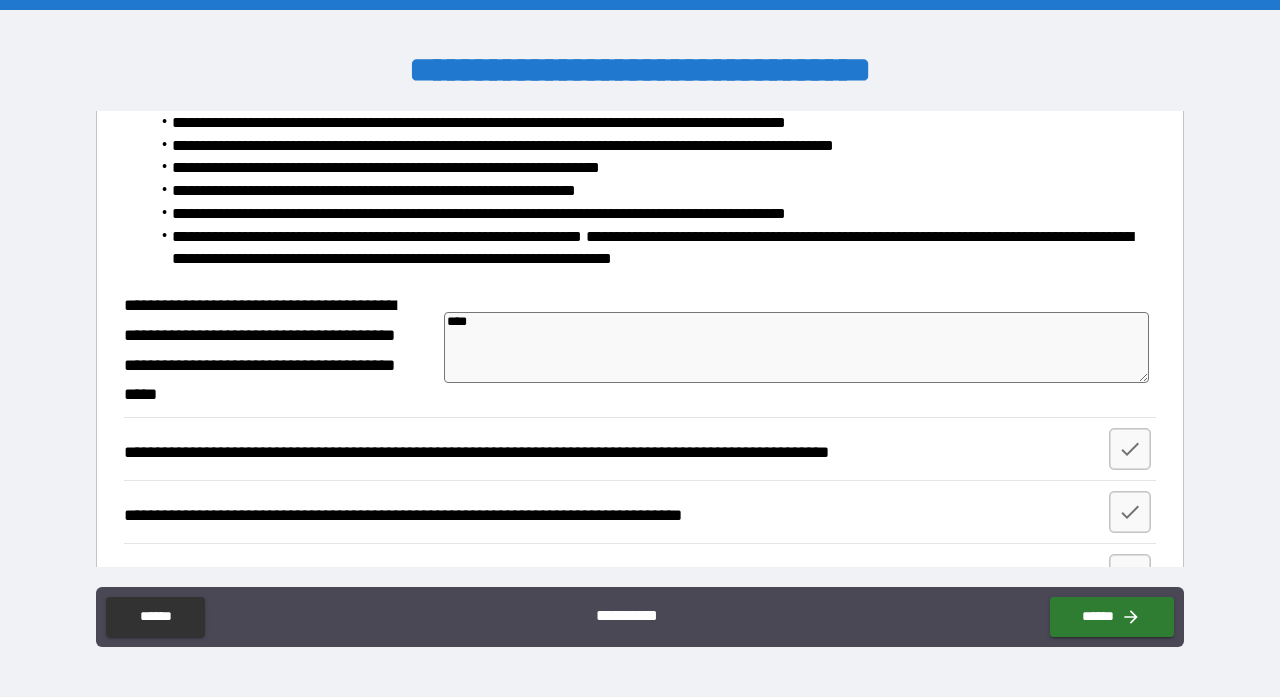 type on "*****" 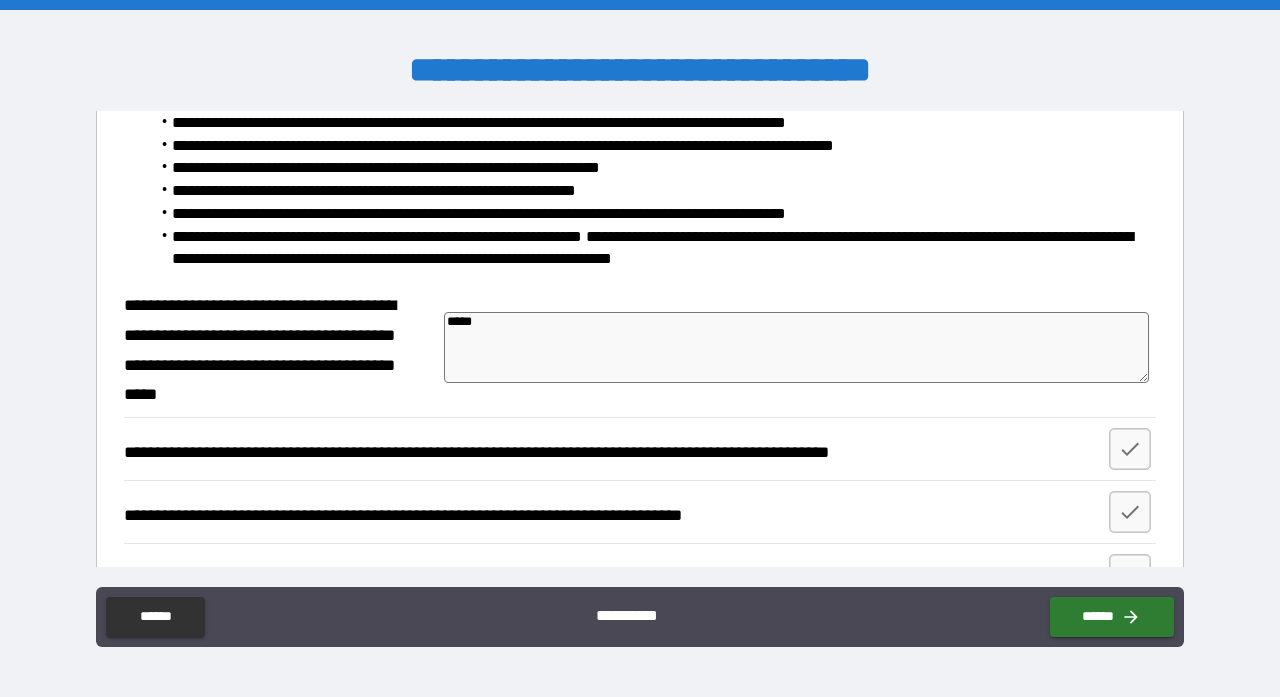 type on "*****" 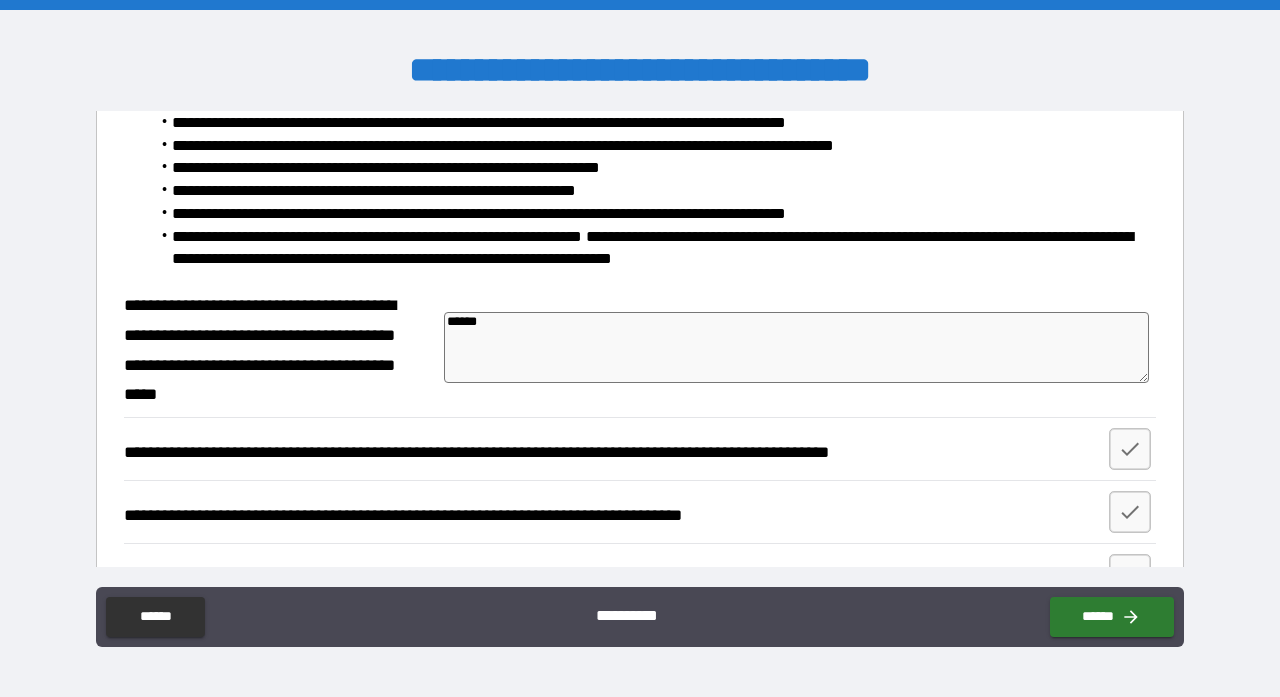 type on "*" 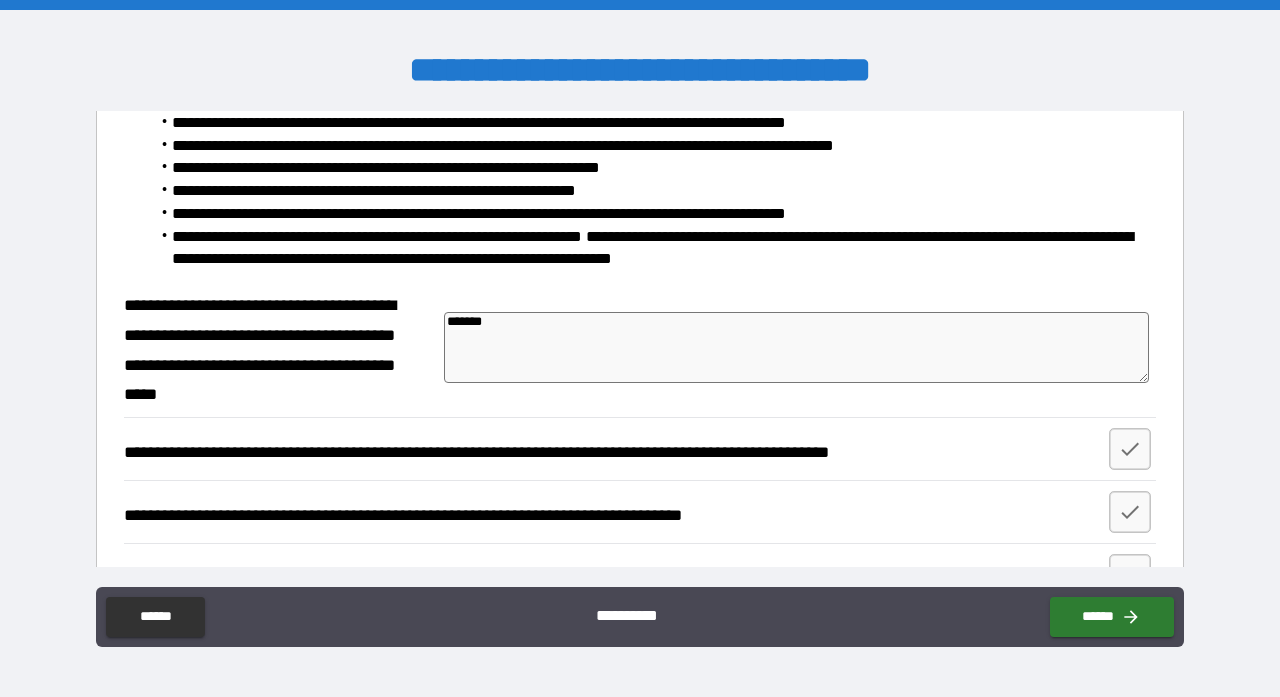 type on "*" 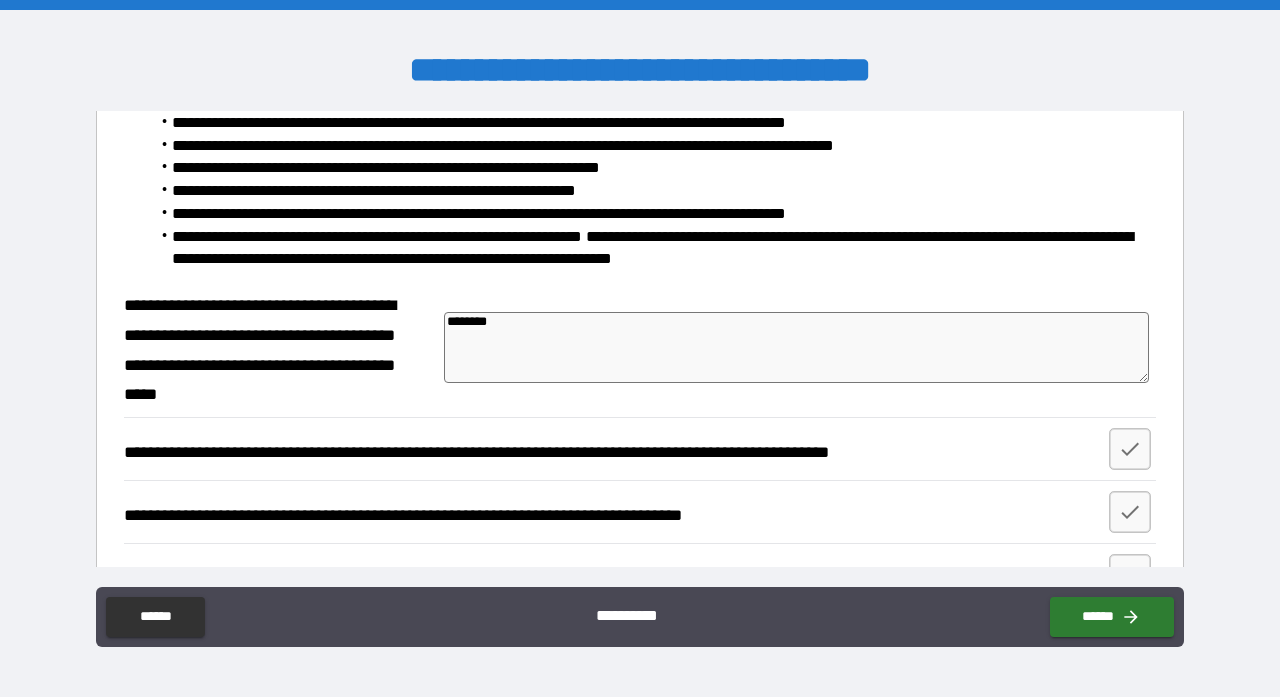 type on "*********" 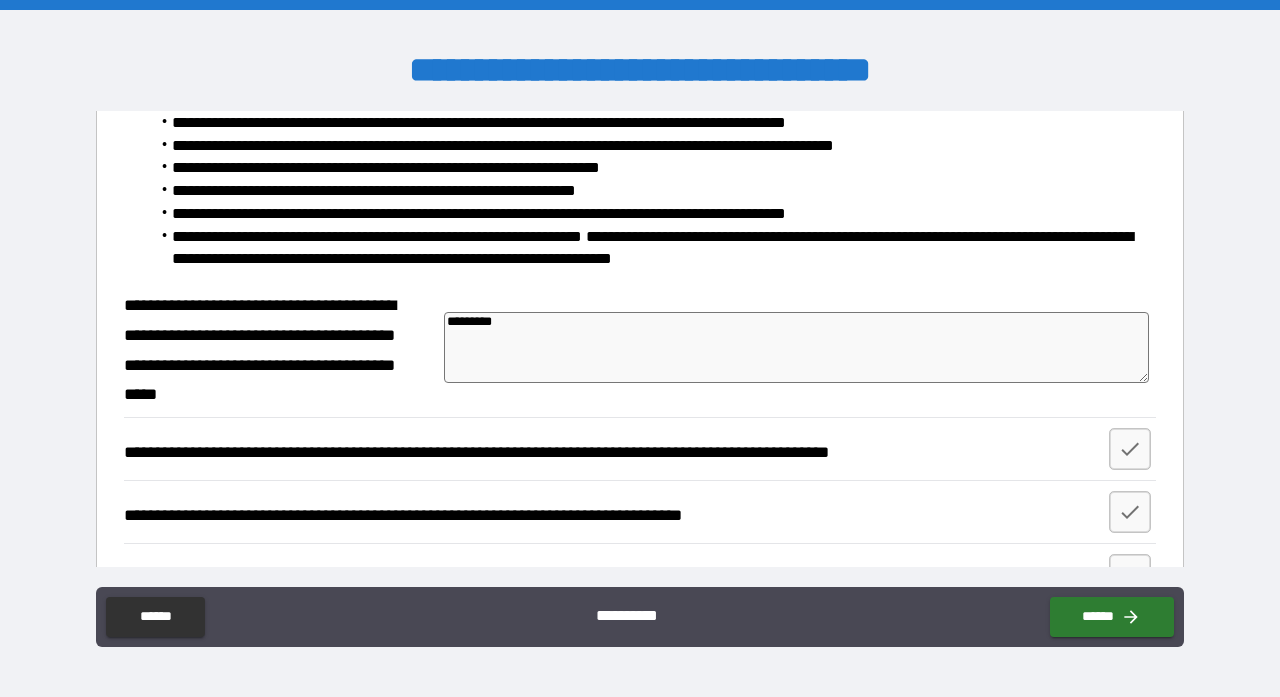type on "*********" 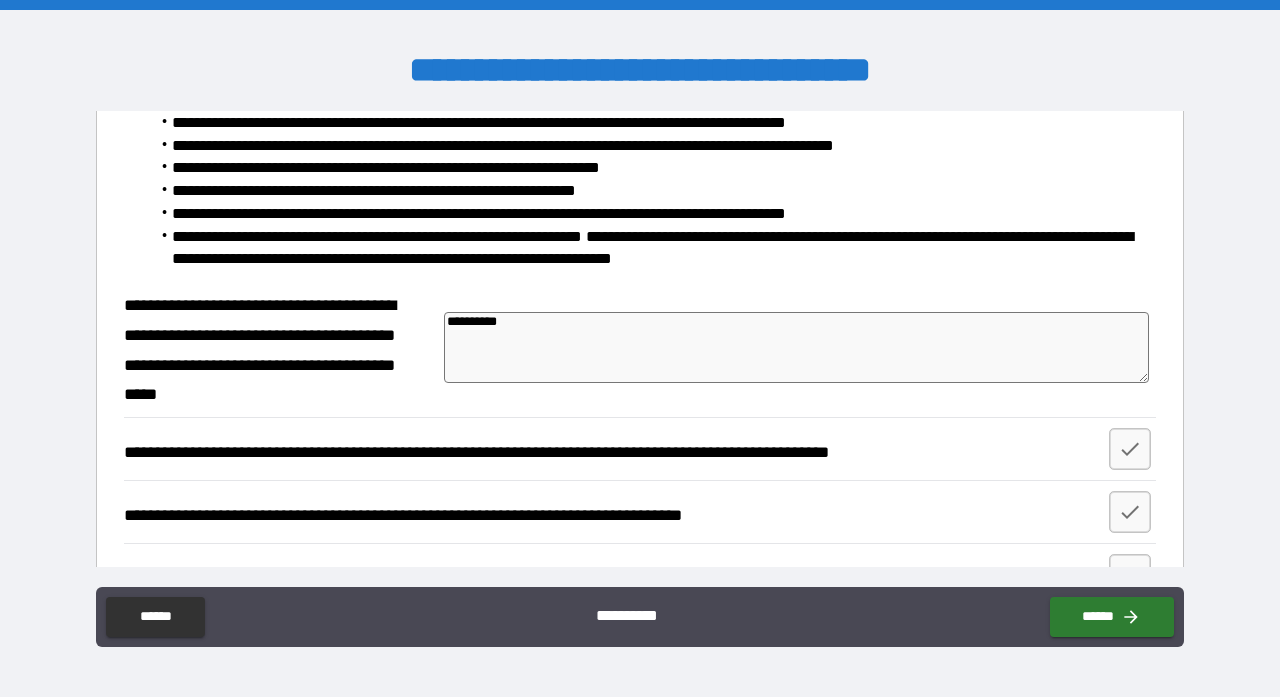 type on "*" 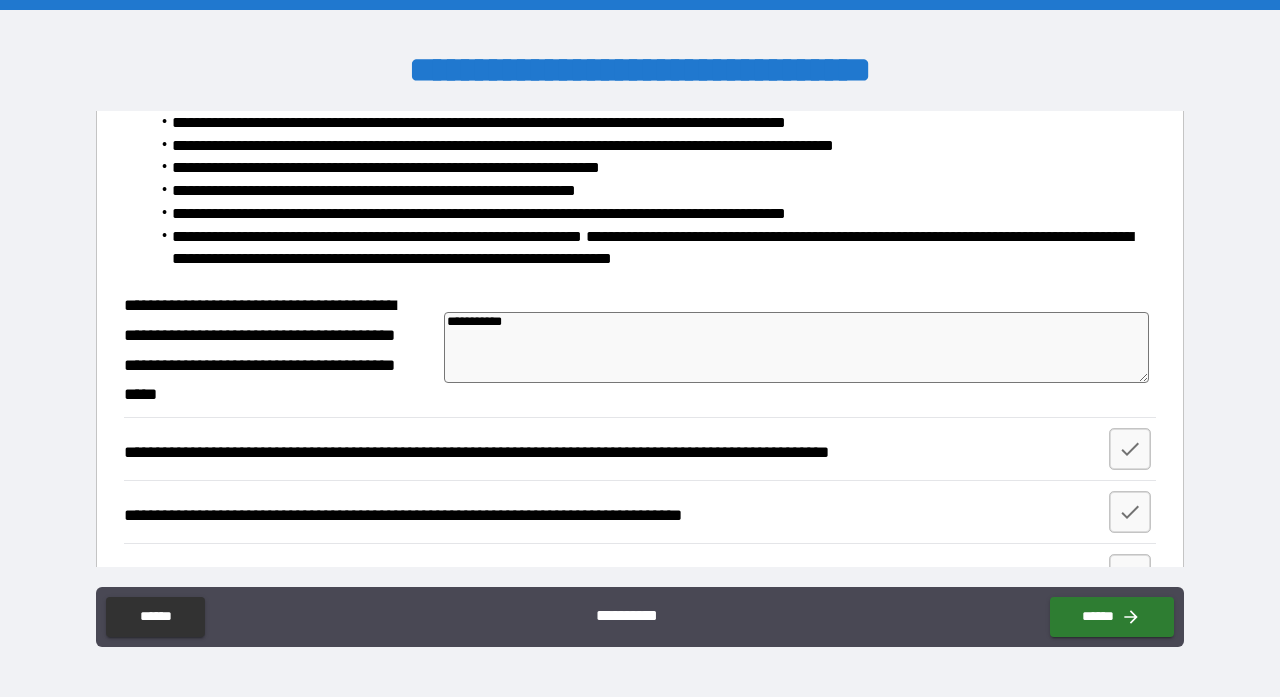 type on "*" 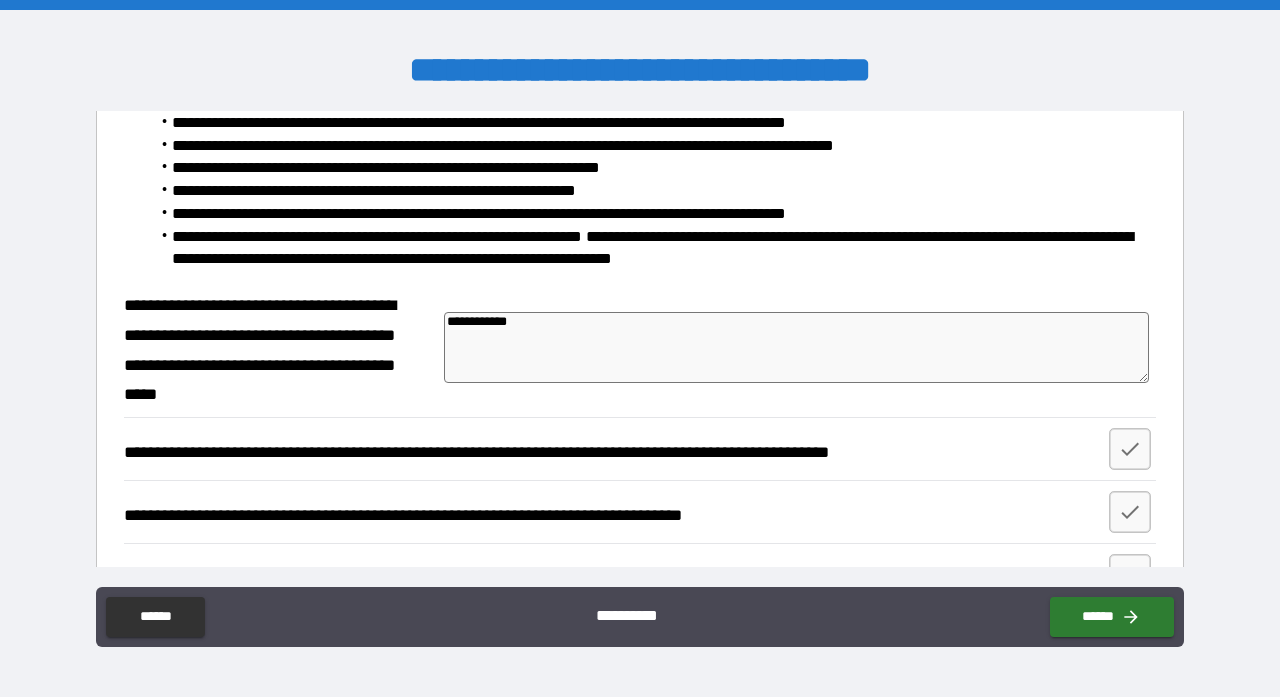 type on "*" 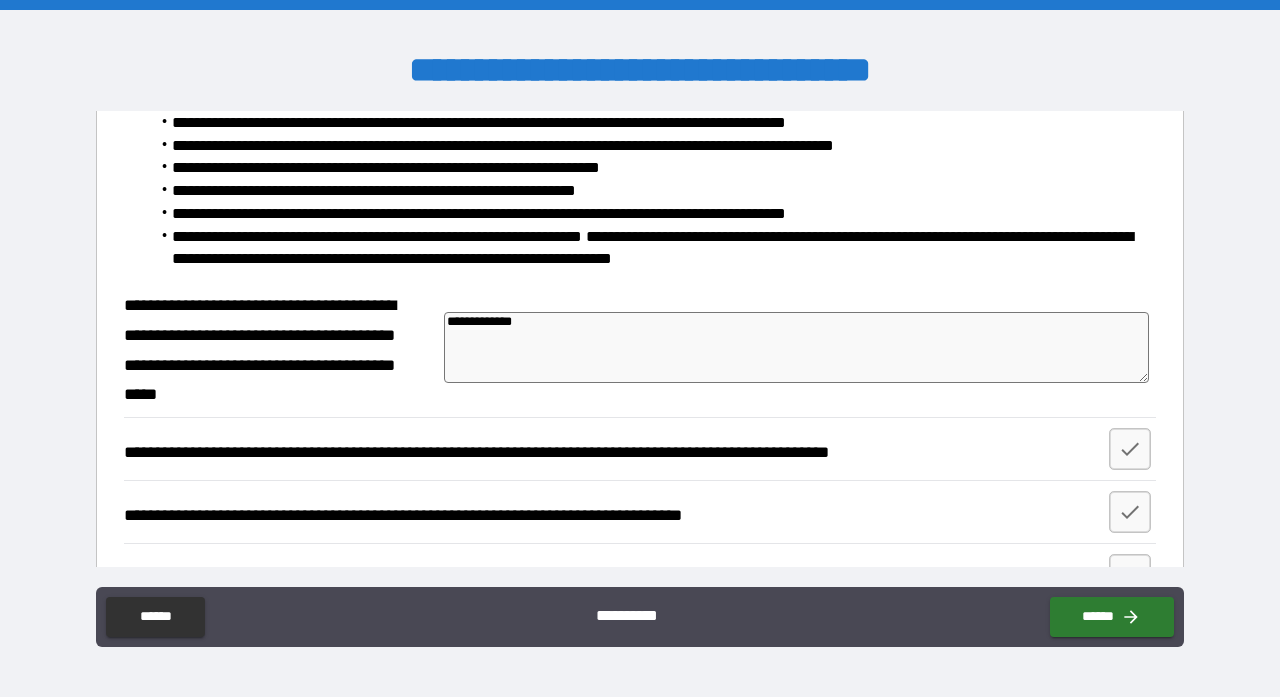 type on "**********" 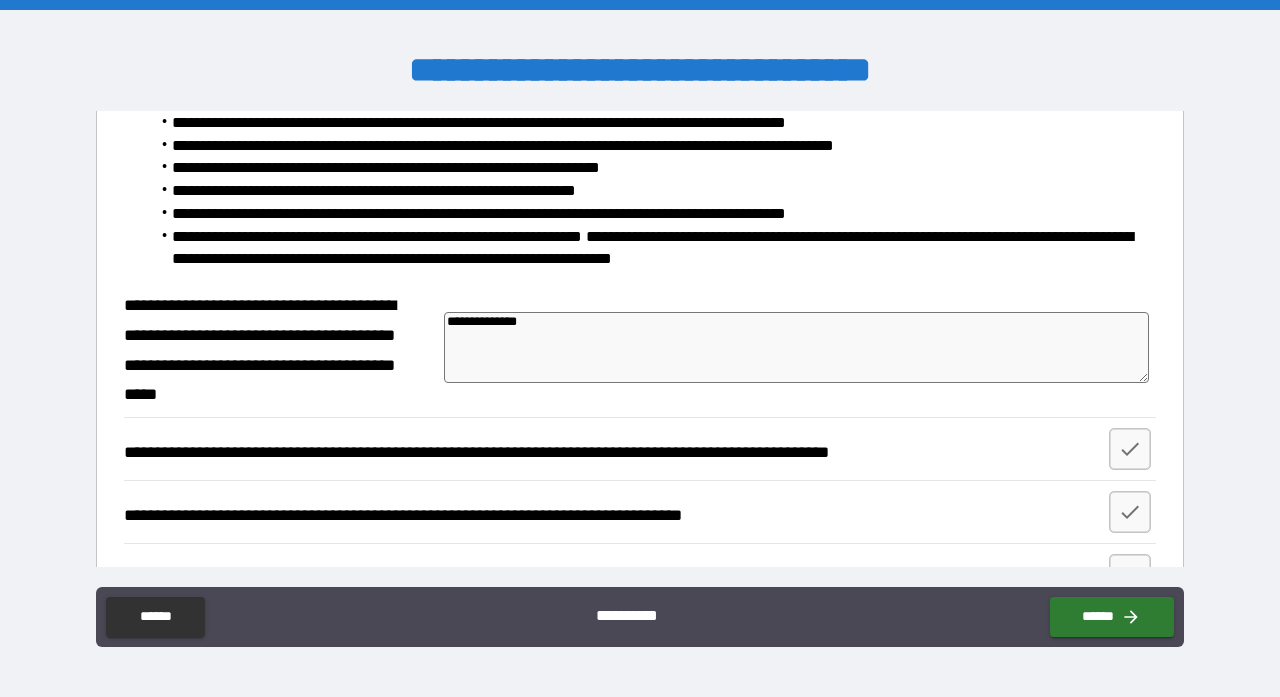 type on "*" 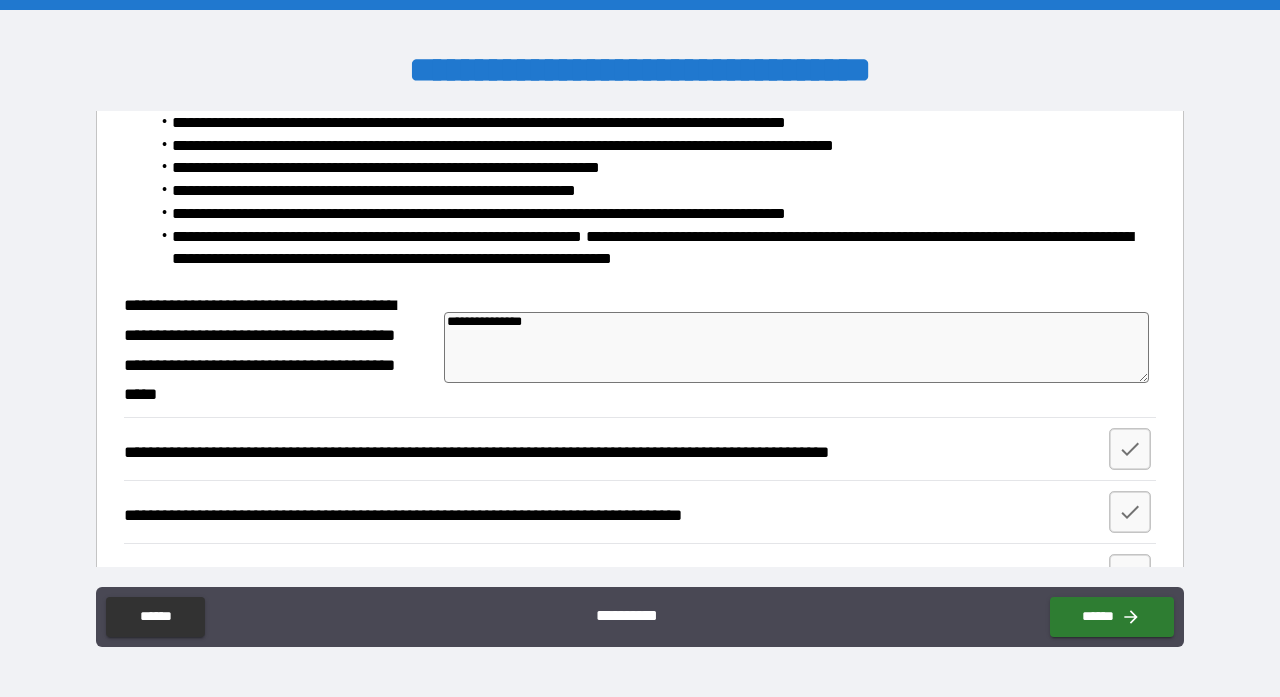 type on "*" 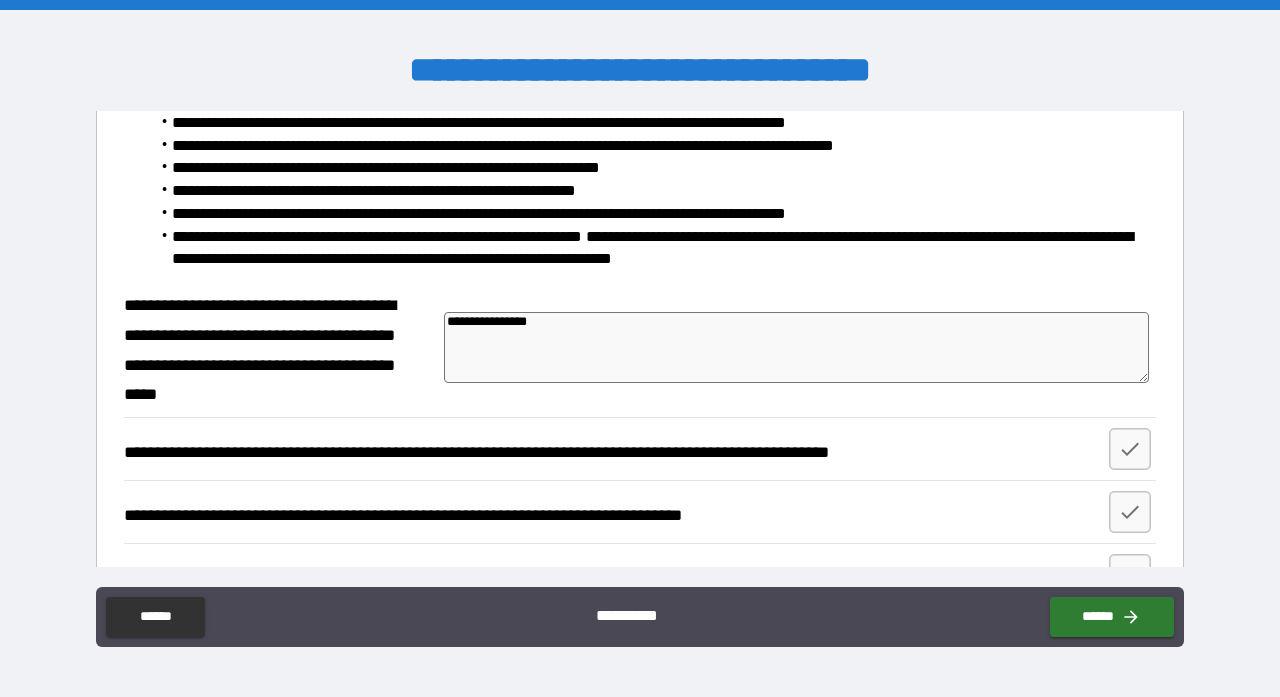 type on "**********" 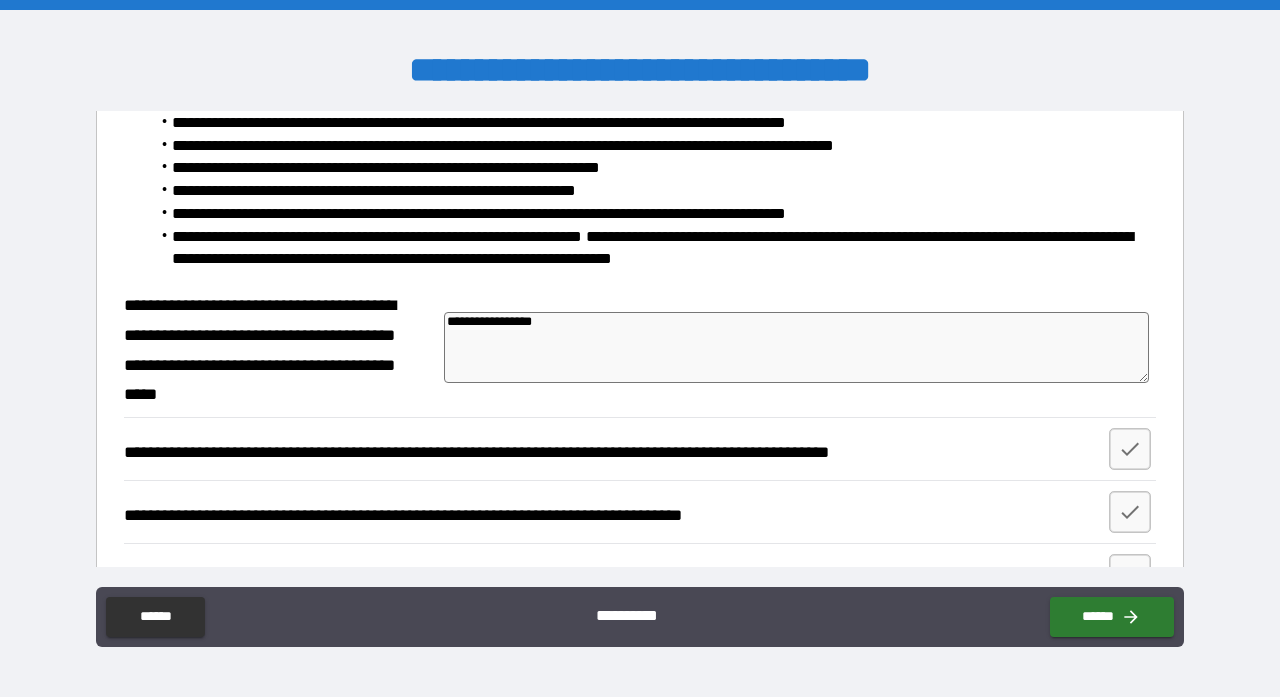 type on "*" 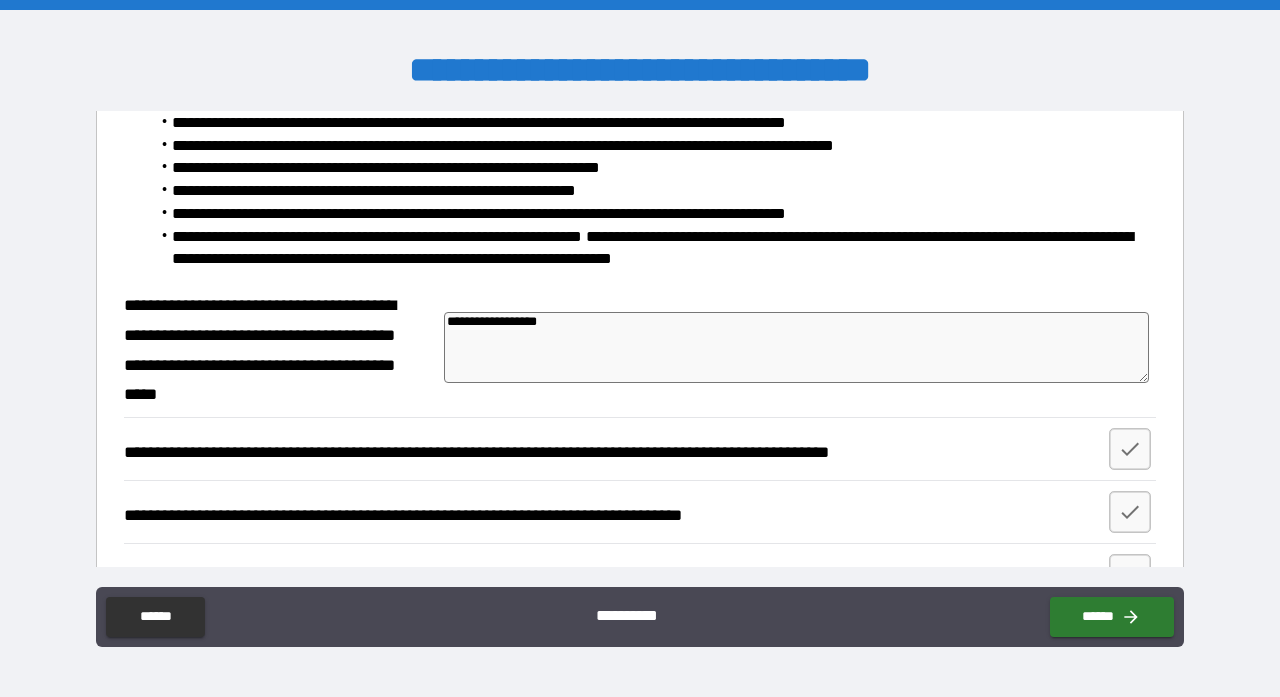 type on "*" 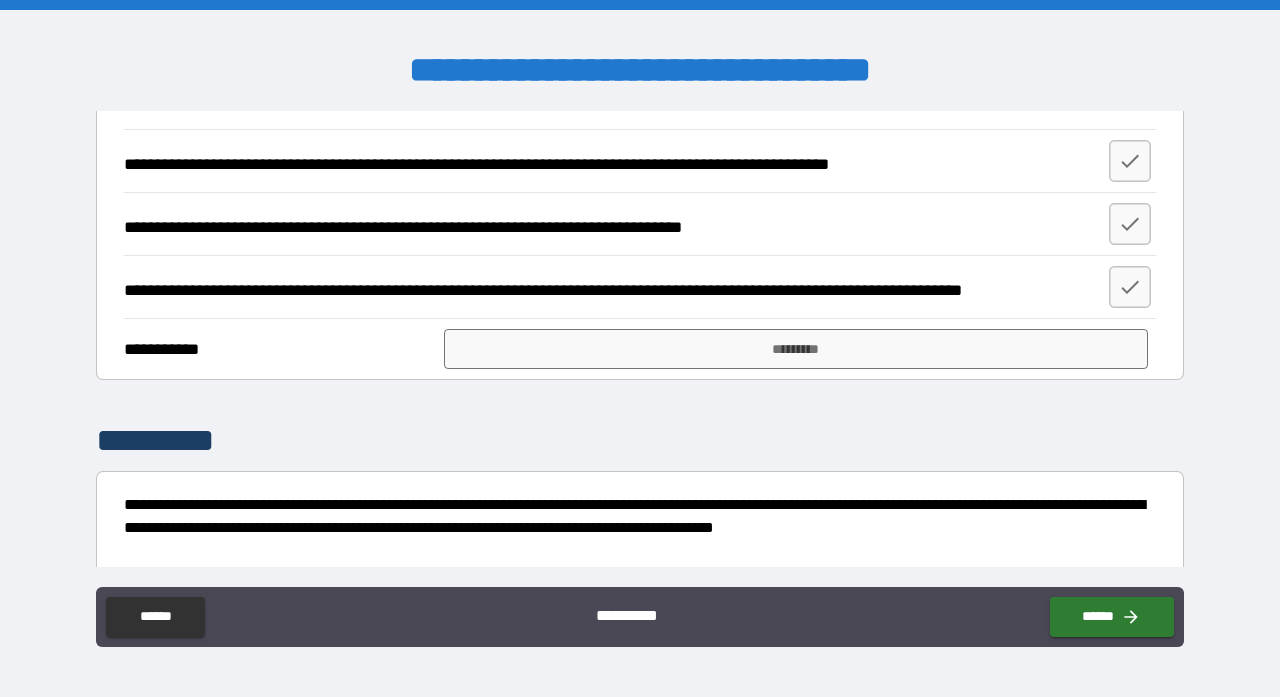 scroll, scrollTop: 731, scrollLeft: 0, axis: vertical 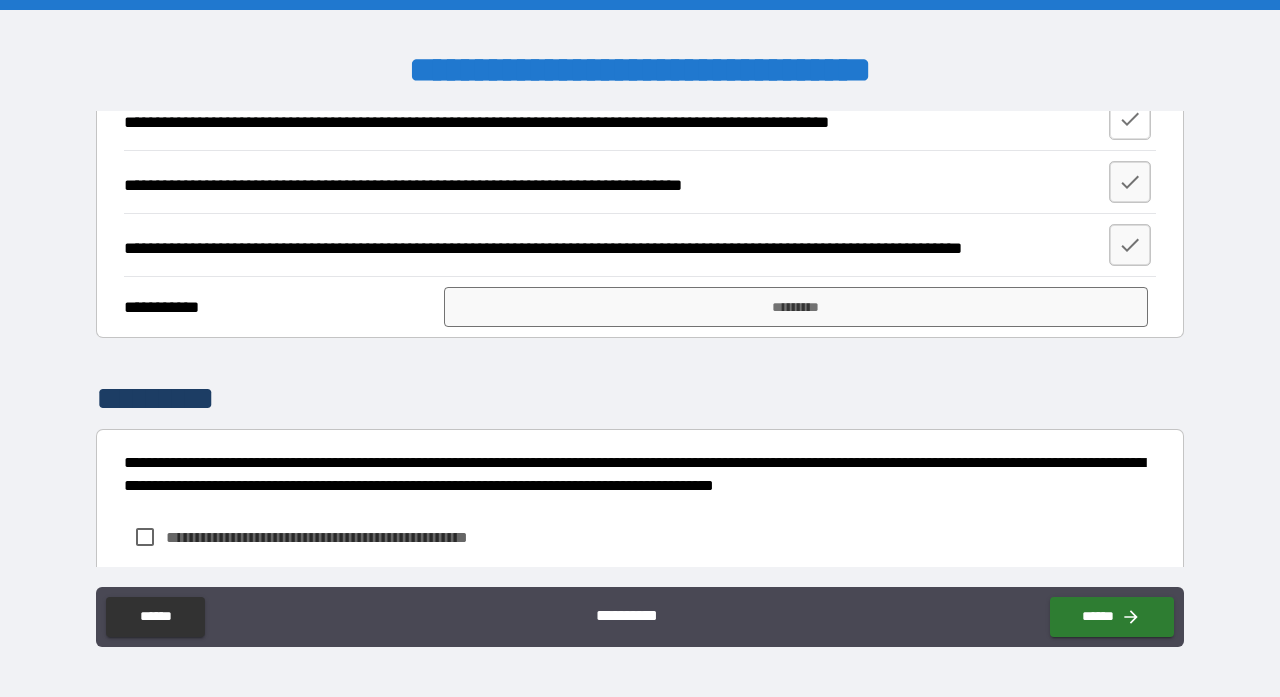 type on "**********" 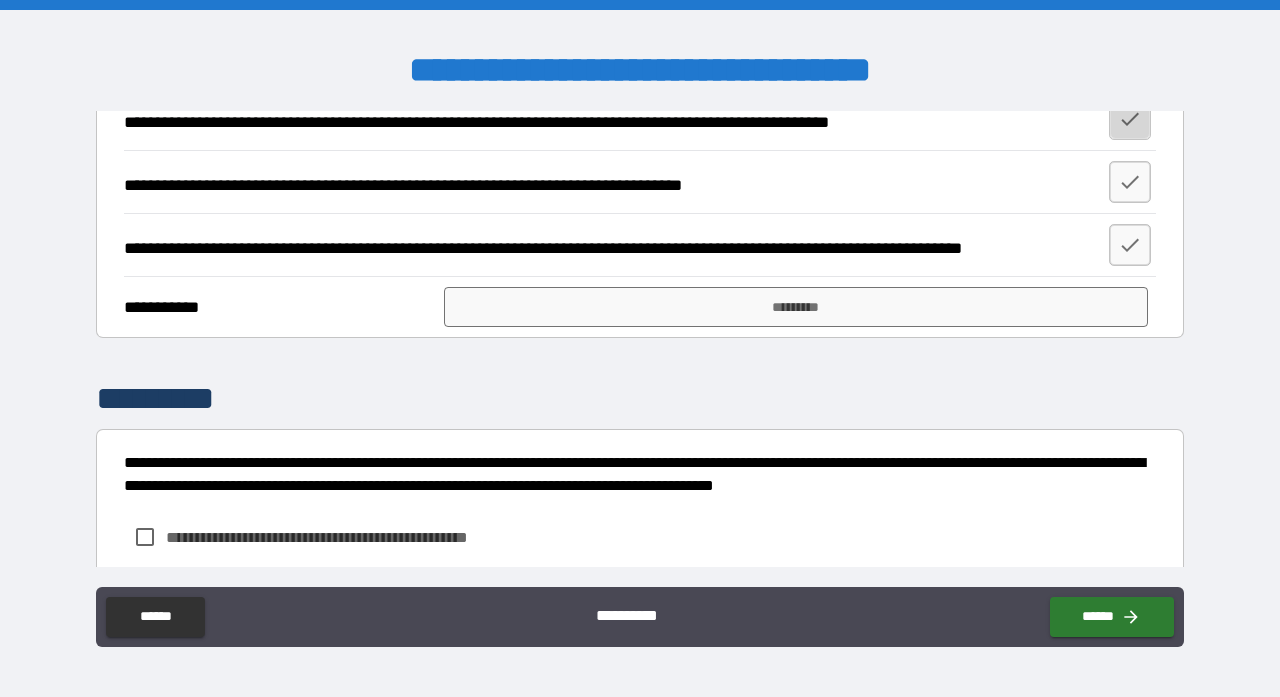 click 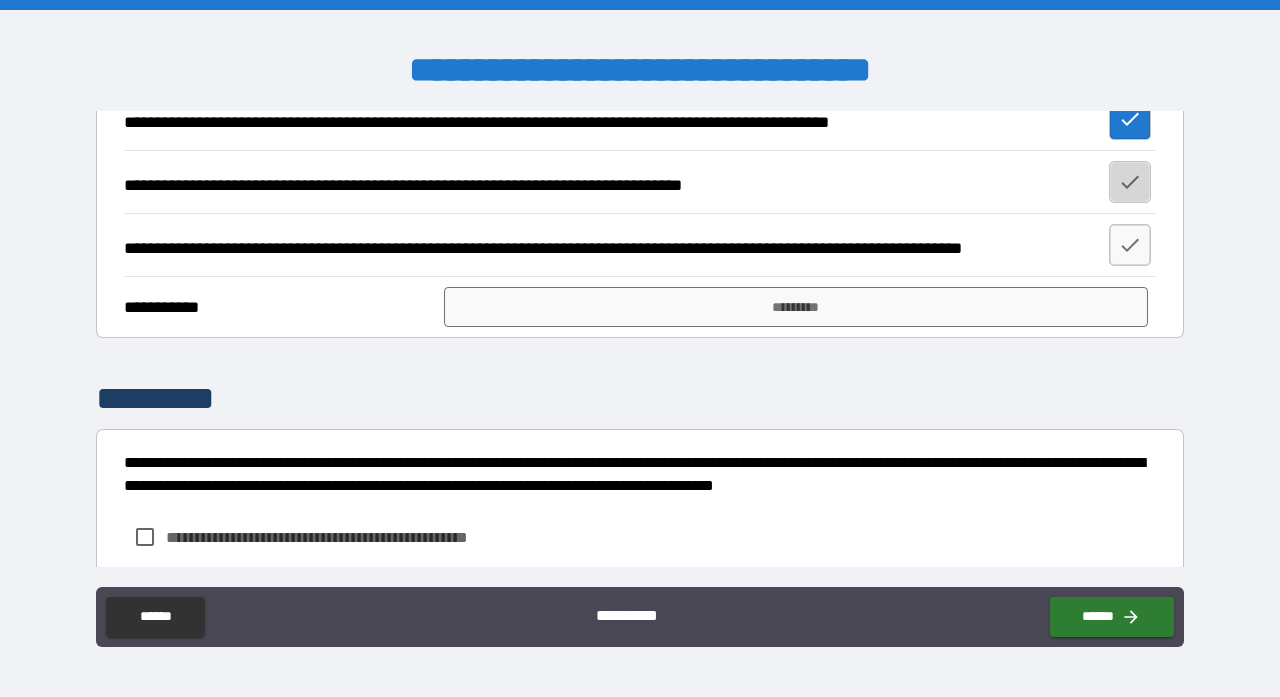 click 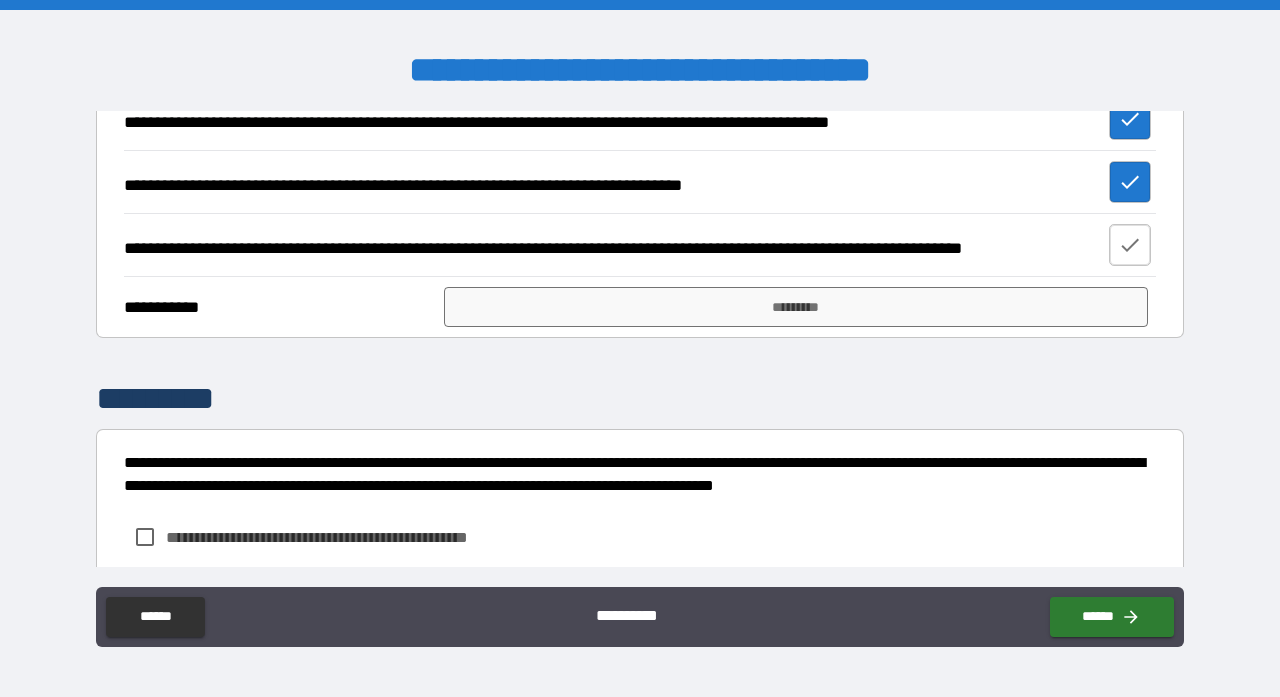 click 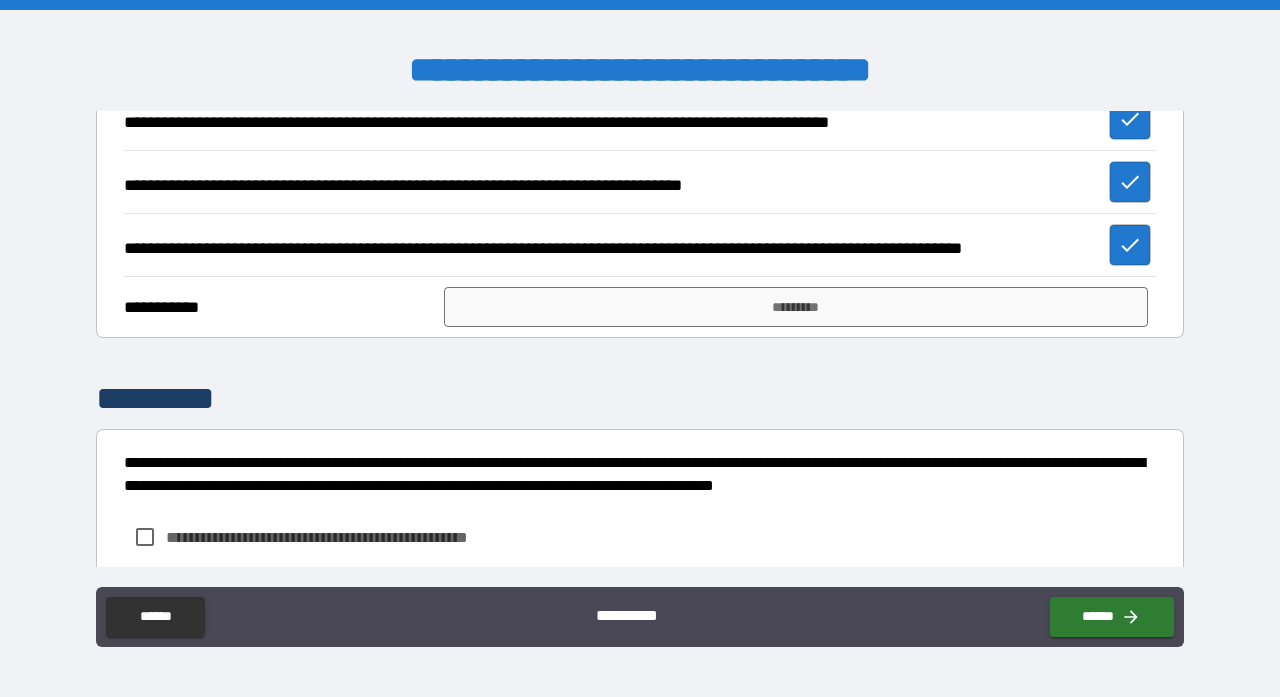 type on "*" 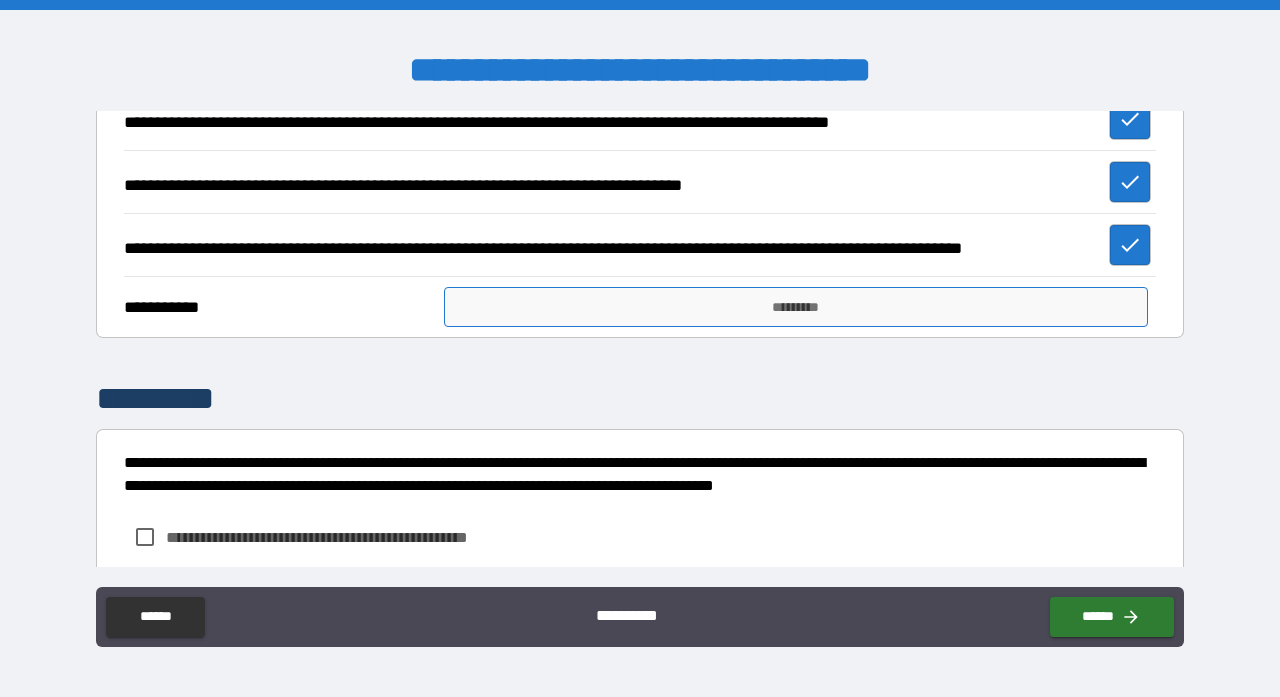 click on "*********" at bounding box center [796, 307] 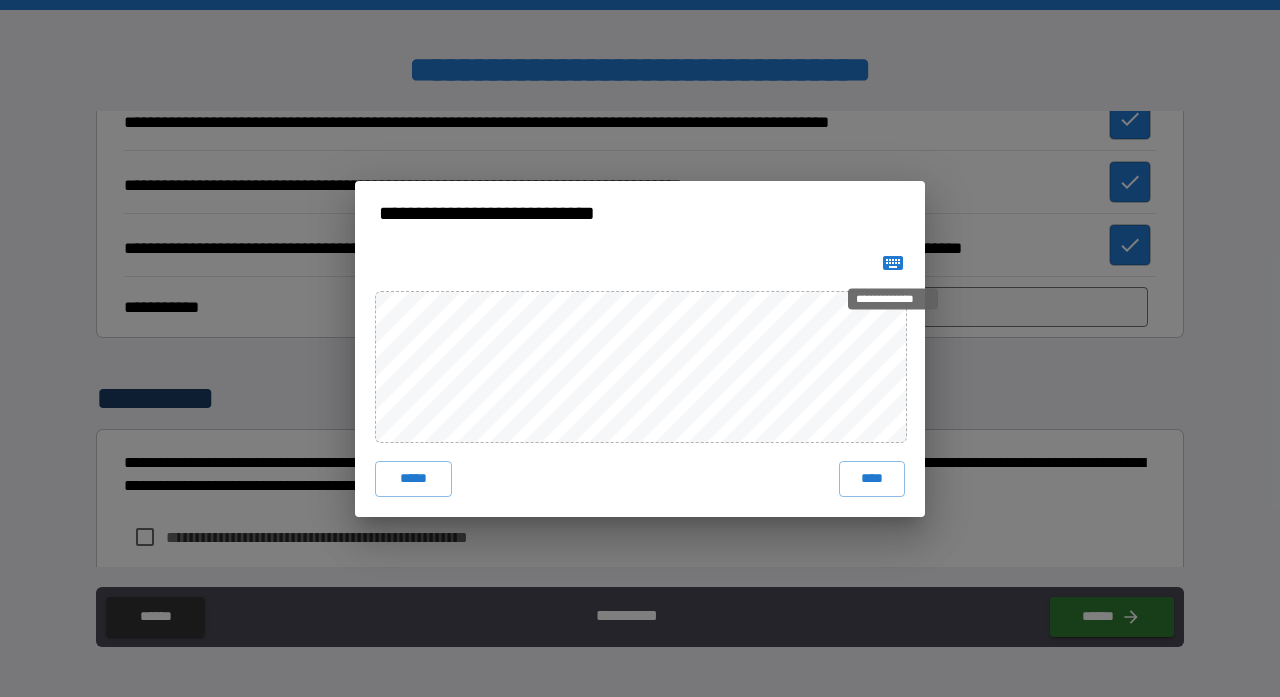 click 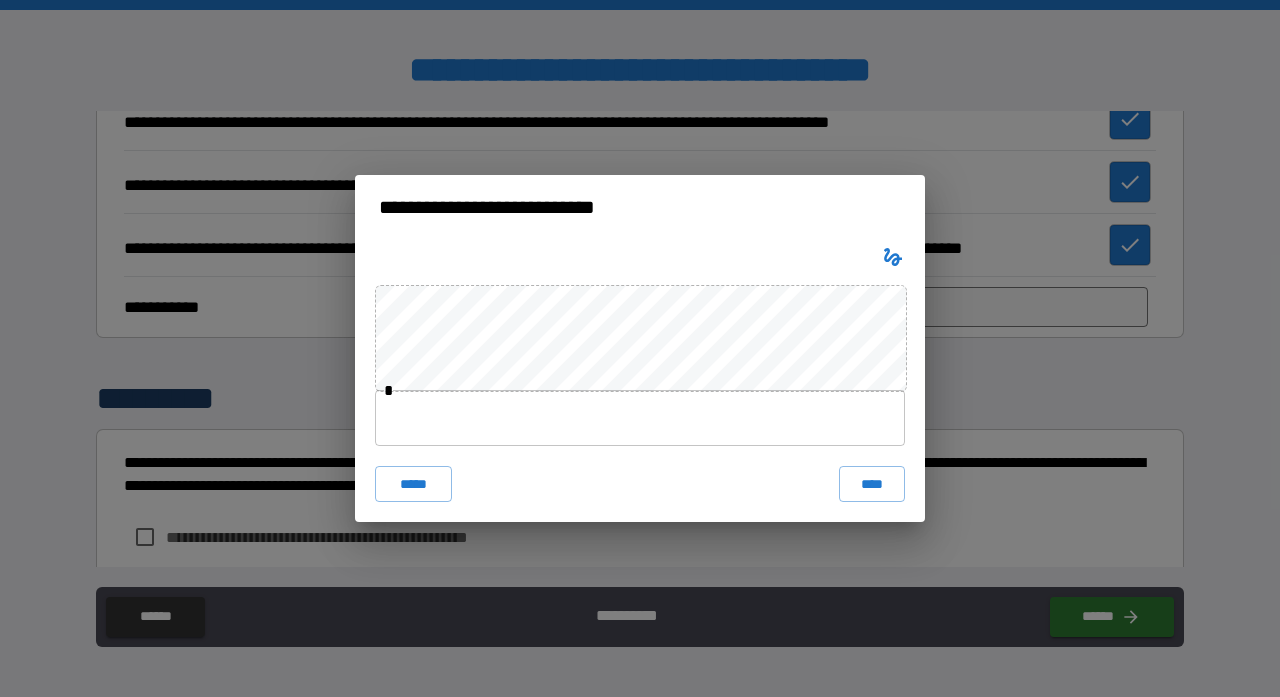 click at bounding box center [640, 418] 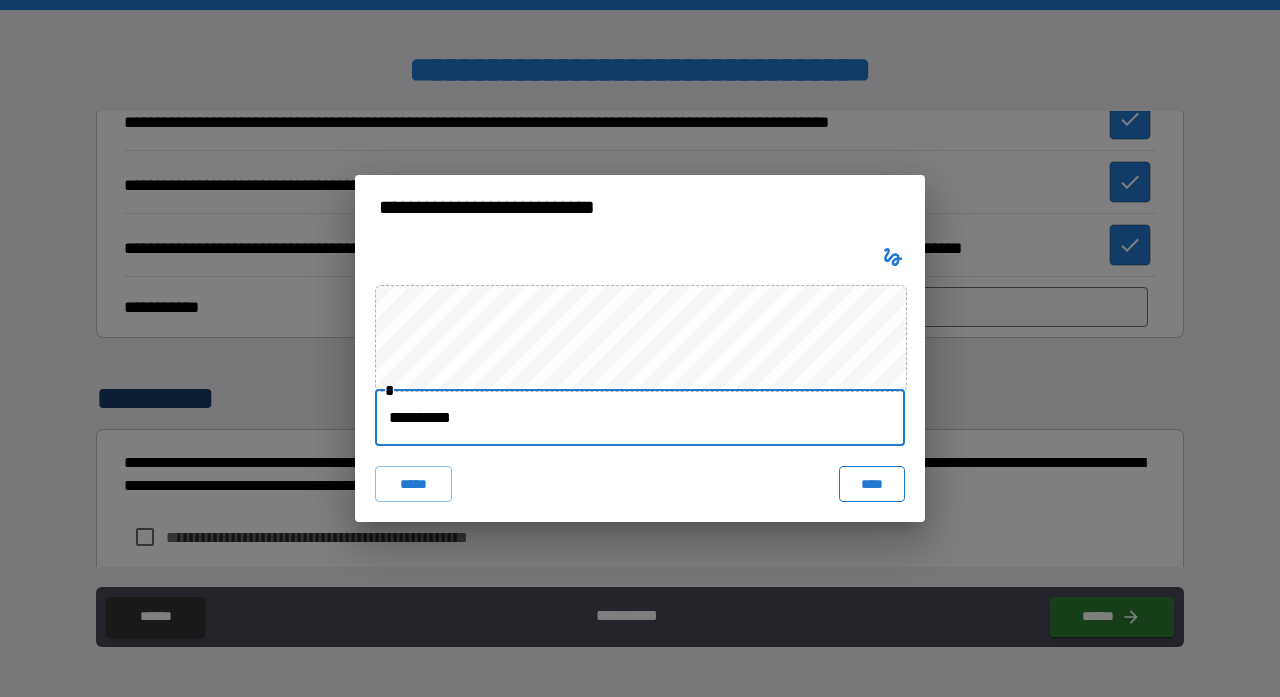 type on "**********" 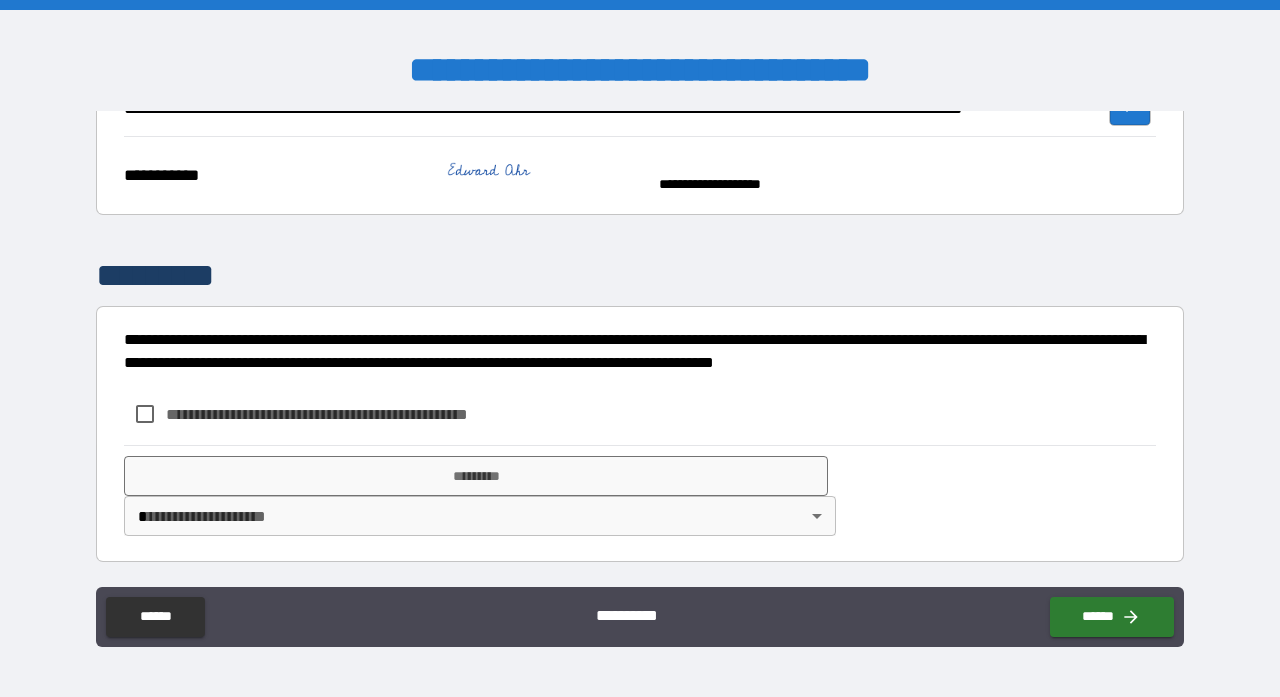 scroll, scrollTop: 927, scrollLeft: 0, axis: vertical 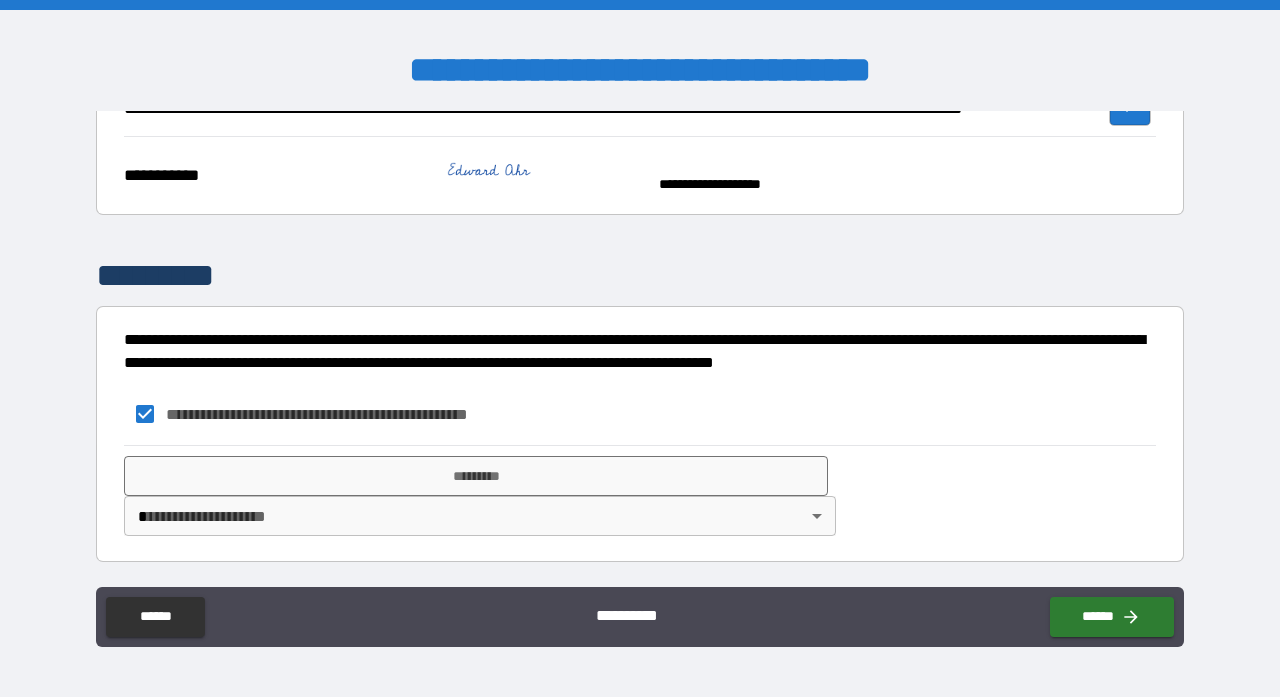 type on "*" 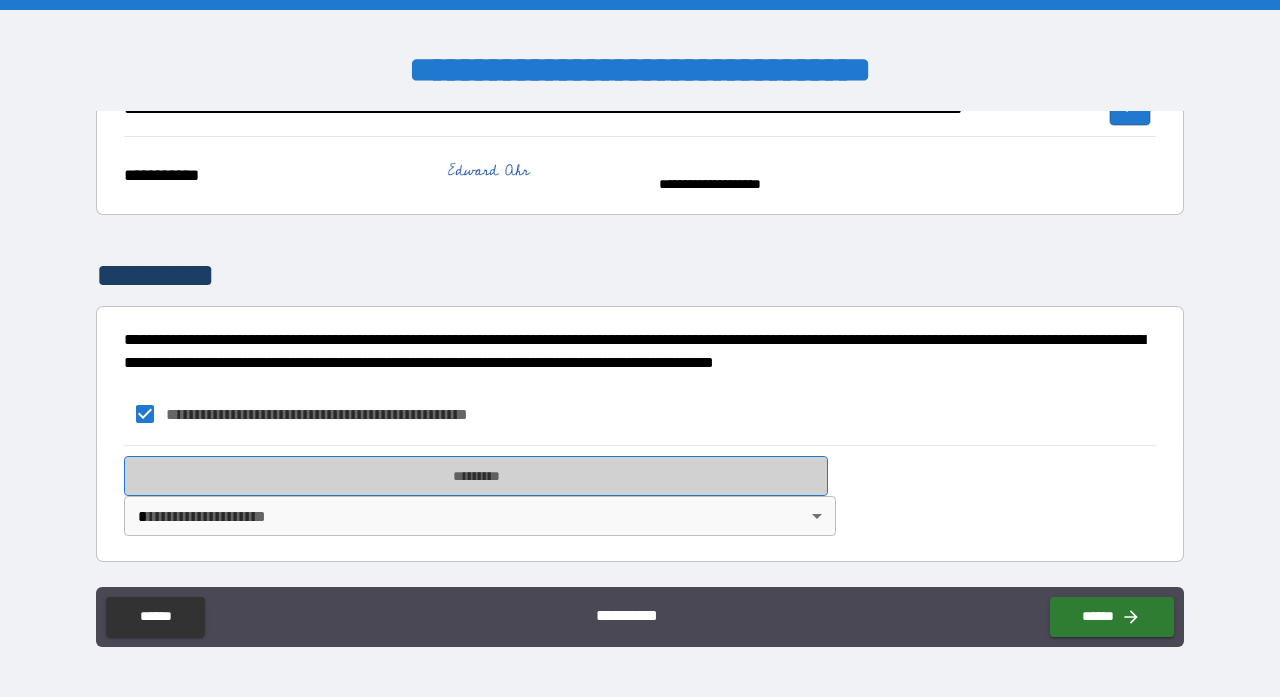 click on "*********" at bounding box center [476, 476] 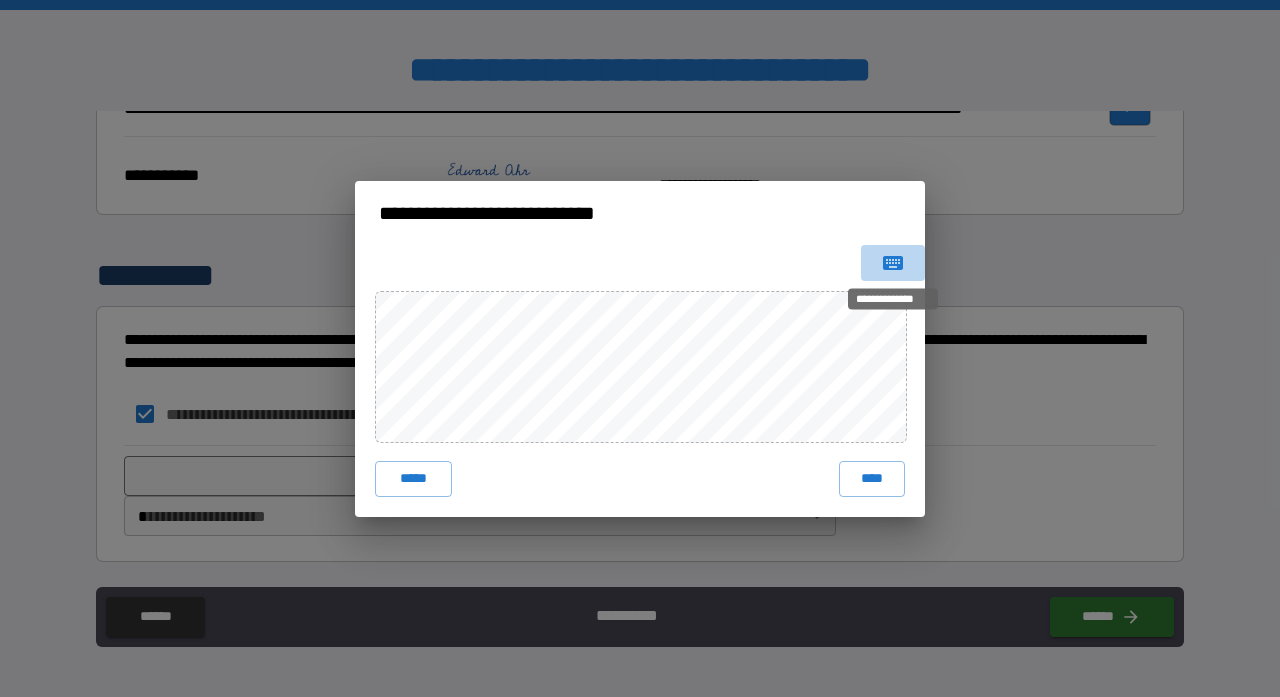 click 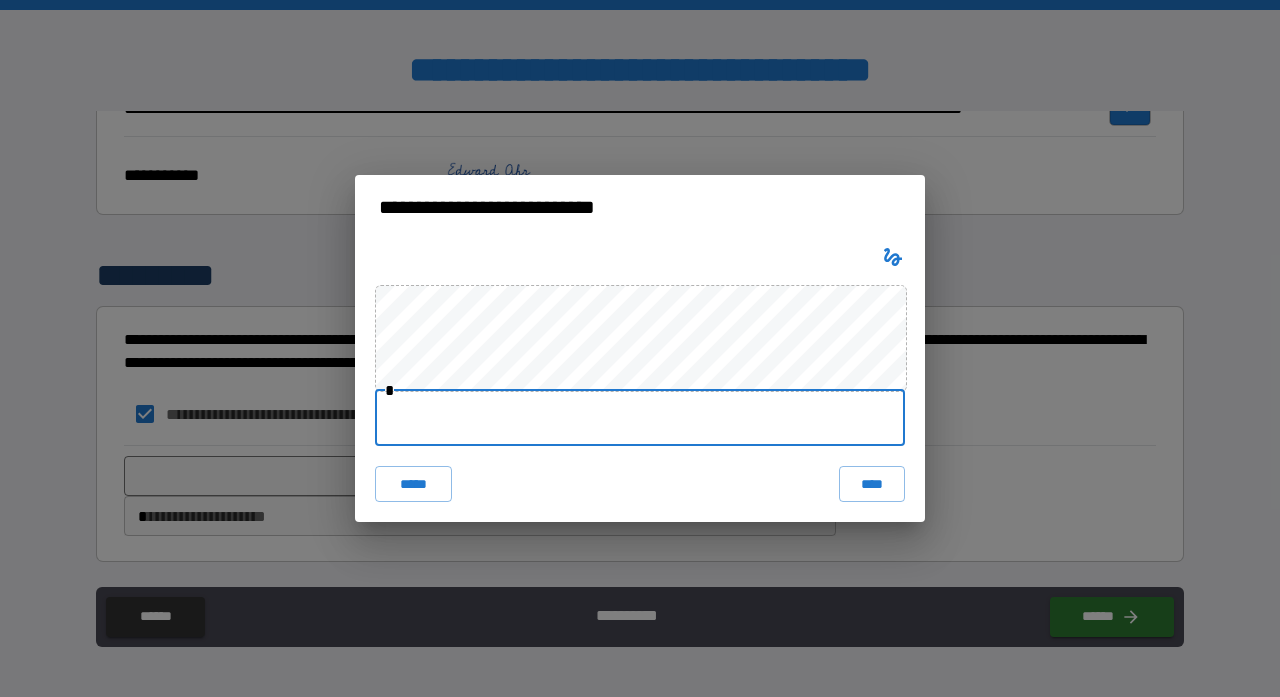 click at bounding box center (640, 418) 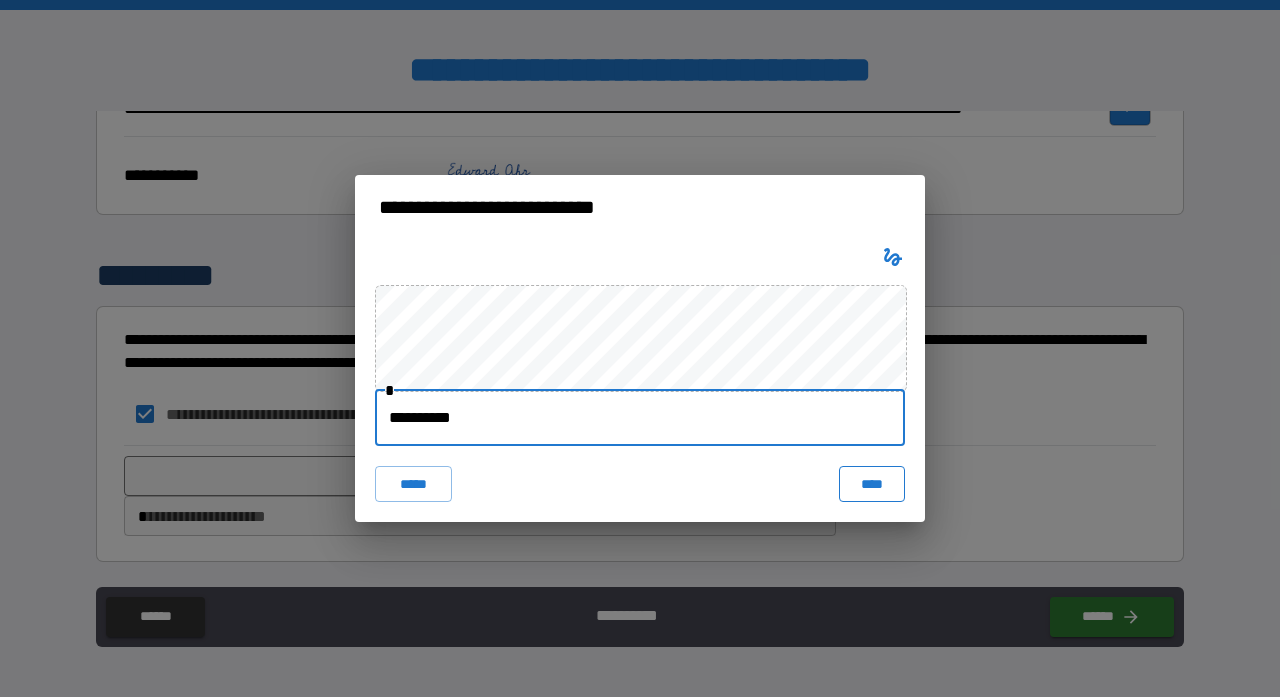 type on "**********" 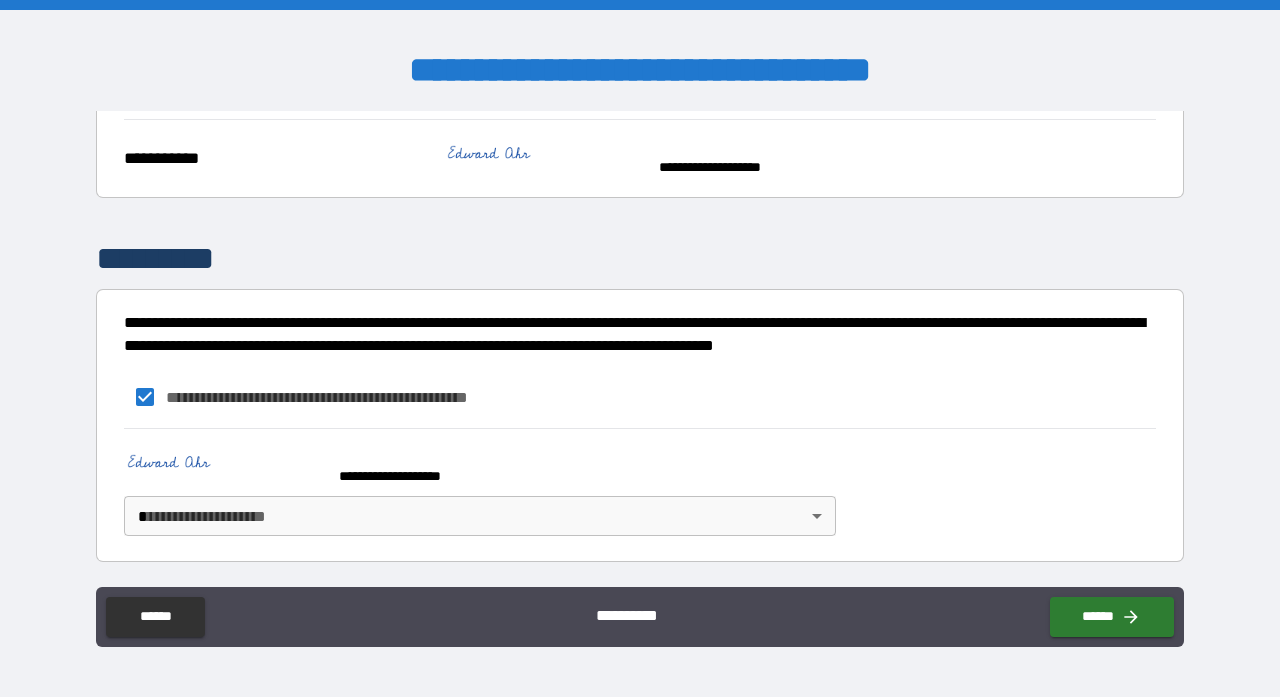 click on "**********" at bounding box center (640, 348) 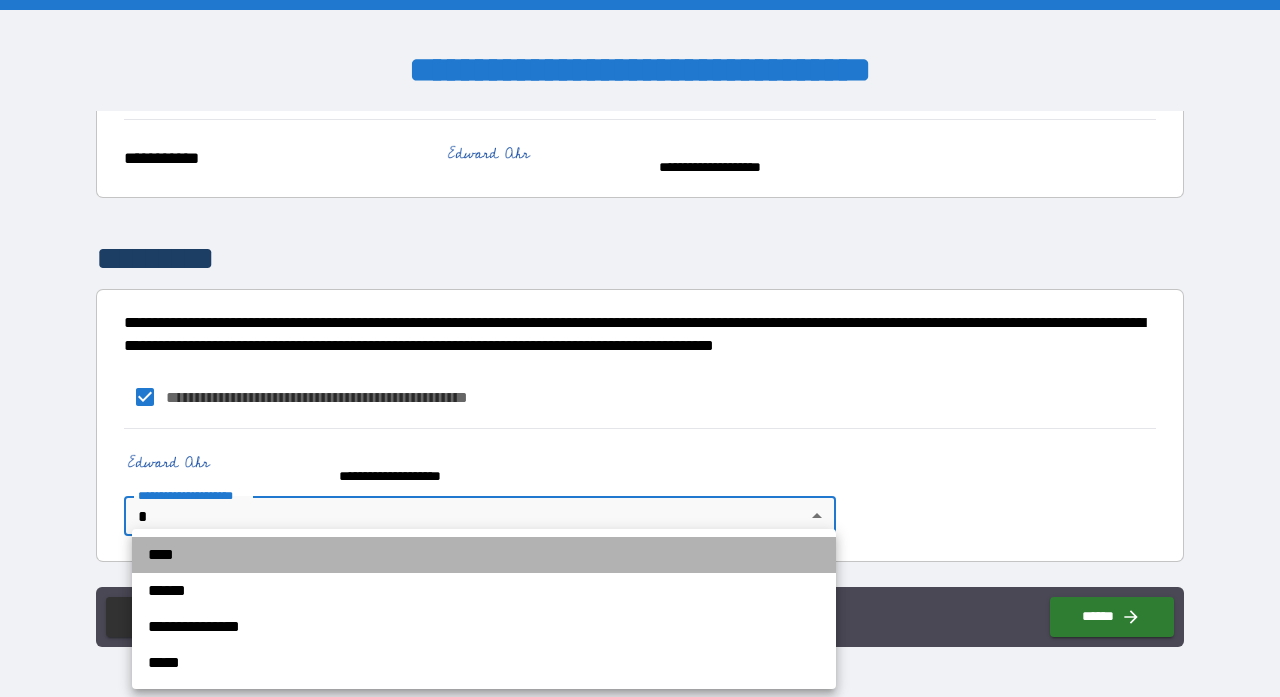click on "****" at bounding box center [484, 555] 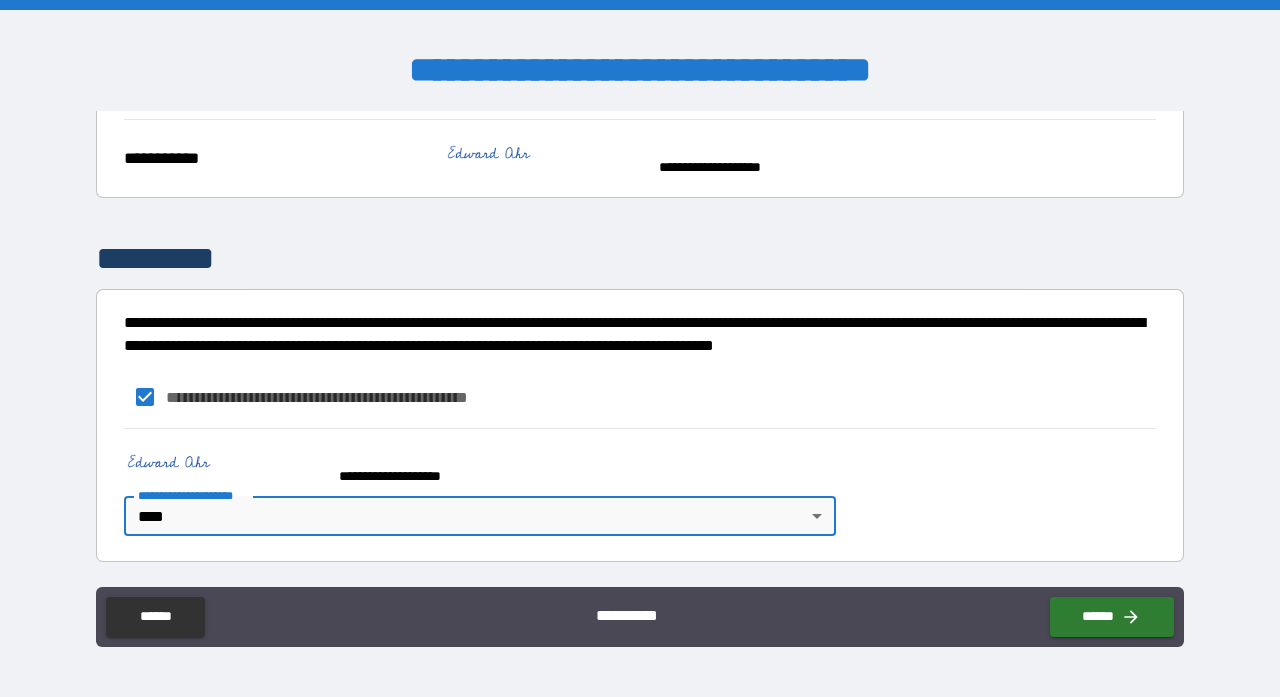 type on "*" 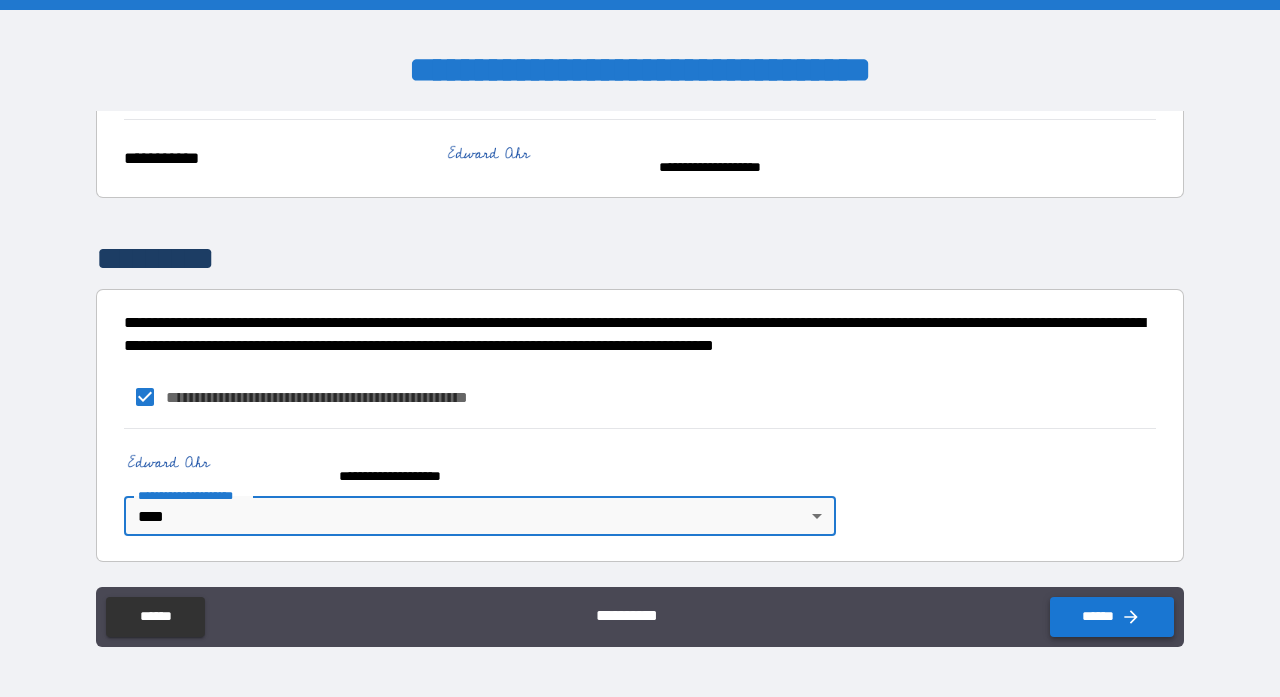 scroll, scrollTop: 944, scrollLeft: 0, axis: vertical 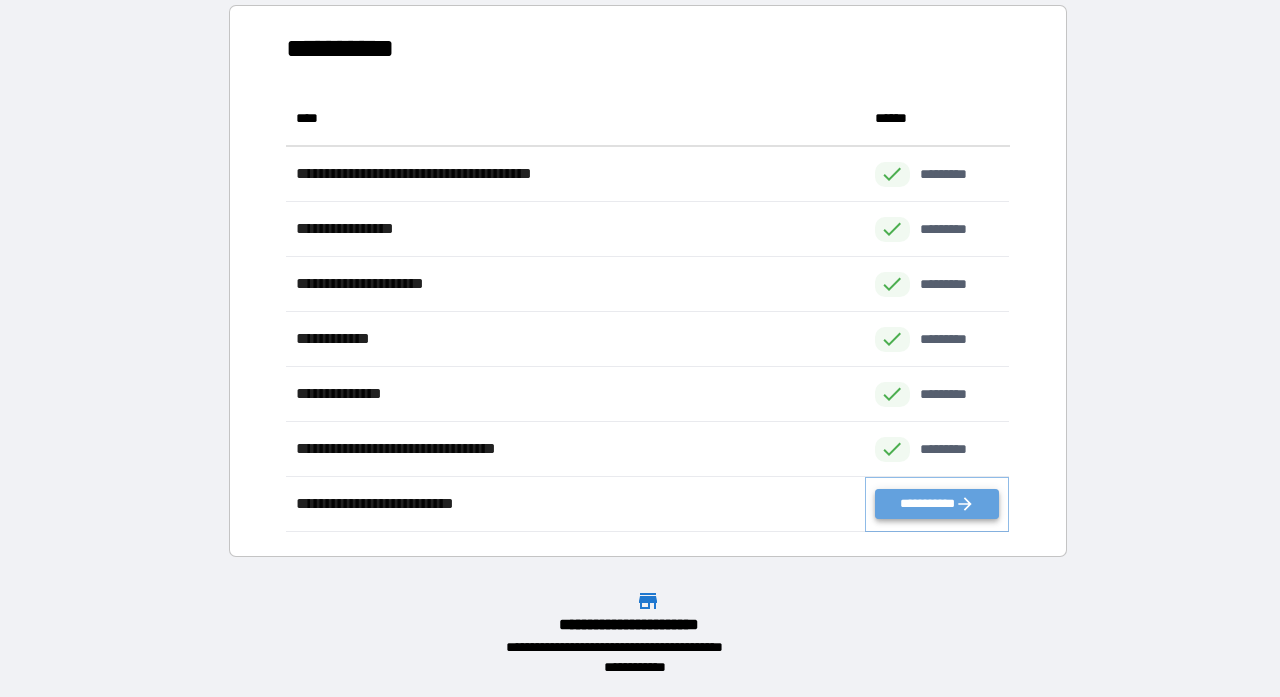 click on "**********" at bounding box center (937, 504) 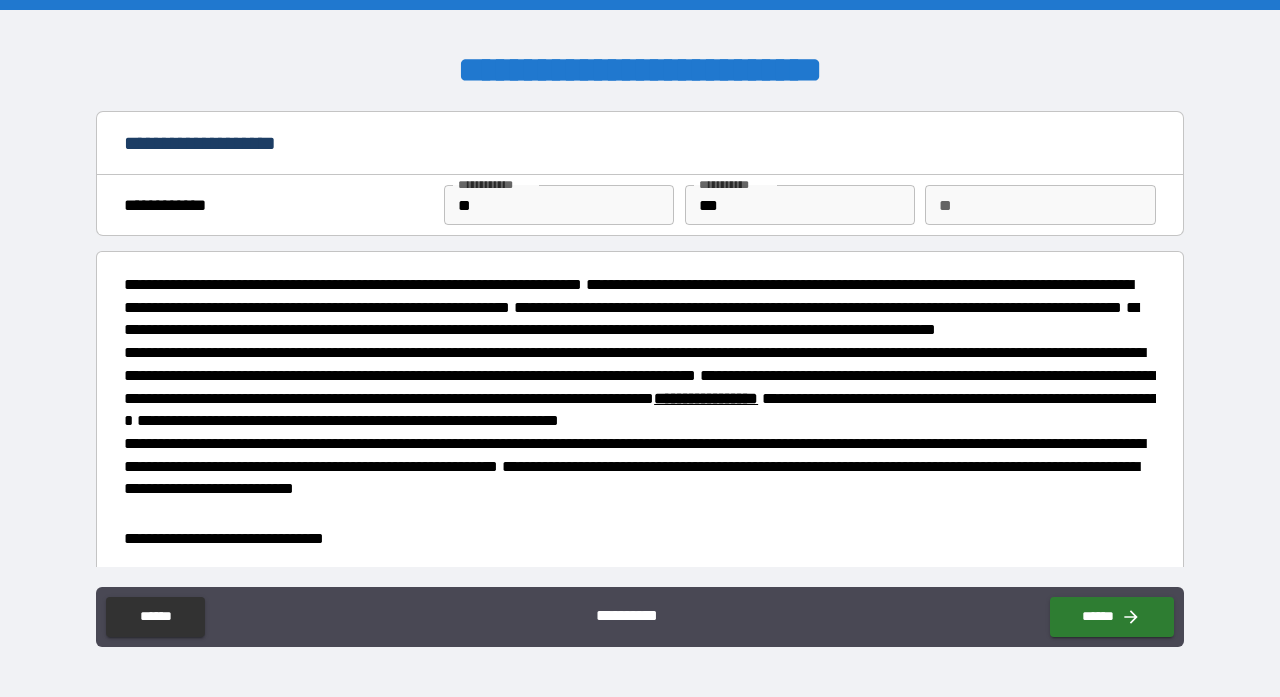 type on "*" 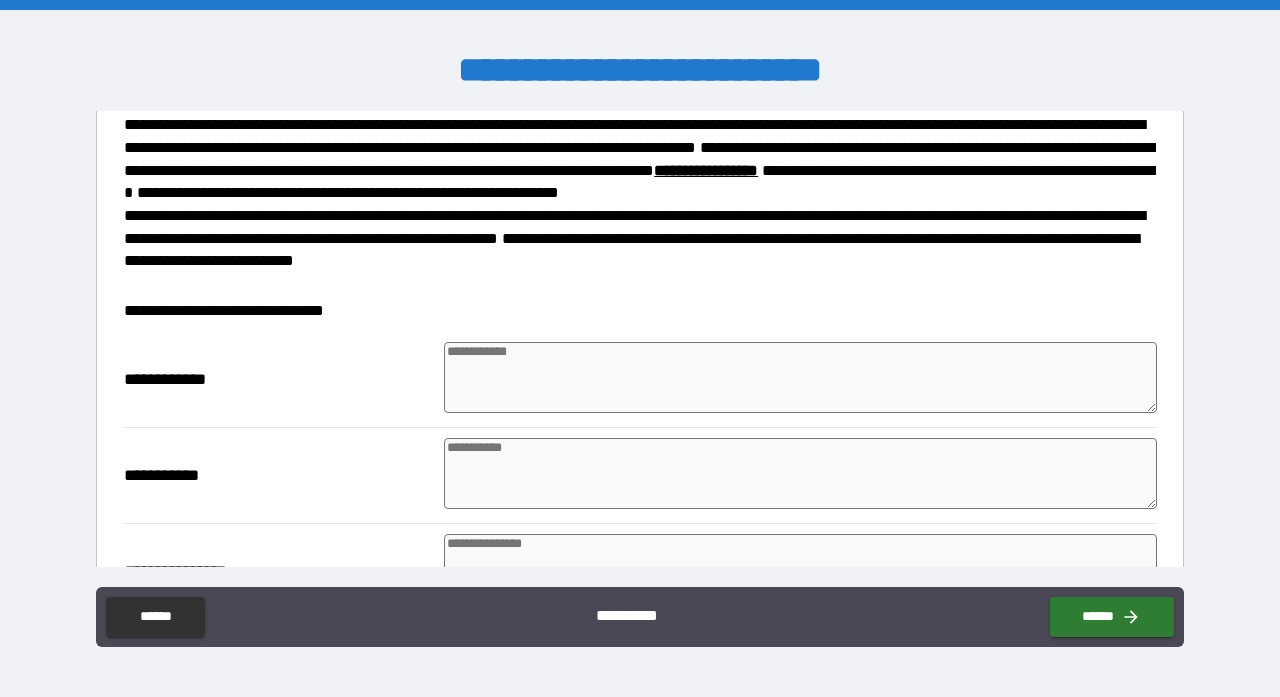 scroll, scrollTop: 268, scrollLeft: 0, axis: vertical 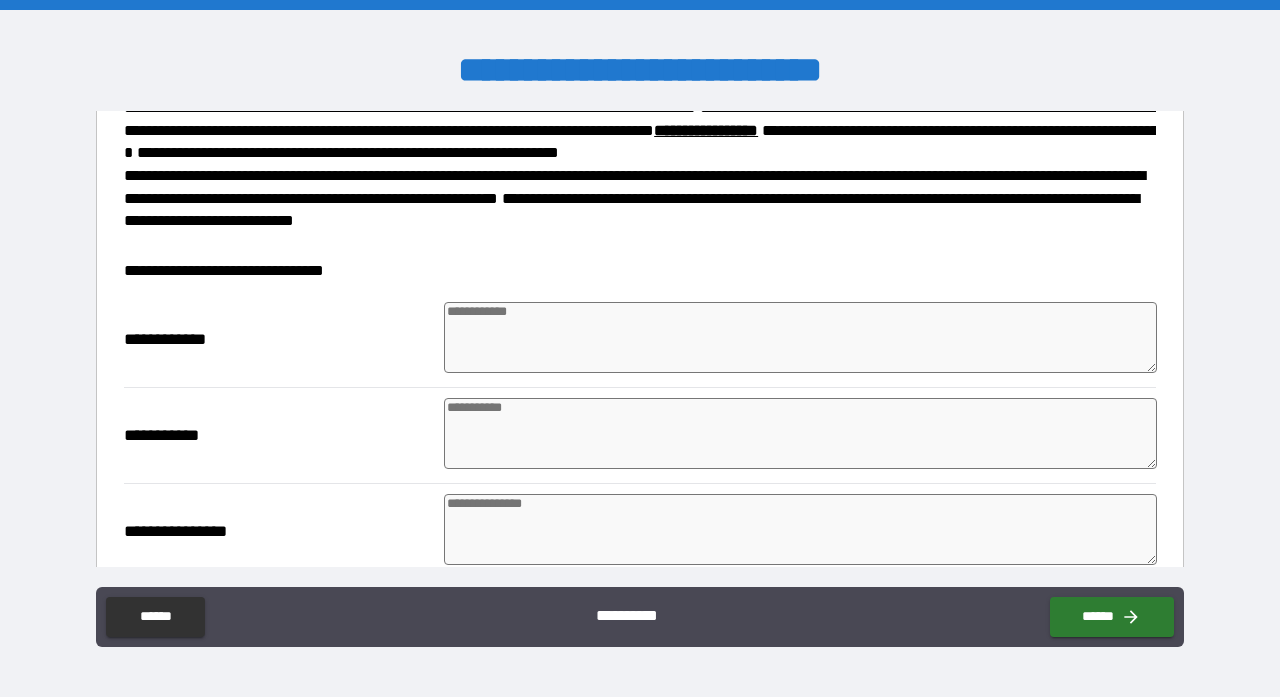 click at bounding box center [800, 337] 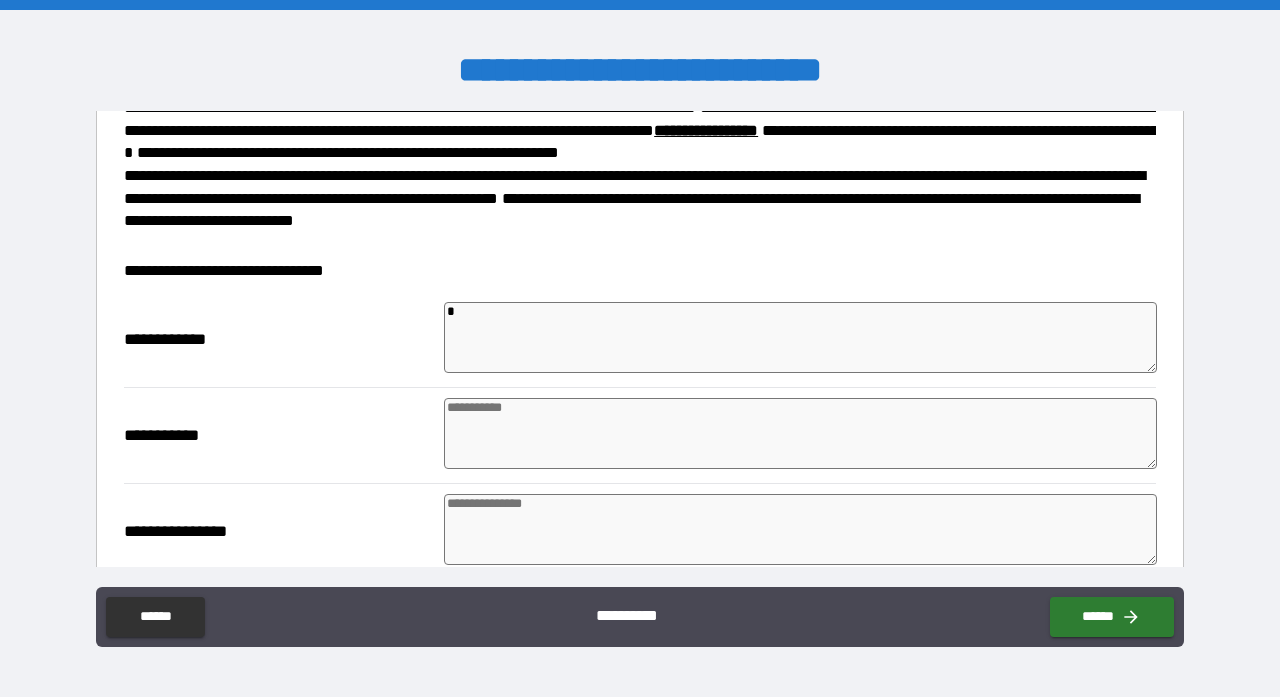 type on "*" 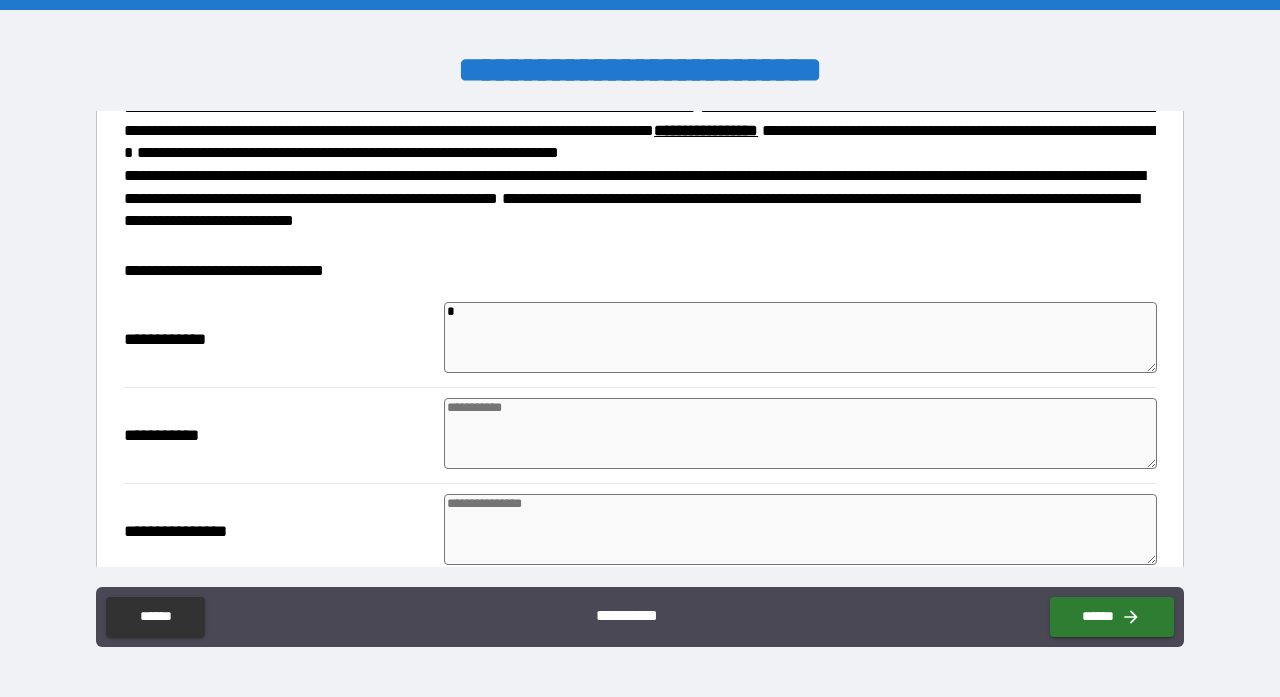 type on "*" 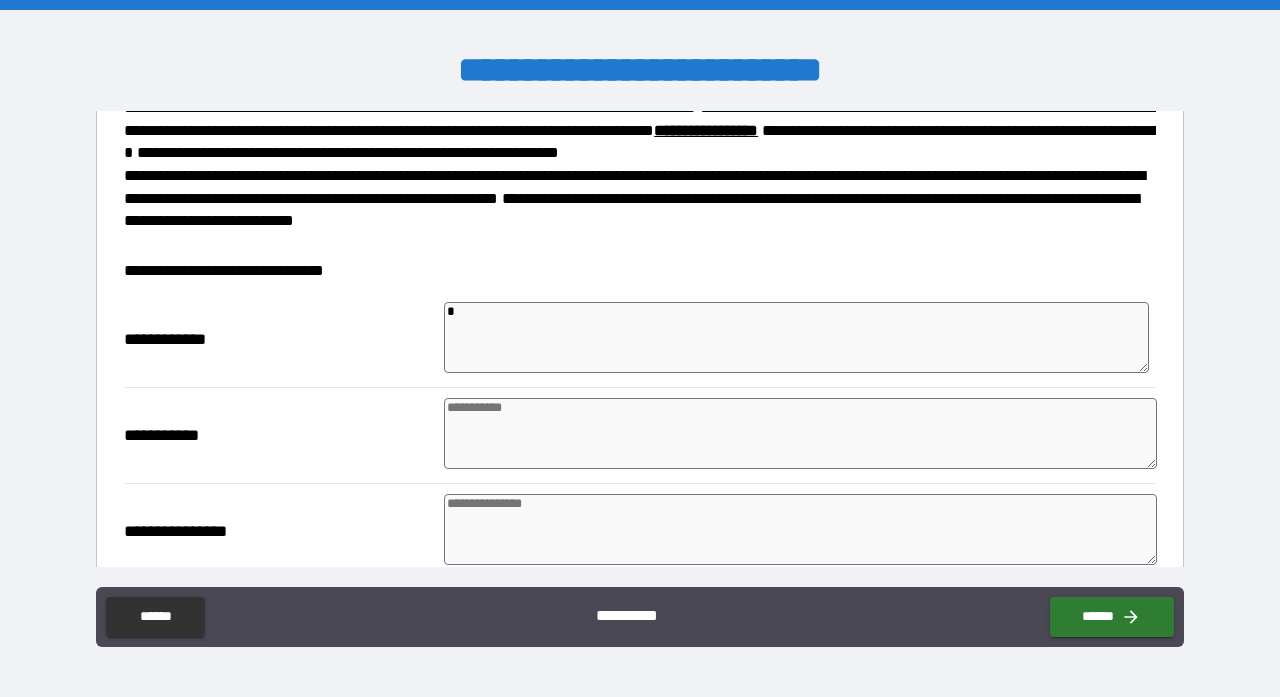 type on "**" 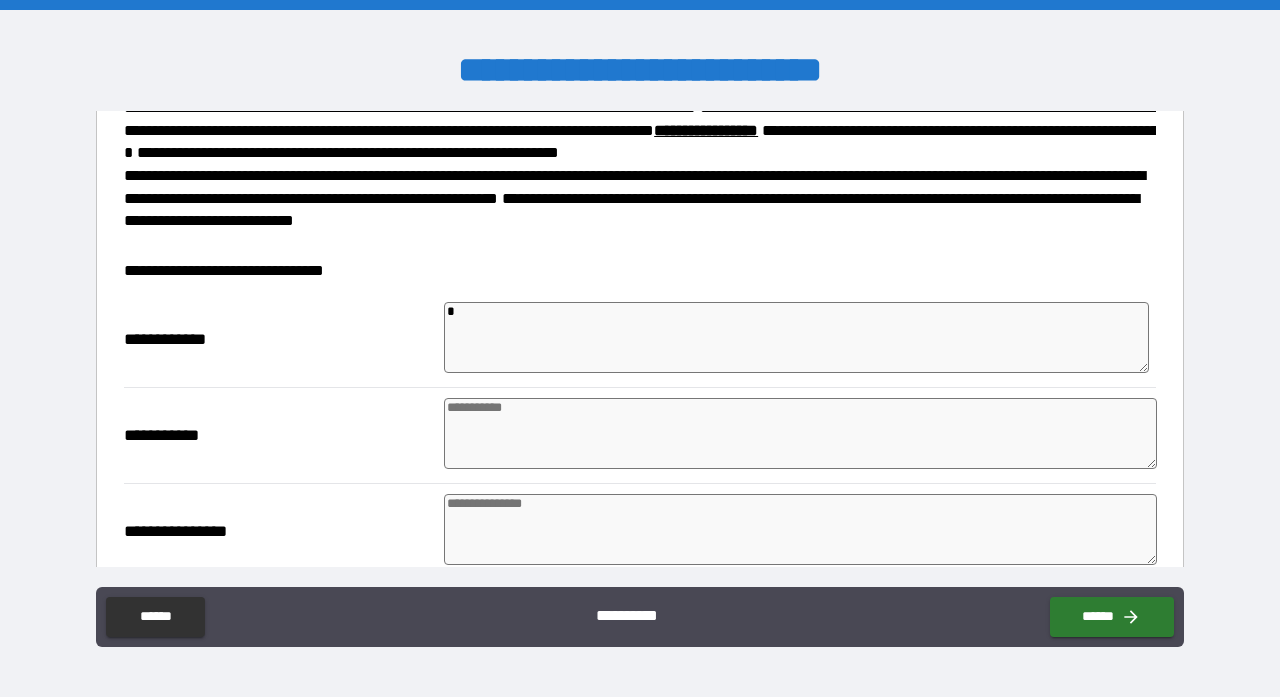 type on "*" 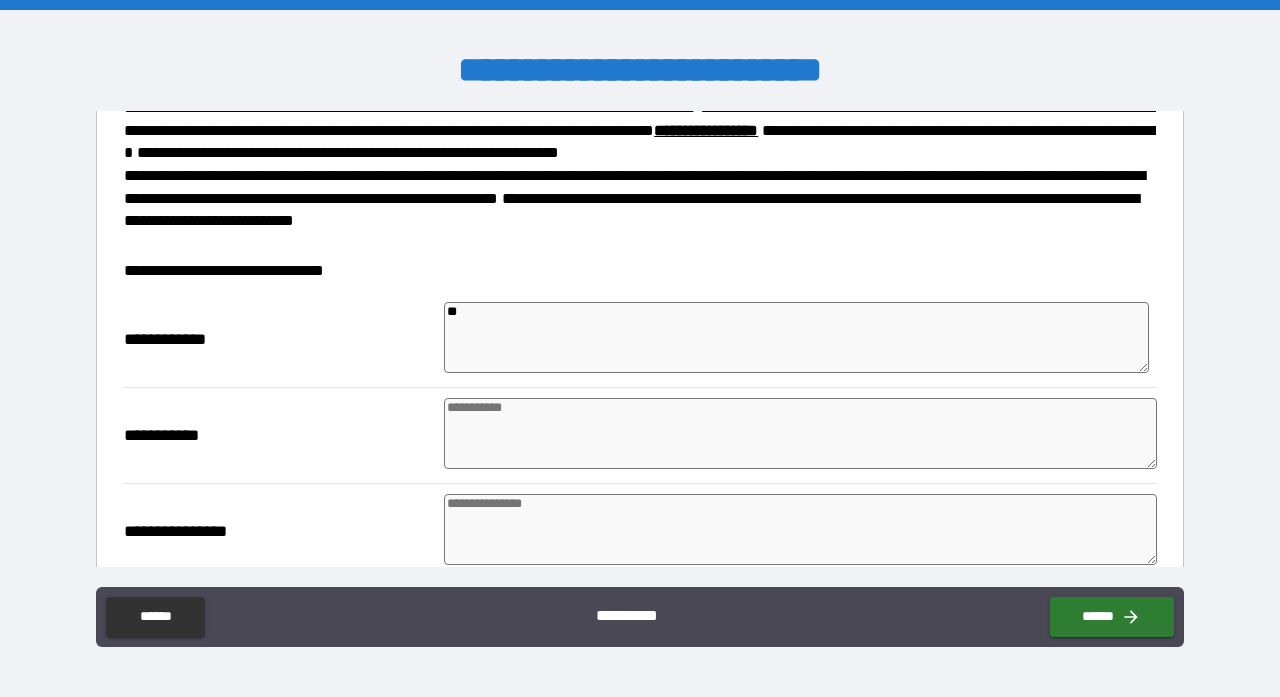 type on "*" 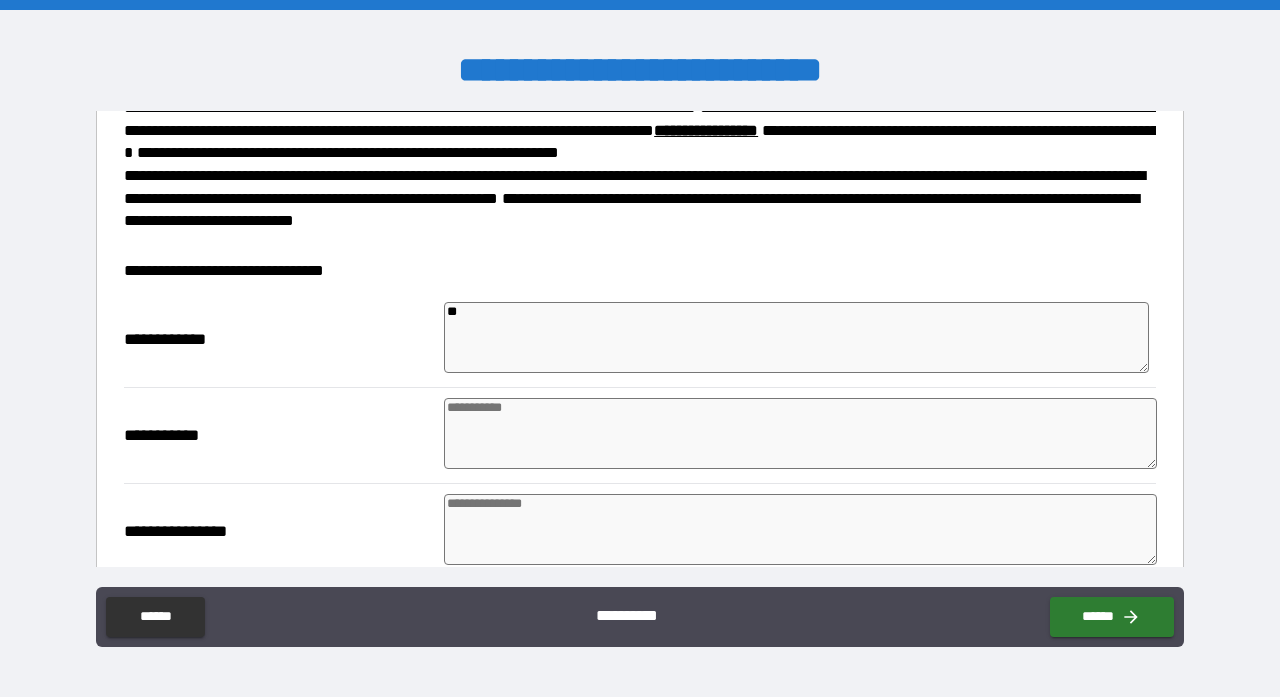type on "***" 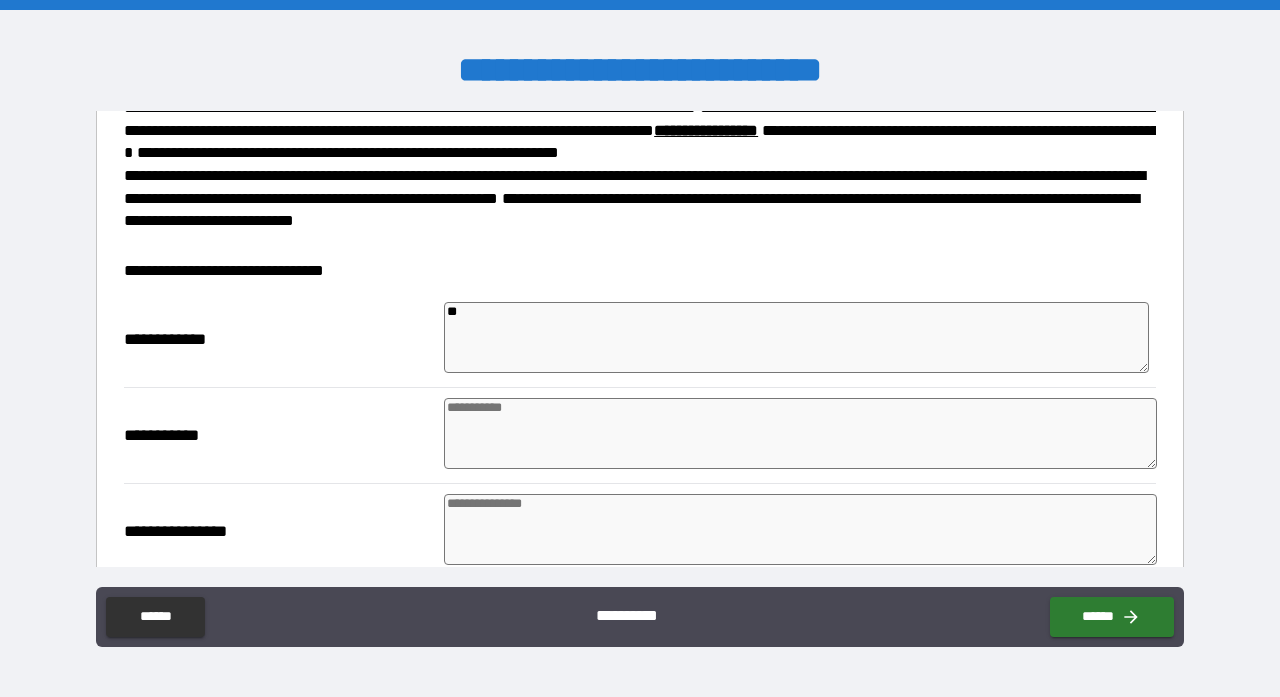 type on "*" 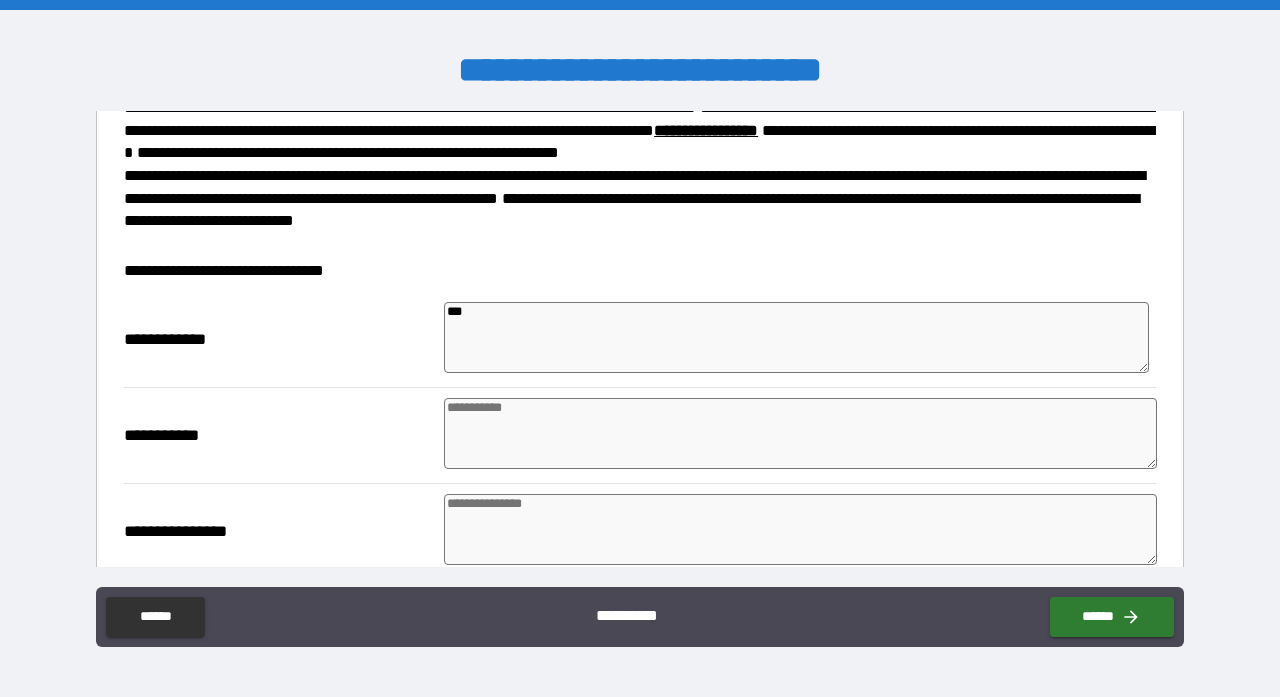 type on "****" 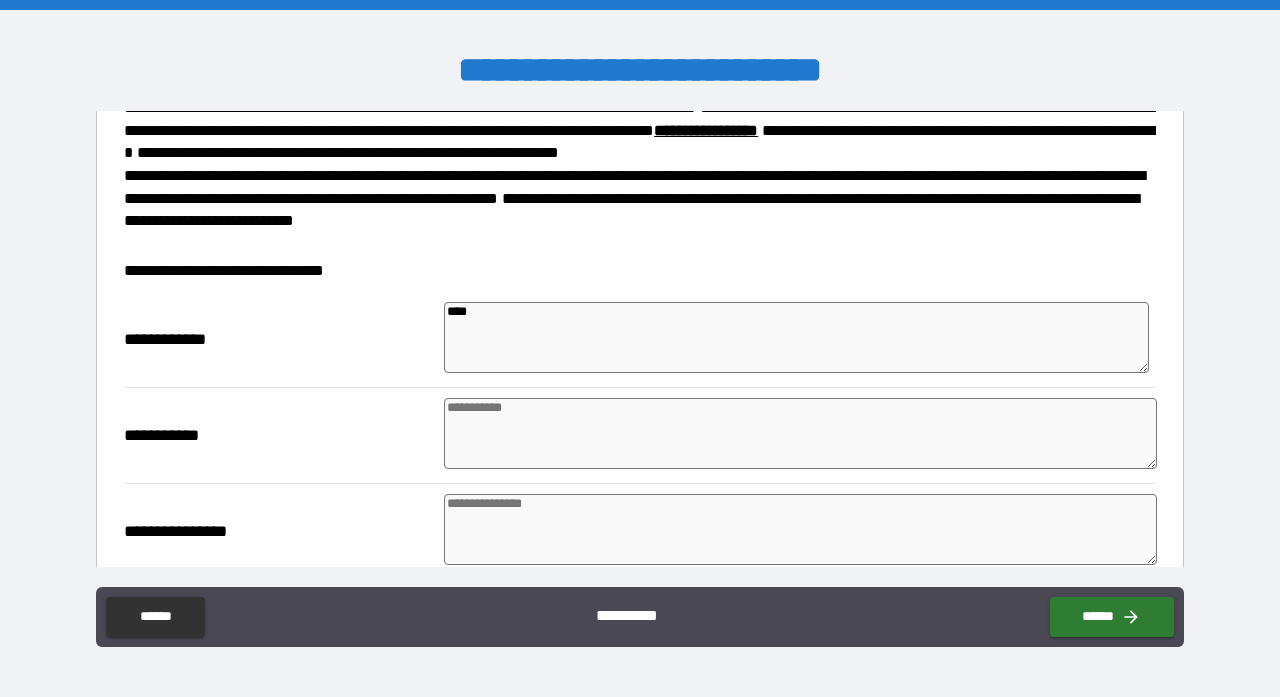 type on "*****" 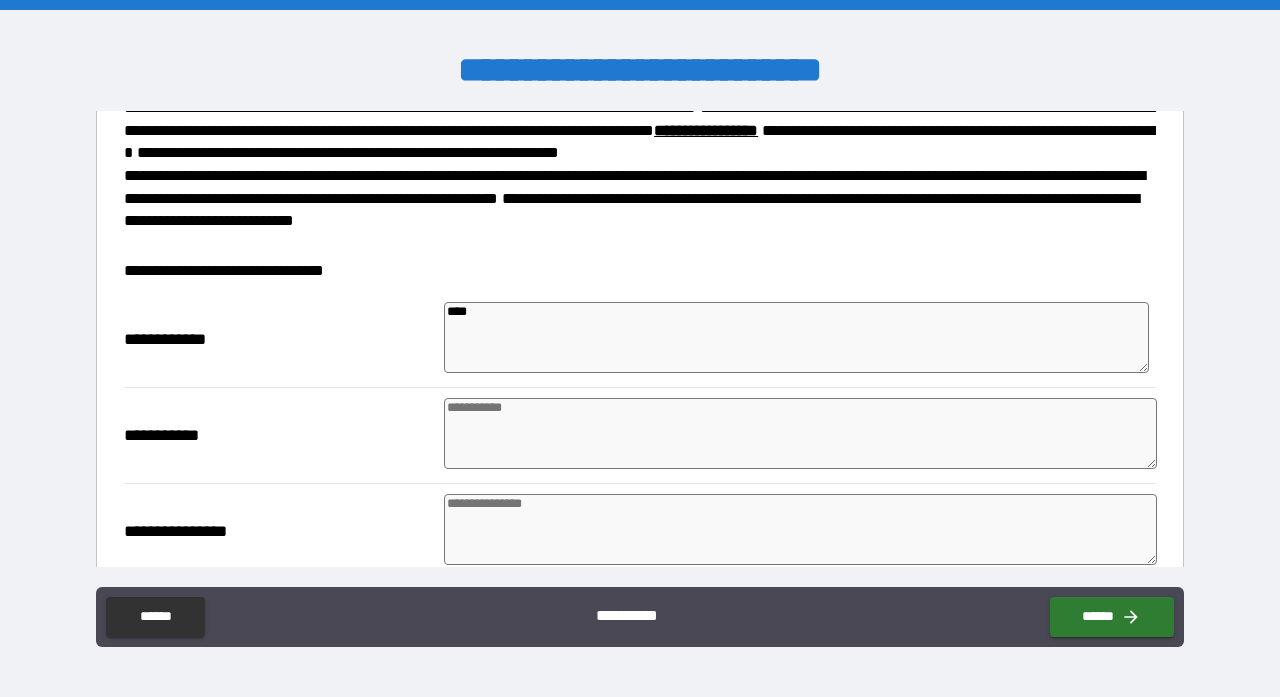 type on "*" 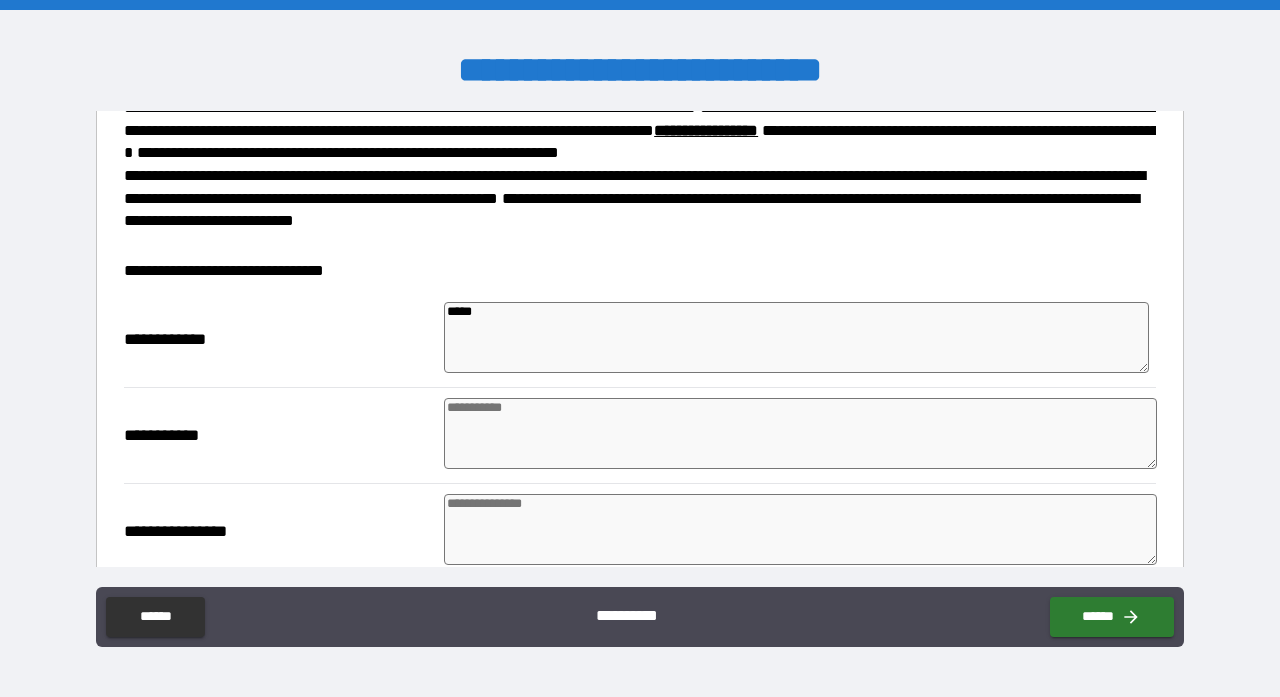 type on "*" 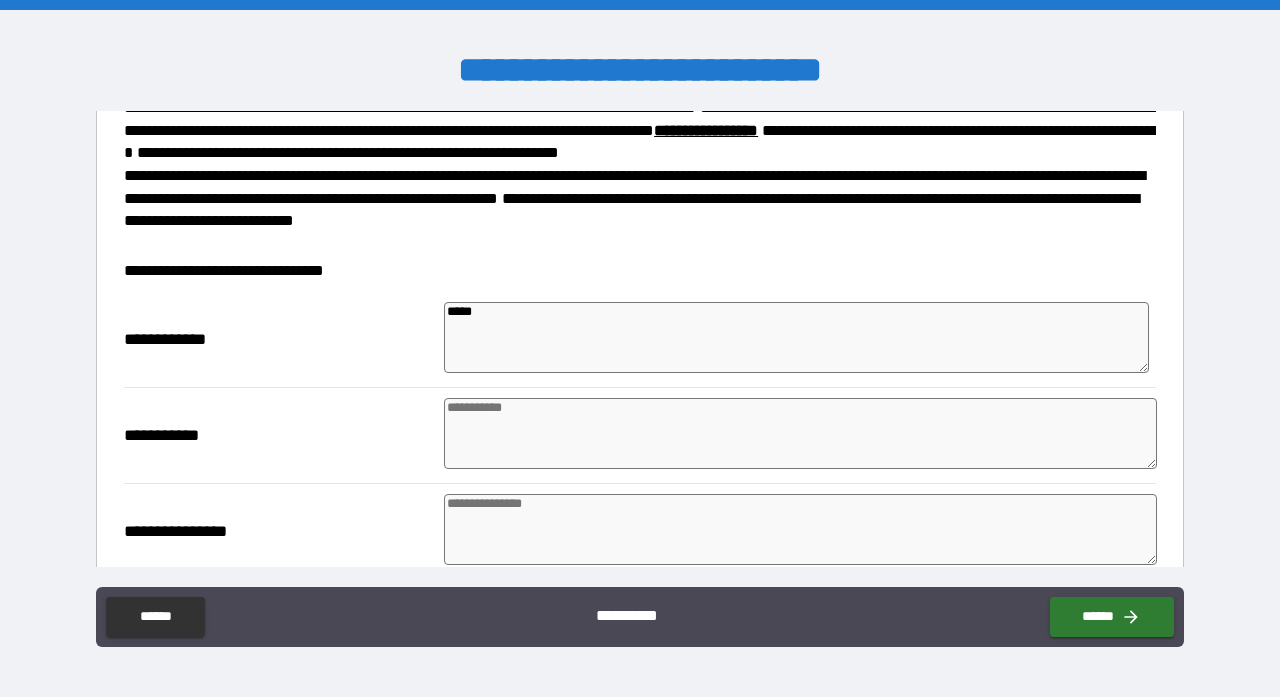 type on "*" 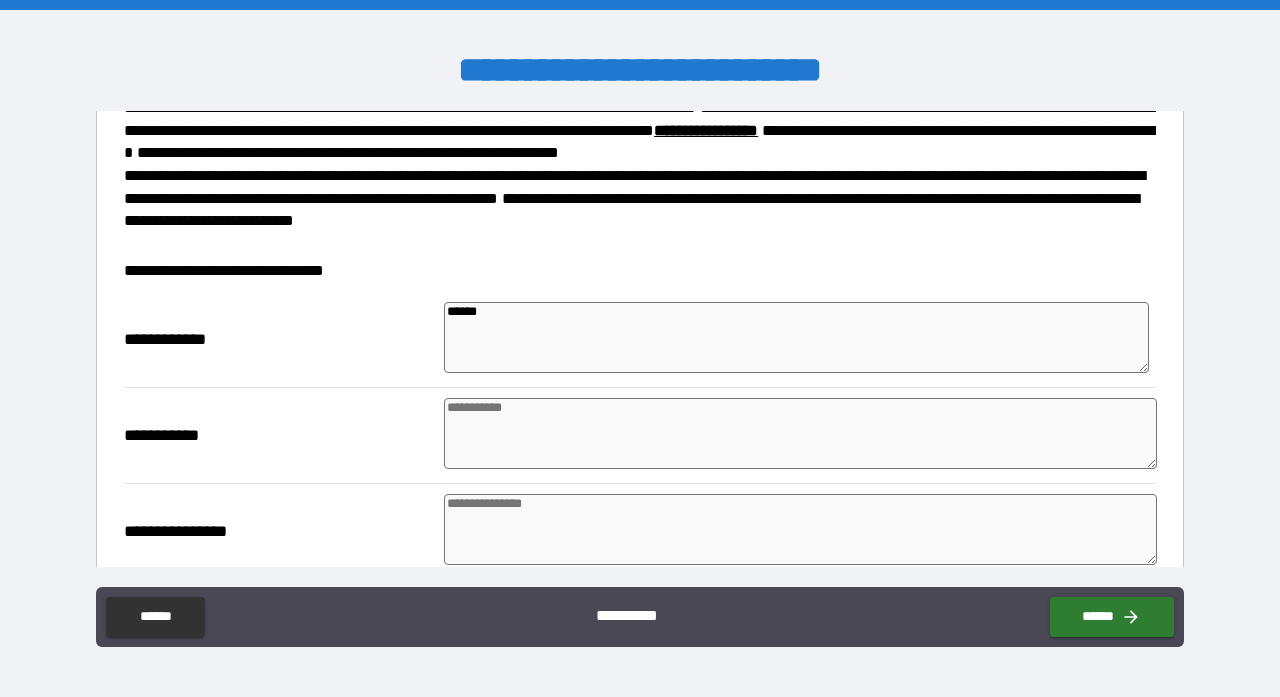 type on "*" 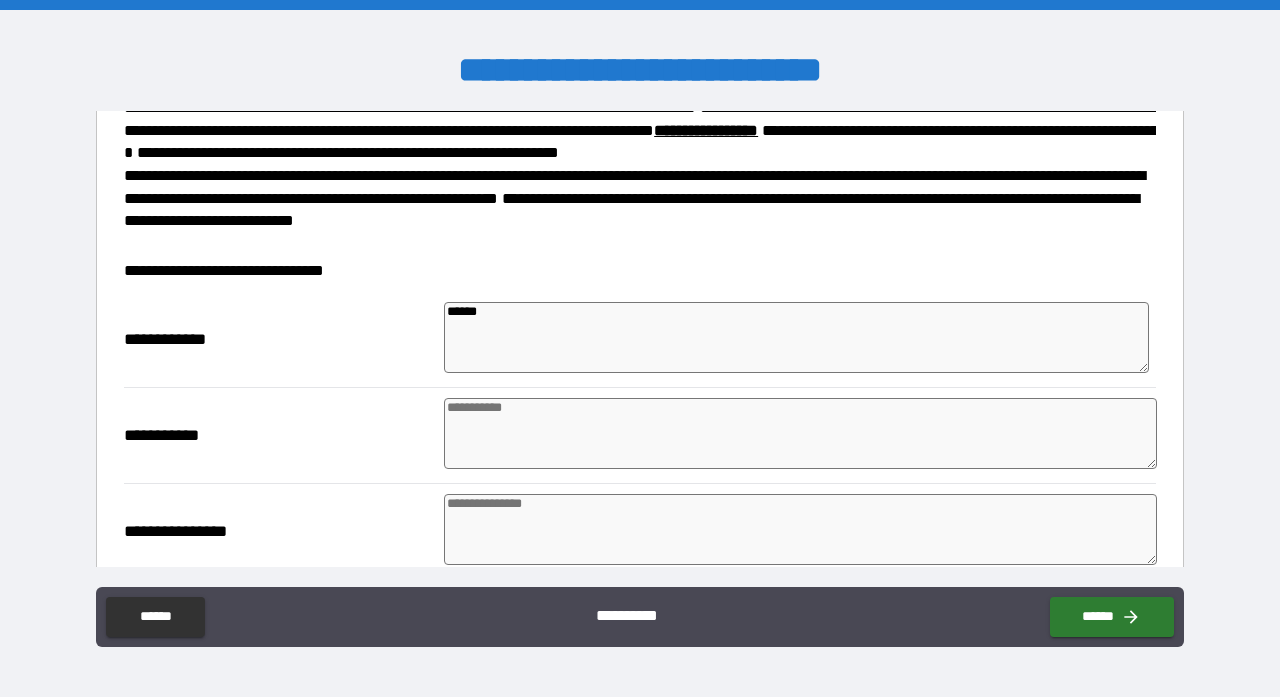 type on "*" 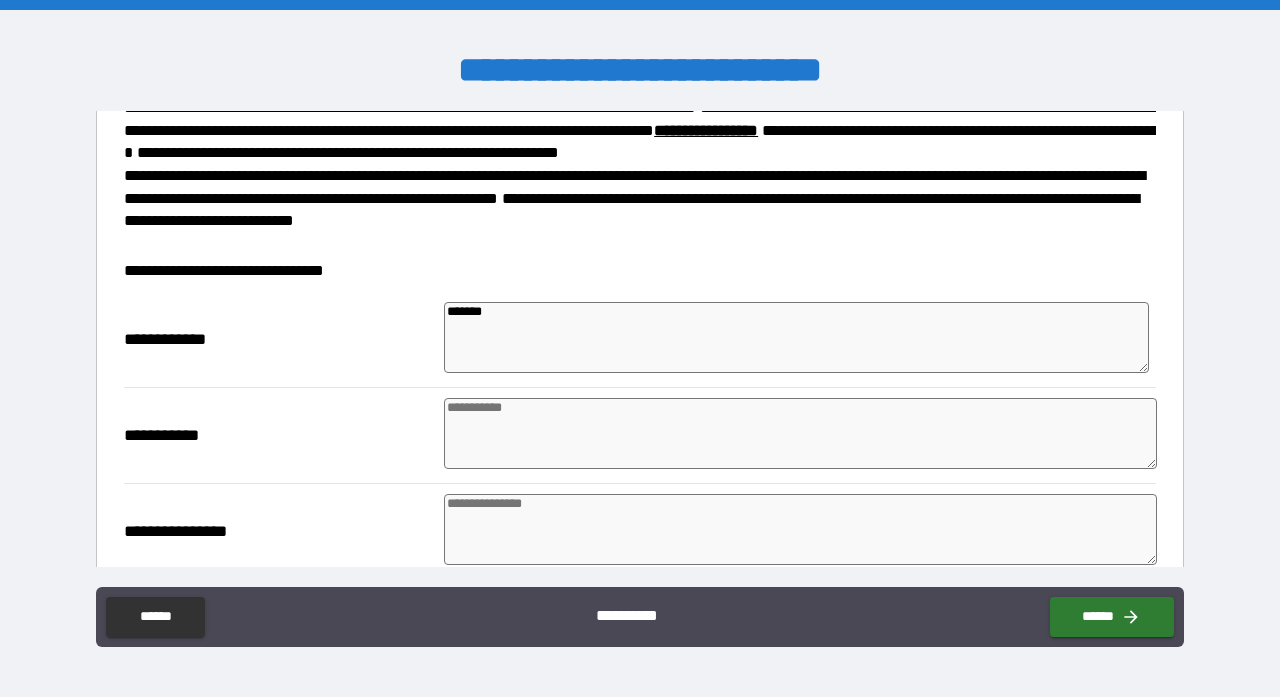 type on "*" 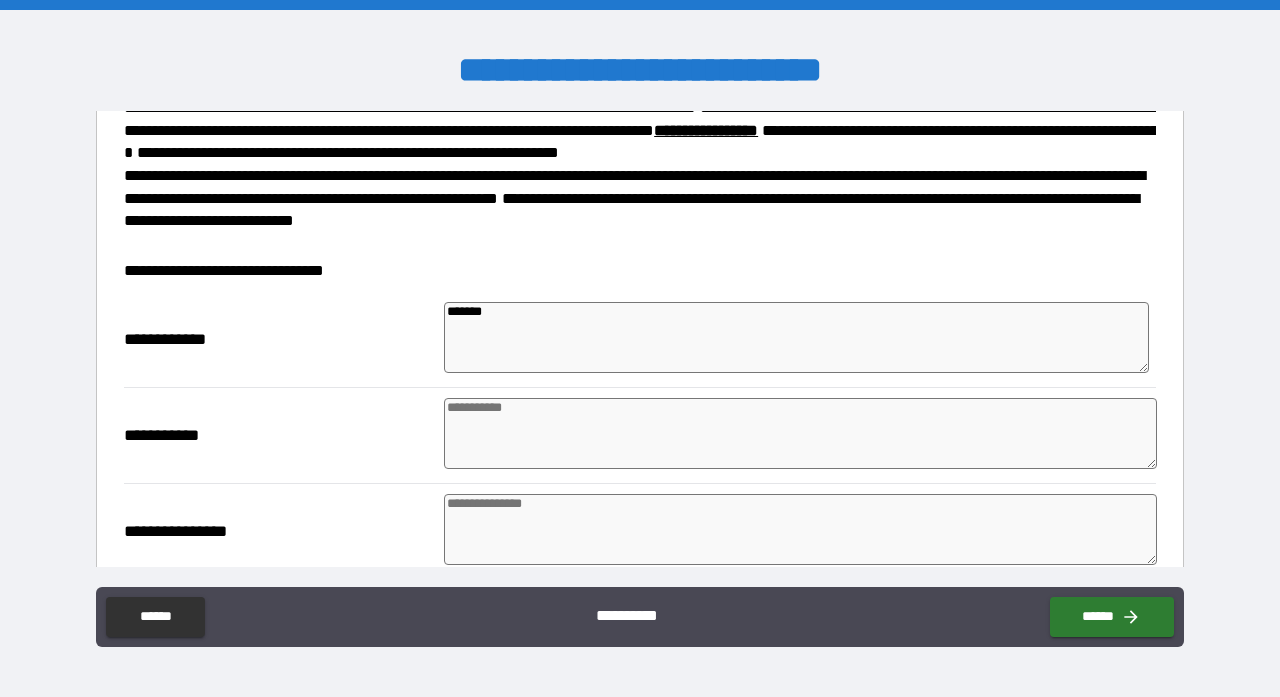 type on "*" 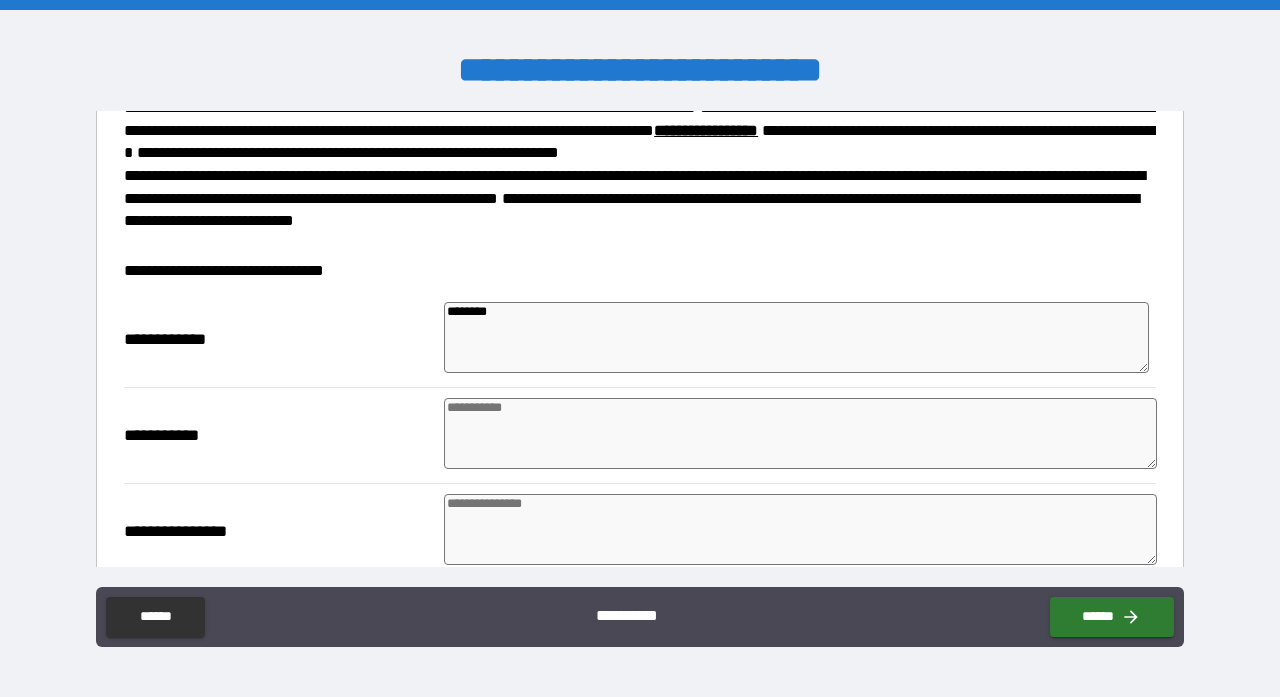 type on "*" 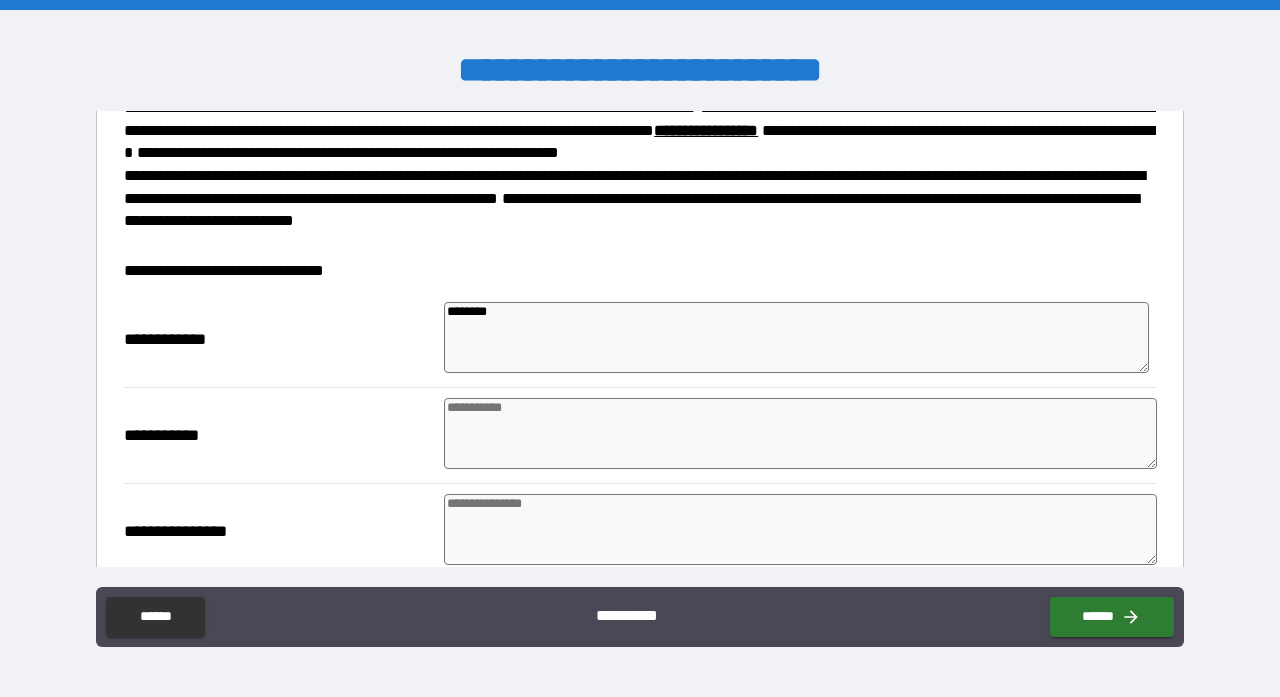 type on "*" 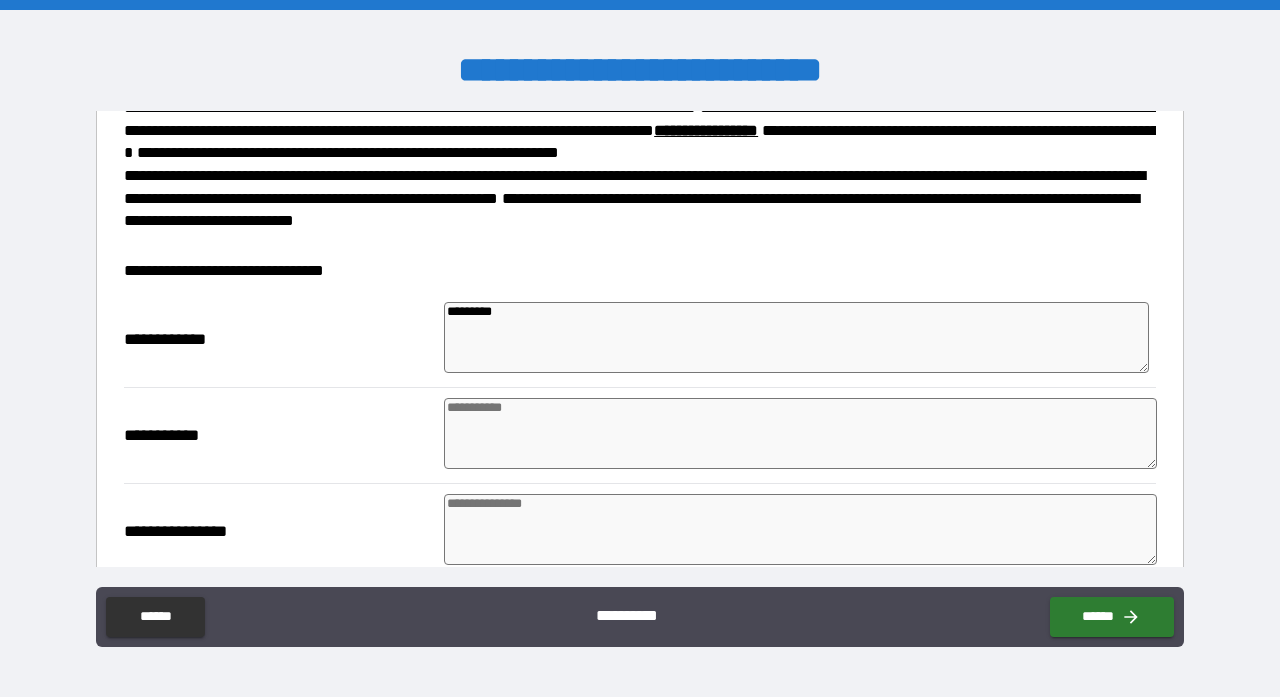 type on "**********" 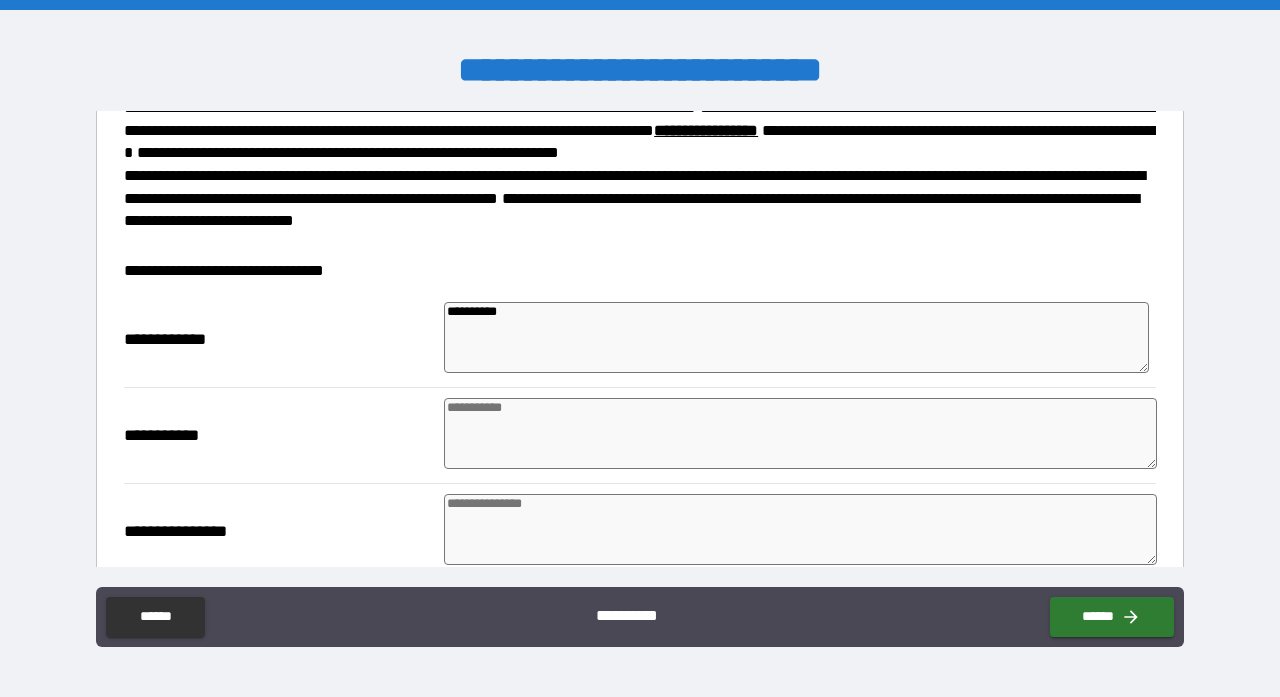 type on "*" 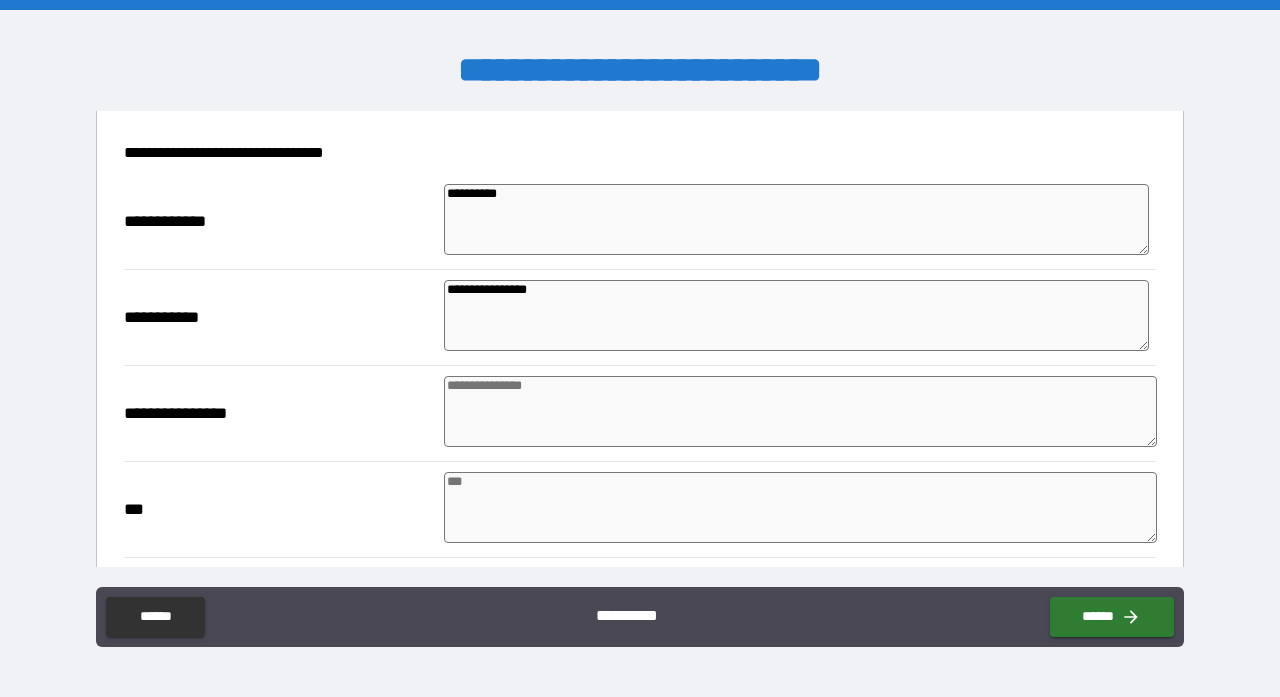 scroll, scrollTop: 414, scrollLeft: 0, axis: vertical 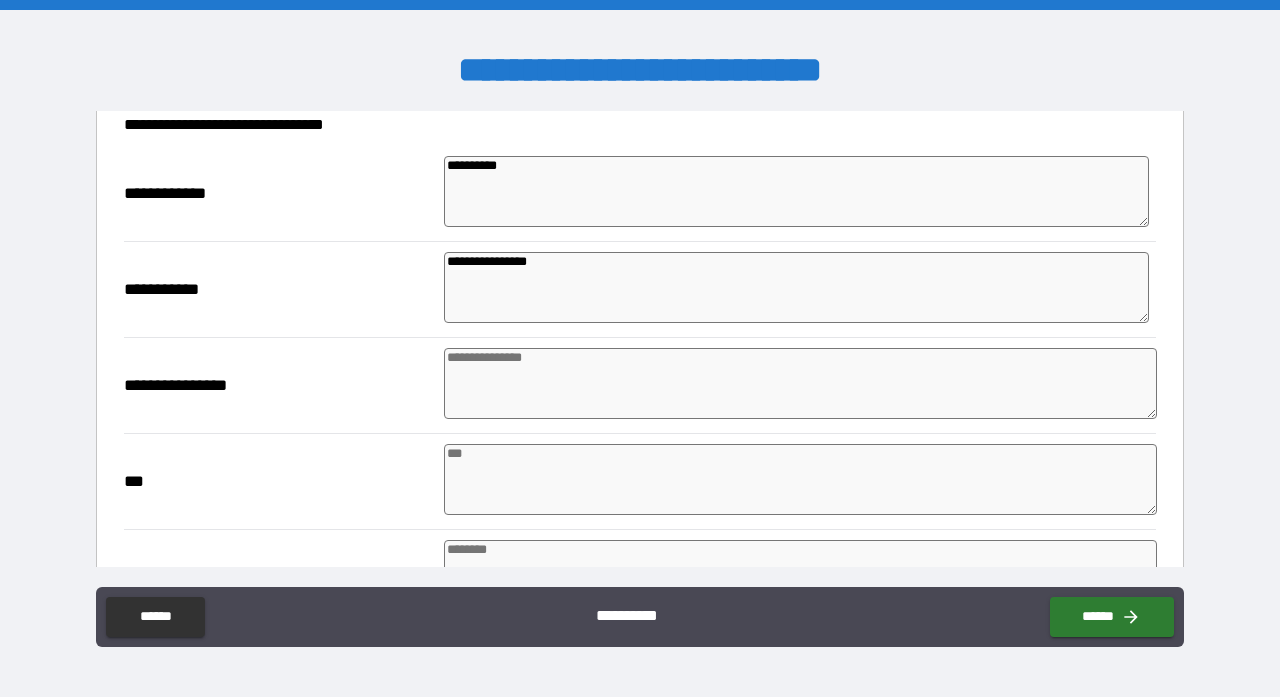 click at bounding box center (800, 383) 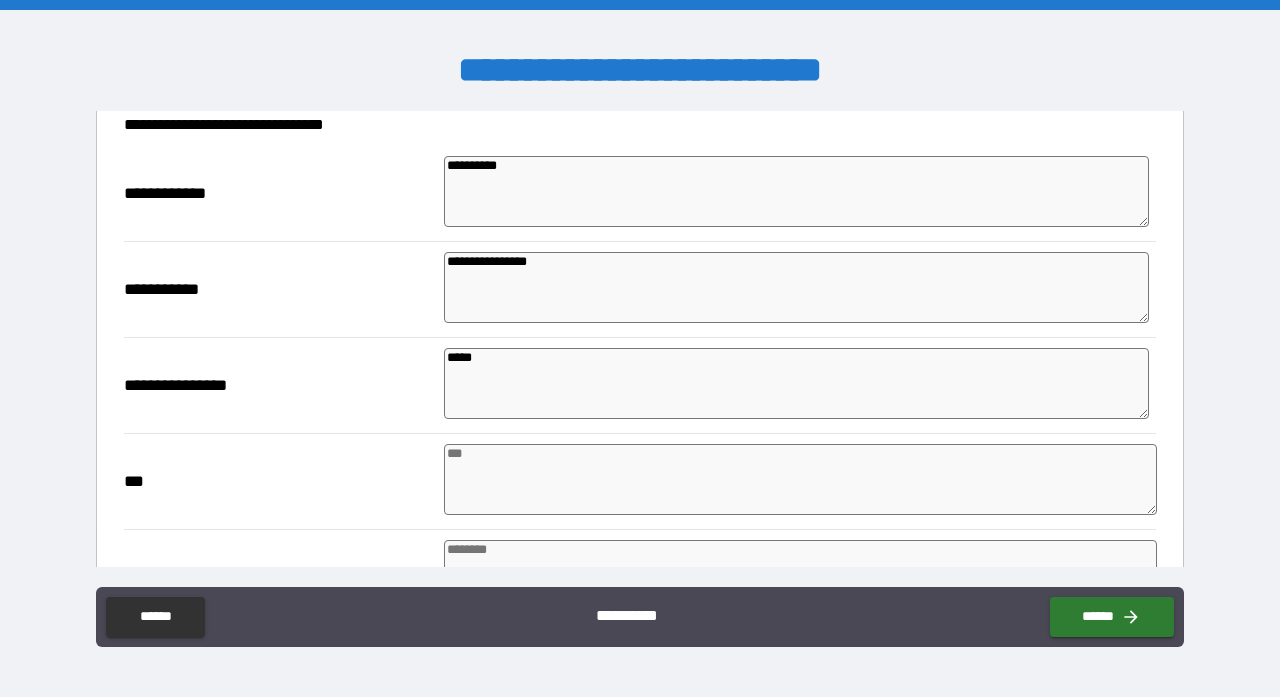 click at bounding box center [800, 479] 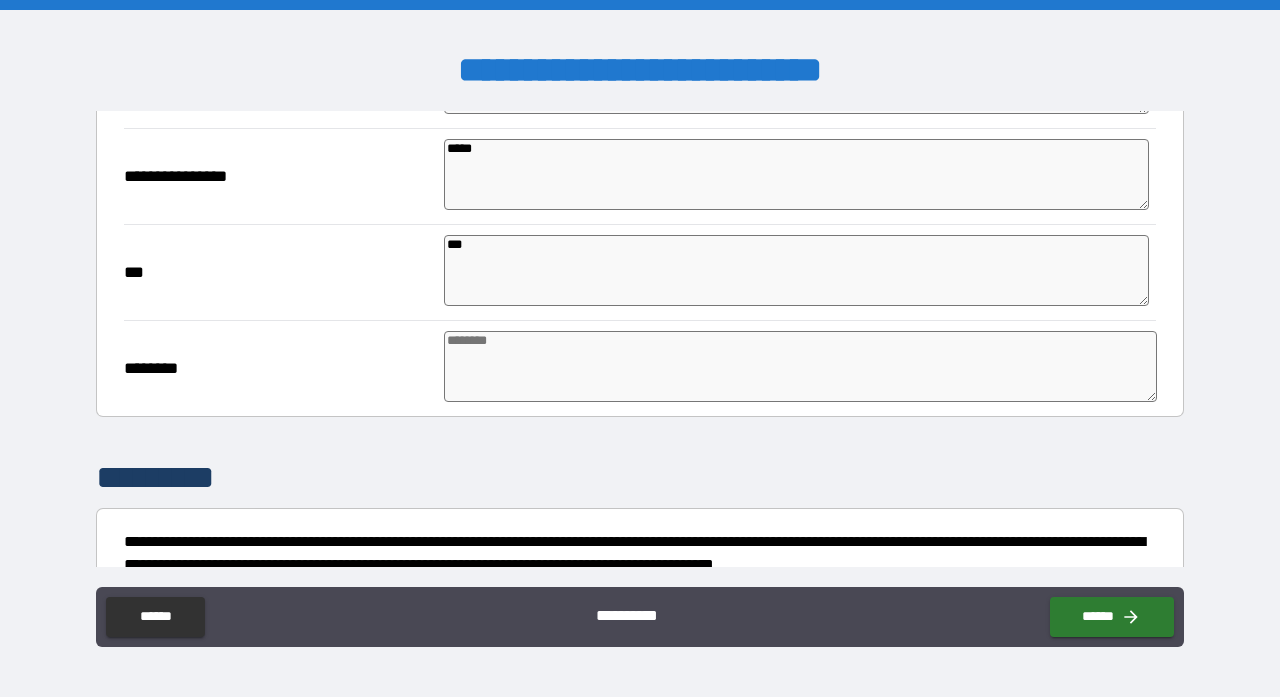 scroll, scrollTop: 630, scrollLeft: 0, axis: vertical 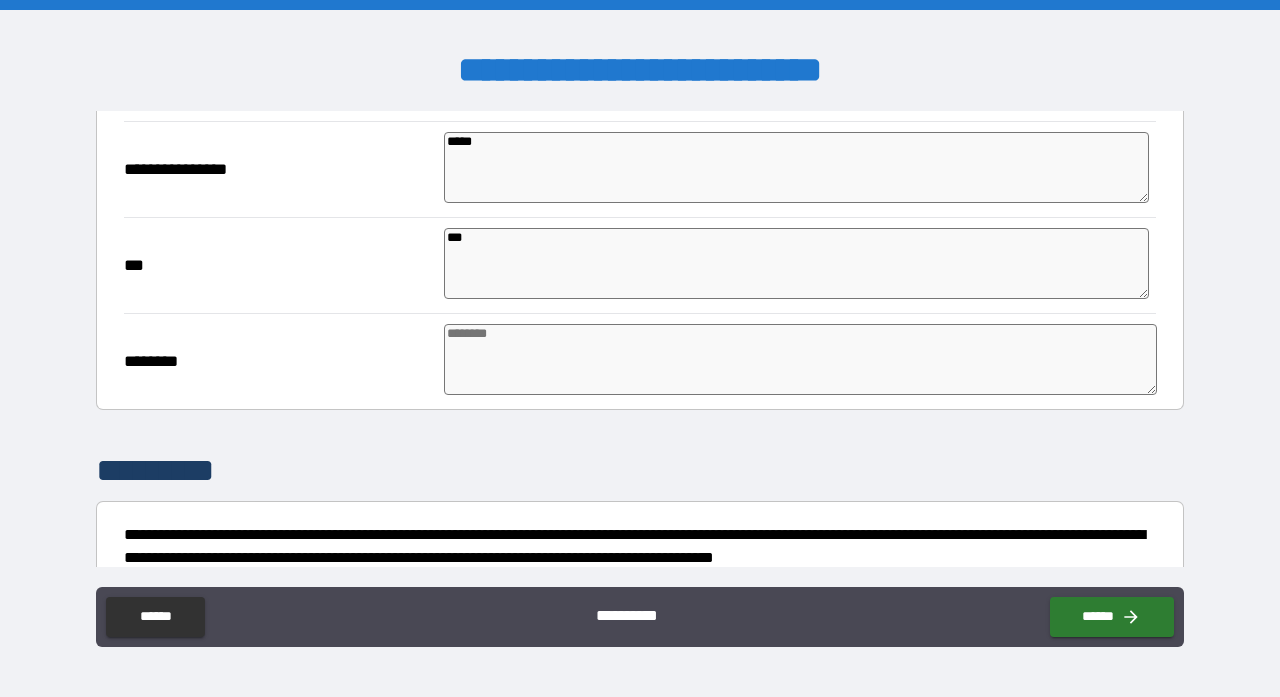 click at bounding box center (800, 359) 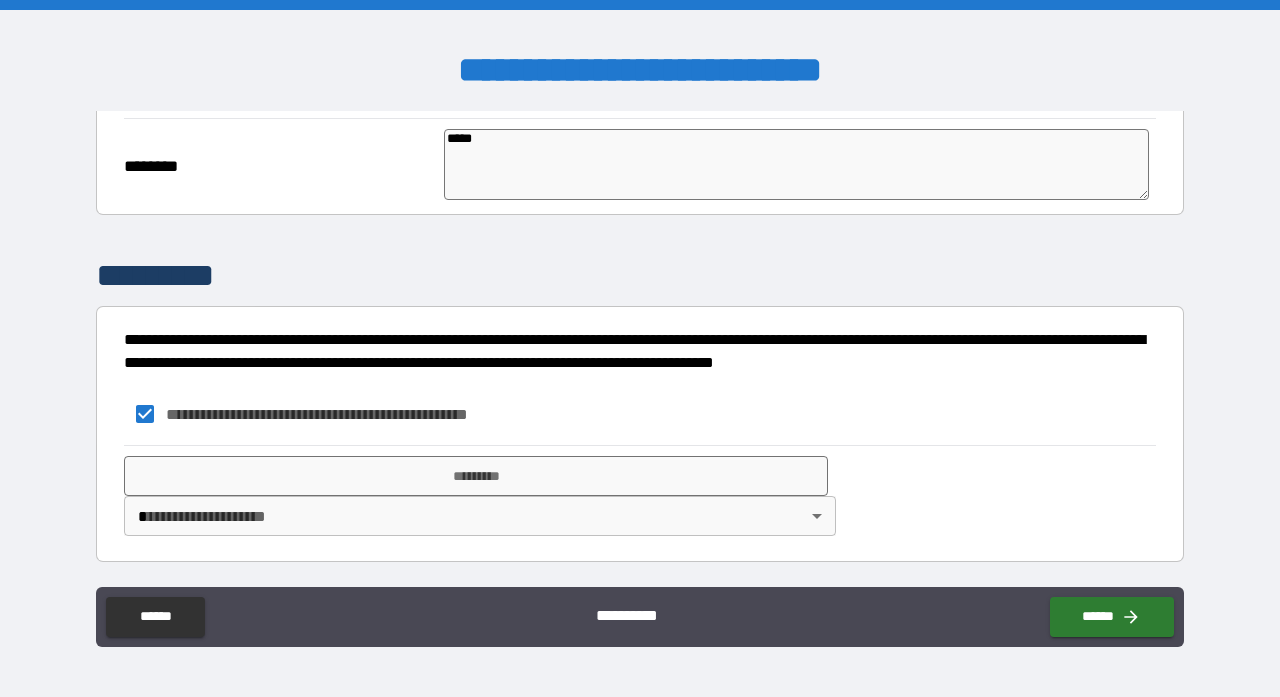 scroll, scrollTop: 862, scrollLeft: 0, axis: vertical 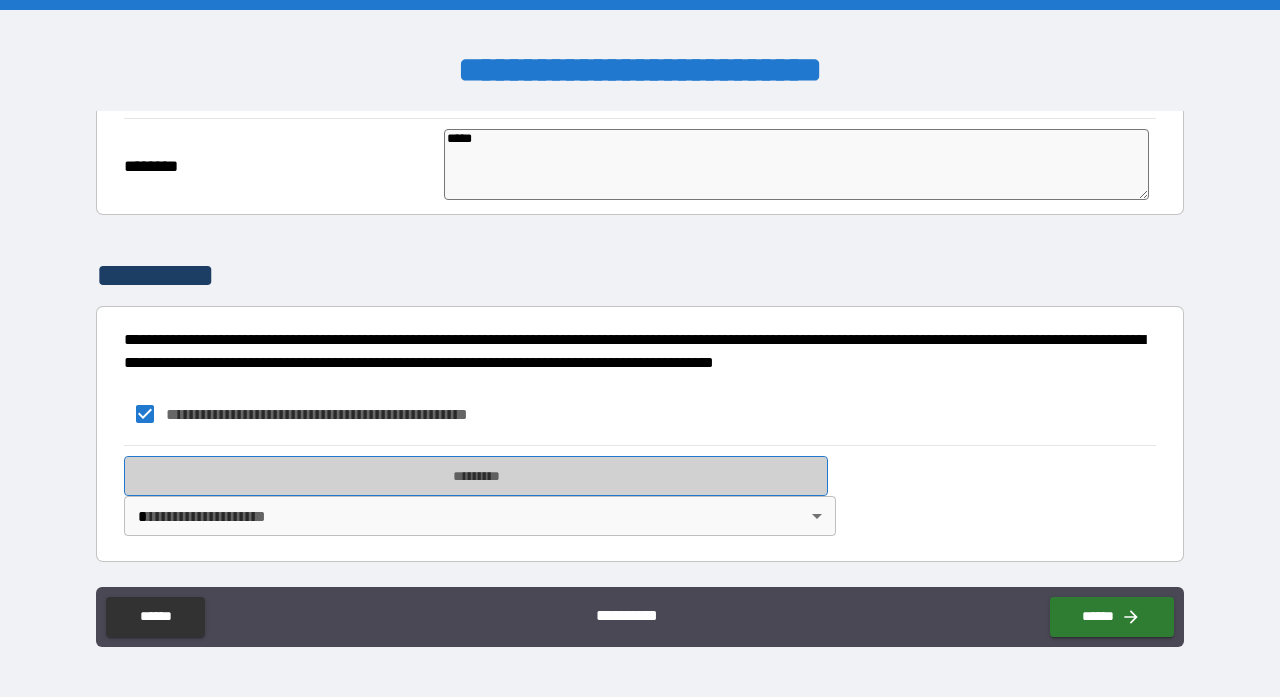 click on "*********" at bounding box center [476, 476] 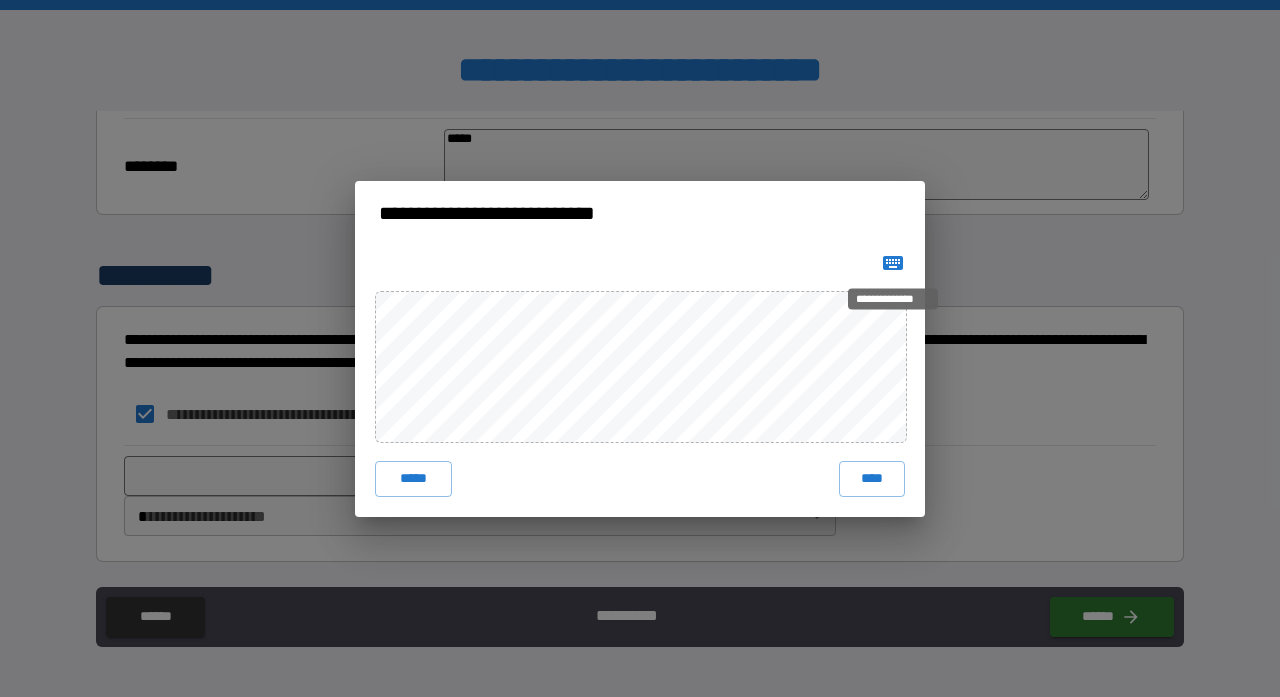 click 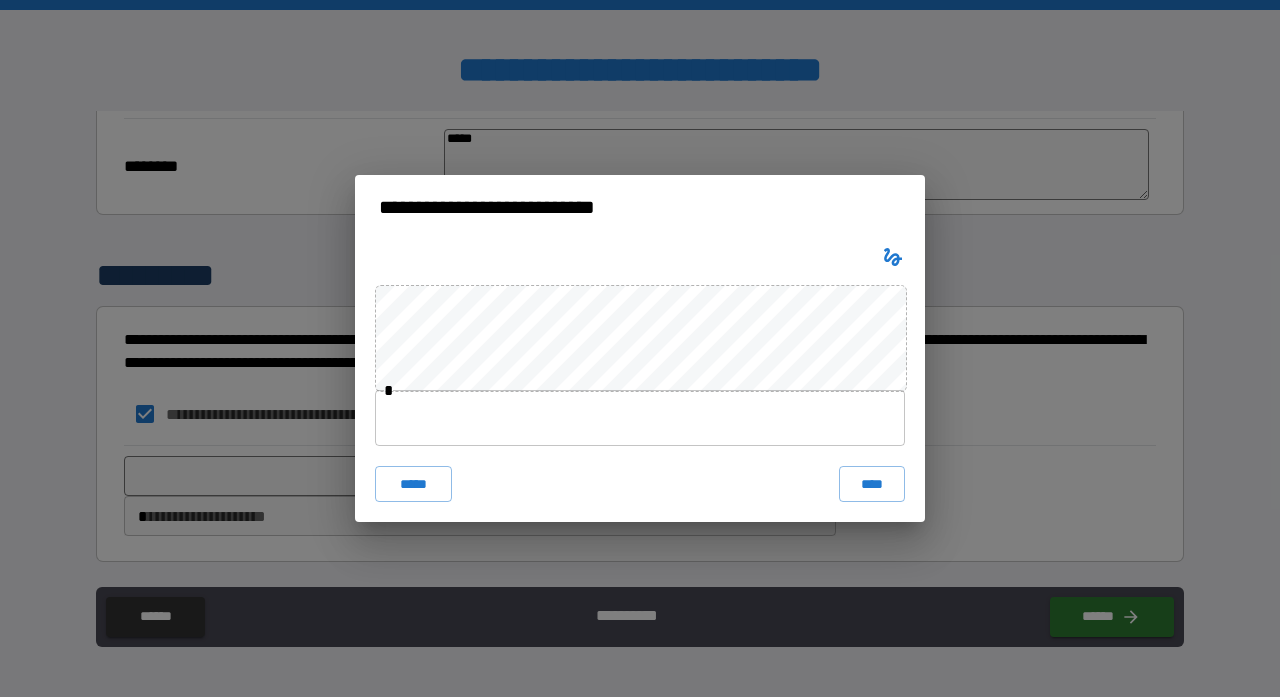 click at bounding box center (640, 418) 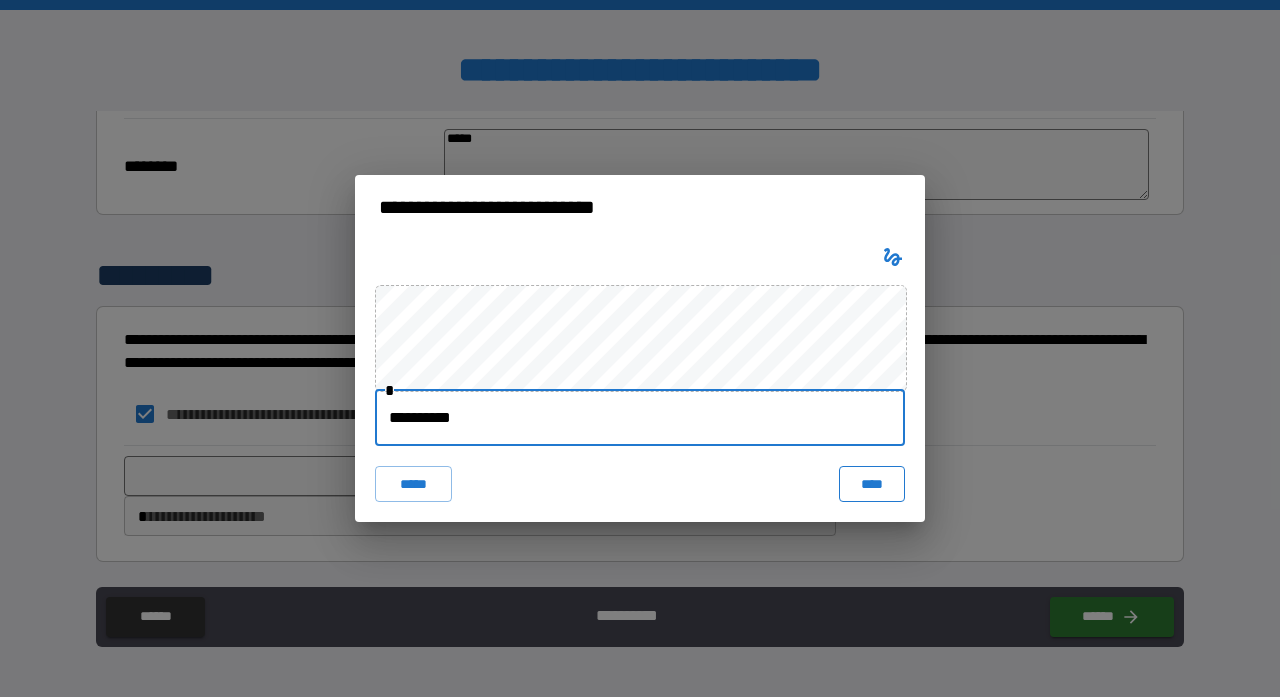 click on "****" at bounding box center (872, 484) 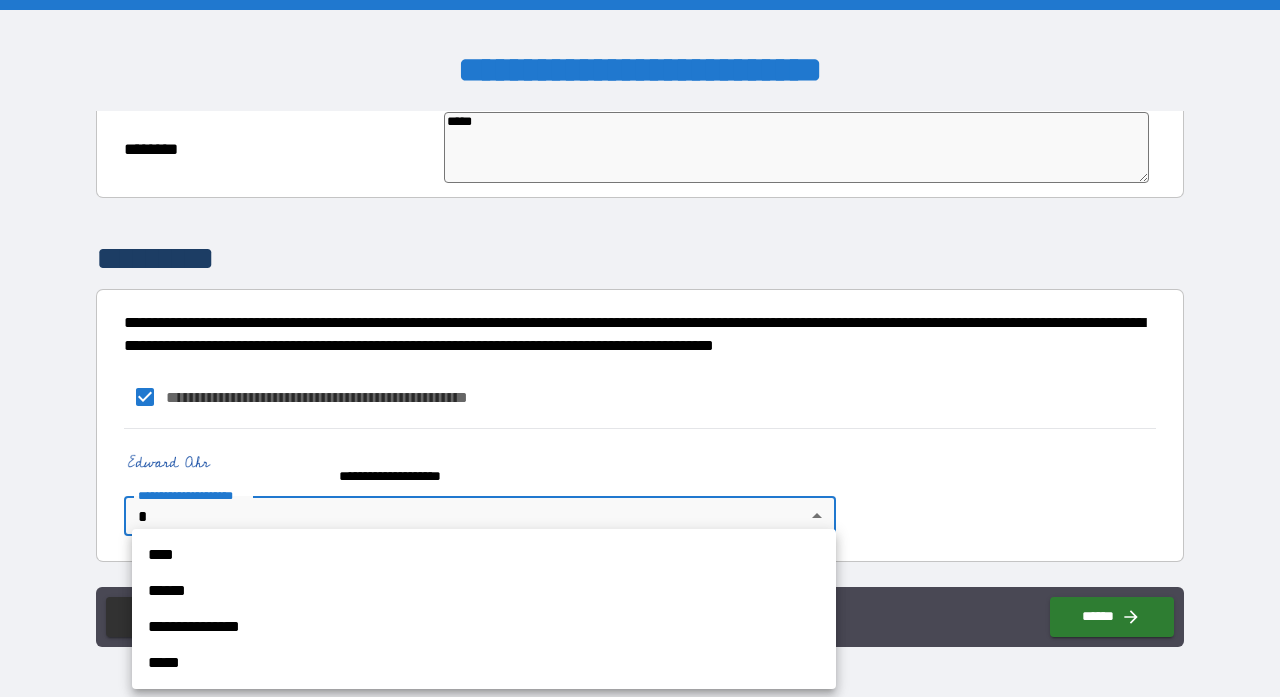 click on "**********" at bounding box center (640, 348) 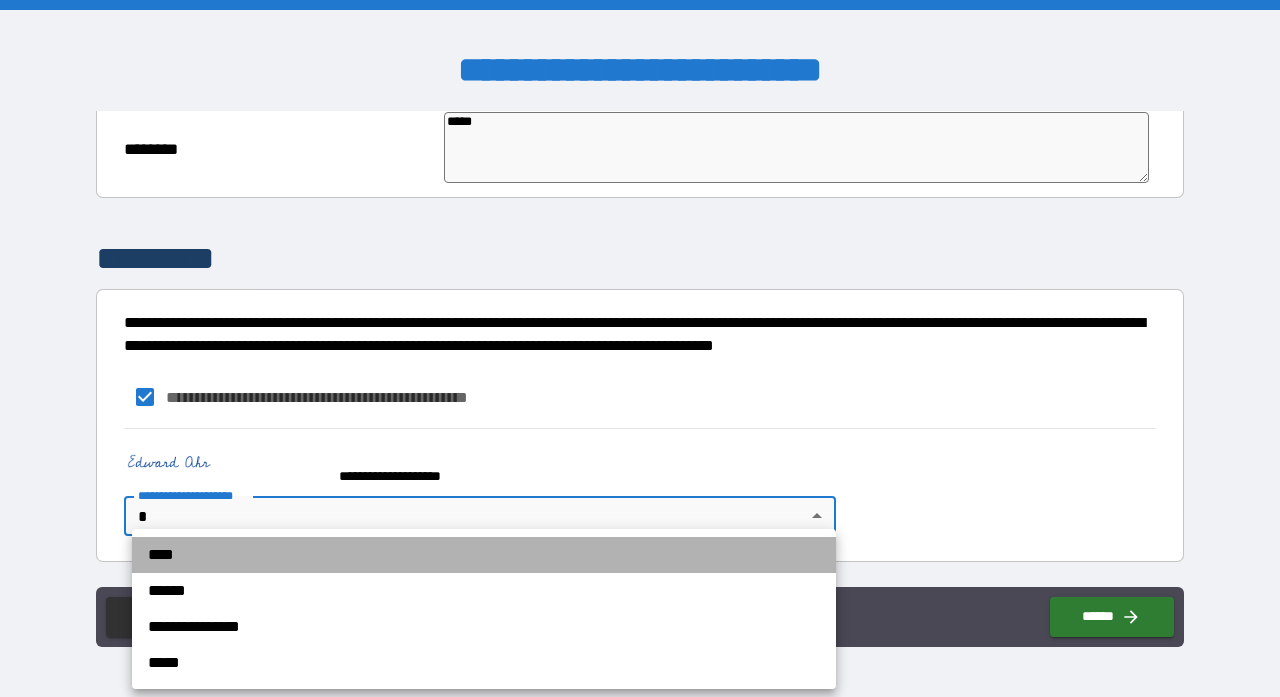 click on "****" at bounding box center (484, 555) 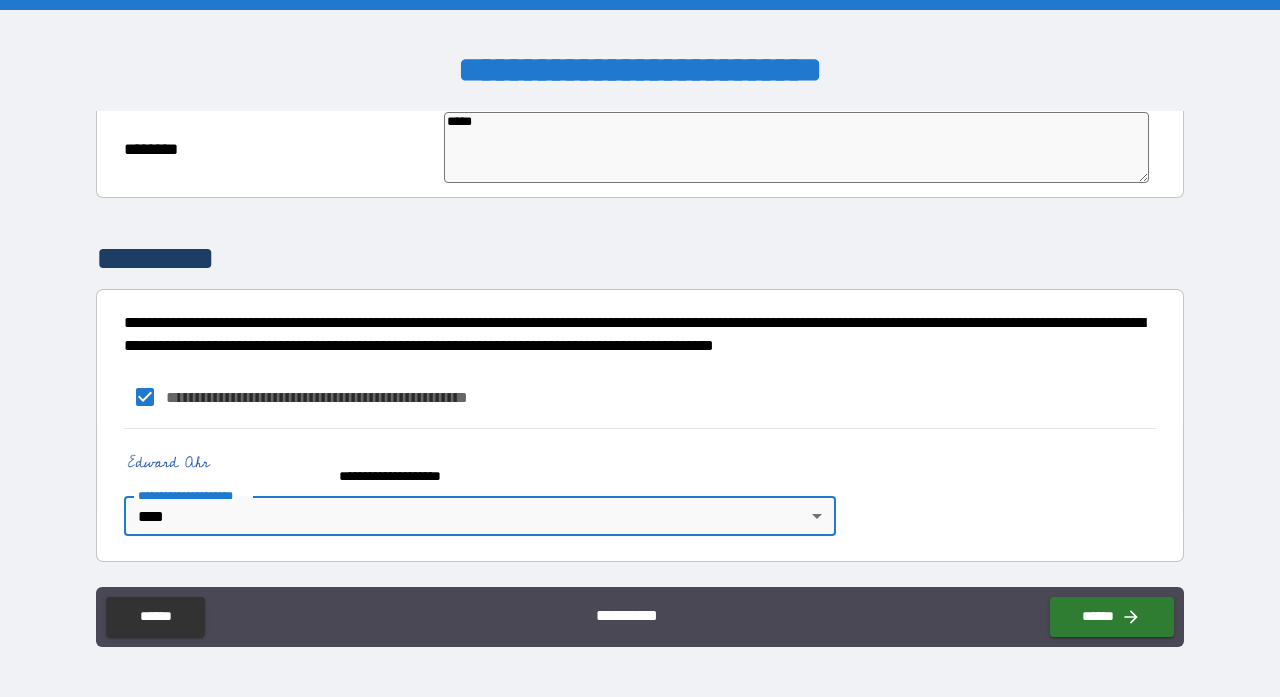 scroll, scrollTop: 879, scrollLeft: 0, axis: vertical 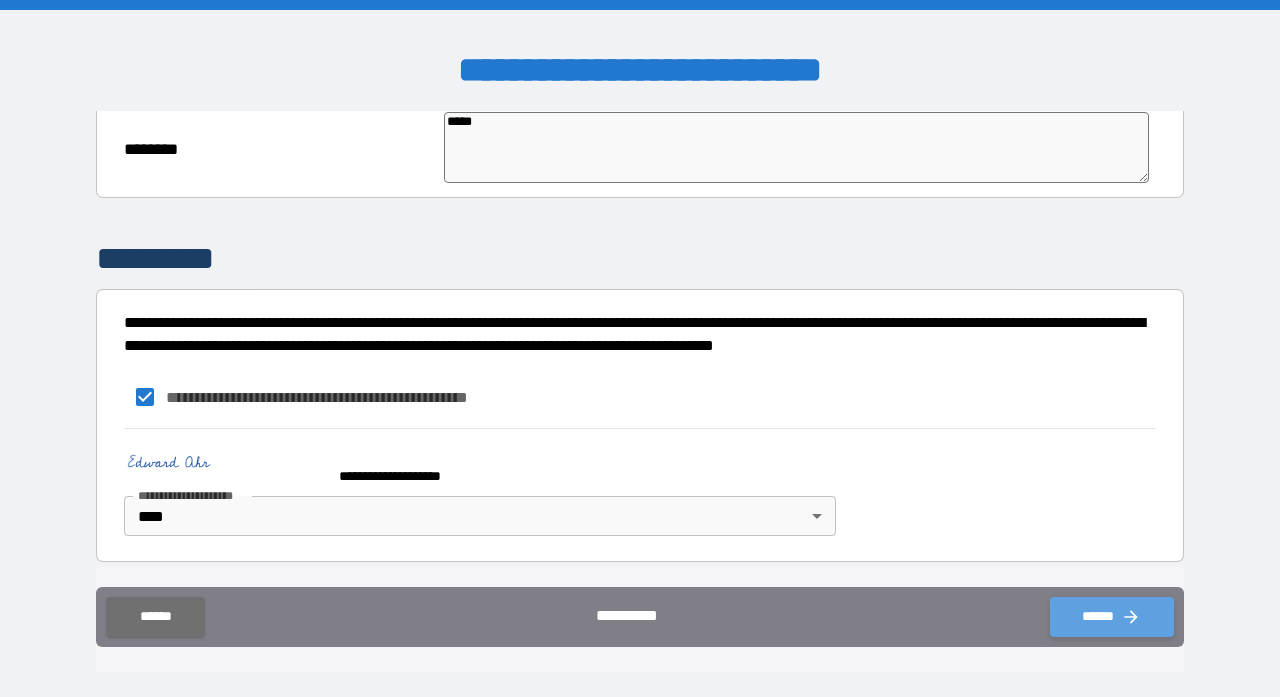 click on "******" at bounding box center (1112, 617) 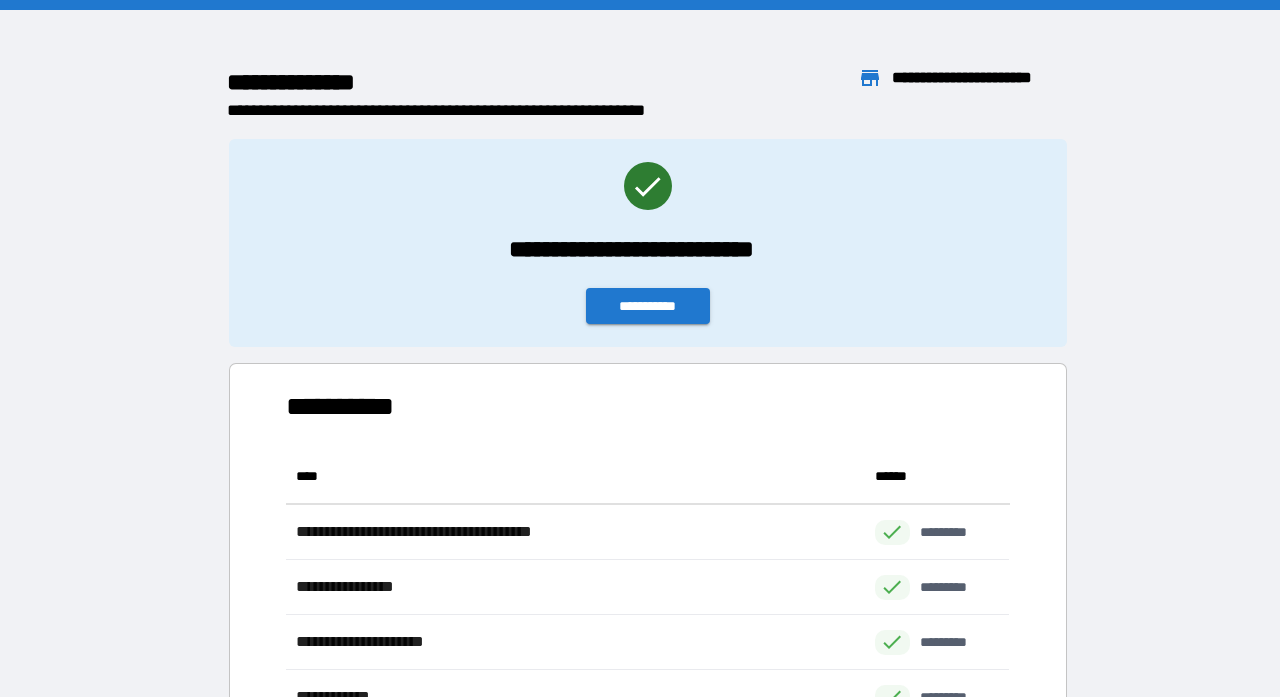 scroll, scrollTop: 1, scrollLeft: 1, axis: both 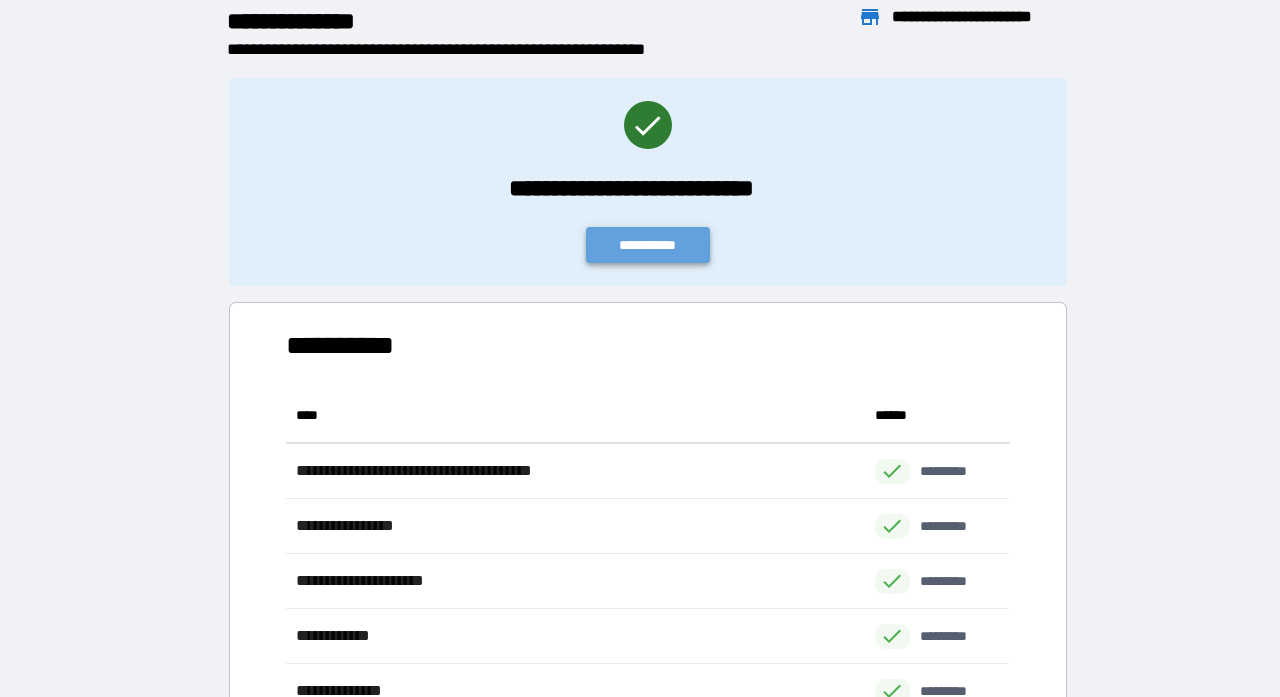 click on "**********" at bounding box center (648, 245) 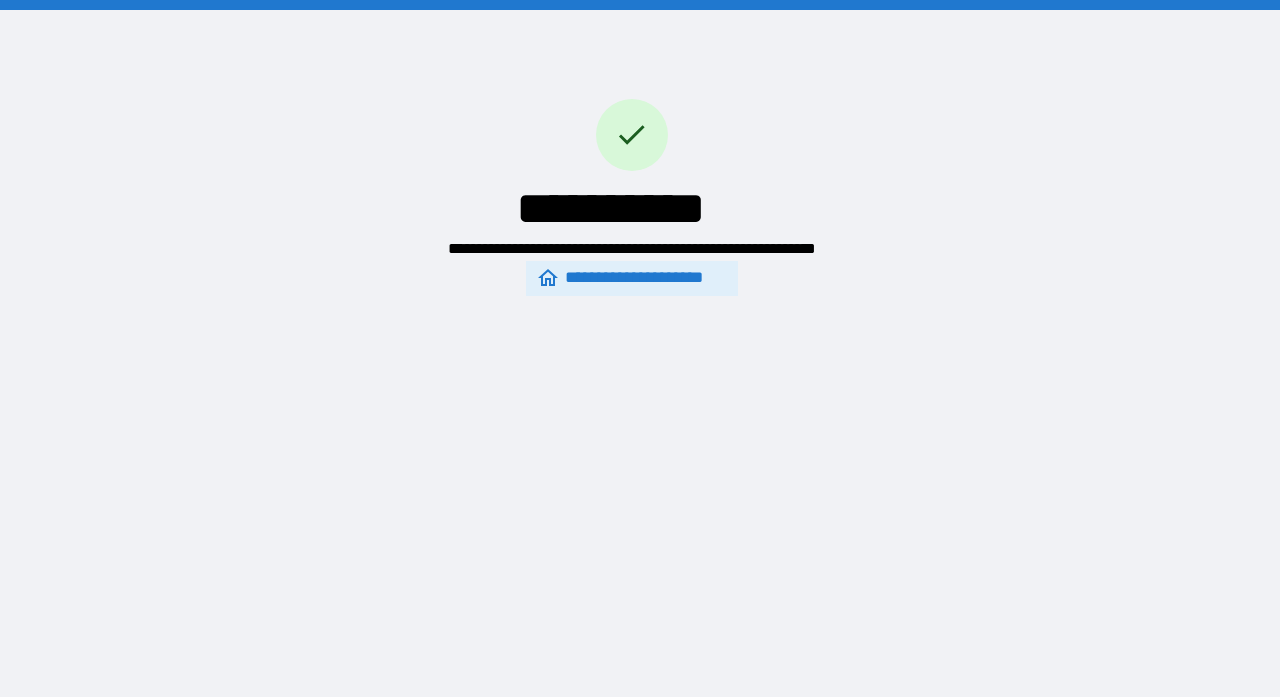 scroll, scrollTop: 0, scrollLeft: 0, axis: both 